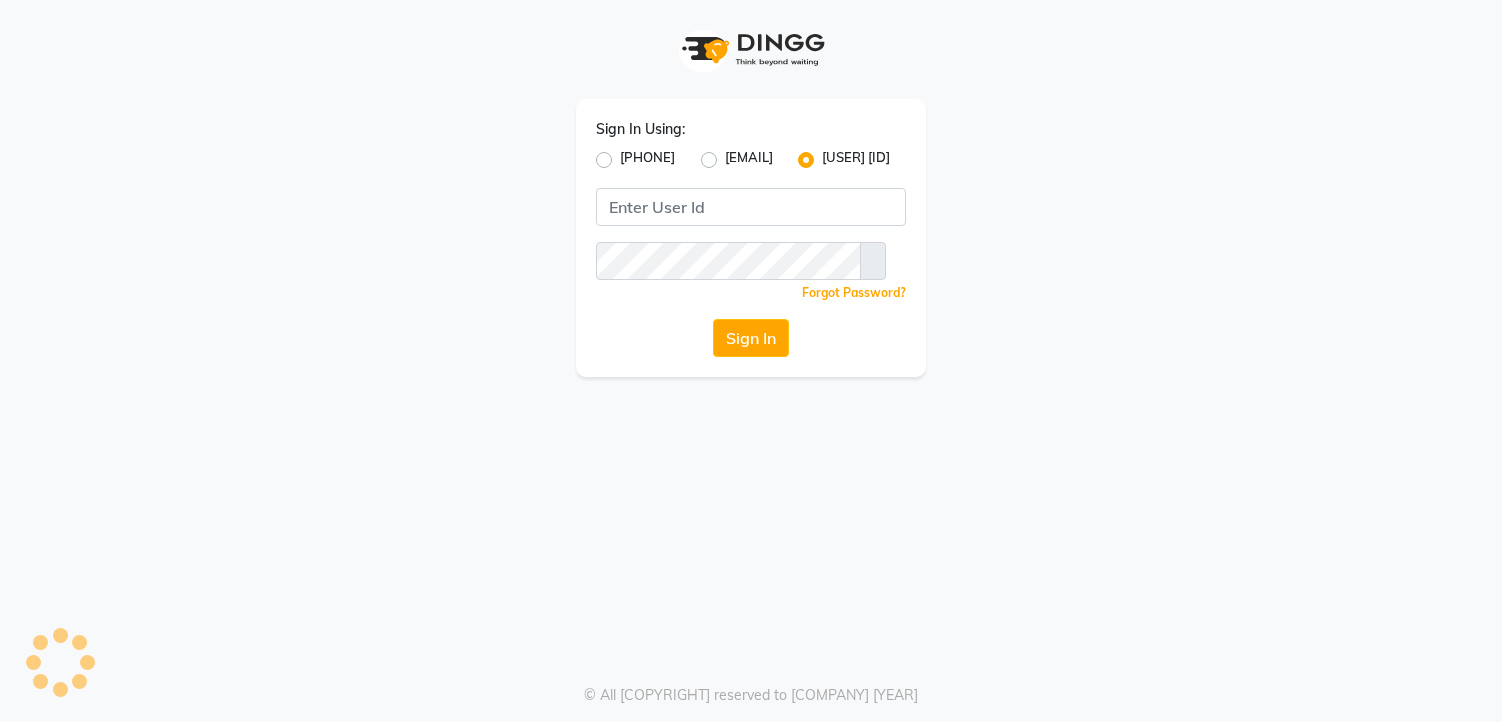 scroll, scrollTop: 0, scrollLeft: 0, axis: both 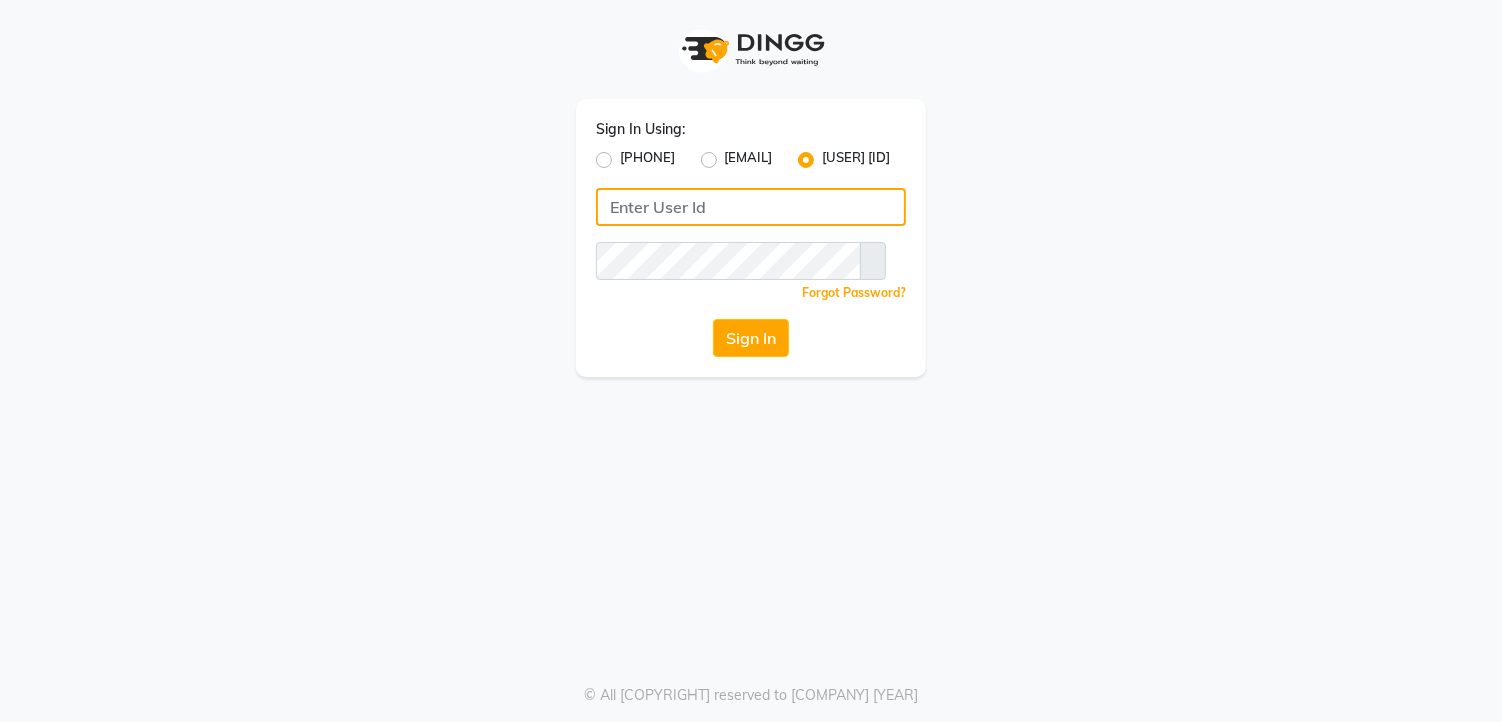 click at bounding box center (751, 207) 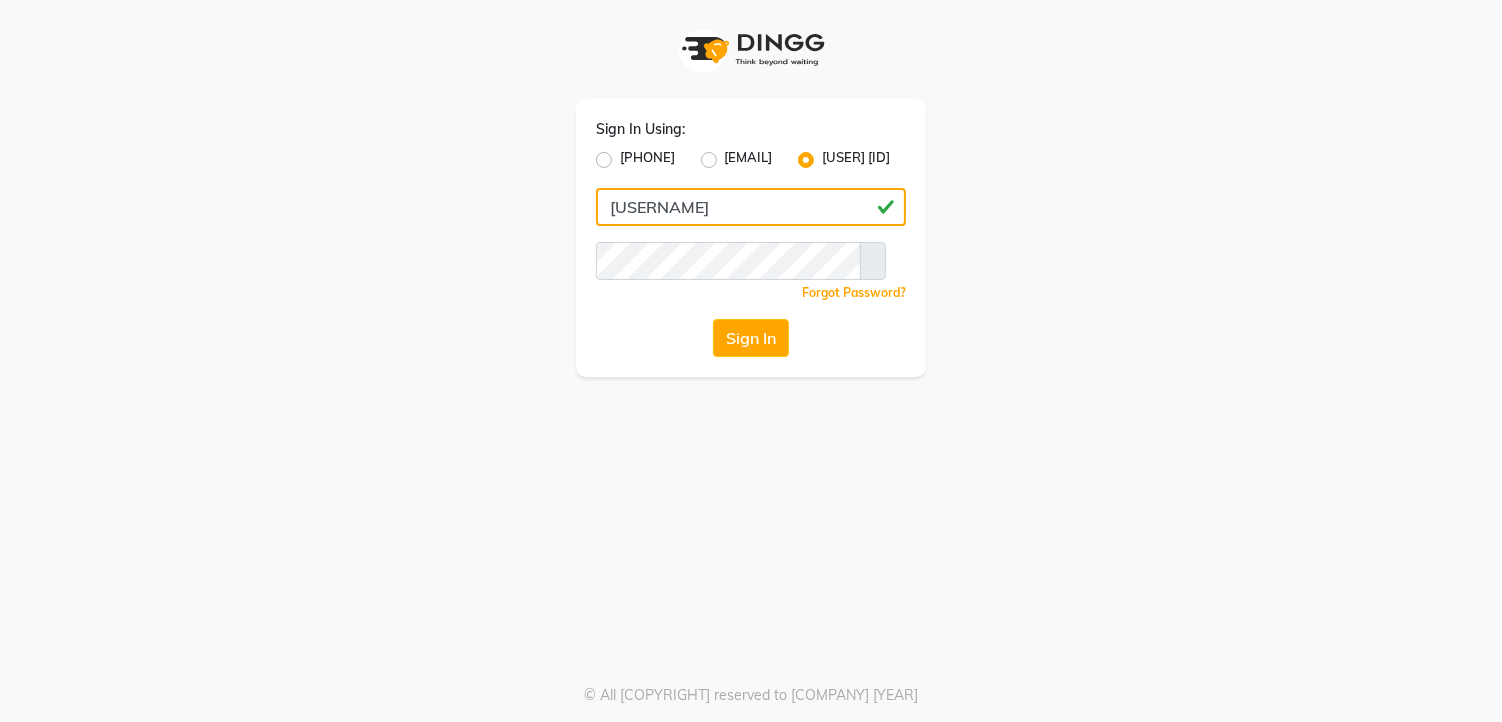 type on "[USERNAME]" 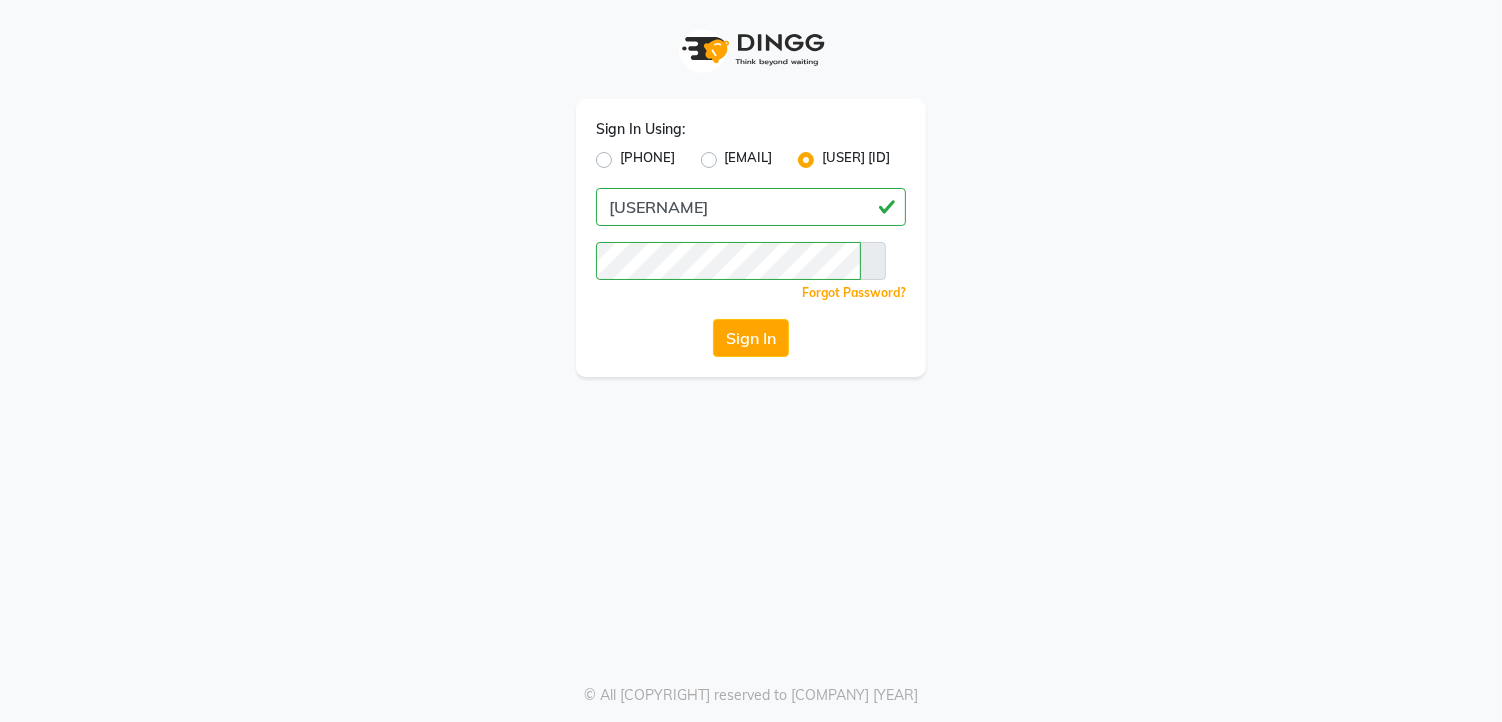 click at bounding box center [873, 261] 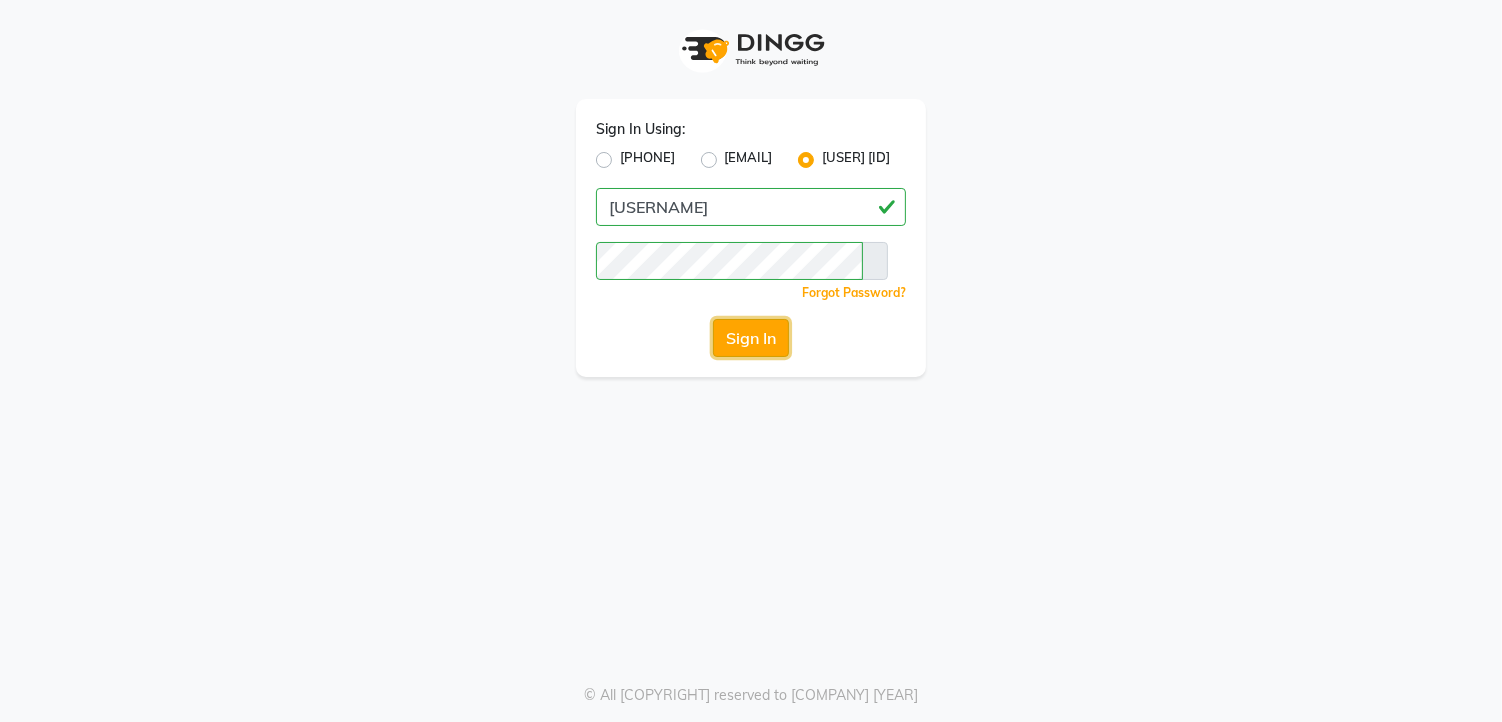 click on "Sign In" at bounding box center [751, 338] 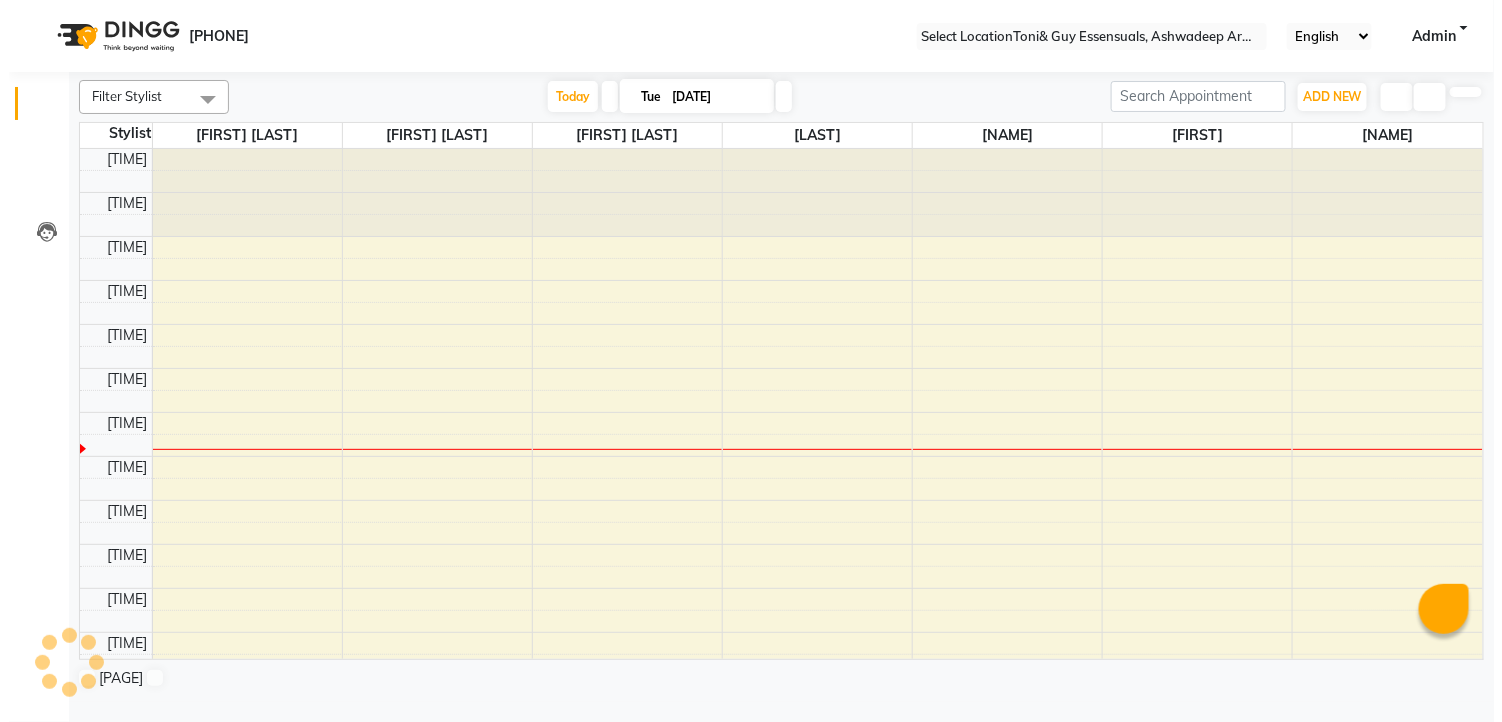 scroll, scrollTop: 0, scrollLeft: 0, axis: both 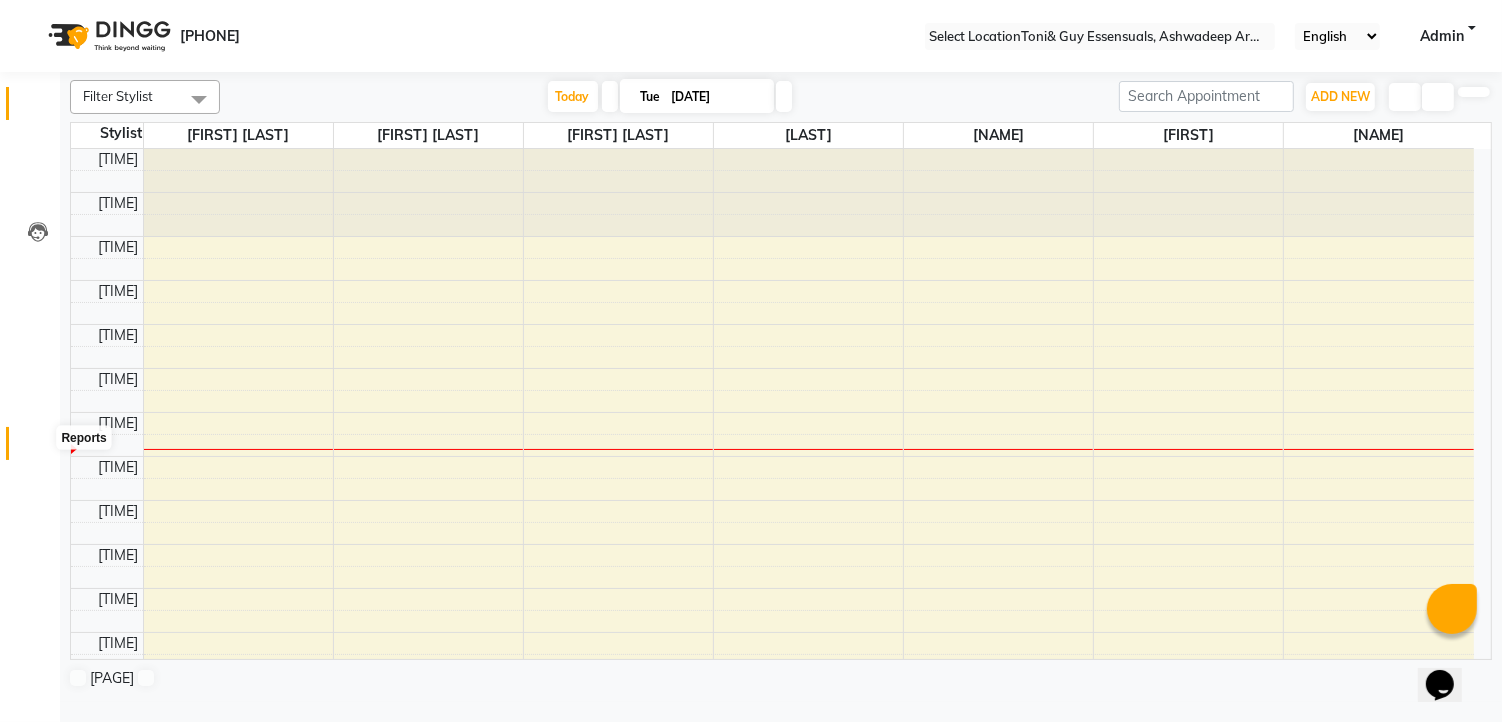 click at bounding box center [37, 448] 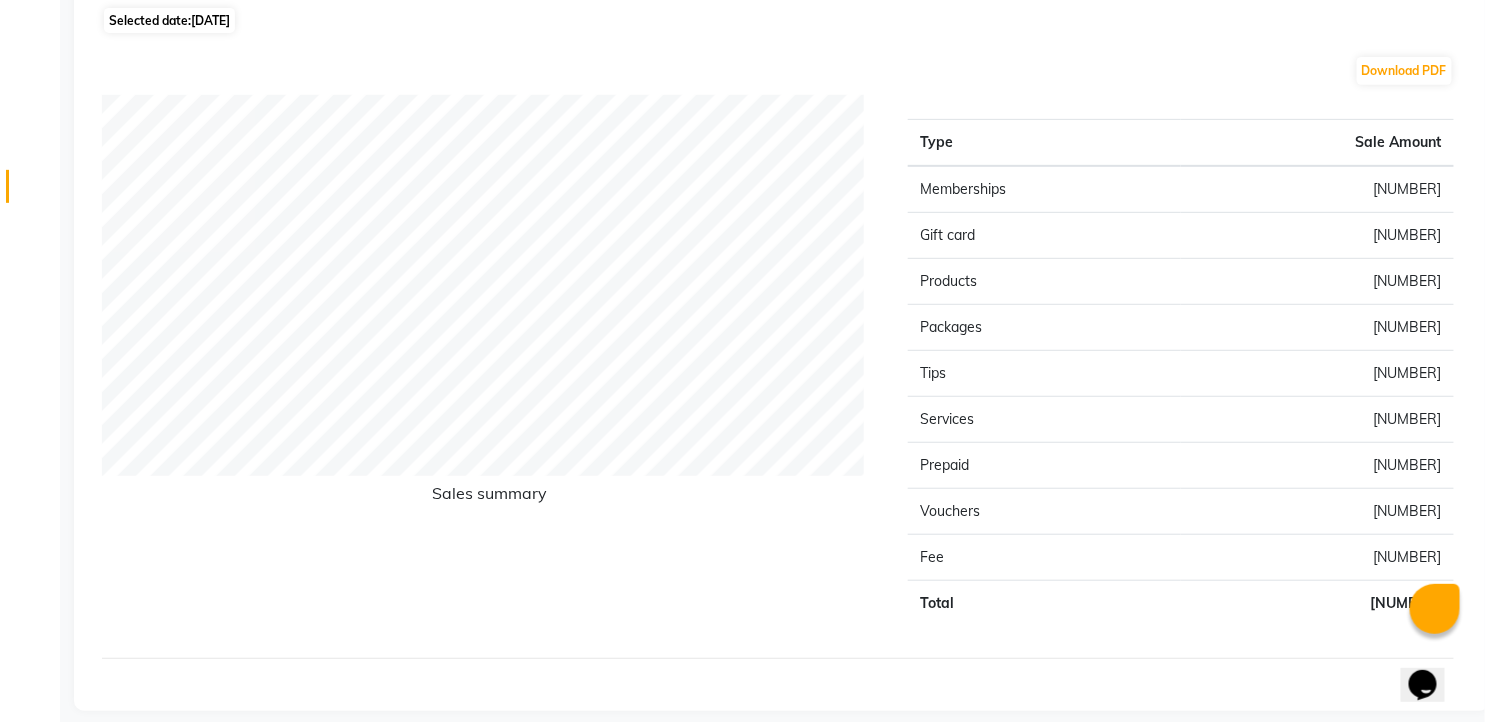 scroll, scrollTop: 274, scrollLeft: 0, axis: vertical 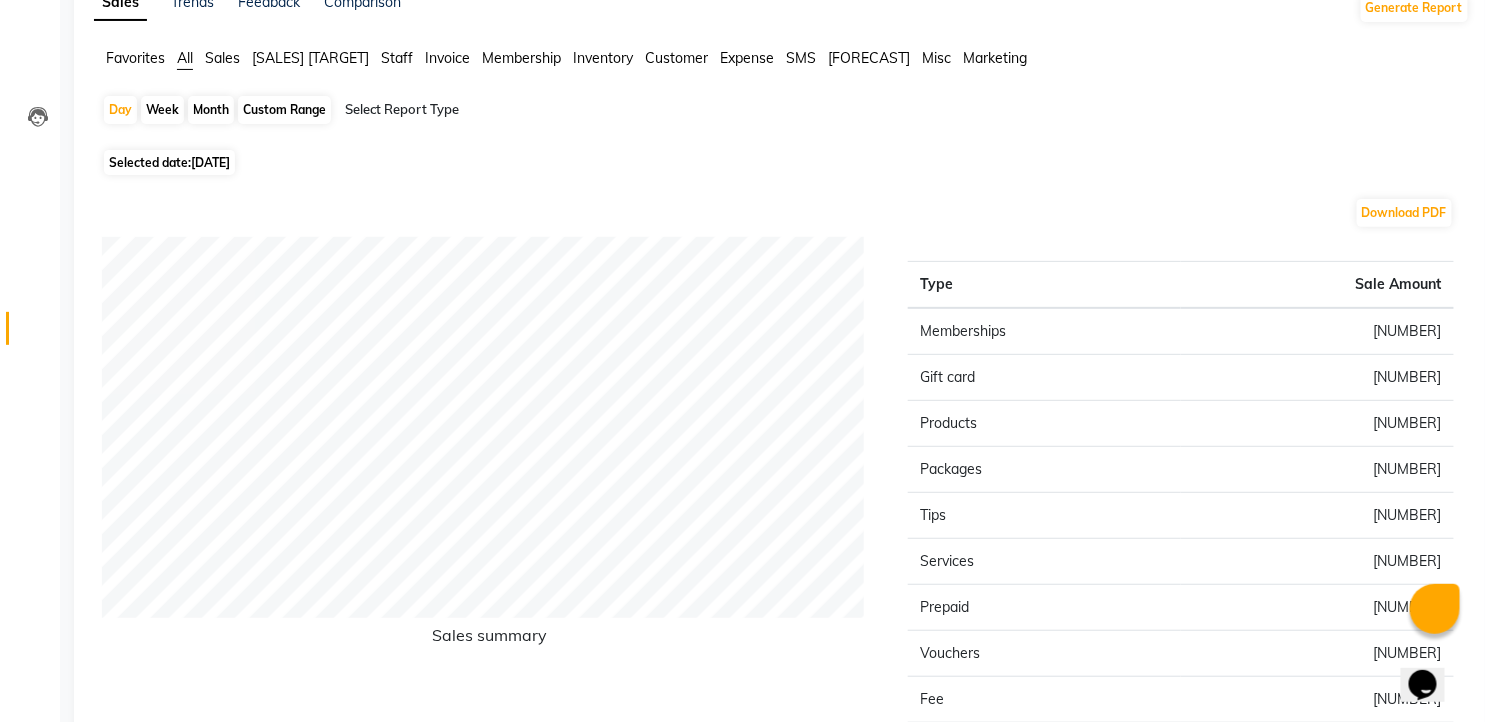click on "Selected date:  01-07-2025" at bounding box center [169, 162] 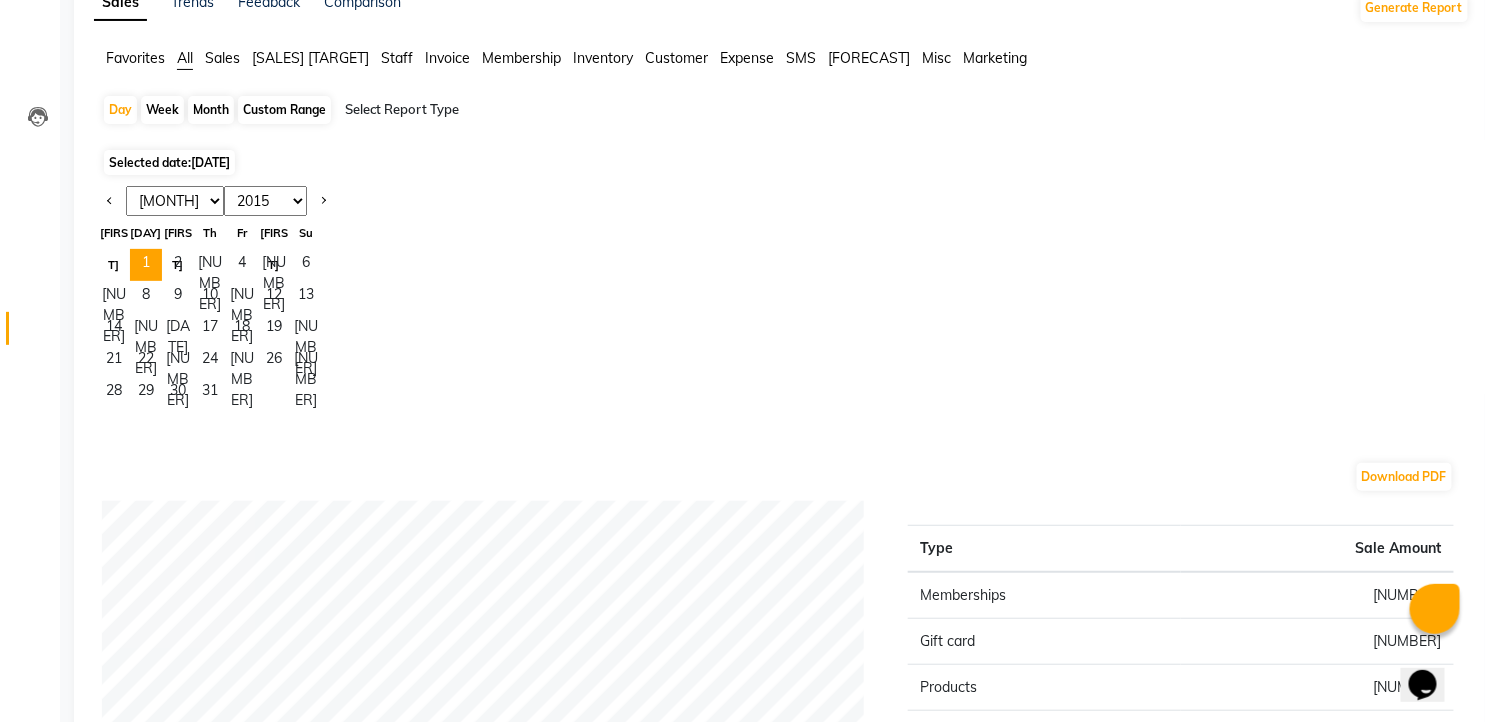 click on "[MONTH] [MONTH] [MONTH] [MONTH] [MONTH] [MONTH] [MONTH] [MONTH] [MONTH] [MONTH] [MONTH] [MONTH]" at bounding box center [175, 201] 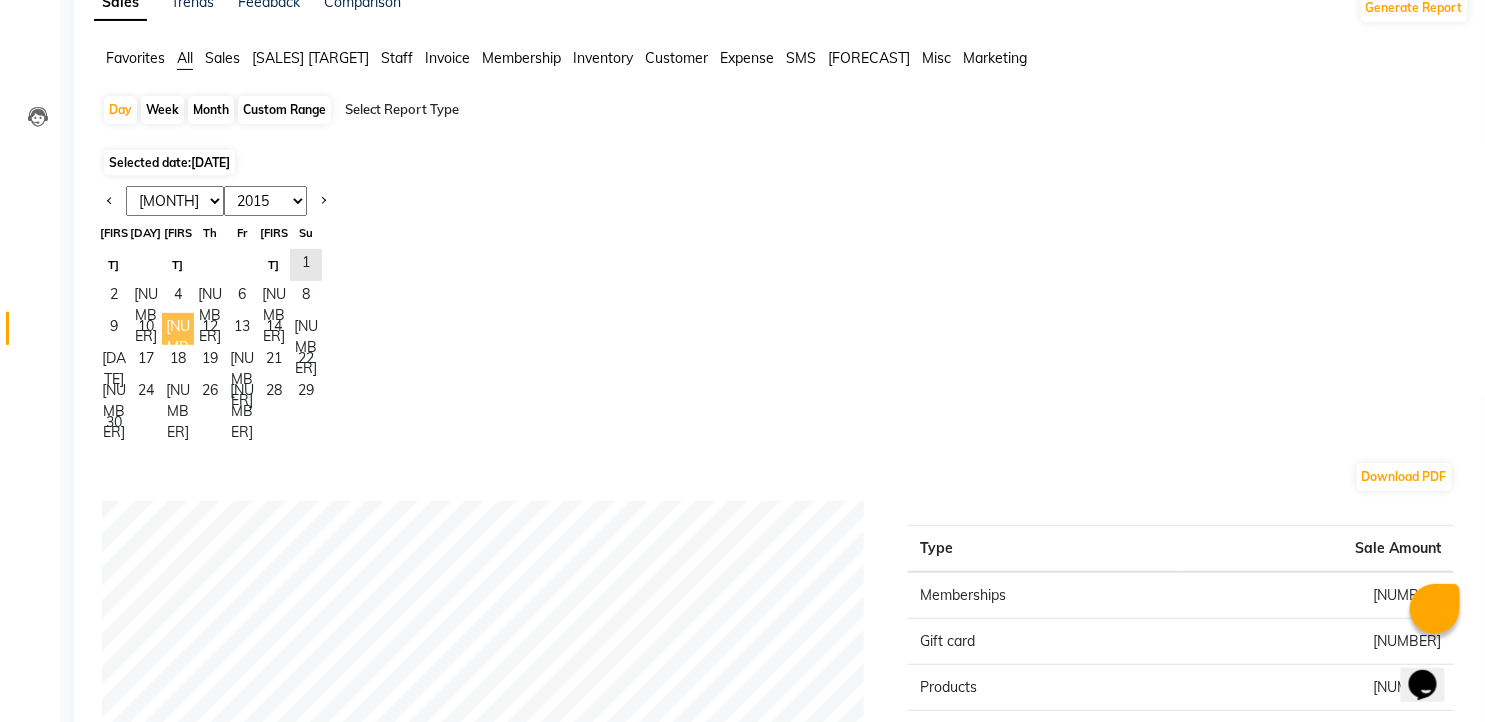click on "11" at bounding box center [178, 329] 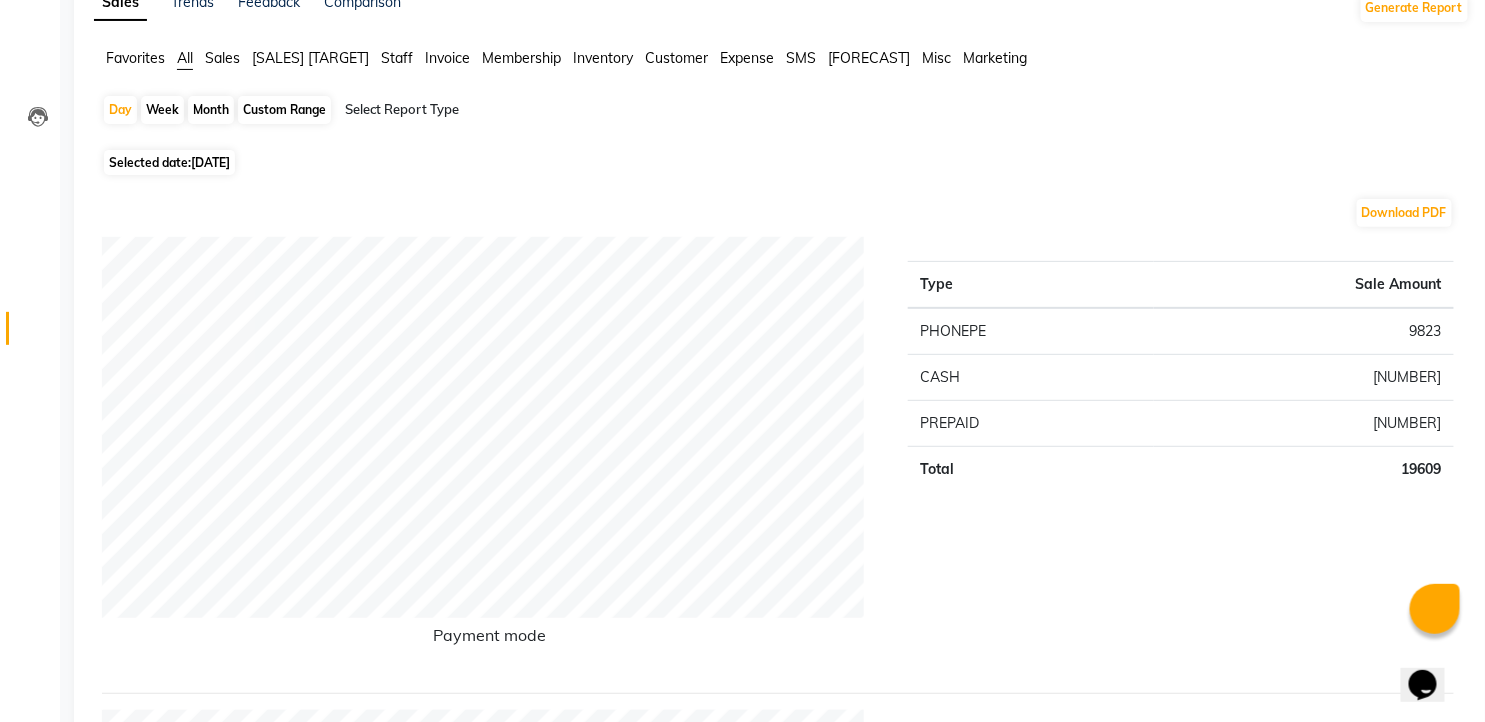click on "Week" at bounding box center [162, 110] 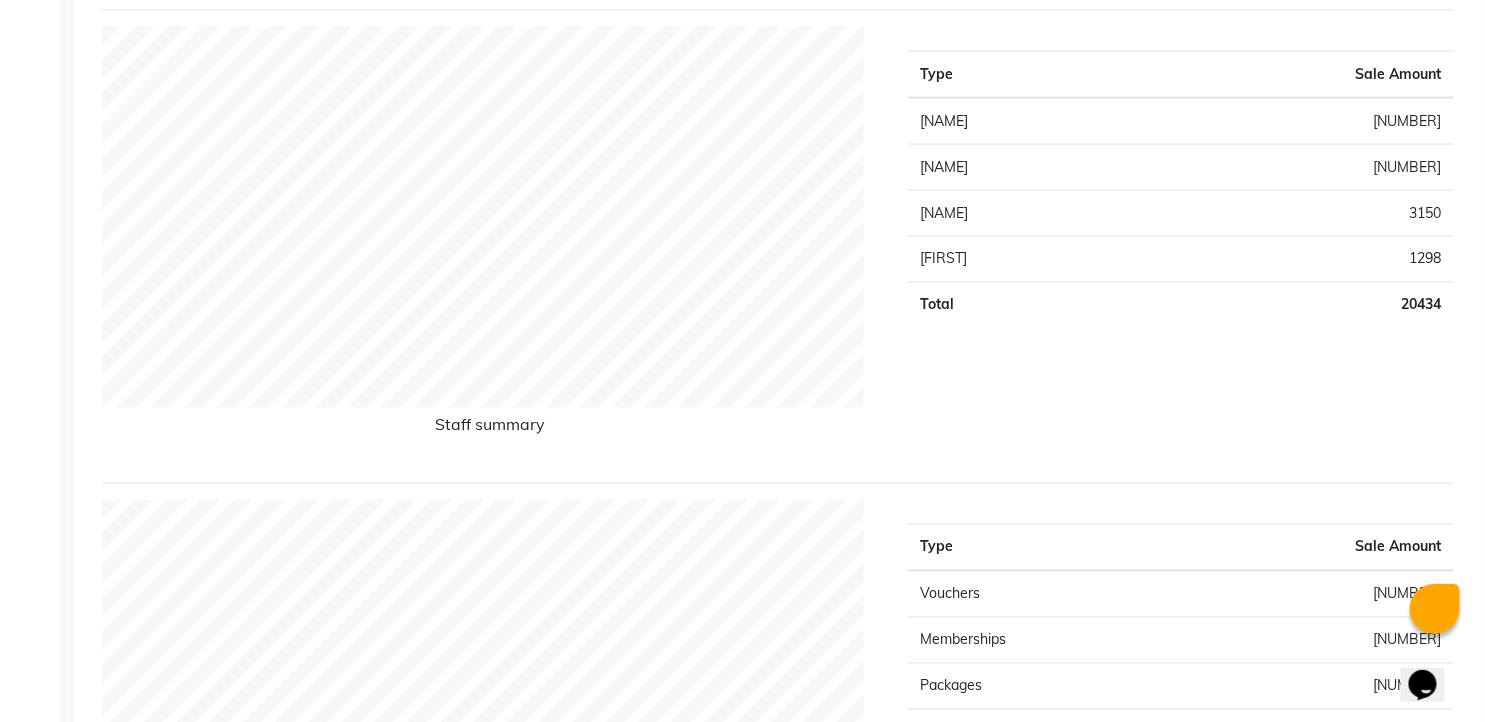 scroll, scrollTop: 1053, scrollLeft: 0, axis: vertical 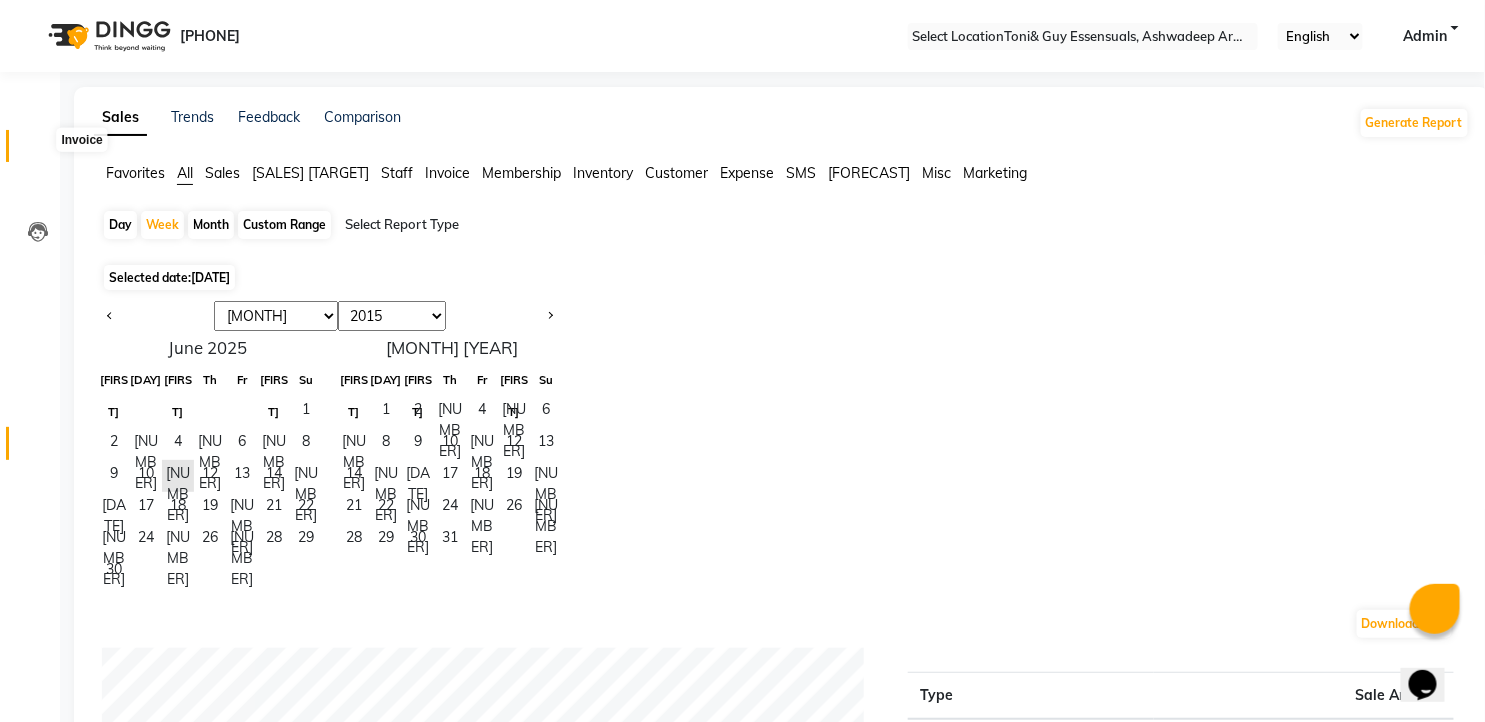 click at bounding box center (37, 151) 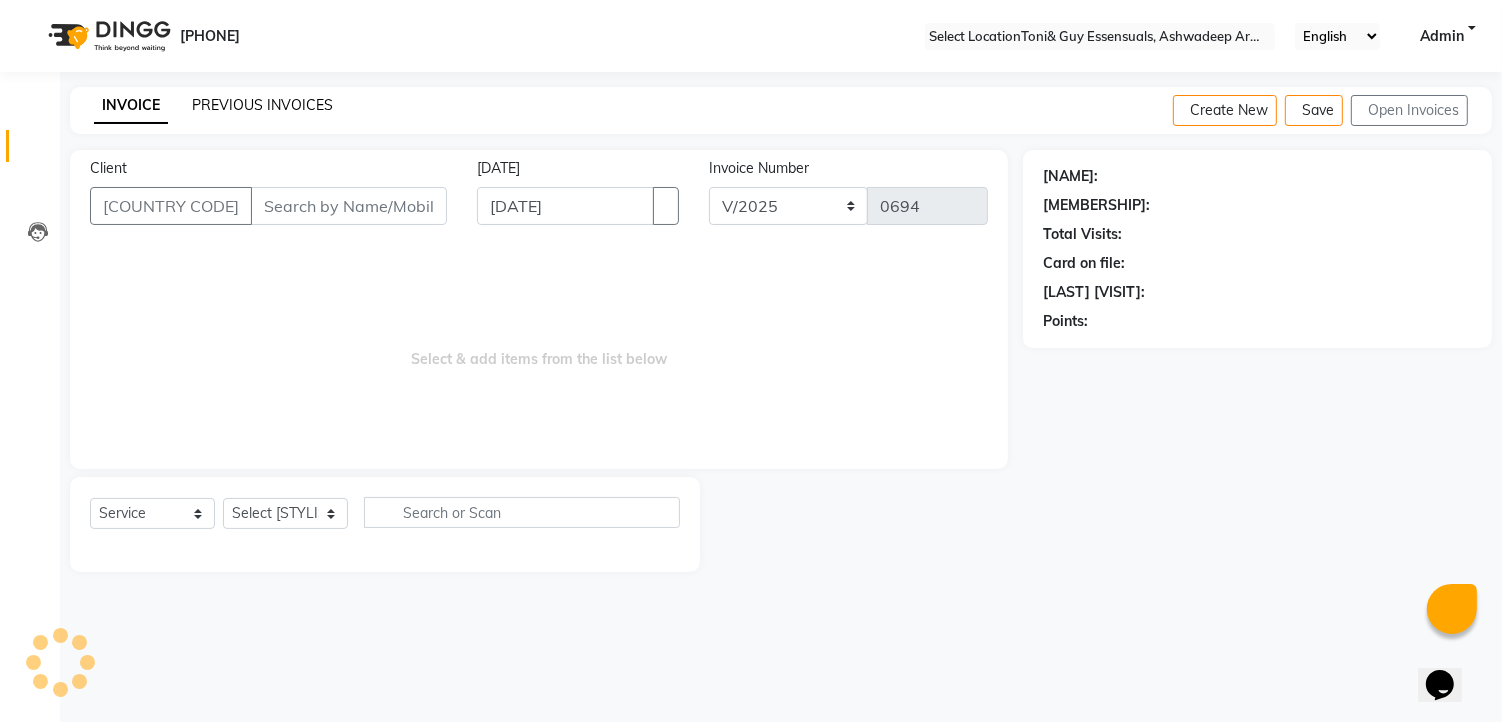 click on "[FIELD_NAME]" at bounding box center (262, 105) 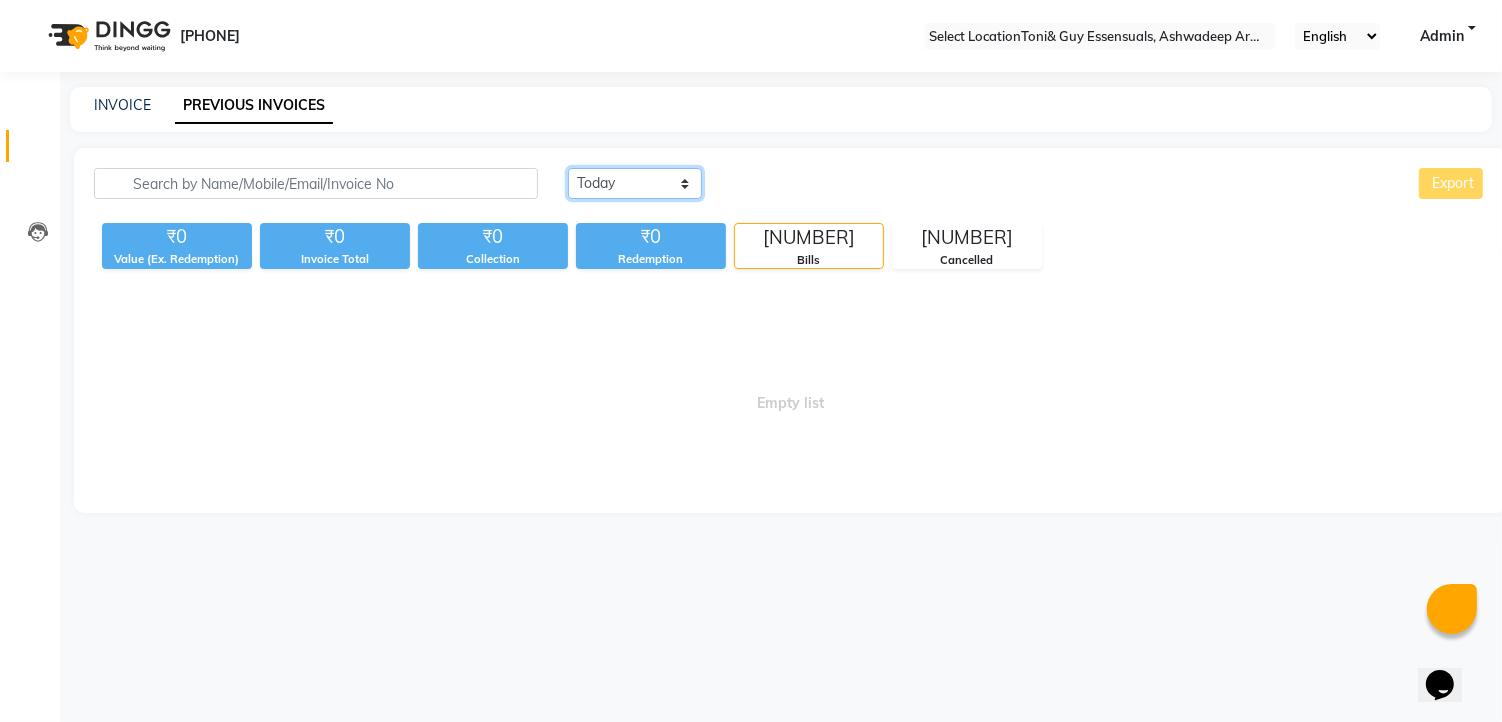 click on "[DATE] [DATE] [DATE]" at bounding box center (635, 183) 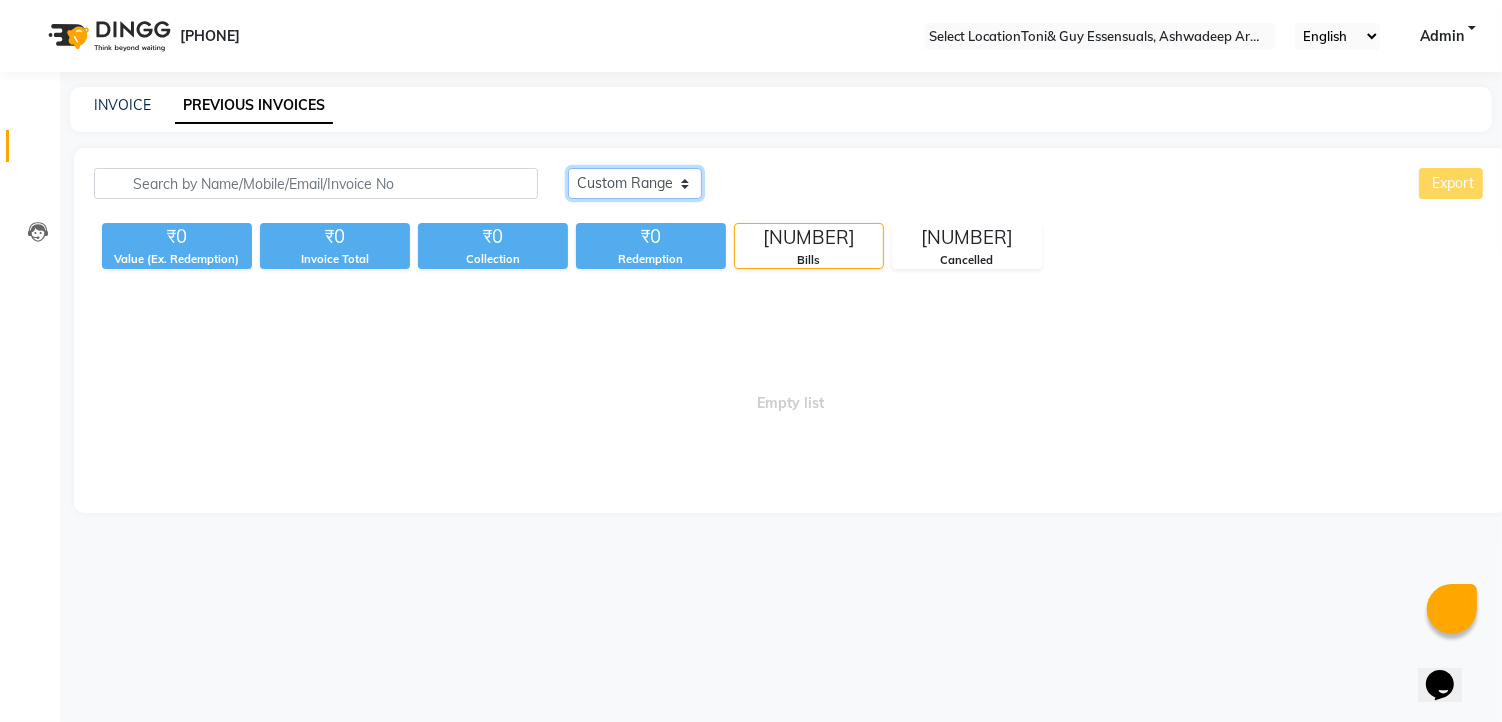 click on "[DATE] [DATE] [DATE]" at bounding box center [635, 183] 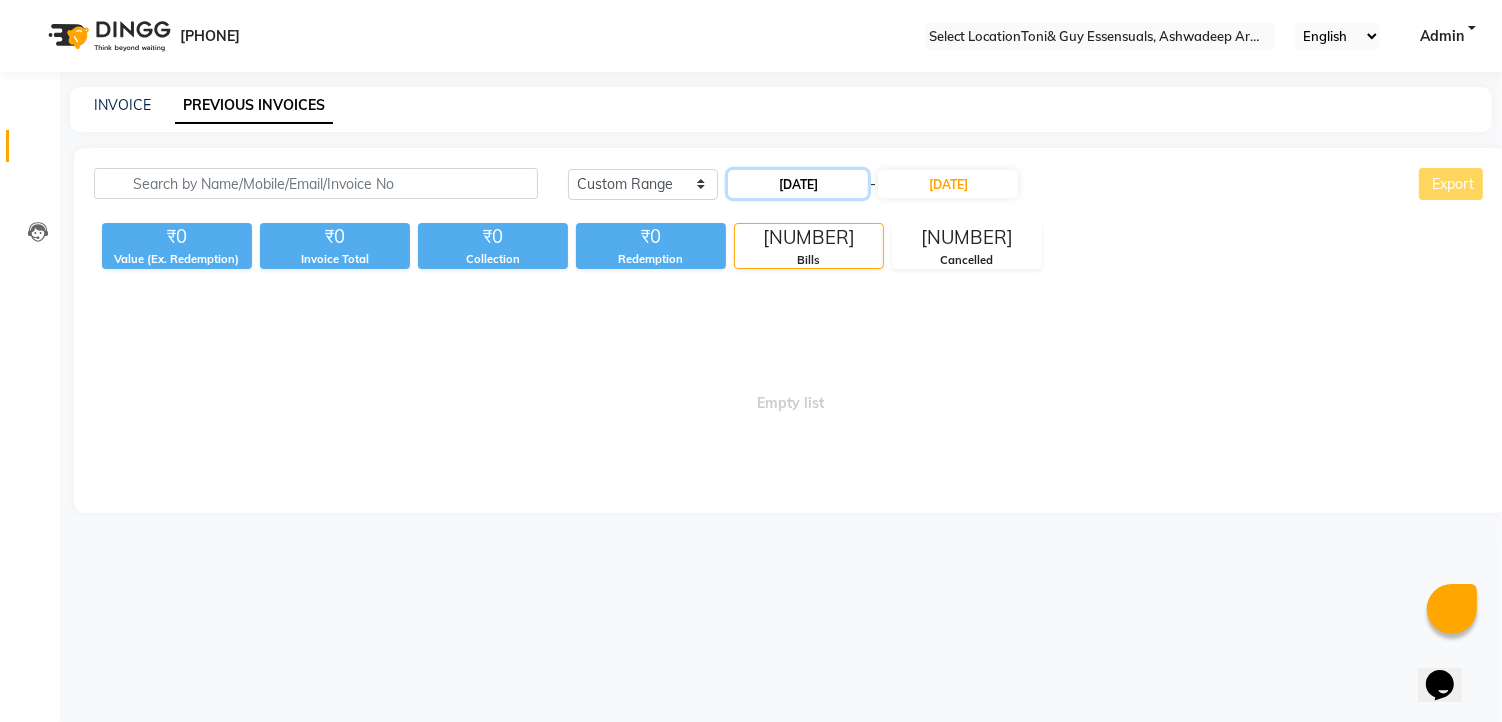 click on "[DATE]" at bounding box center [798, 184] 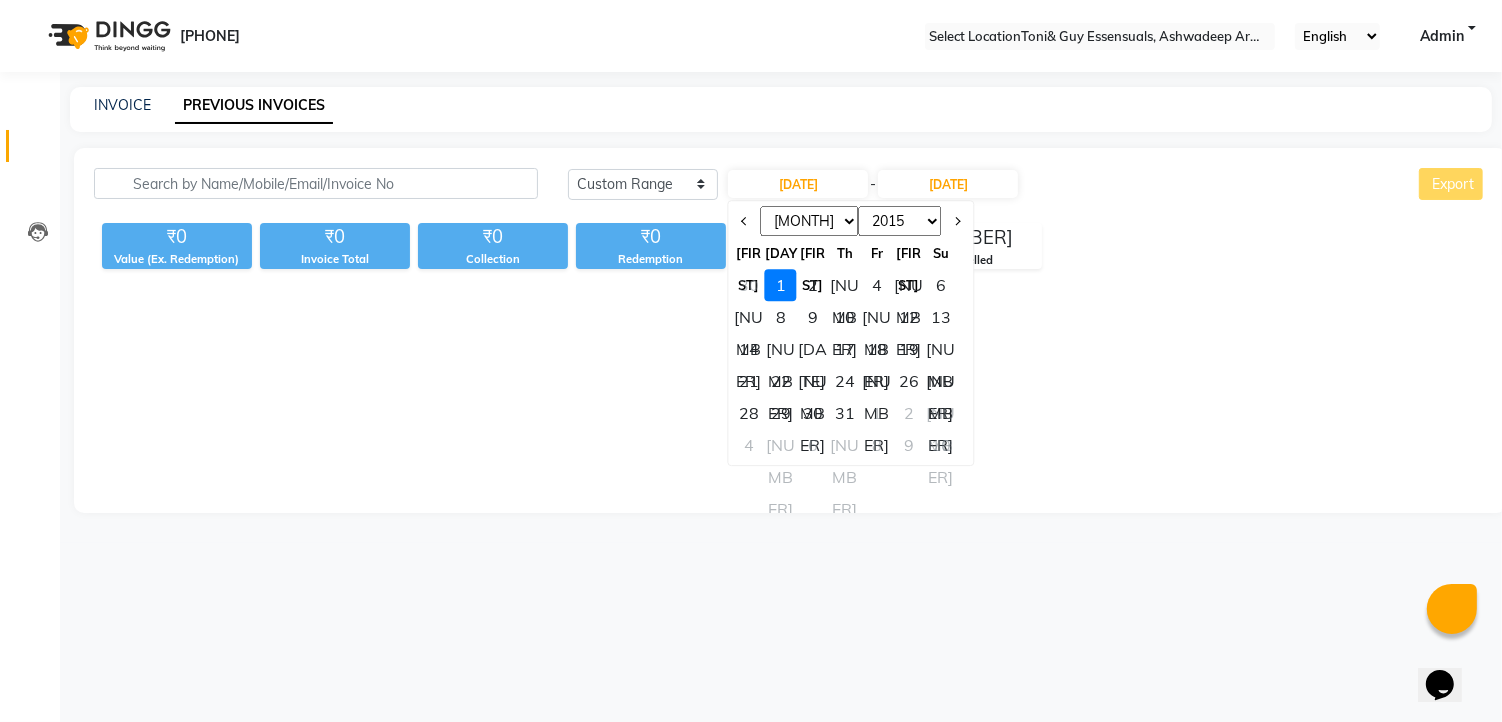 click on "12" at bounding box center [909, 317] 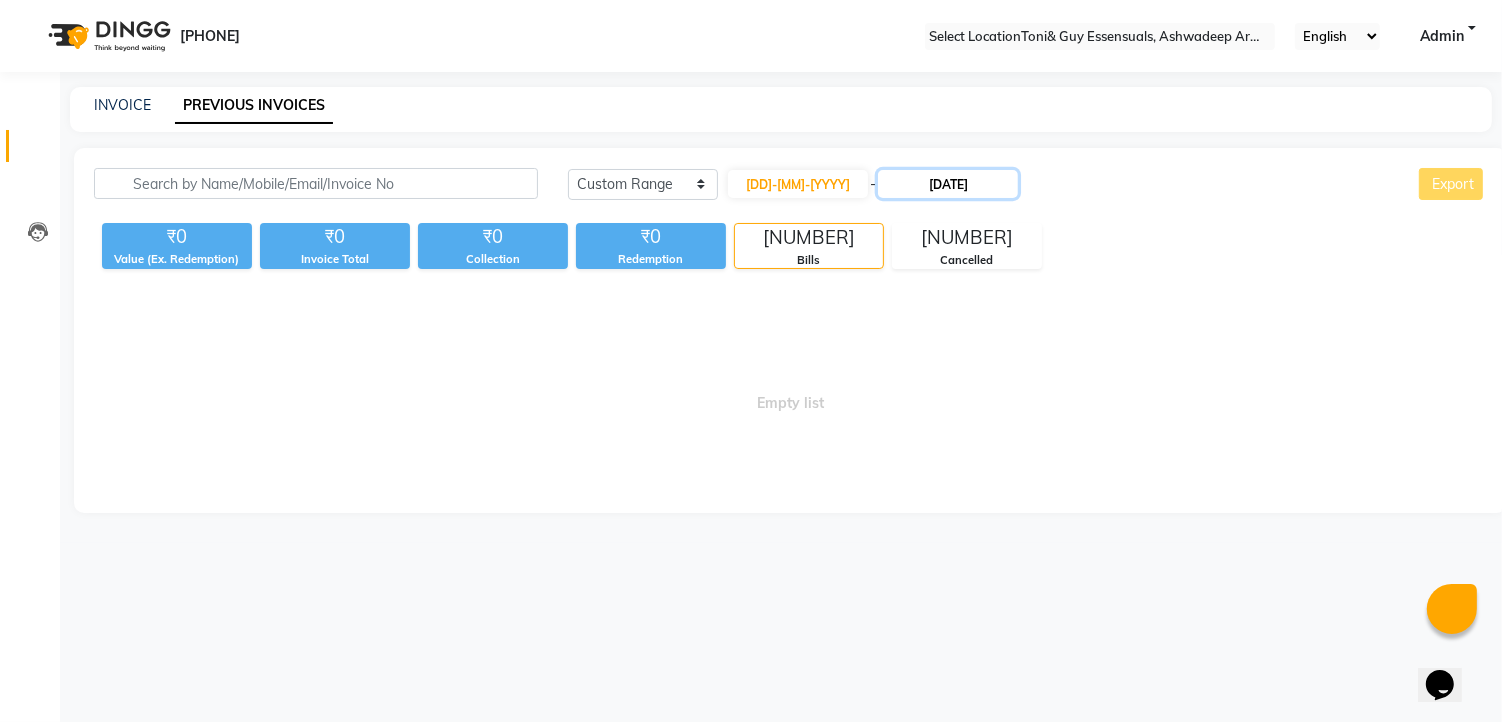 click on "[DATE]" at bounding box center [948, 184] 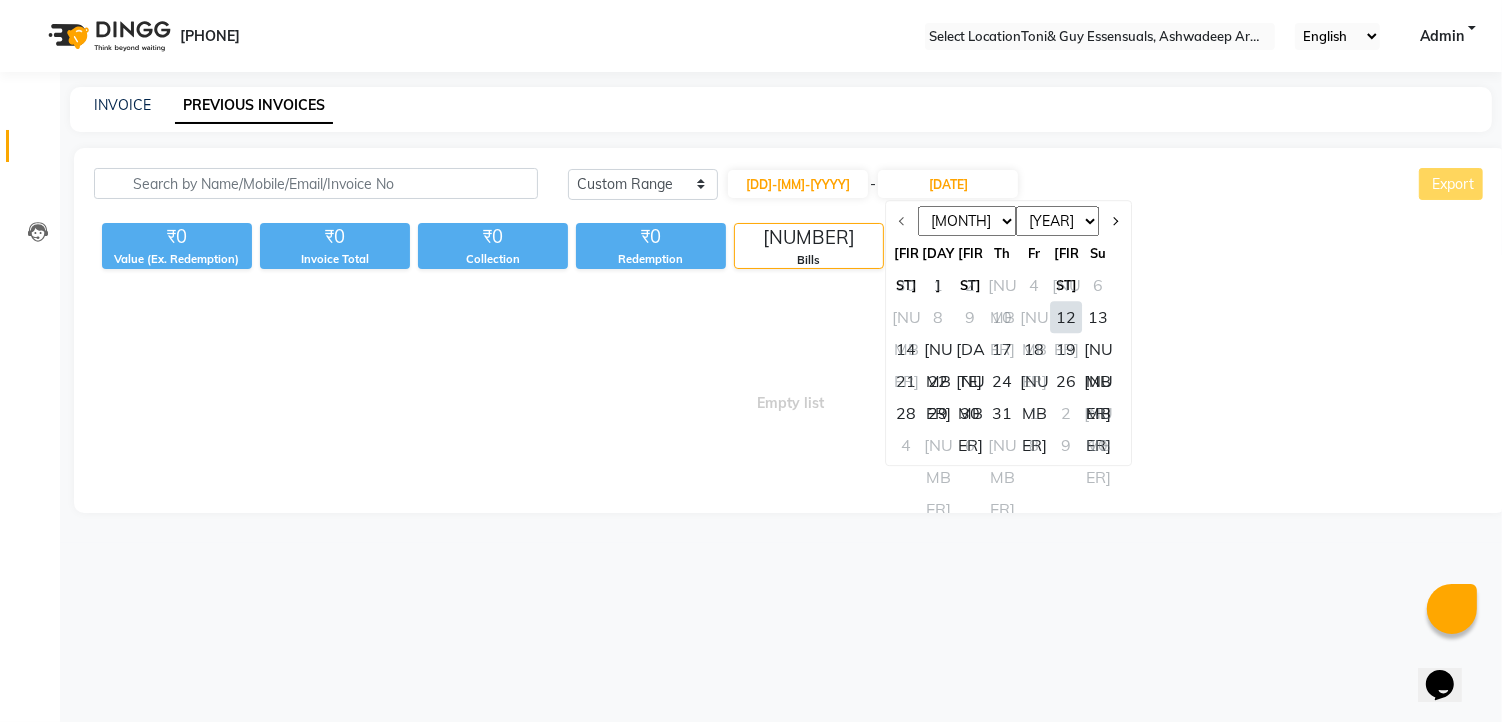 click on "12" at bounding box center [1067, 317] 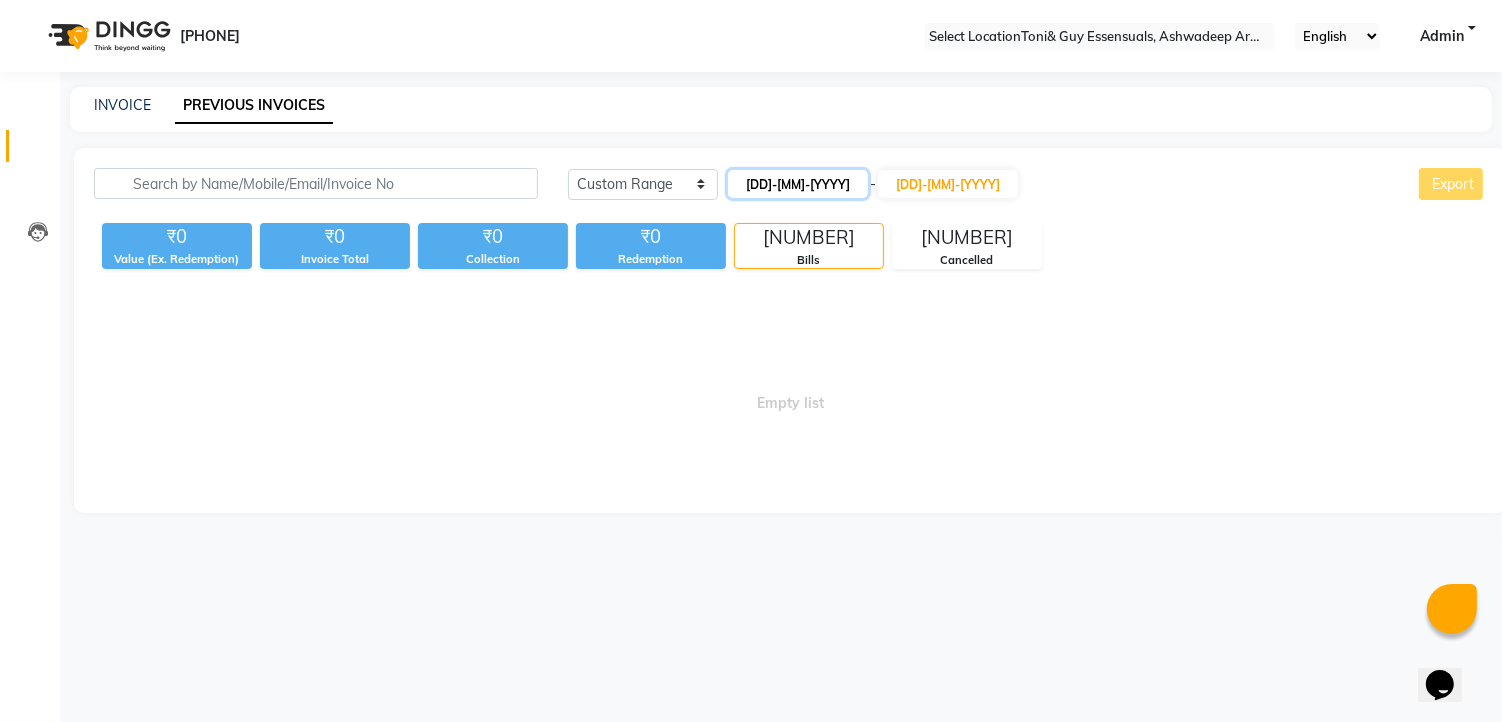 click on "12-07-2025" at bounding box center (798, 184) 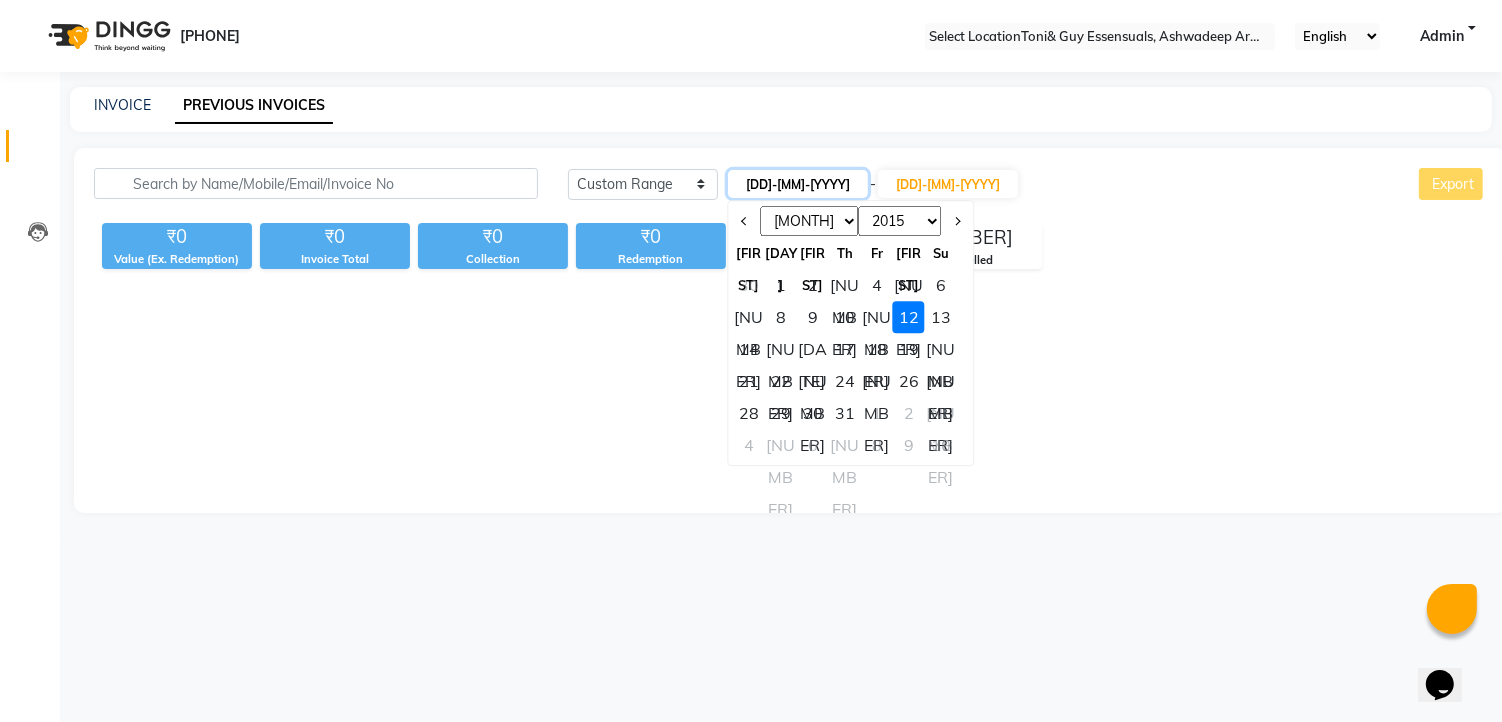 click on "12-07-2025" at bounding box center [798, 184] 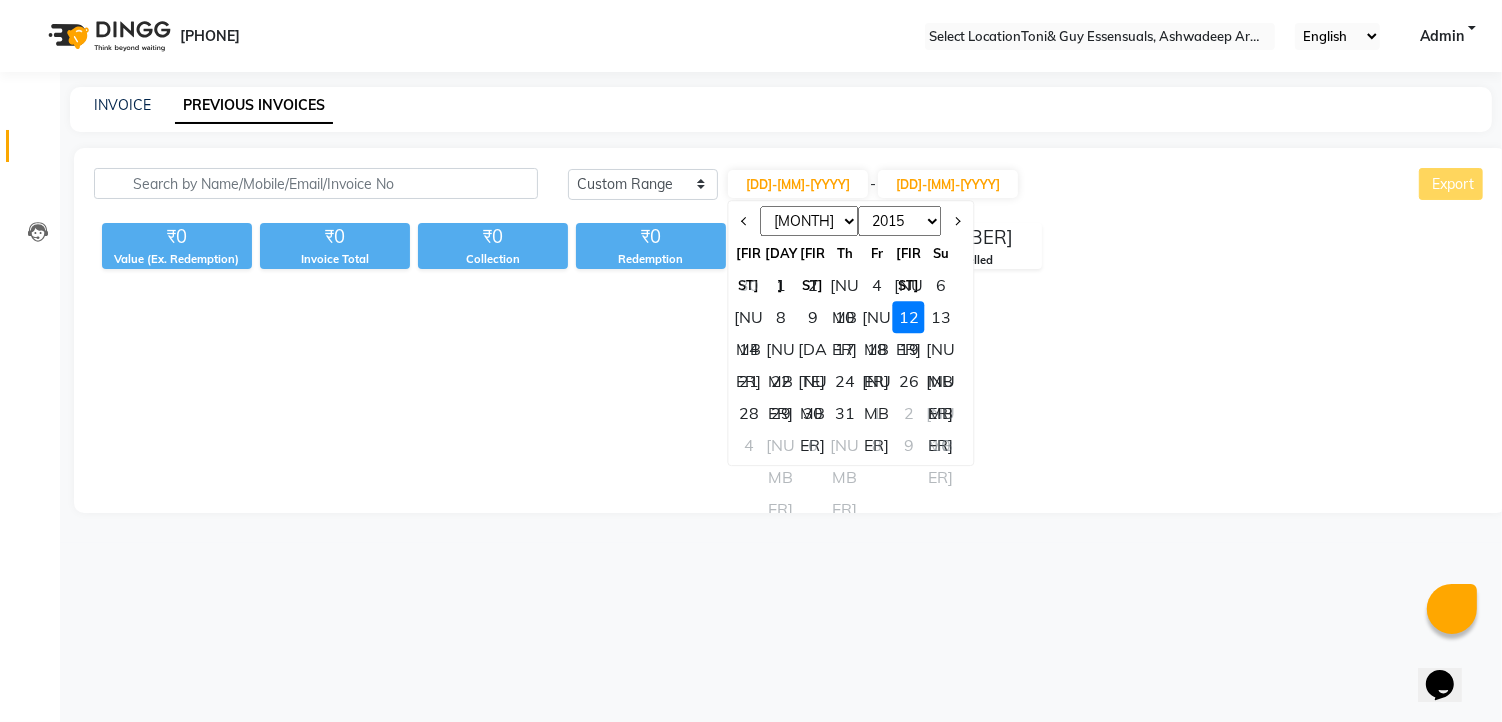 click on "[MONTH] [MONTH] [MONTH] [MONTH] [MONTH] [MONTH] [MONTH] [MONTH] [MONTH] [MONTH] [MONTH] [MONTH]" at bounding box center (810, 221) 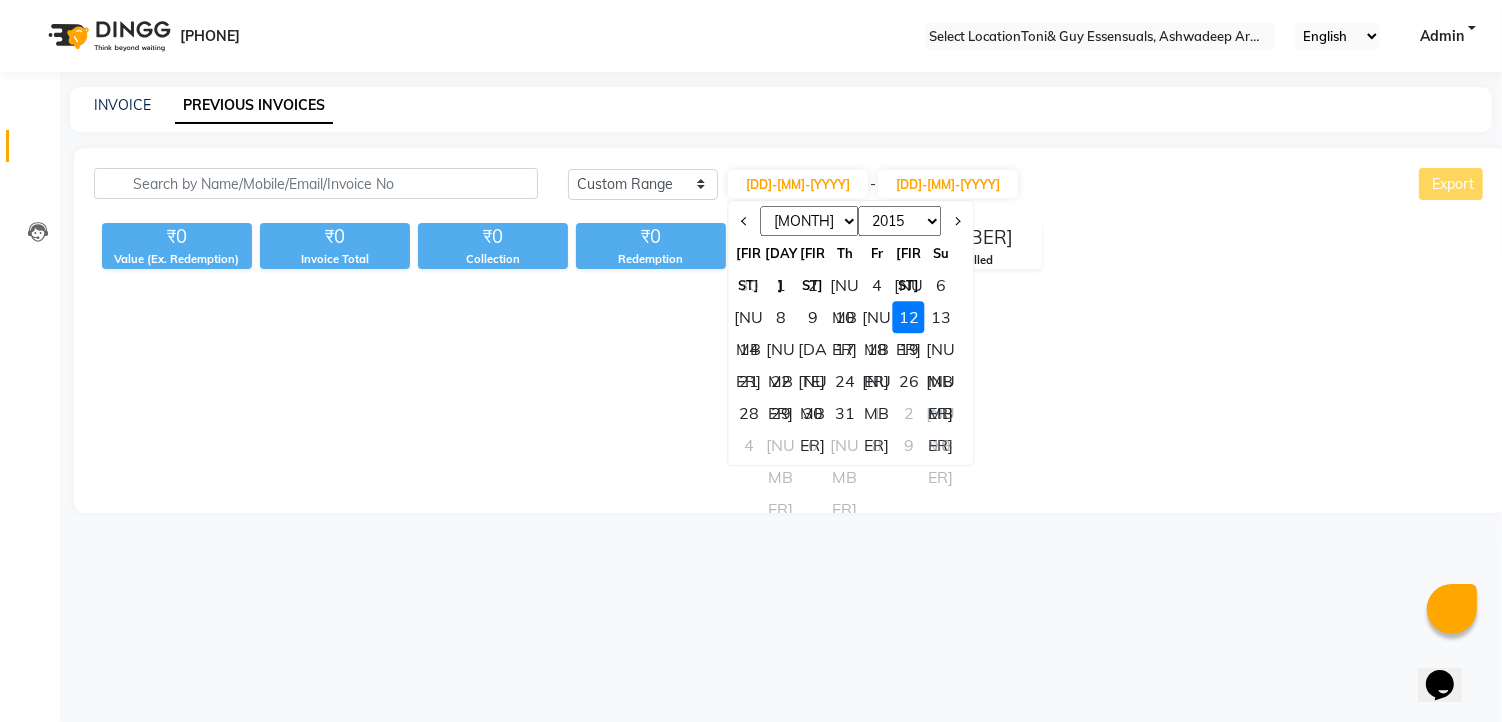 select on "[NUMBER]" 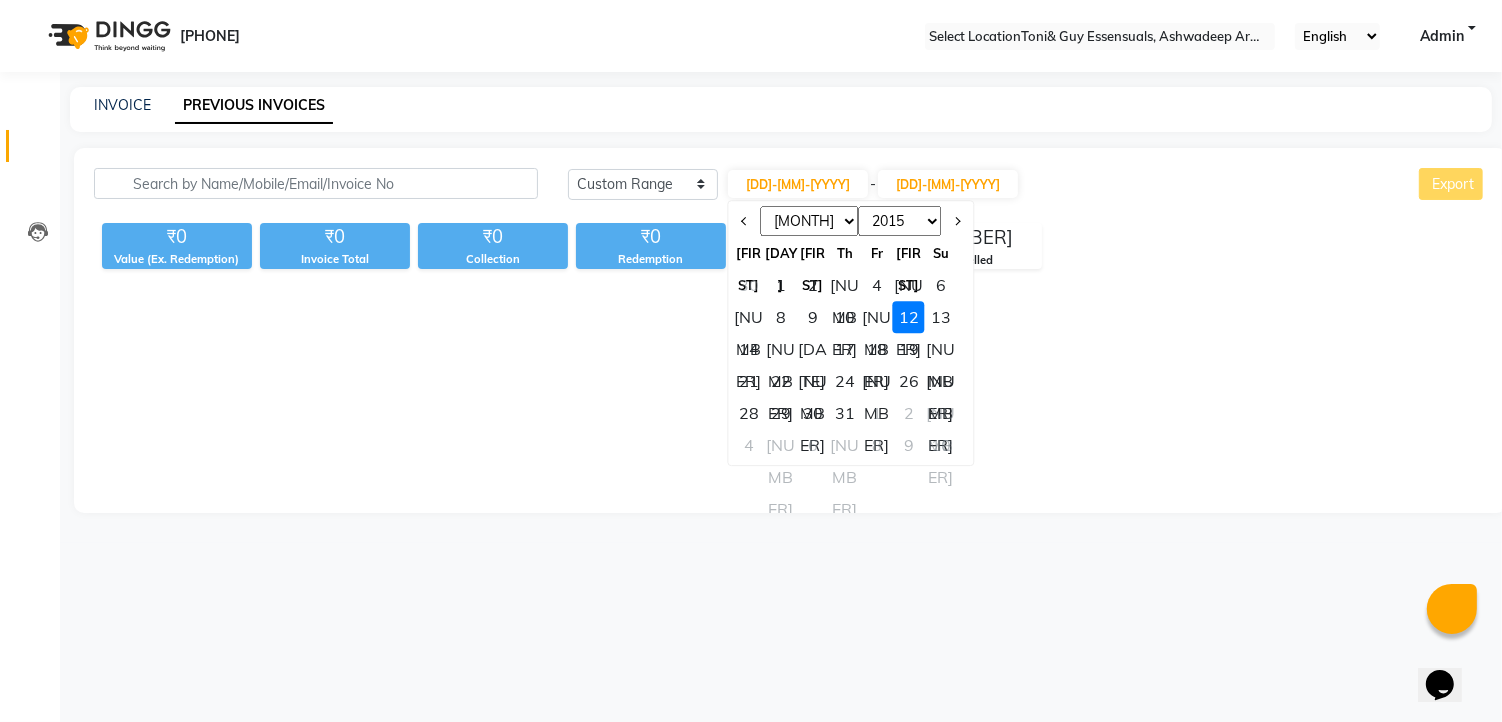 click on "[MONTH] [MONTH] [MONTH] [MONTH] [MONTH] [MONTH] [MONTH] [MONTH] [MONTH] [MONTH] [MONTH] [MONTH]" at bounding box center [810, 221] 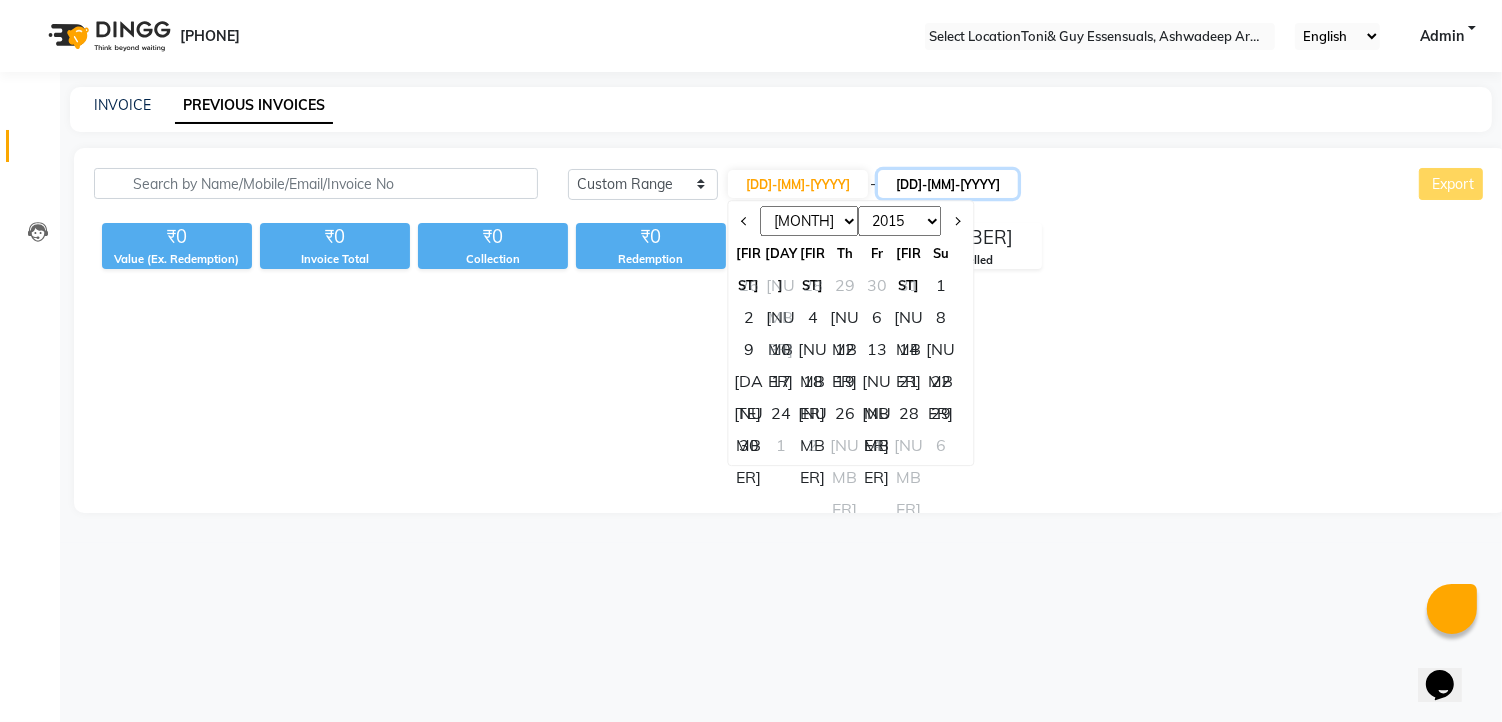 click on "12-07-2025" at bounding box center [948, 184] 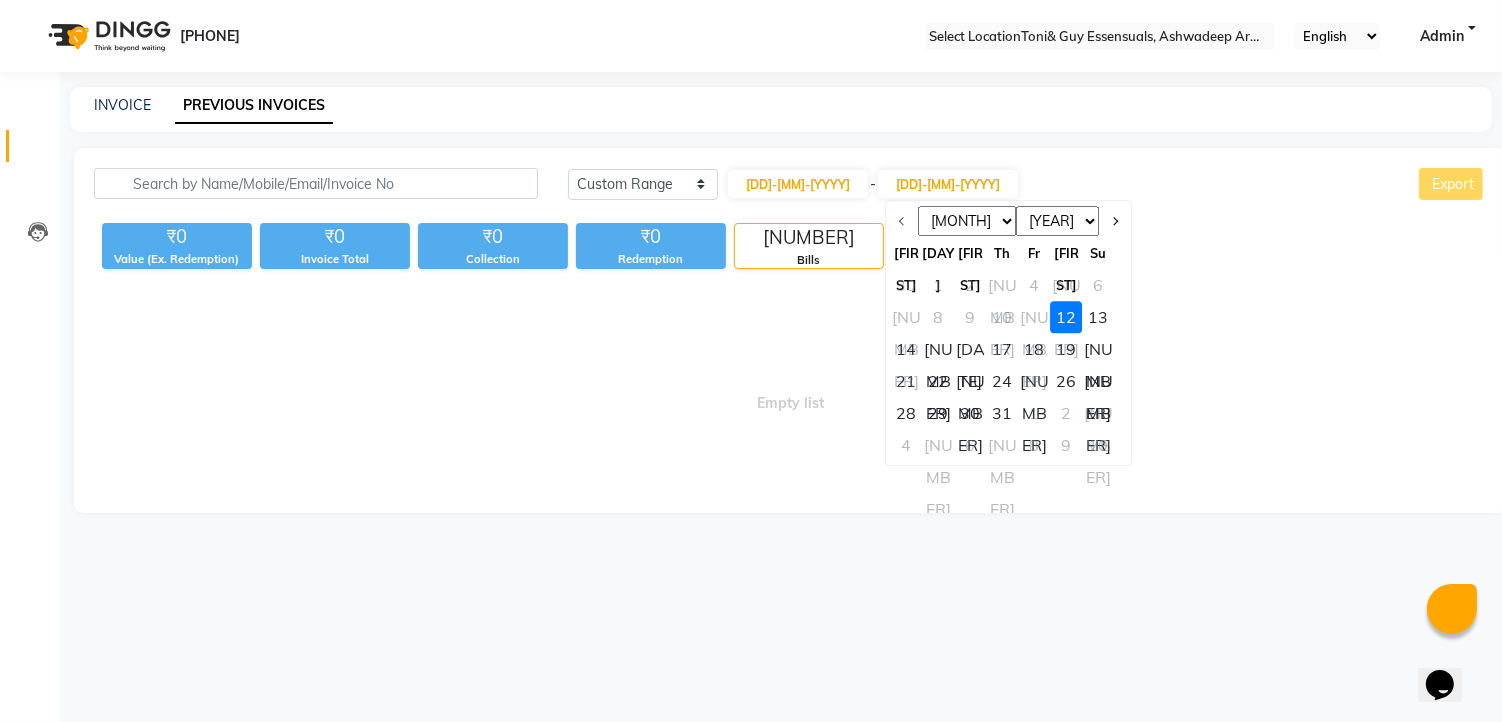 click on "Jul Aug Sep Oct Nov Dec" at bounding box center (968, 221) 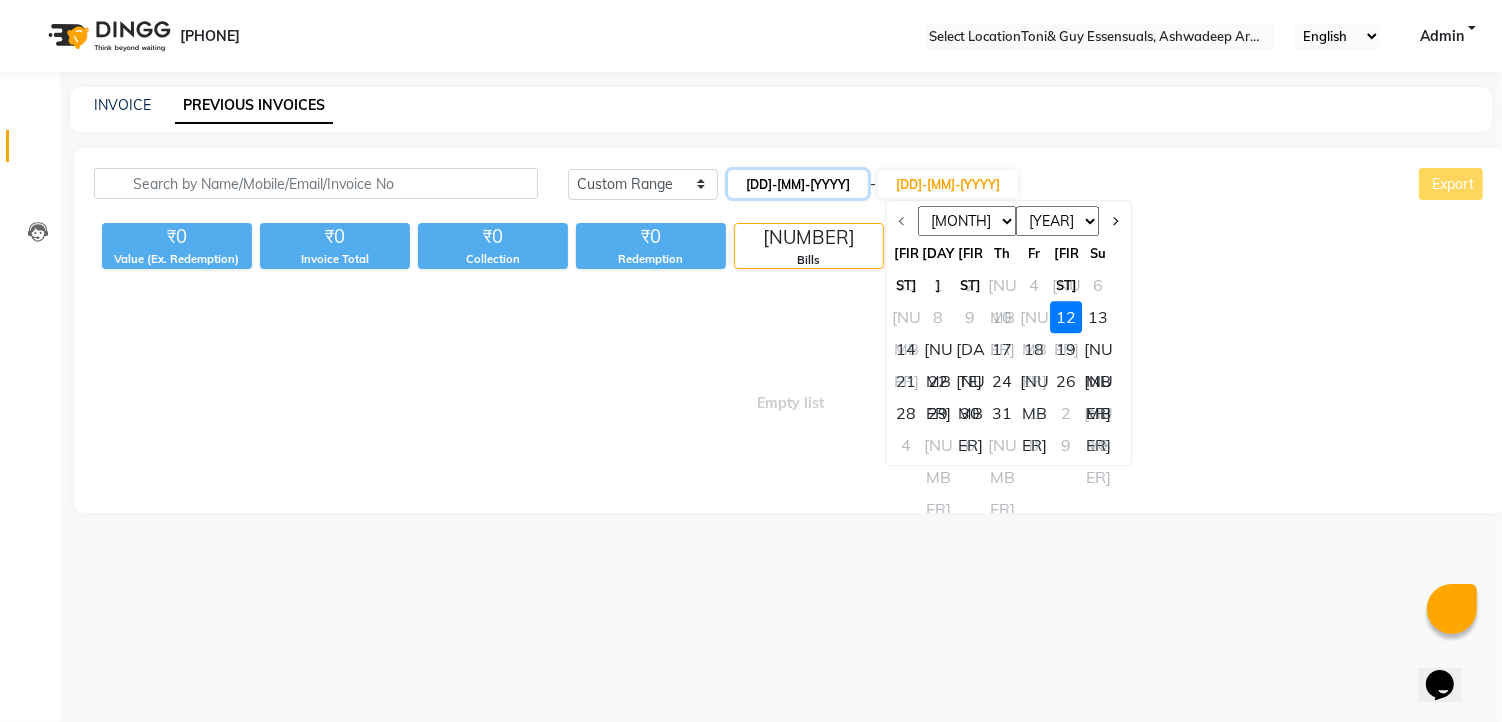 click on "12-07-2025" at bounding box center [798, 184] 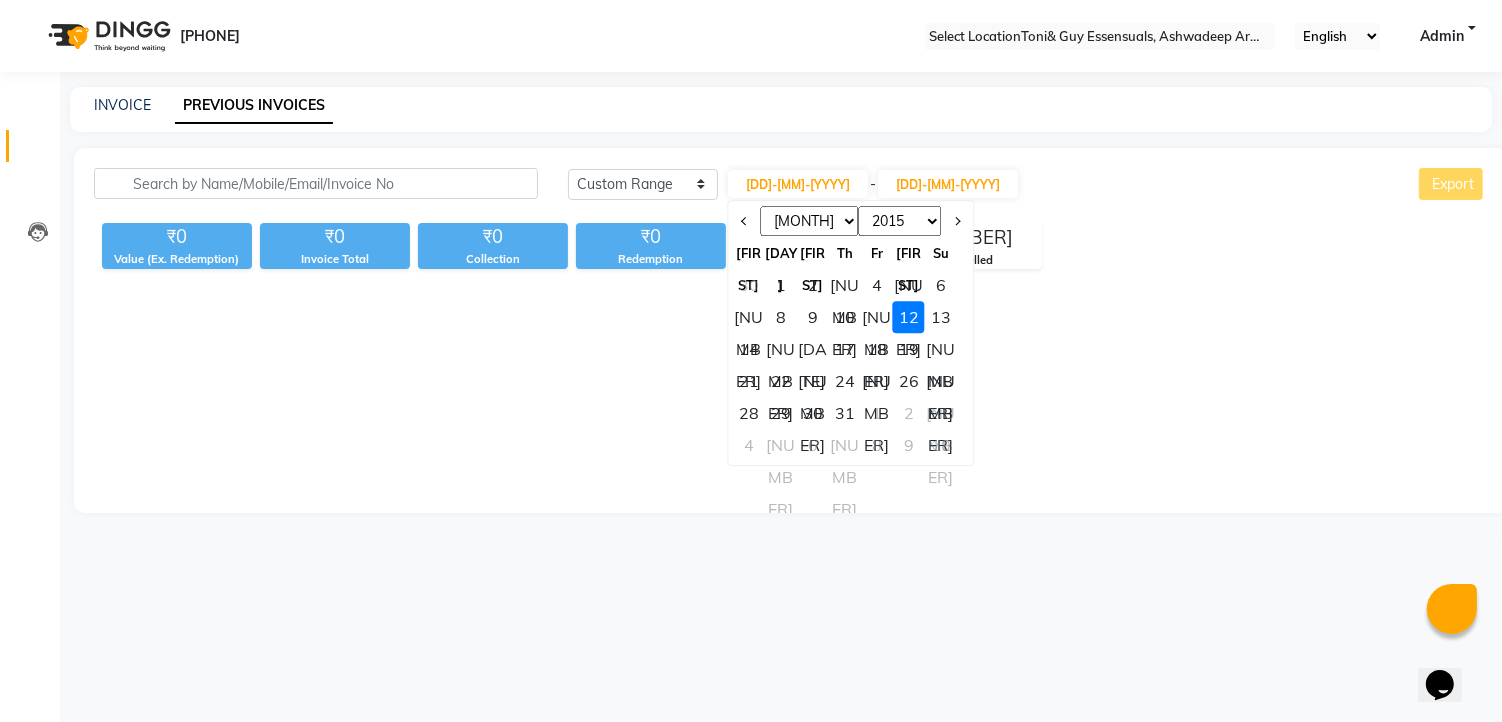 click on "[MONTH] [MONTH] [MONTH] [MONTH] [MONTH] [MONTH] [MONTH] [MONTH] [MONTH] [MONTH] [MONTH] [MONTH]" at bounding box center [810, 221] 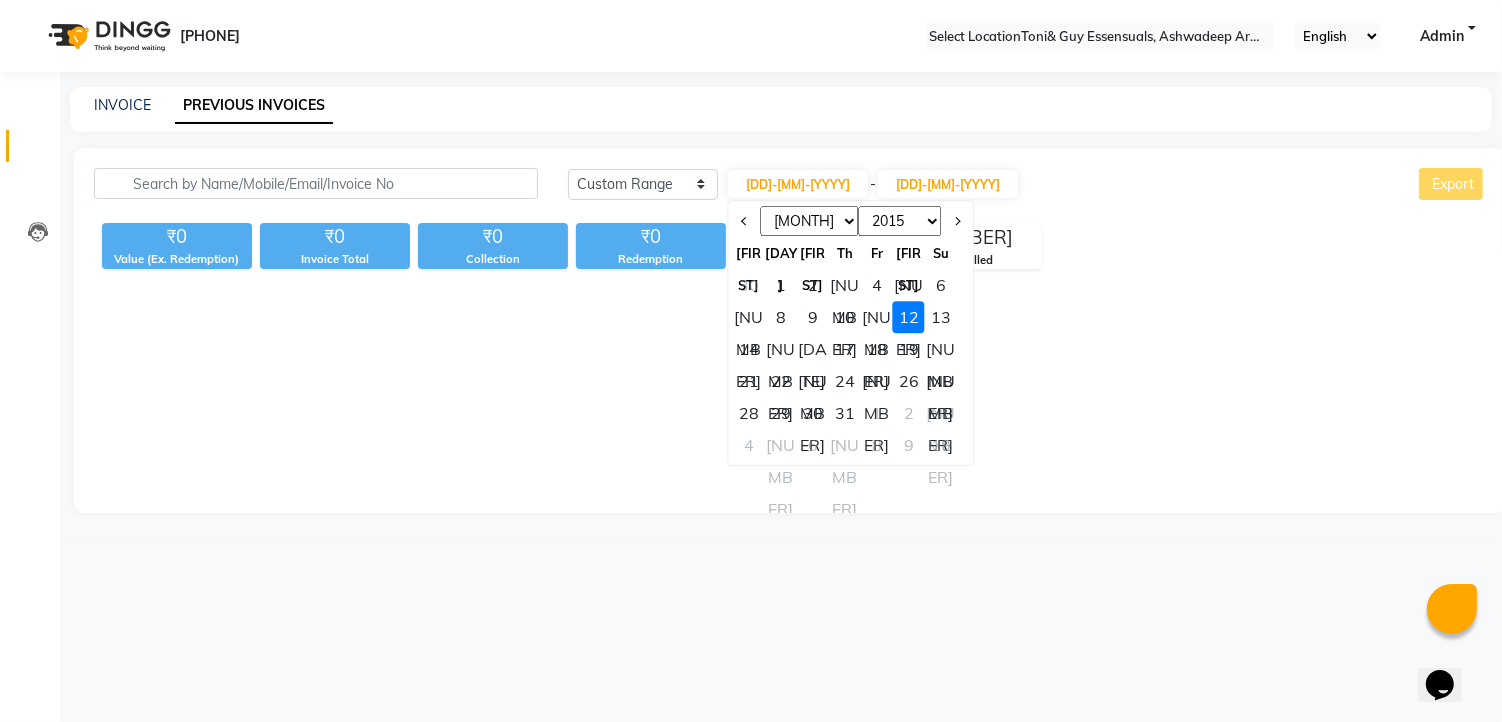 select on "[NUMBER]" 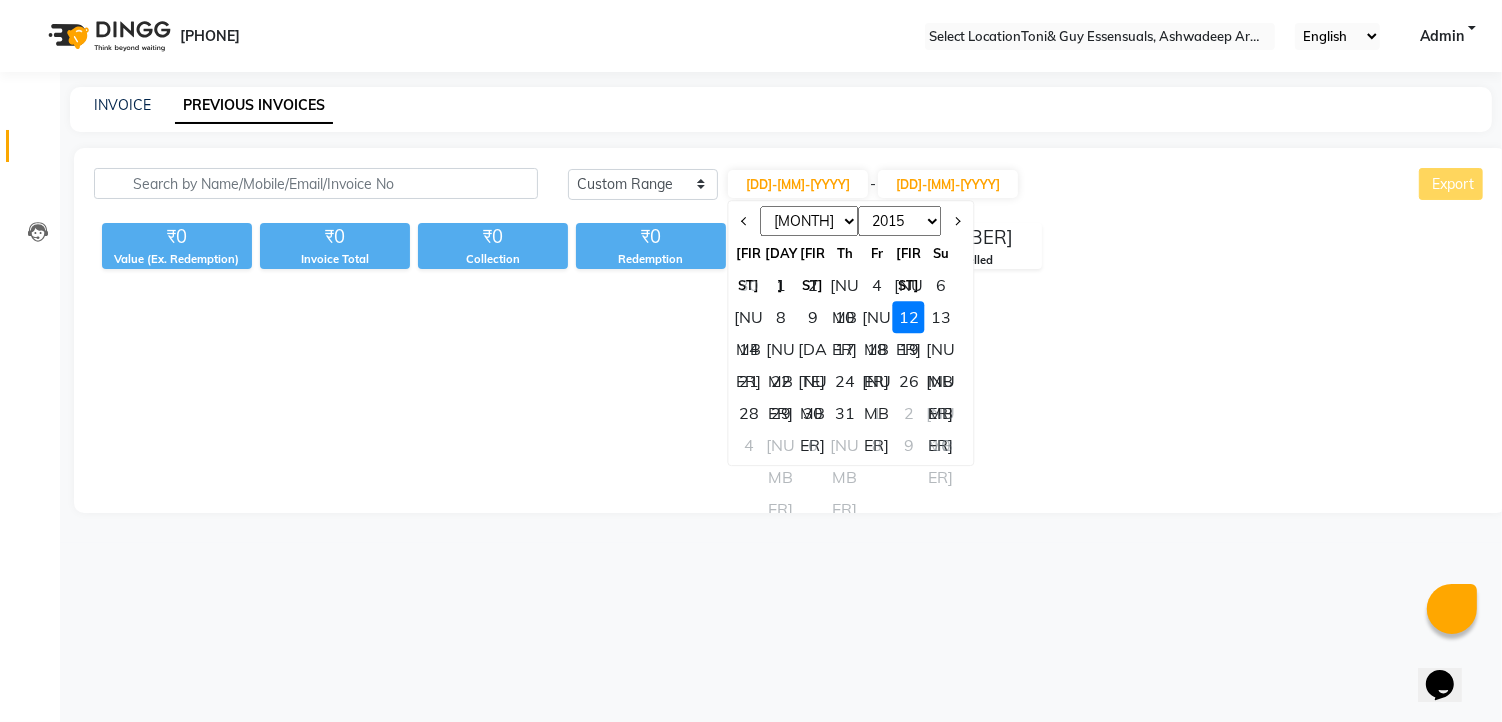 click on "[MONTH] [MONTH] [MONTH] [MONTH] [MONTH] [MONTH] [MONTH] [MONTH] [MONTH] [MONTH] [MONTH] [MONTH]" at bounding box center (810, 221) 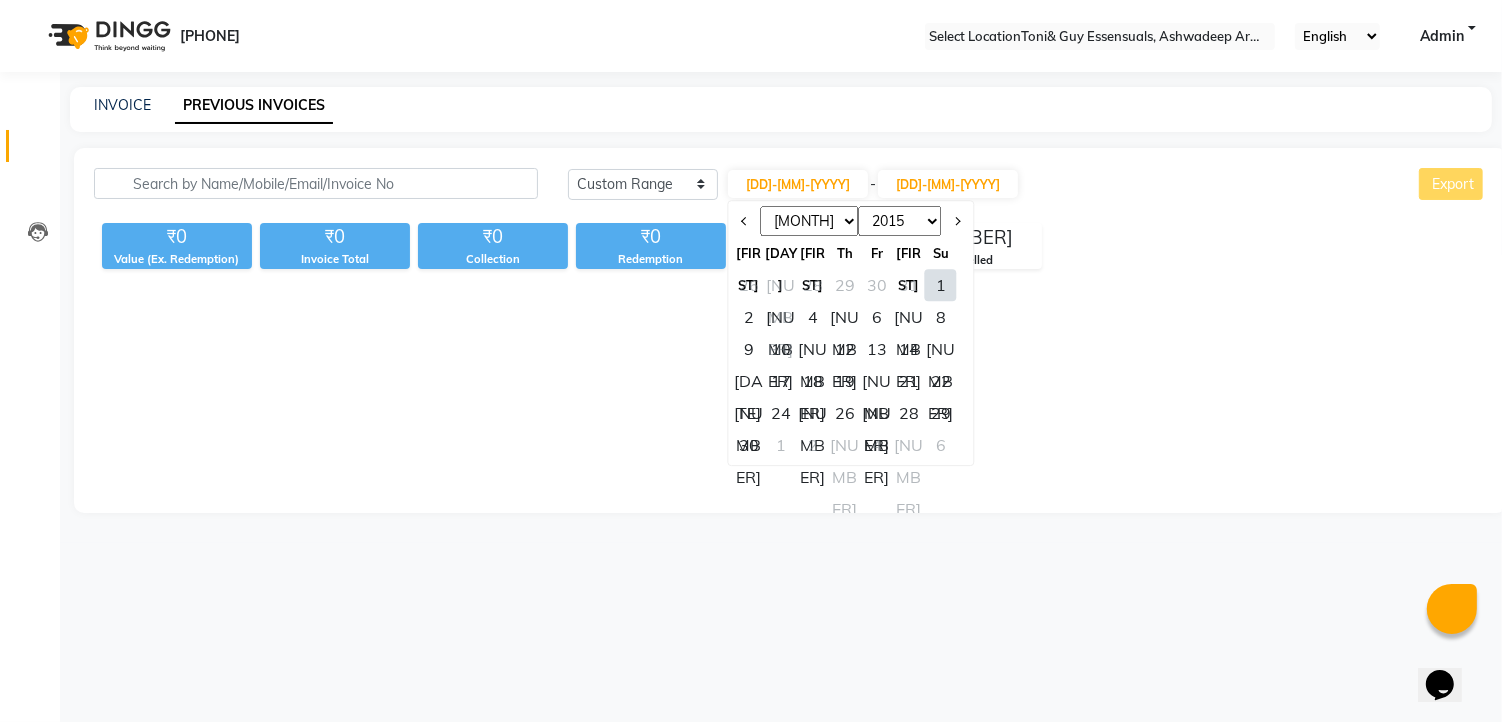 click on "12" at bounding box center (845, 349) 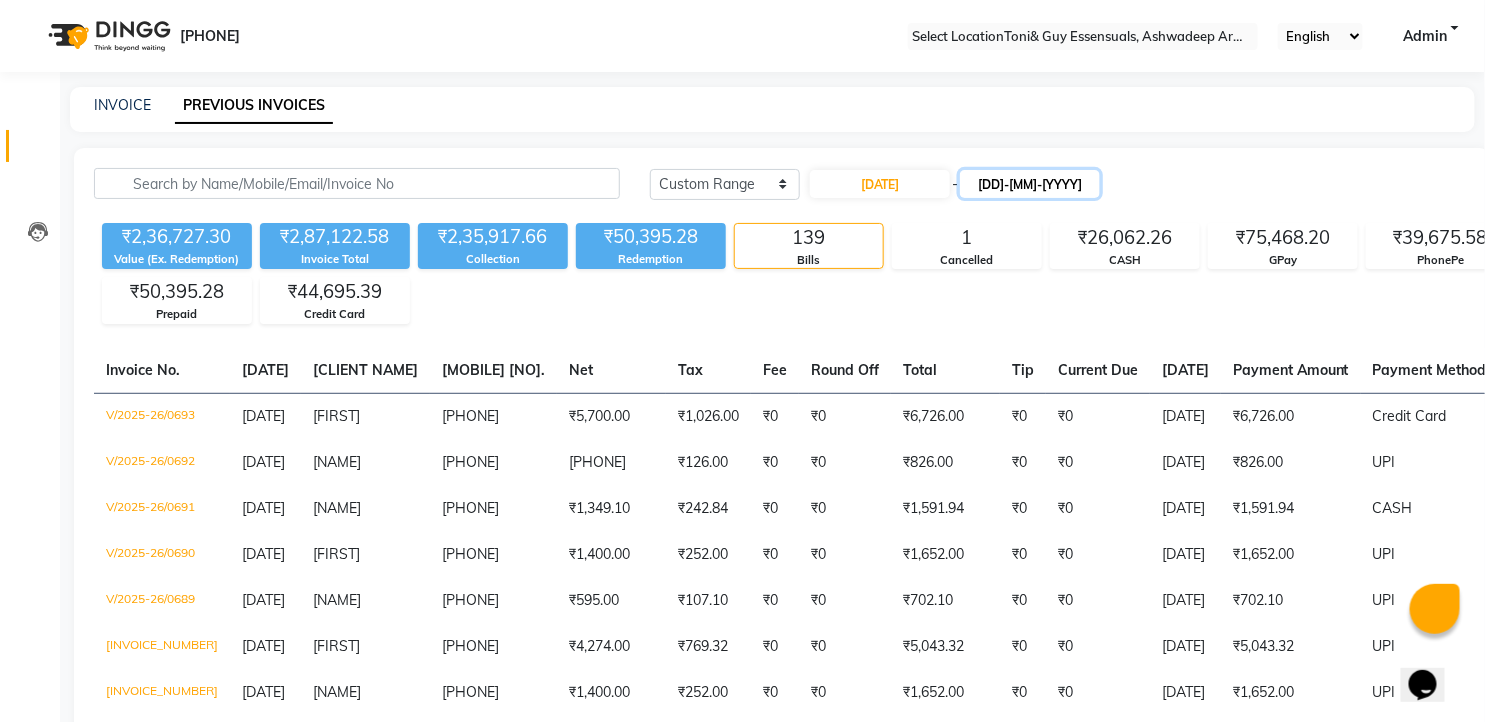 click on "12-07-2025" at bounding box center (1030, 184) 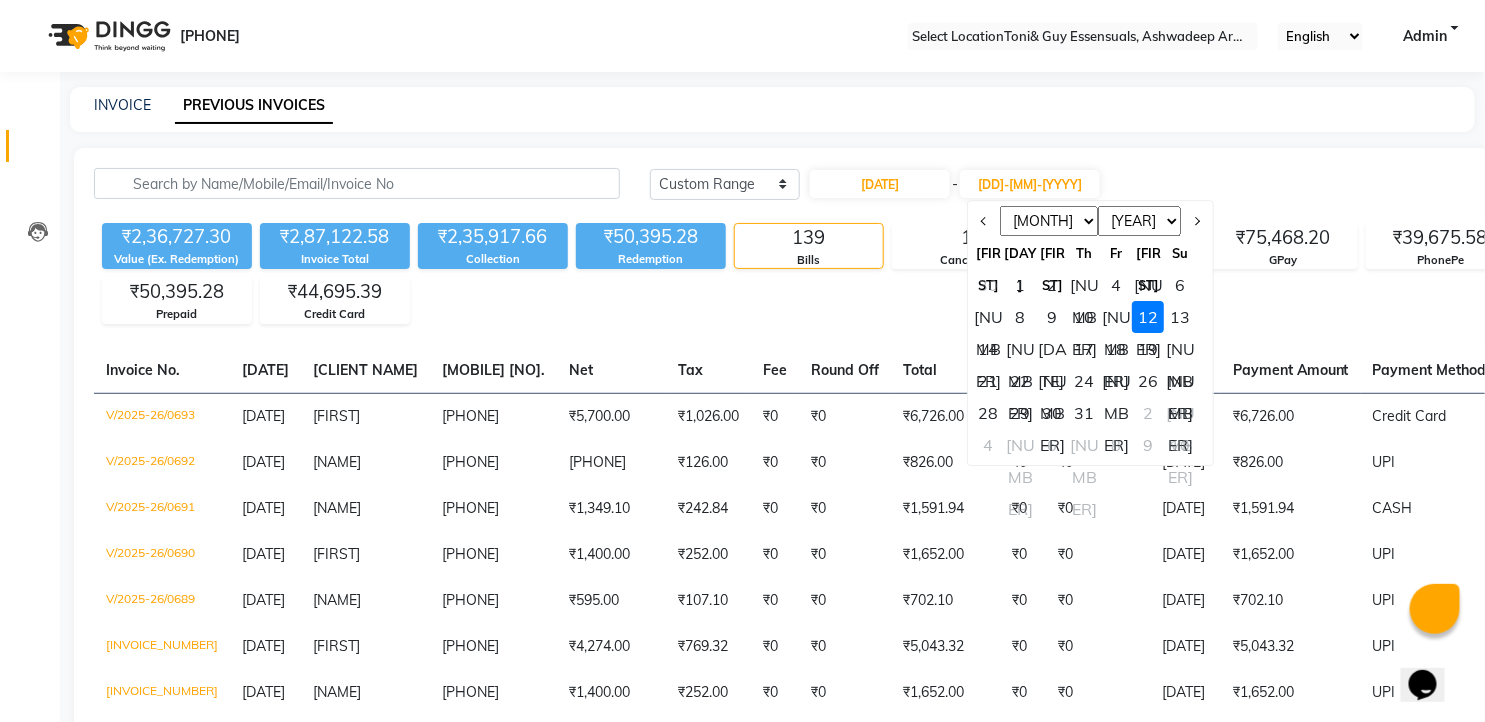 click on "[MONTH] [MONTH] [MONTH] [MONTH] [MONTH] [MONTH]" at bounding box center (1050, 221) 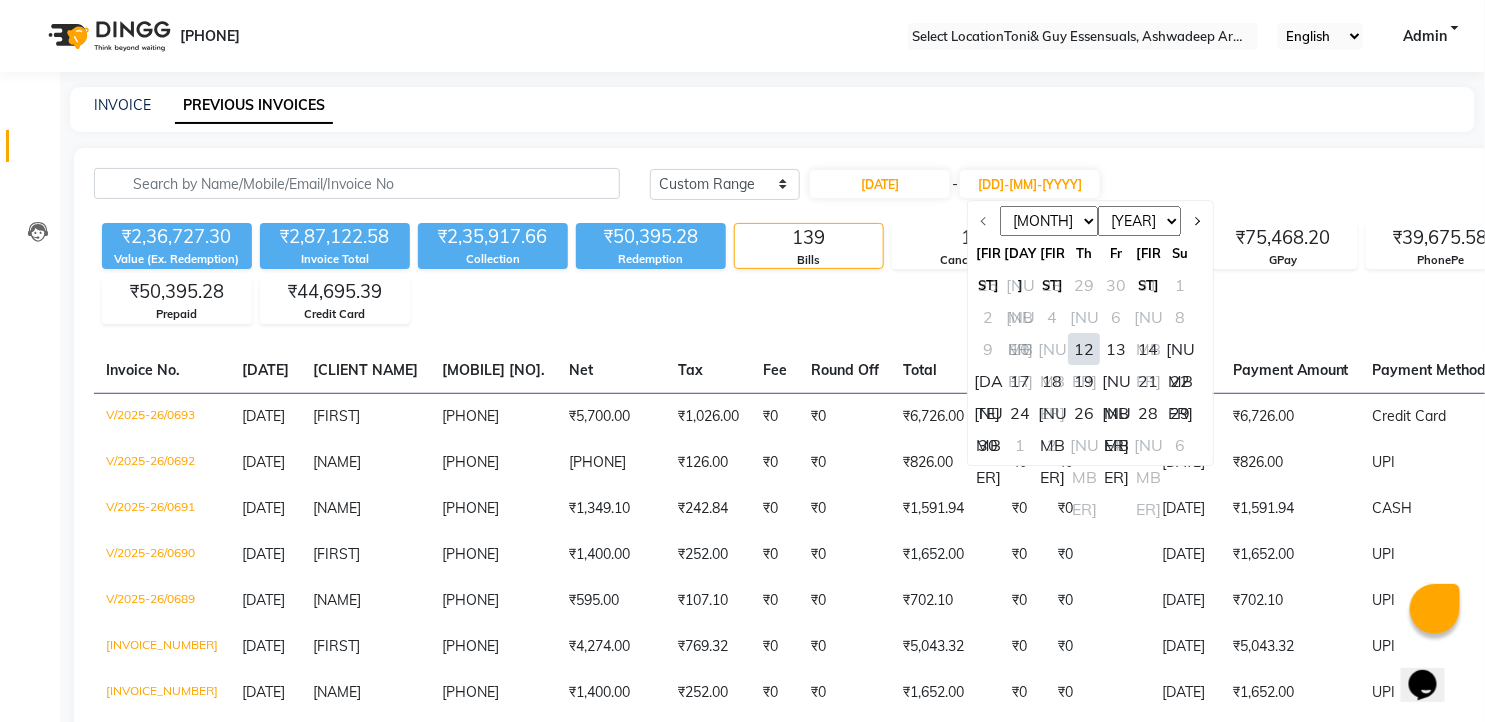 click on "12" at bounding box center (1085, 349) 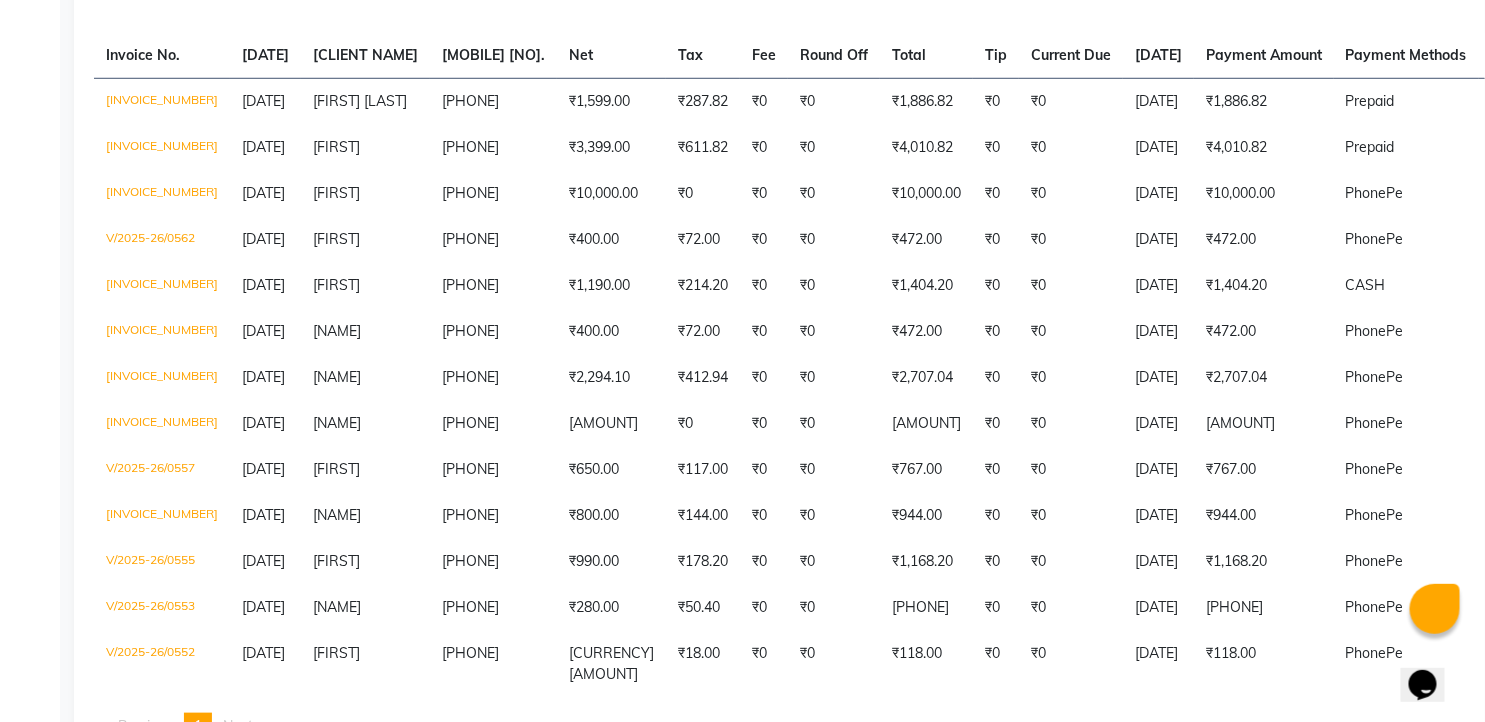 scroll, scrollTop: 0, scrollLeft: 0, axis: both 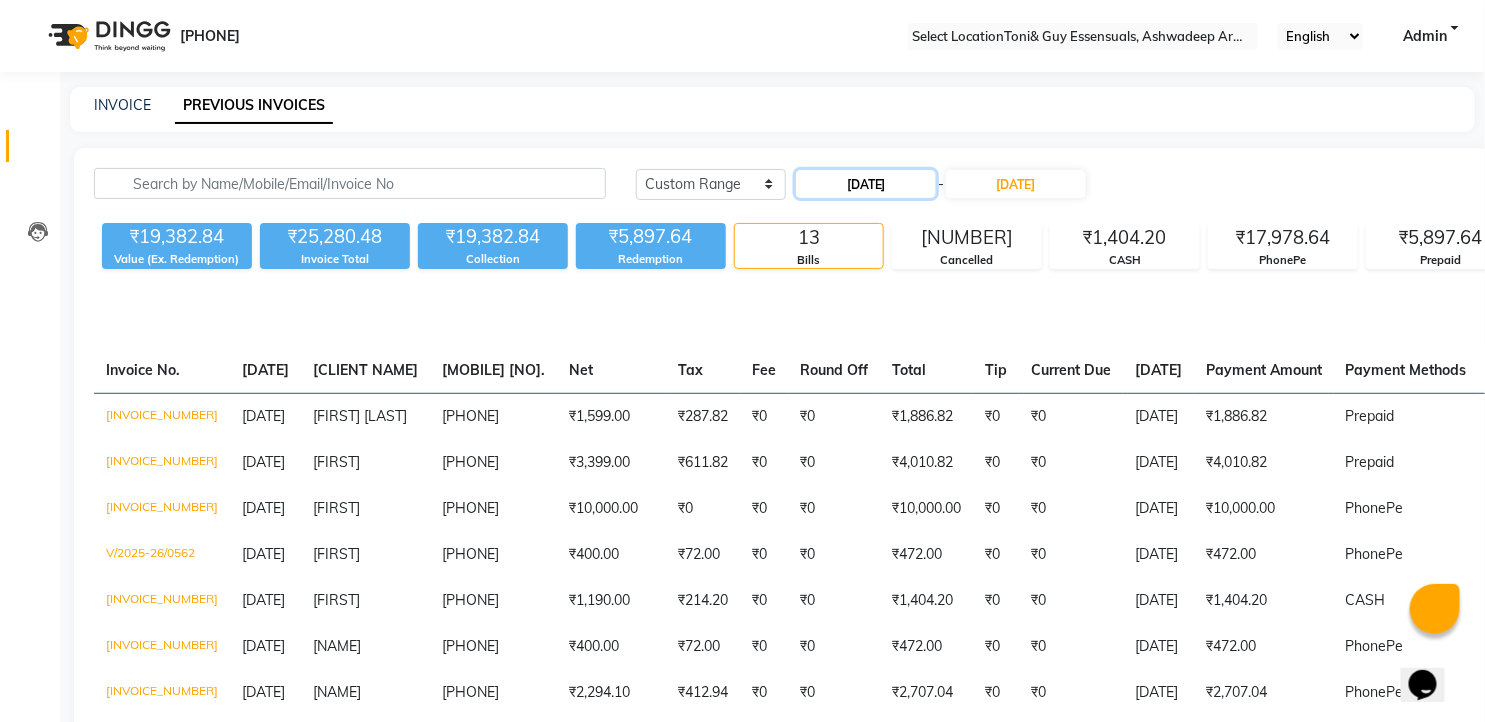 click on "12-06-2025" at bounding box center (866, 184) 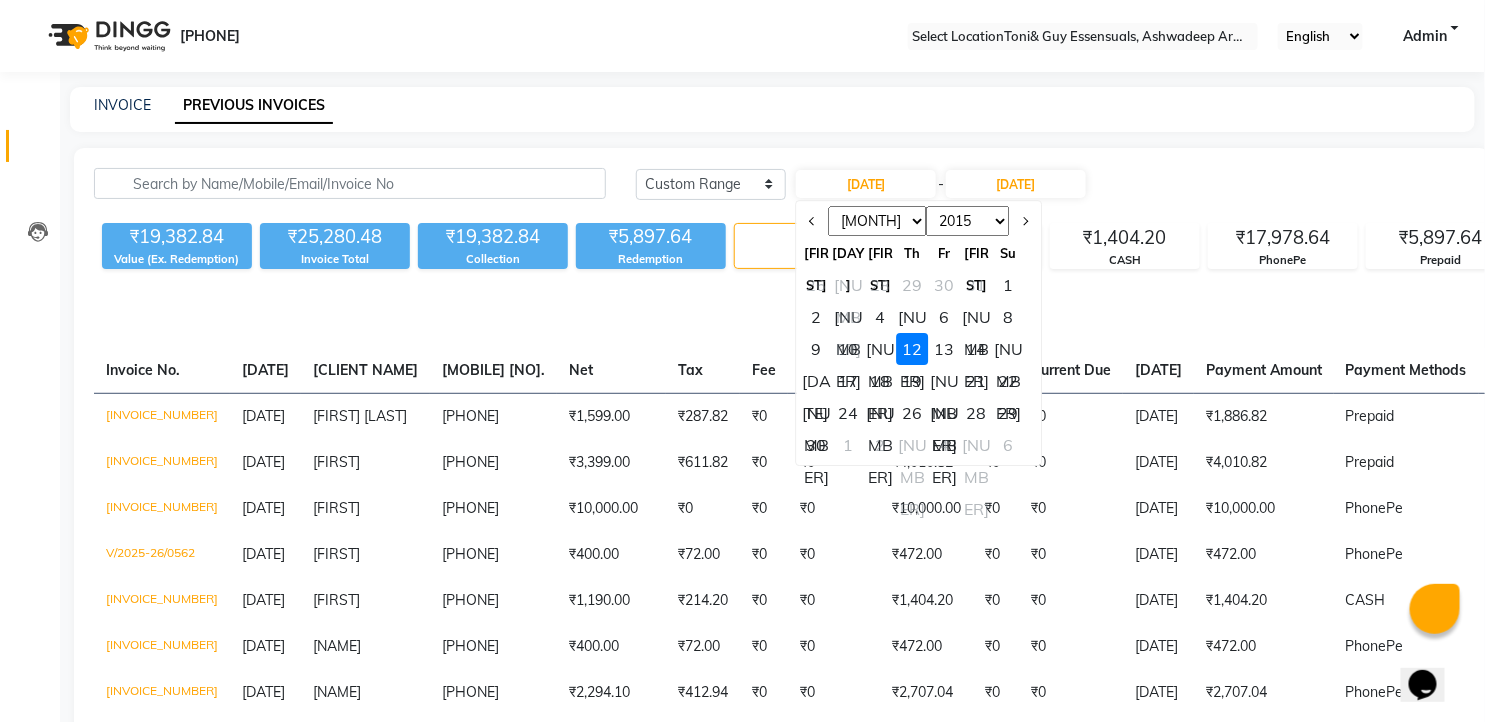 click on "13" at bounding box center [945, 349] 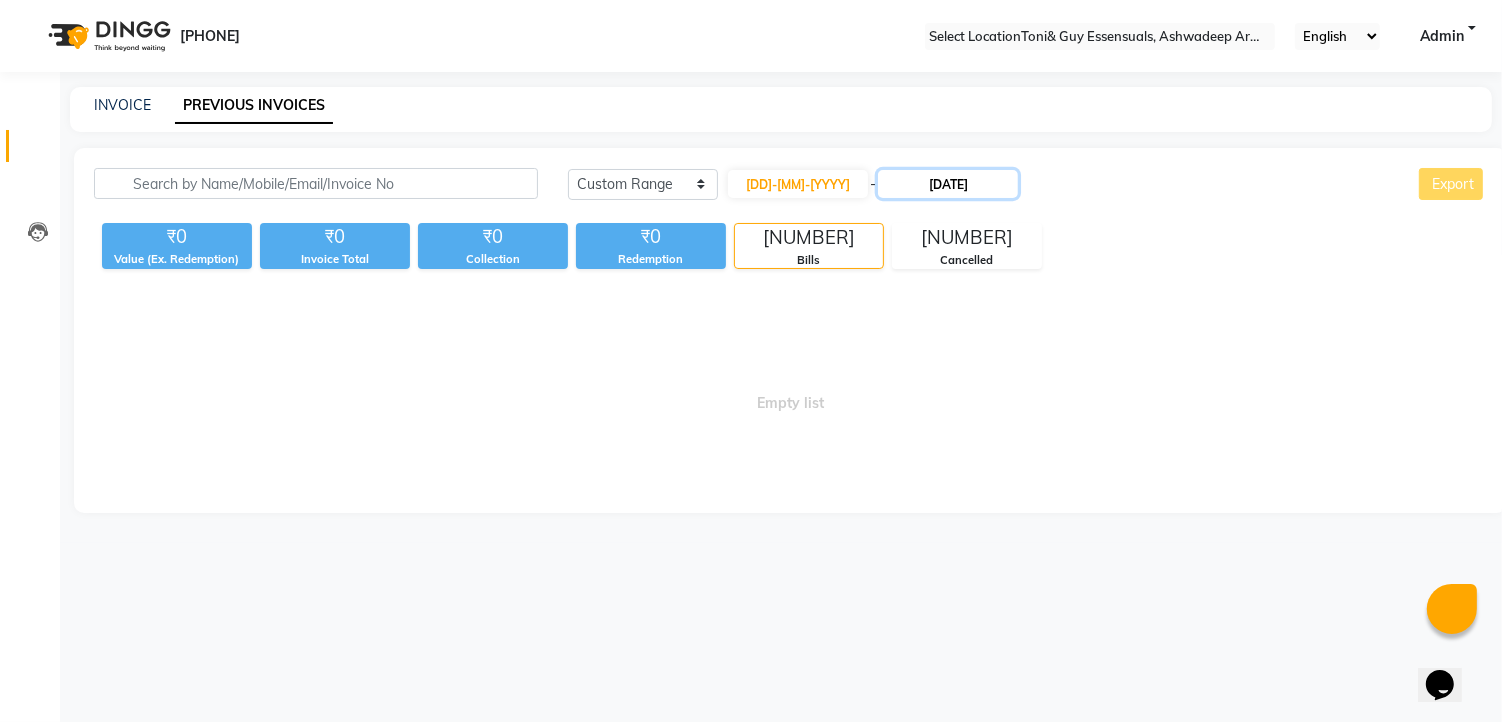 click on "12-06-2025" at bounding box center [948, 184] 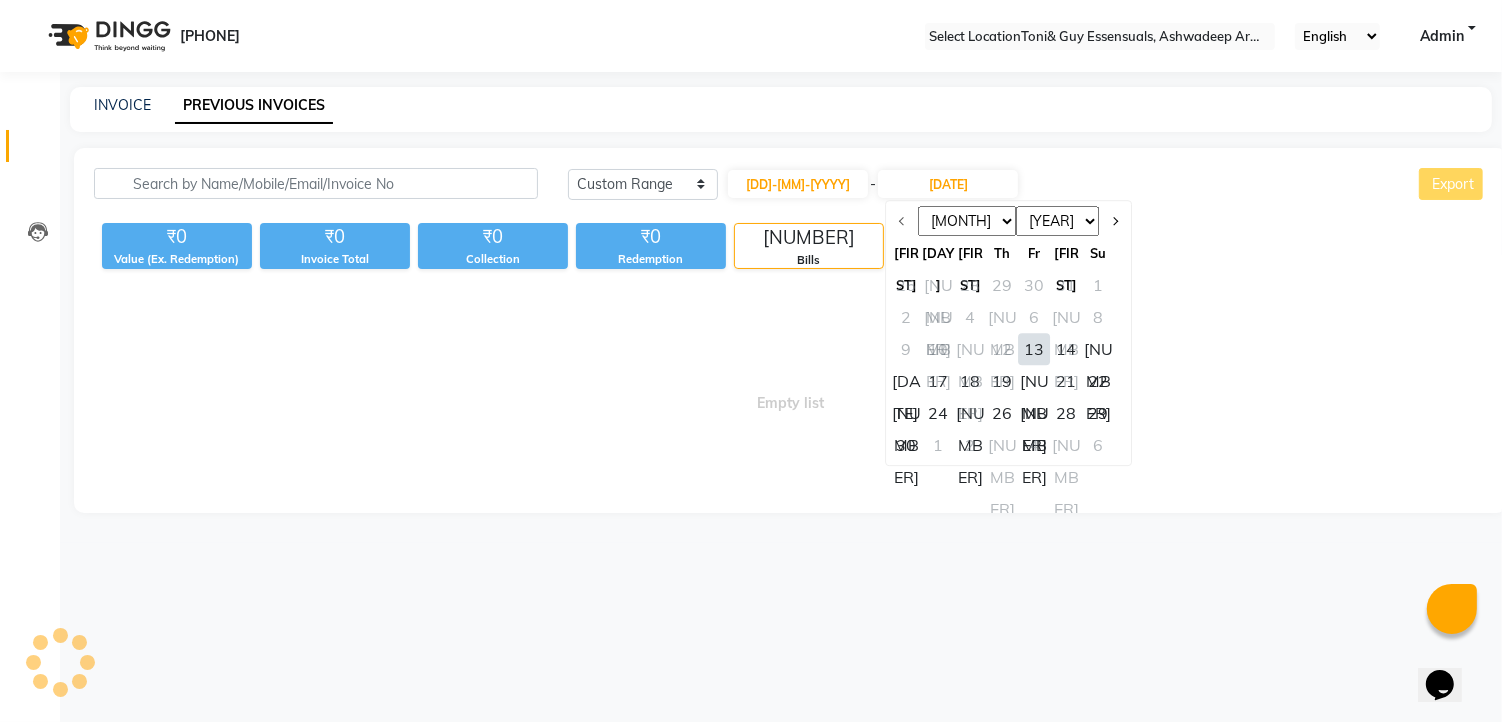 click on "13" at bounding box center (1035, 349) 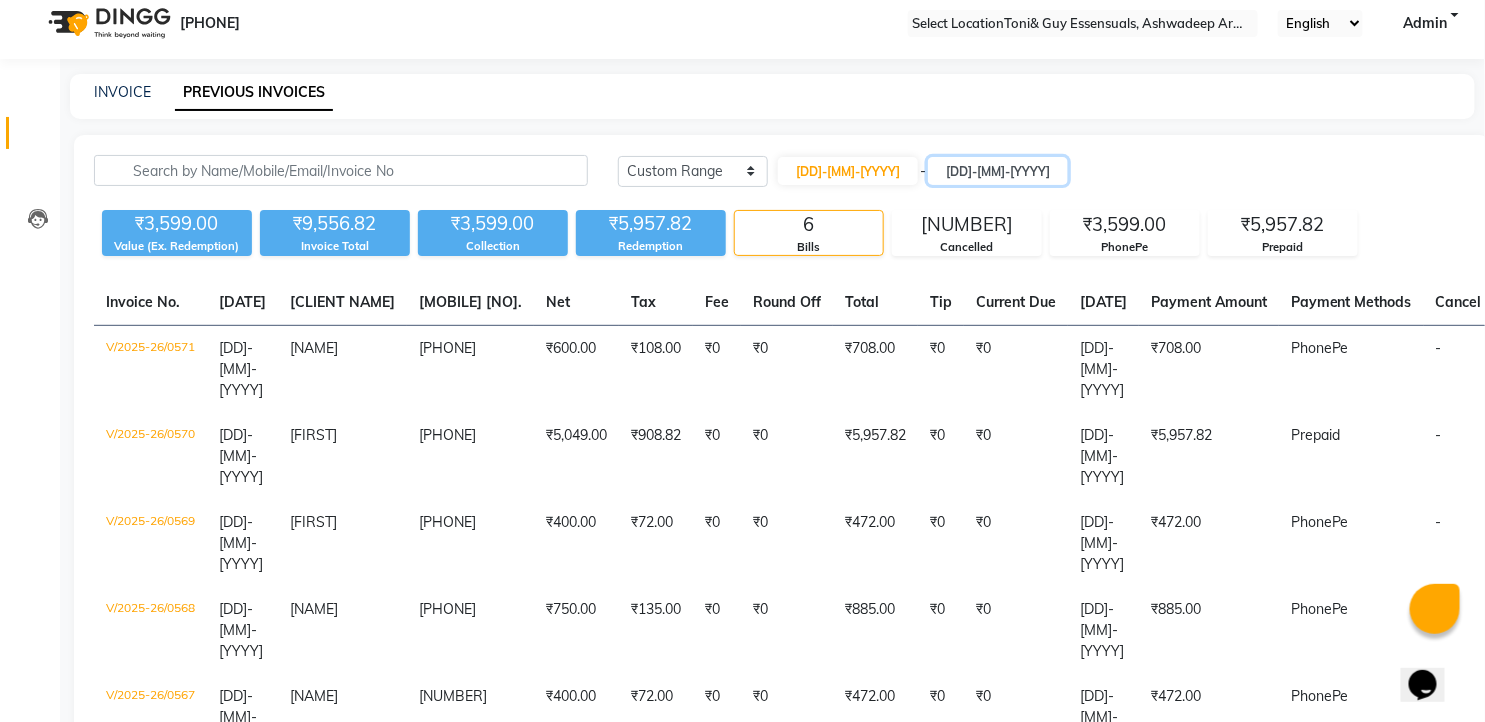 scroll, scrollTop: 16, scrollLeft: 0, axis: vertical 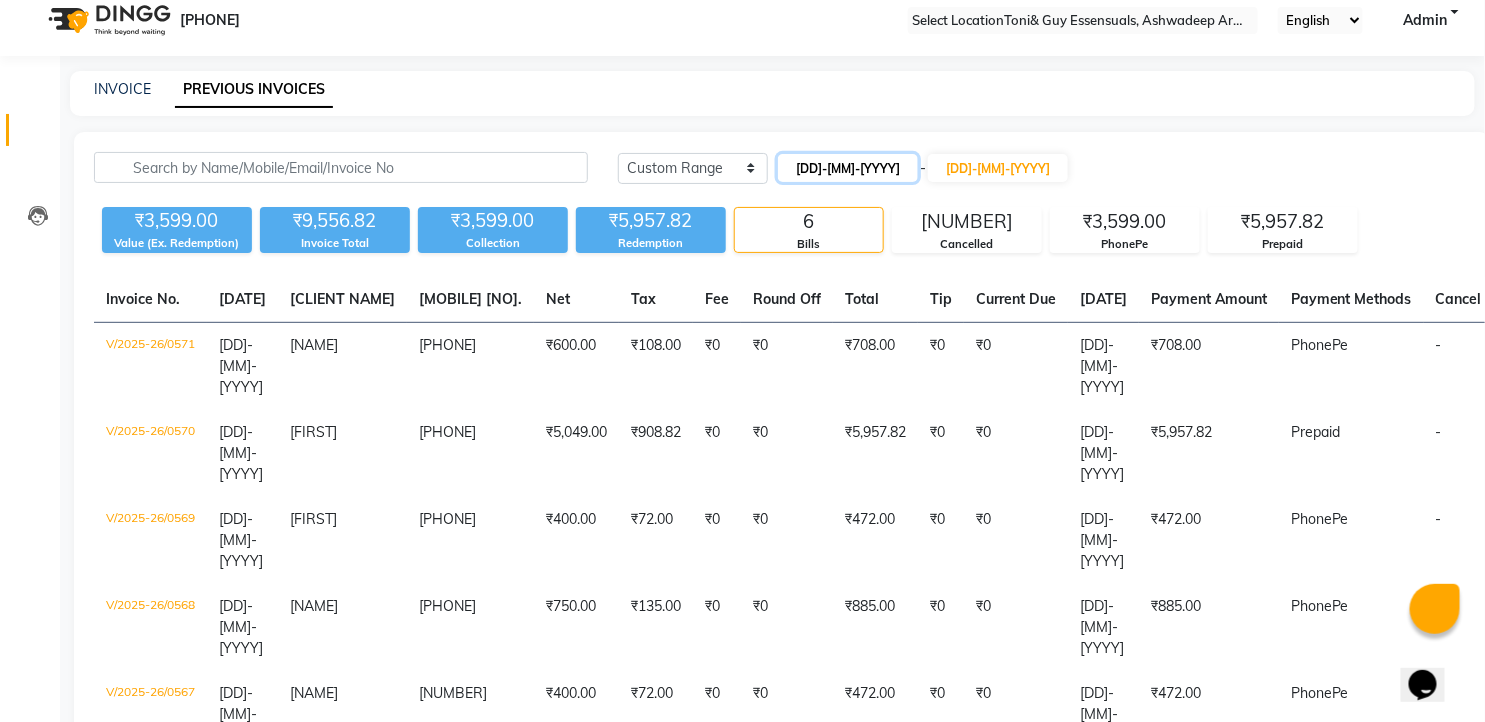 click on "13-06-2025" at bounding box center [848, 168] 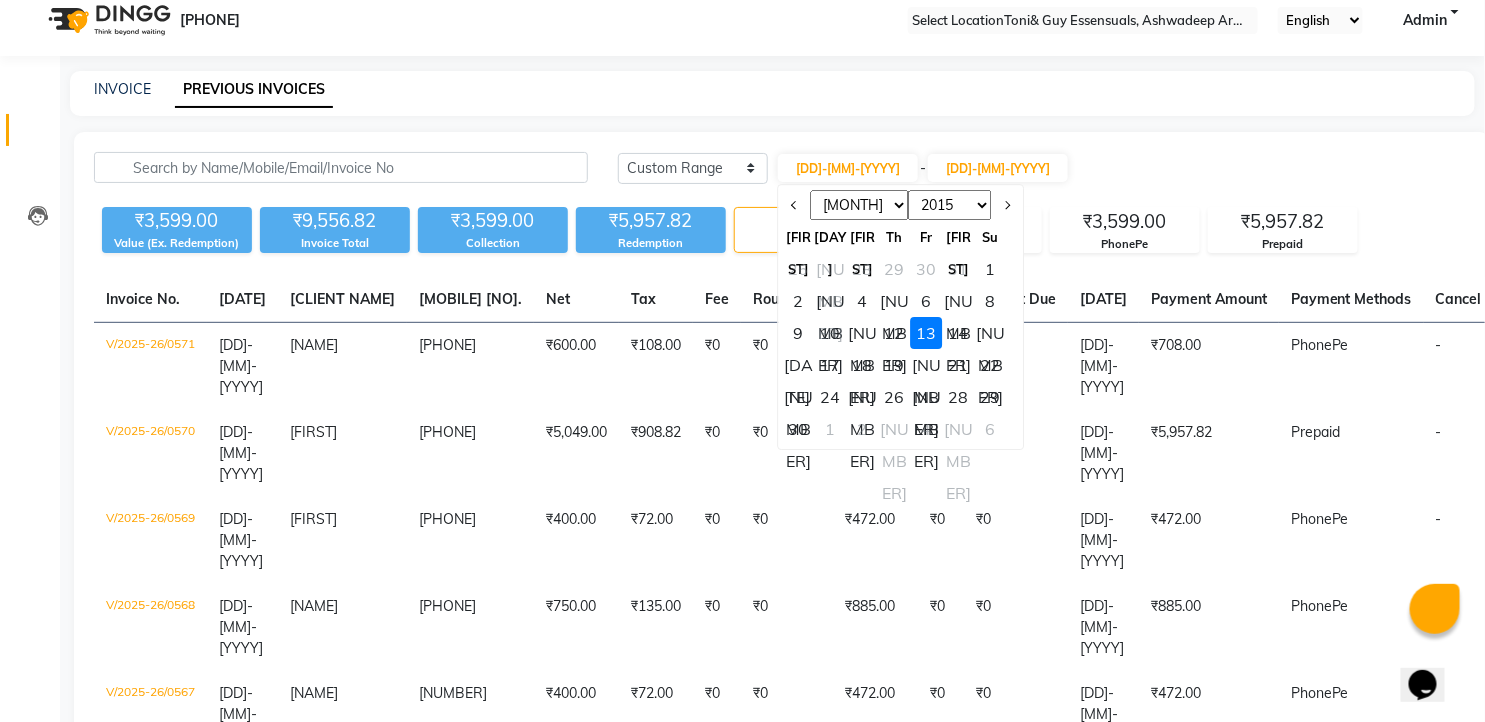 click on "14" at bounding box center (958, 333) 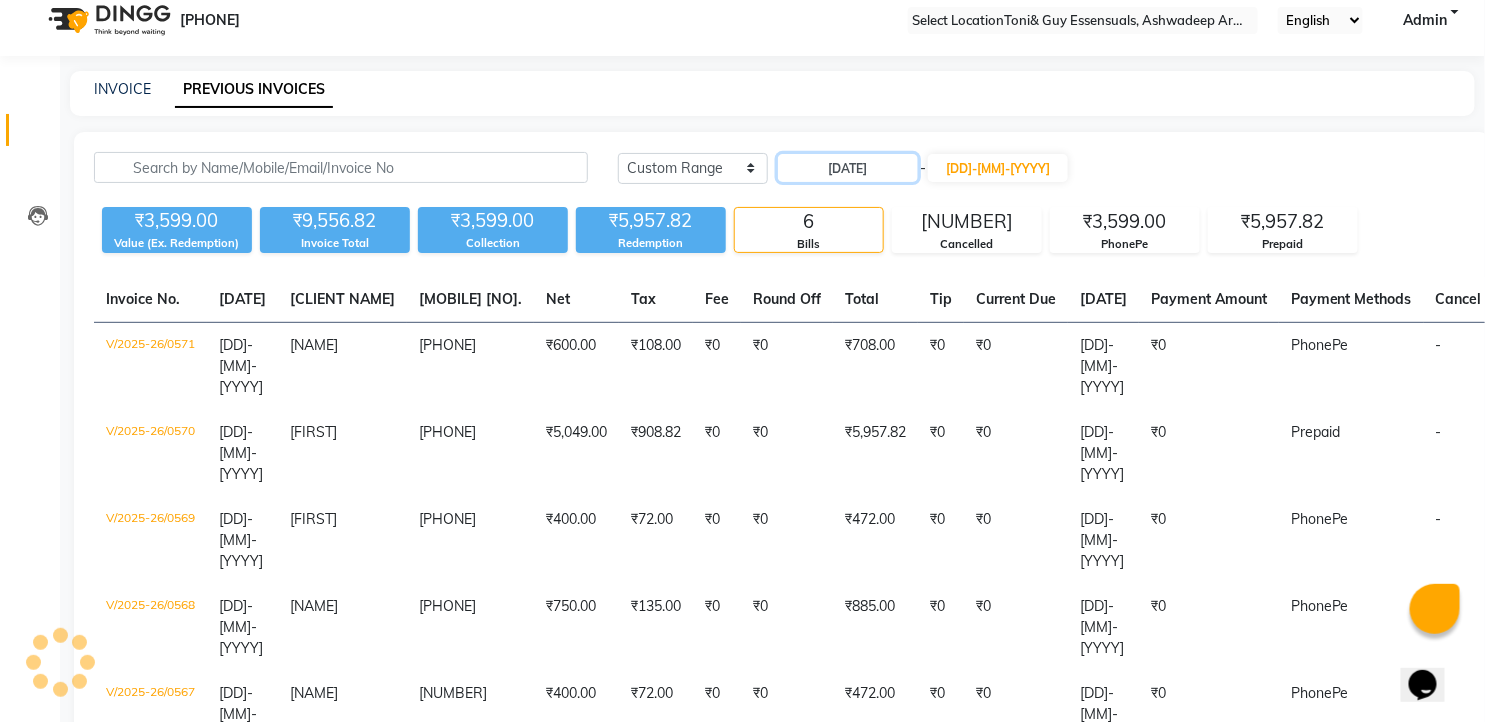 scroll, scrollTop: 0, scrollLeft: 0, axis: both 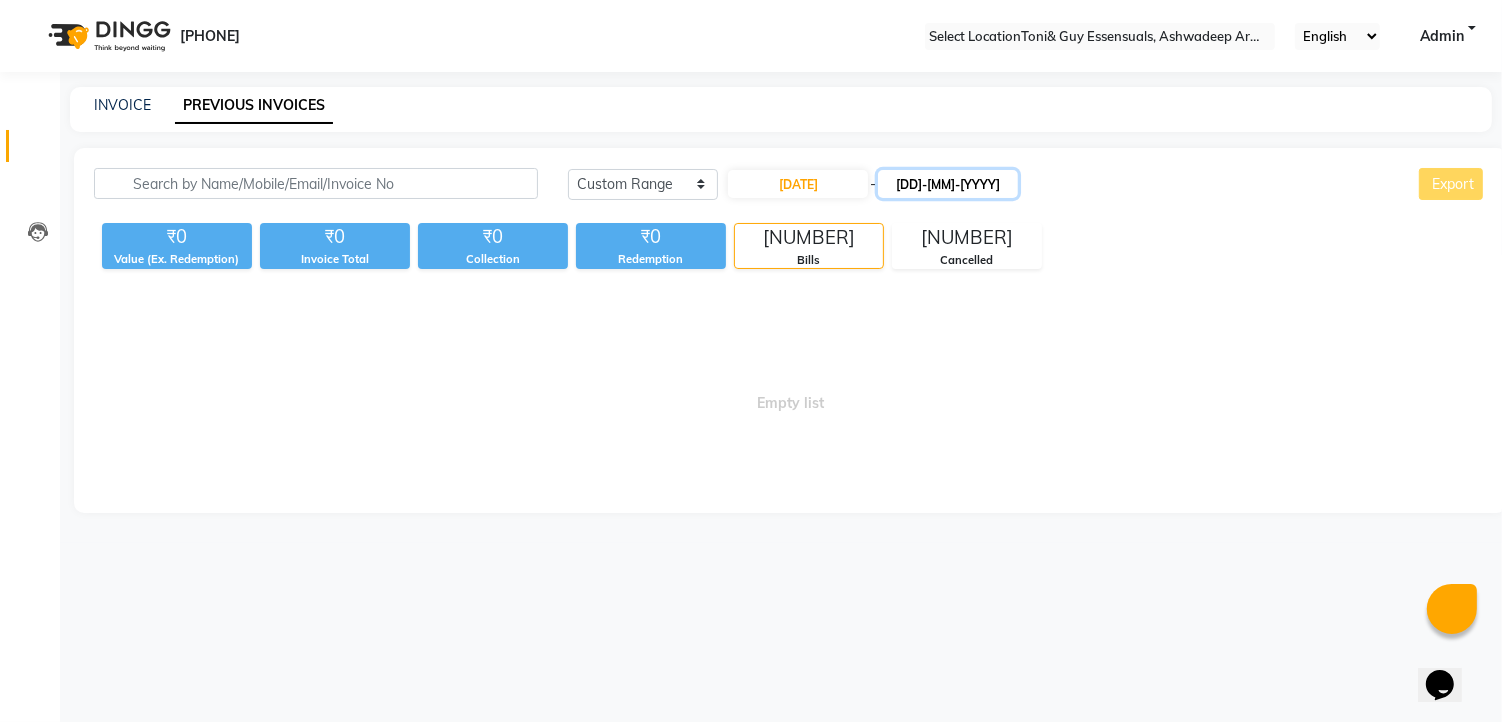 click on "13-06-2025" at bounding box center (948, 184) 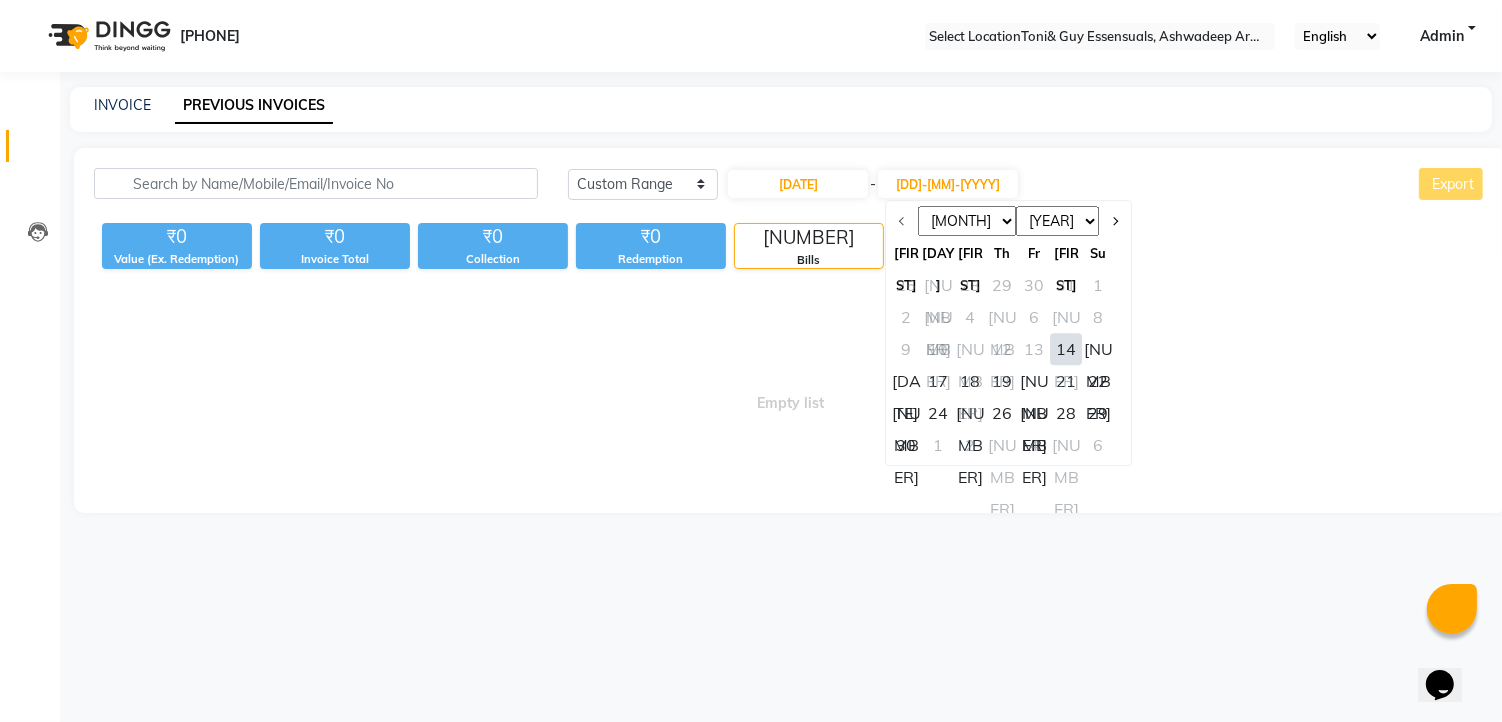 click on "14" at bounding box center [1067, 349] 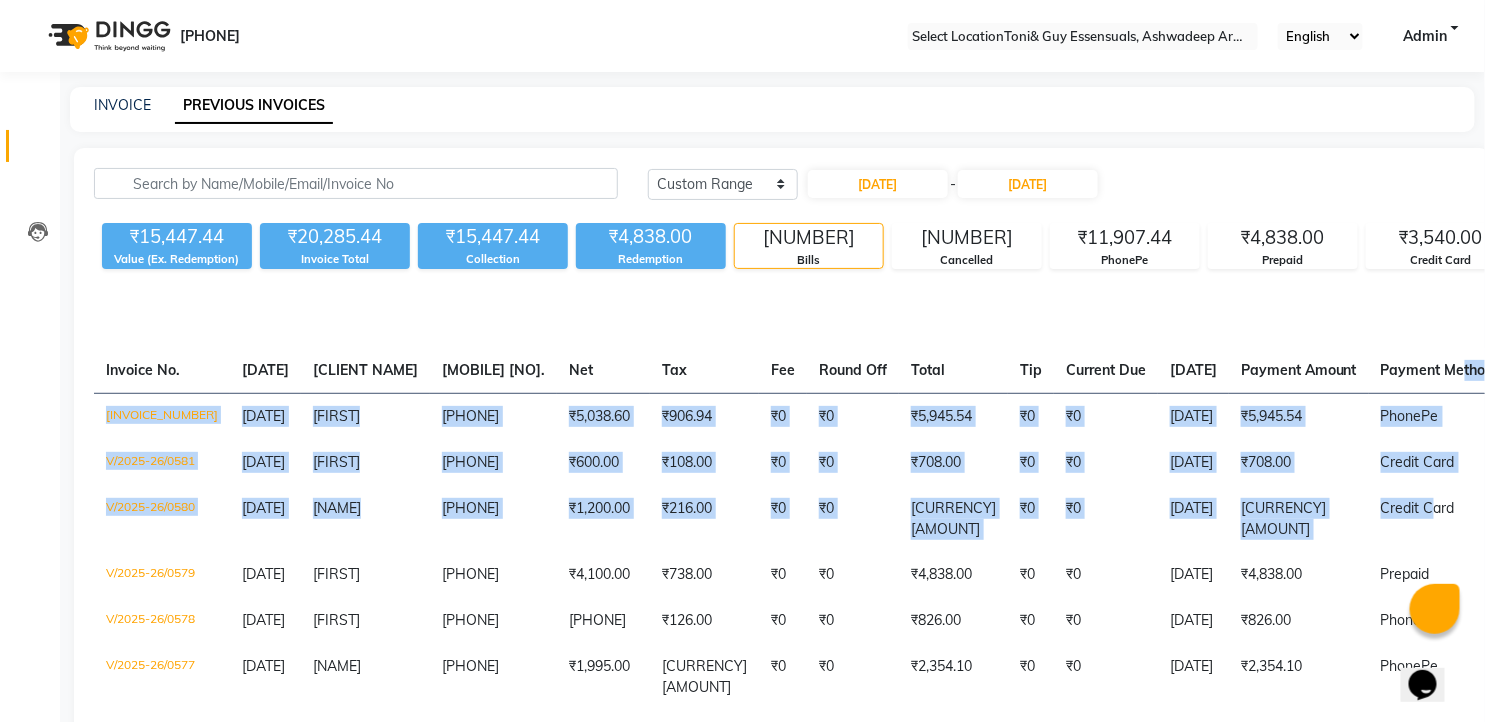 drag, startPoint x: 1483, startPoint y: 387, endPoint x: 1460, endPoint y: 492, distance: 107.48953 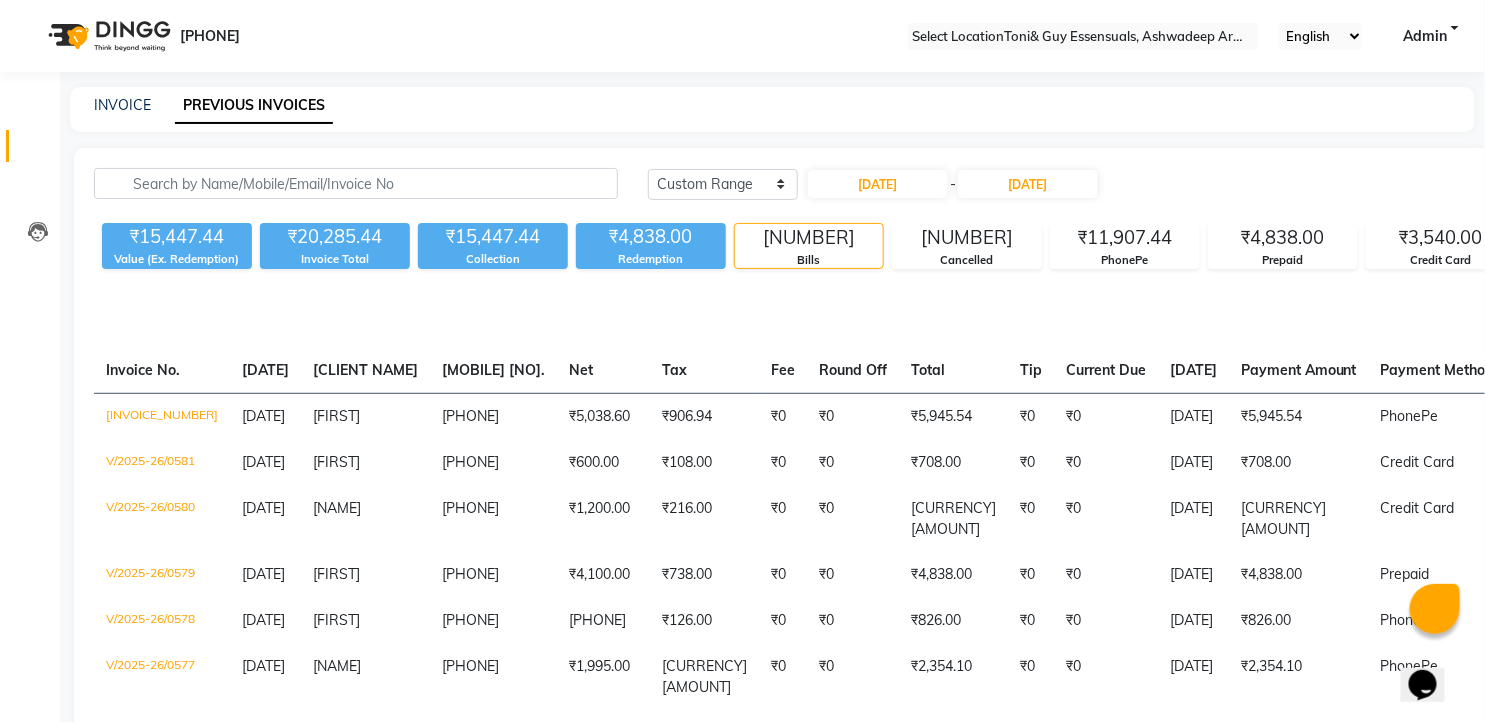 click on "INVOICE PREVIOUS INVOICES" at bounding box center [772, 109] 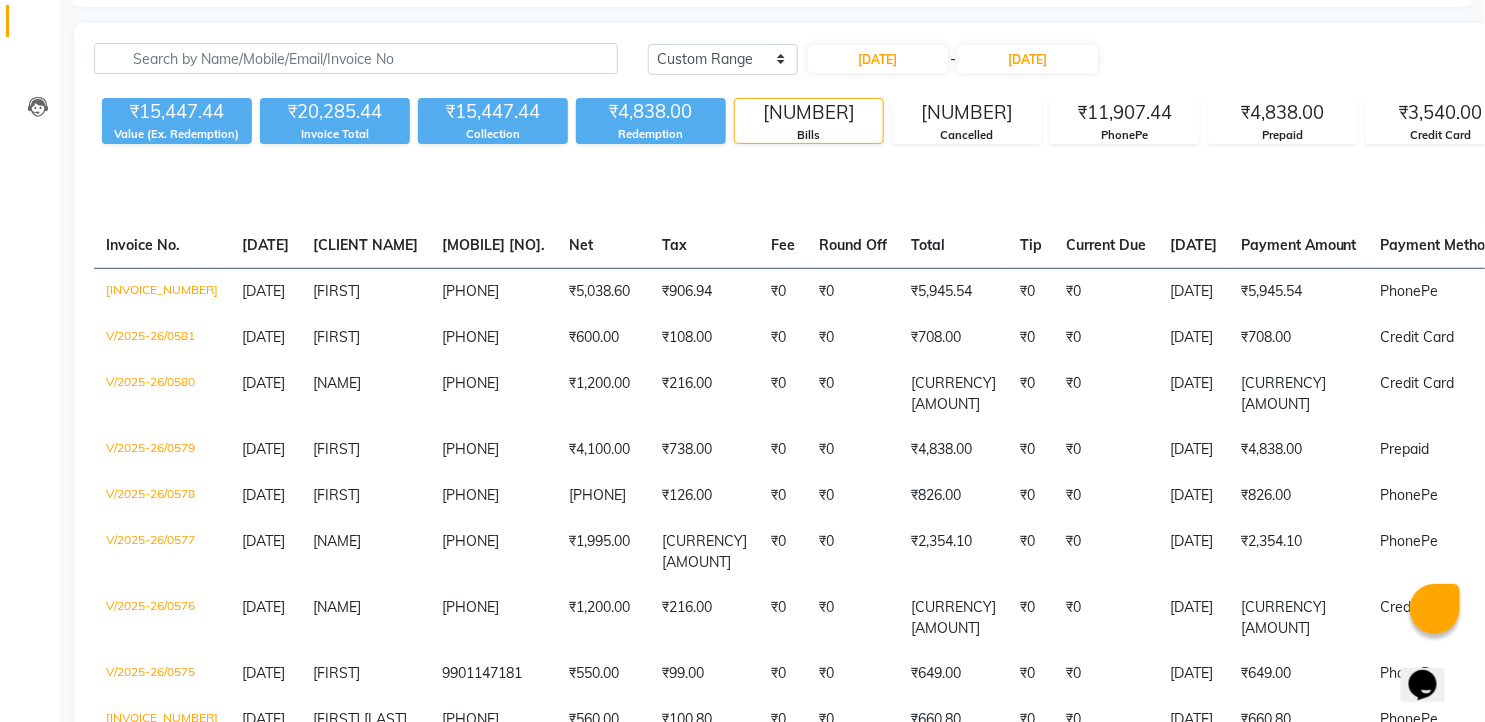 scroll, scrollTop: 122, scrollLeft: 0, axis: vertical 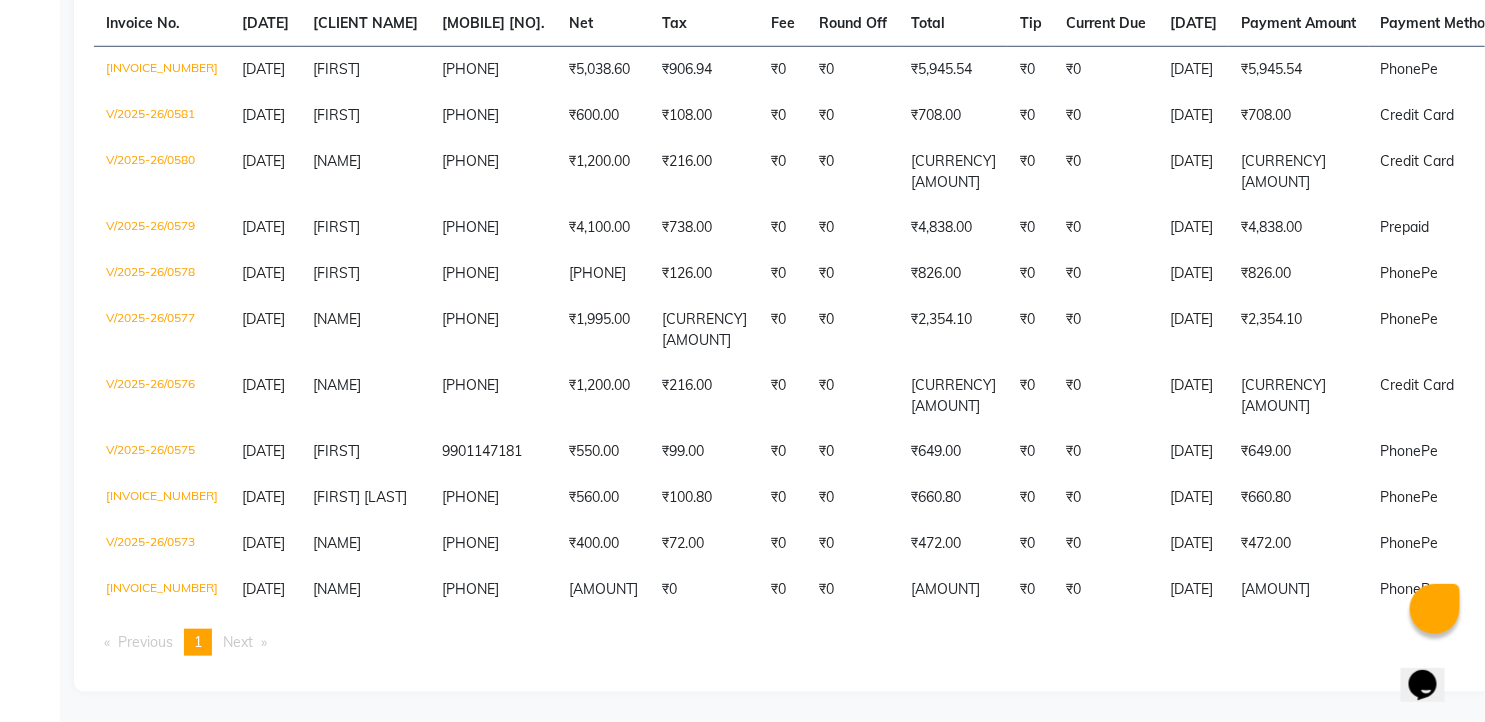 drag, startPoint x: 1492, startPoint y: 505, endPoint x: 45, endPoint y: 25, distance: 1524.5356 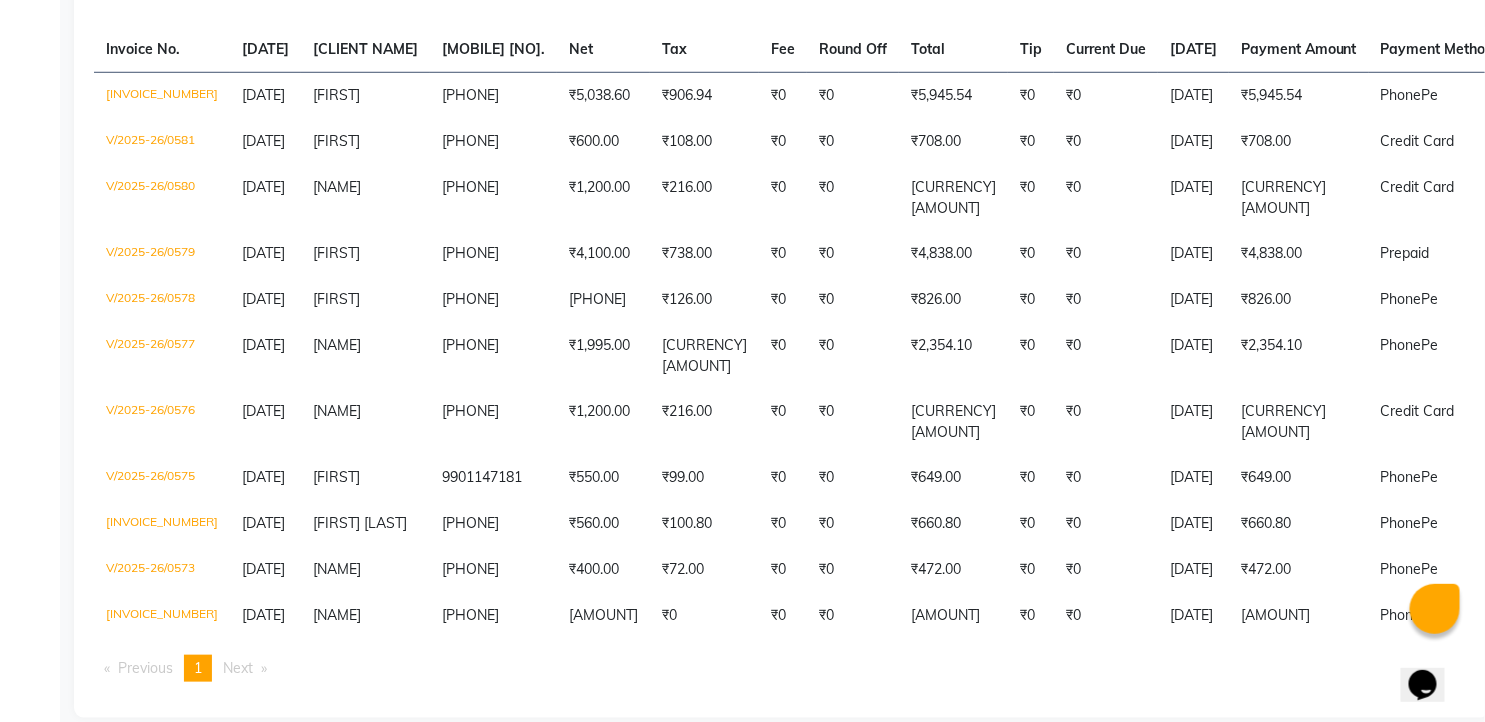scroll, scrollTop: 328, scrollLeft: 0, axis: vertical 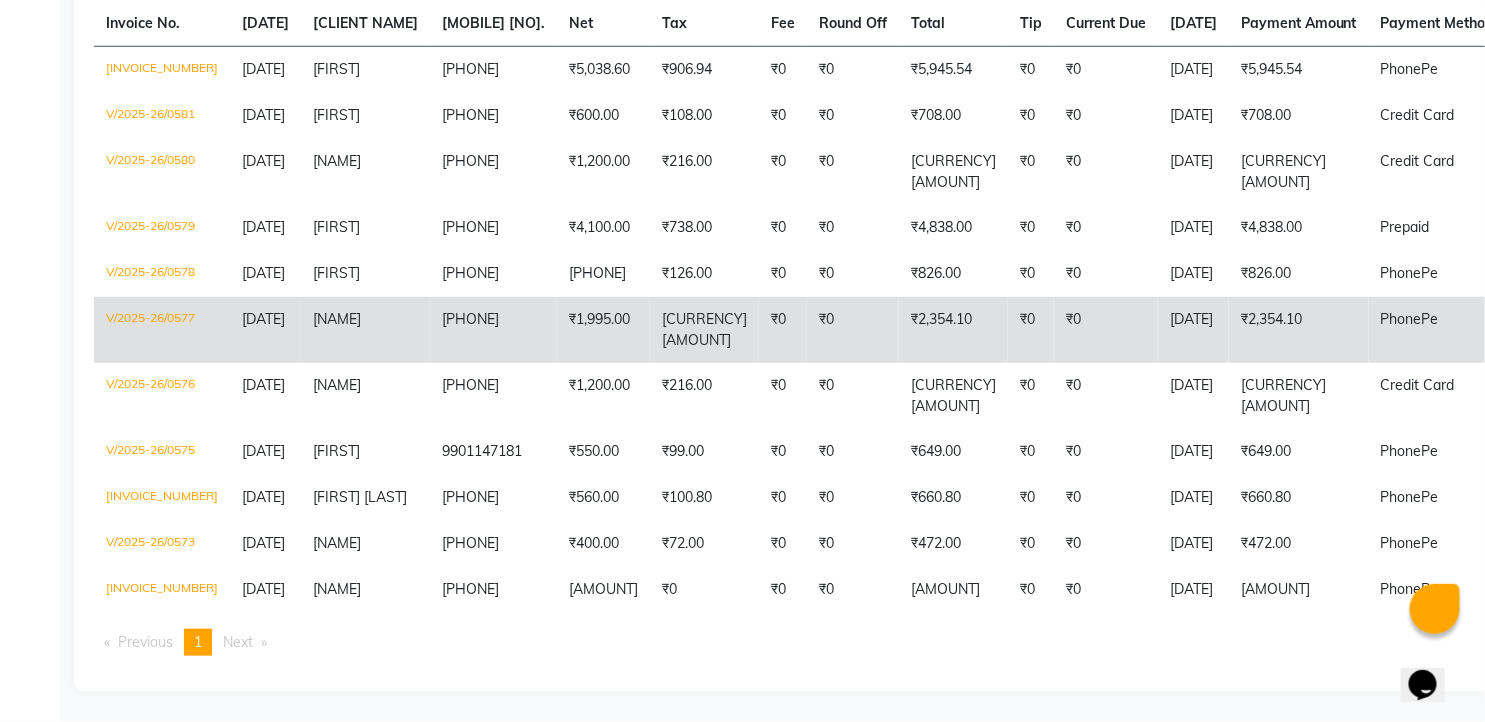 click on "₹0" at bounding box center (1106, 69) 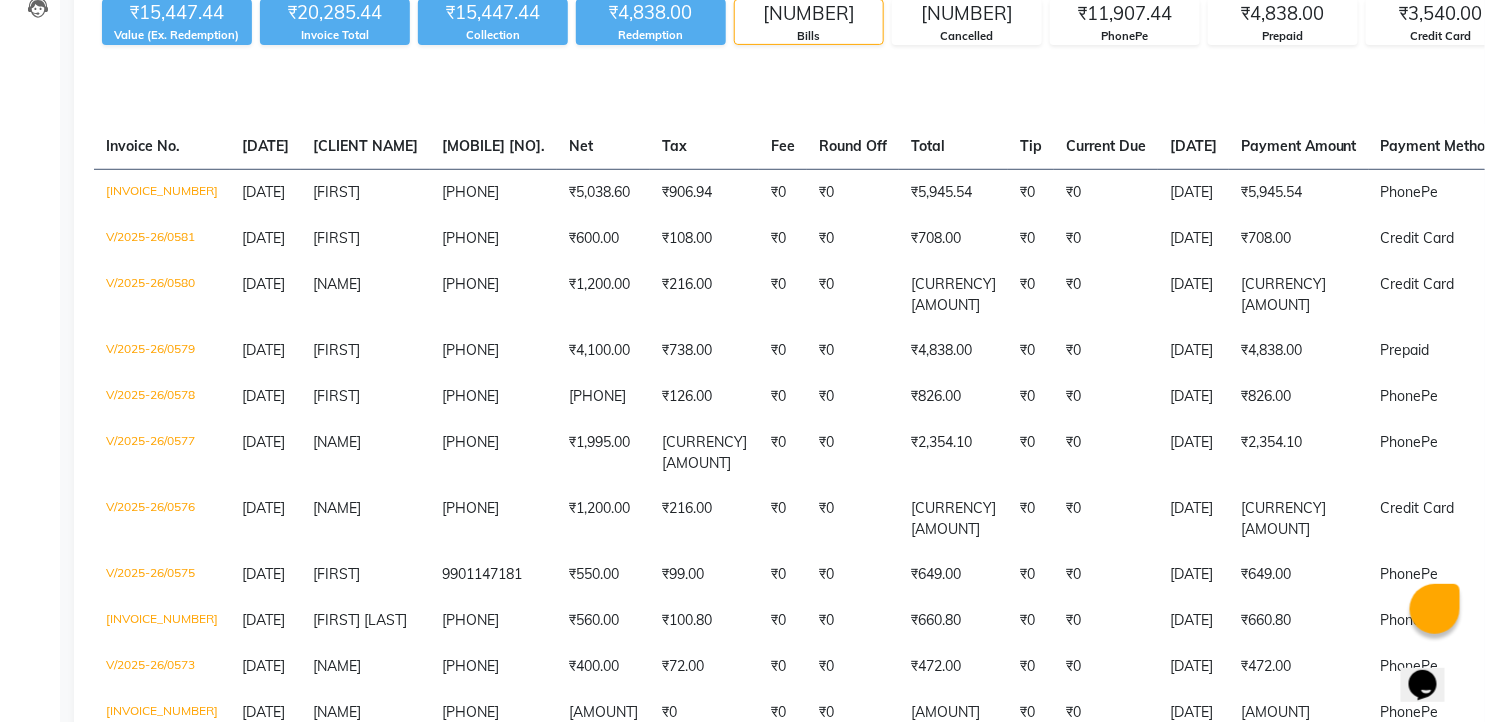 scroll, scrollTop: 195, scrollLeft: 0, axis: vertical 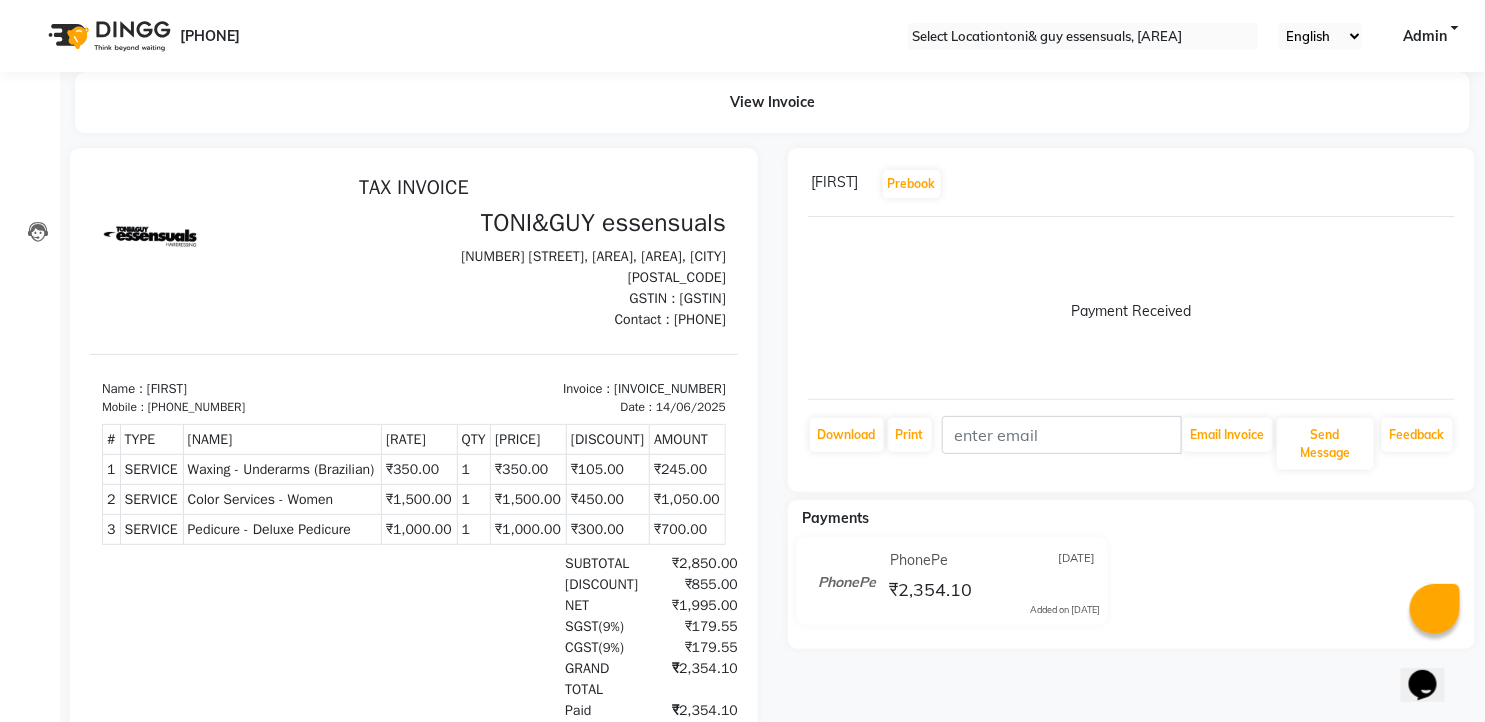 click at bounding box center [1451, 184] 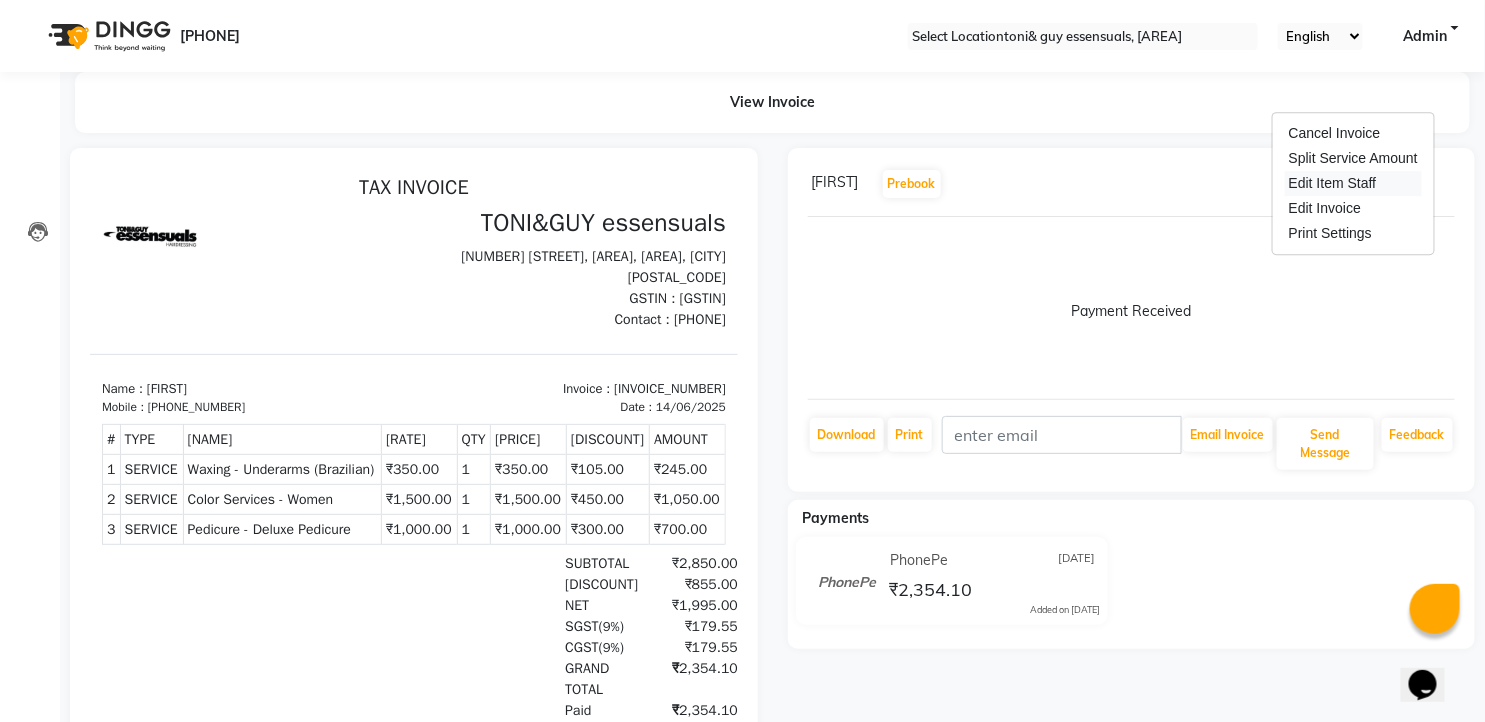 click on "Edit Item Staff" at bounding box center (1353, 183) 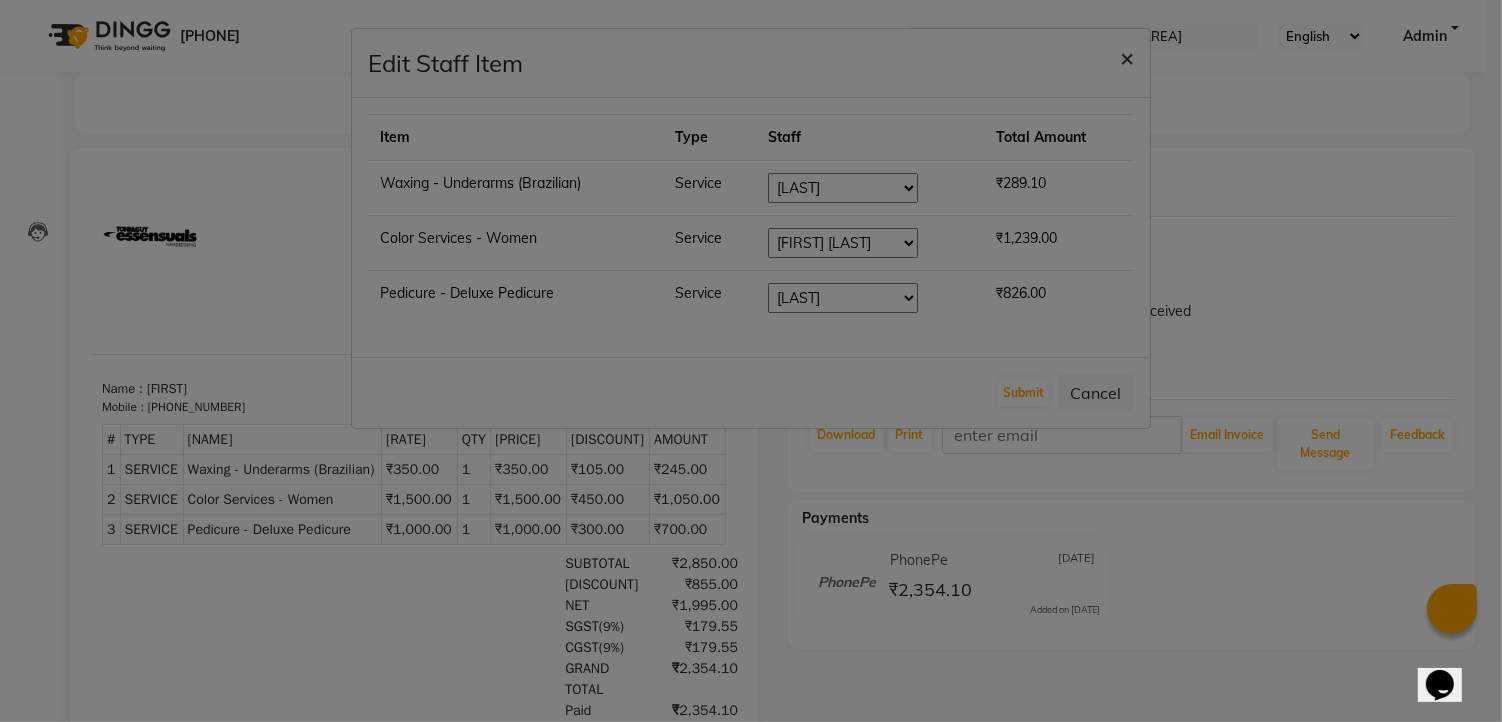click on "×" at bounding box center [1127, 57] 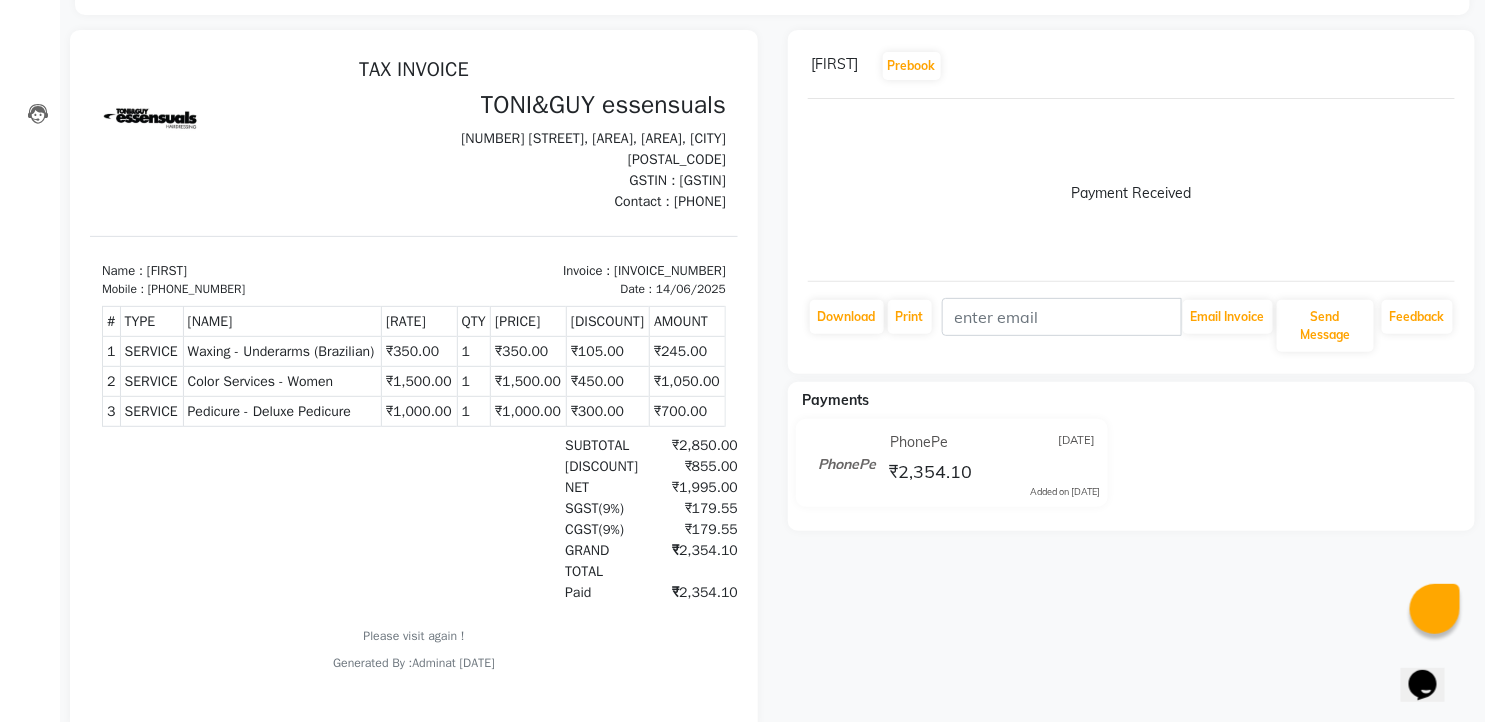 scroll, scrollTop: 173, scrollLeft: 0, axis: vertical 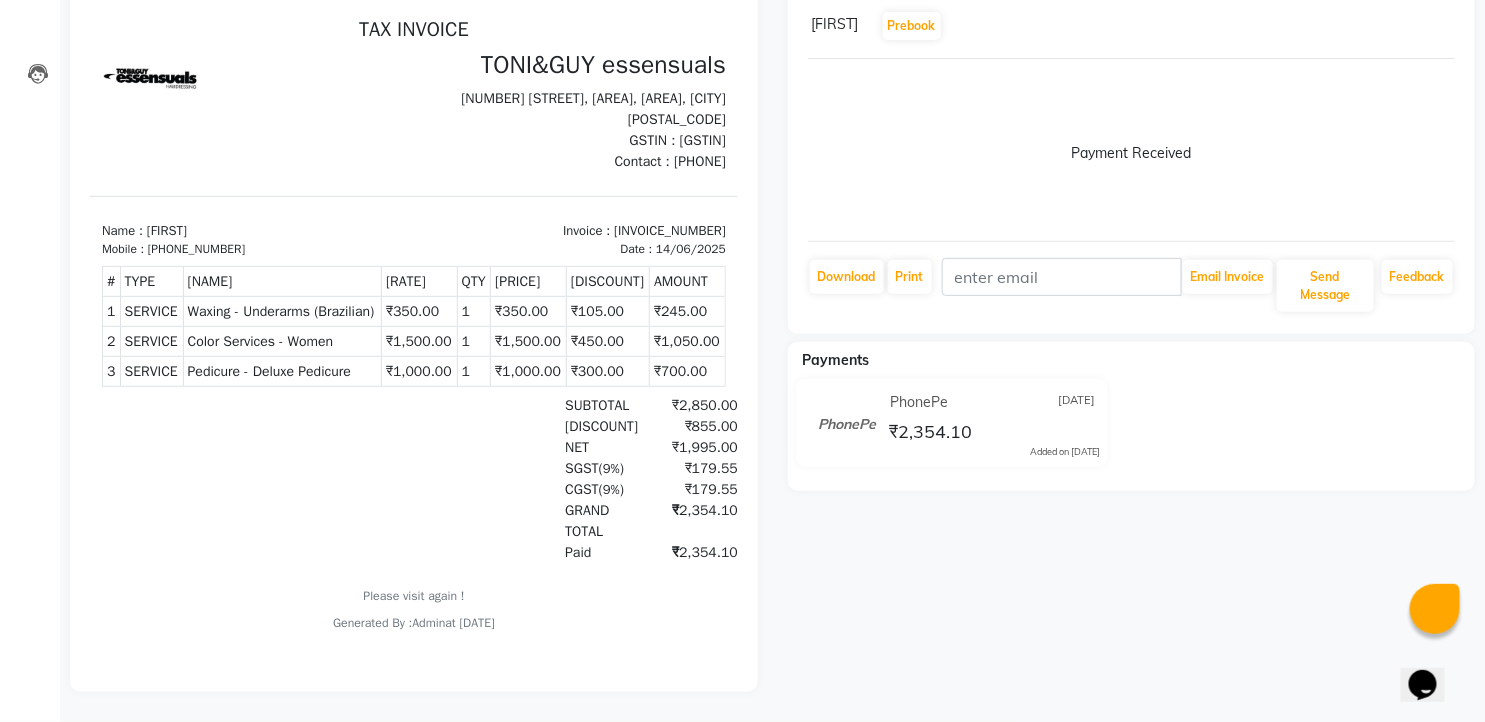 click on "asha   Prebook   Payment Received  Download  Print   Email Invoice   Send Message Feedback" at bounding box center [414, 341] 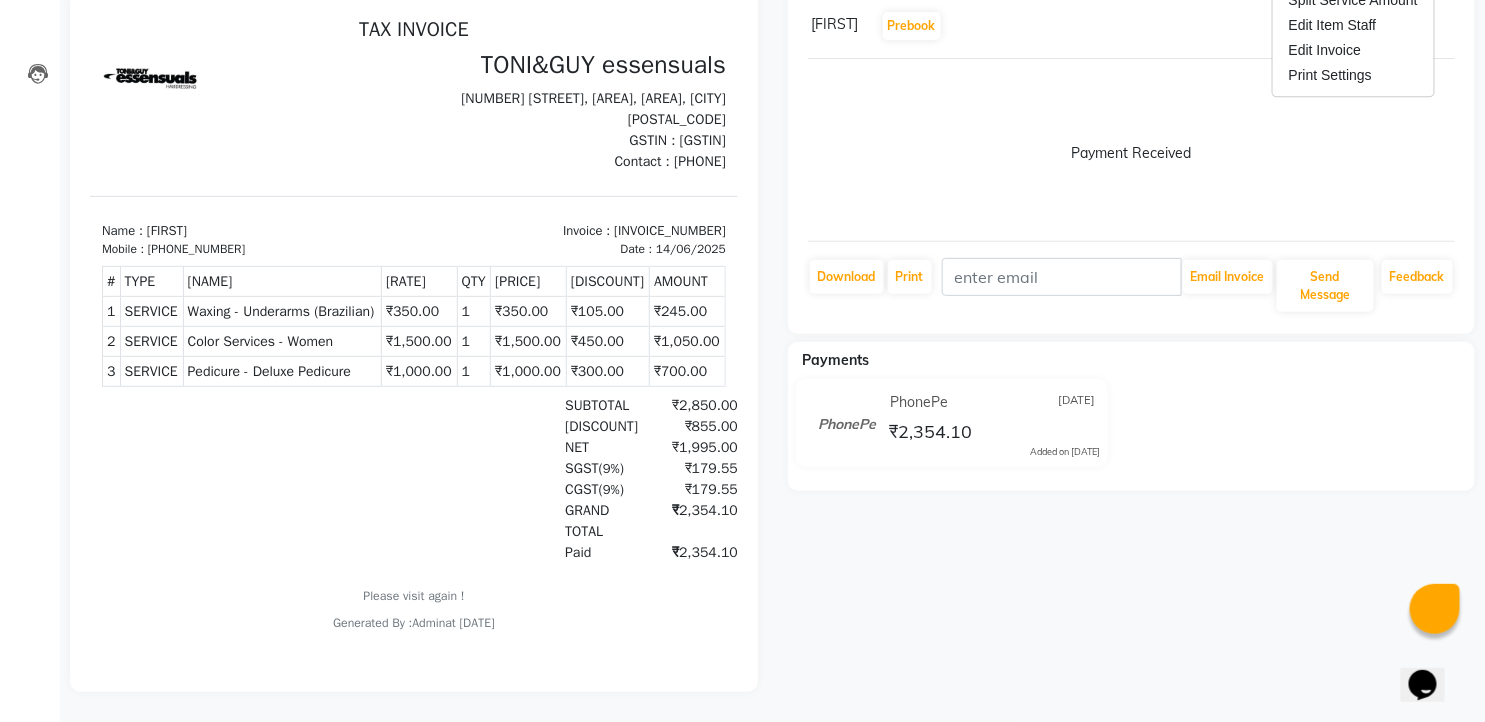 scroll, scrollTop: 123, scrollLeft: 0, axis: vertical 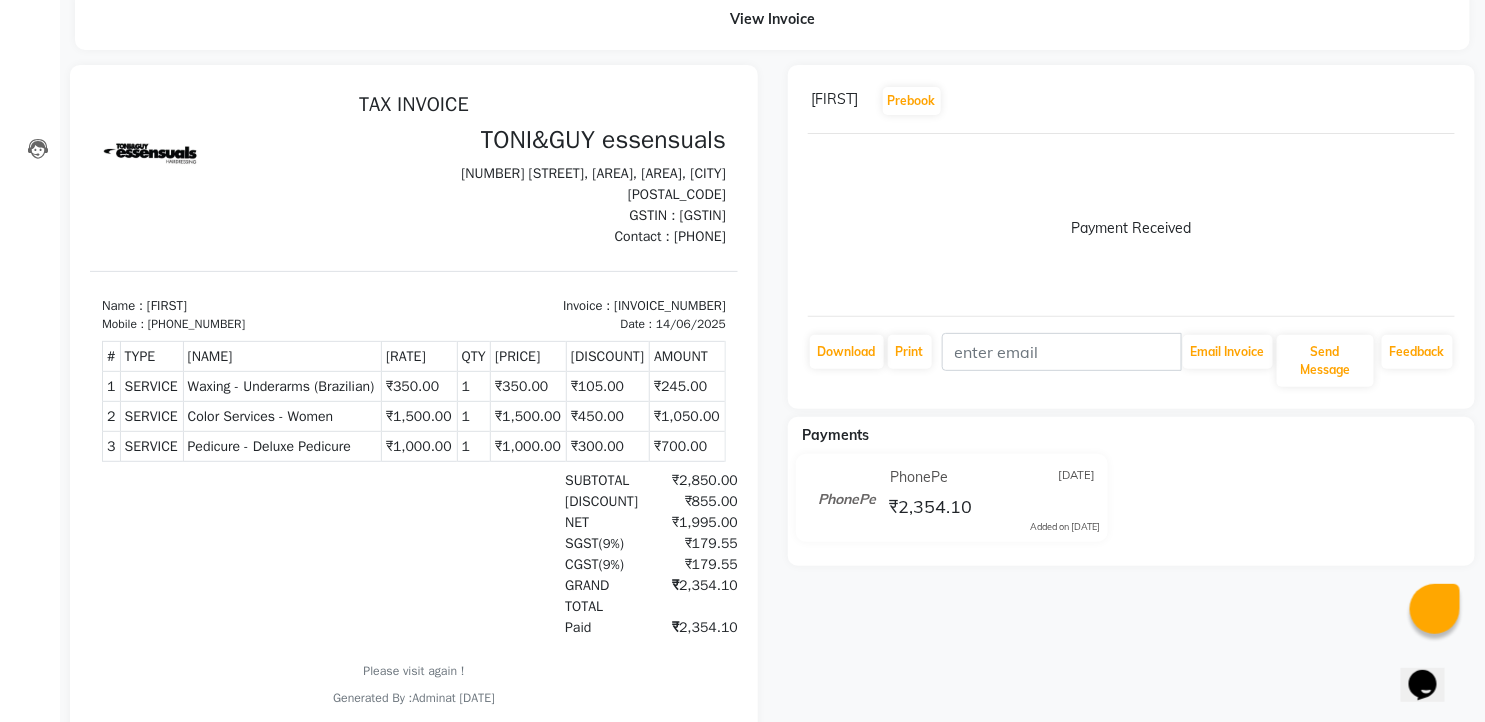 click at bounding box center (1455, 101) 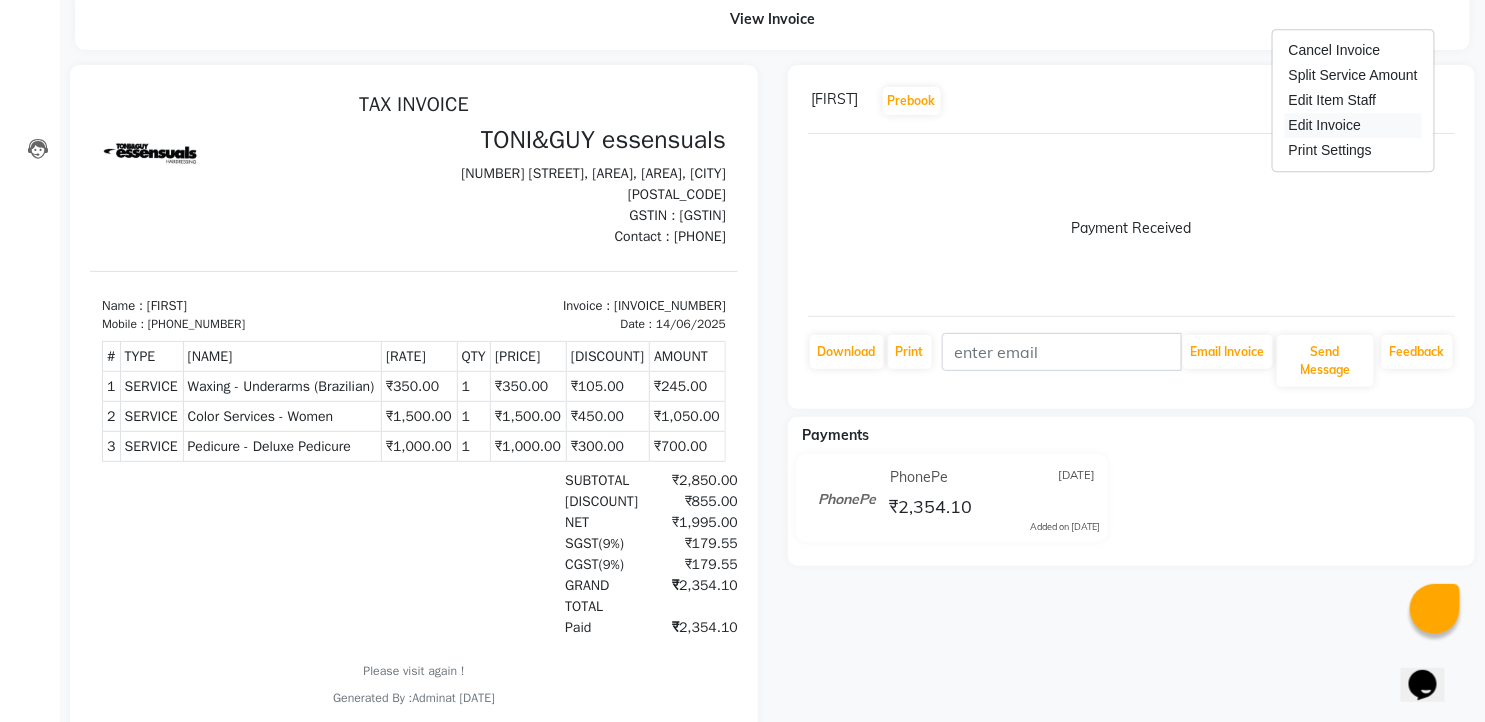 click on "Edit Invoice" at bounding box center (1353, 125) 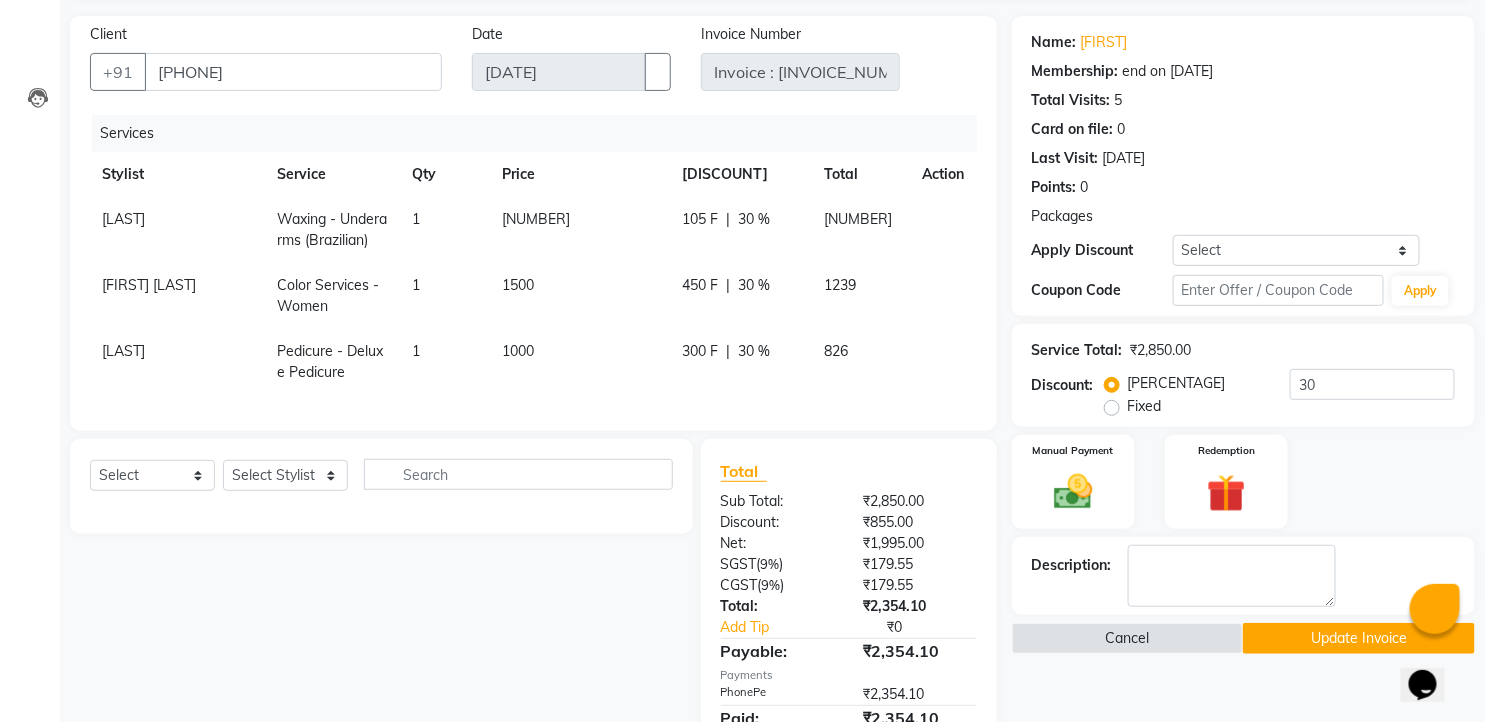 scroll, scrollTop: 135, scrollLeft: 0, axis: vertical 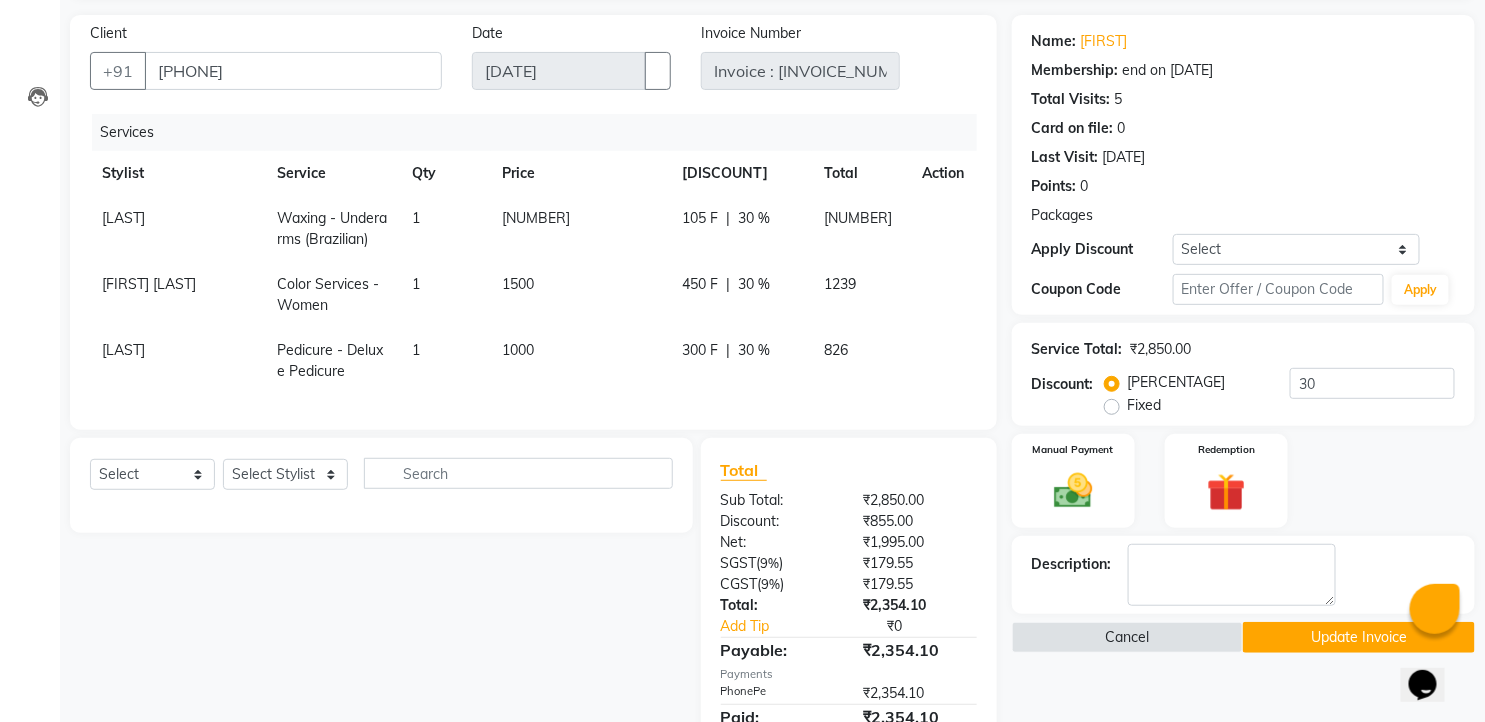click on "1500" at bounding box center [580, 229] 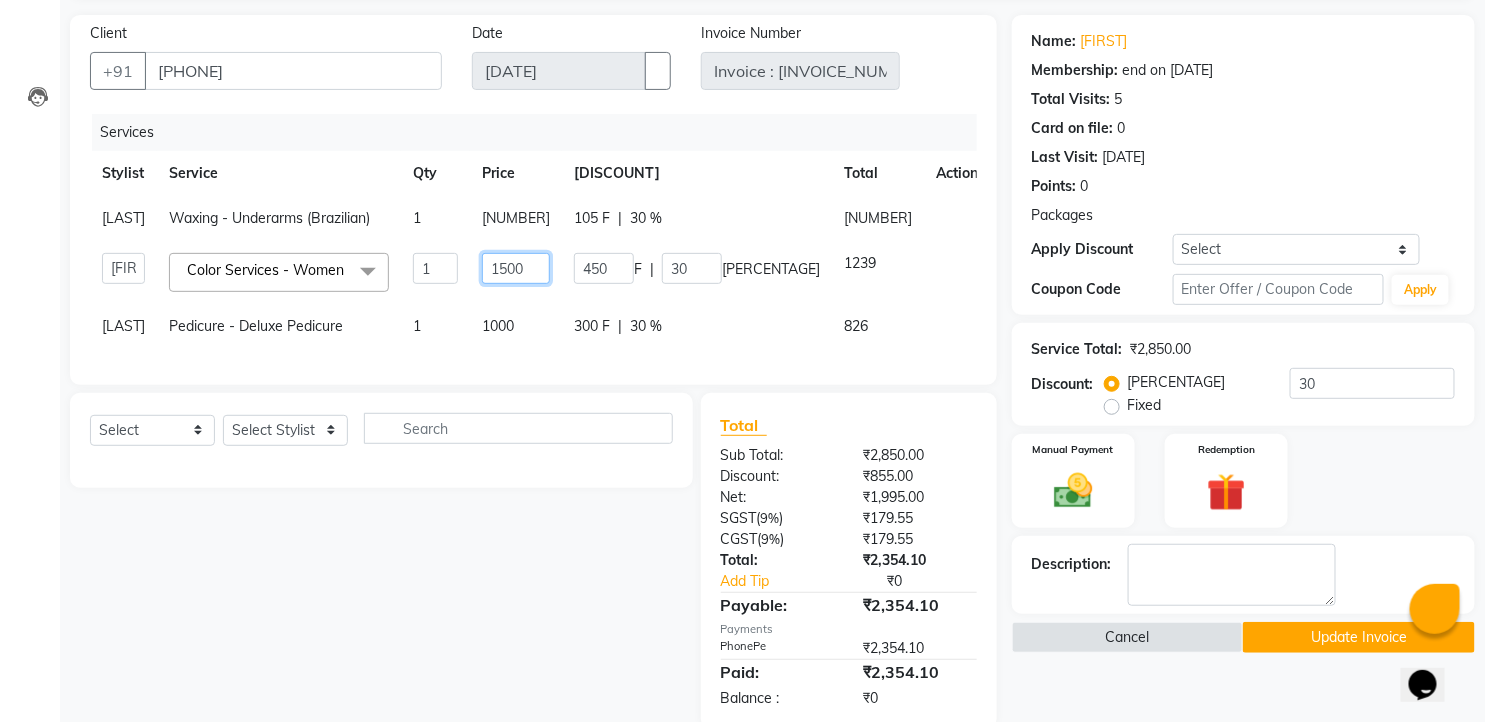 click on "1500" at bounding box center (435, 268) 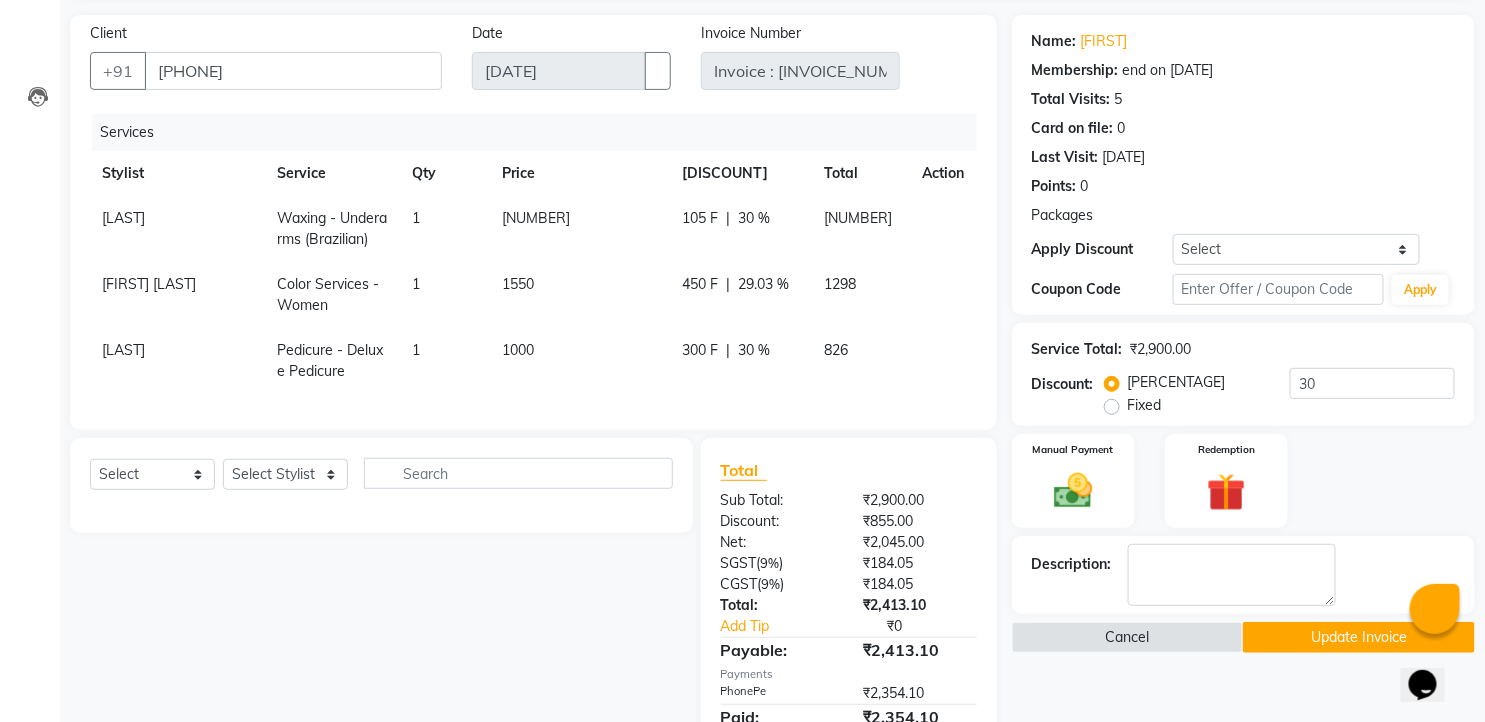 click on "Select  Service  Product  Membership  Package Voucher Prepaid Gift Card  Select Stylist faizz gufran mohammad hyma Kumari lalitha sree Manager Riya roy sahik" at bounding box center [374, 606] 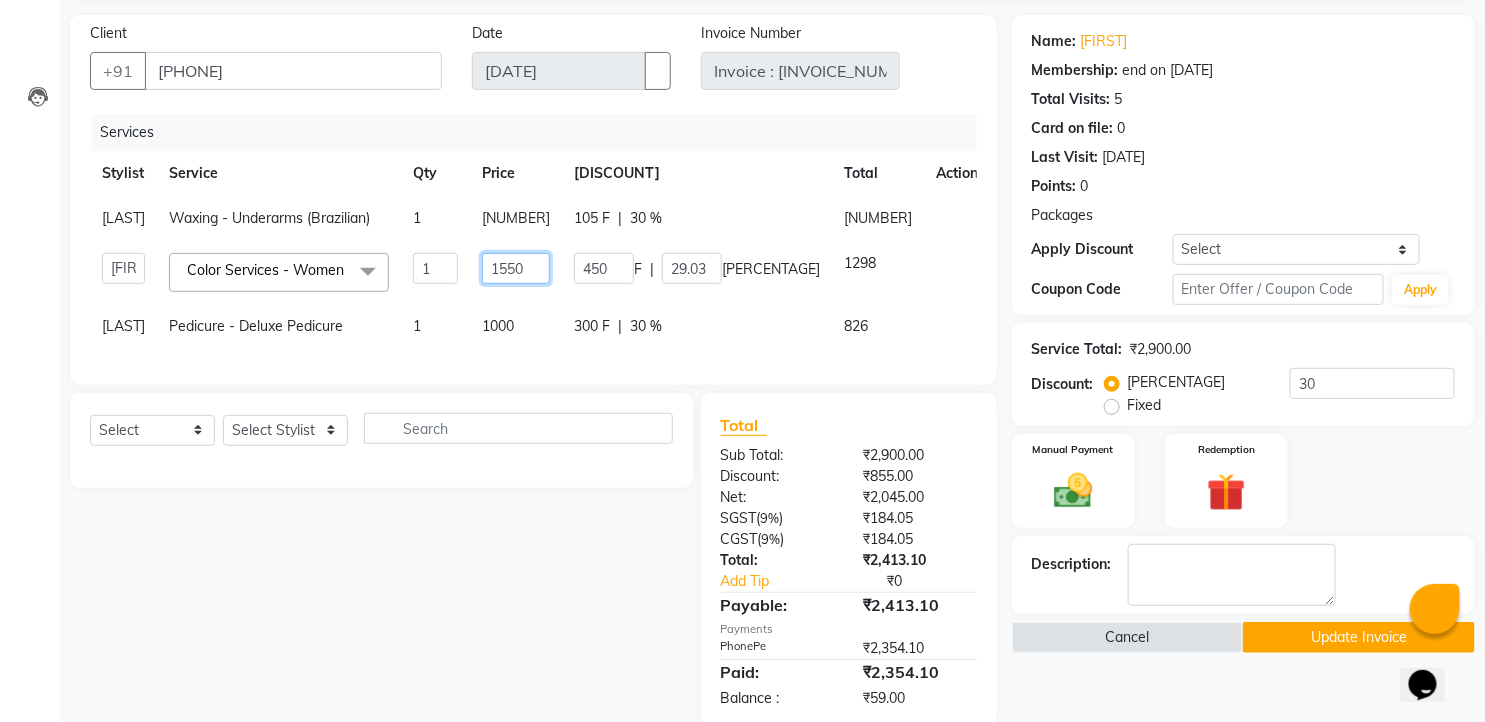 click on "1550" at bounding box center (435, 268) 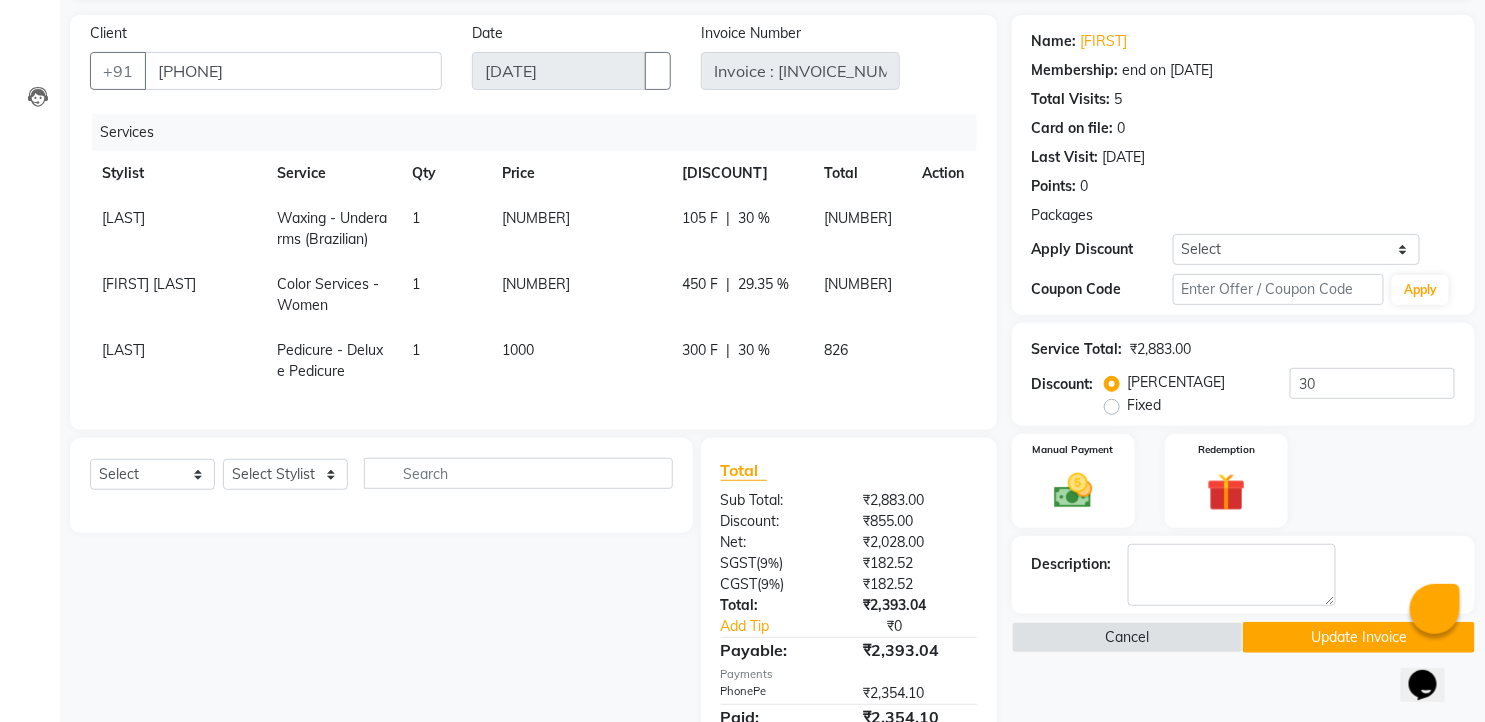 click on "Select  Service  Product  Membership  Package Voucher Prepaid Gift Card  Select Stylist faizz gufran mohammad hyma Kumari lalitha sree Manager Riya roy sahik" at bounding box center [374, 606] 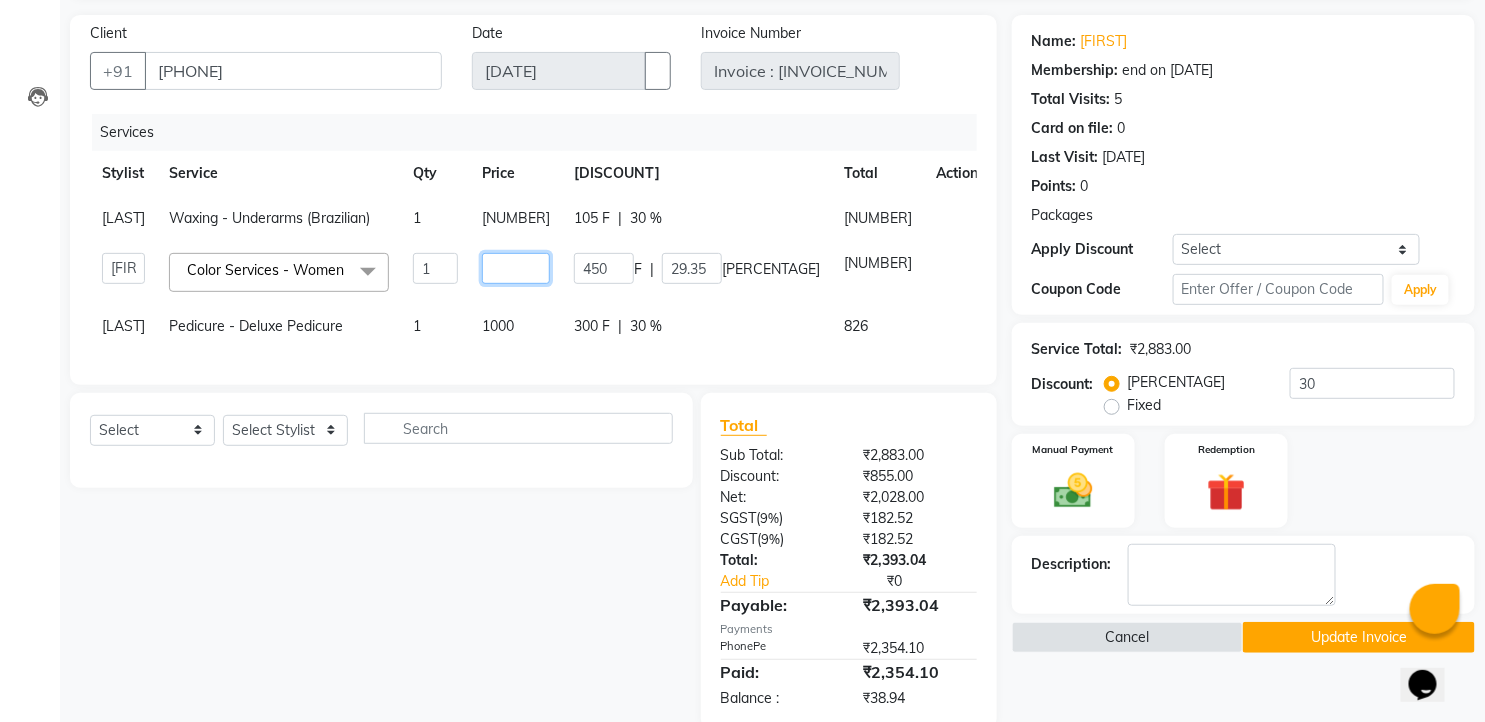 click on "1533" at bounding box center [435, 268] 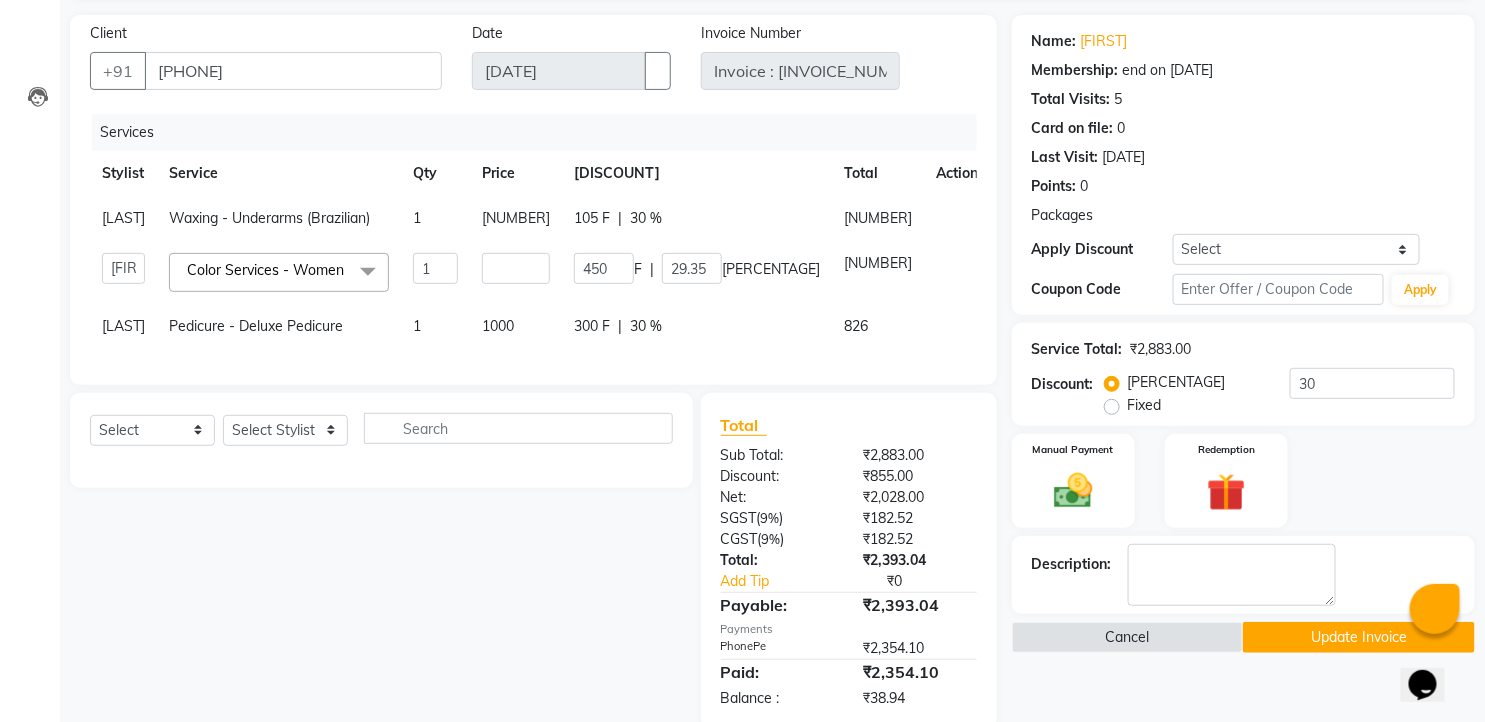 click on "Select  Service  Product  Membership  Package Voucher Prepaid Gift Card  Select Stylist faizz gufran mohammad hyma Kumari lalitha sree Manager Riya roy sahik" at bounding box center [374, 561] 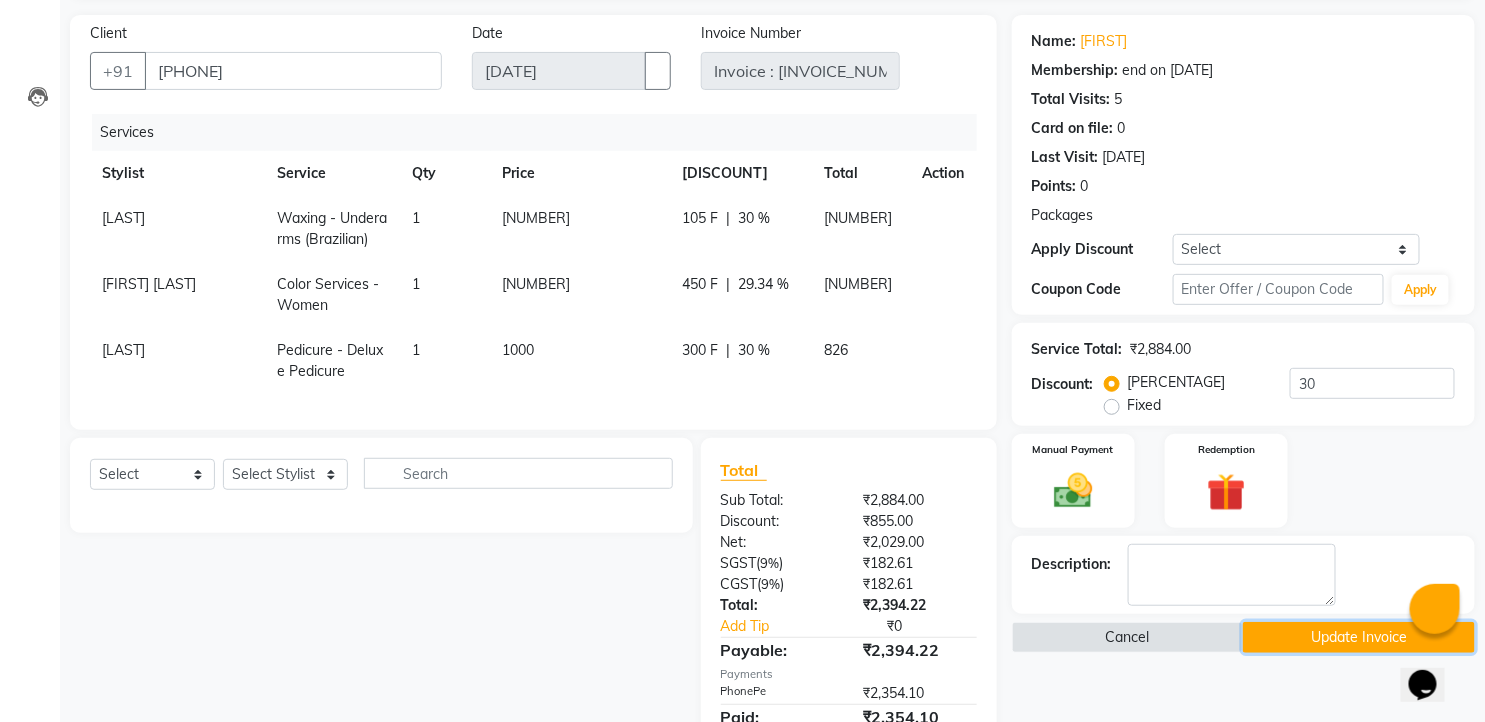 click on "Update Invoice" at bounding box center [1359, 637] 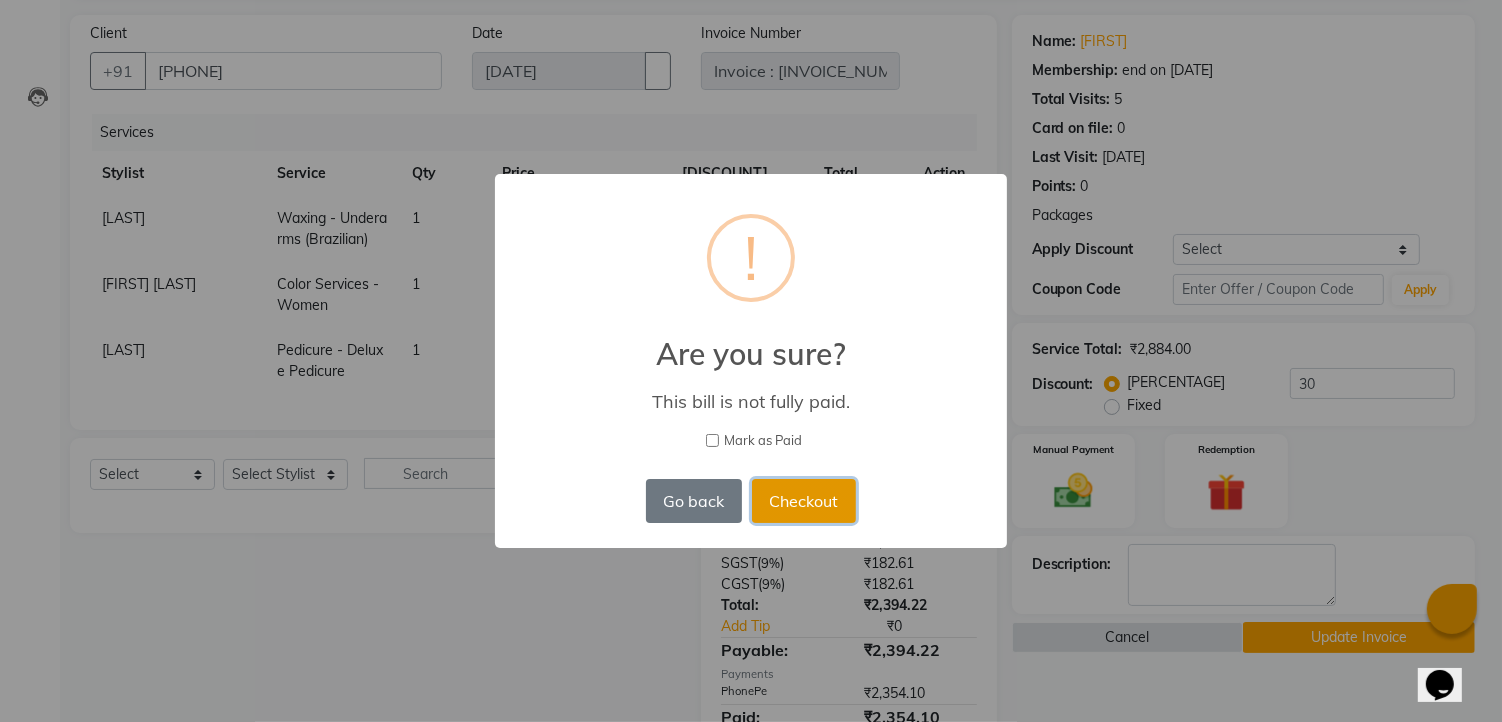 click on "Checkout" at bounding box center (804, 501) 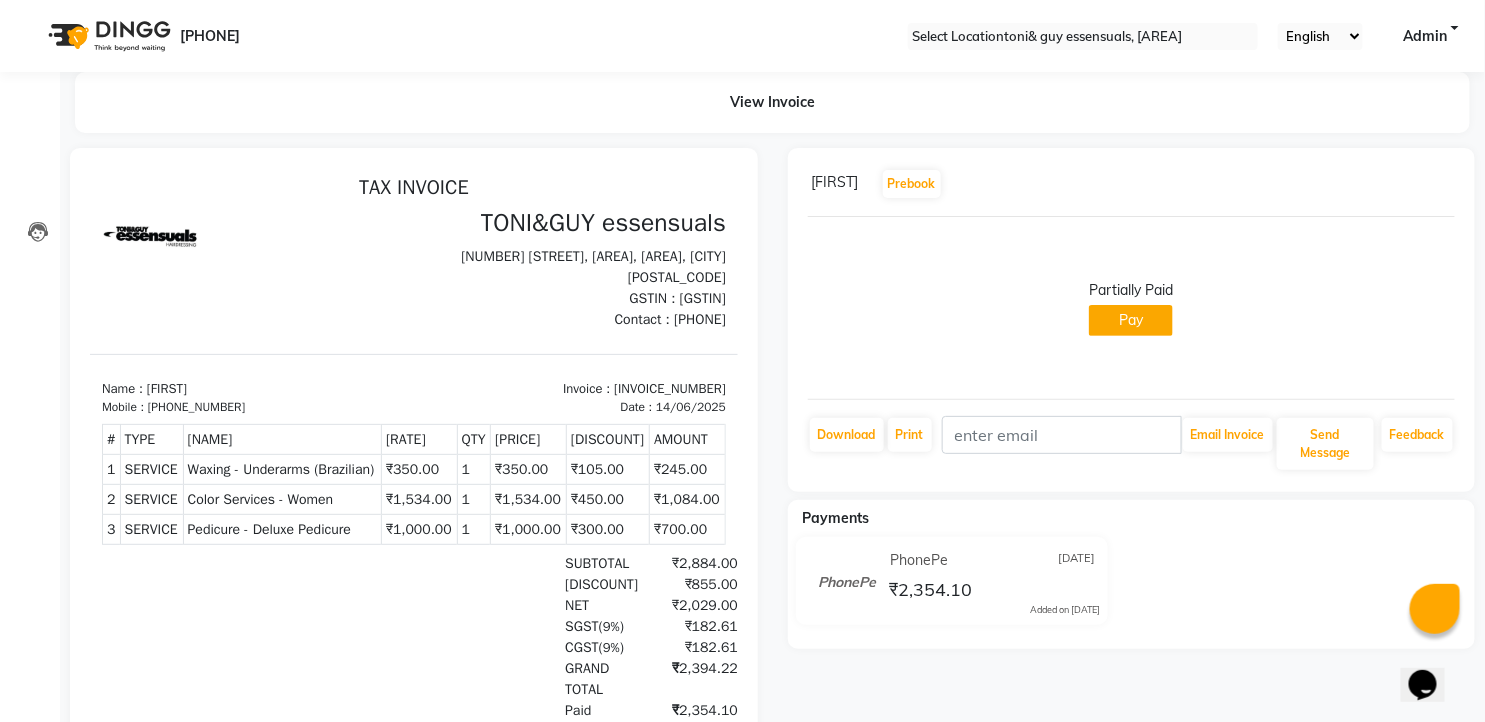 scroll, scrollTop: 0, scrollLeft: 0, axis: both 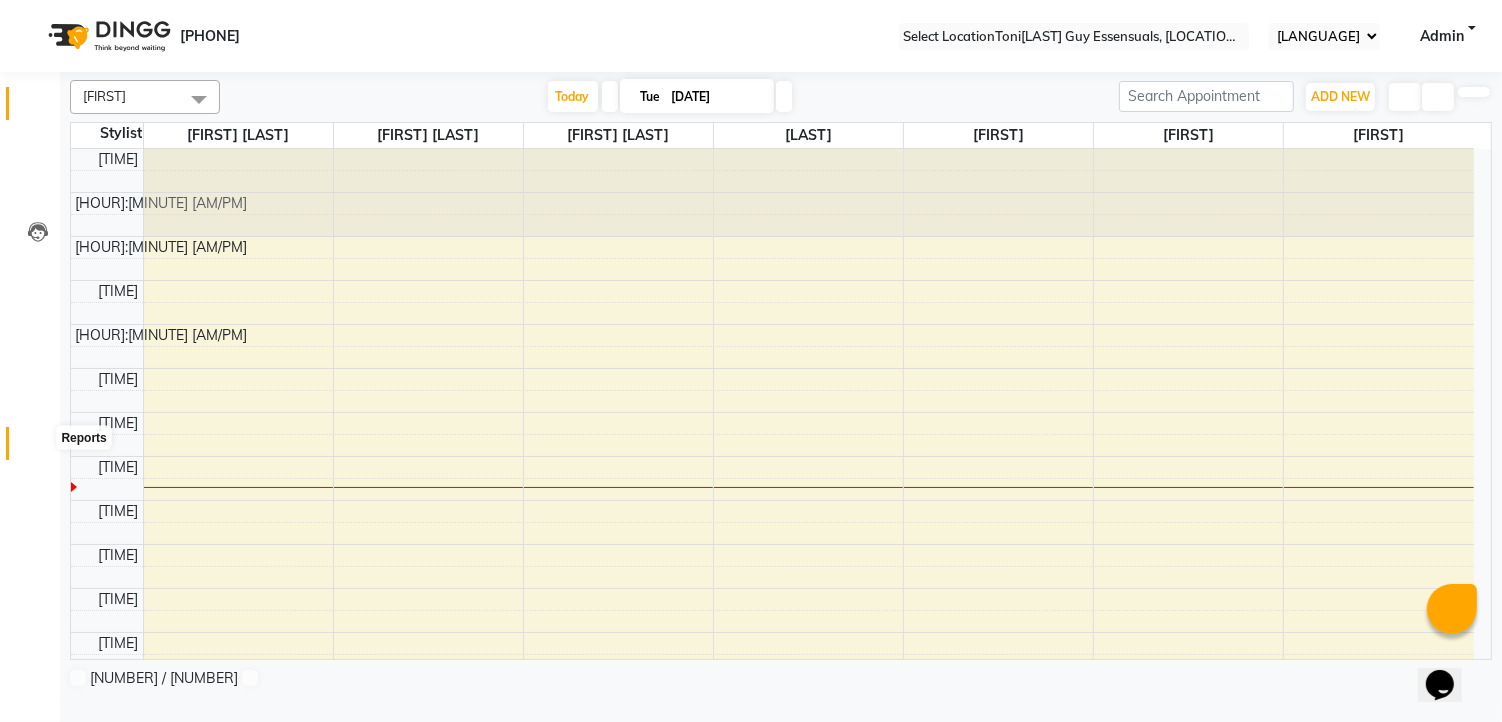 click at bounding box center (37, 448) 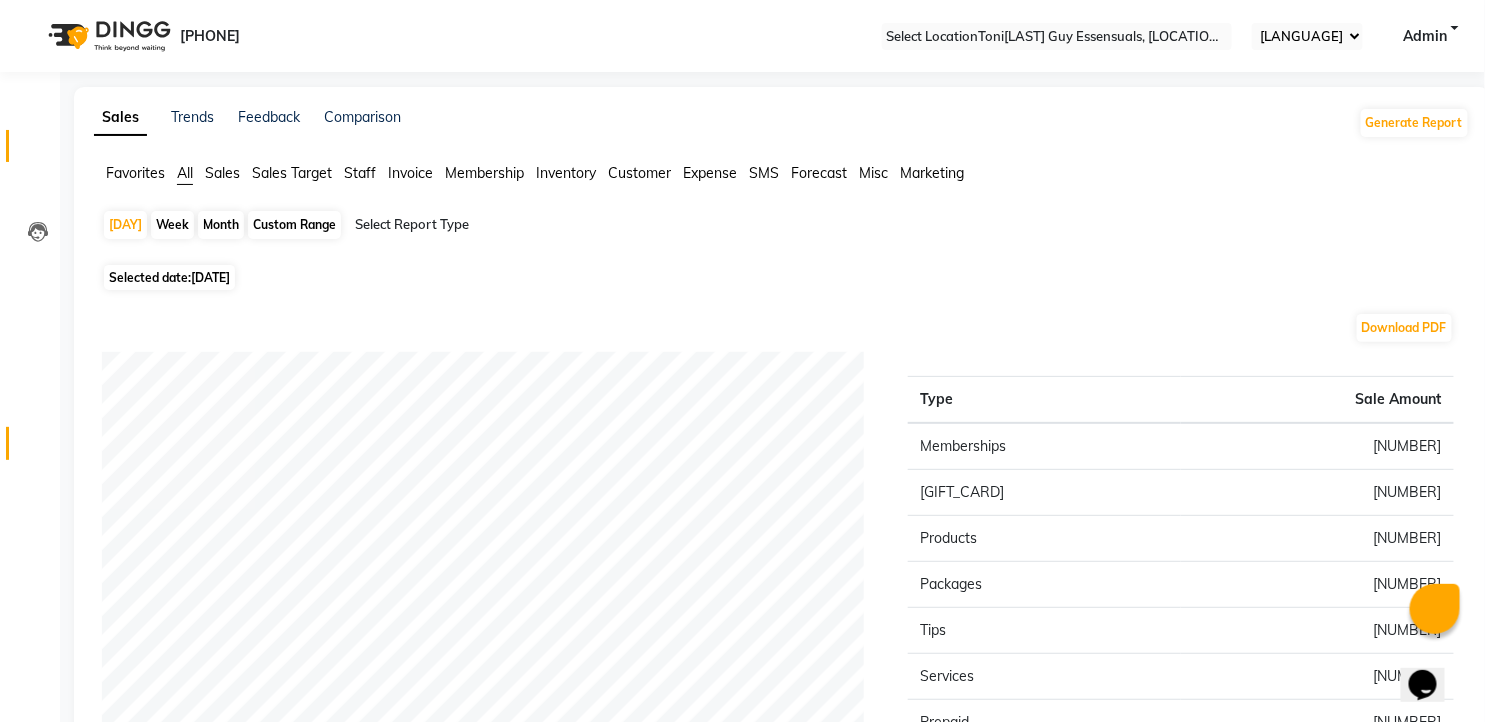 click on "Invoice" at bounding box center [30, 146] 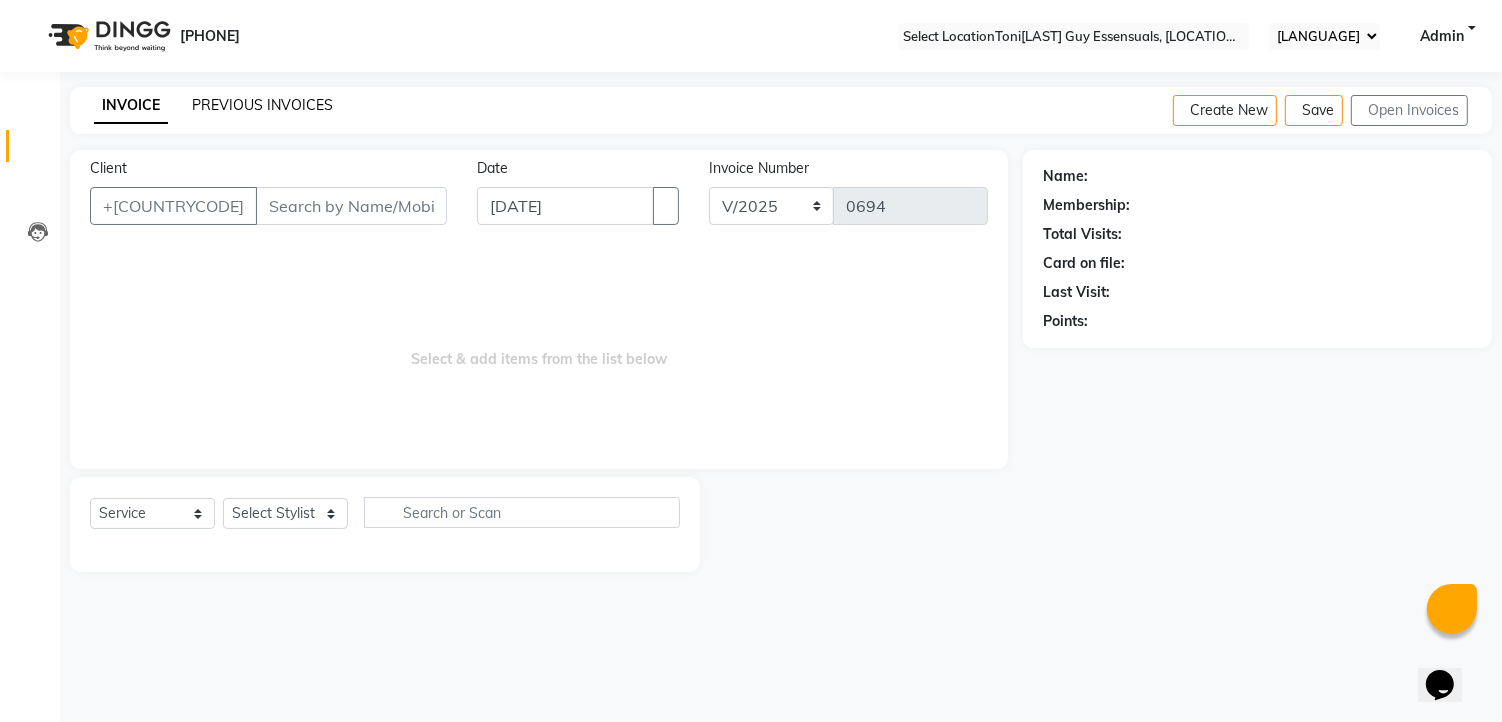 click on "PREVIOUS INVOICES" at bounding box center (262, 105) 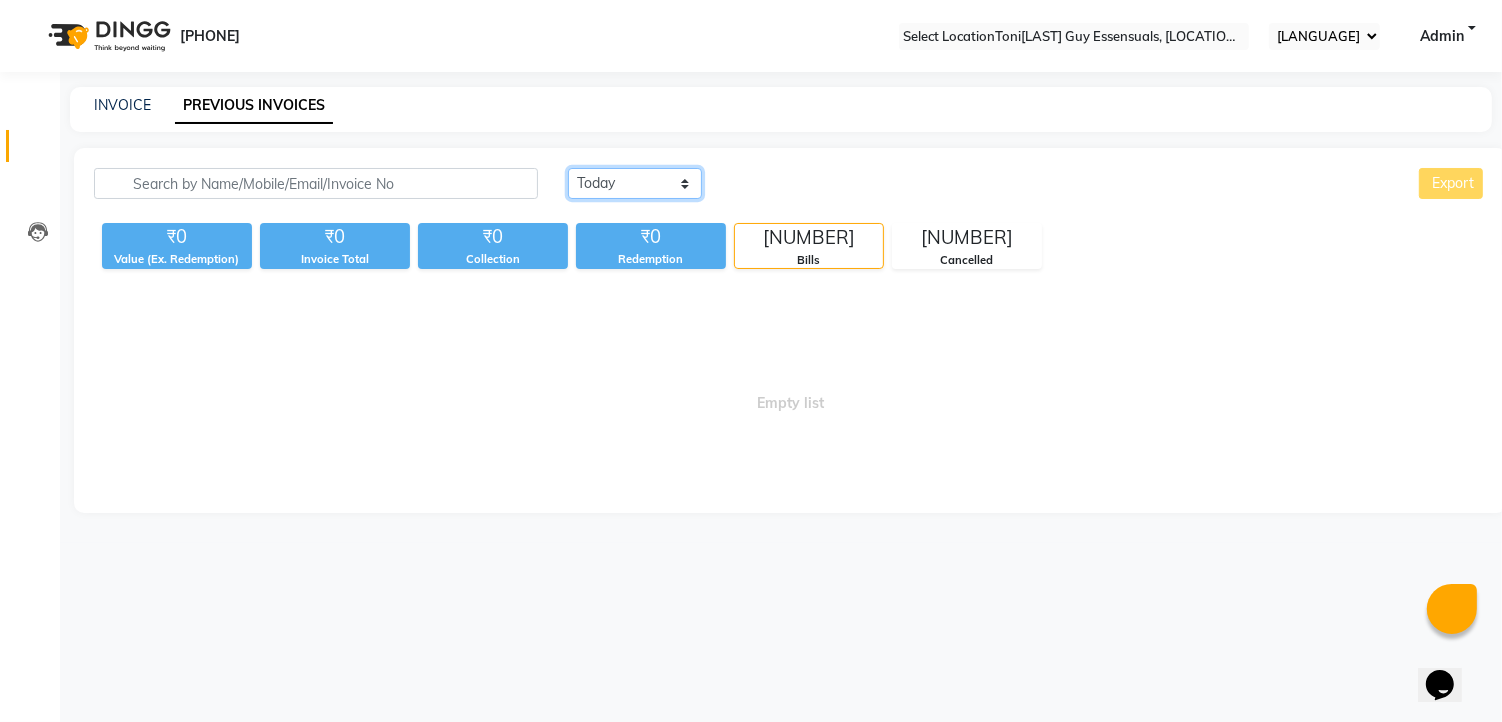 click on "Today Yesterday Custom Range" at bounding box center [635, 183] 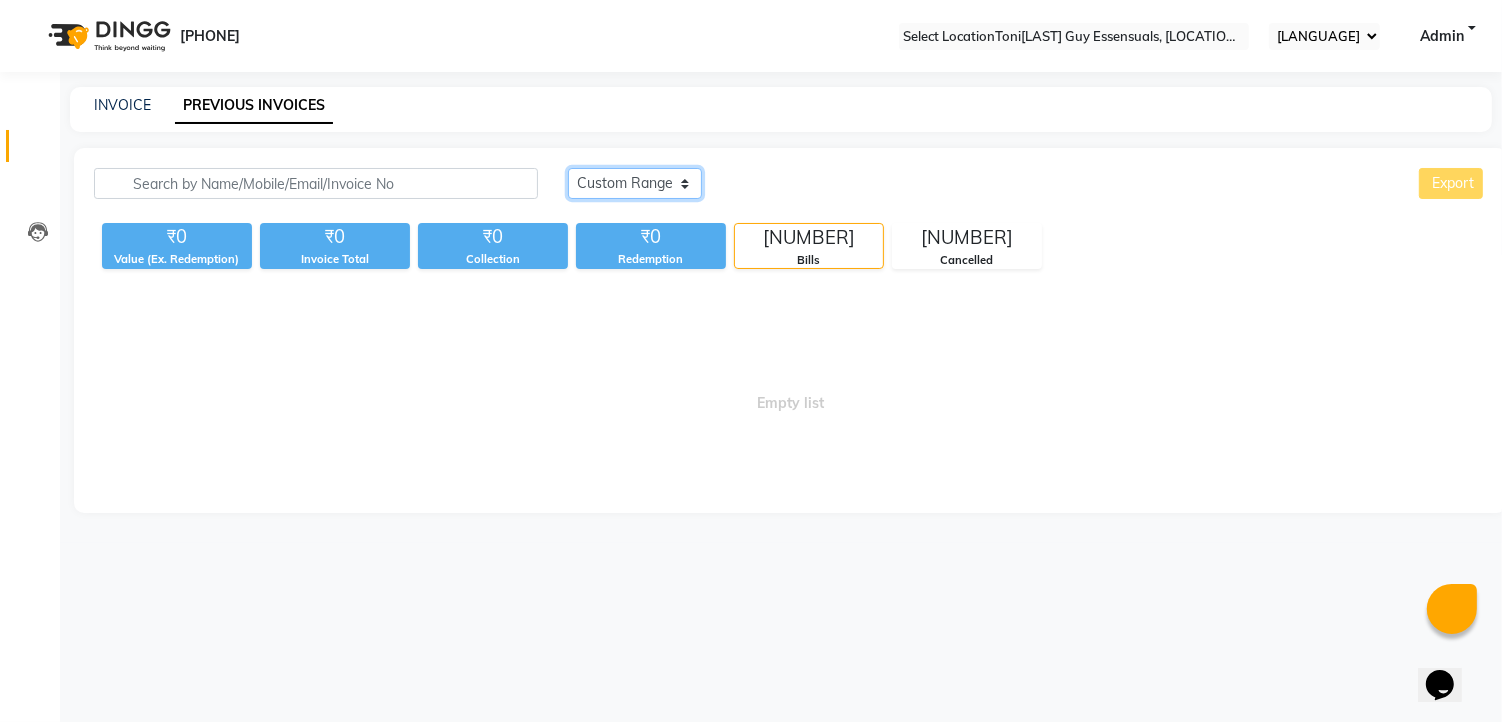 click on "Today Yesterday Custom Range" at bounding box center (635, 183) 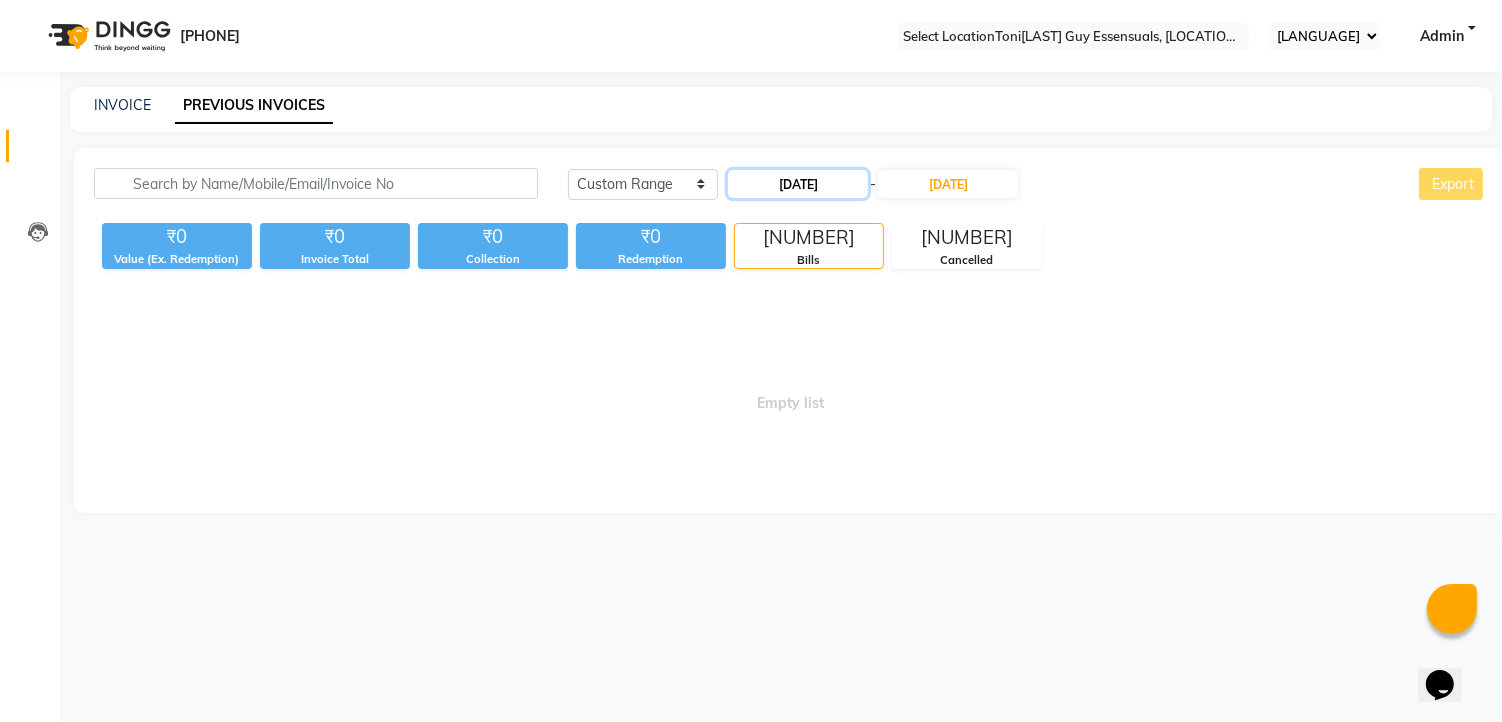 click on "[DATE]" at bounding box center (798, 184) 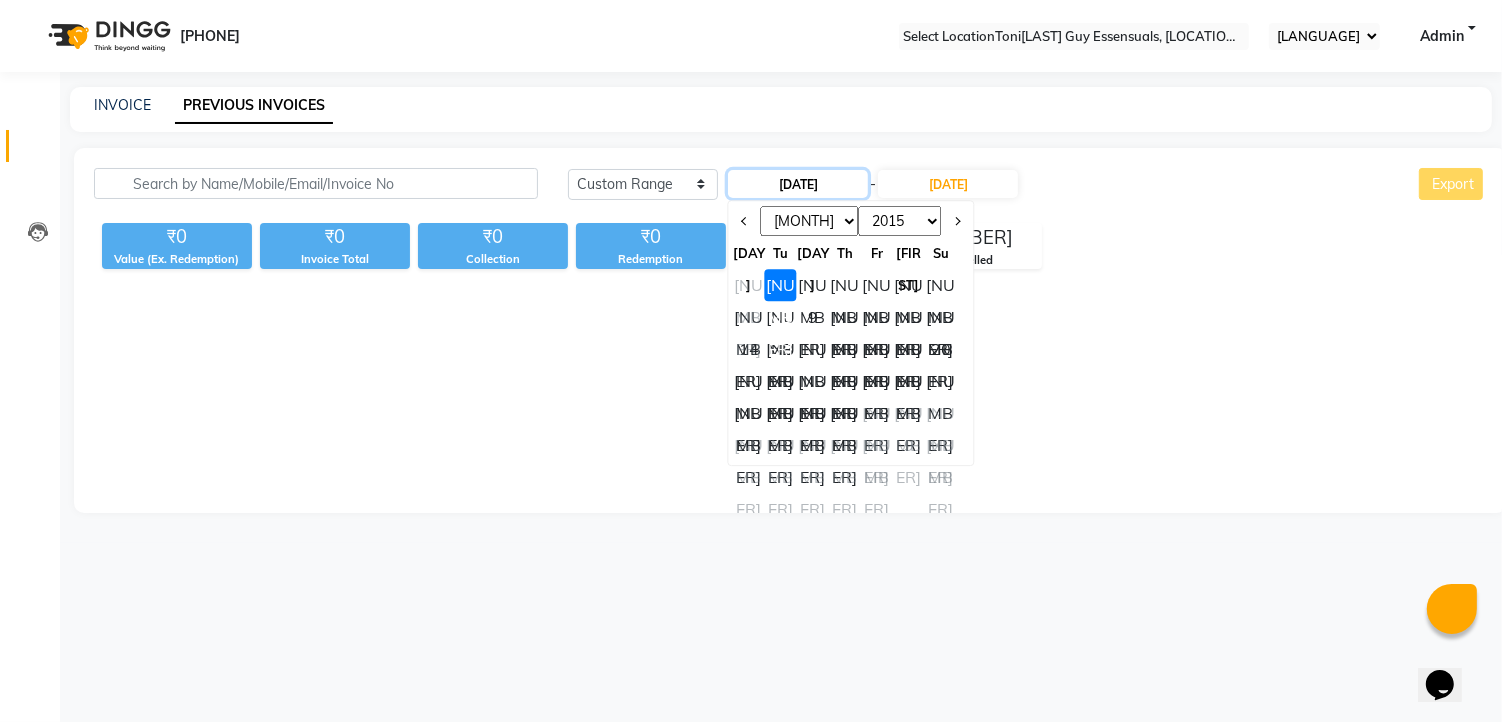 click on "[DATE]" at bounding box center (798, 184) 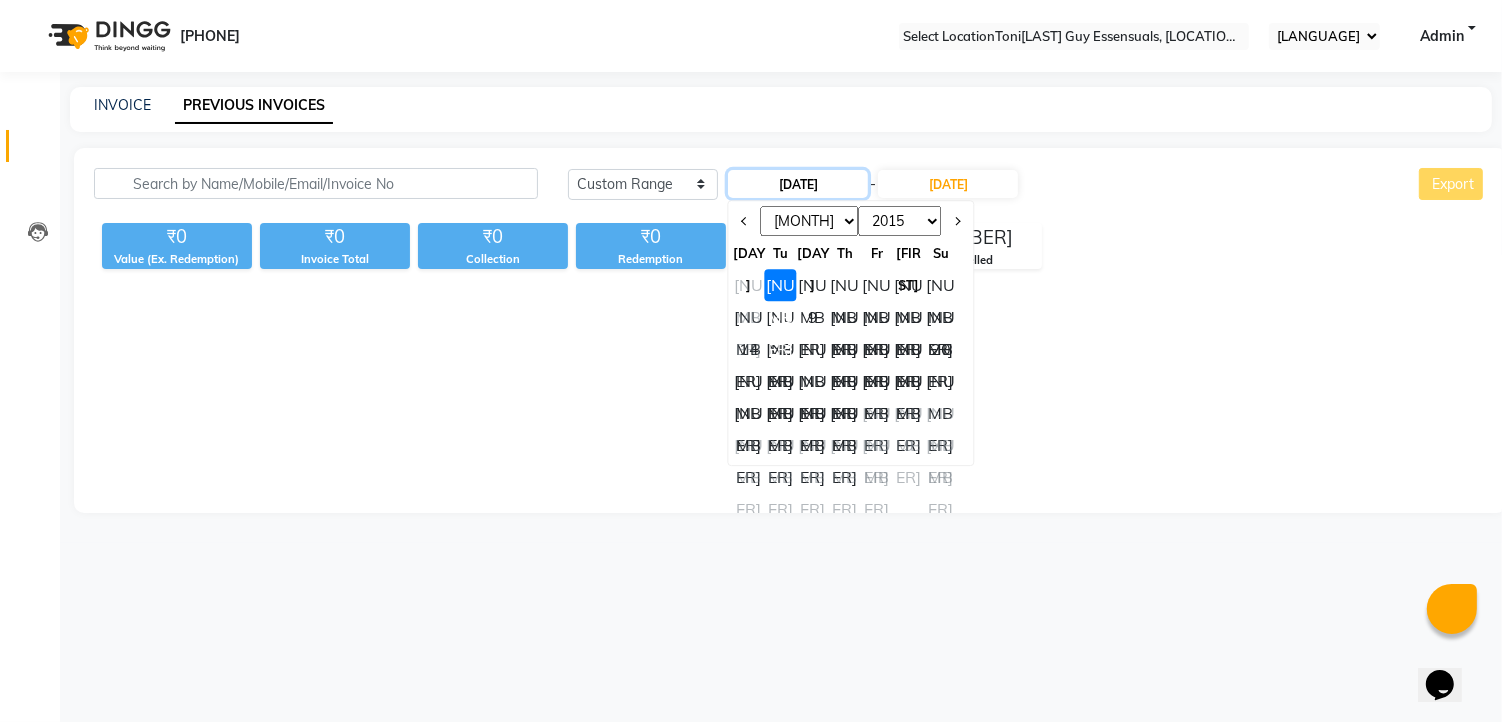 click on "[DAY]-[MONTH]-[YEAR]" at bounding box center [798, 184] 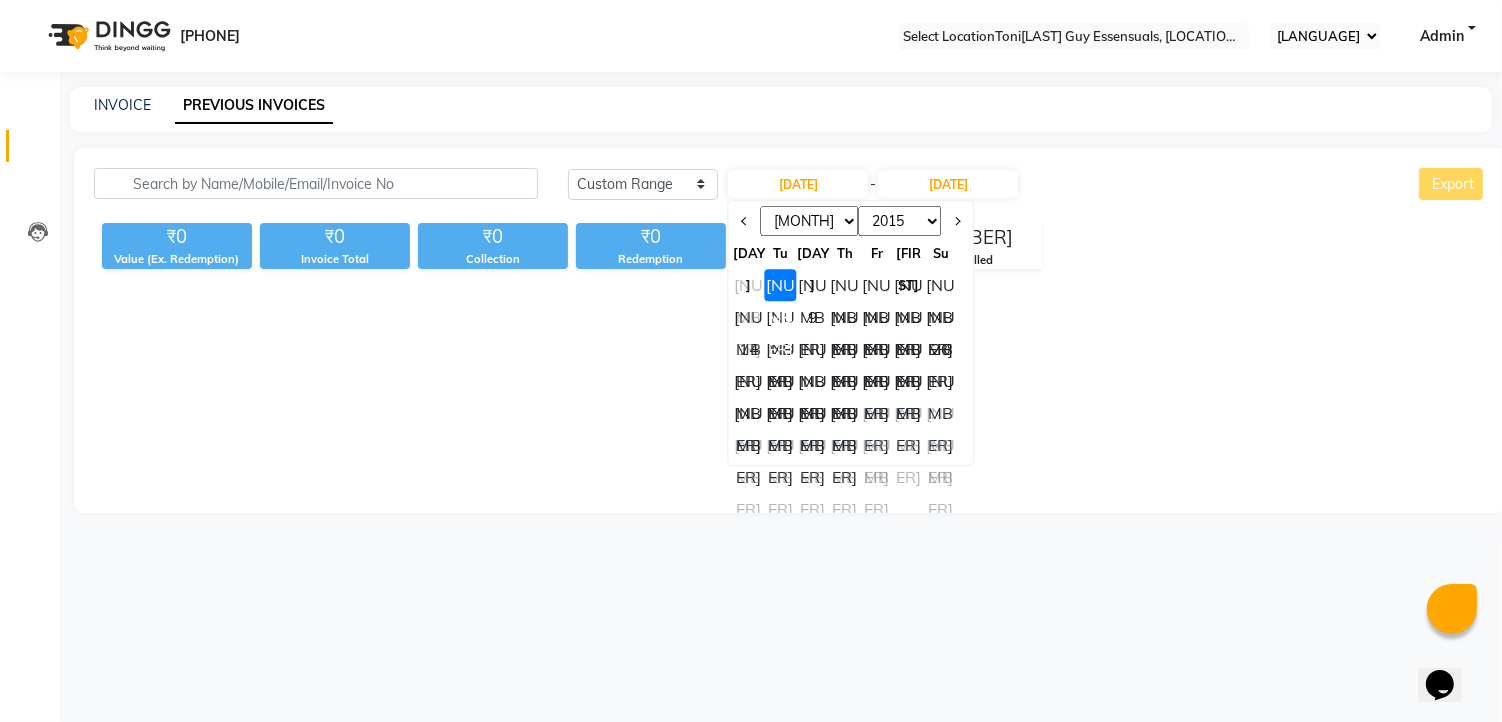 click on "INVOICE PREVIOUS INVOICES" at bounding box center [781, 109] 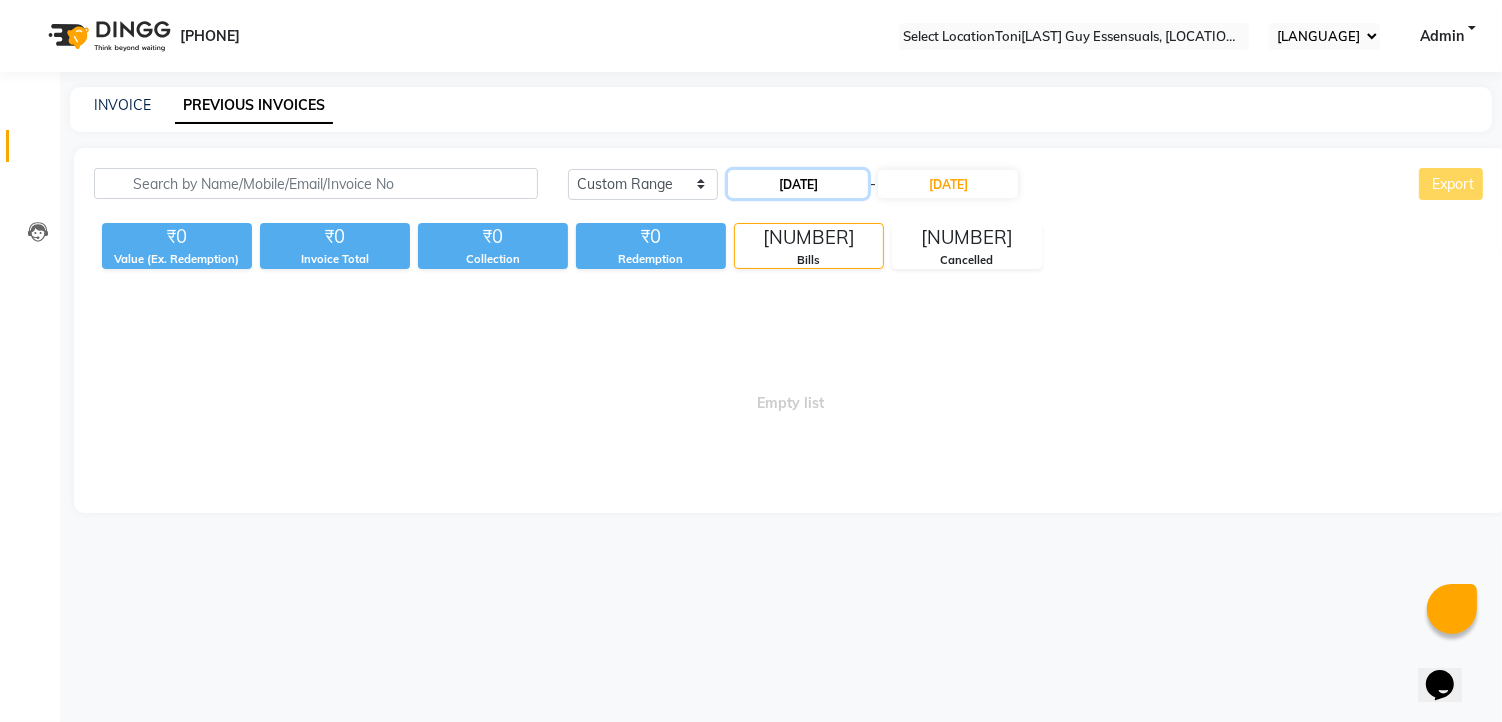 click on "[DATE]" at bounding box center [798, 184] 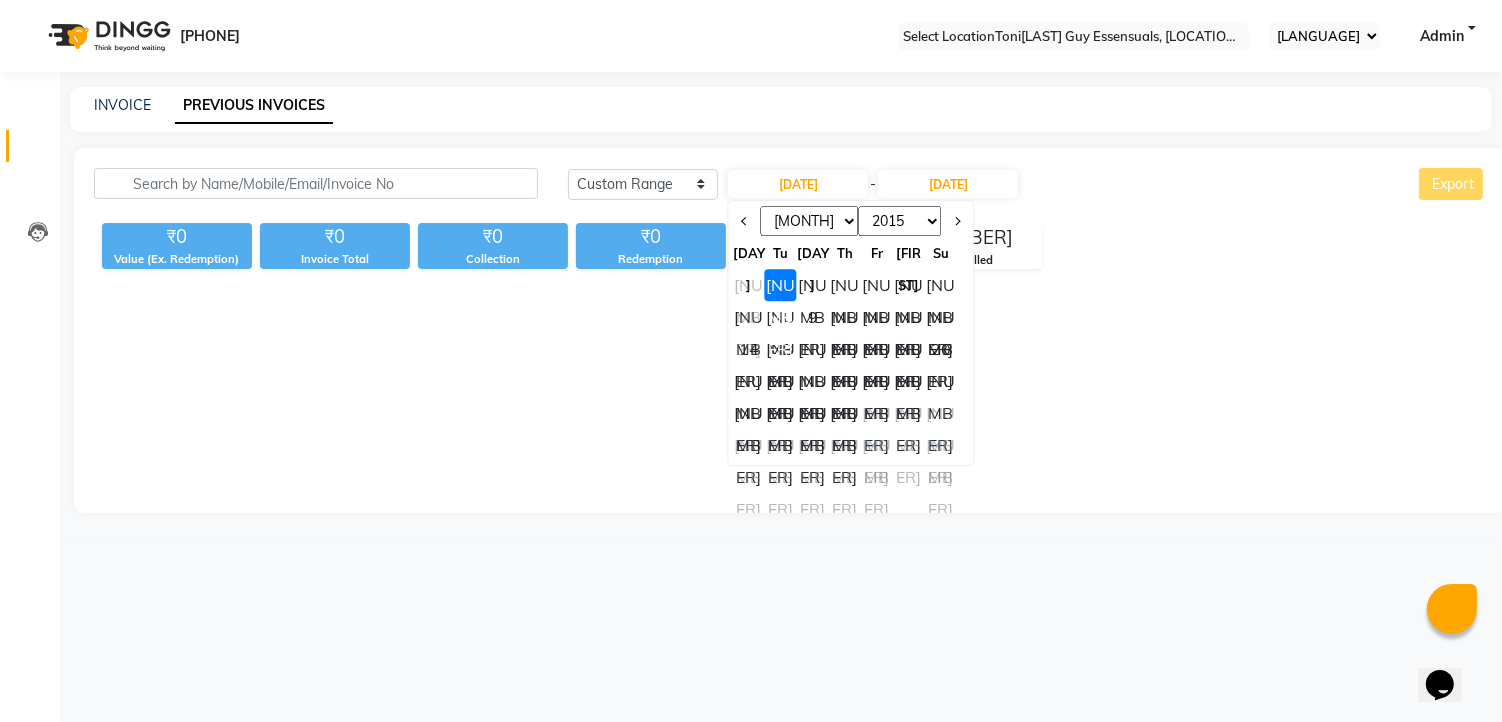 click on "[MONTH] [MONTH] [MONTH] [MONTH] [MONTH] [MONTH] [MONTH] [MONTH] [MONTH] [MONTH] [MONTH] [MONTH]" at bounding box center [810, 221] 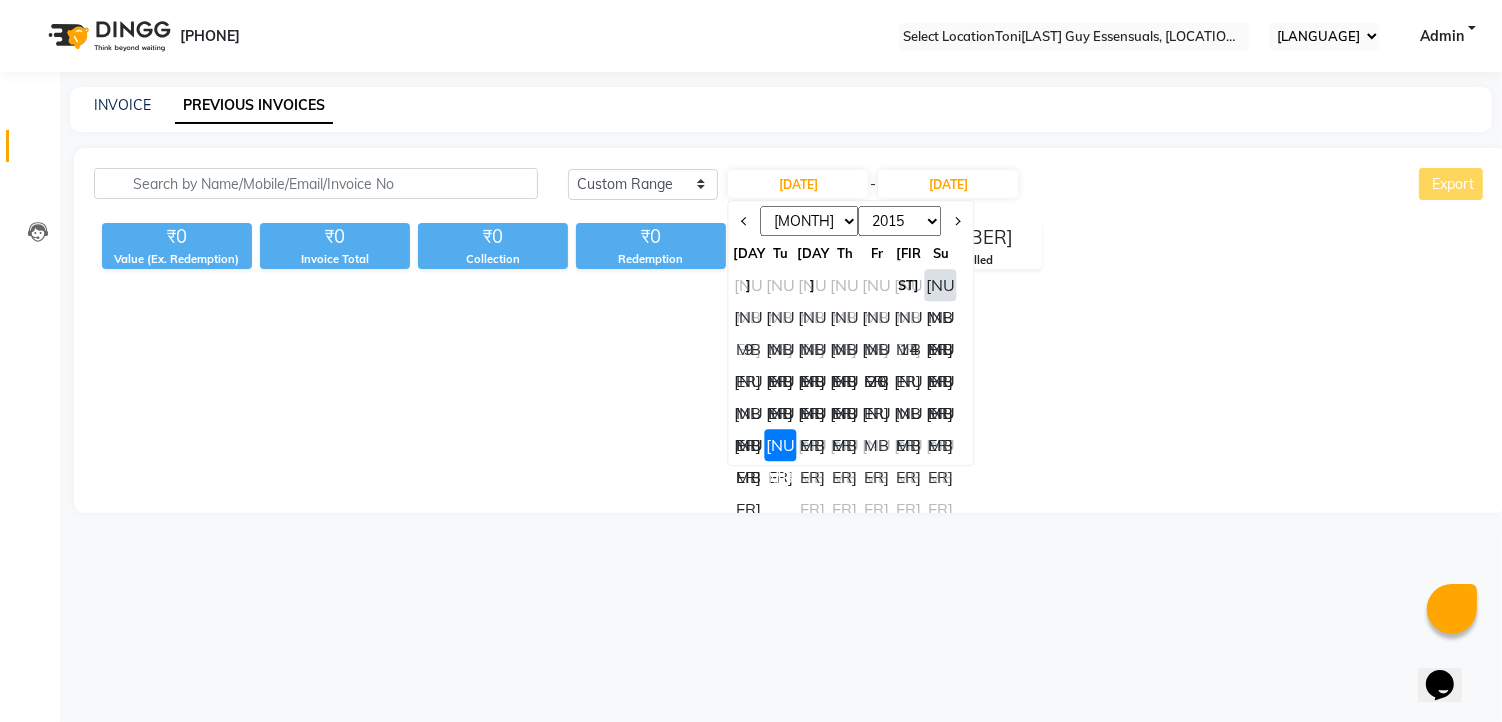 click on "[DAY]" at bounding box center (909, 349) 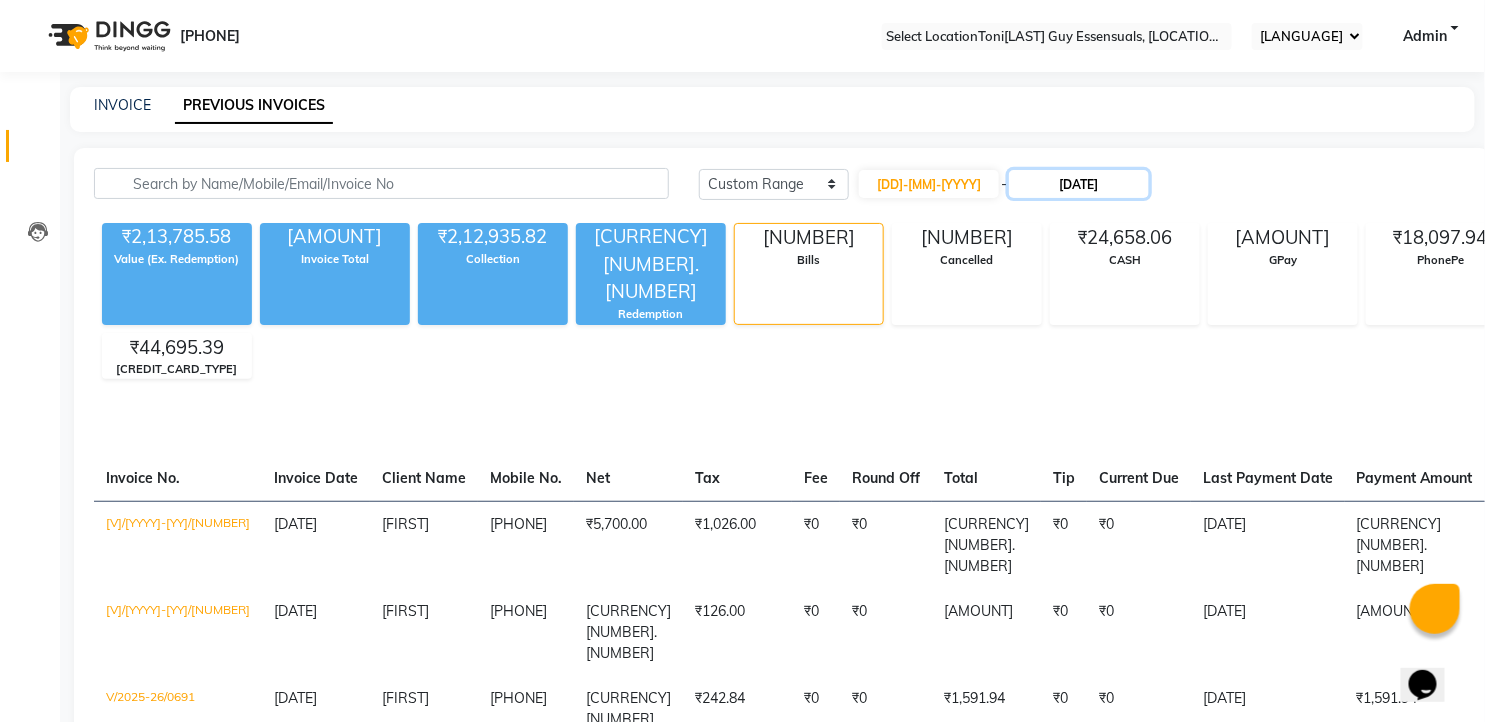 click on "[DATE]" at bounding box center [1079, 184] 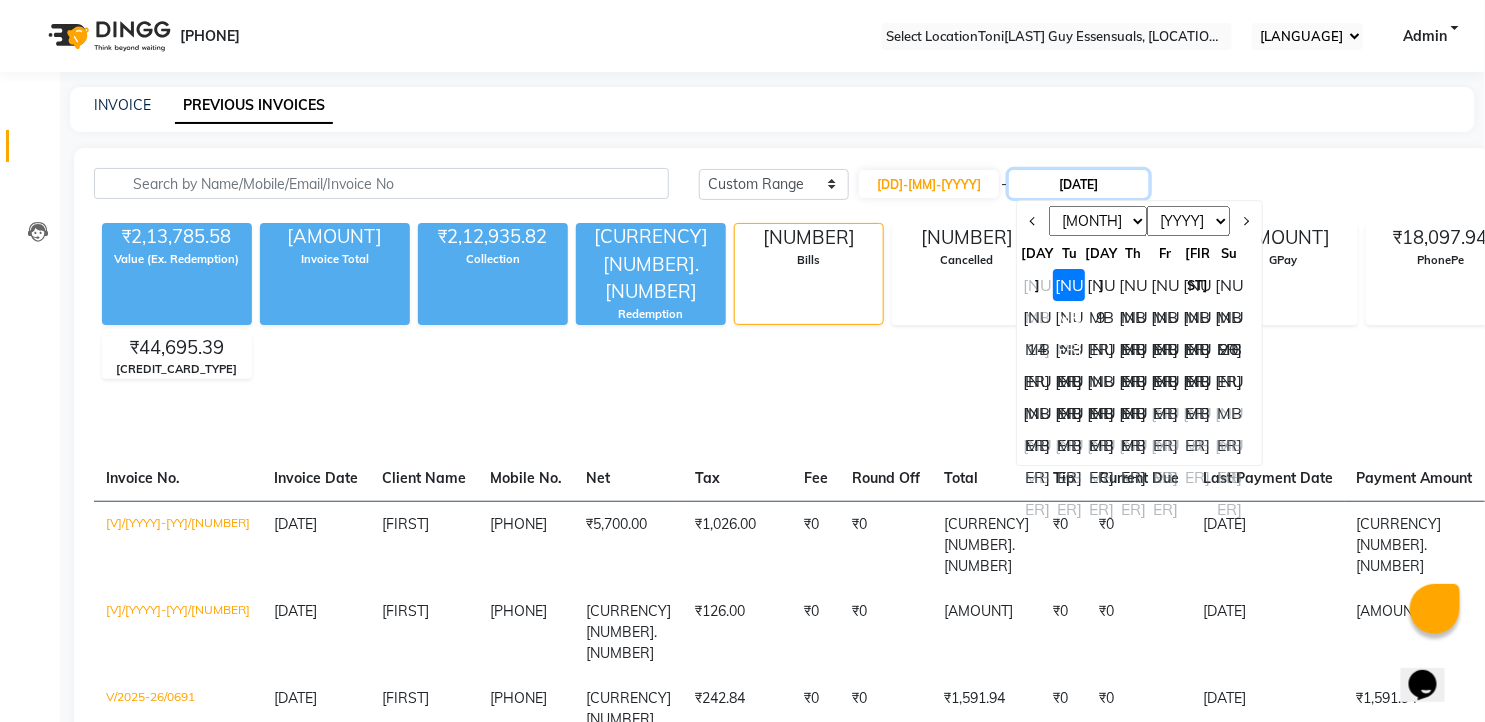 click on "[DATE]" at bounding box center [1079, 184] 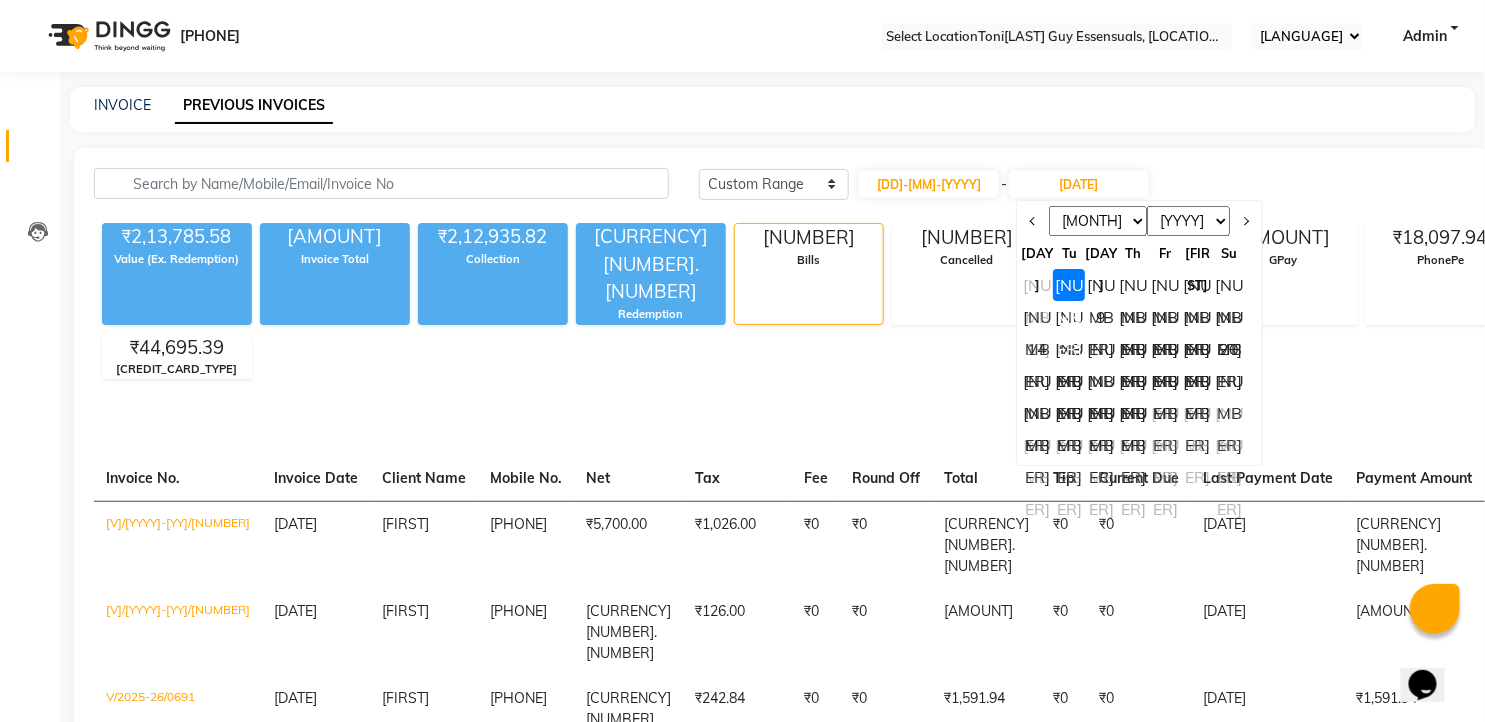 click on "INVOICE PREVIOUS INVOICES" at bounding box center (760, 105) 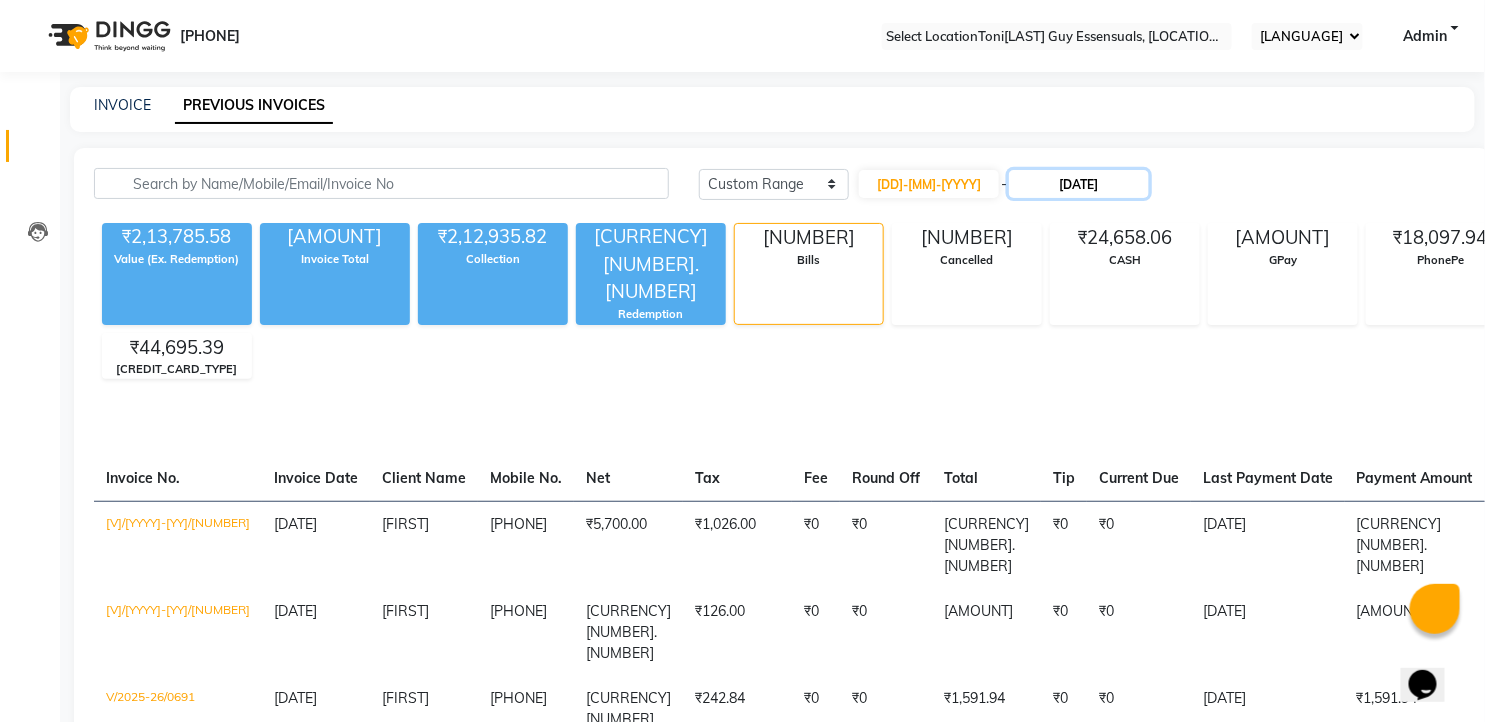 click on "[DATE]" at bounding box center (1079, 184) 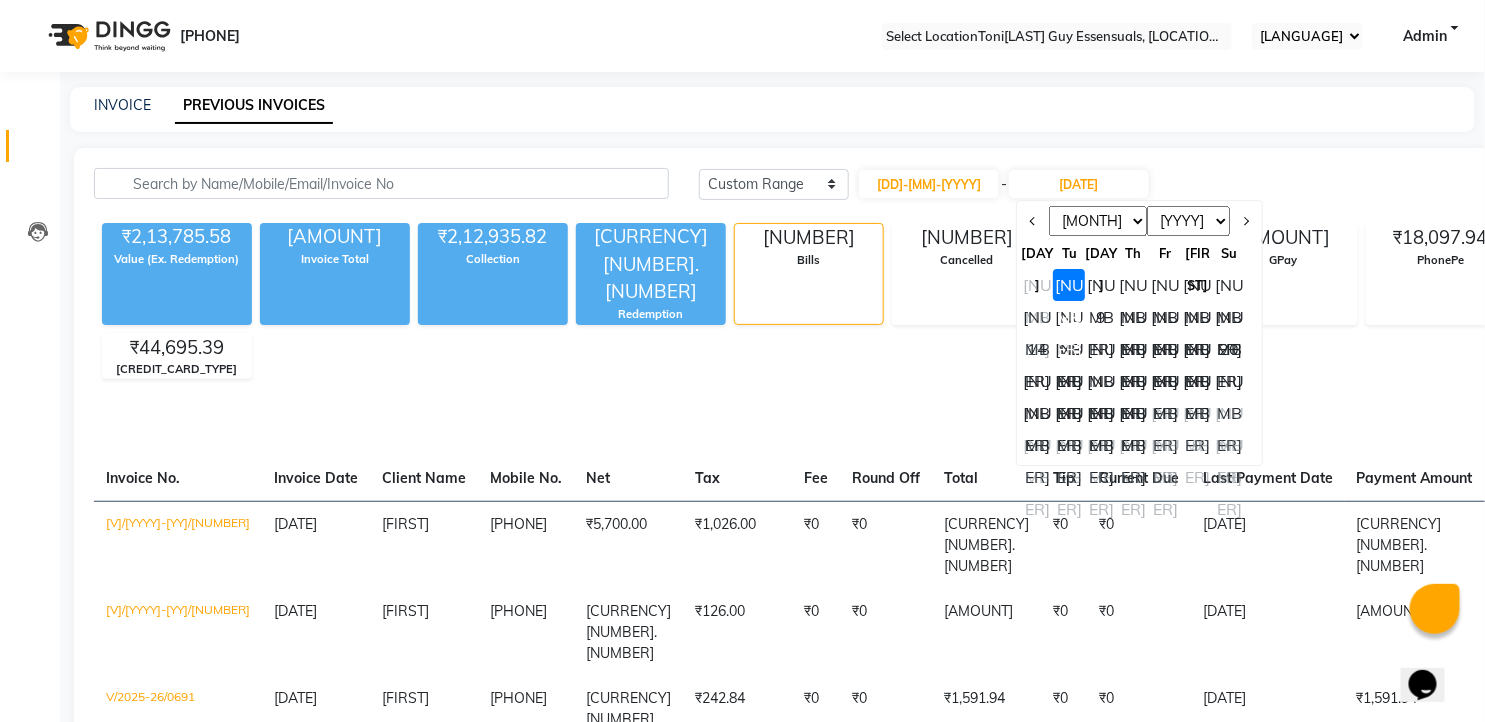 click on "[MONTH] [MONTH] [MONTH] [MONTH] [MONTH] [MONTH]" at bounding box center [1099, 221] 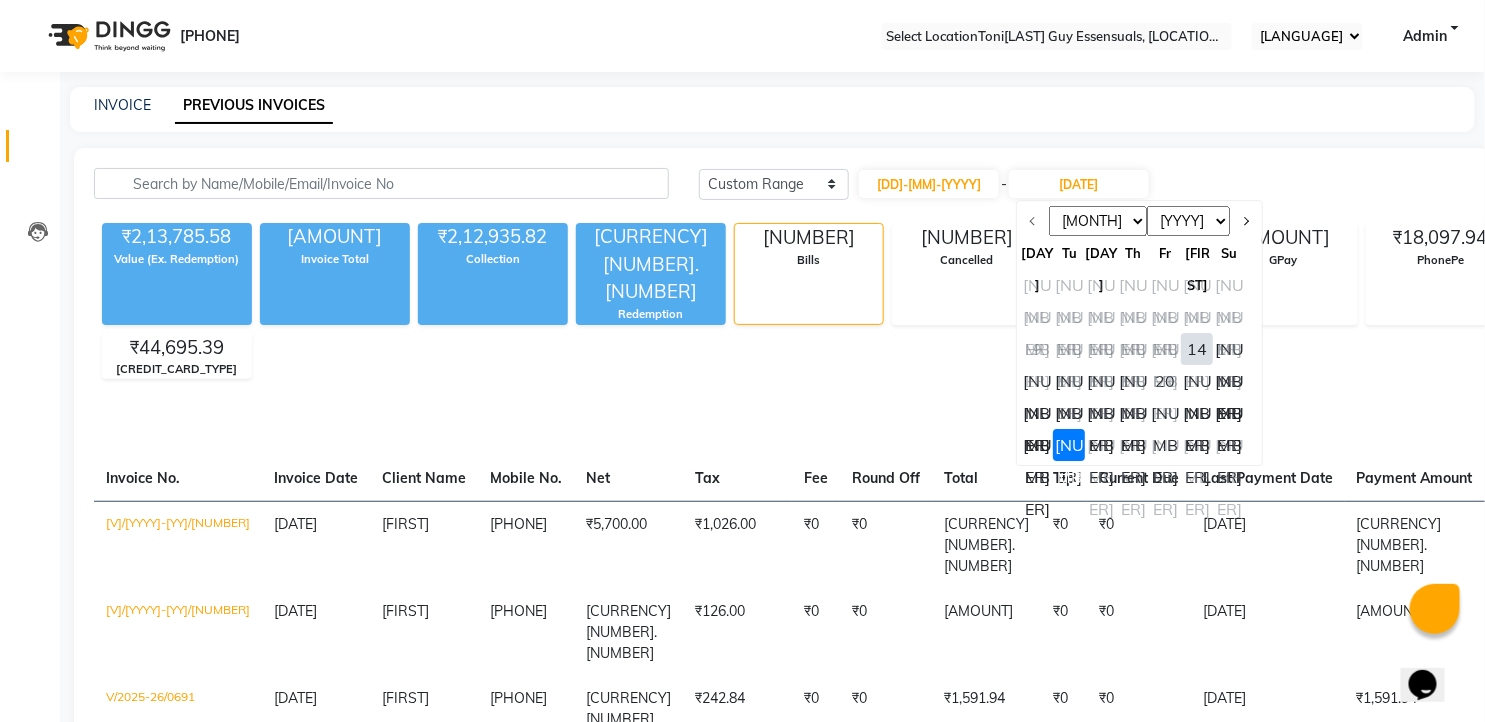 click on "[DAY]" at bounding box center [1198, 349] 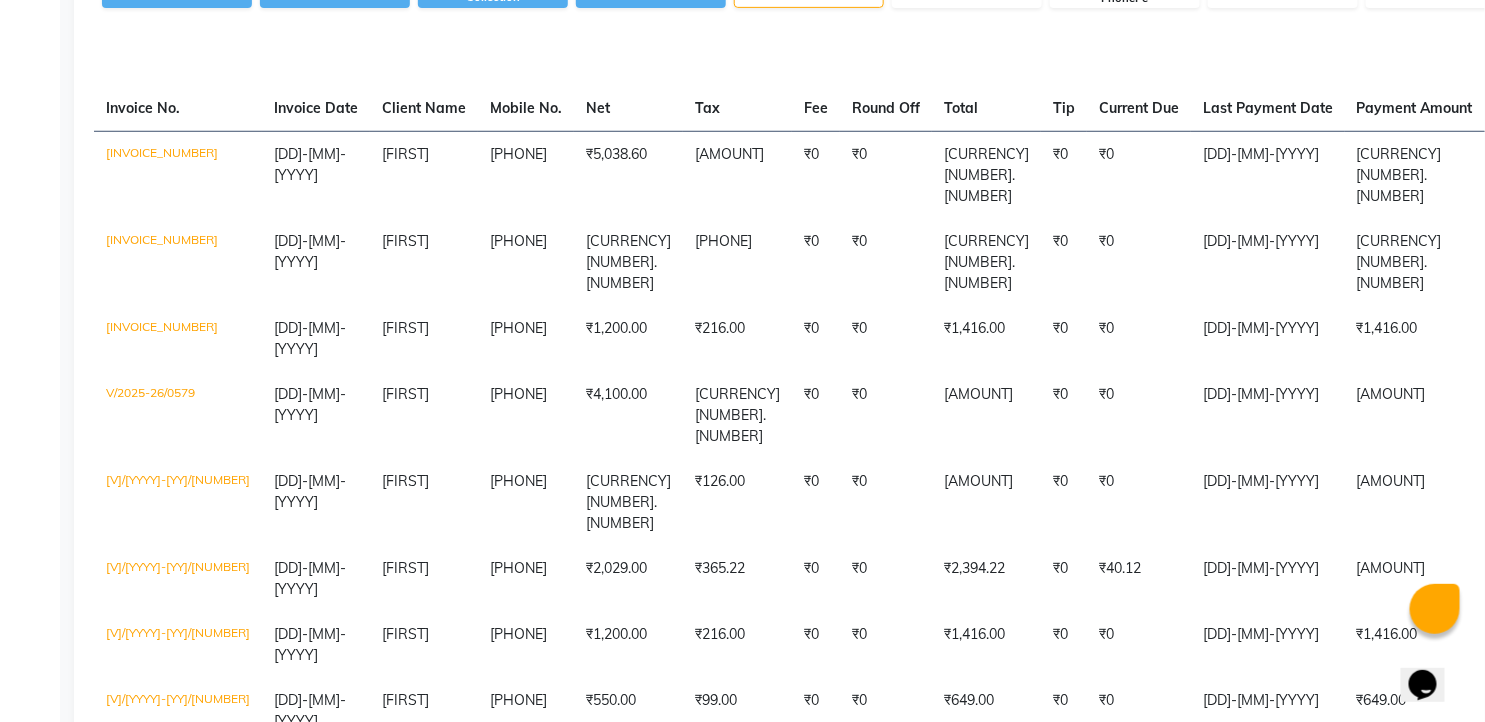 scroll, scrollTop: 361, scrollLeft: 0, axis: vertical 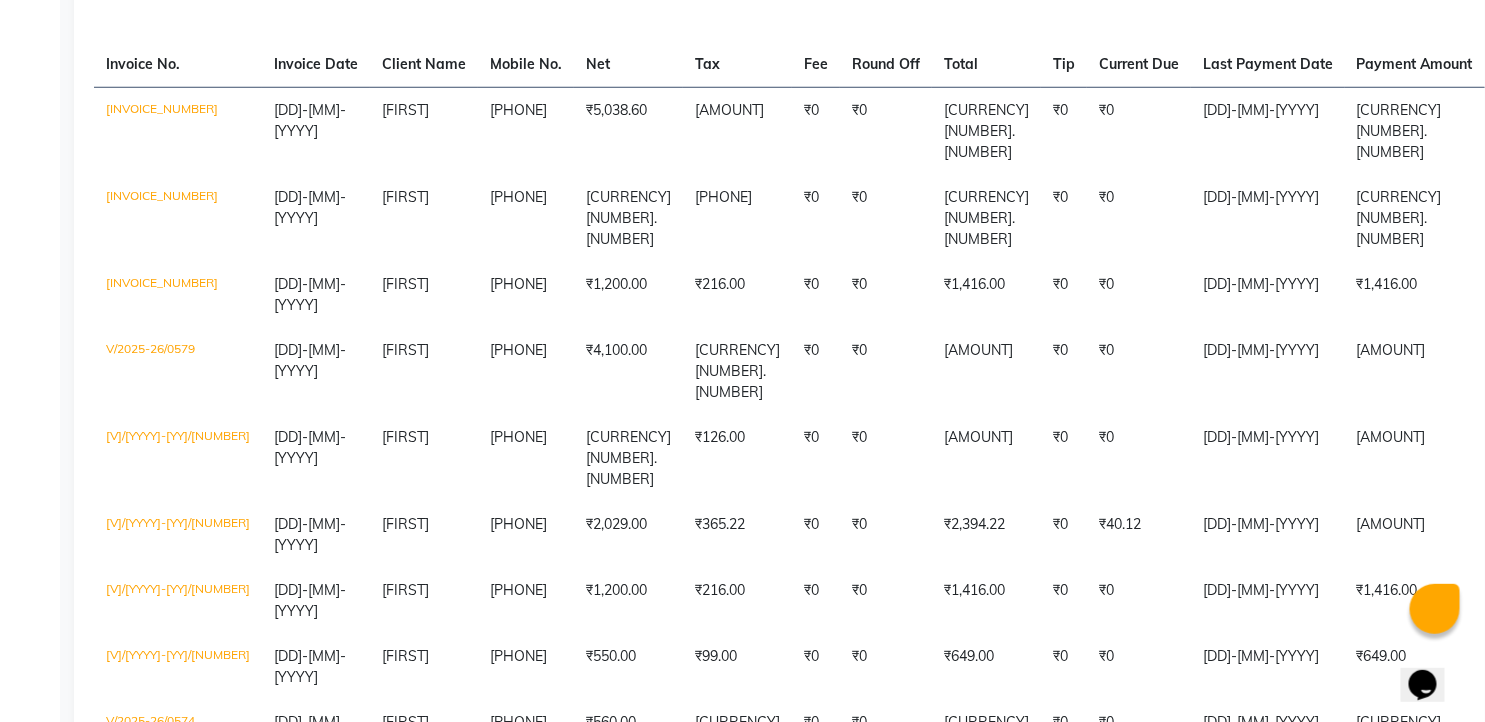 drag, startPoint x: 1485, startPoint y: 355, endPoint x: 53, endPoint y: 12, distance: 1472.5057 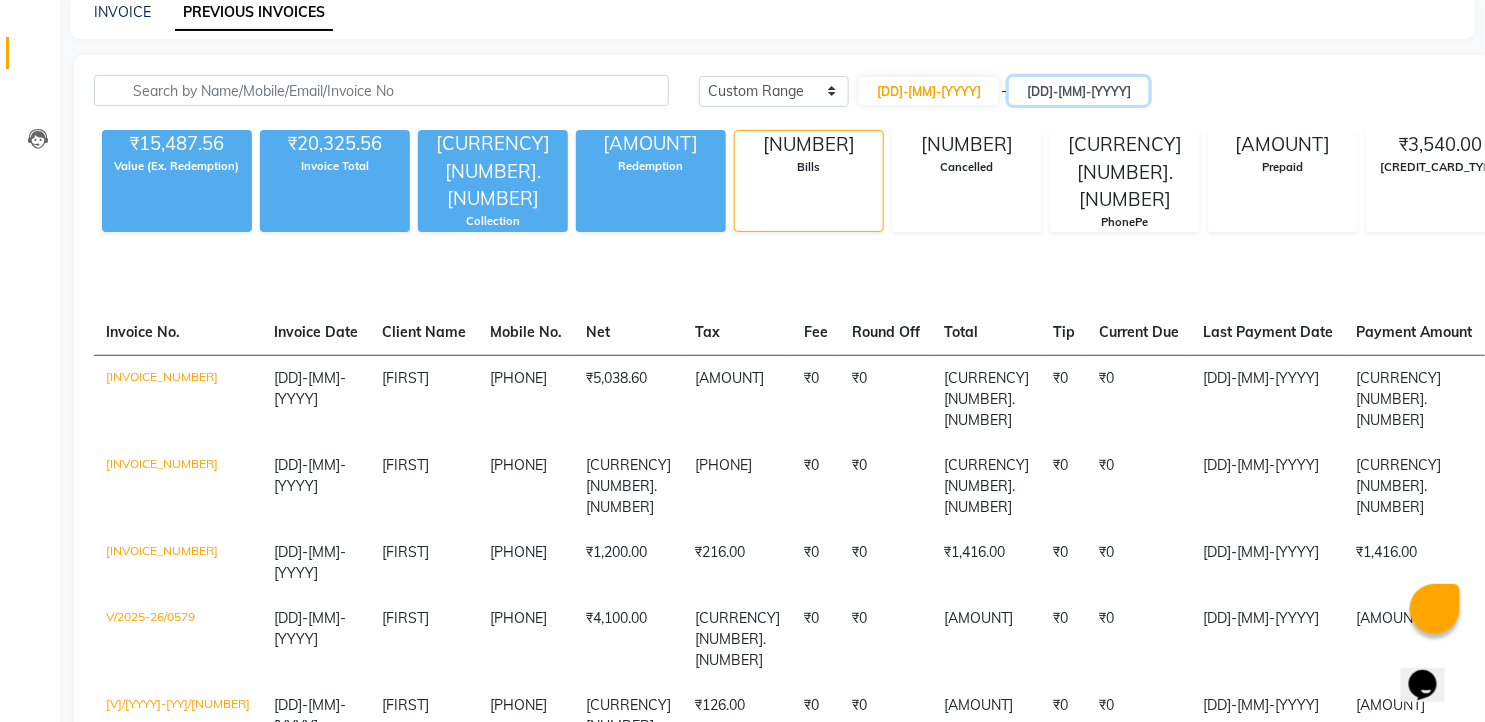 scroll, scrollTop: 91, scrollLeft: 0, axis: vertical 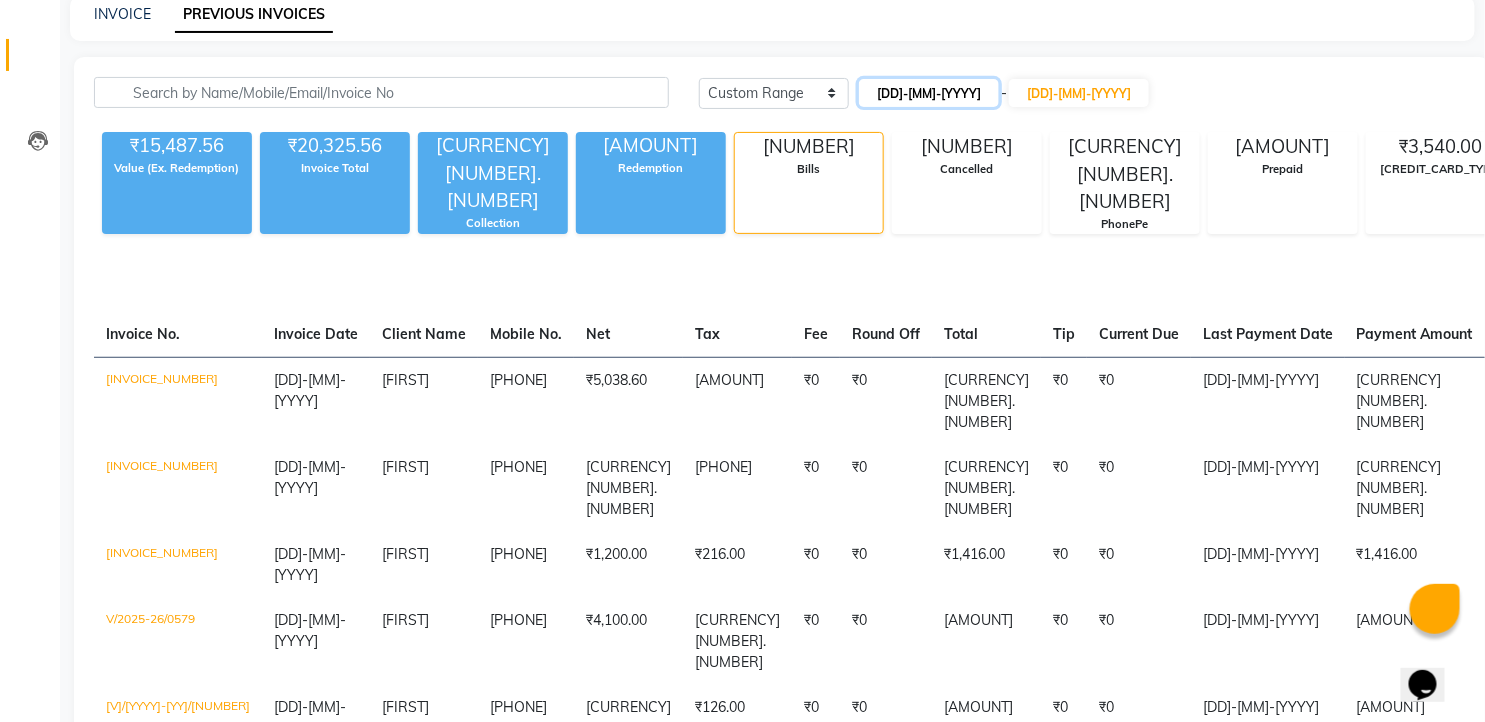 click on "14-06-2025" at bounding box center (929, 93) 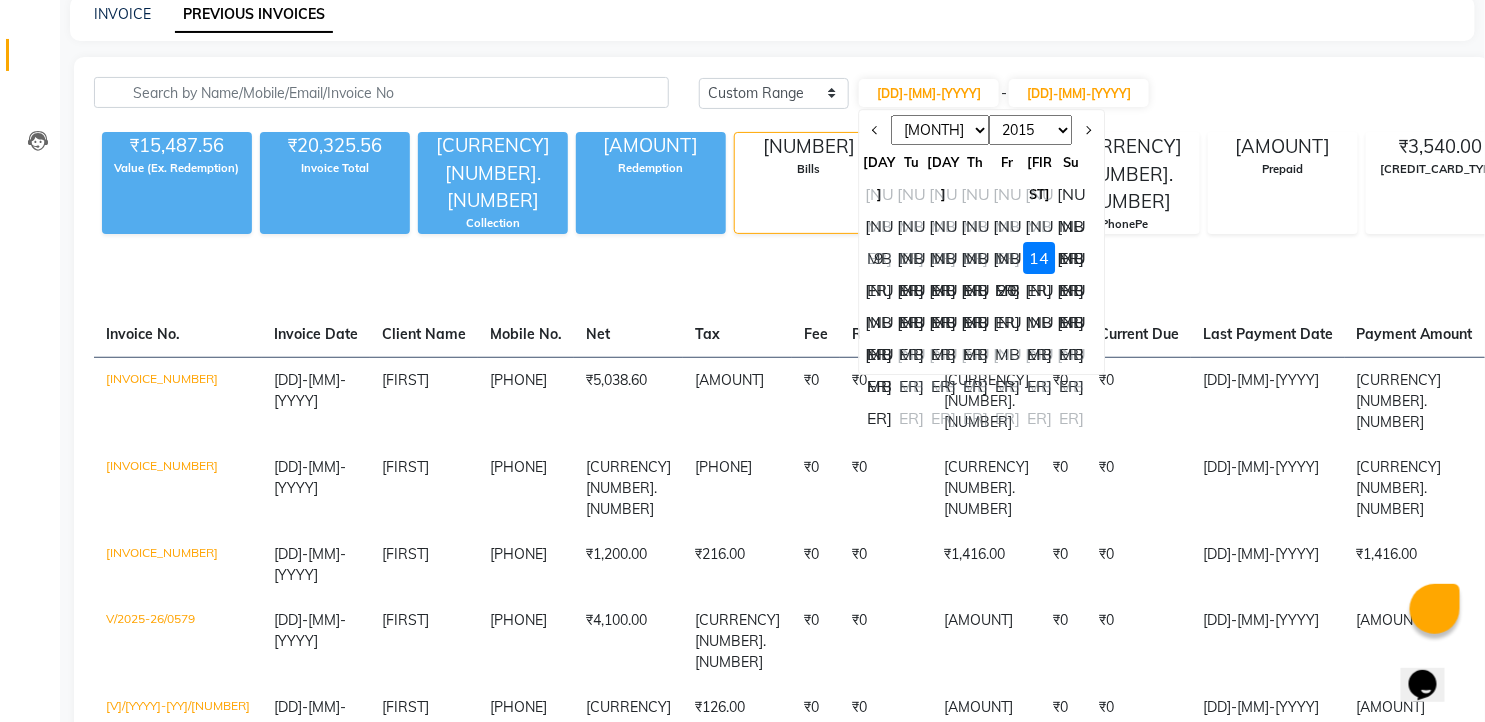 click on "[NUMBER]" at bounding box center [1072, 258] 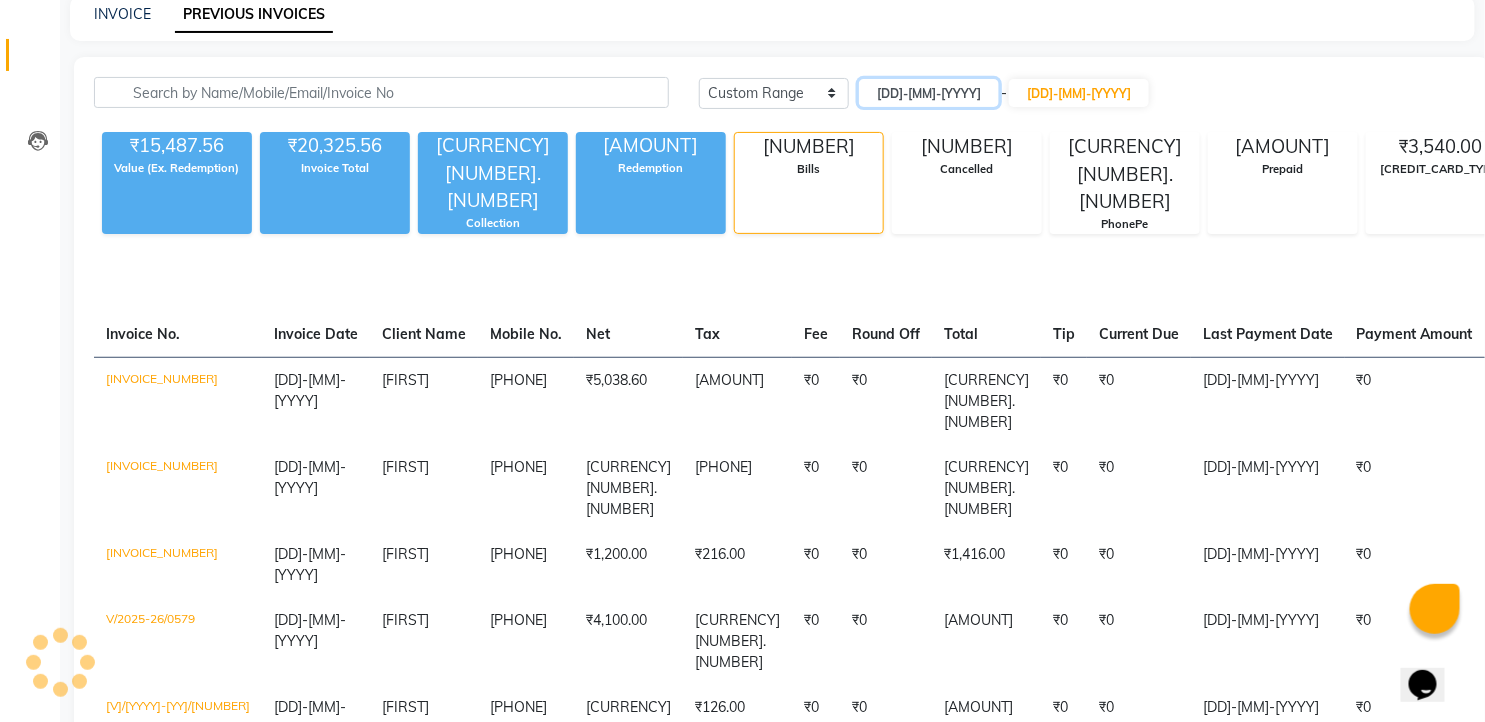 scroll, scrollTop: 0, scrollLeft: 0, axis: both 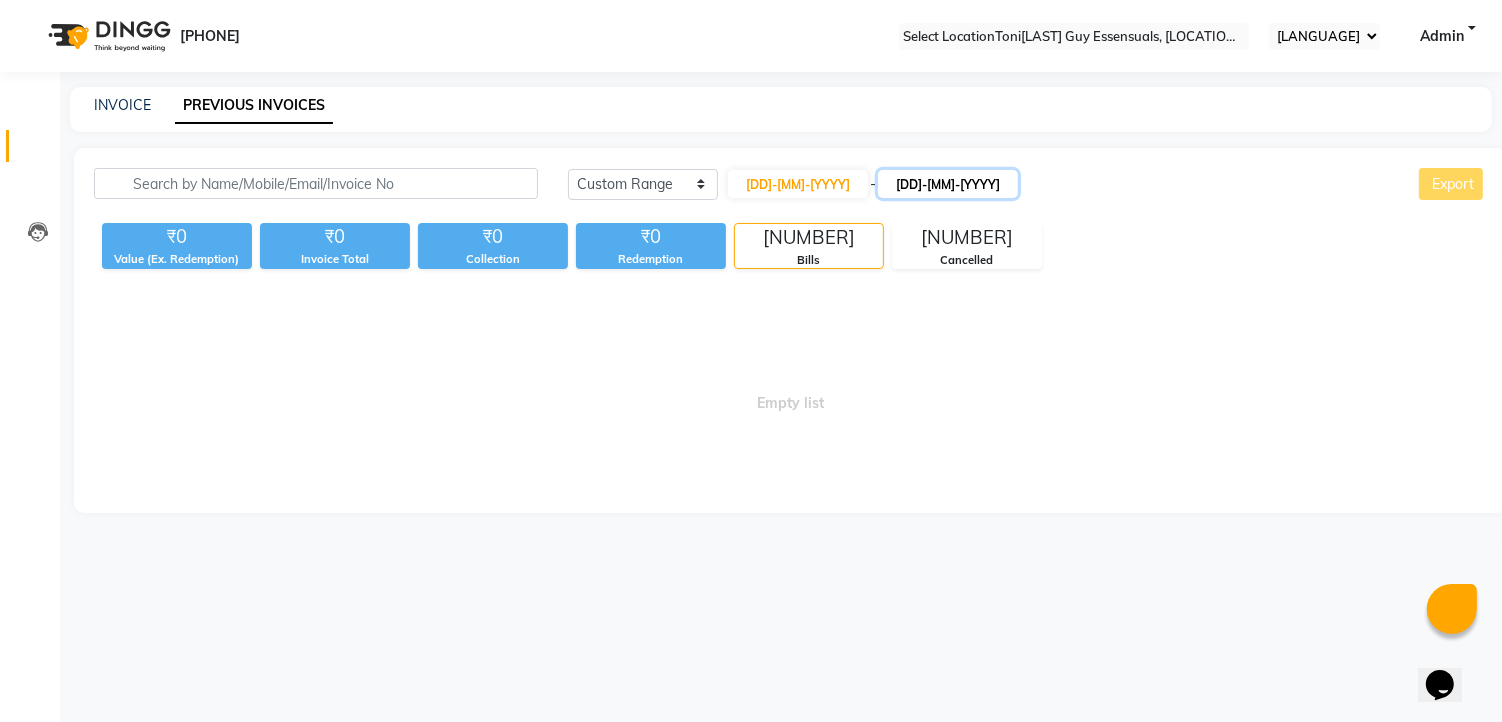 click on "14-06-2025" at bounding box center (948, 184) 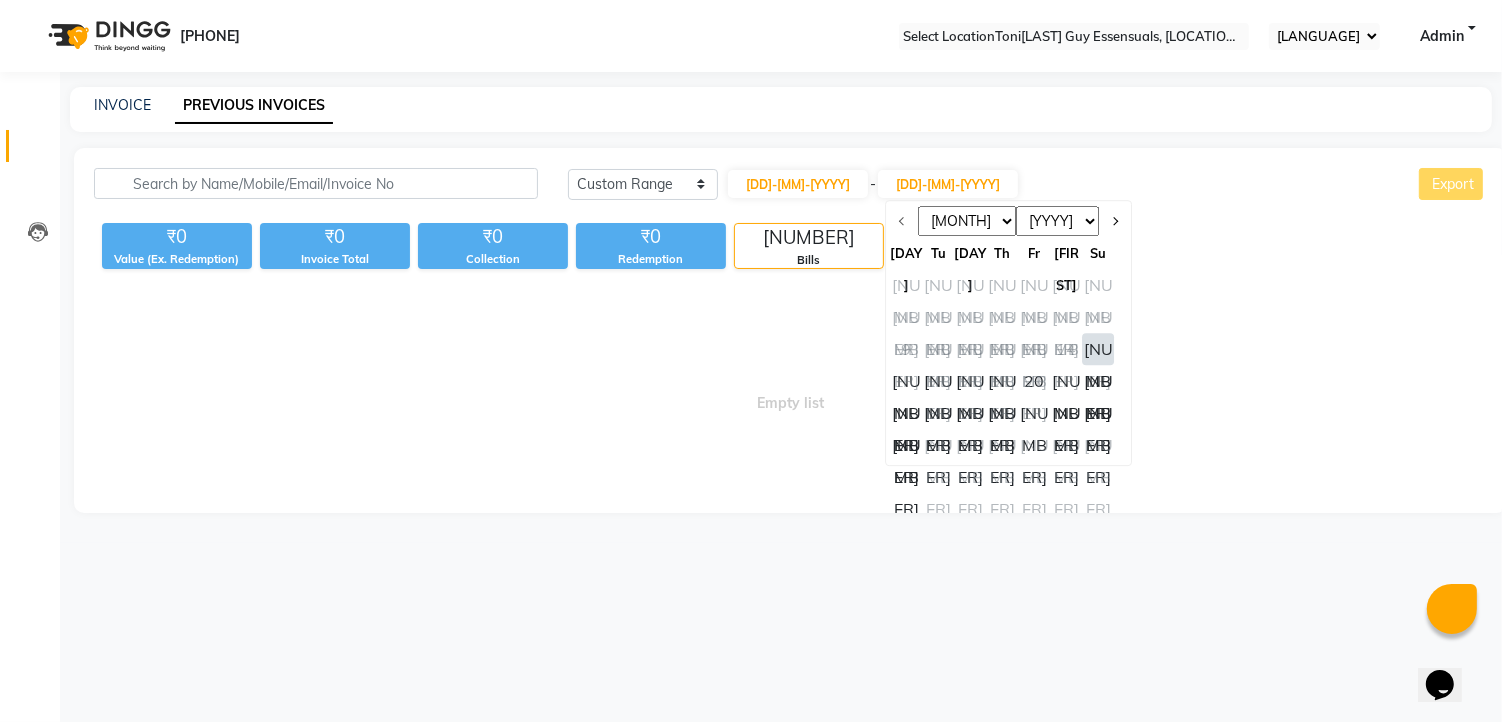 click on "[NUMBER]" at bounding box center (1099, 349) 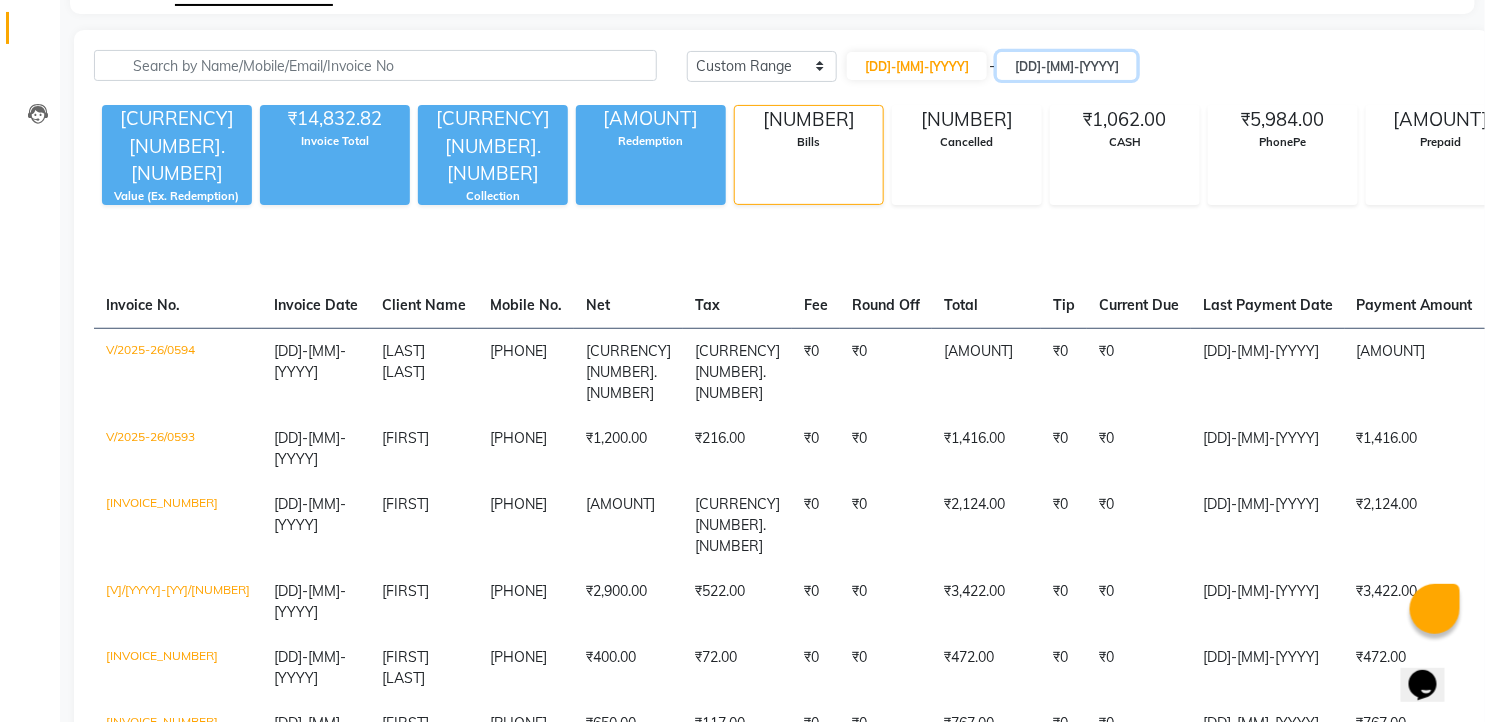 scroll, scrollTop: 110, scrollLeft: 0, axis: vertical 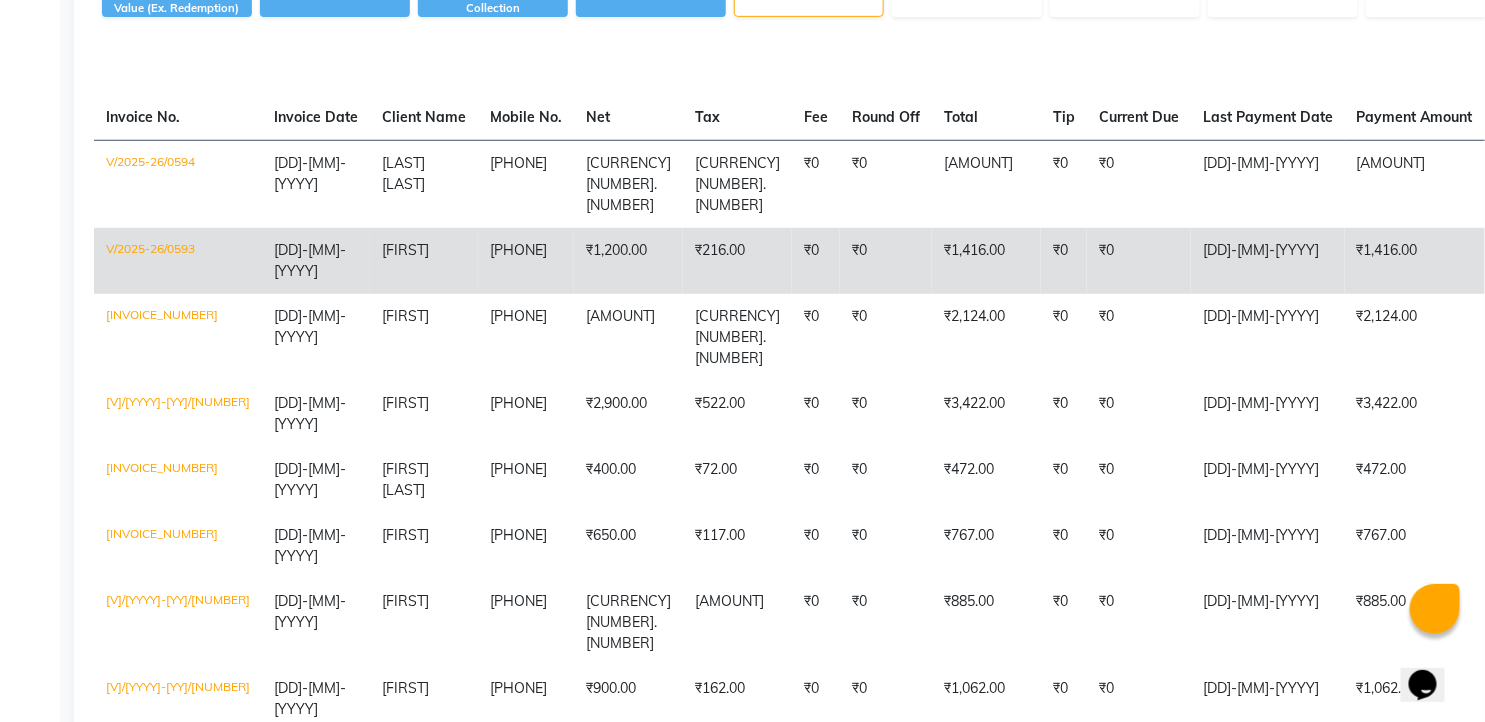 click on "[CURRENCY]" at bounding box center [1139, 185] 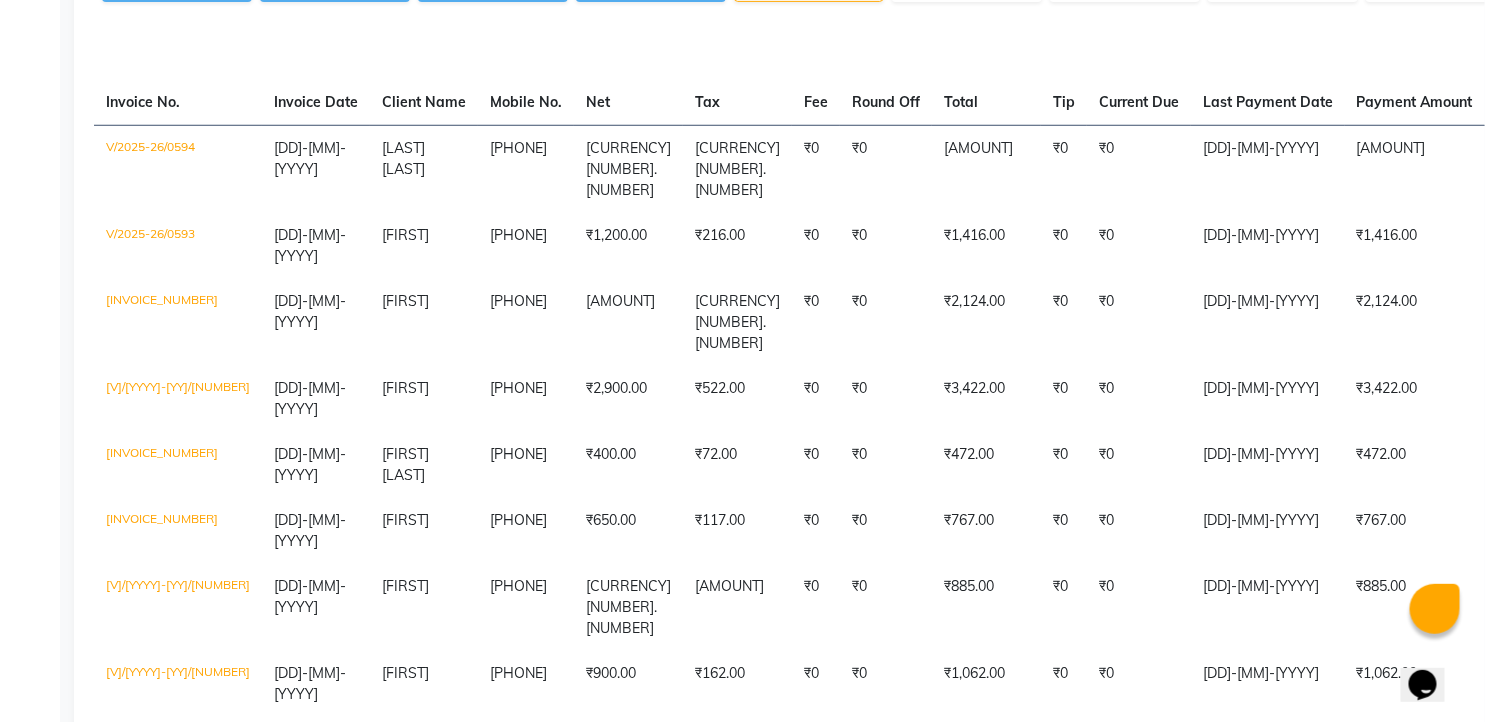 scroll, scrollTop: 345, scrollLeft: 0, axis: vertical 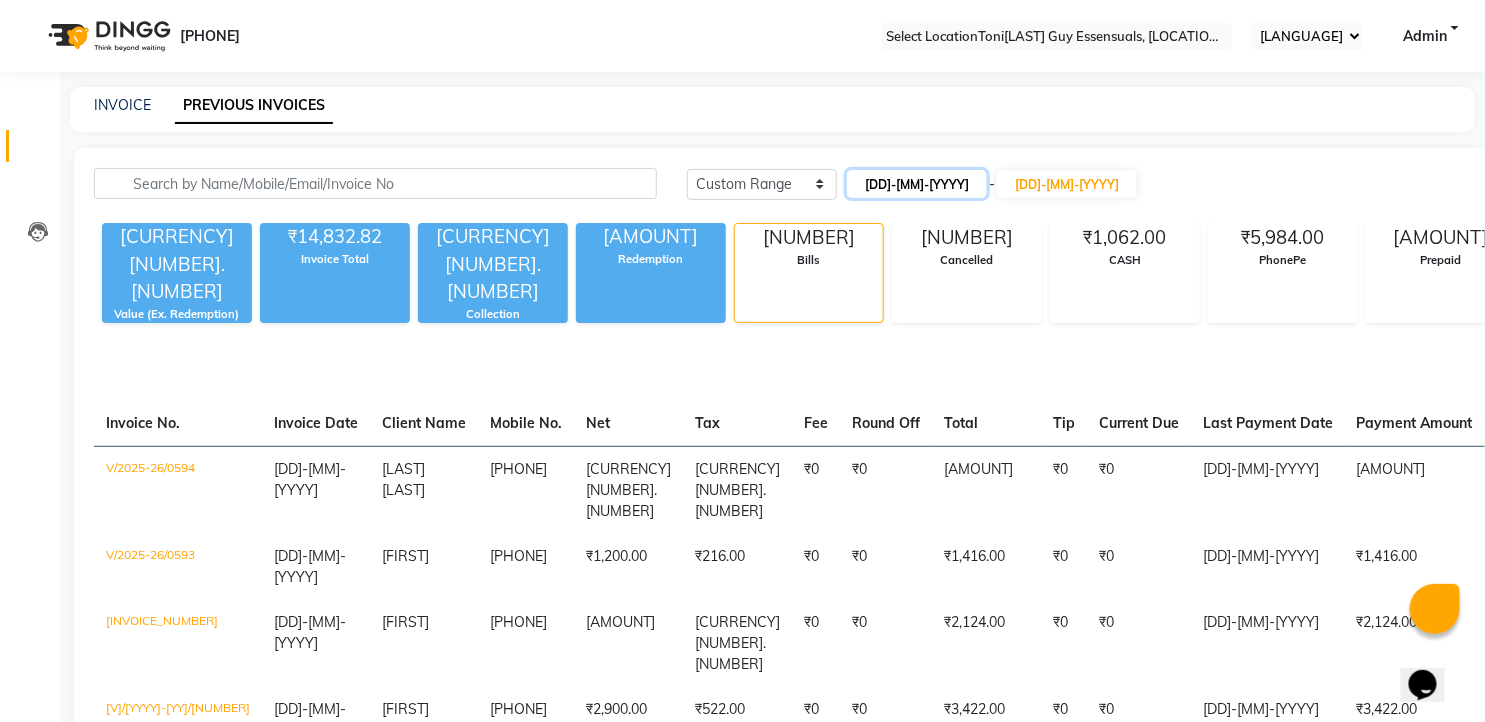 click on "15-06-2025" at bounding box center (917, 184) 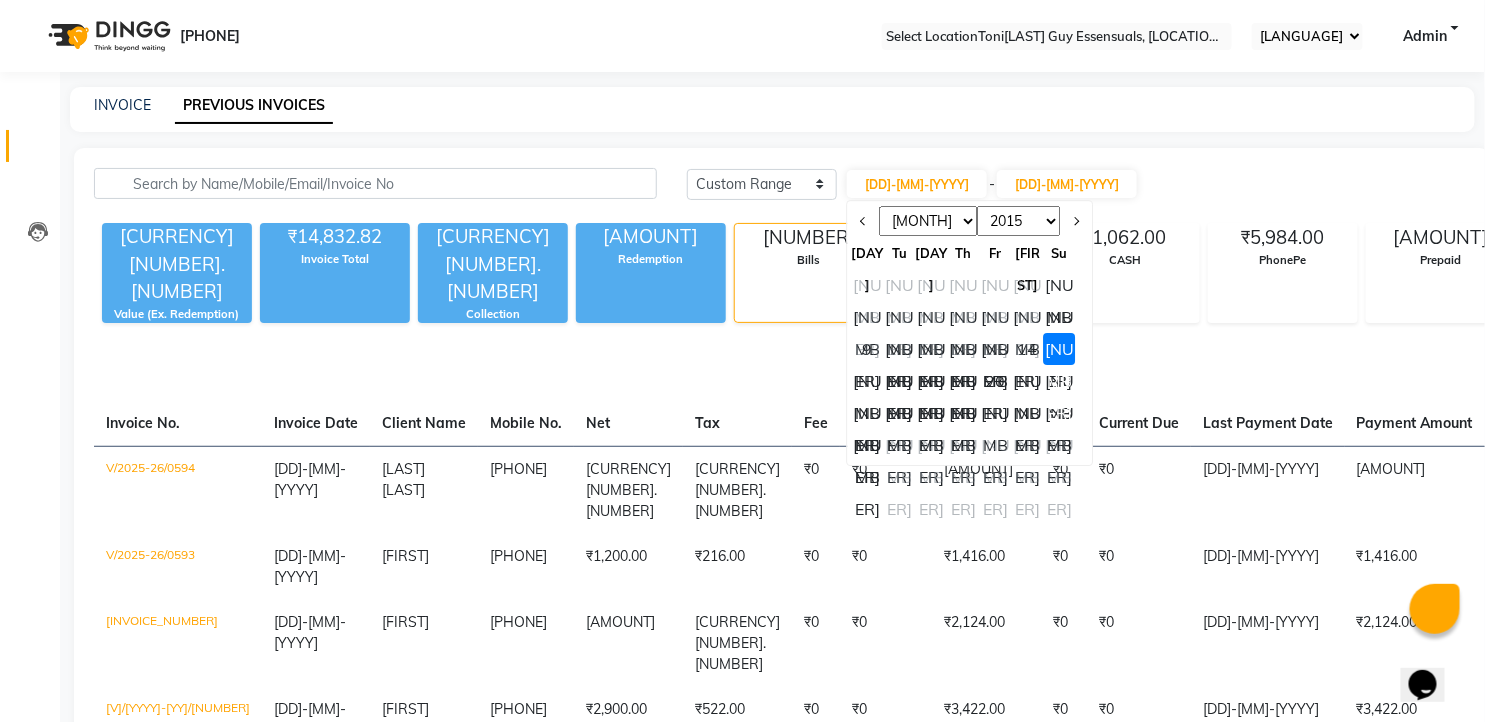 click on "16" at bounding box center (868, 381) 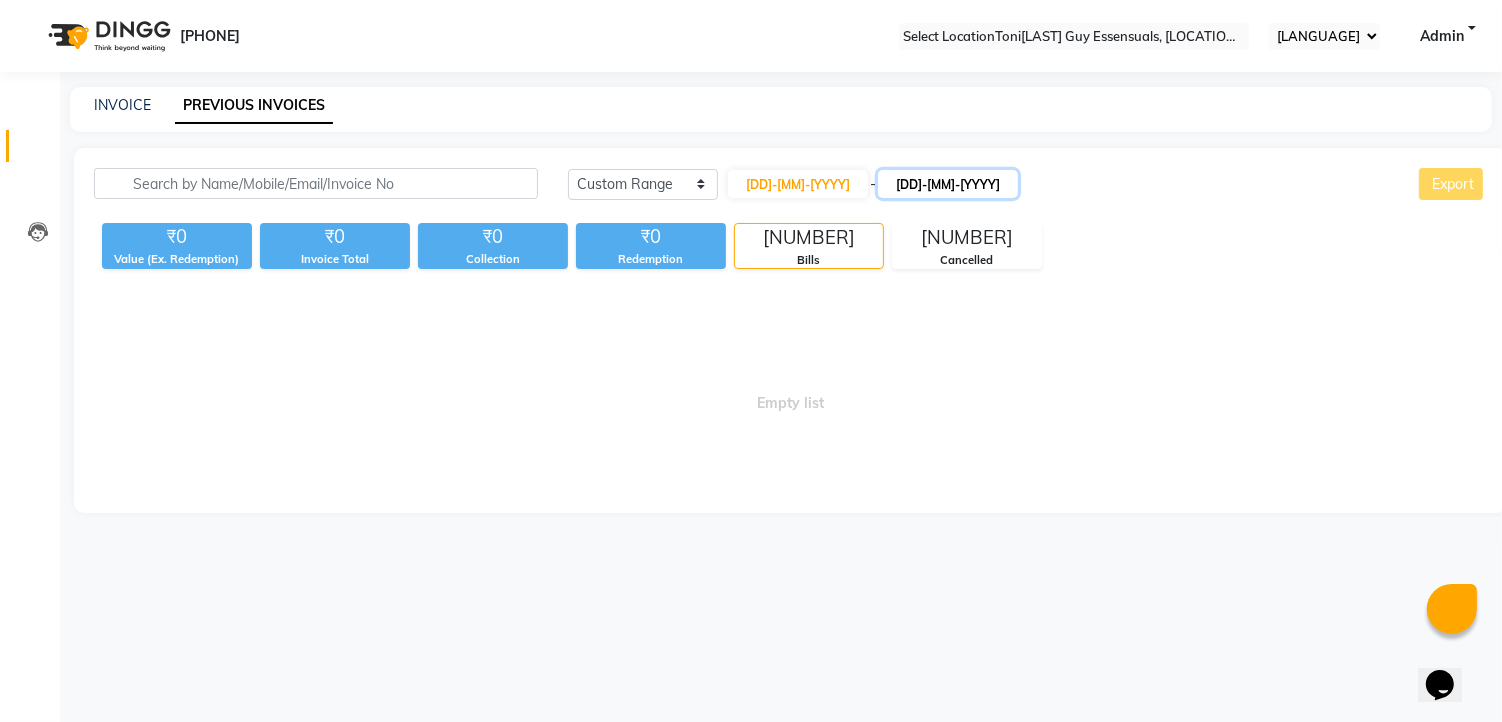 click on "15-06-2025" at bounding box center (948, 184) 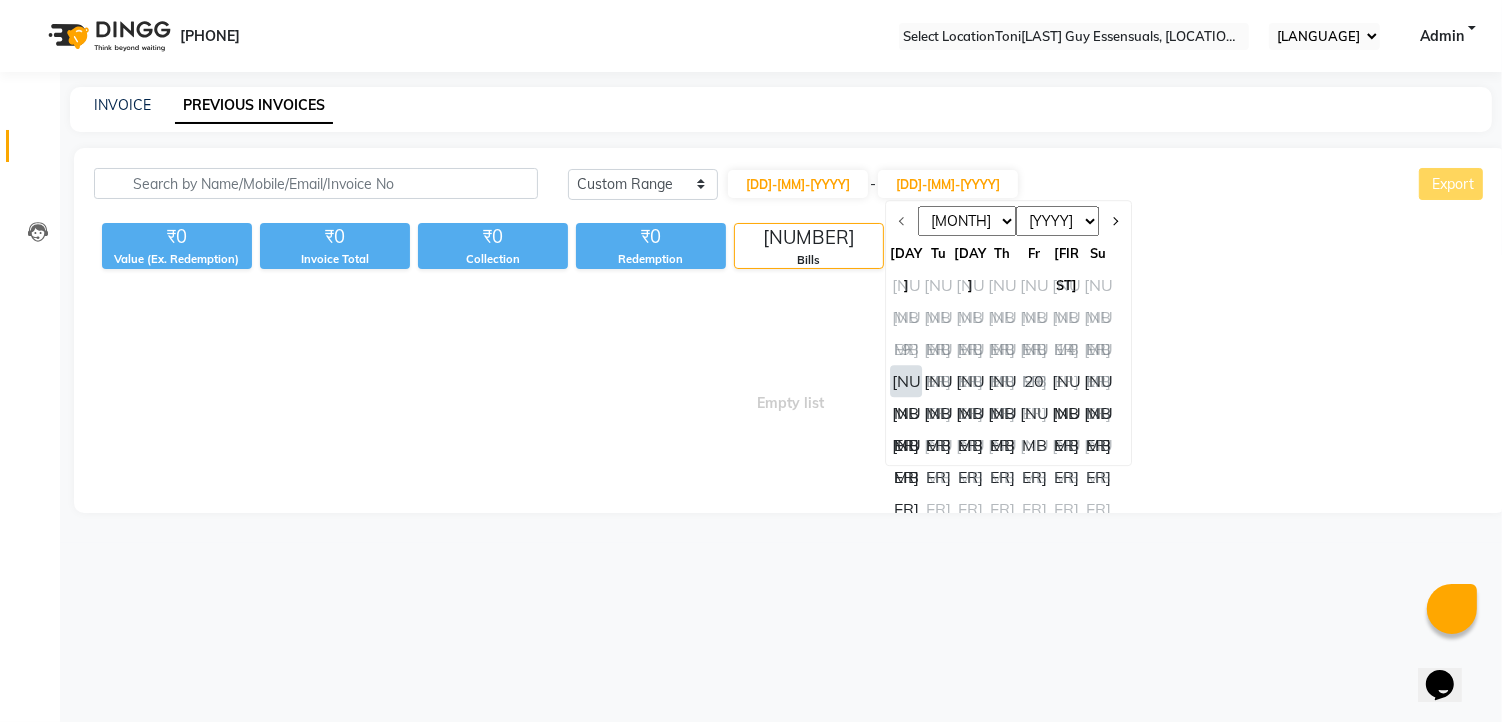click on "16" at bounding box center (907, 381) 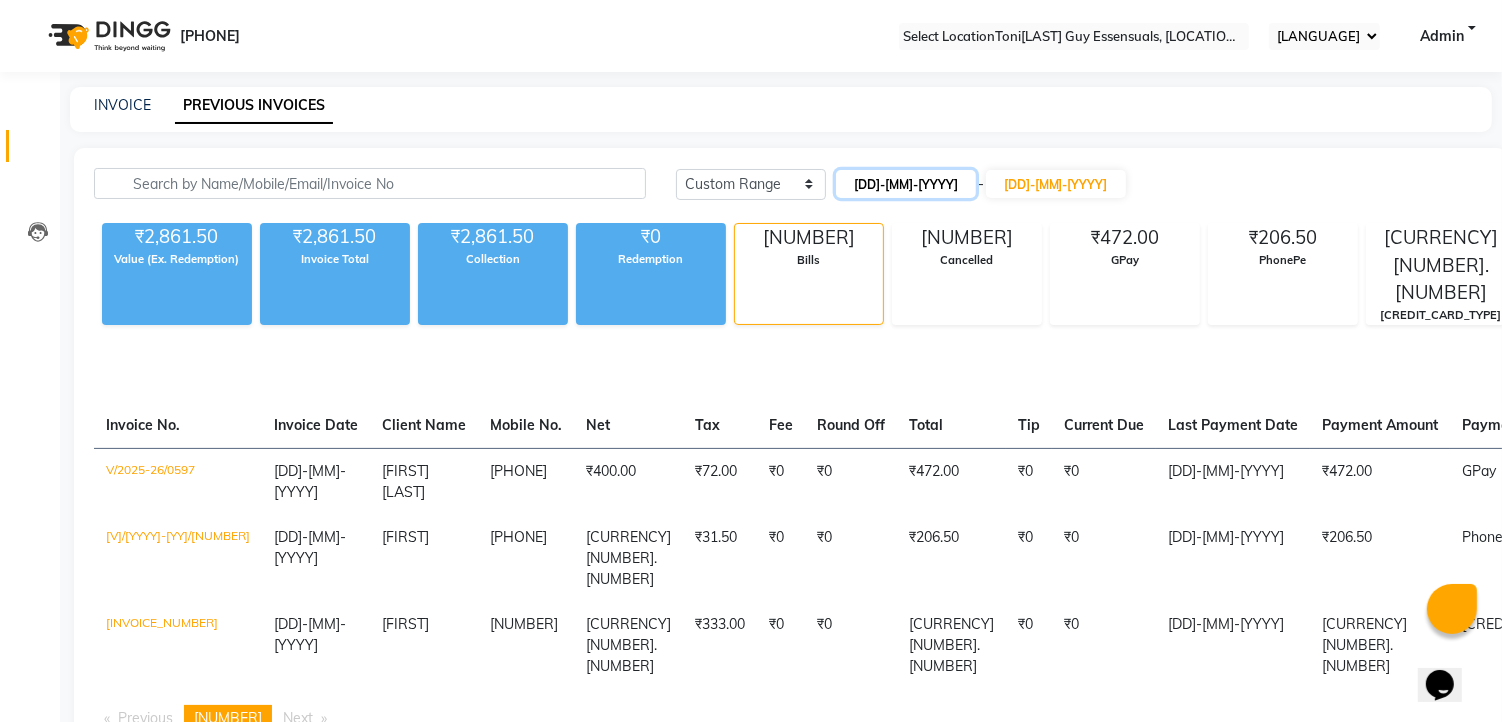 click on "[DATE]" at bounding box center (906, 184) 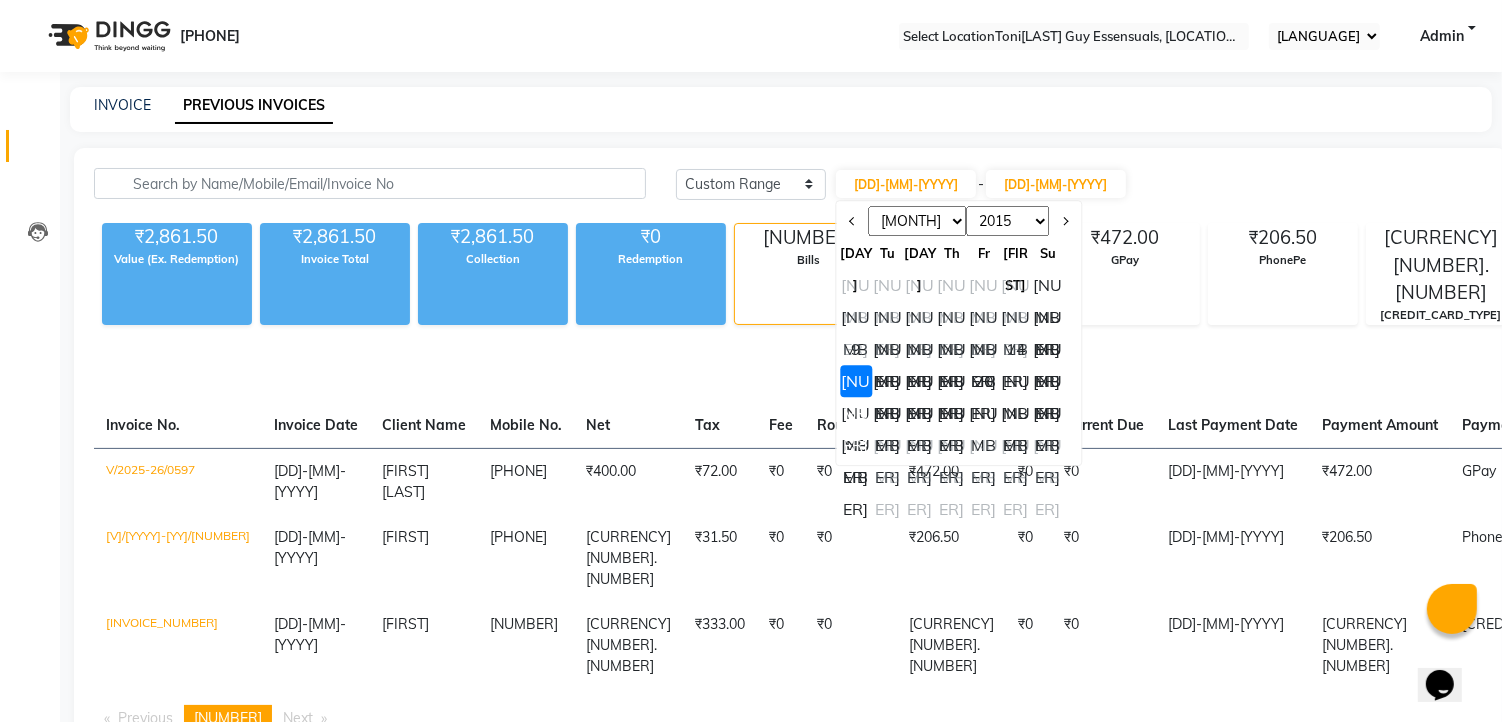 click on "17" at bounding box center (888, 381) 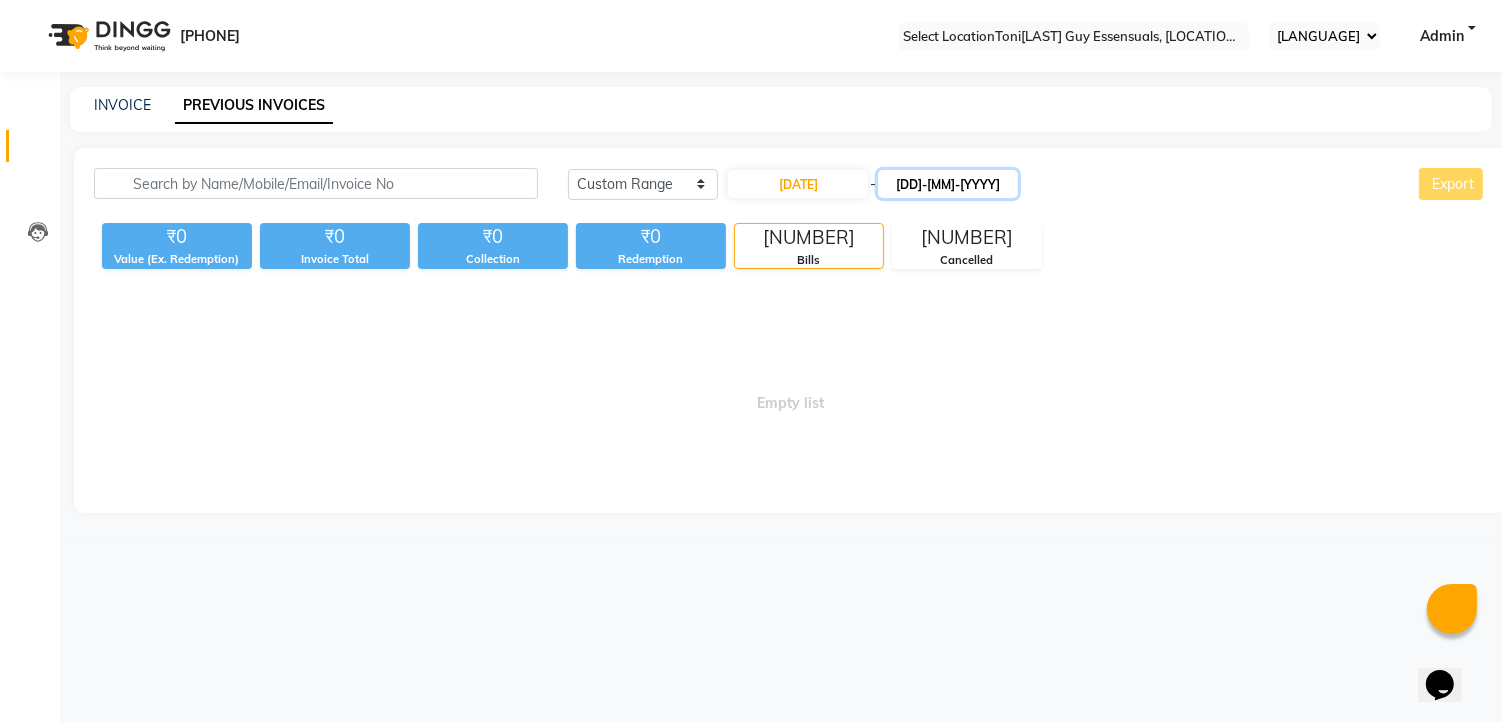 click on "16-06-2025" at bounding box center (948, 184) 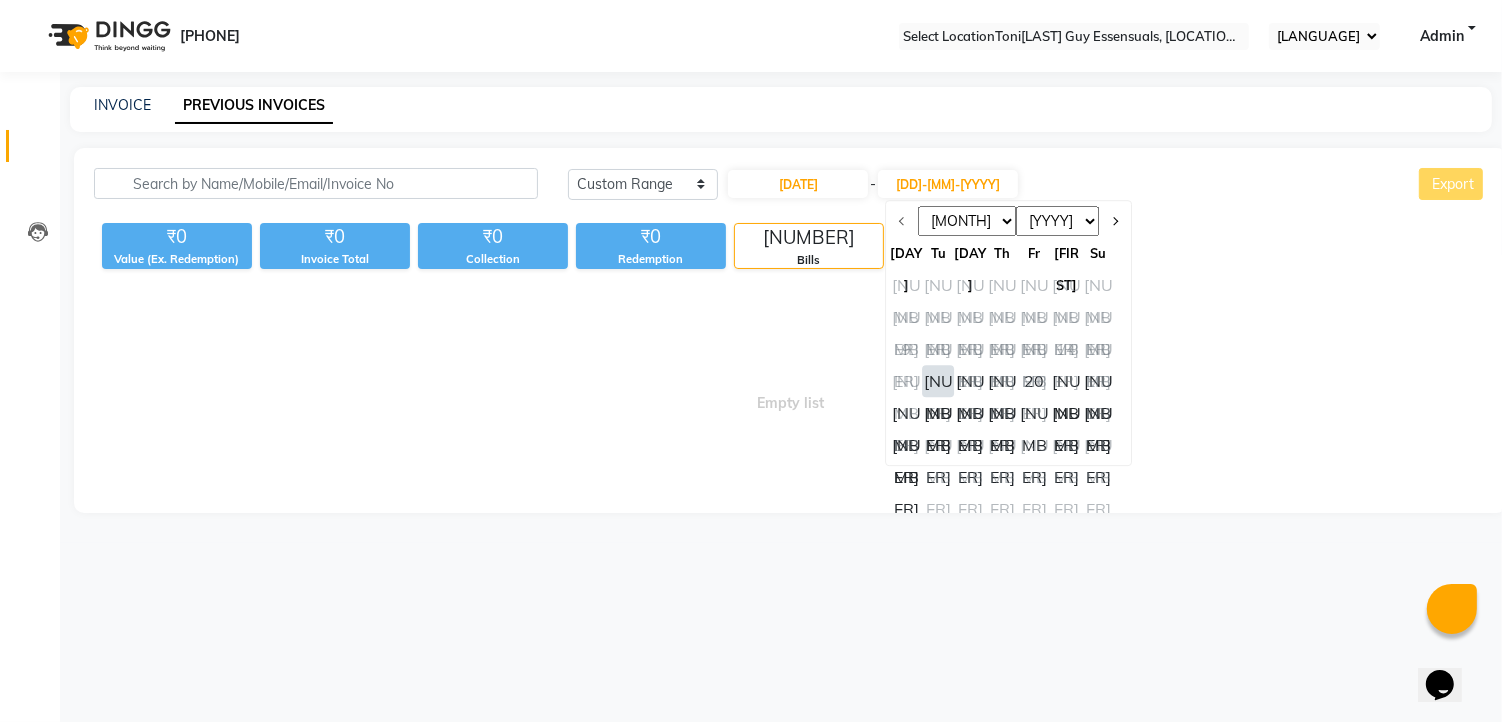 click on "••" at bounding box center (939, 381) 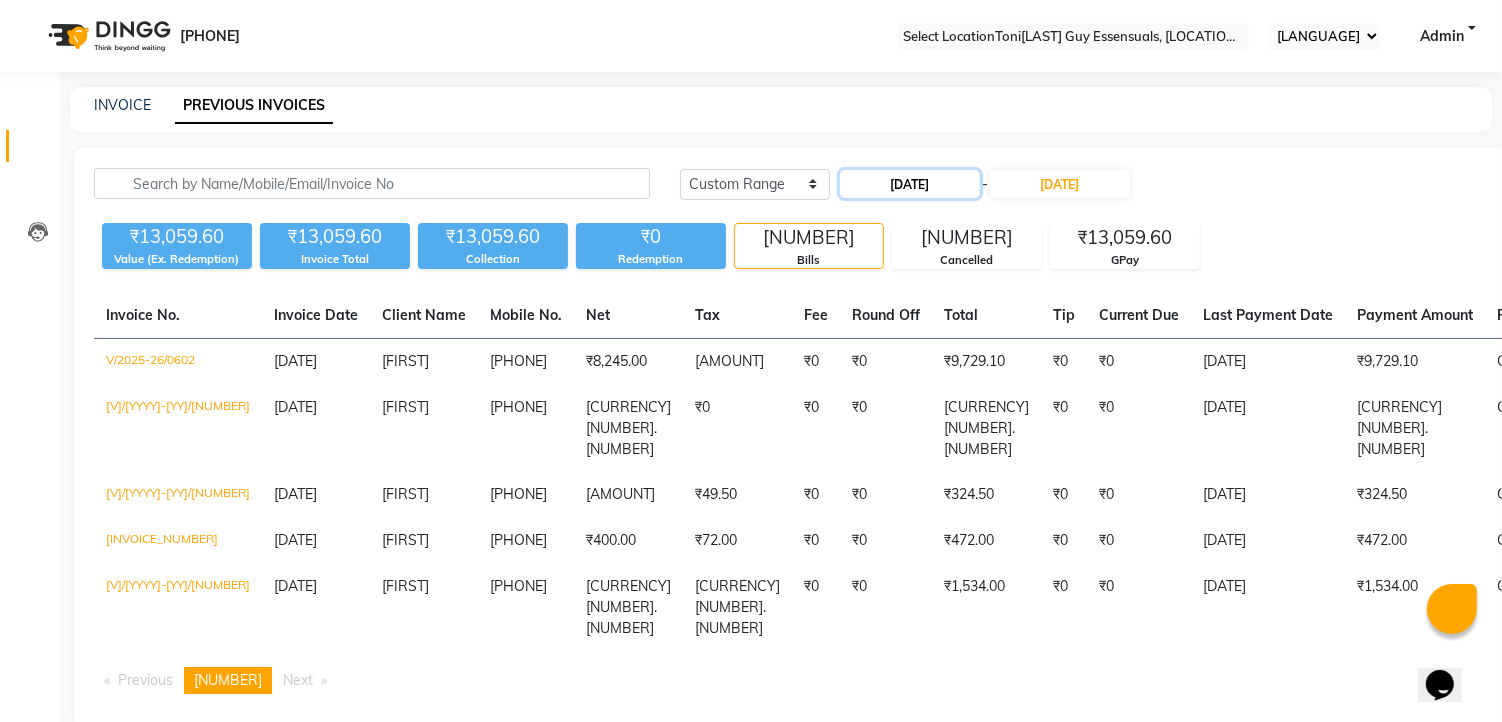 click on "17-06-2025" at bounding box center [910, 184] 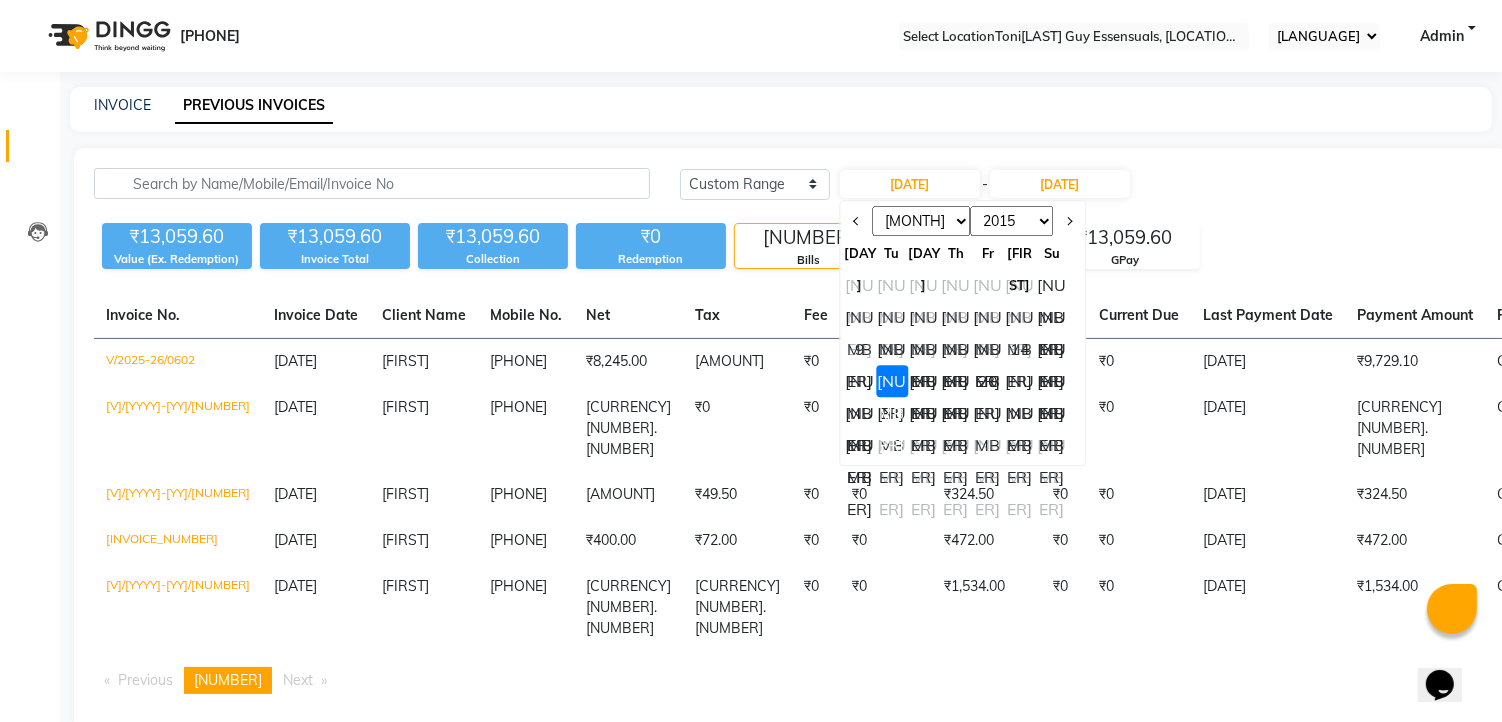 click on "••" at bounding box center [924, 381] 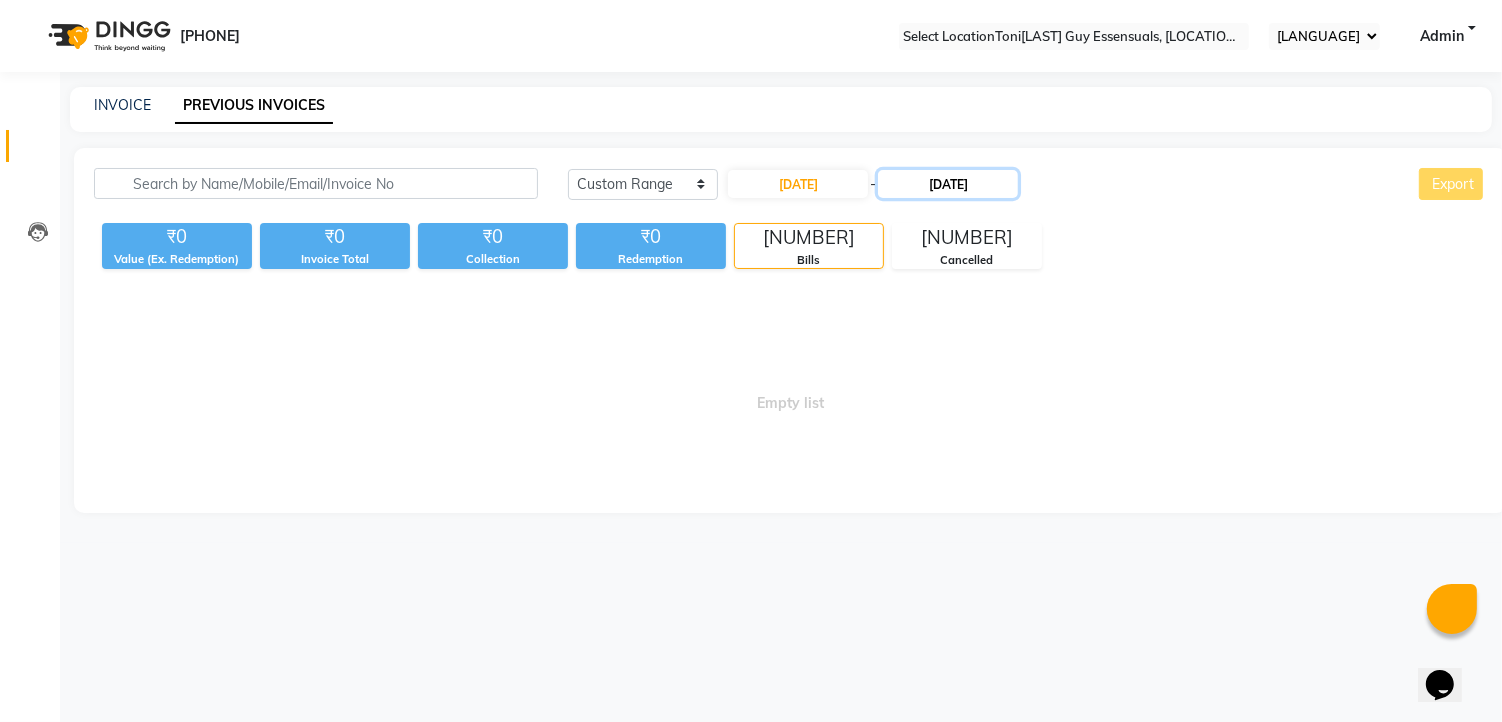 click on "17-06-2025" at bounding box center [948, 184] 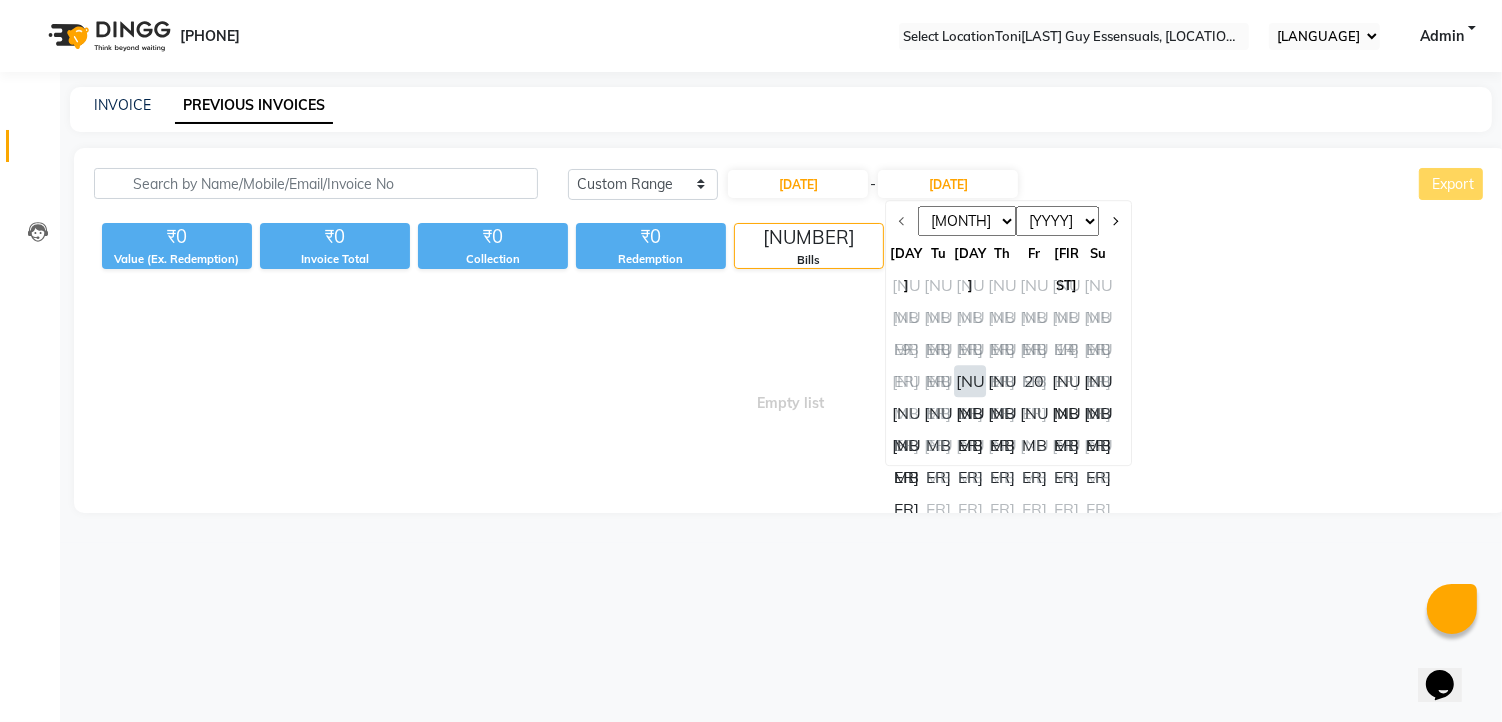 click on "••" at bounding box center (971, 381) 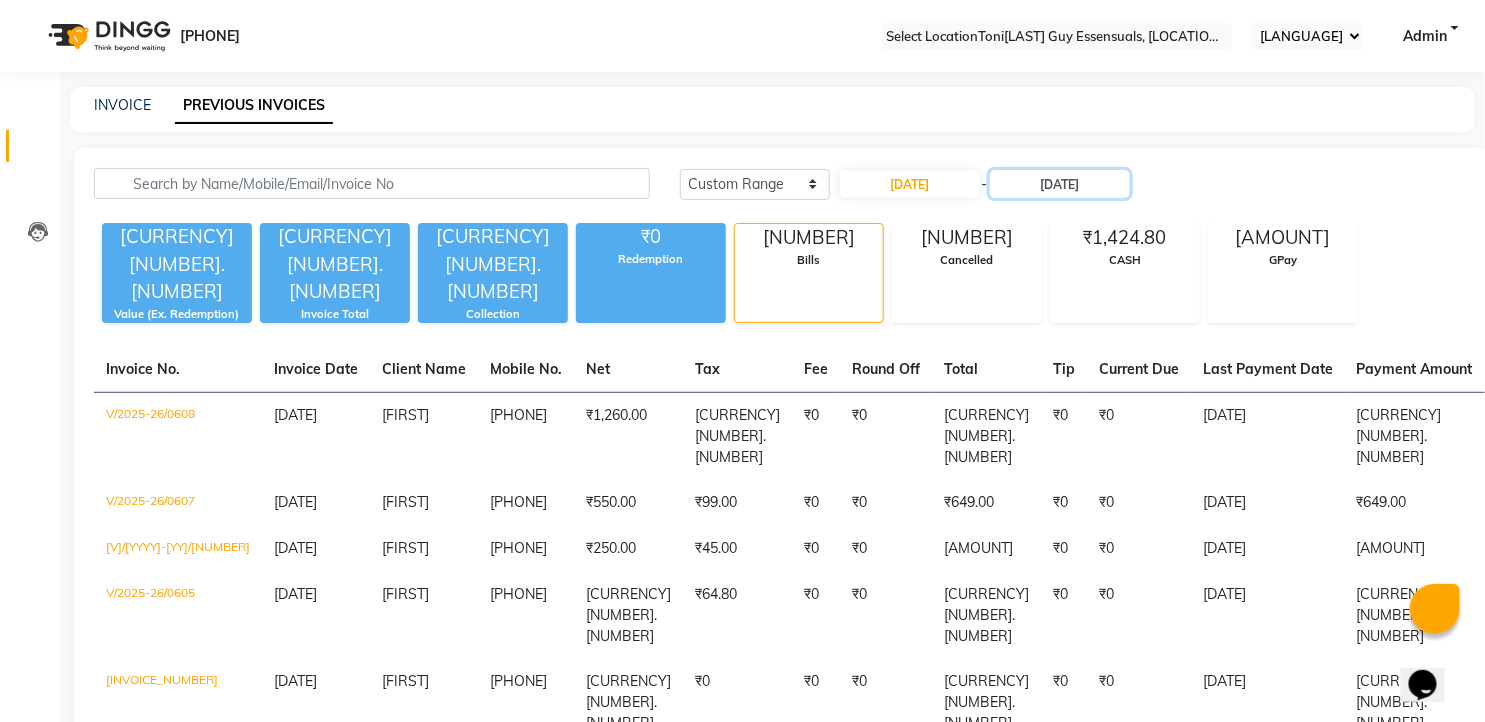 scroll, scrollTop: 16, scrollLeft: 0, axis: vertical 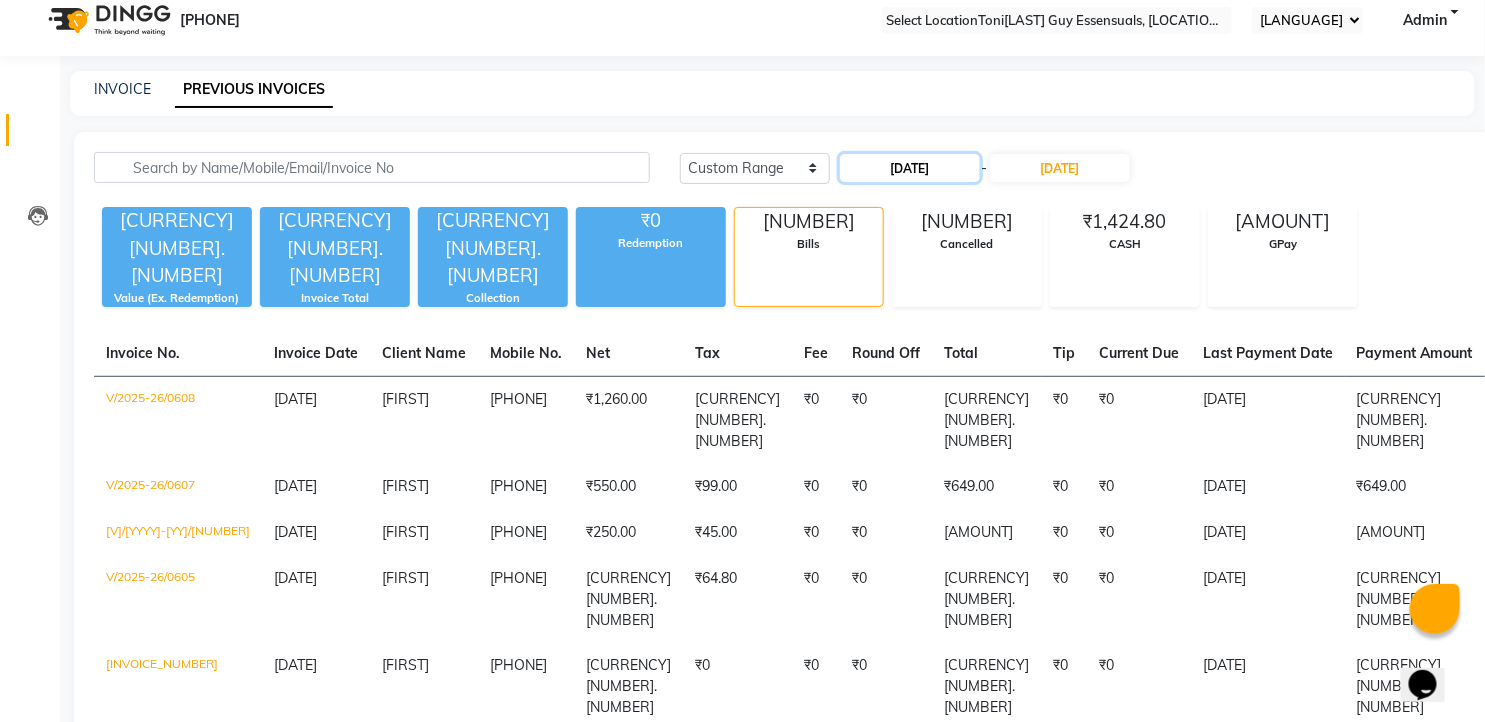 click on "18-06-2025" at bounding box center (910, 168) 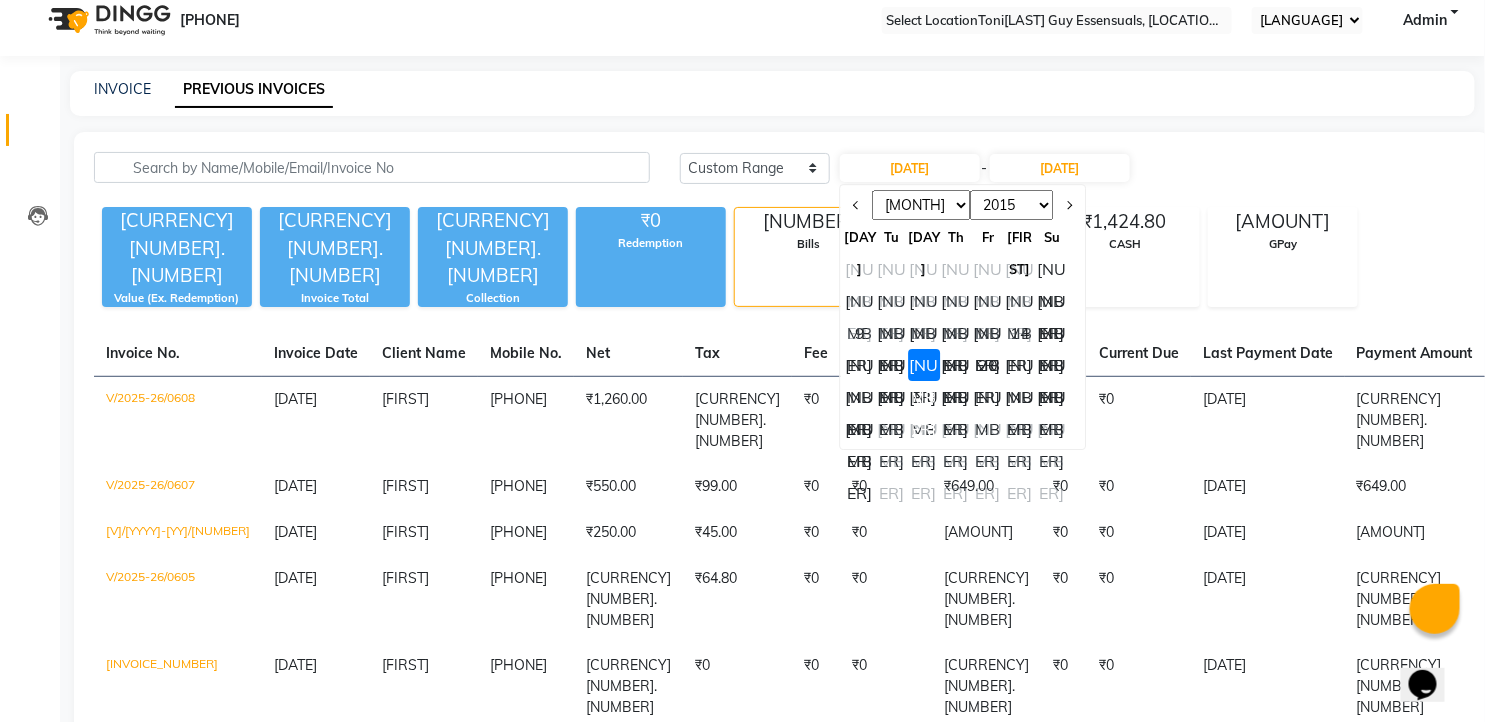 click on "[DAY]" at bounding box center (956, 365) 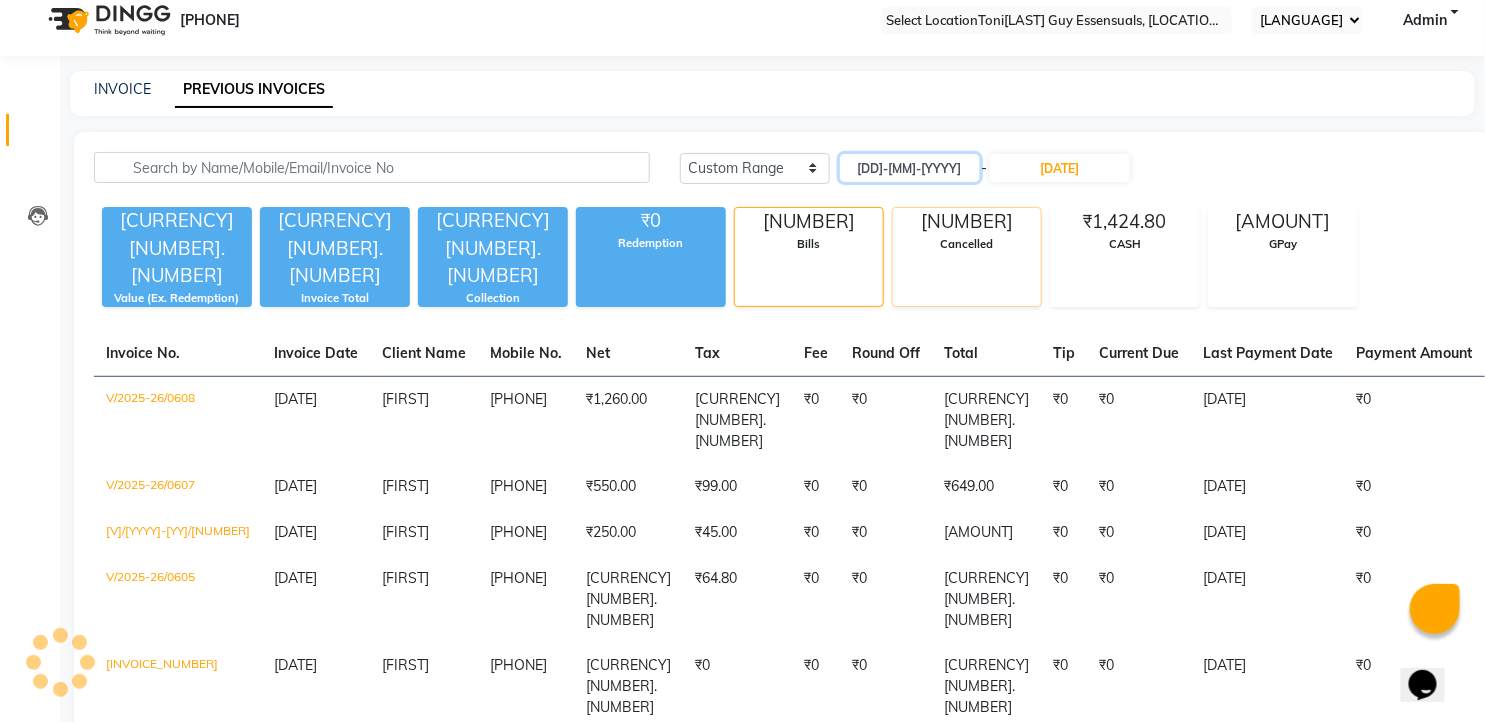 scroll, scrollTop: 0, scrollLeft: 0, axis: both 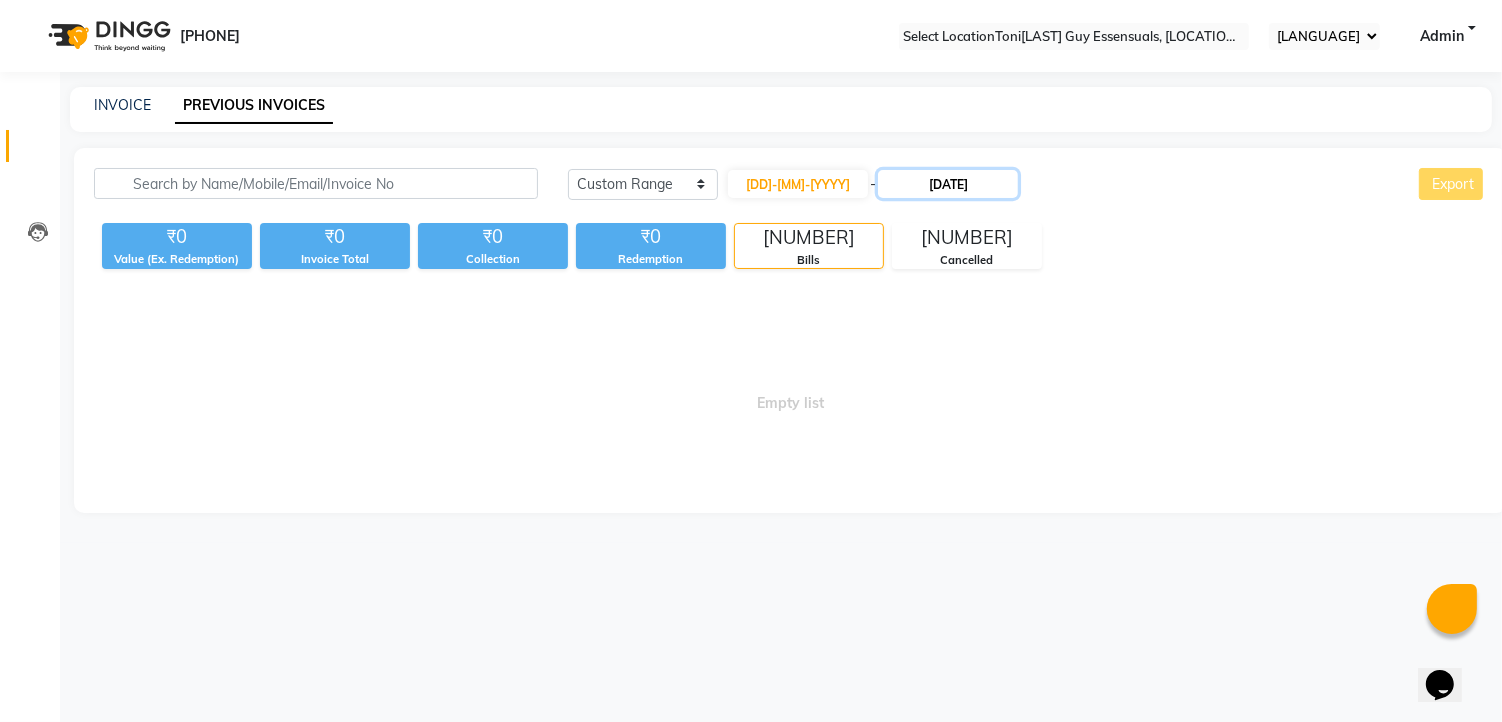 click on "18-06-2025" at bounding box center (948, 184) 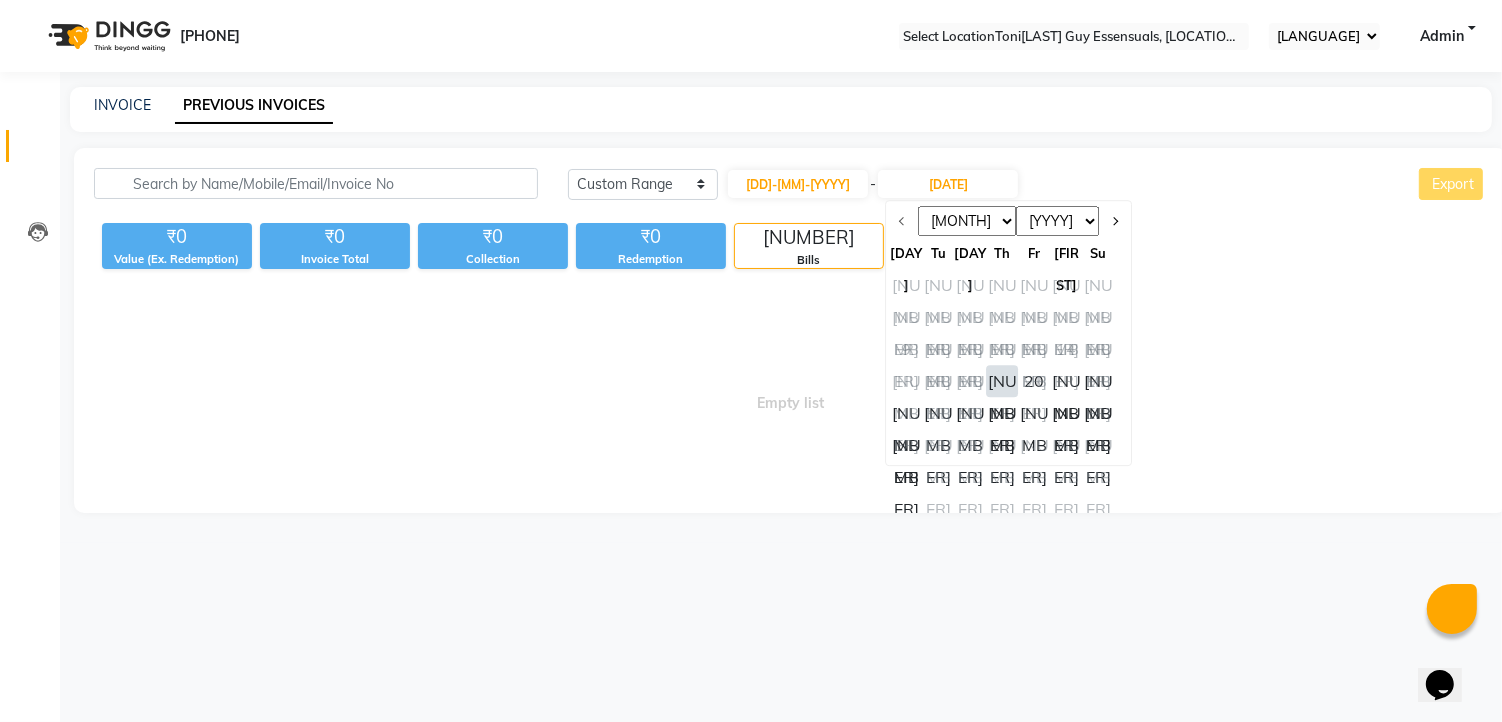 click on "[DAY]" at bounding box center [1003, 381] 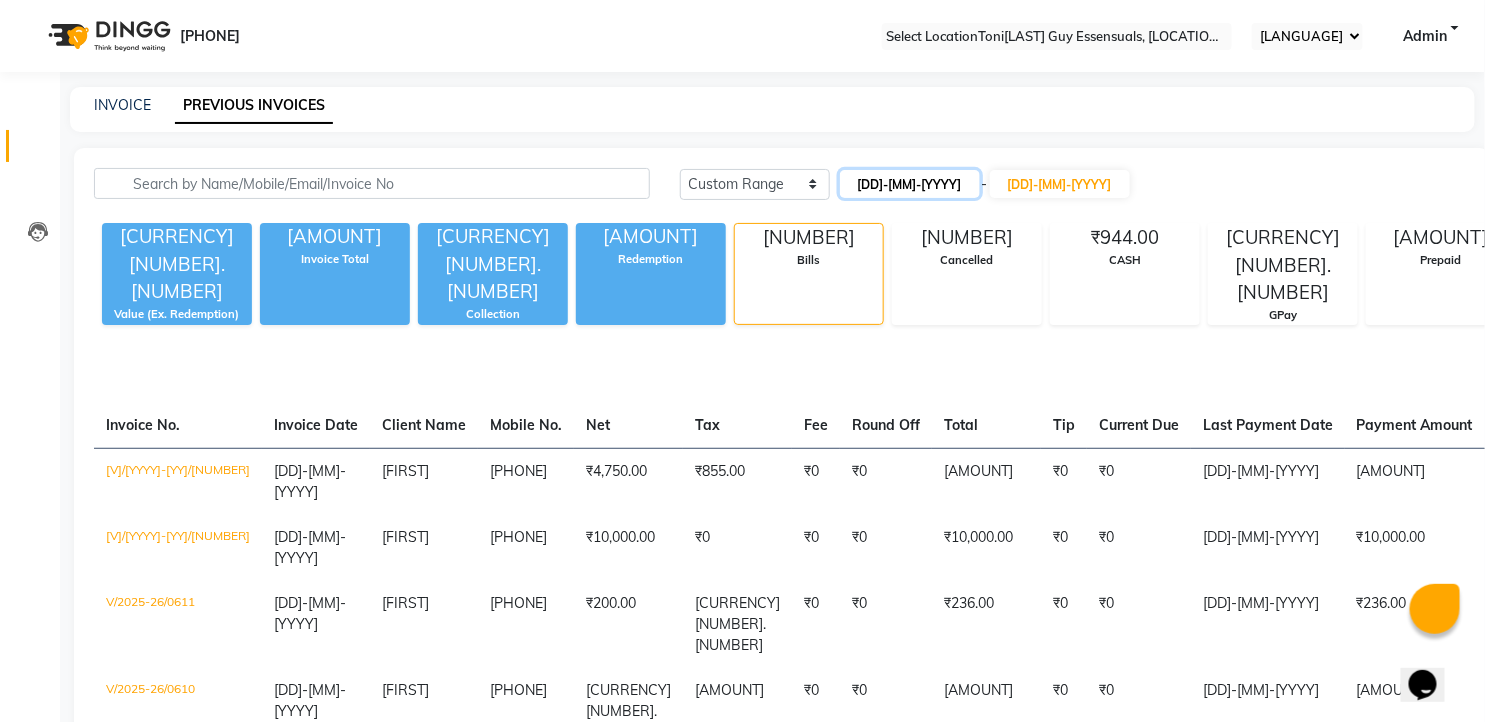 click on "19-06-2025" at bounding box center [910, 184] 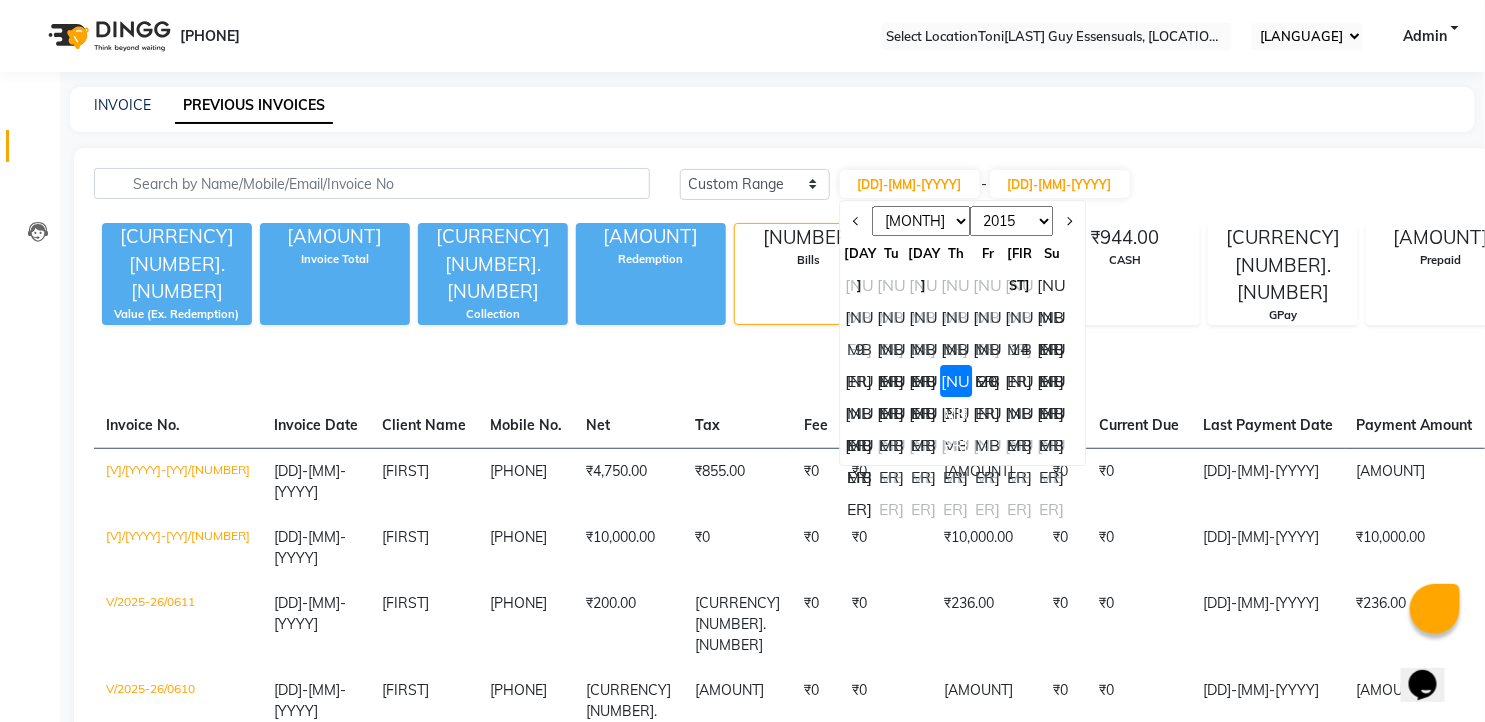 click on "20" at bounding box center [988, 381] 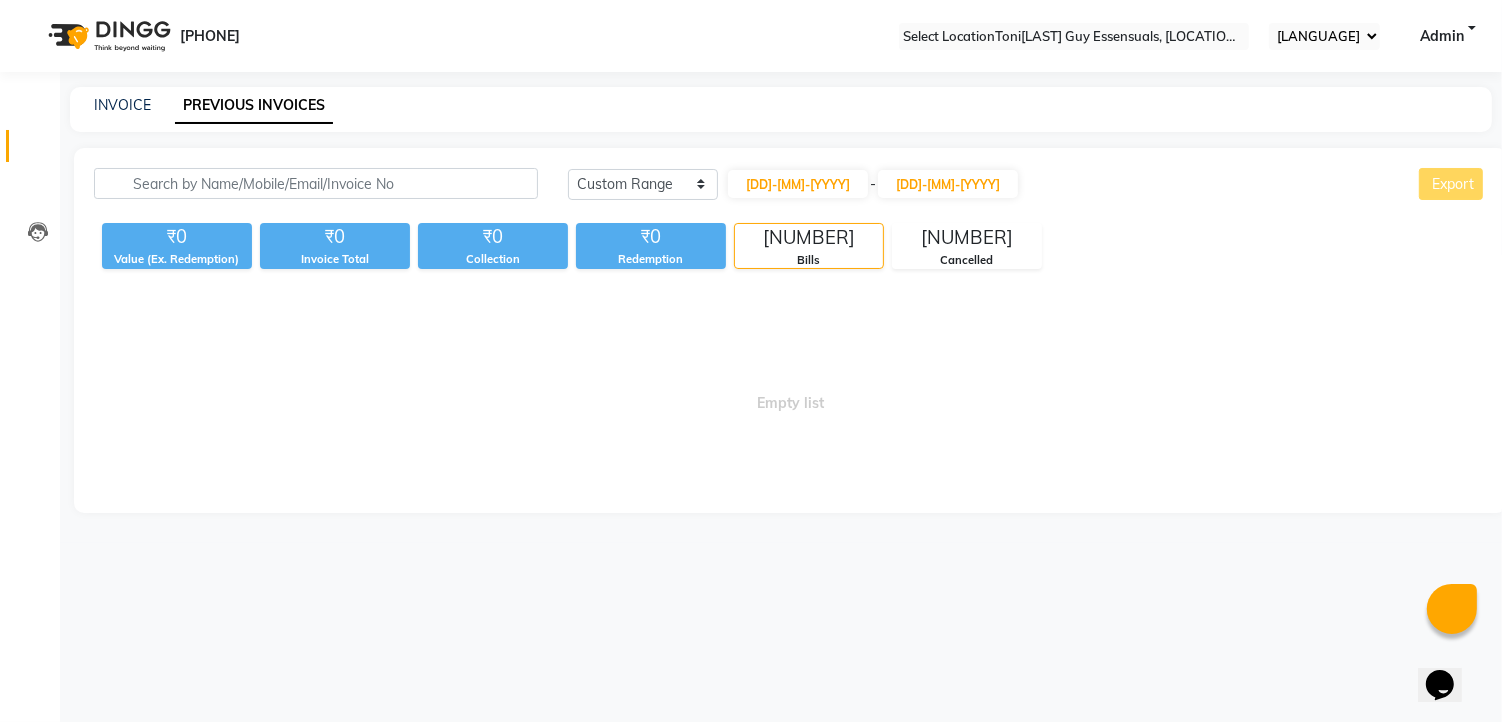 click on "Today Yesterday Custom Range 20-06-2025 - 19-06-2025 Export" at bounding box center [1027, 191] 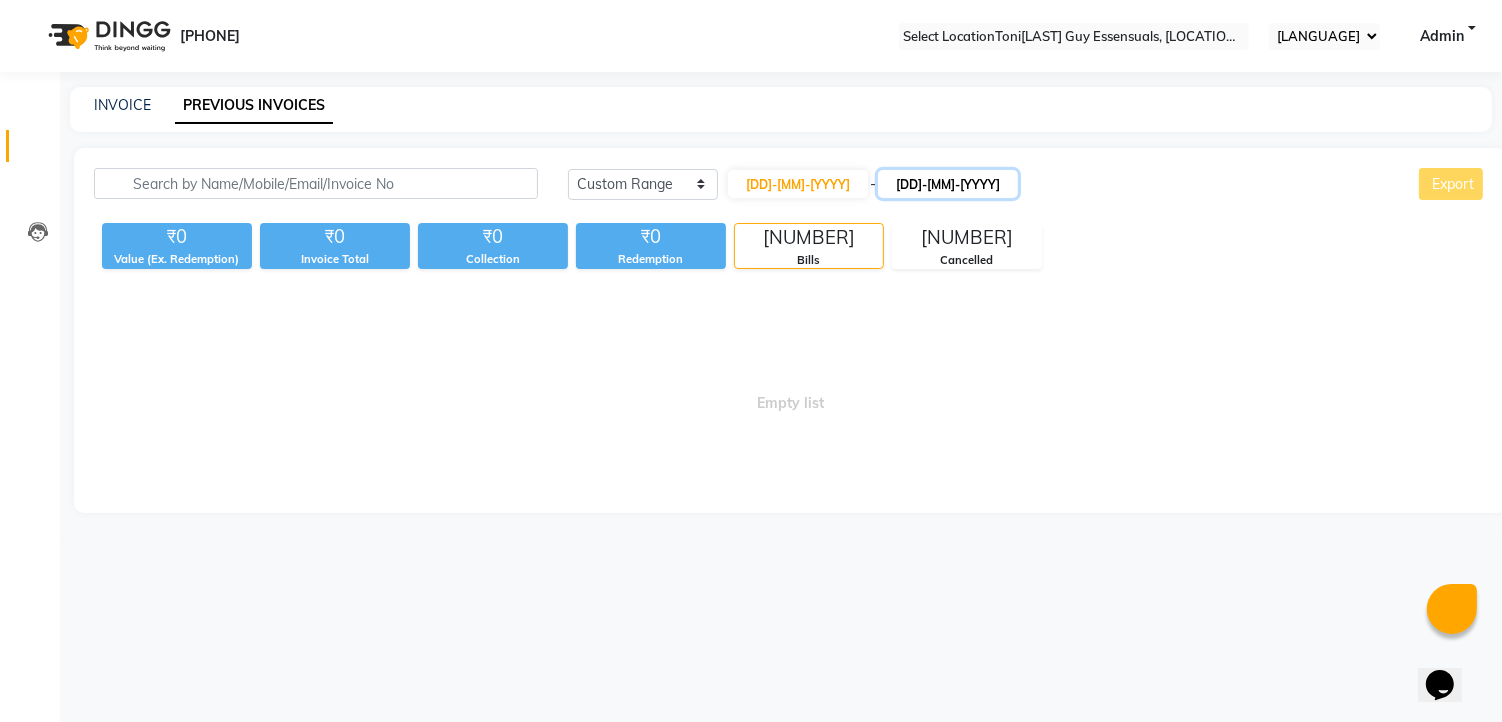 click on "19-06-2025" at bounding box center [948, 184] 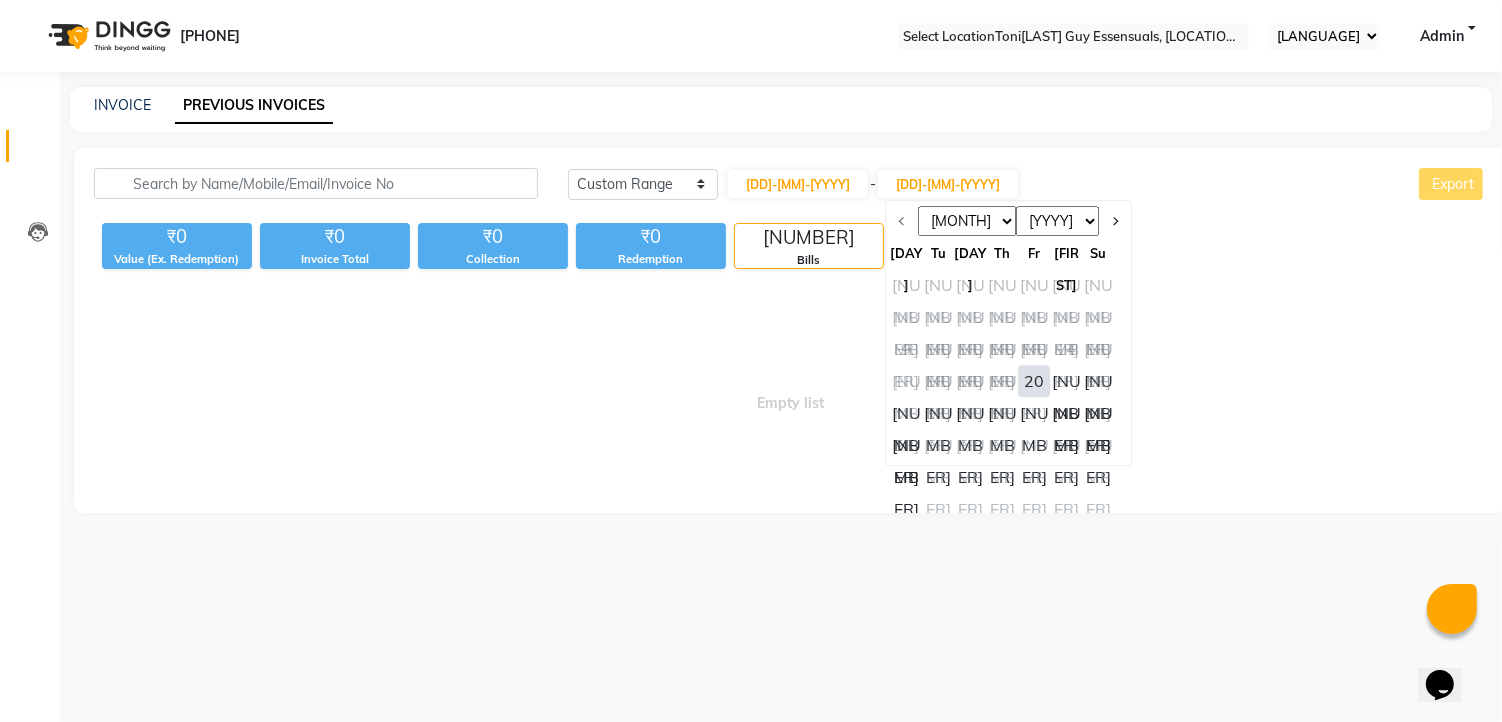 click on "20" at bounding box center (1035, 381) 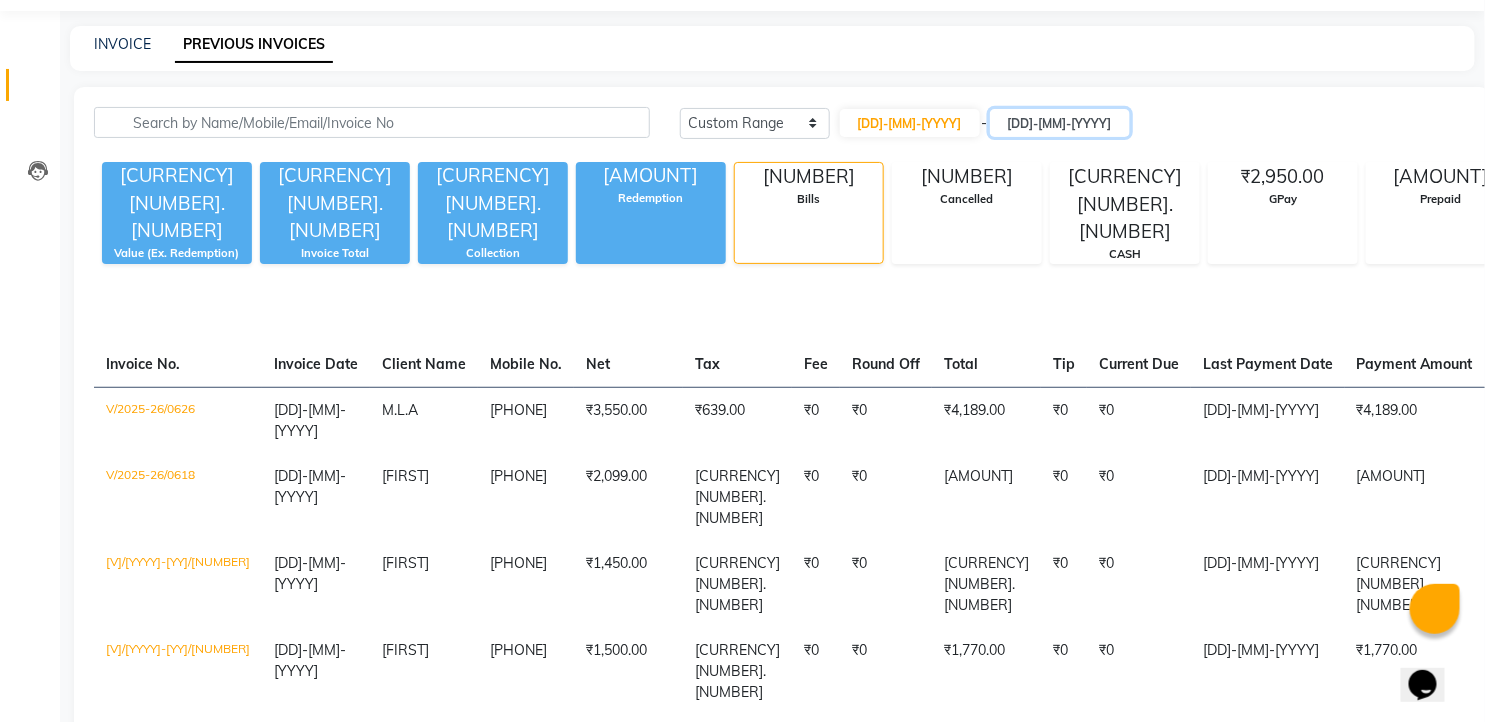 scroll, scrollTop: 71, scrollLeft: 0, axis: vertical 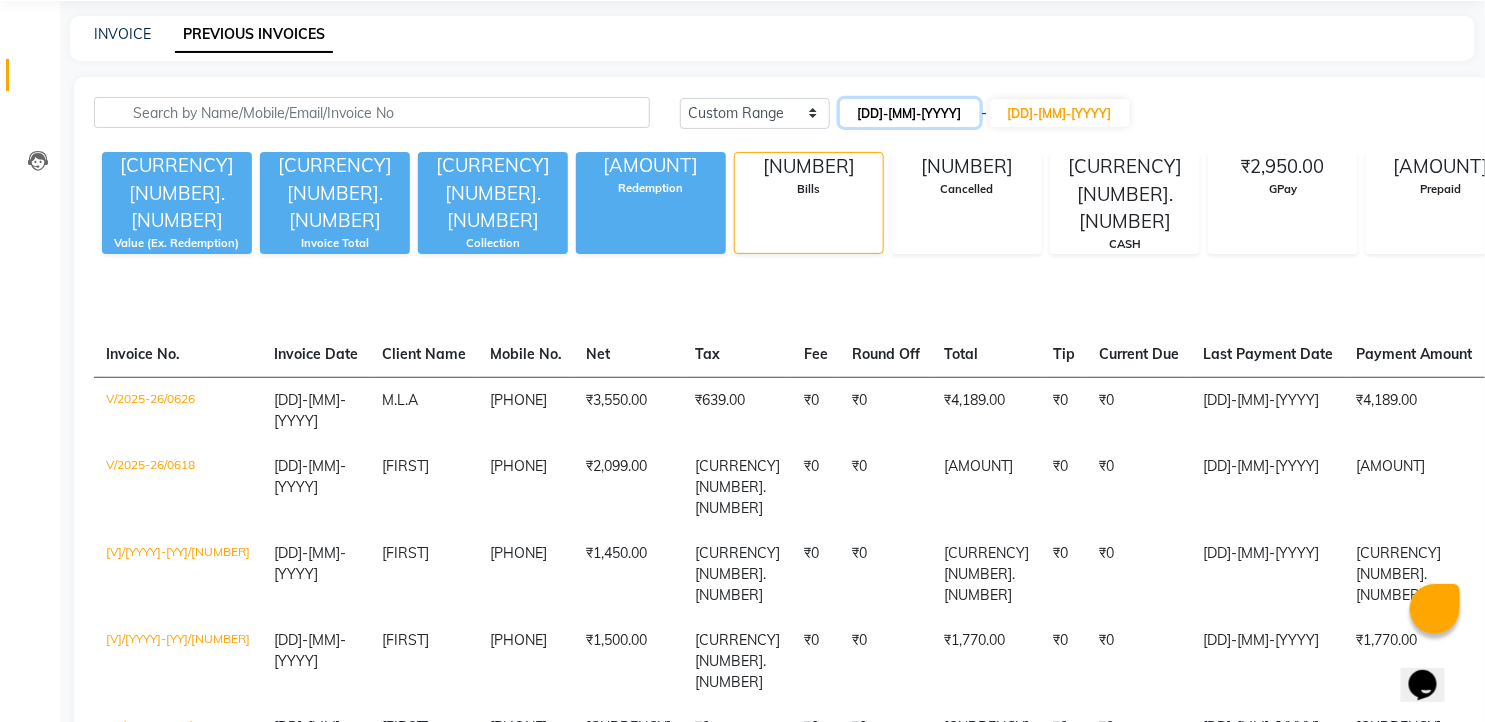 click on "20-06-2025" at bounding box center (910, 113) 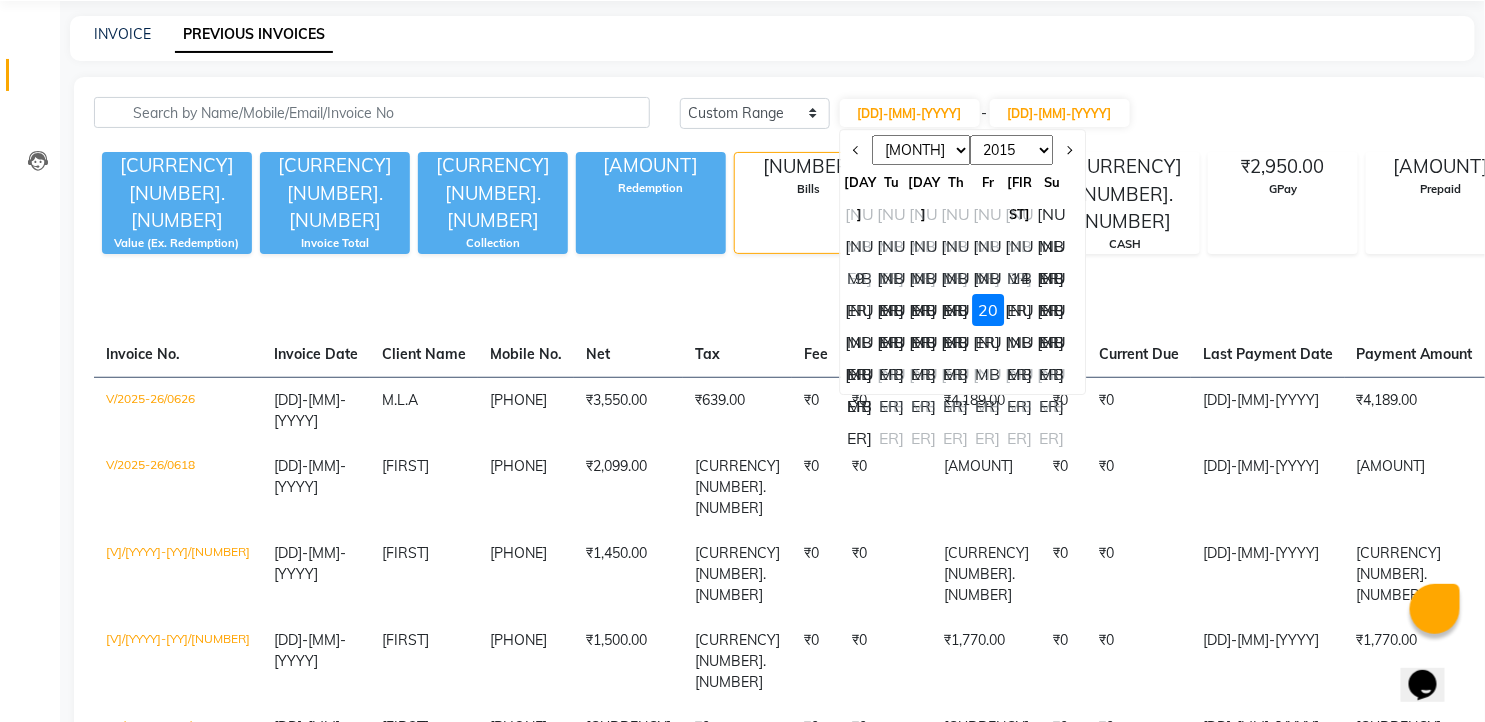 click on "[NUMBER]" at bounding box center (1020, 310) 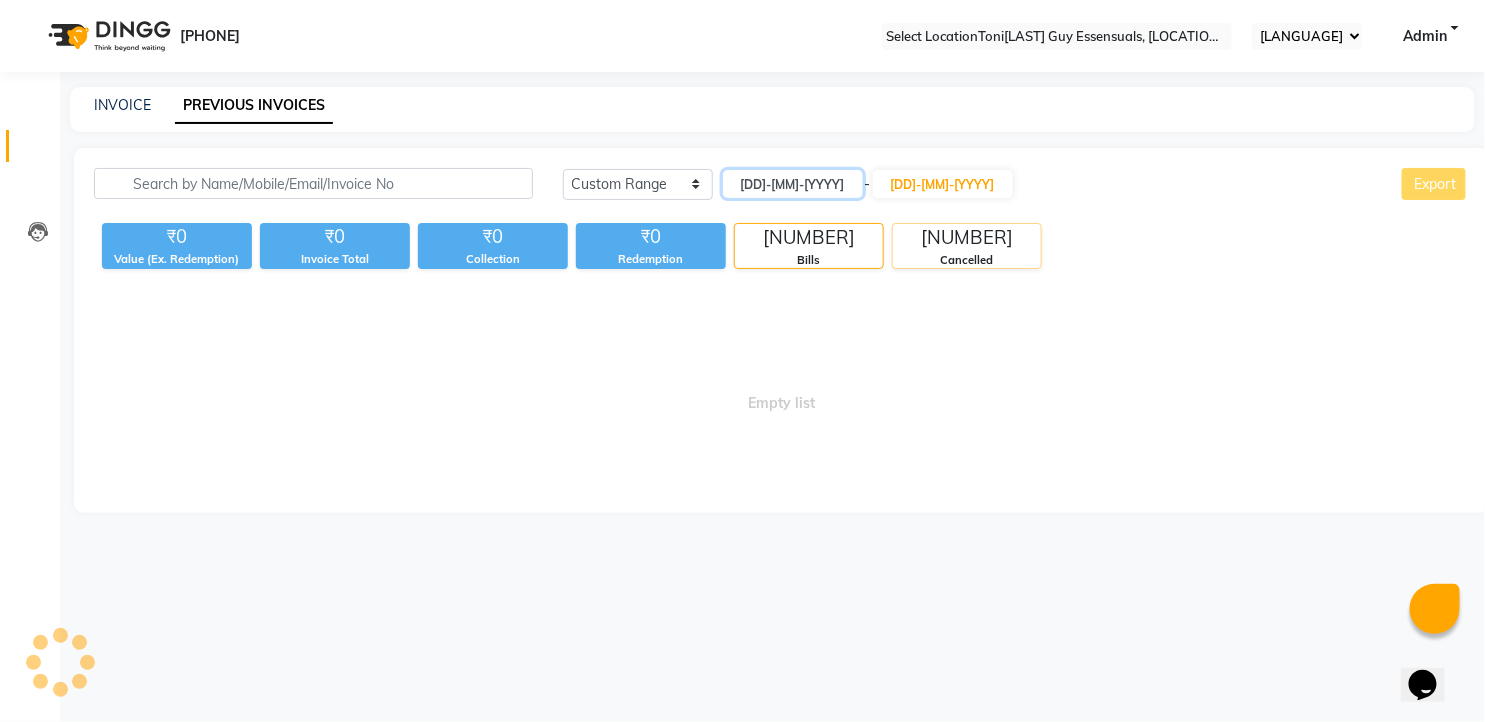 scroll, scrollTop: 0, scrollLeft: 0, axis: both 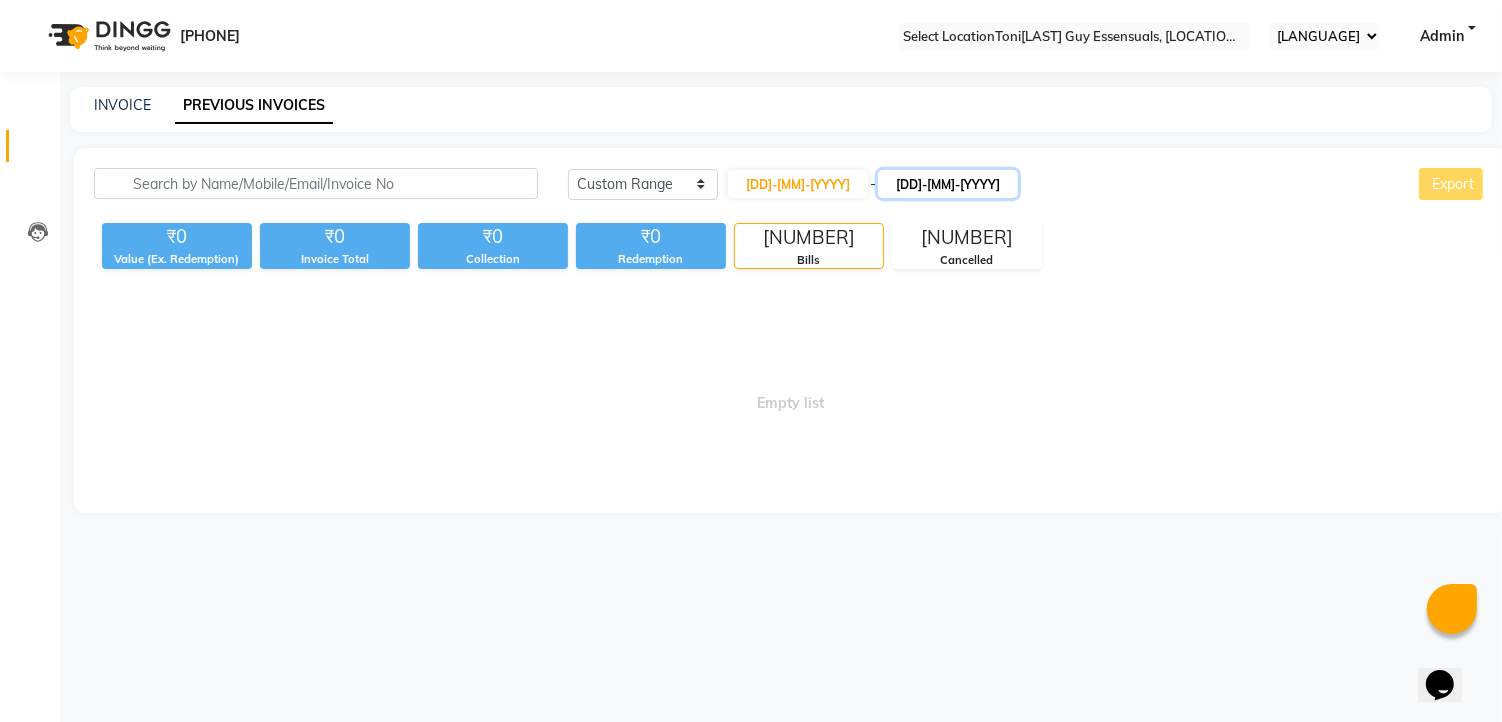 click on "20-06-2025" at bounding box center (948, 184) 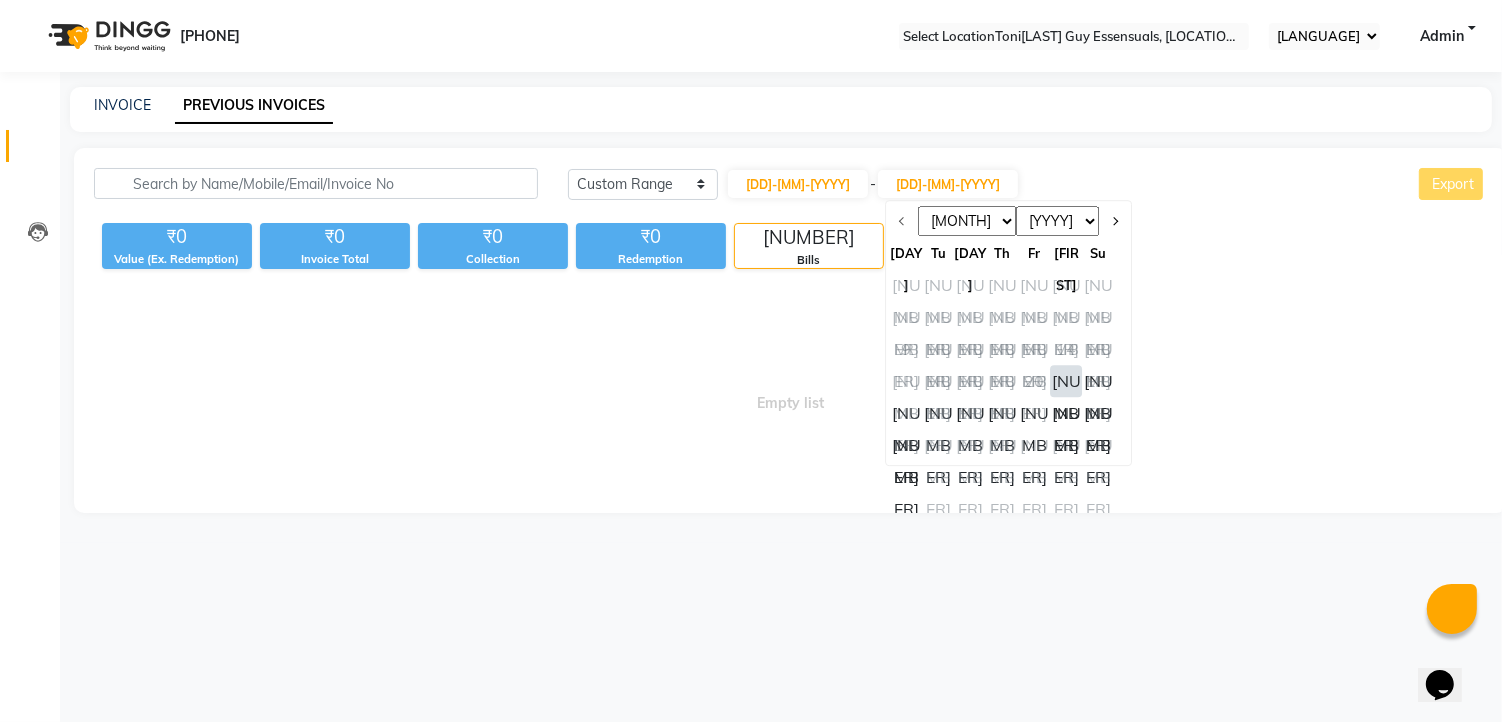 click on "[NUMBER]" at bounding box center [1067, 381] 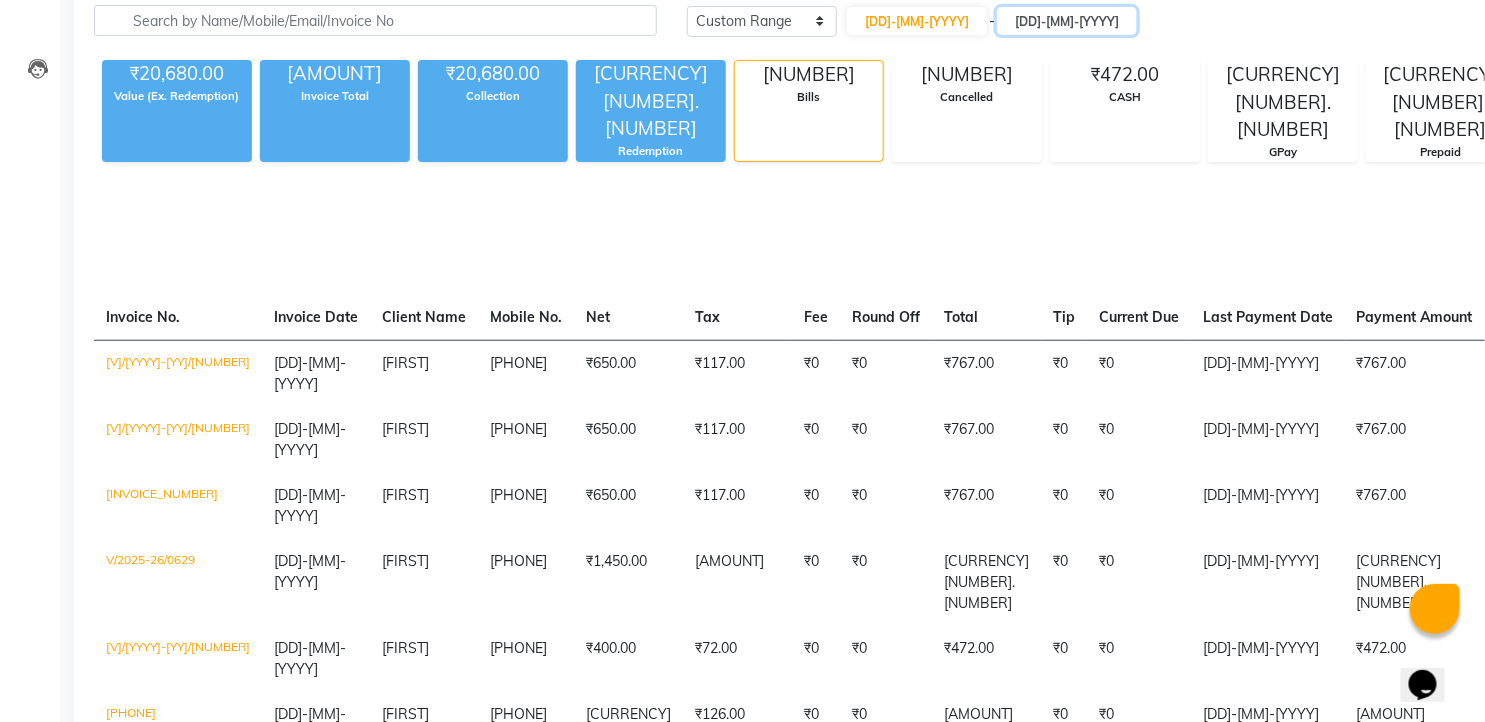 scroll, scrollTop: 345, scrollLeft: 0, axis: vertical 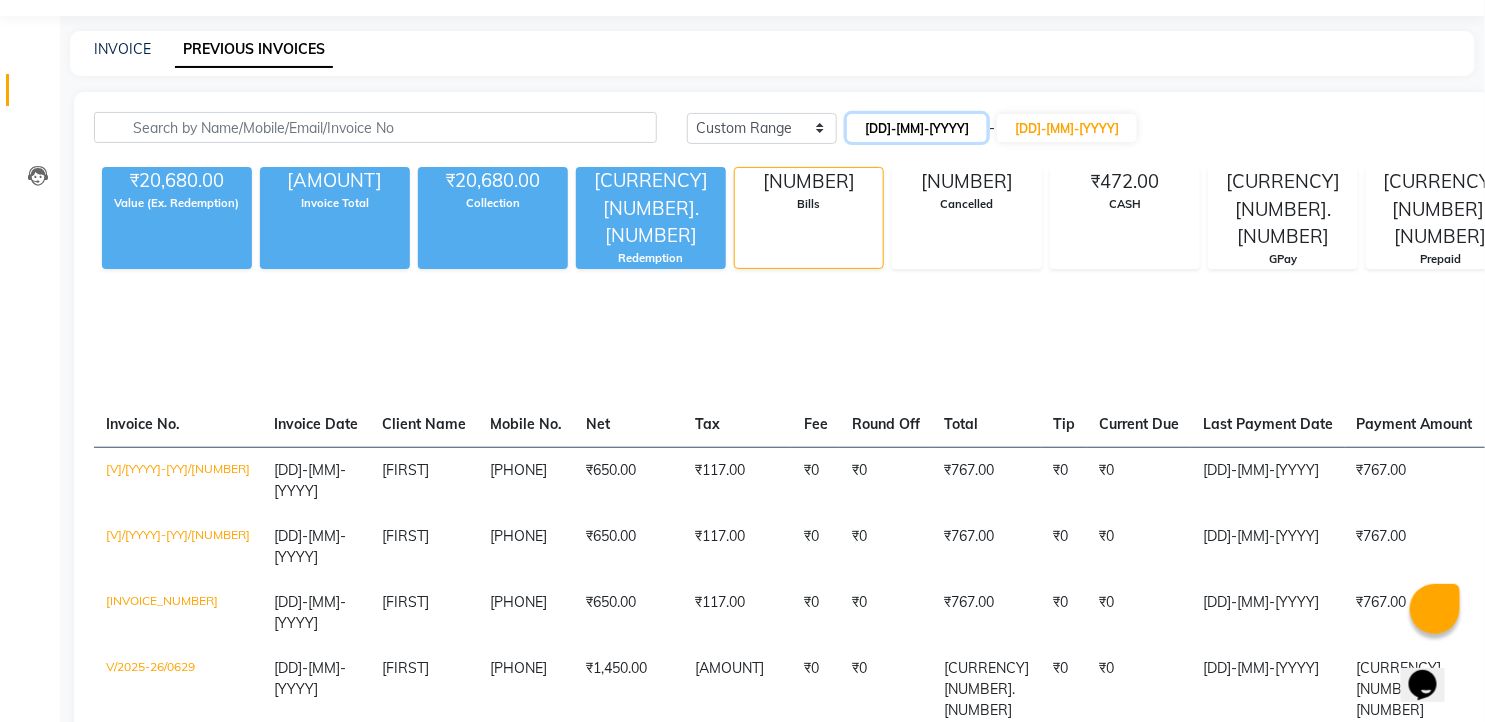 click on "••••••••••" at bounding box center (917, 128) 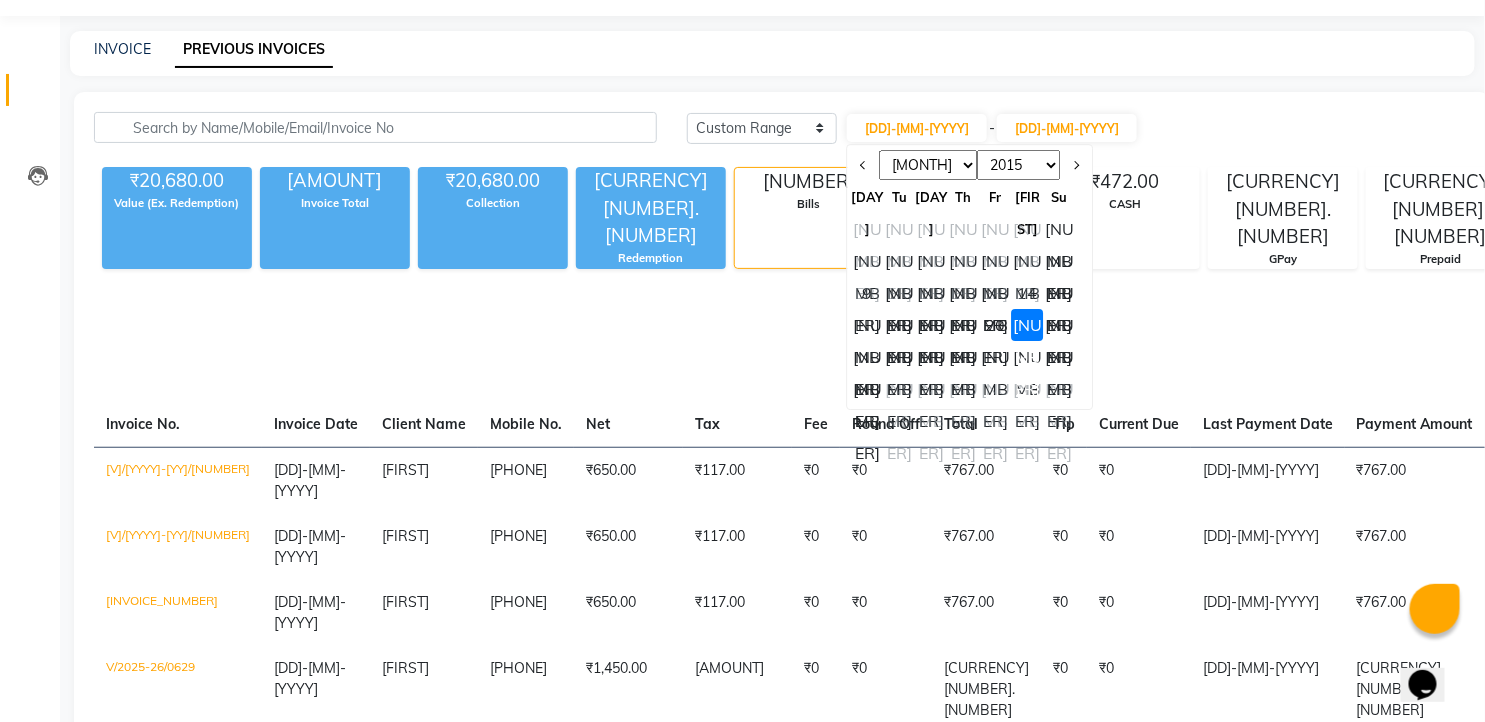 click on "••" at bounding box center [1060, 325] 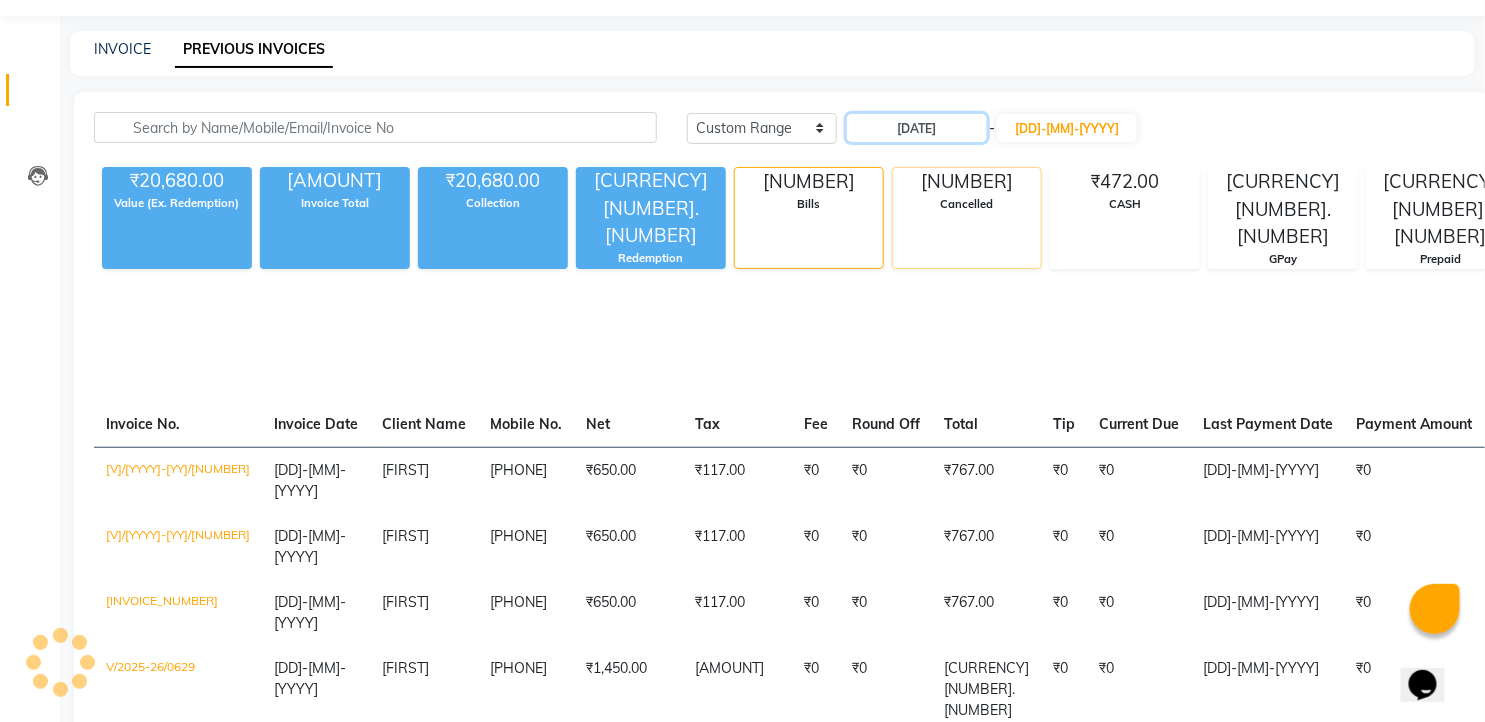 scroll, scrollTop: 0, scrollLeft: 0, axis: both 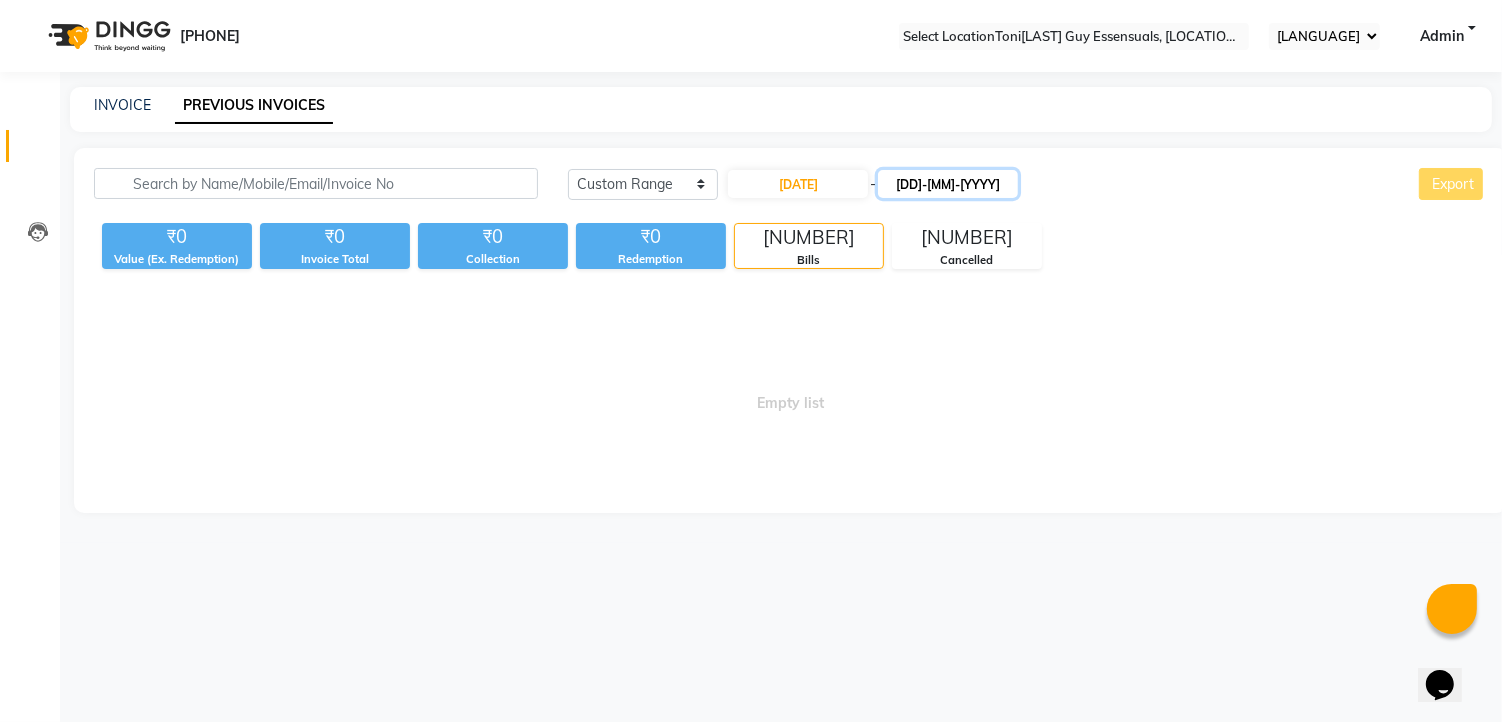 click on "••••••••••" at bounding box center (948, 184) 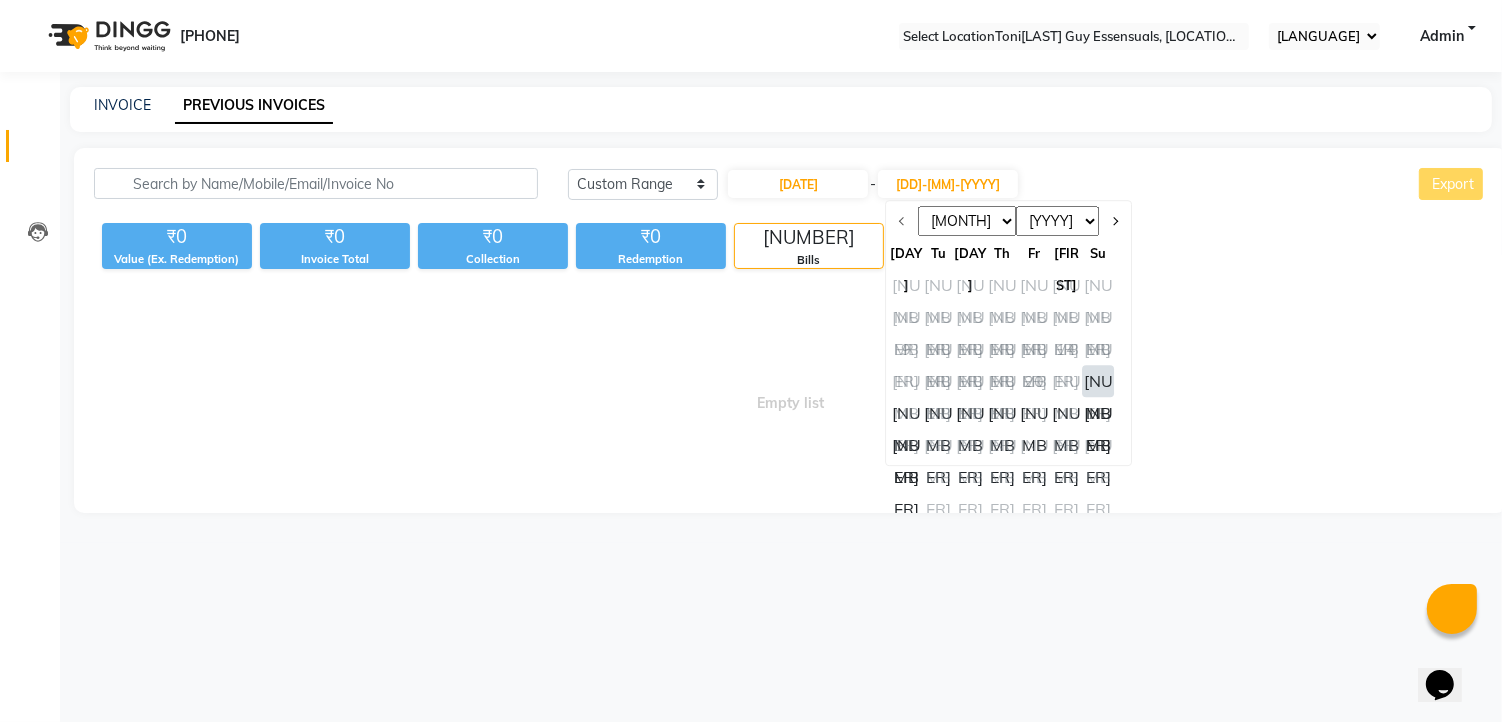 click on "••" at bounding box center [1099, 381] 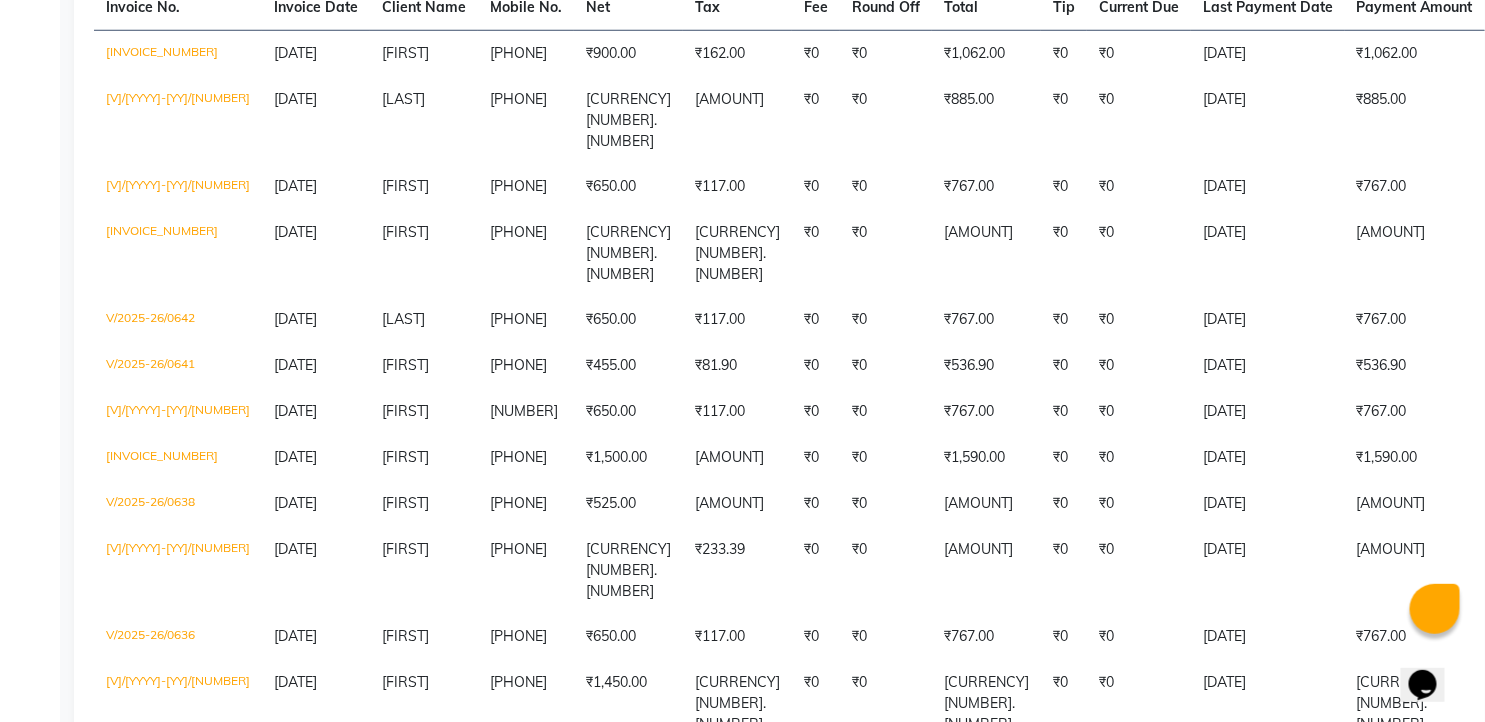 scroll, scrollTop: 428, scrollLeft: 0, axis: vertical 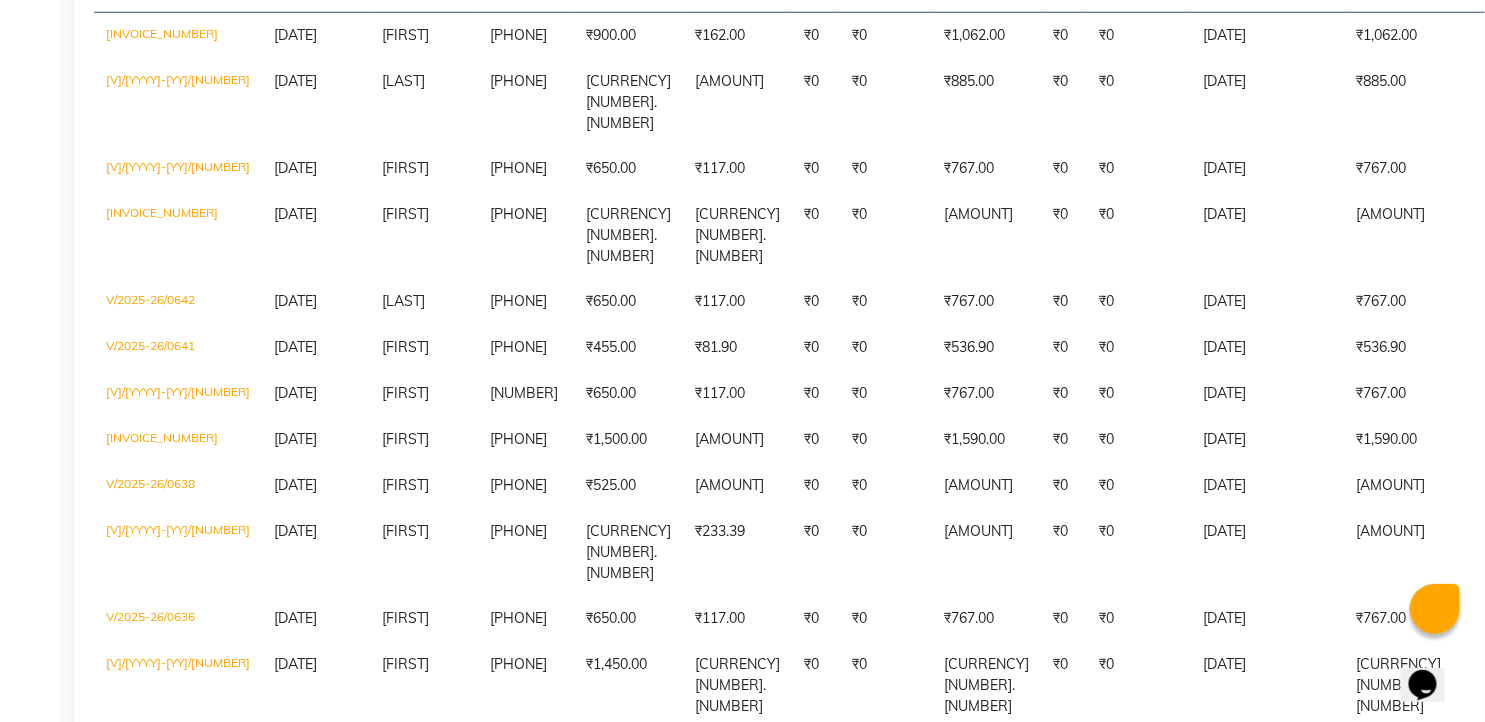 click on "[CURRENCY][NUMBER]" at bounding box center (1415, 839) 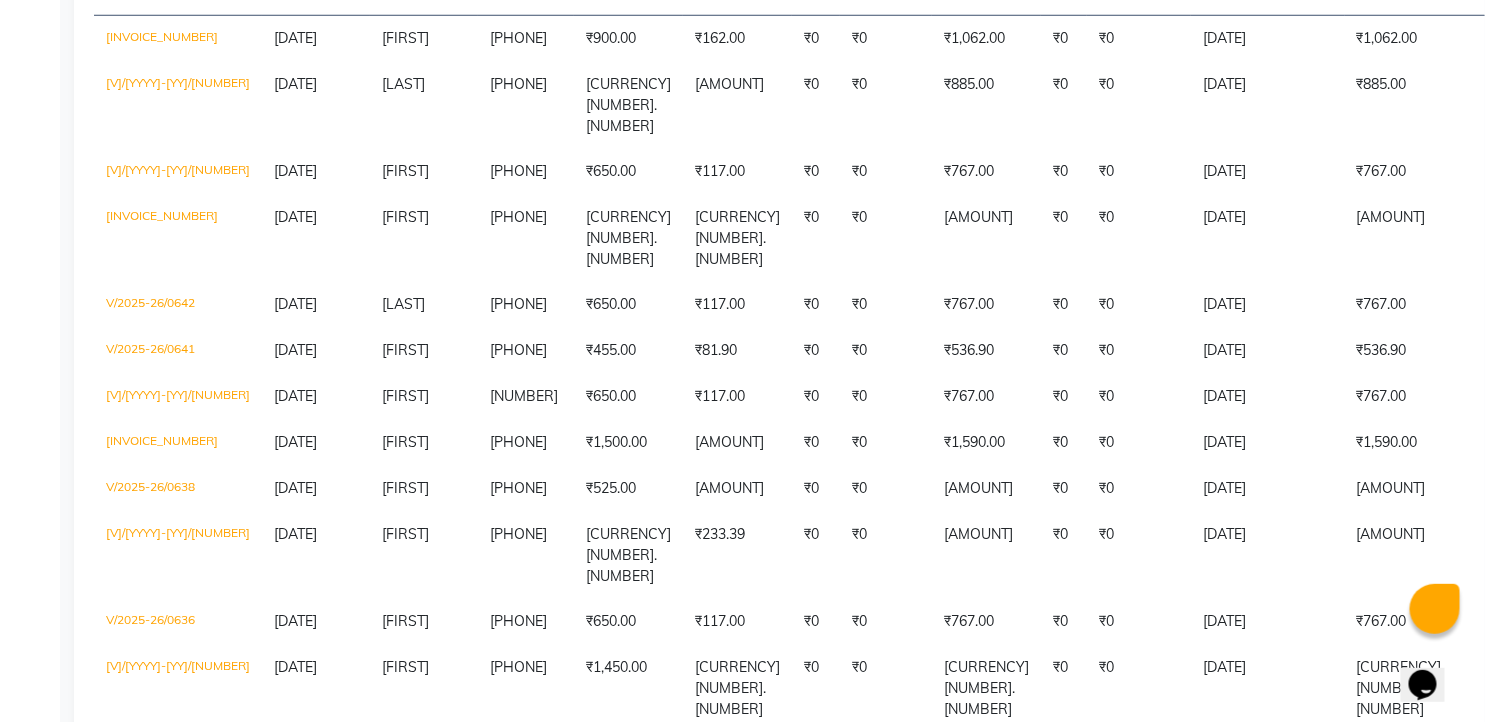 scroll, scrollTop: 436, scrollLeft: 0, axis: vertical 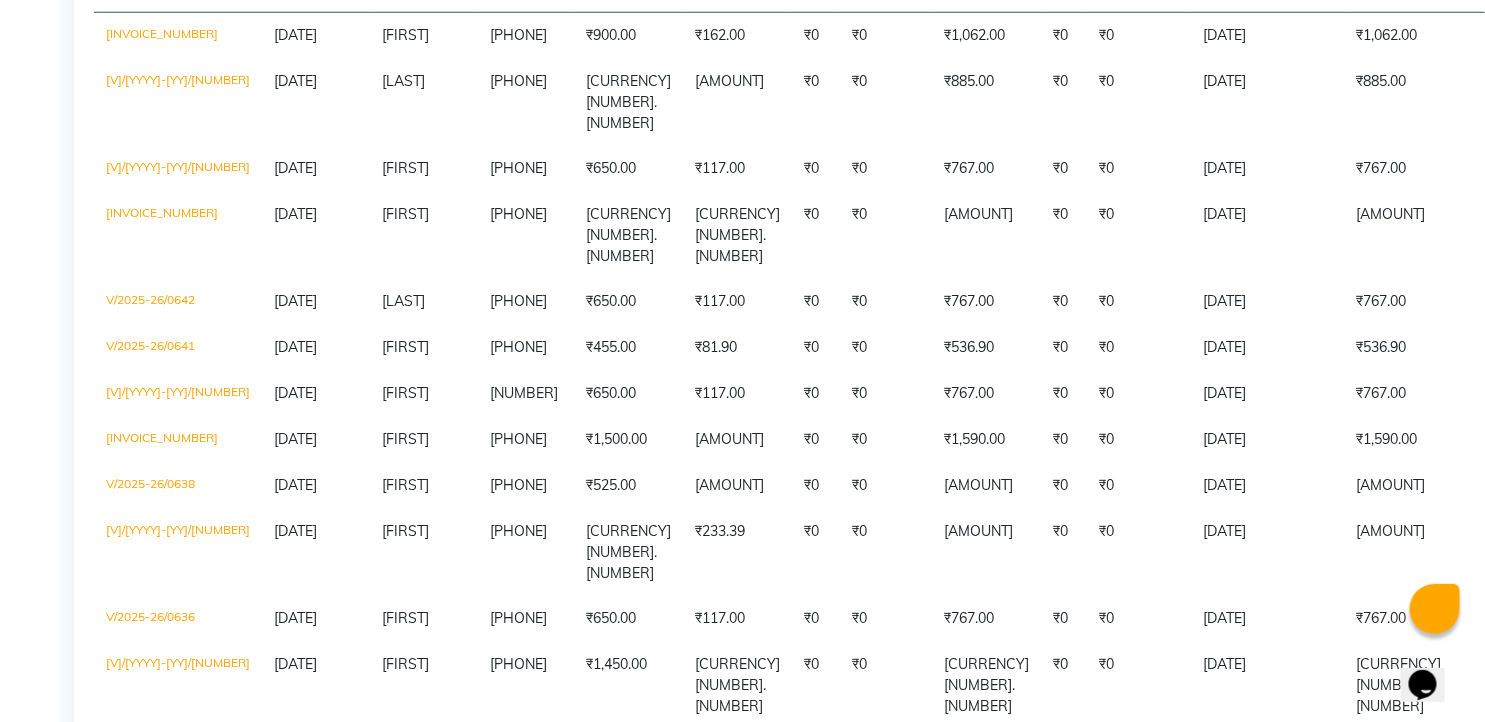 drag, startPoint x: 1493, startPoint y: 573, endPoint x: 58, endPoint y: 44, distance: 1529.4005 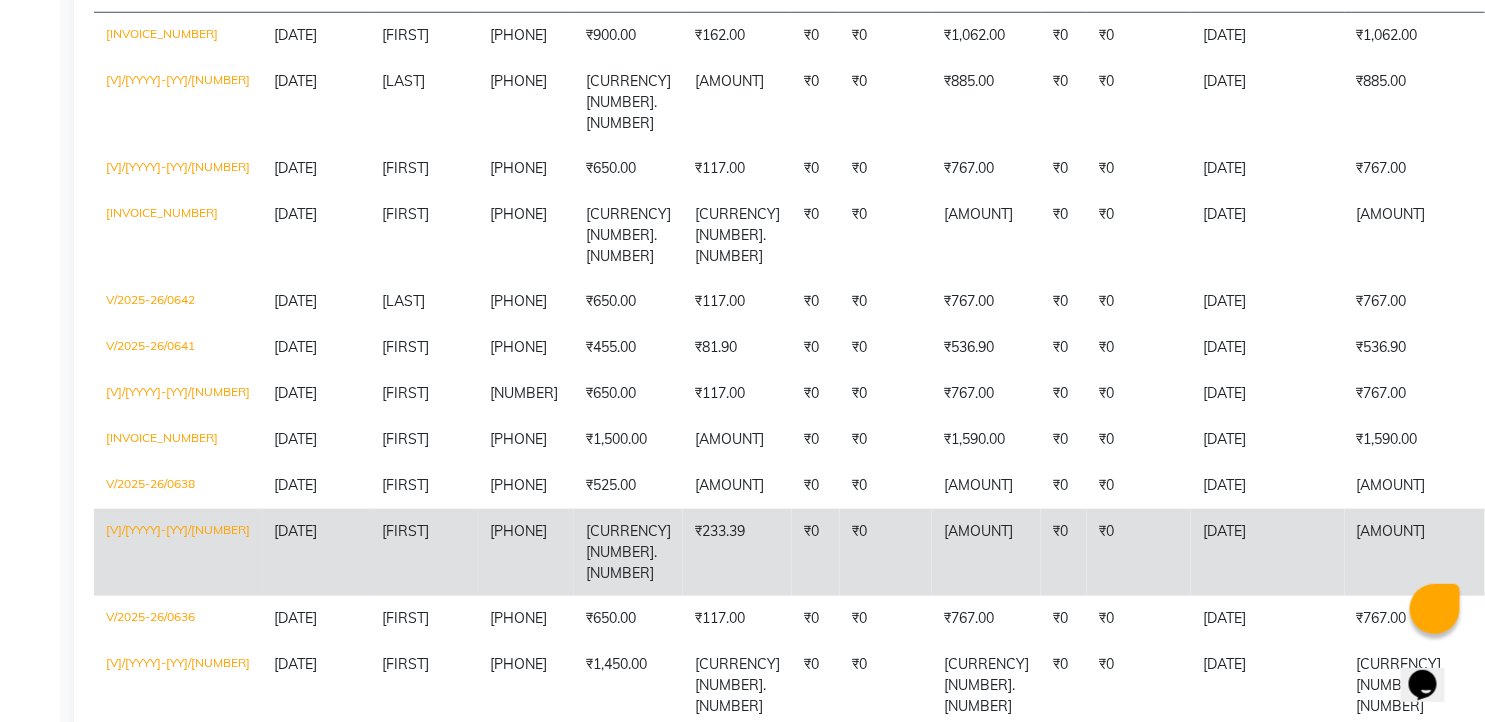 click on "₹1,530.00" at bounding box center (1415, 36) 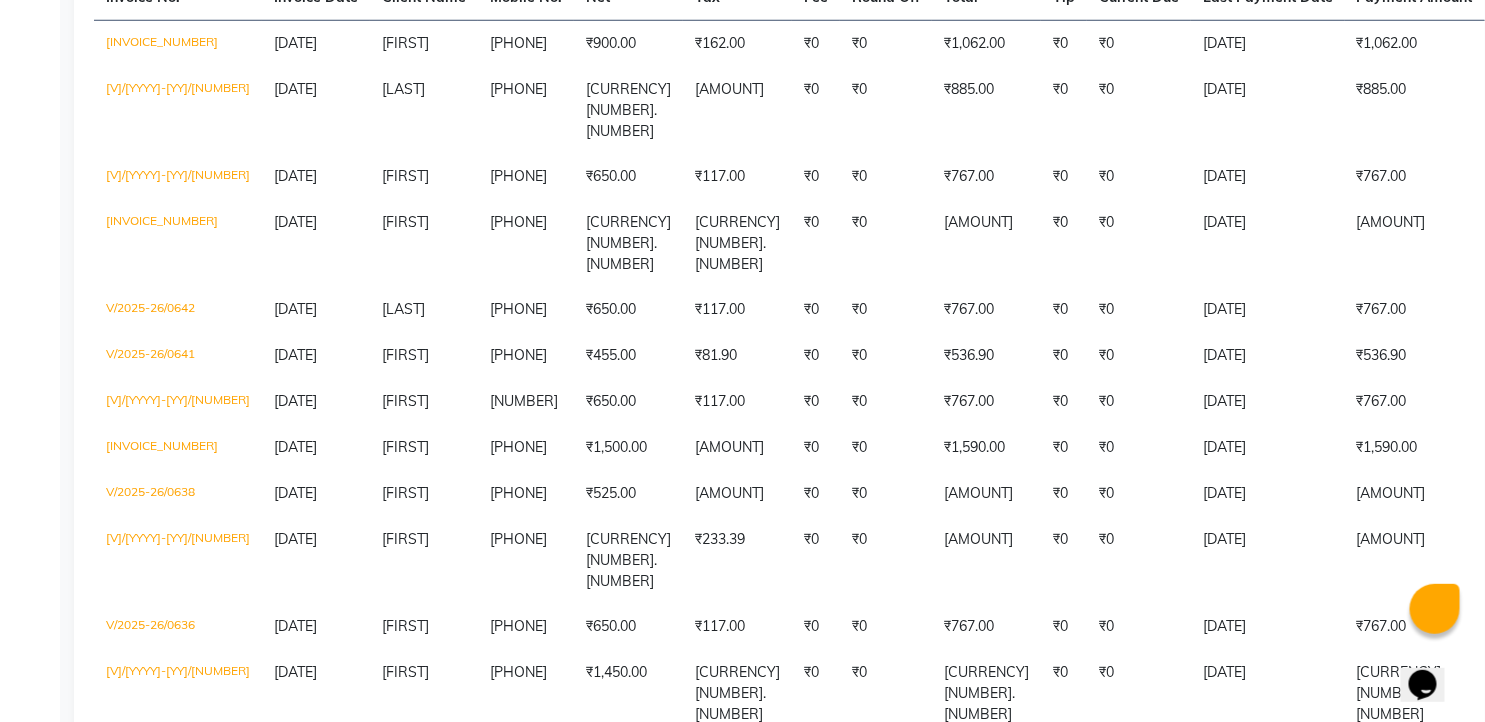 scroll, scrollTop: 423, scrollLeft: 0, axis: vertical 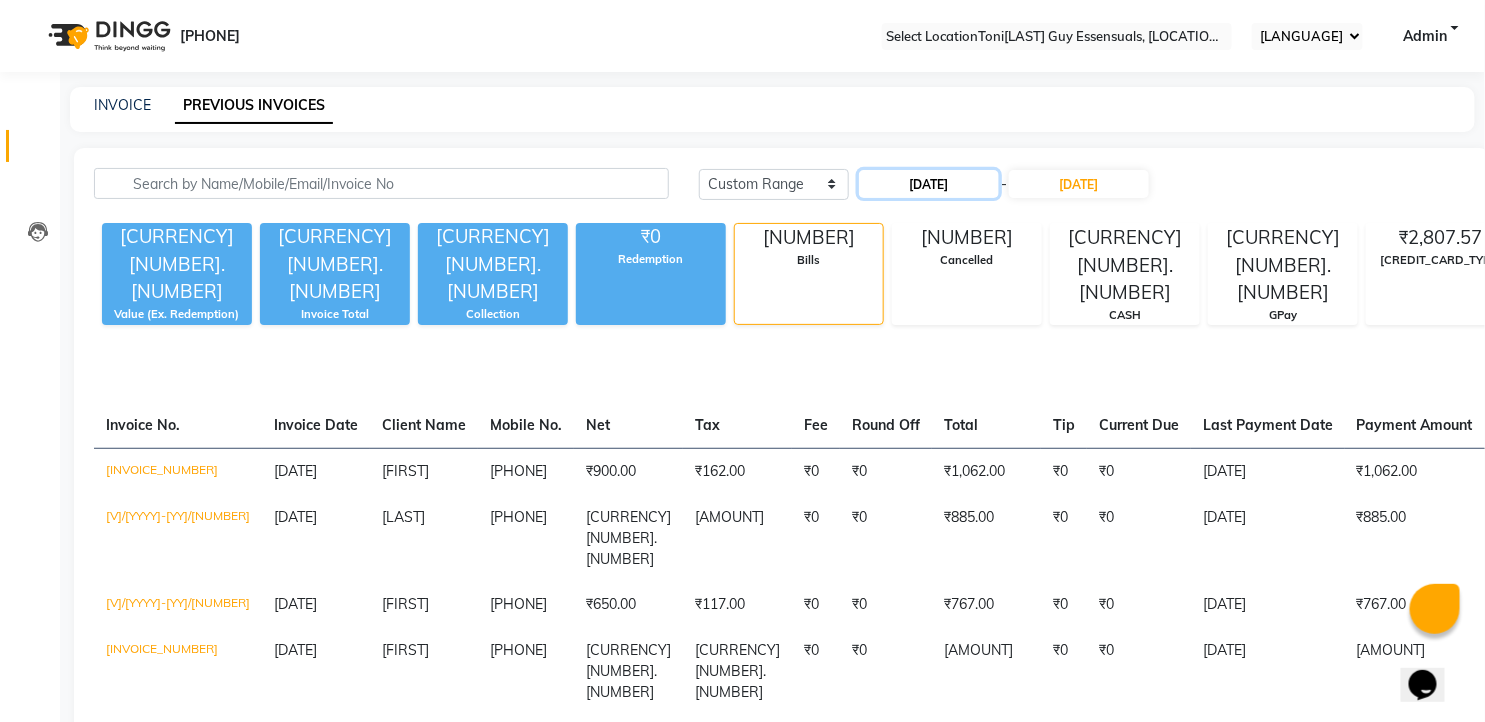 click on "22-06-2025" at bounding box center [929, 184] 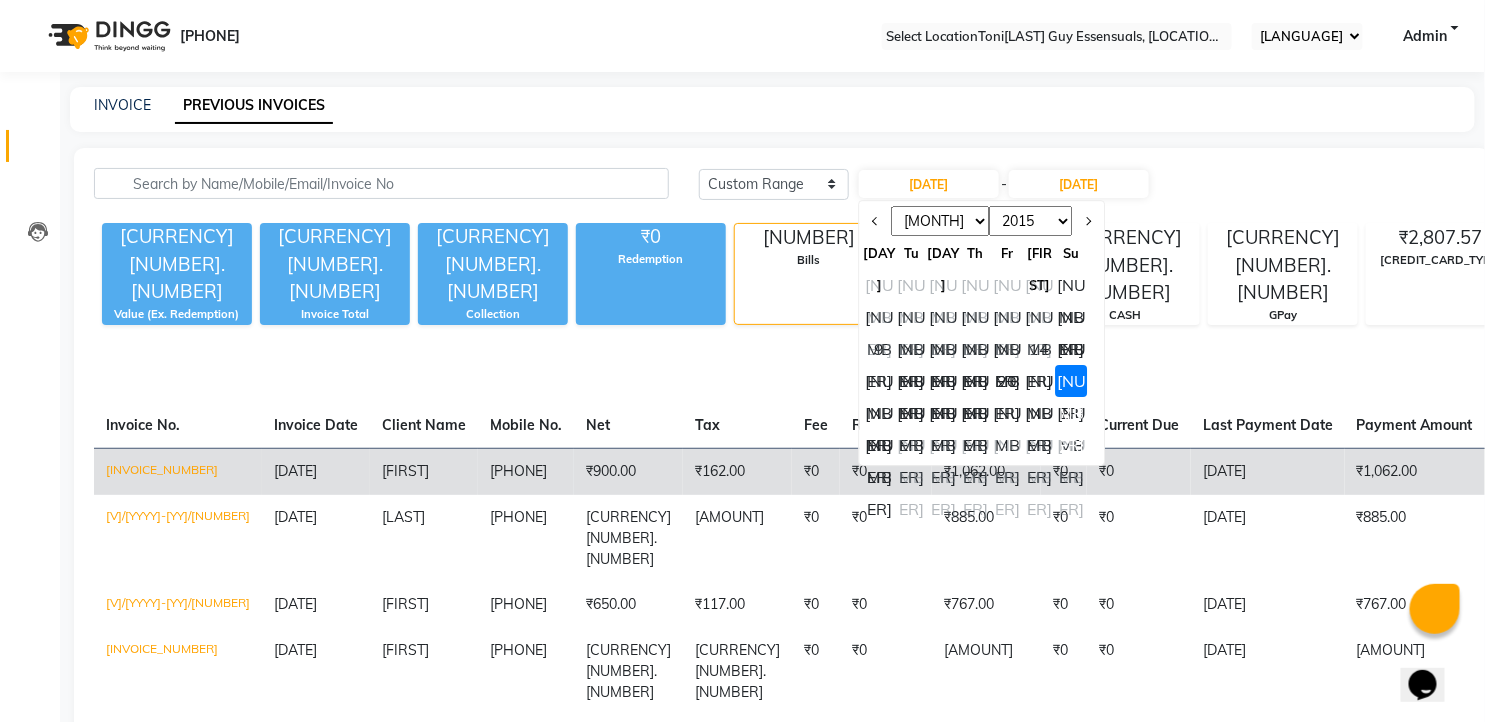 click on "••" at bounding box center [880, 413] 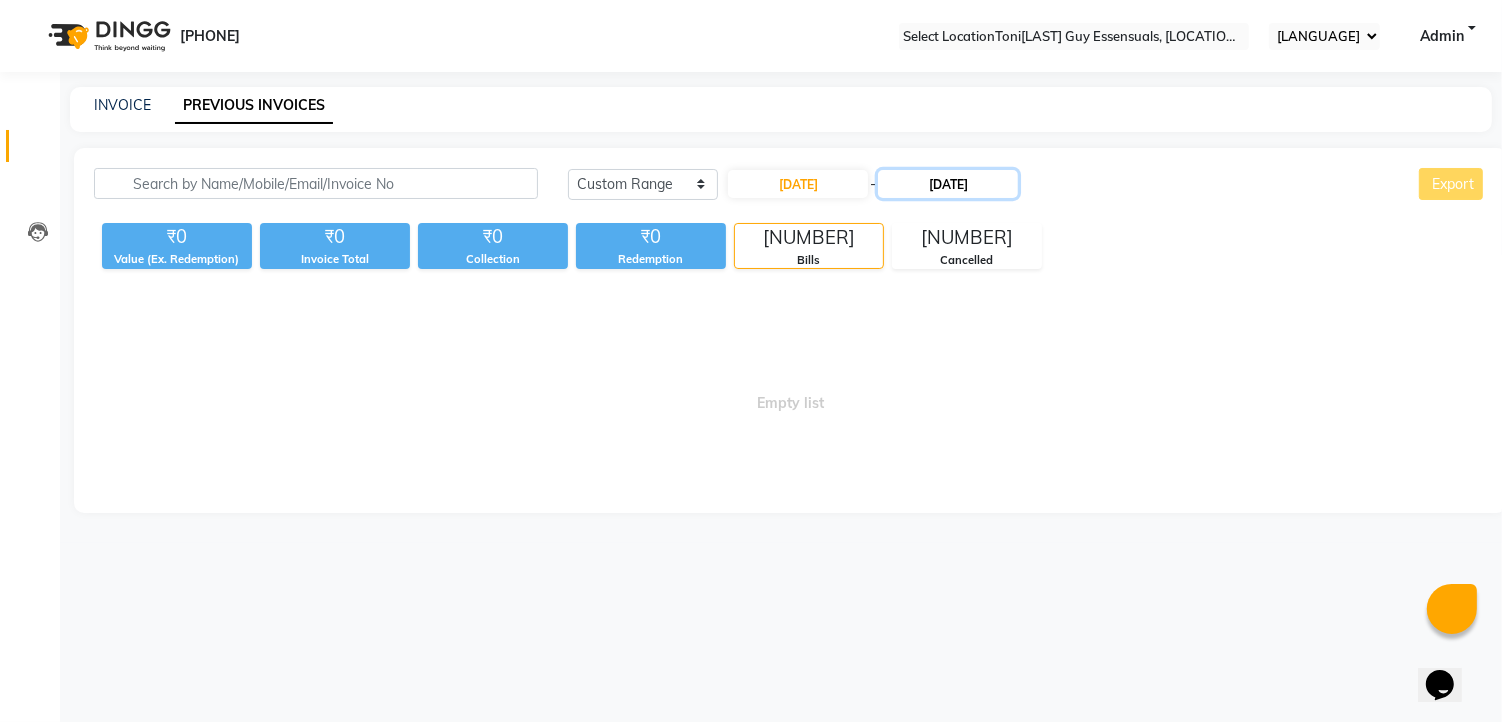 click on "22-06-2025" at bounding box center [948, 184] 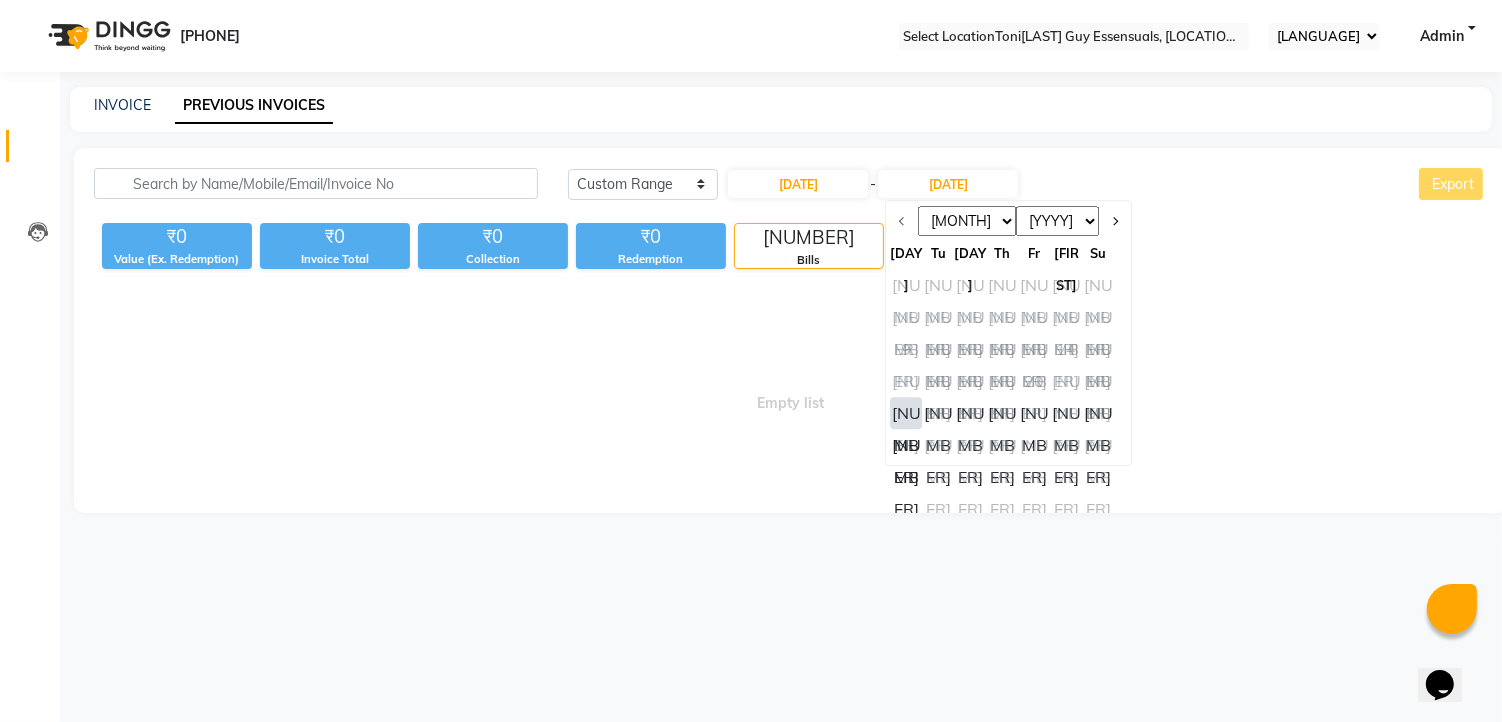 click on "••" at bounding box center (907, 413) 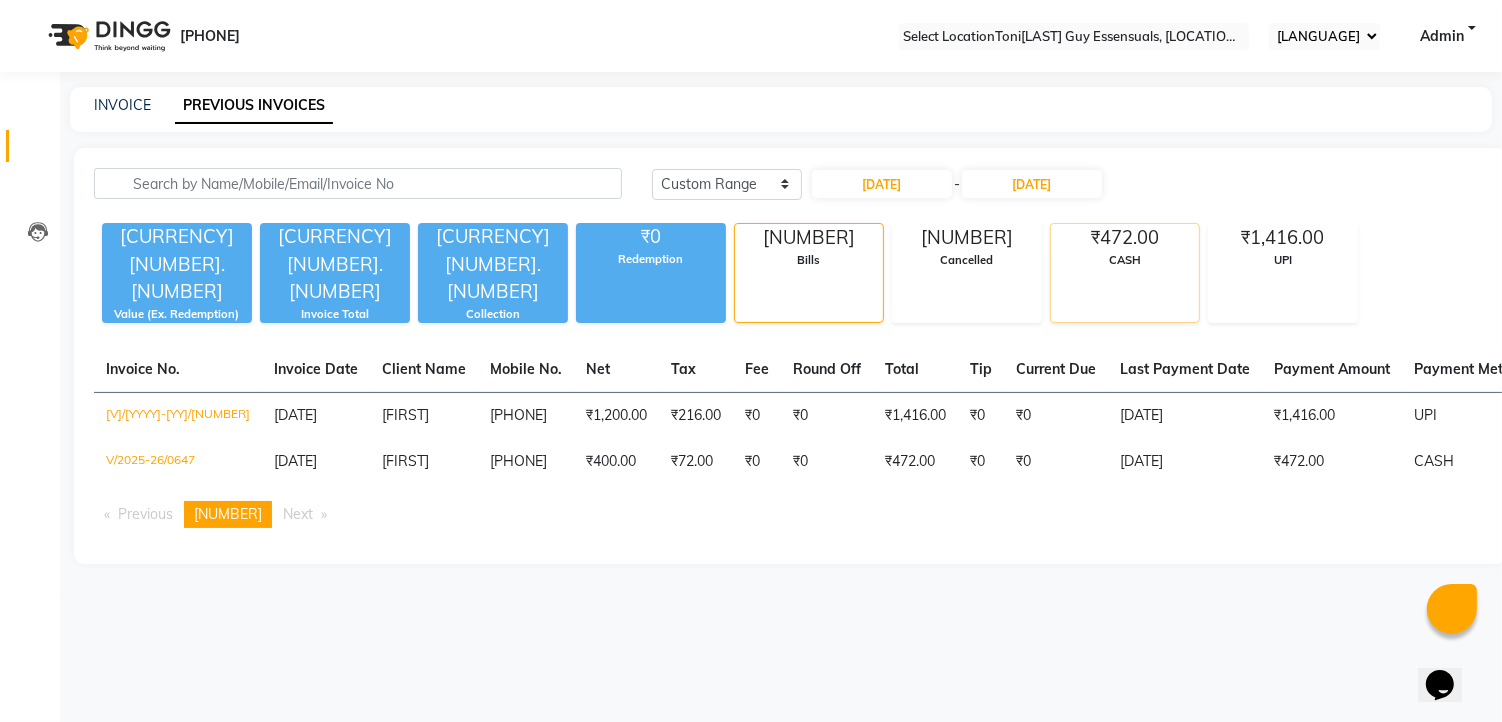 click on "••••" at bounding box center [967, 260] 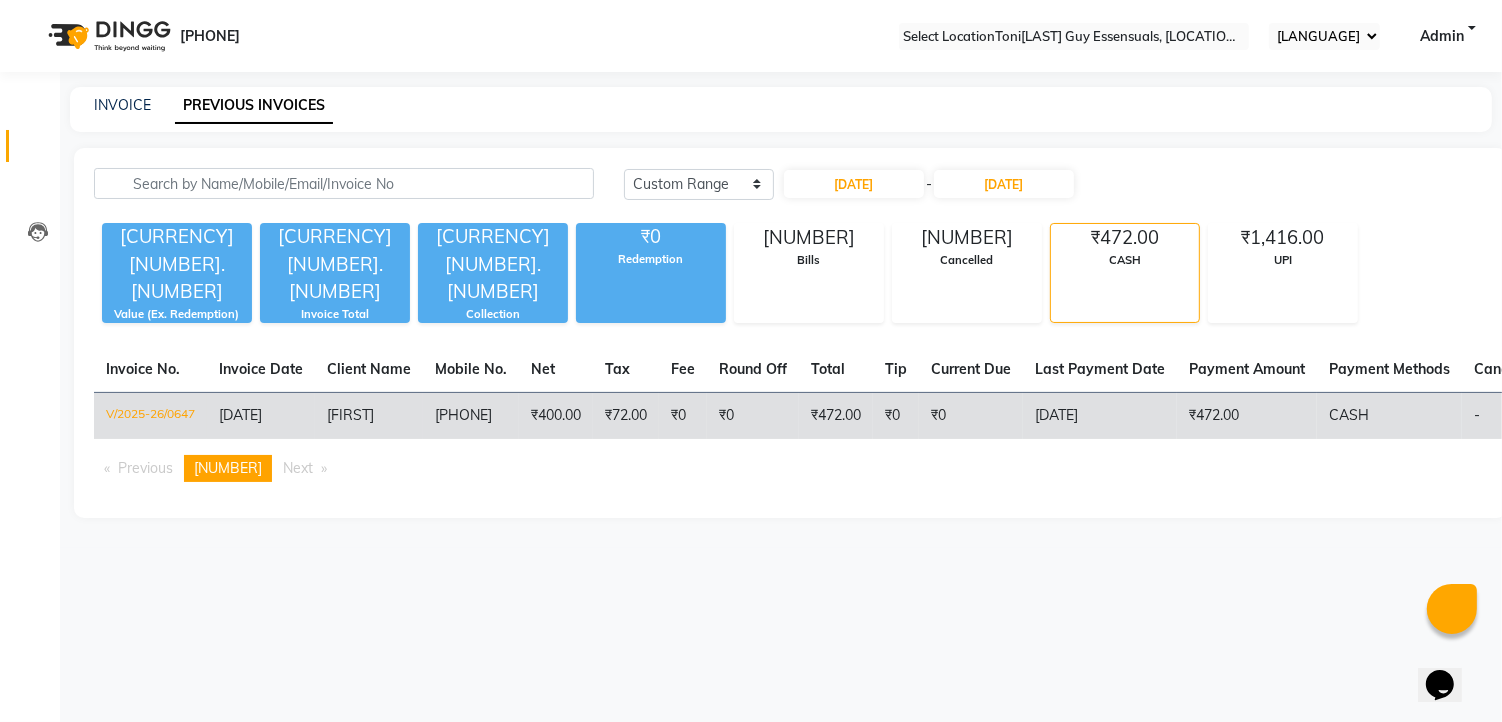 click on "₹0" at bounding box center (971, 415) 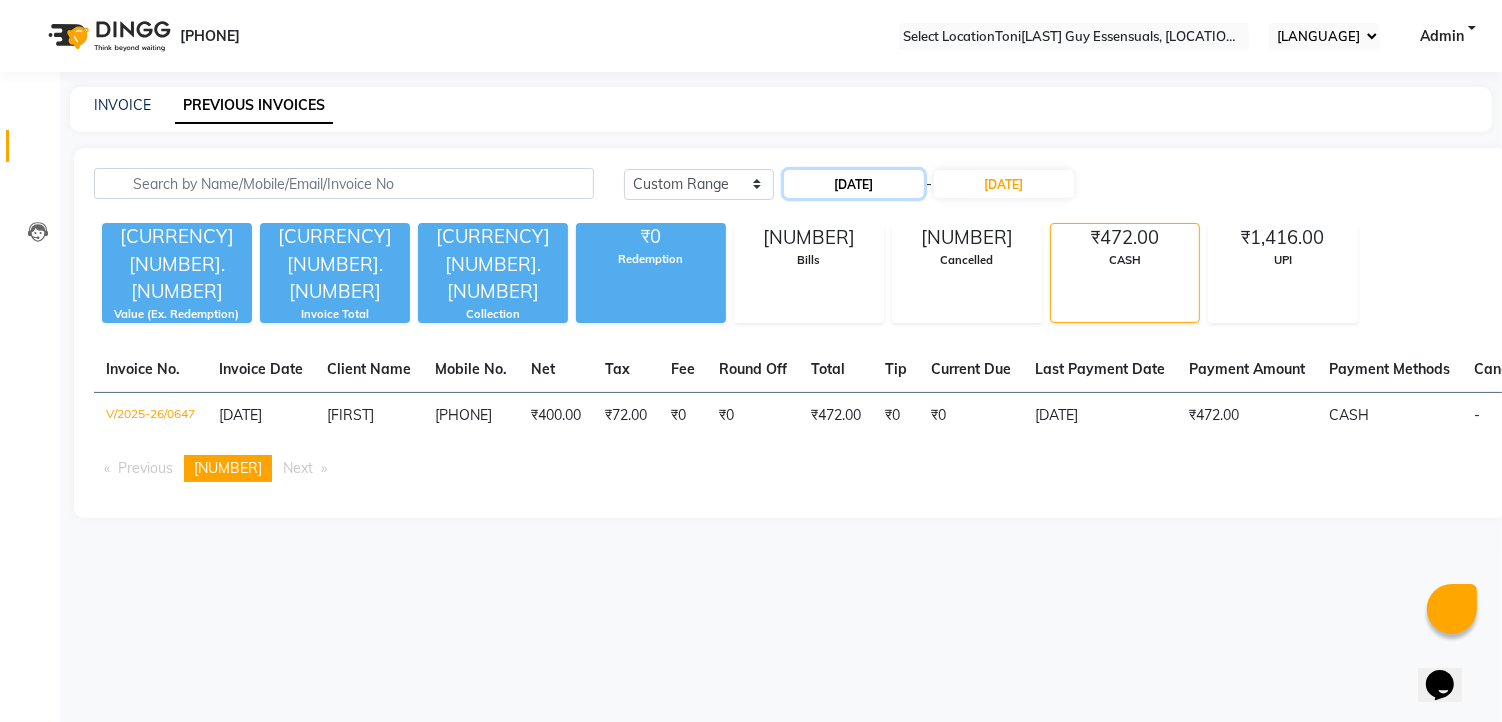 click on "23-06-2025" at bounding box center (854, 184) 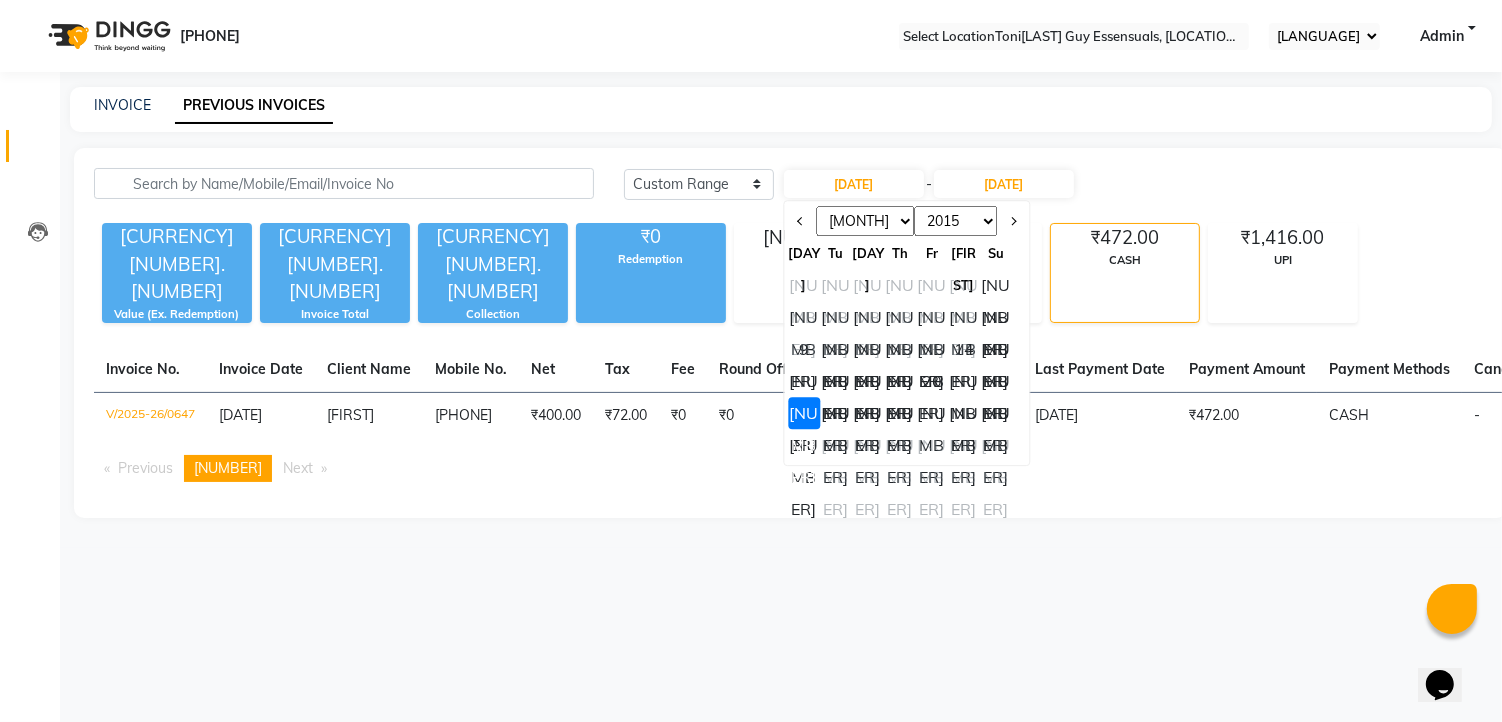 click on "••" at bounding box center (836, 413) 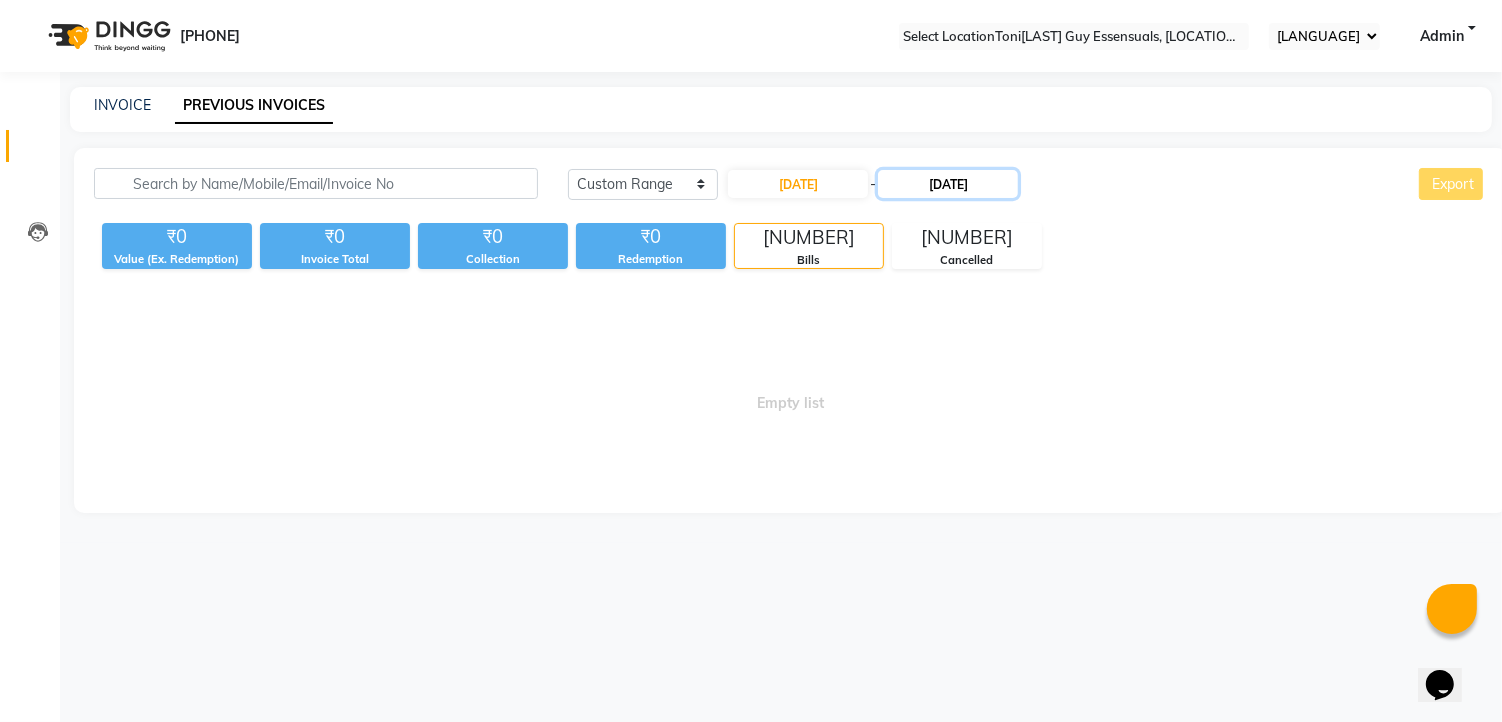 click on "23-06-2025" at bounding box center [948, 184] 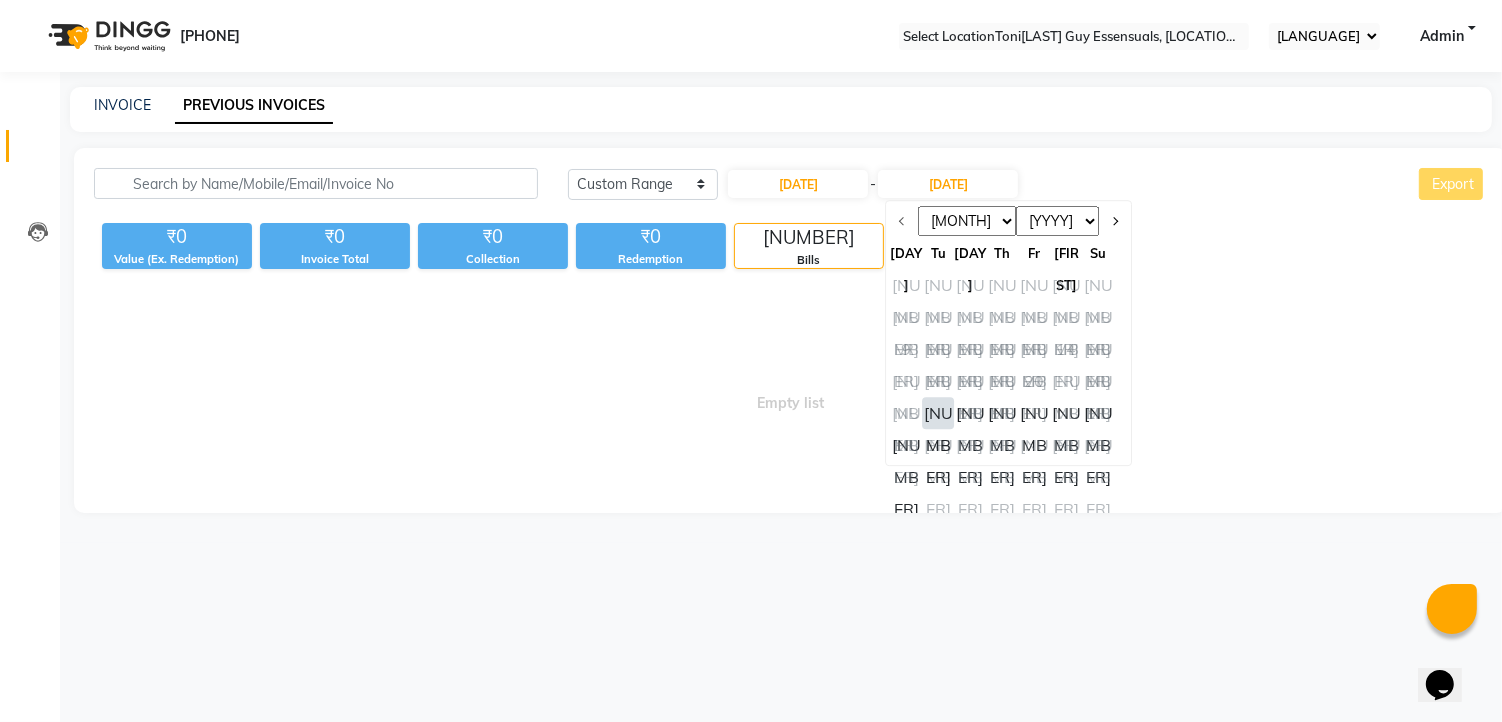 click on "••" at bounding box center (939, 413) 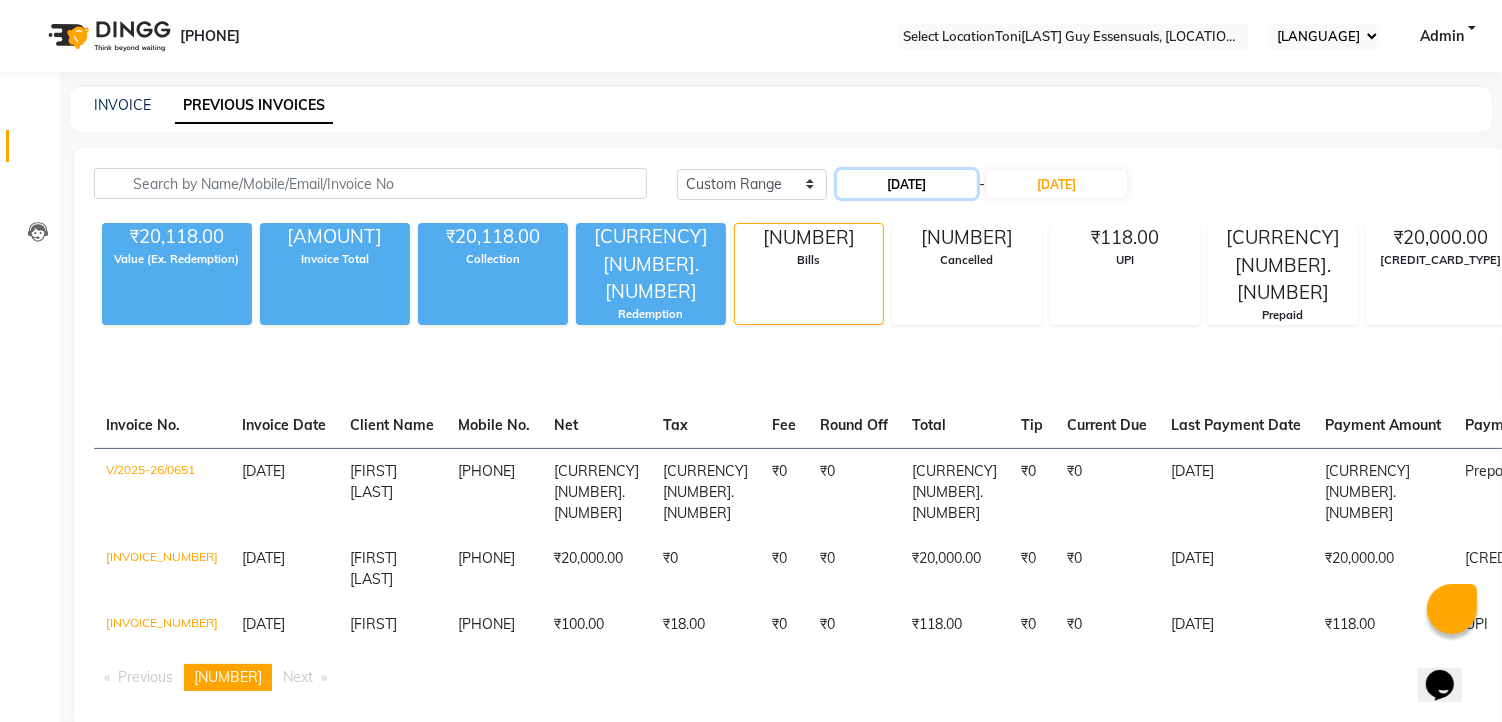 click on "24-06-2025" at bounding box center [907, 184] 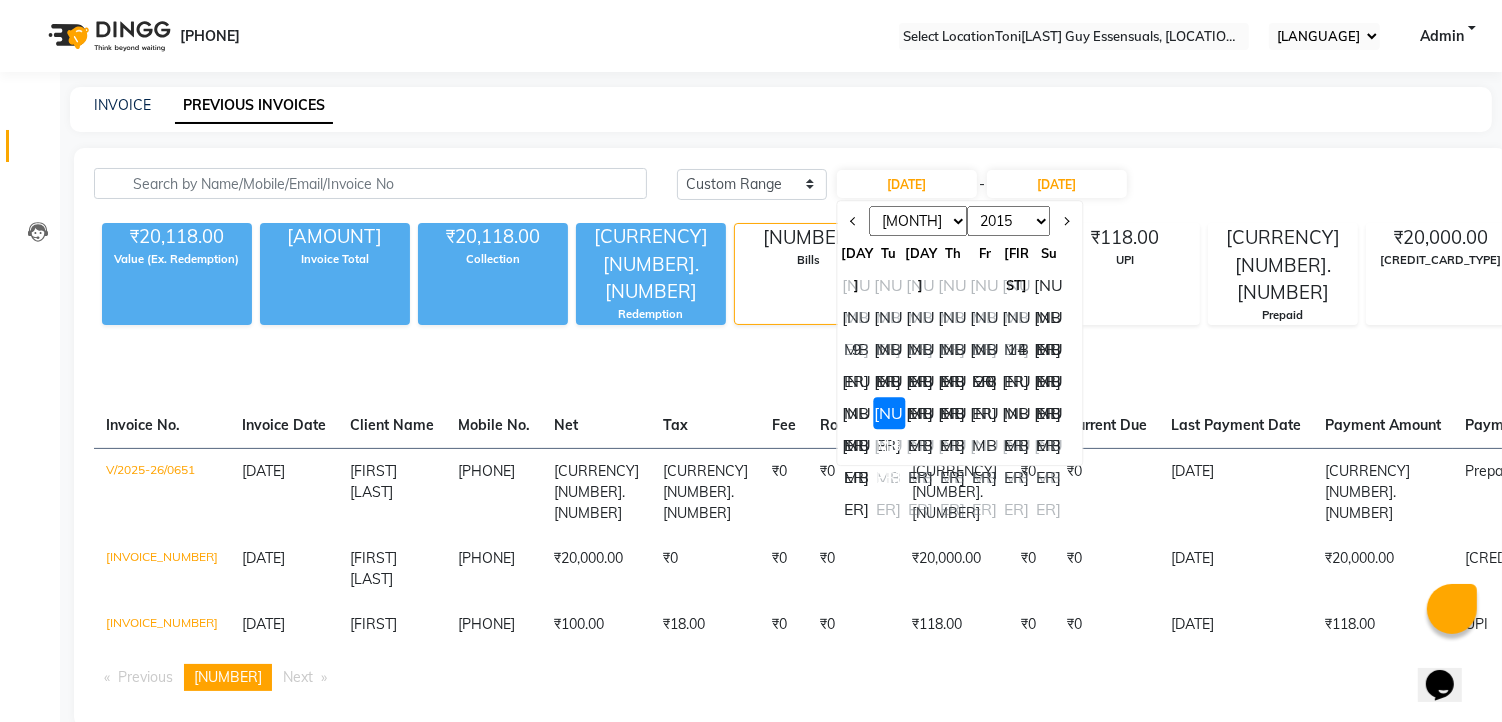 click on "••" at bounding box center (921, 413) 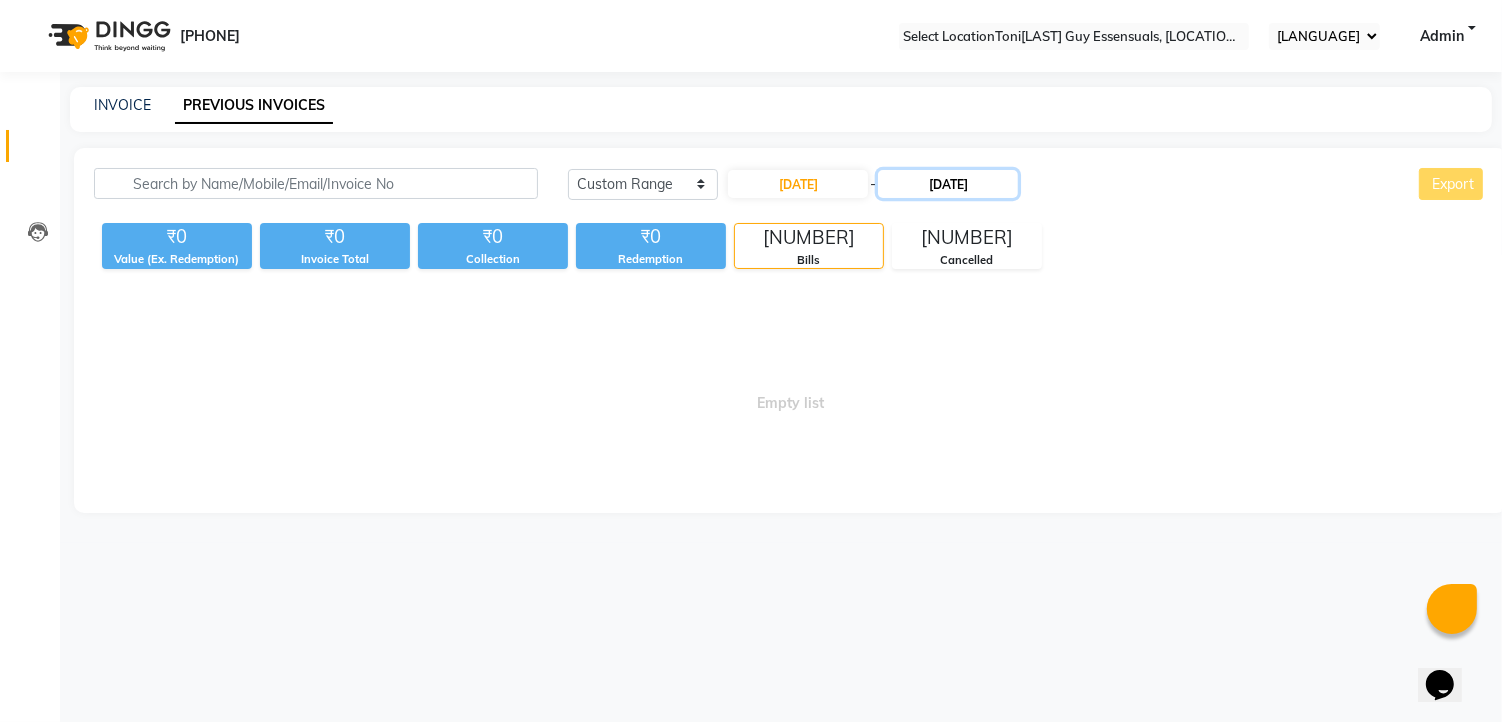 click on "24-06-2025" at bounding box center (948, 184) 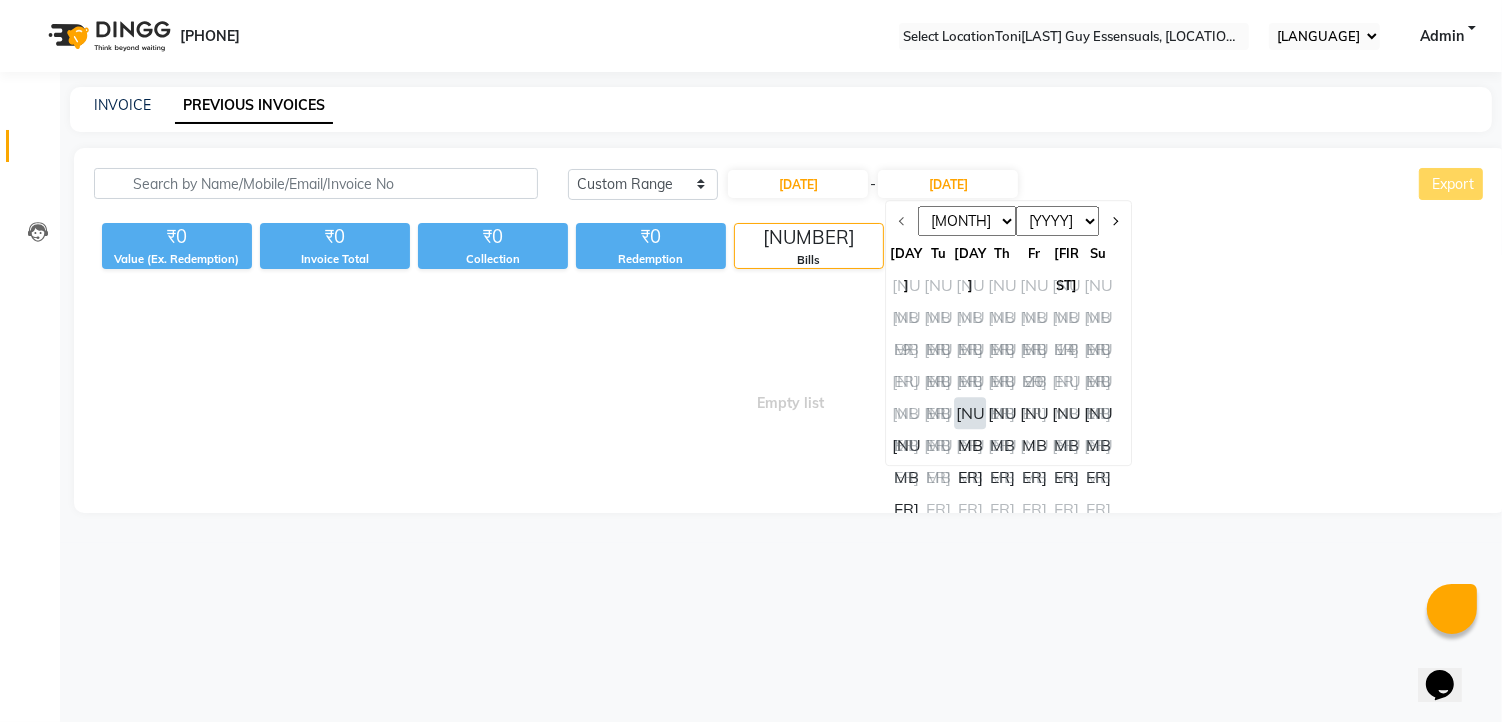 click on "••" at bounding box center [971, 413] 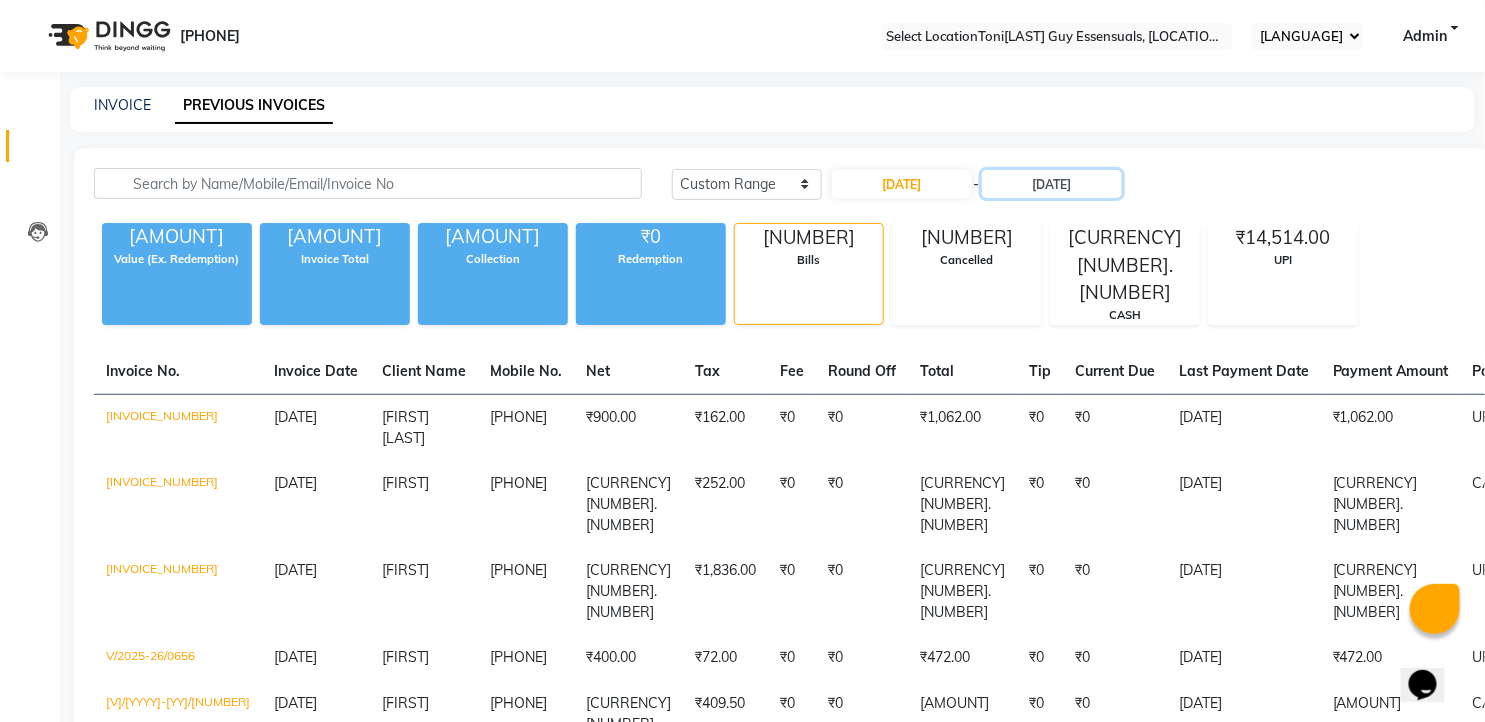 scroll, scrollTop: 128, scrollLeft: 0, axis: vertical 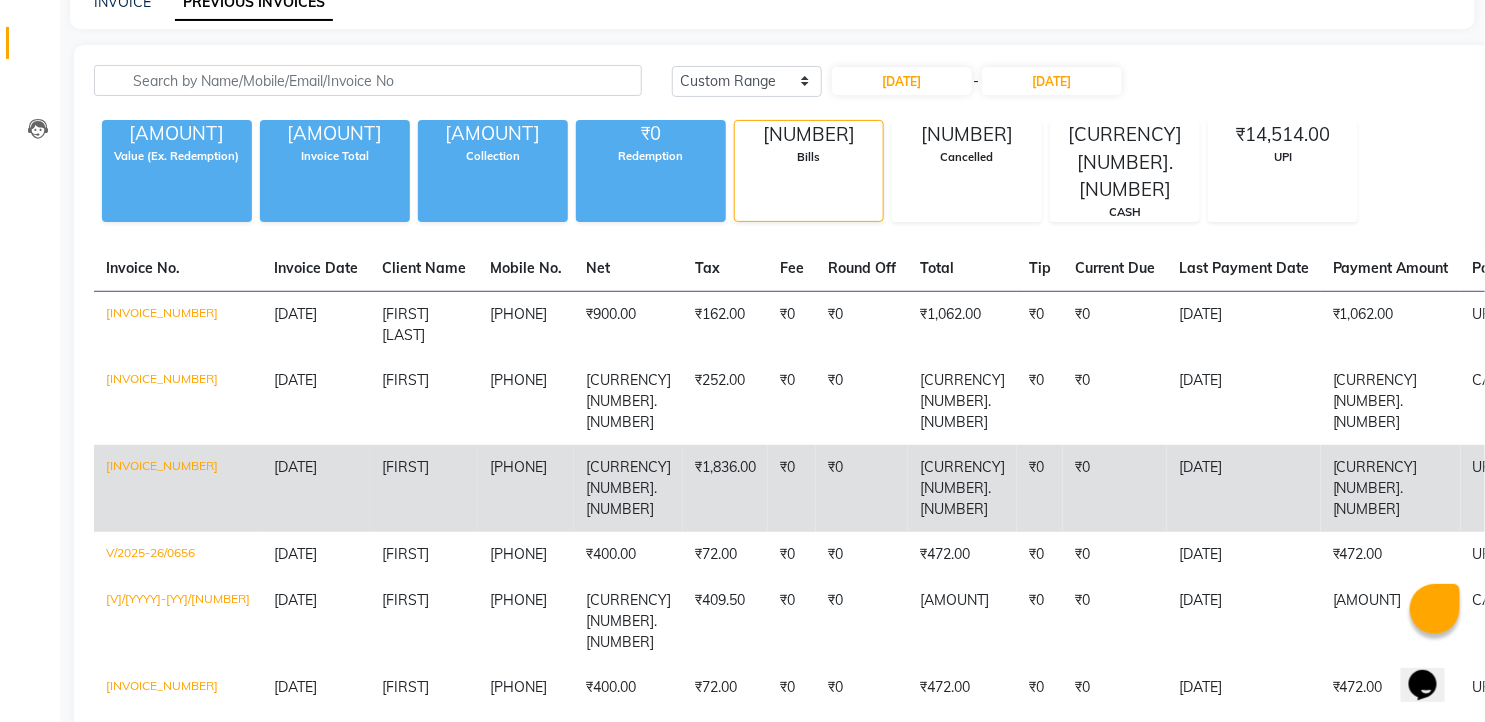click on "Sandhya" at bounding box center (424, 324) 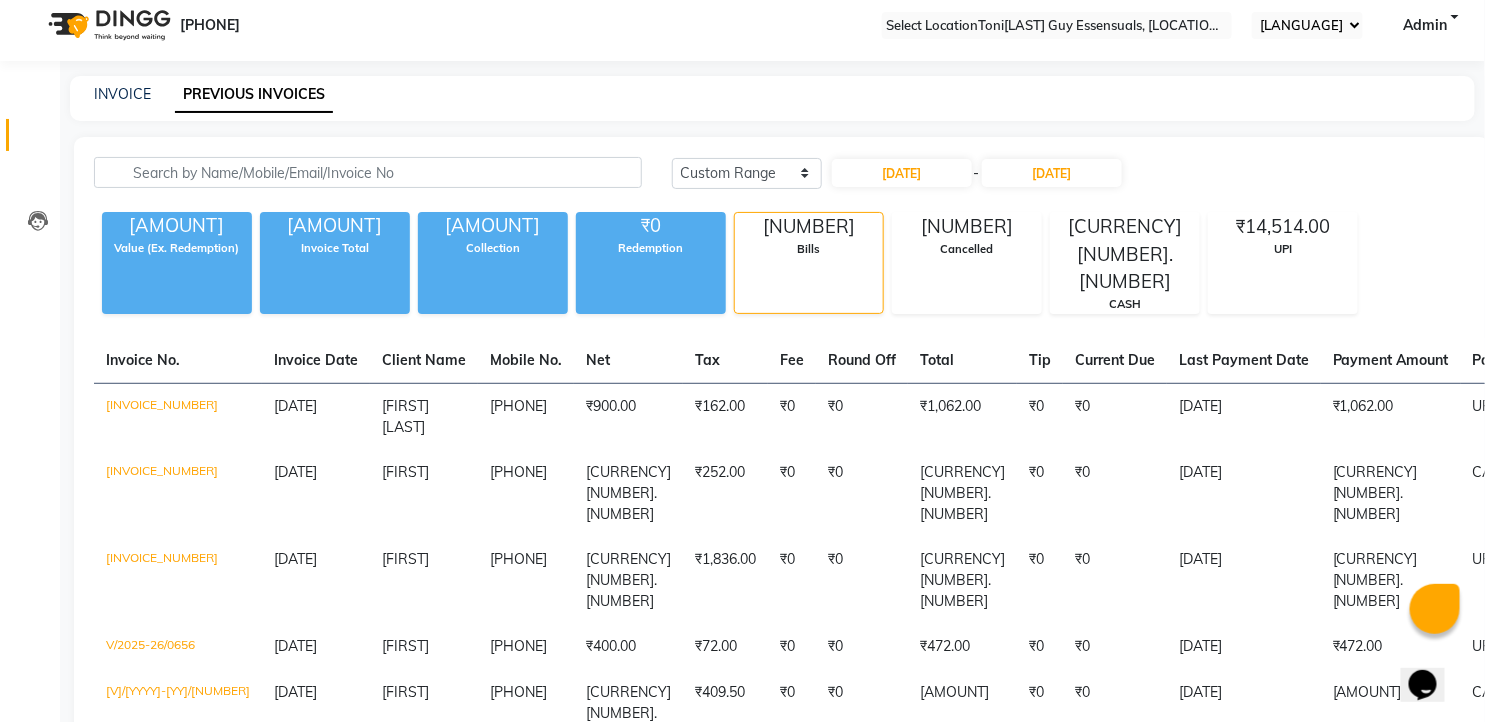 scroll, scrollTop: 10, scrollLeft: 0, axis: vertical 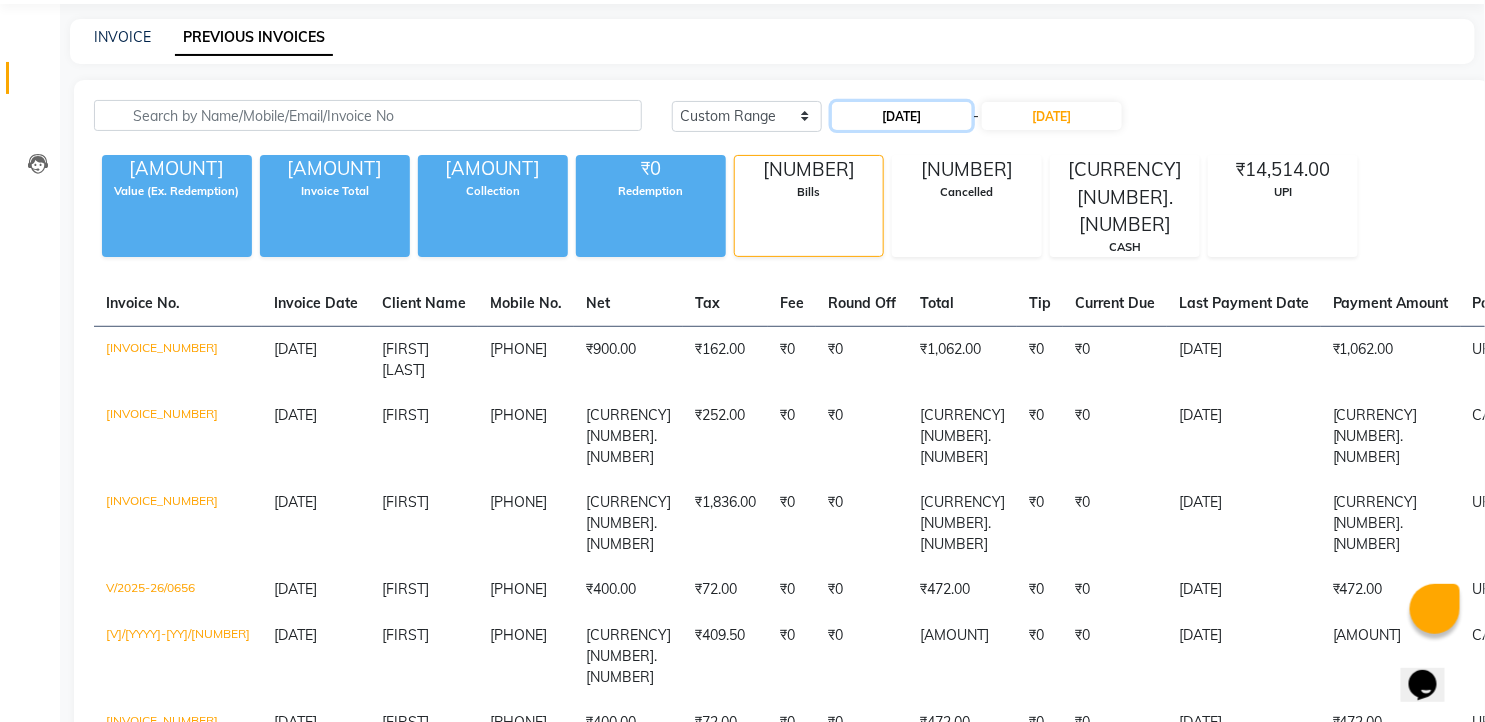 click on "25-06-2025" at bounding box center (902, 116) 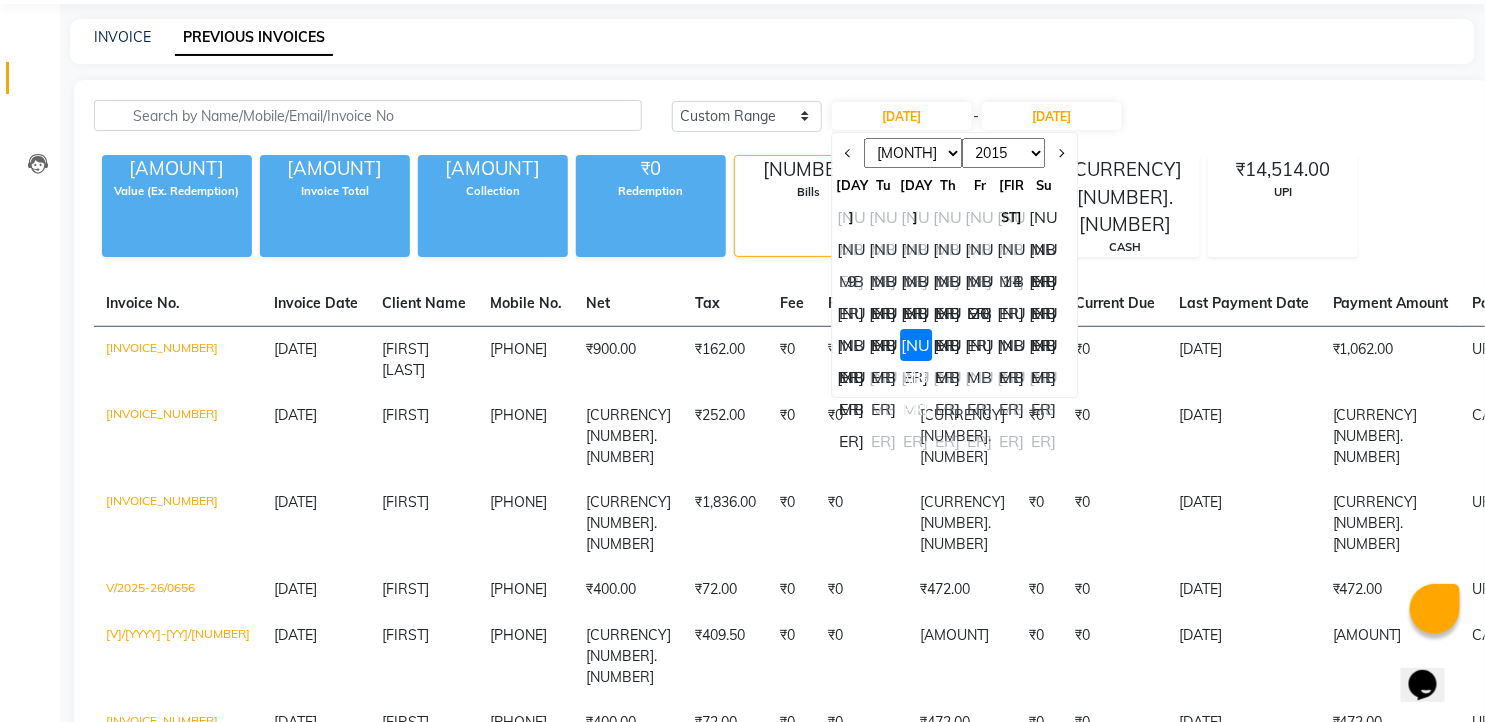 click on "[NUMBER]" at bounding box center [948, 345] 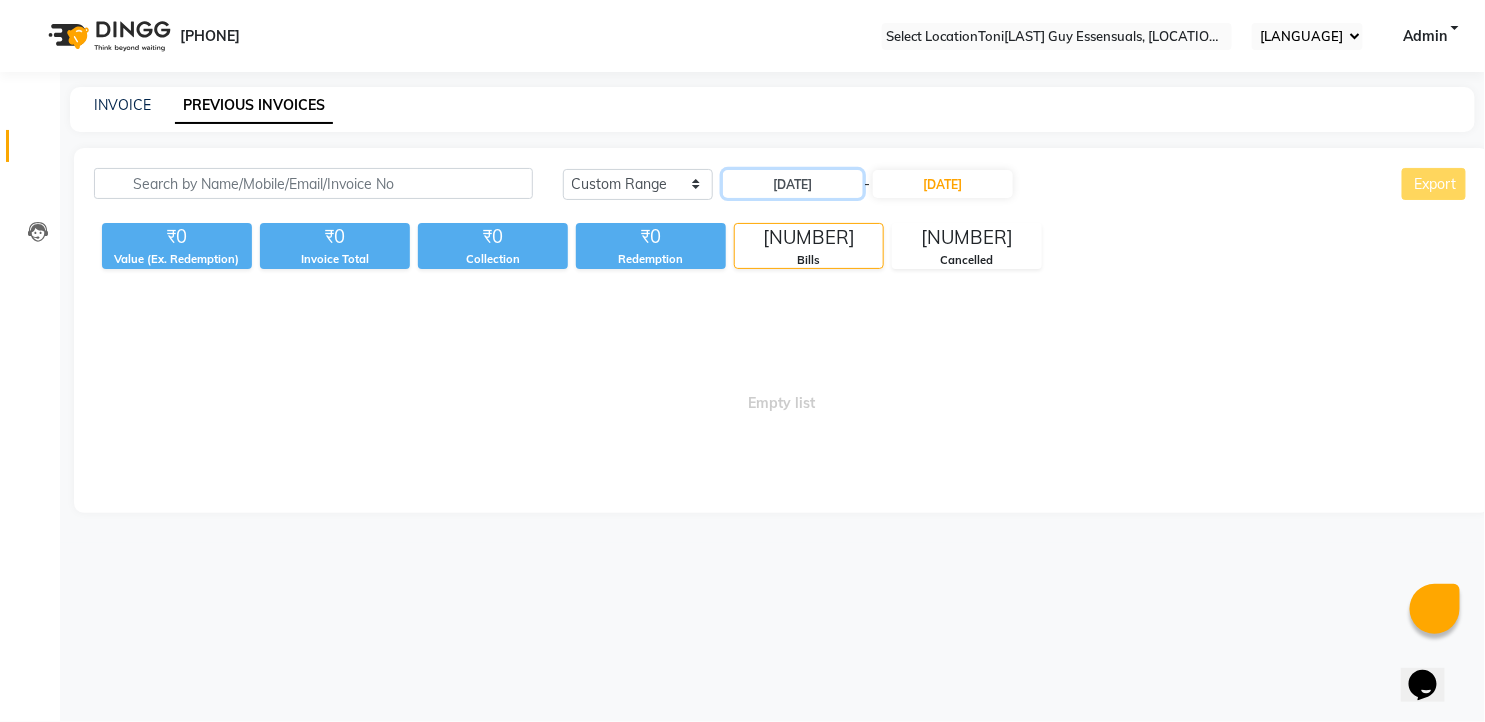 scroll, scrollTop: 0, scrollLeft: 0, axis: both 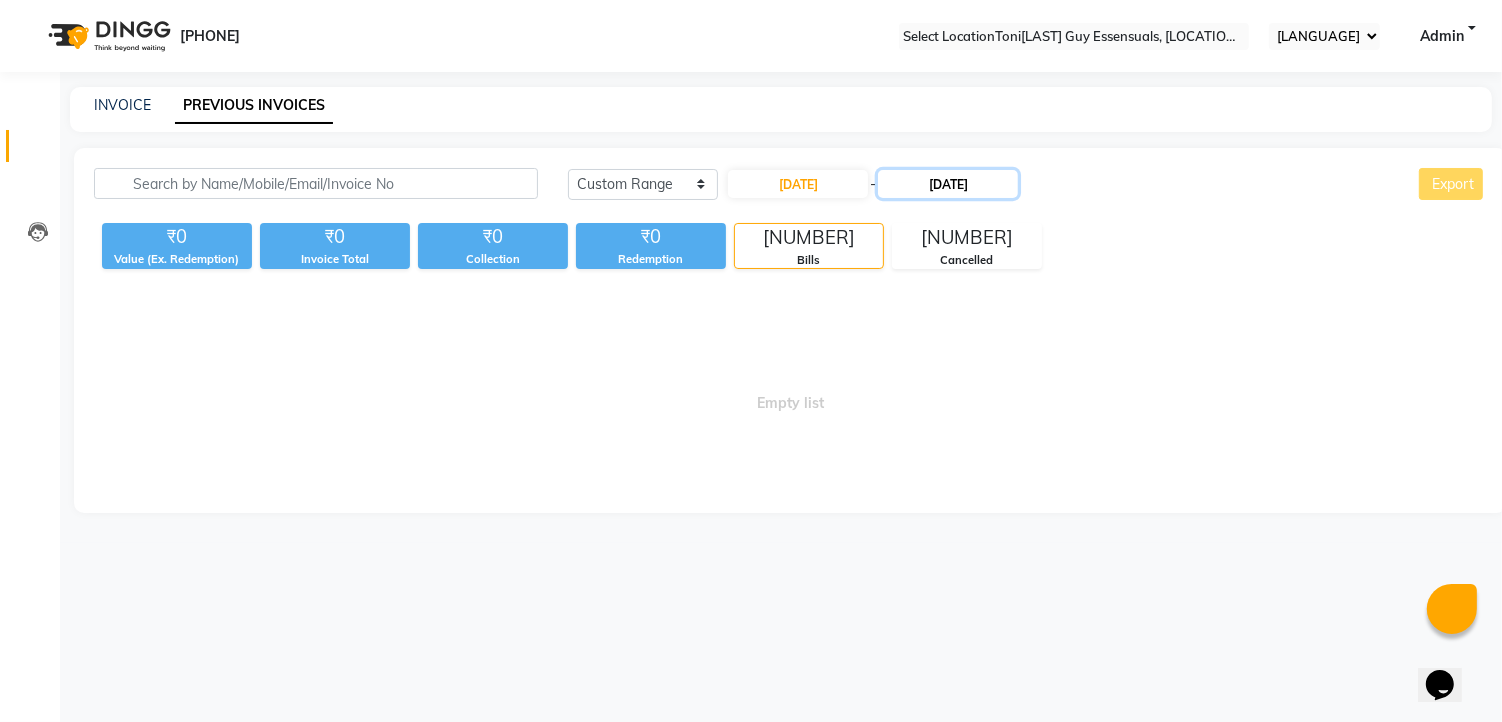 click on "25-06-2025" at bounding box center [948, 184] 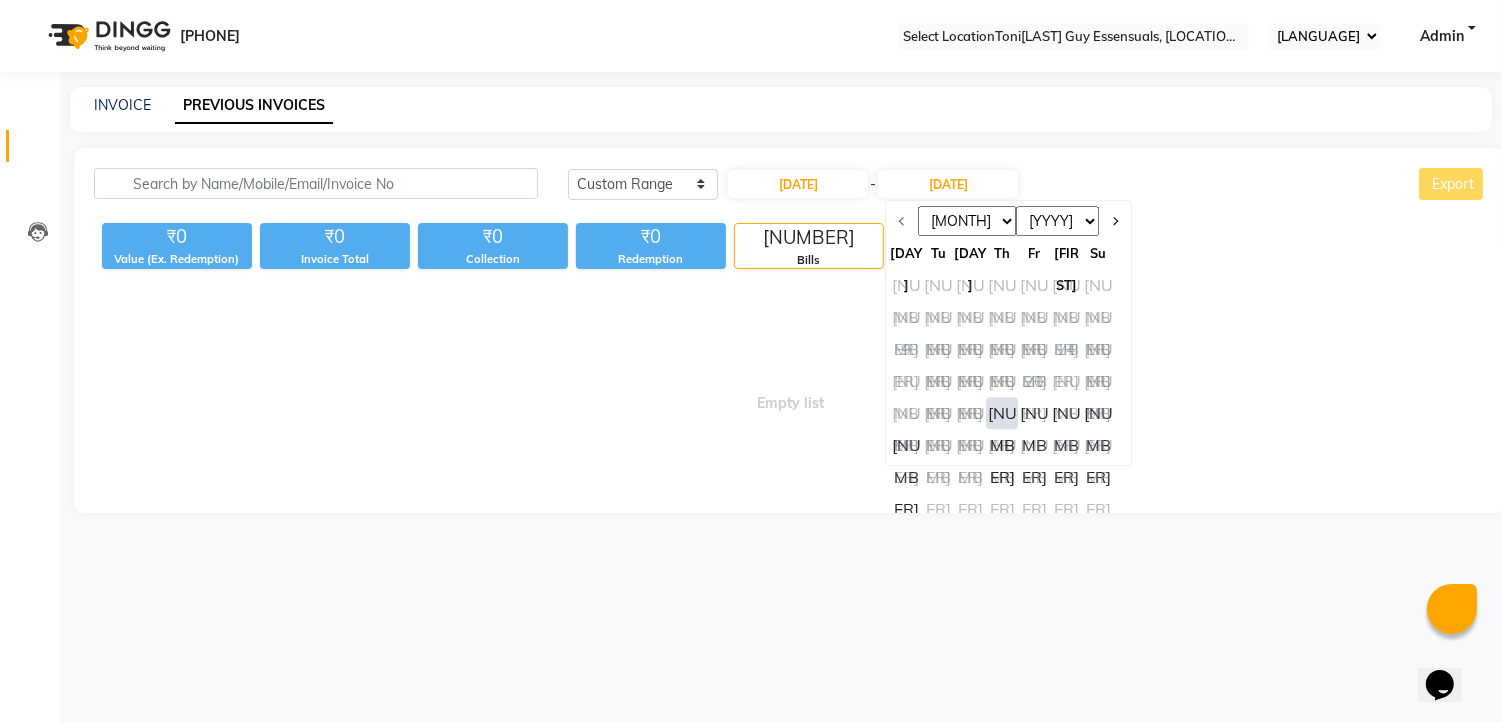 click on "[NUMBER]" at bounding box center [1003, 413] 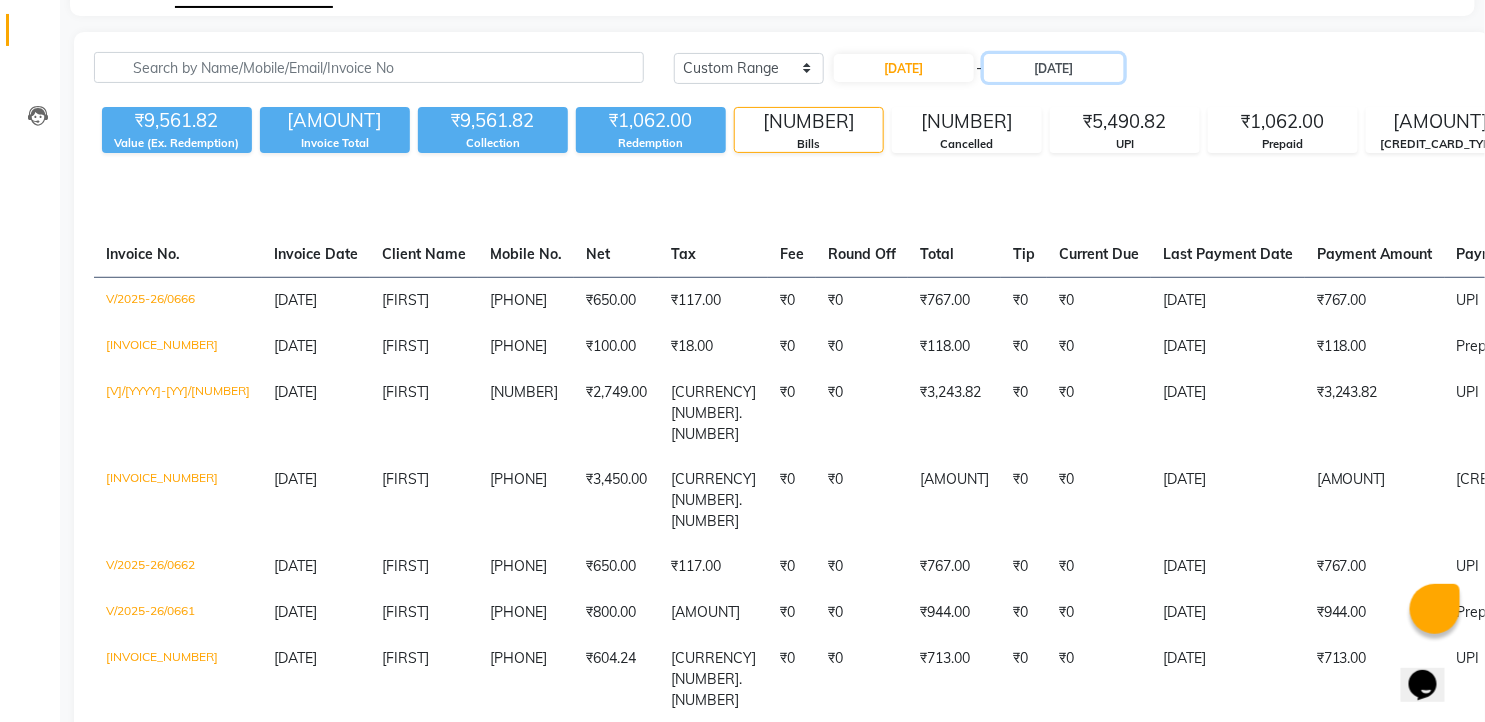 scroll, scrollTop: 0, scrollLeft: 0, axis: both 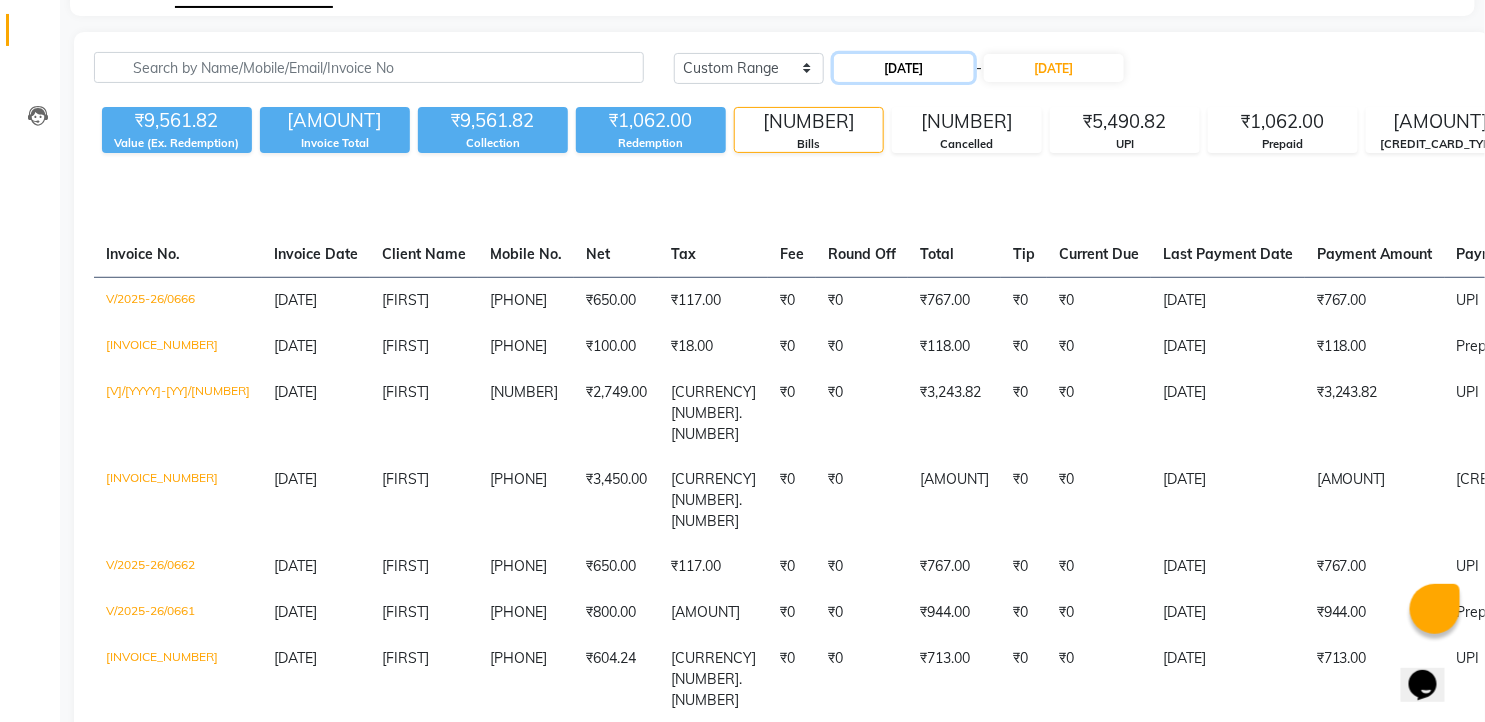 click on "26-06-2025" at bounding box center (904, 68) 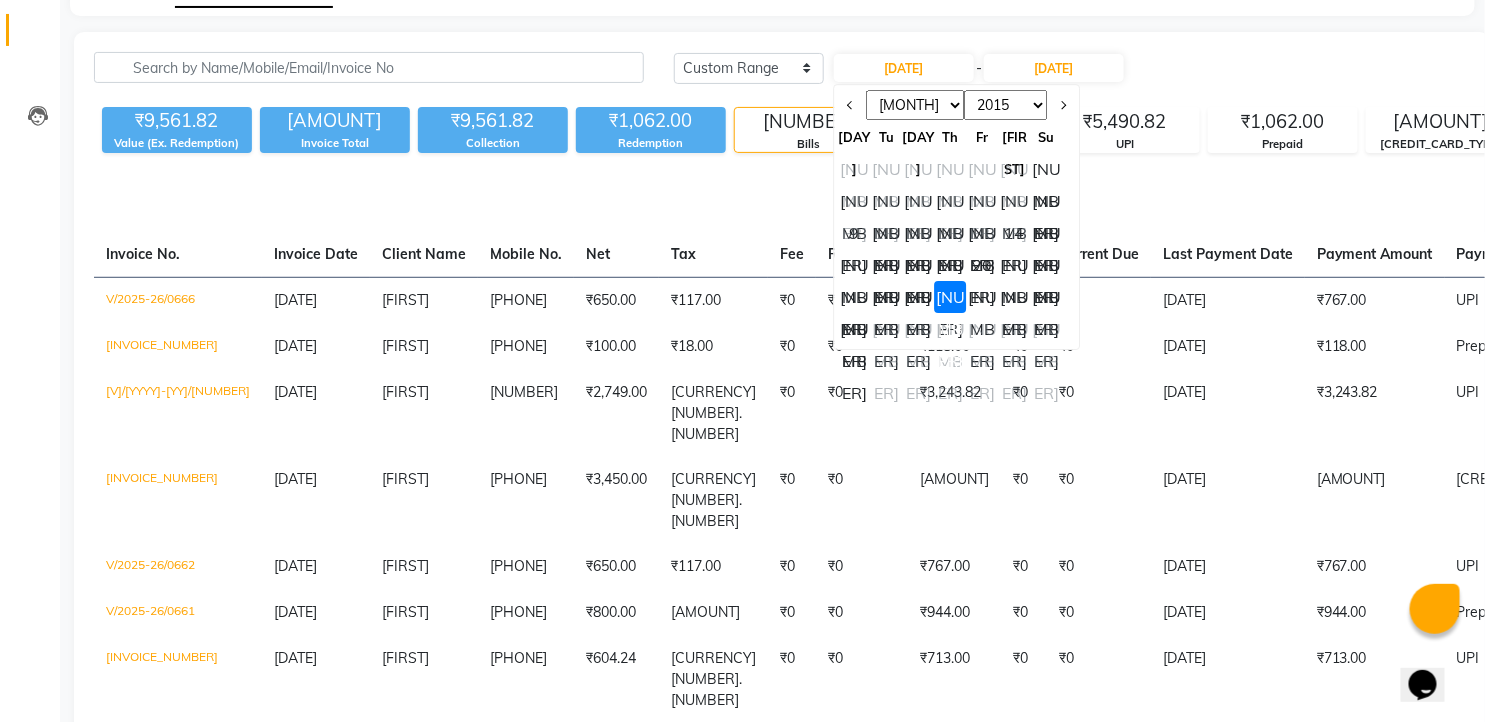 click on "27" at bounding box center (982, 297) 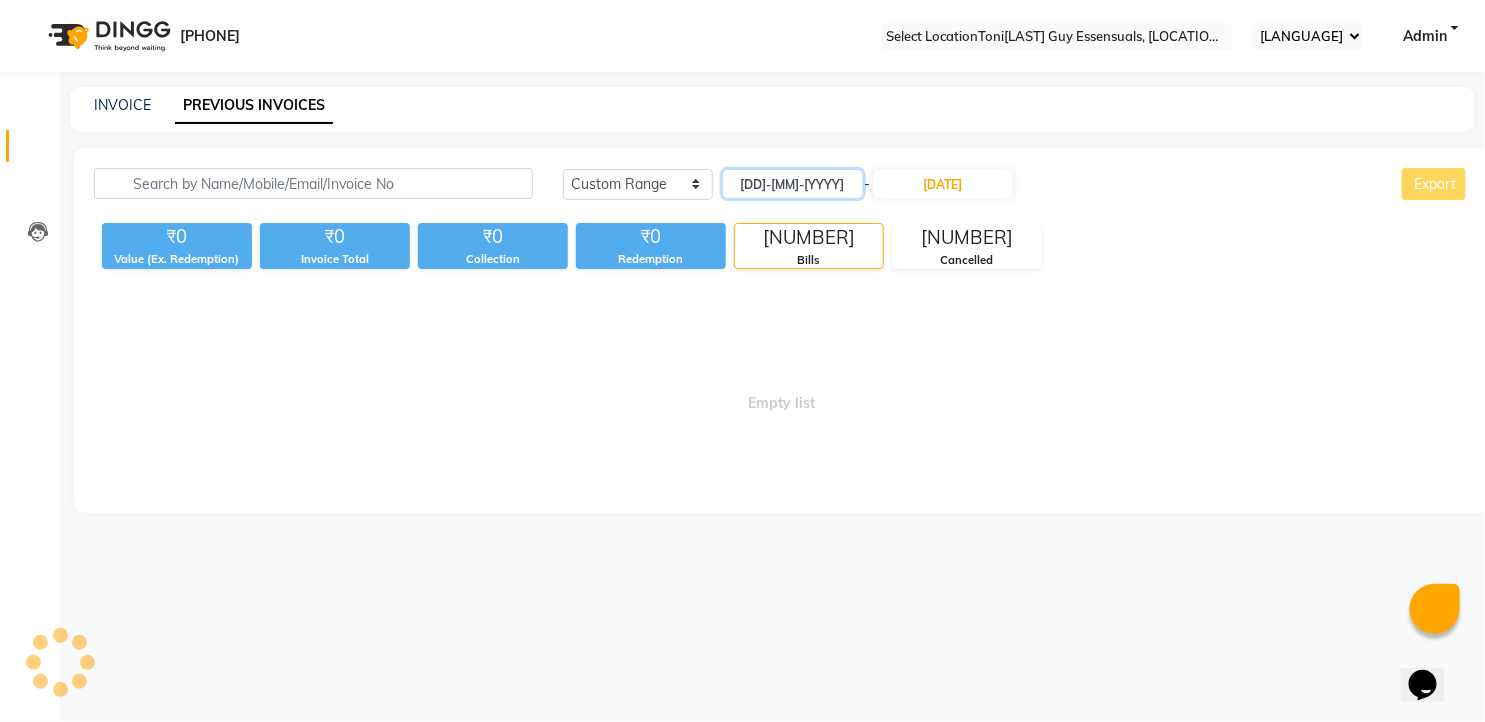 scroll, scrollTop: 0, scrollLeft: 0, axis: both 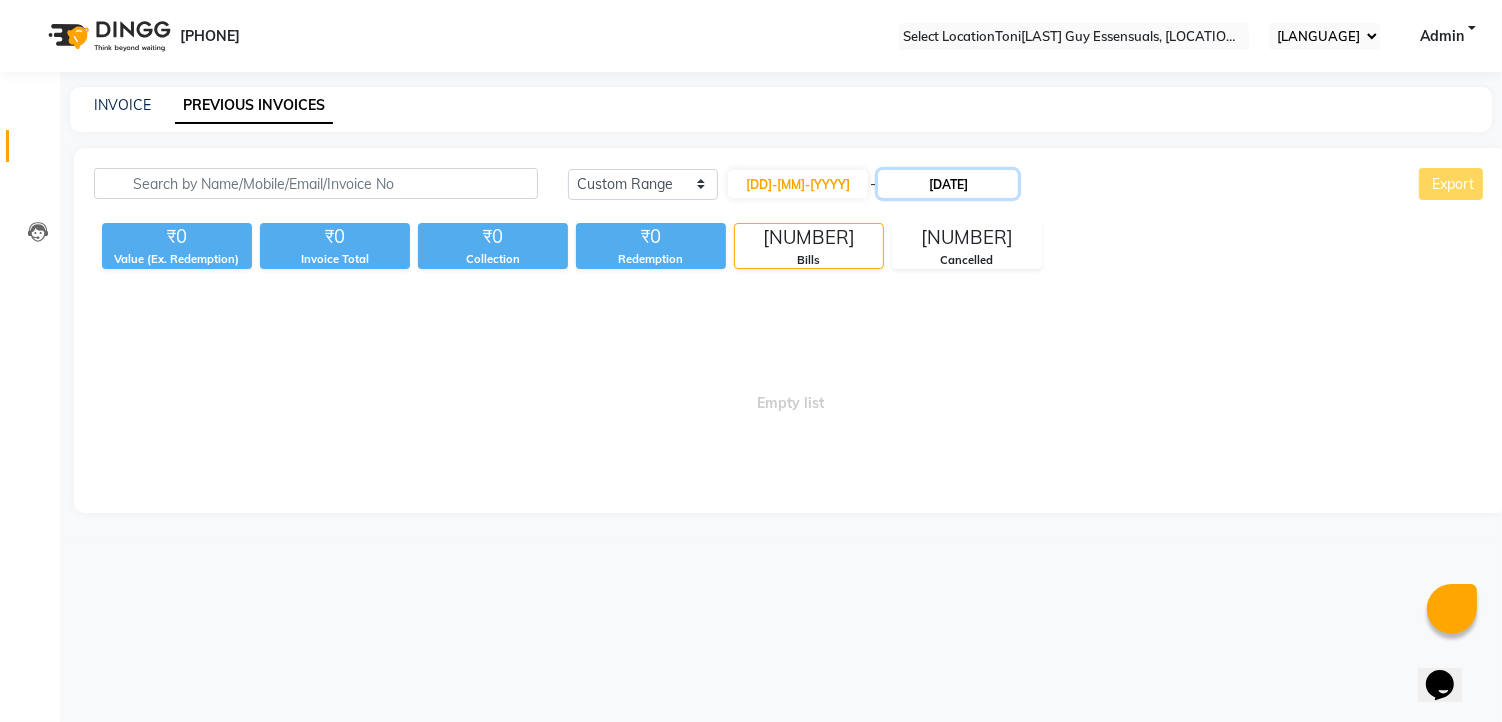 click on "26-06-2025" at bounding box center (948, 184) 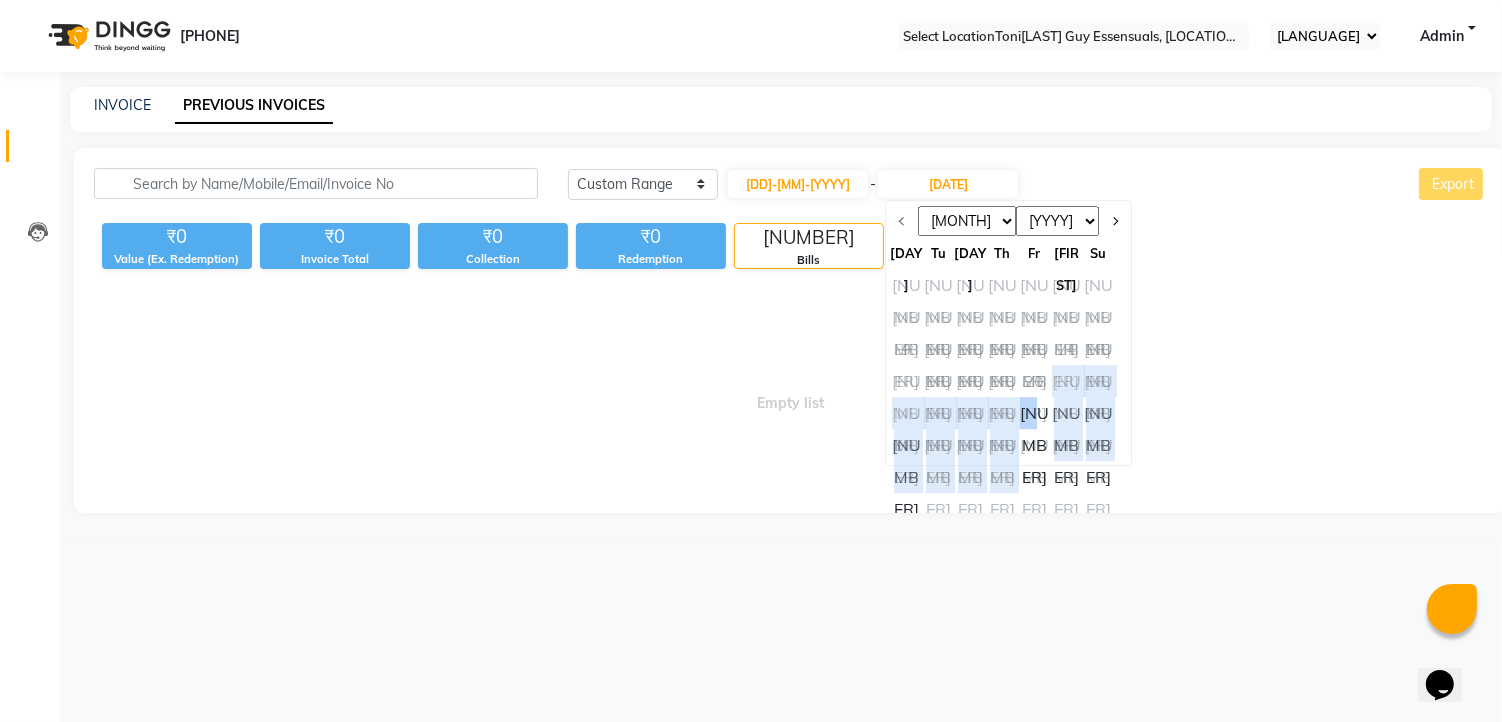click on "Mo Tu We Th Fr Sa Su 26 27 28 29 30 31 1 2 3 4 5 6 7 8 9 10 11 12 13 14 15 16 17 18 19 20 21 22 23 24 25 26 27 28 29 30 1 2 3 4 5 6" at bounding box center [1003, 351] 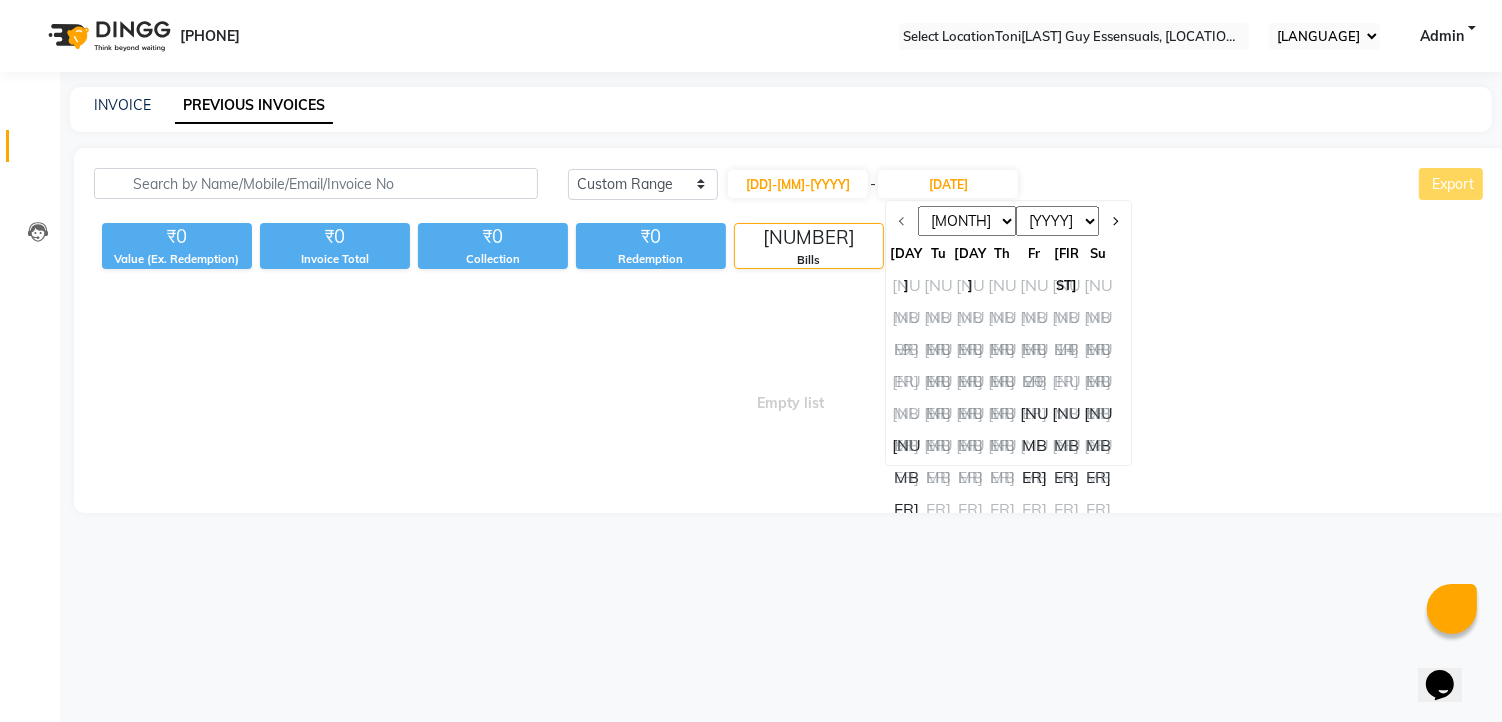 drag, startPoint x: 1047, startPoint y: 401, endPoint x: 1235, endPoint y: 436, distance: 191.23022 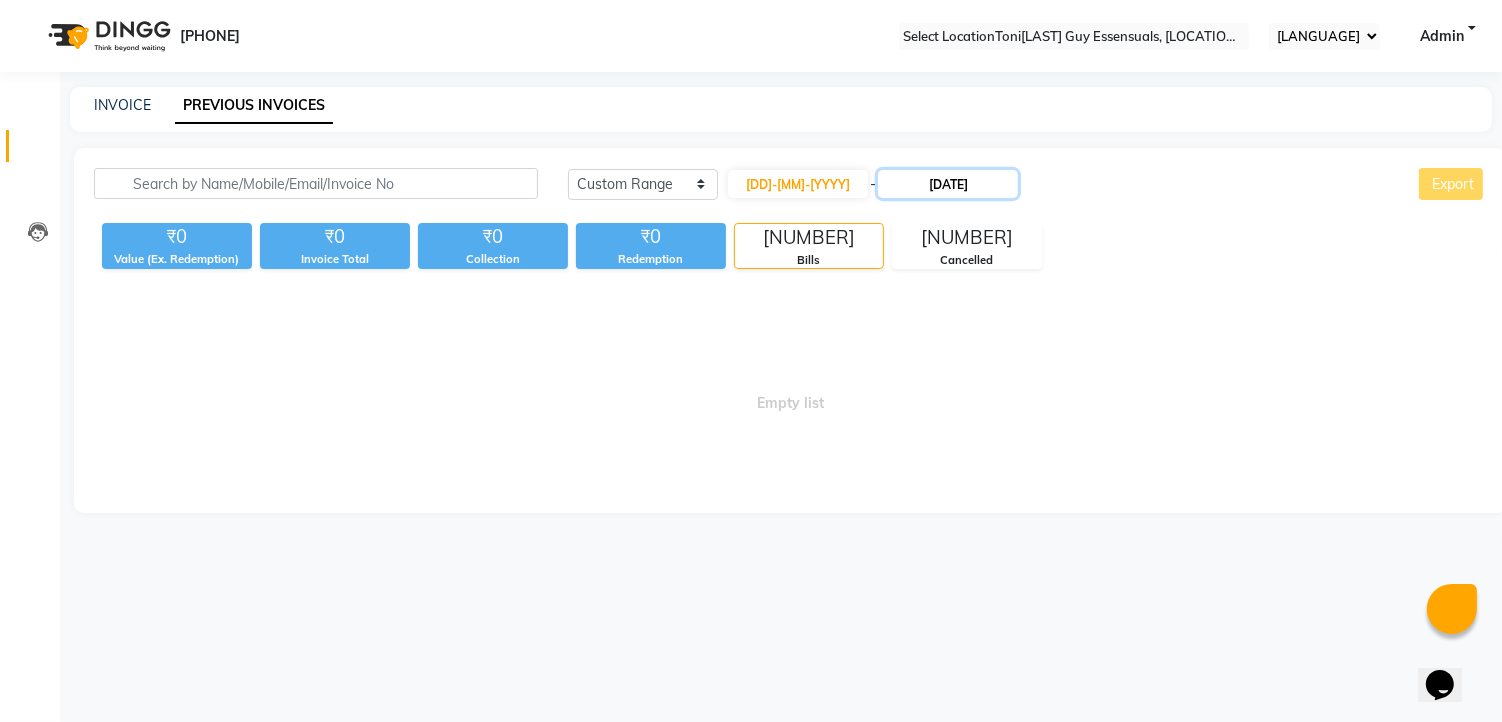 click on "26-06-2025" at bounding box center [948, 184] 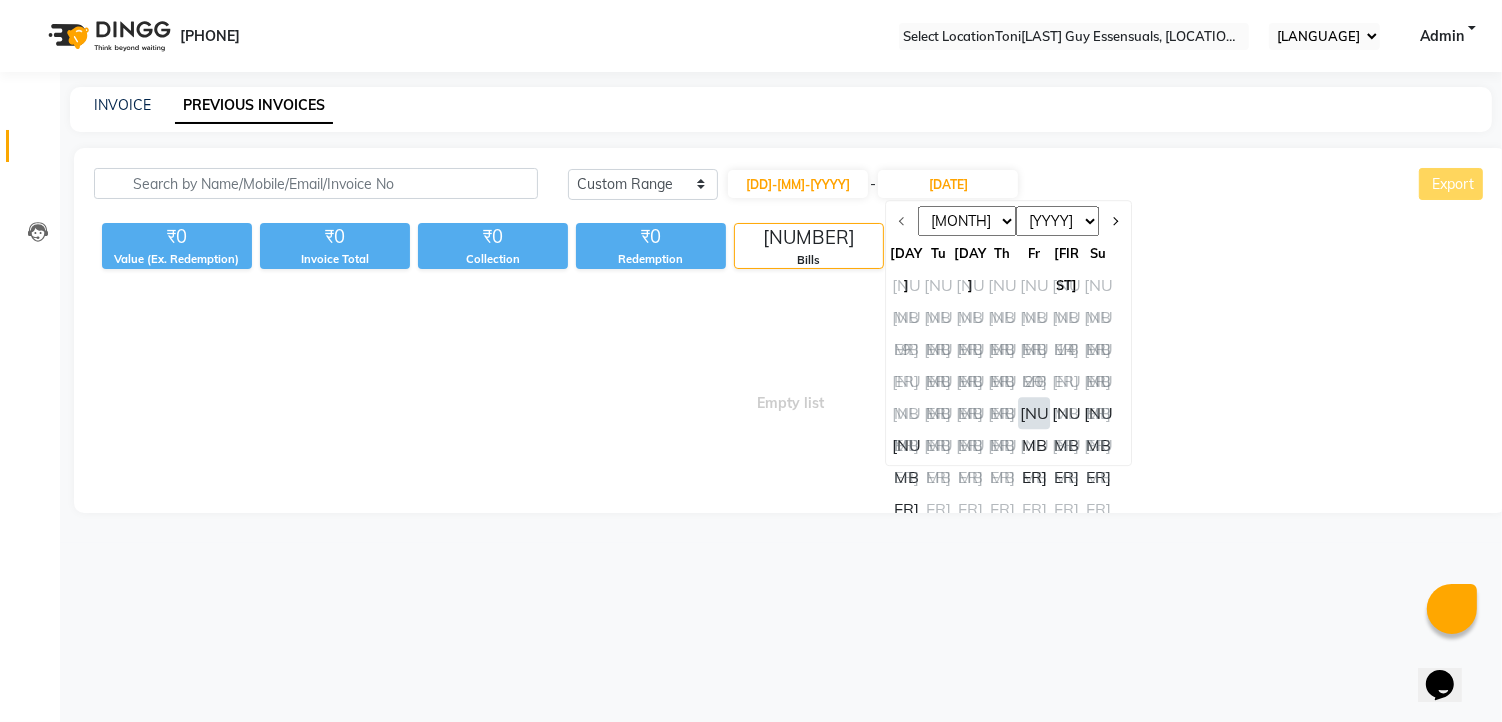 click on "27" at bounding box center [1035, 413] 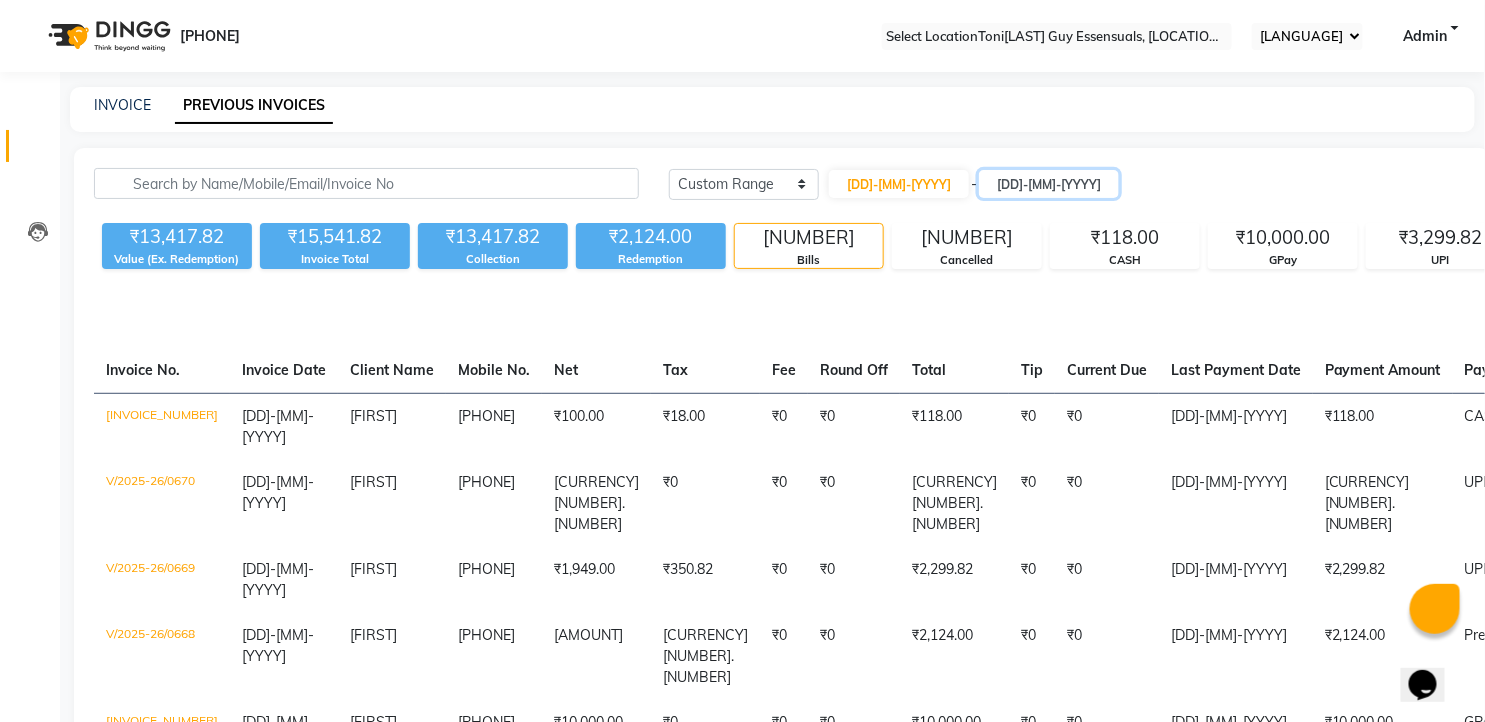 scroll, scrollTop: 25, scrollLeft: 0, axis: vertical 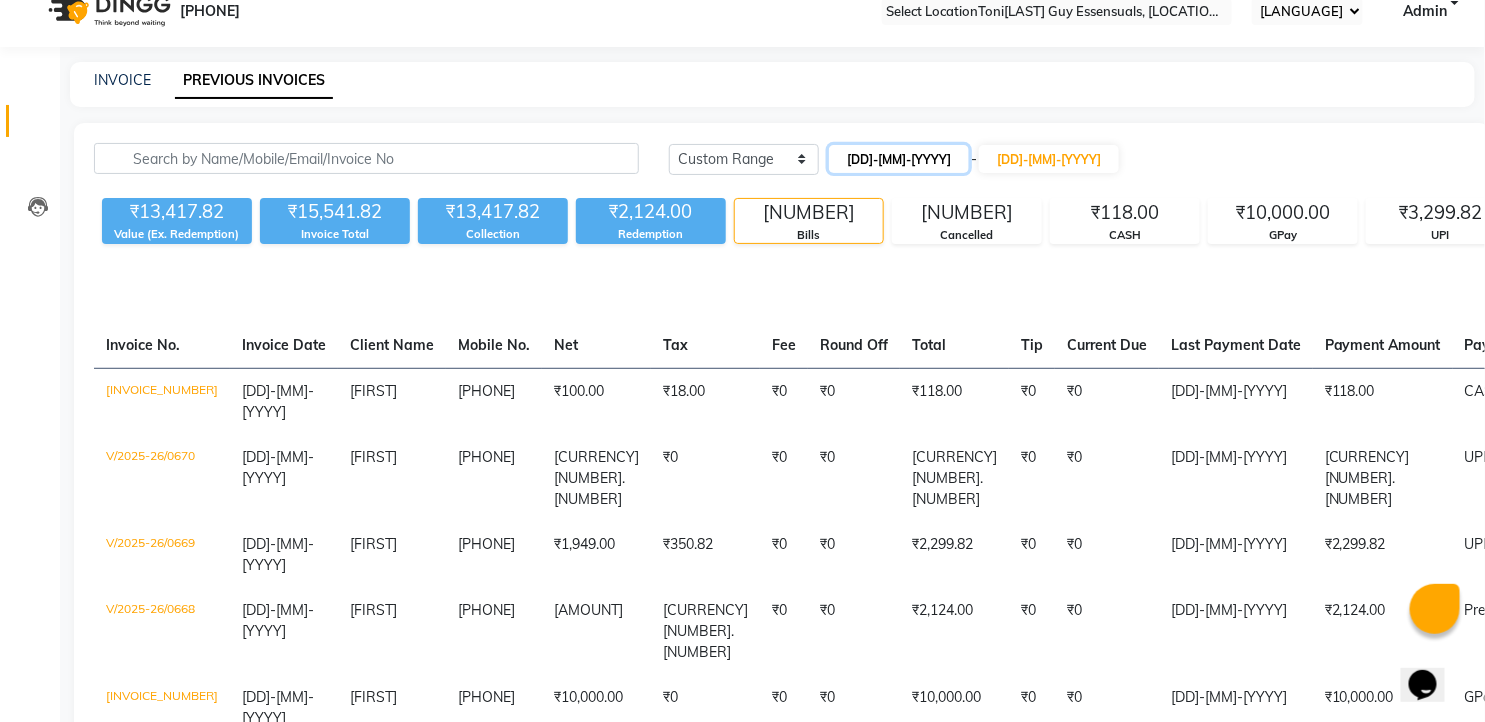 click on "27-06-2025" at bounding box center (899, 159) 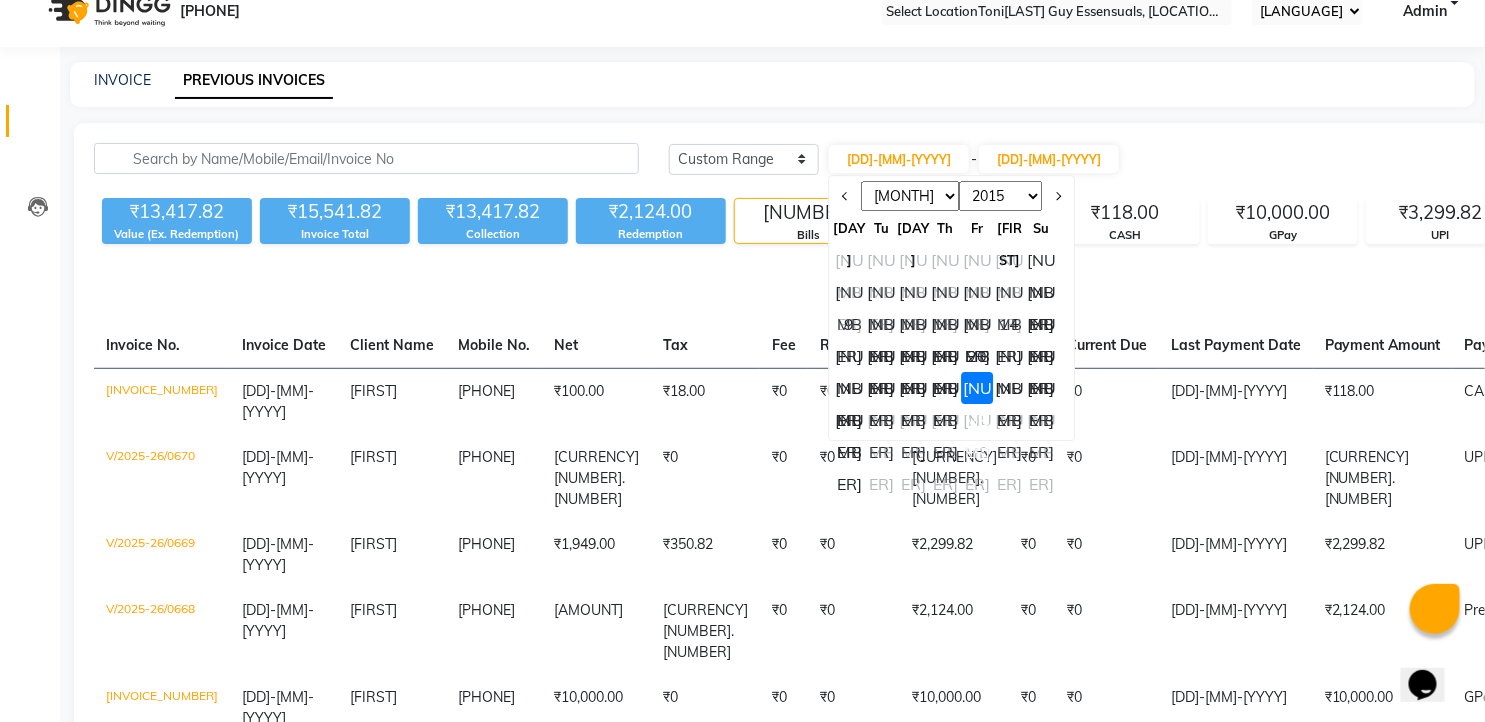 click on "••" at bounding box center [1009, 388] 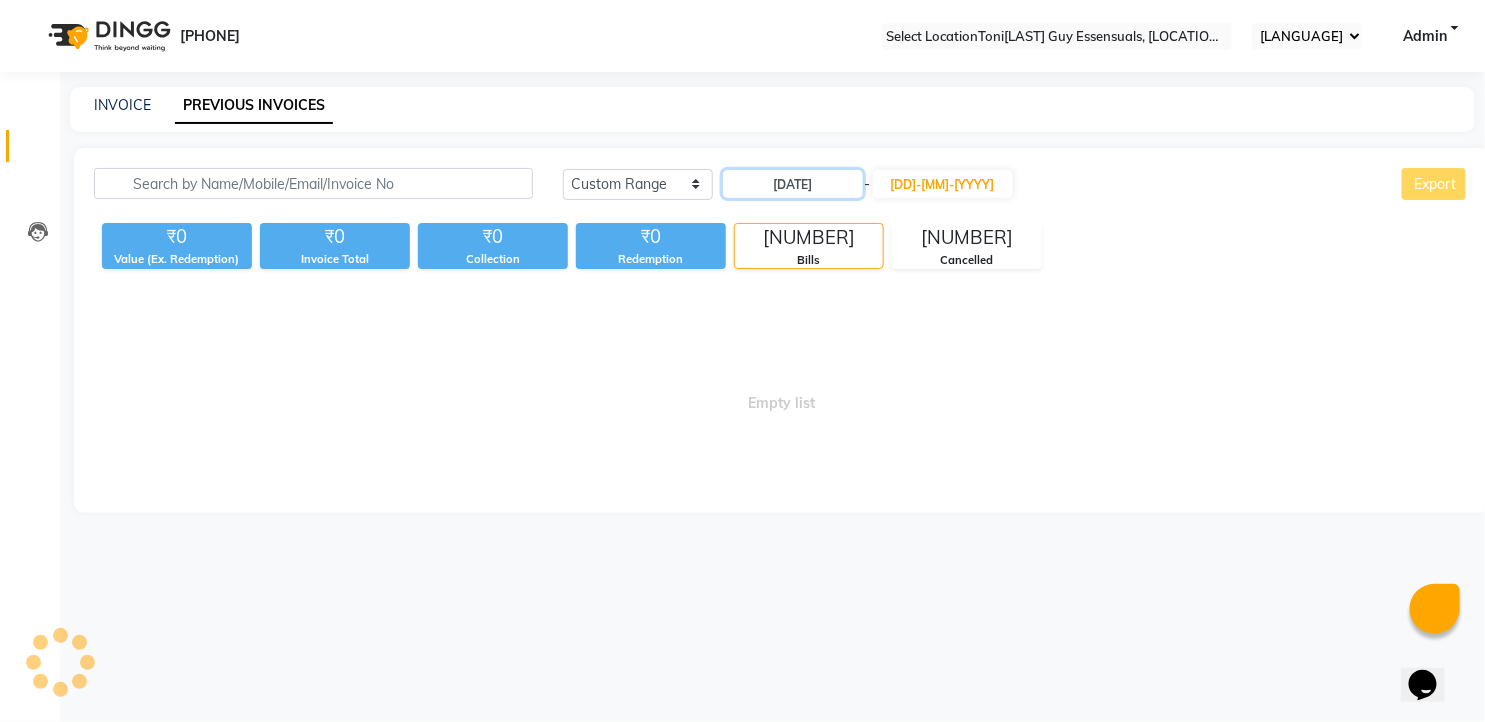 scroll, scrollTop: 0, scrollLeft: 0, axis: both 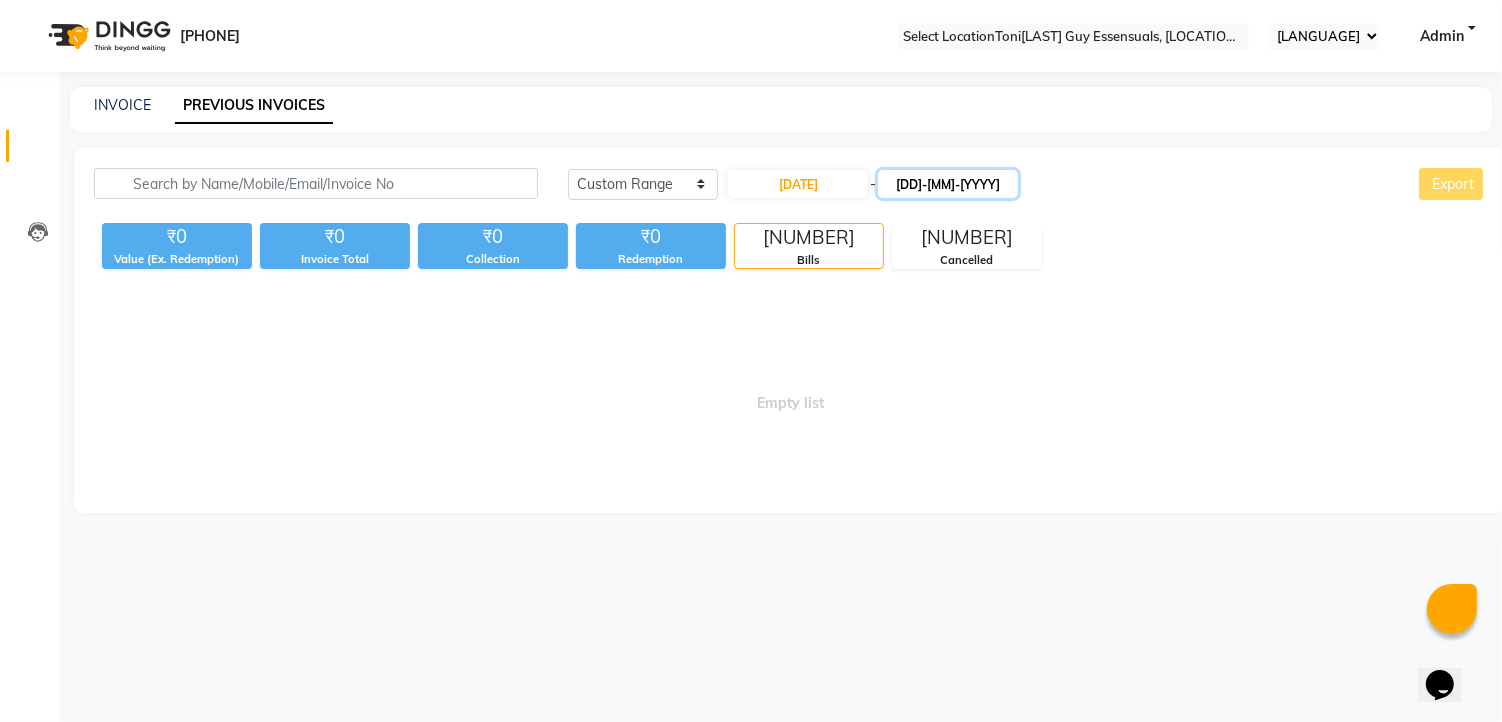 click on "27-06-2025" at bounding box center (948, 184) 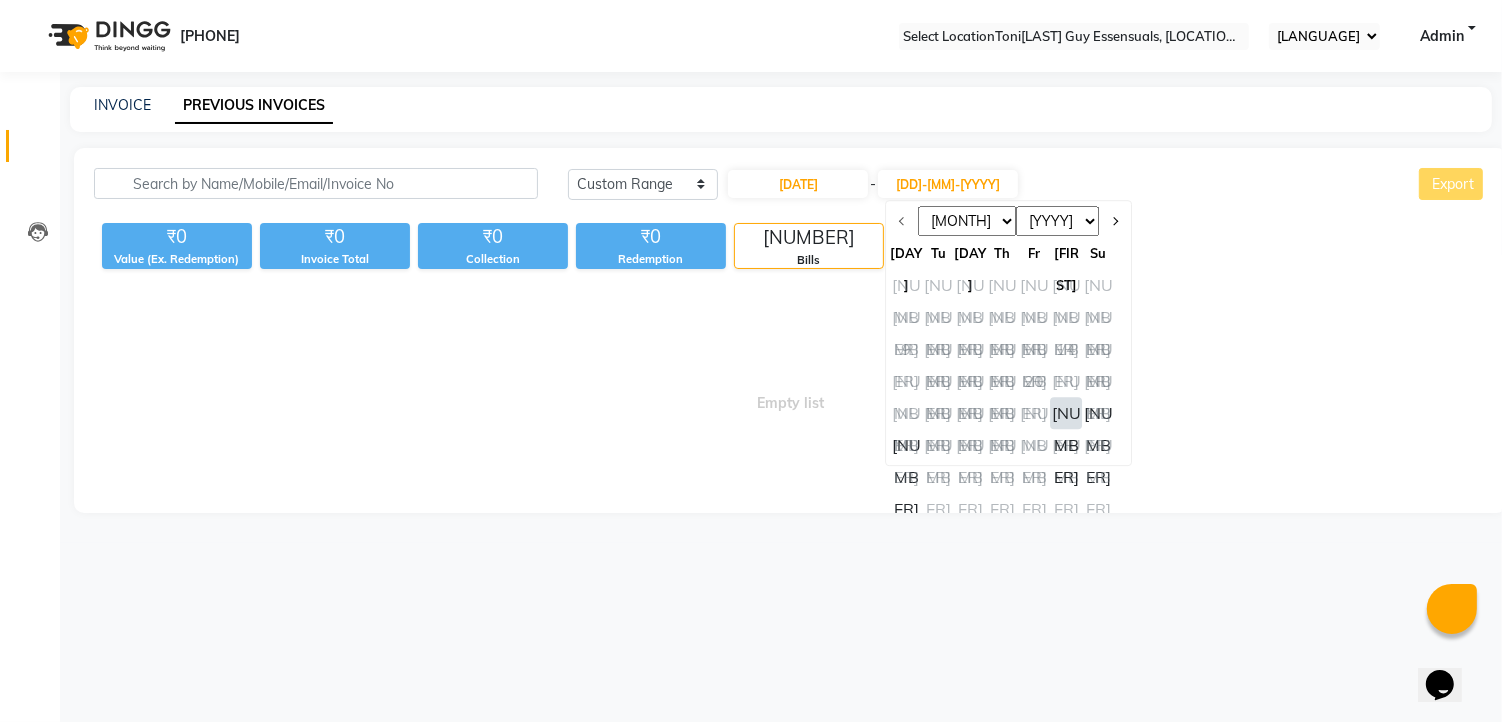 click on "••" at bounding box center [1067, 413] 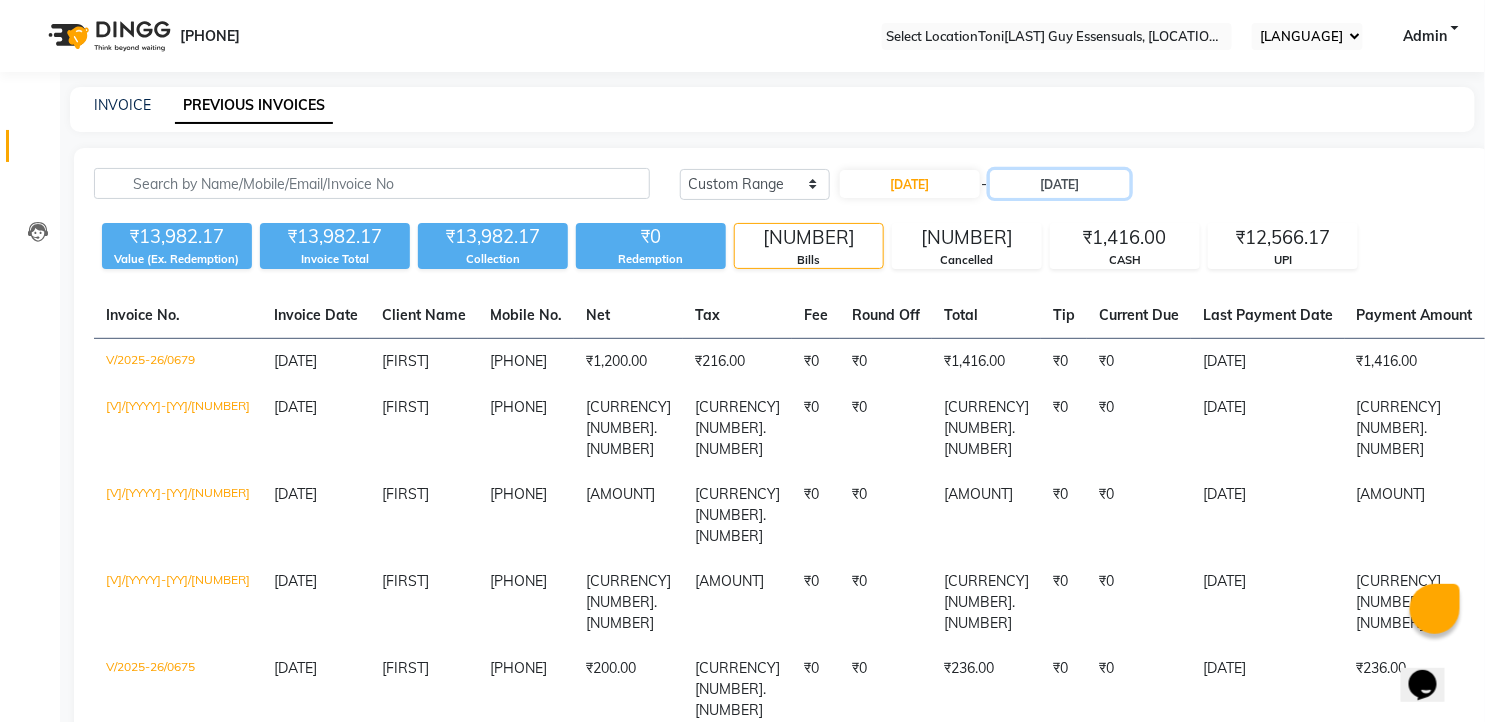 scroll, scrollTop: 107, scrollLeft: 0, axis: vertical 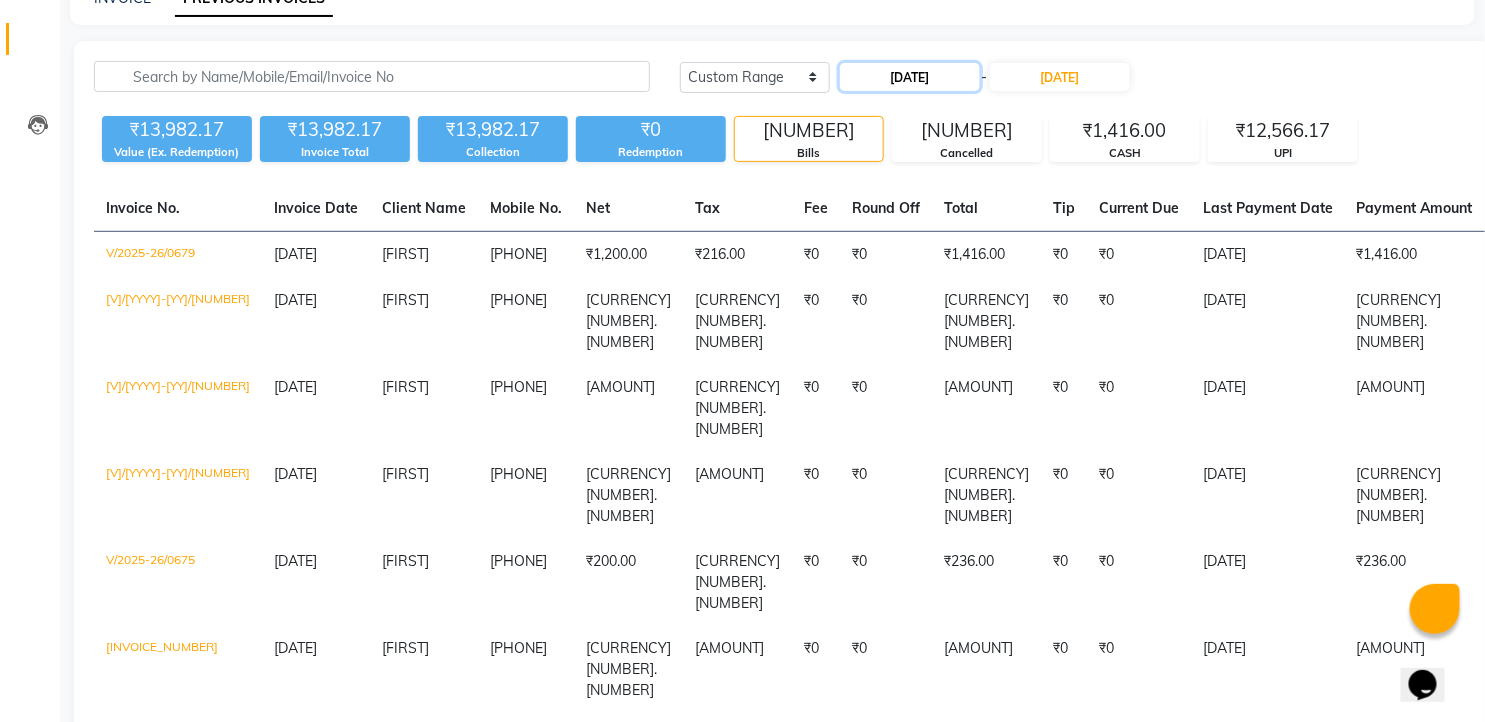 click on "28-06-2025" at bounding box center (910, 77) 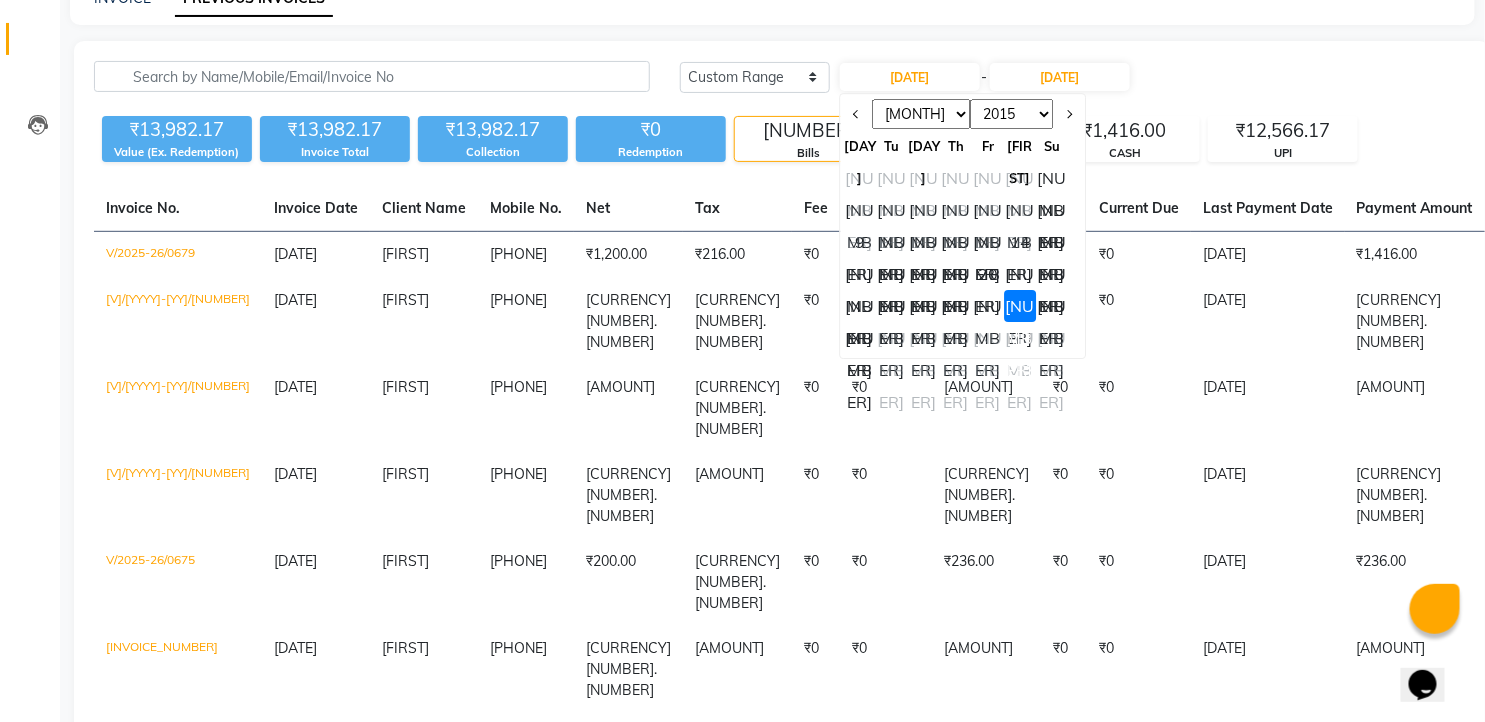 click on "••" at bounding box center (1052, 306) 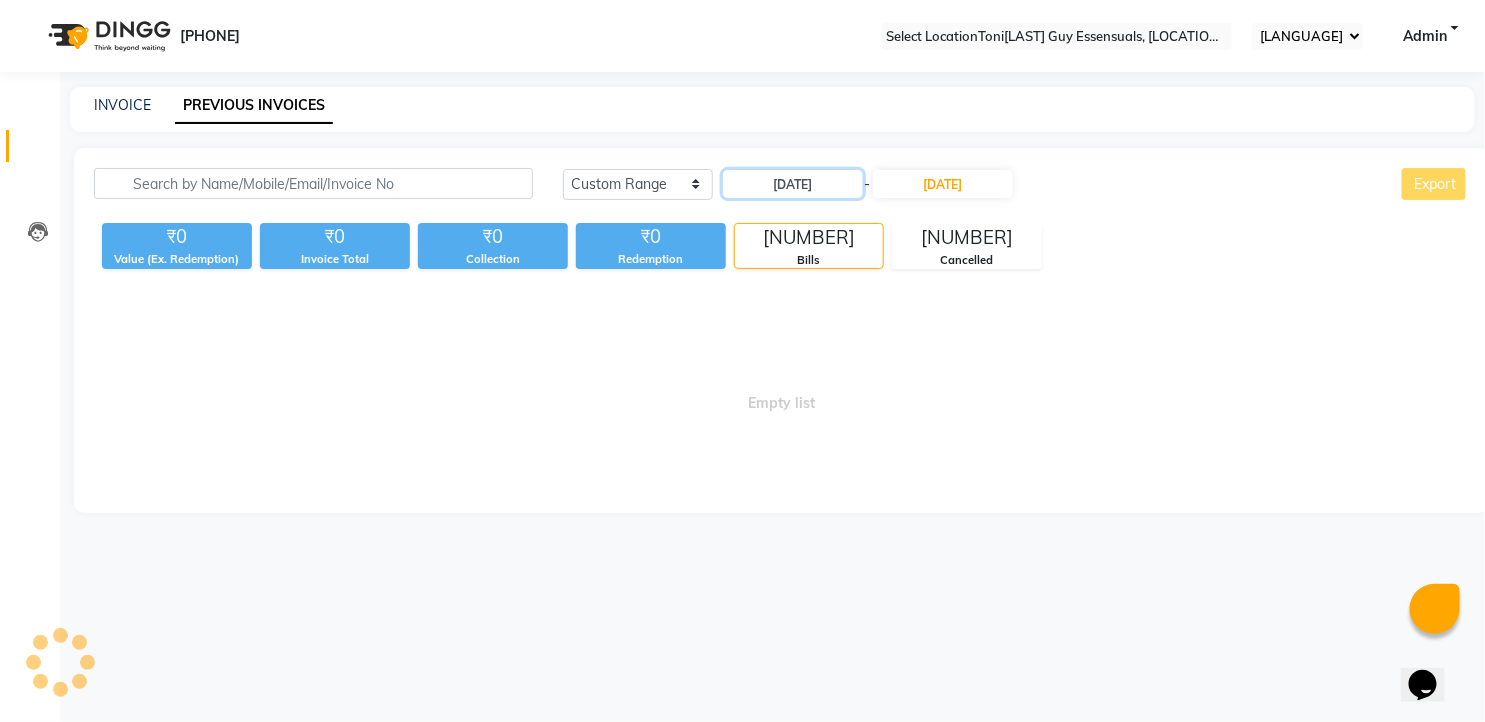 scroll, scrollTop: 0, scrollLeft: 0, axis: both 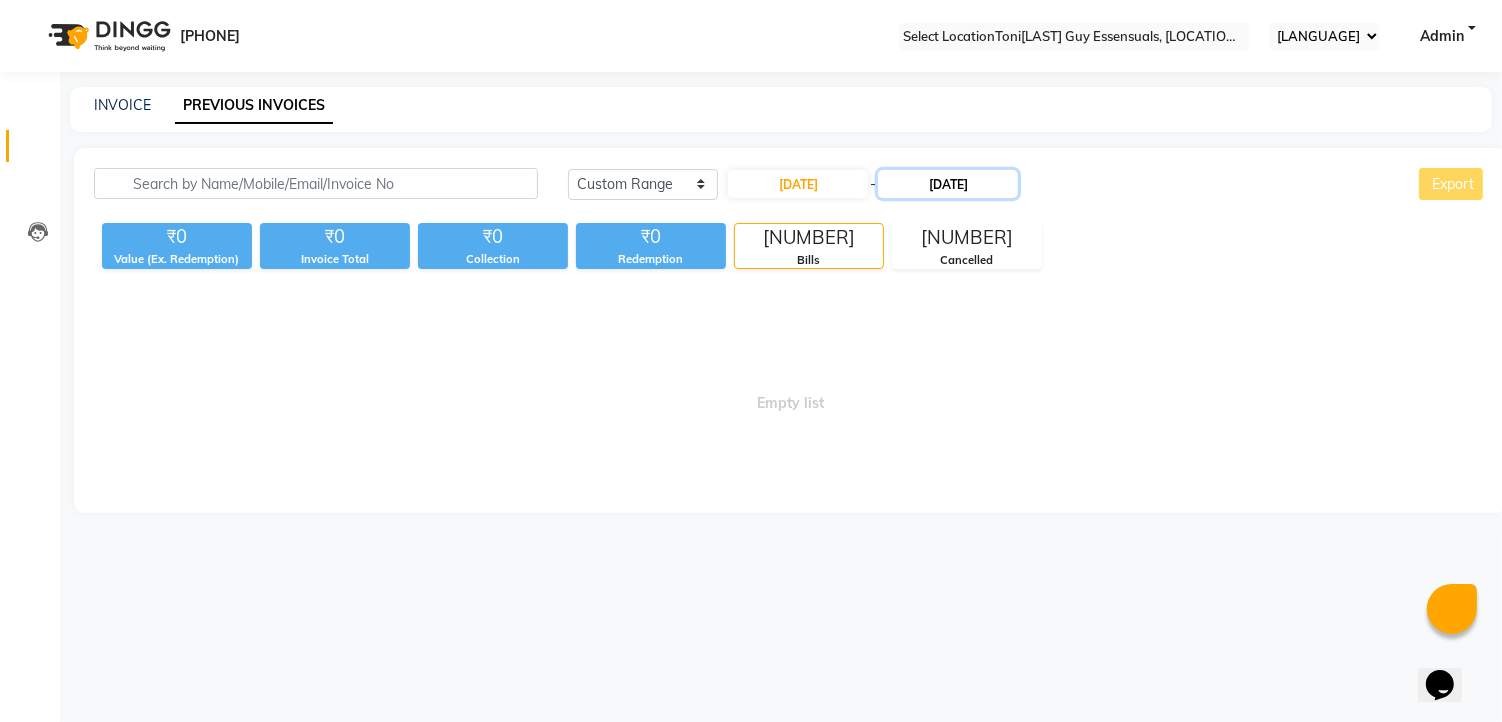 click on "28-06-2025" at bounding box center (948, 184) 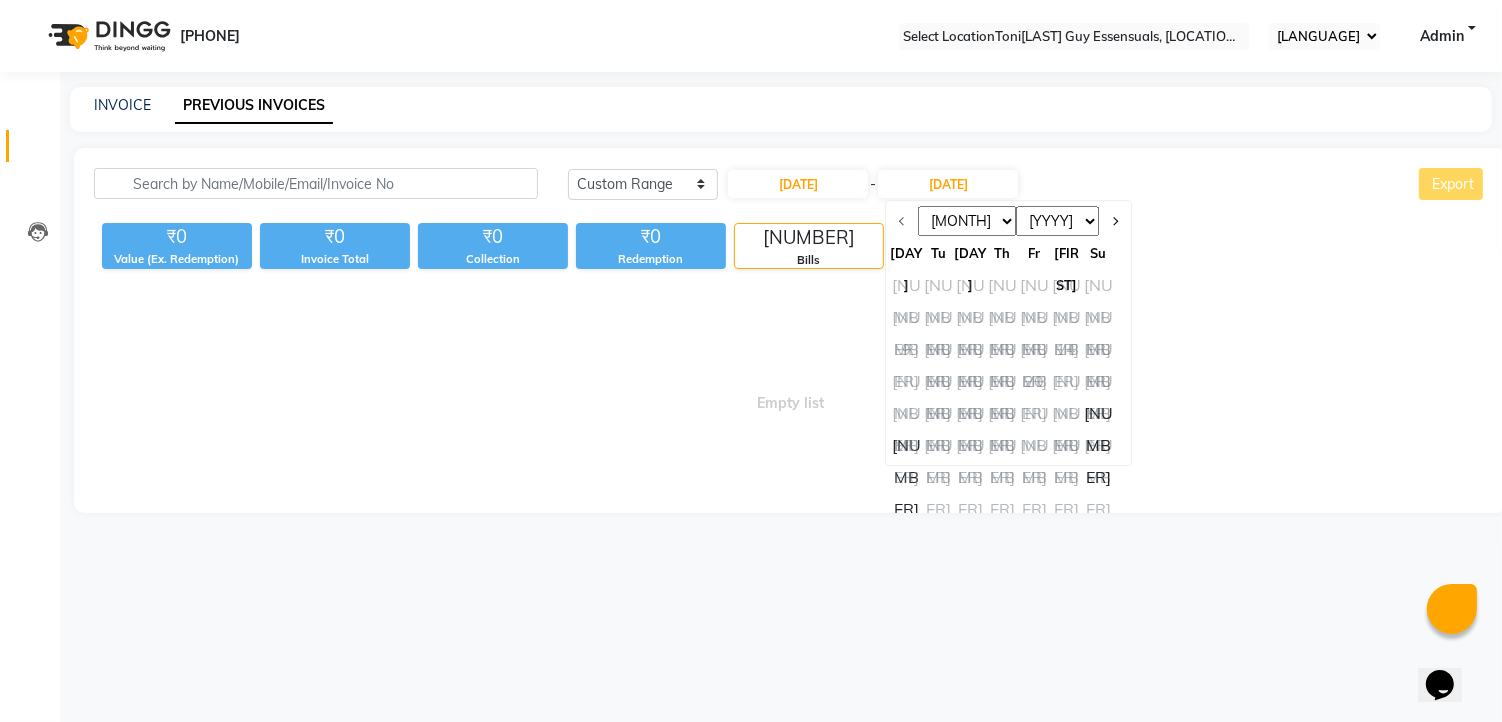 click on "••• ••• ••• ••• ••• ••• •••" at bounding box center [968, 221] 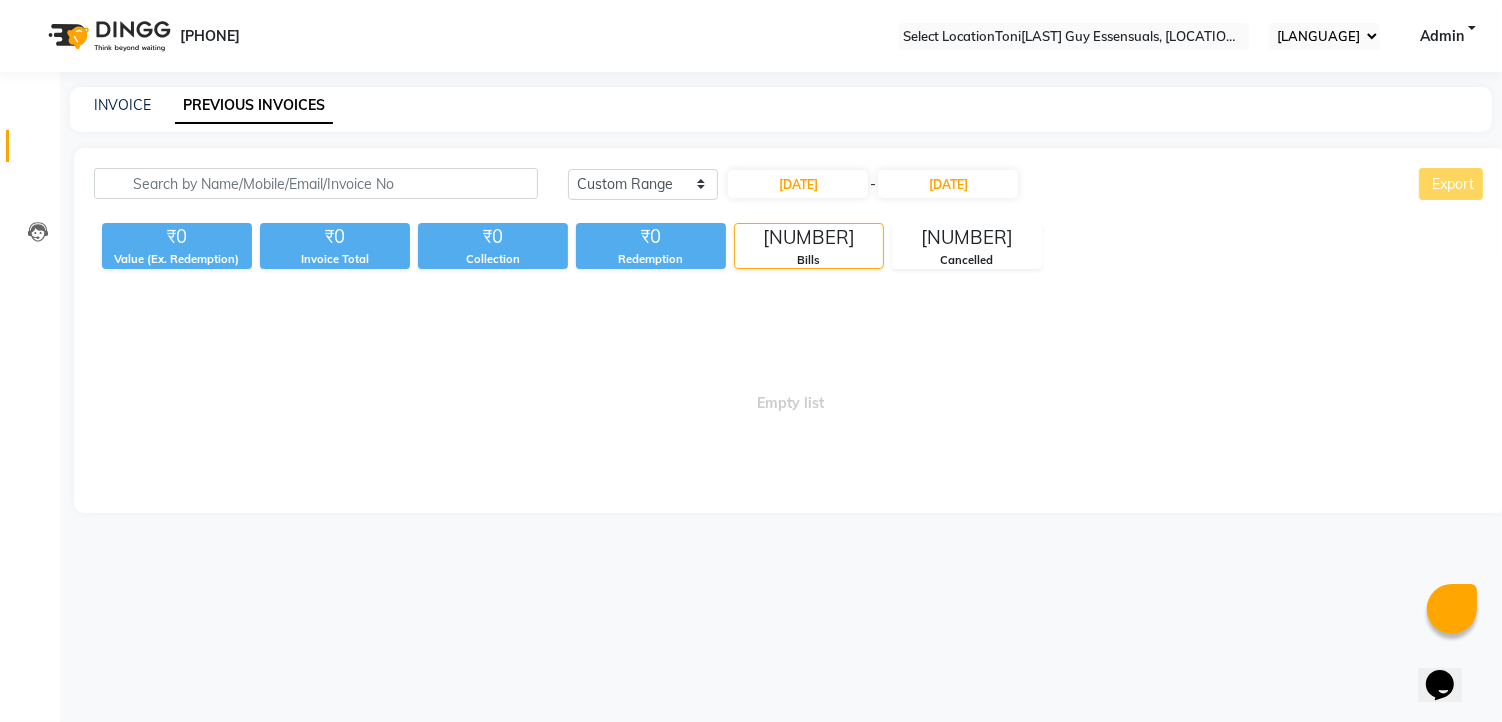 click on "Today Yesterday Custom Range 29-06-2025 - 28-06-2025 Export" at bounding box center [1027, 191] 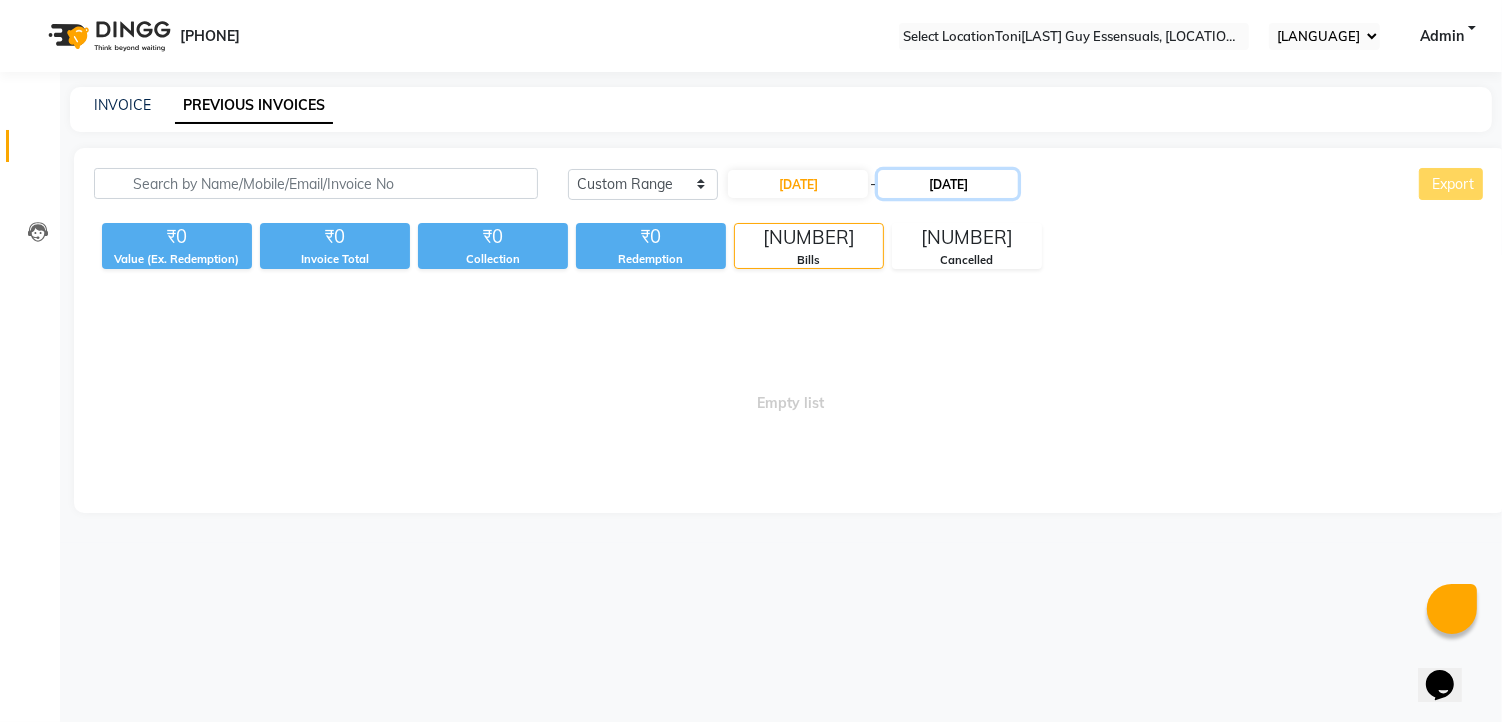 click on "28-06-2025" at bounding box center (948, 184) 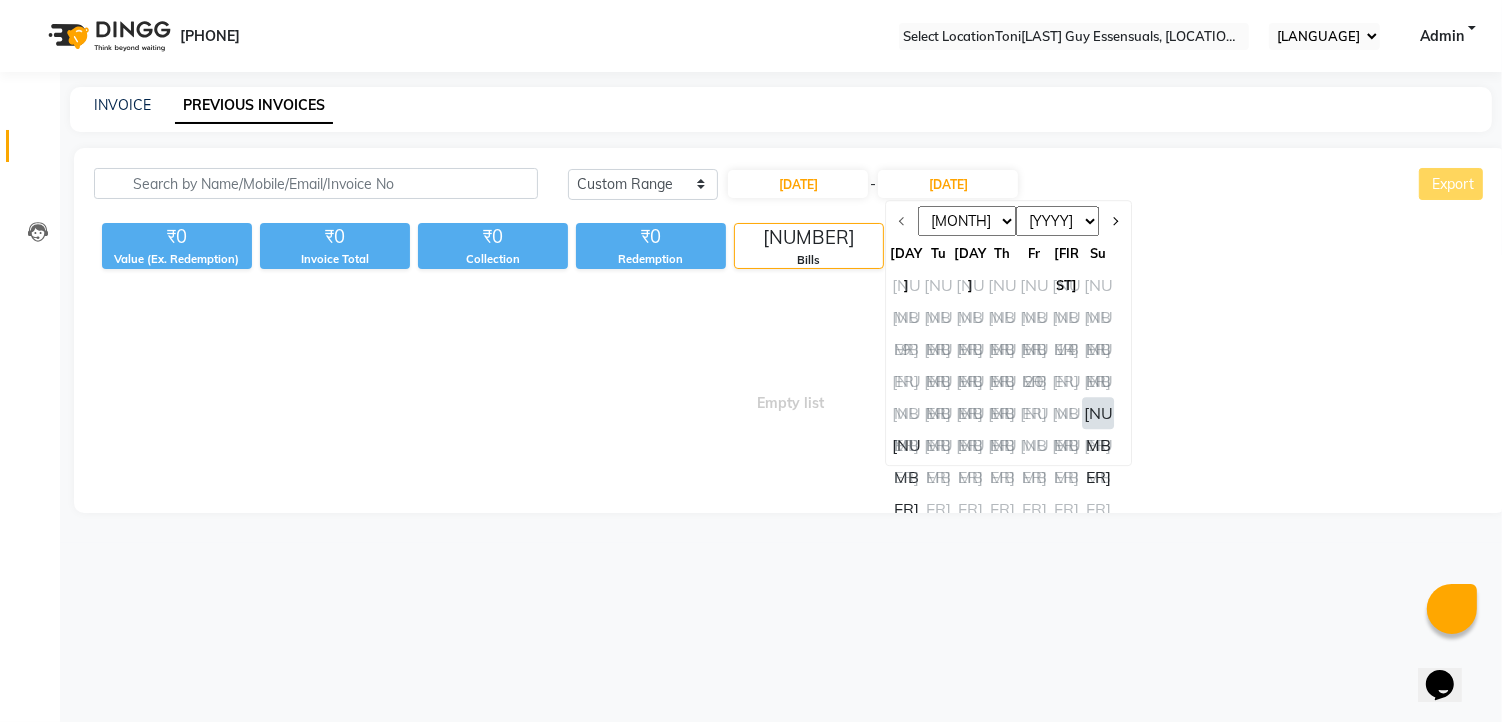 click on "••" at bounding box center (1099, 413) 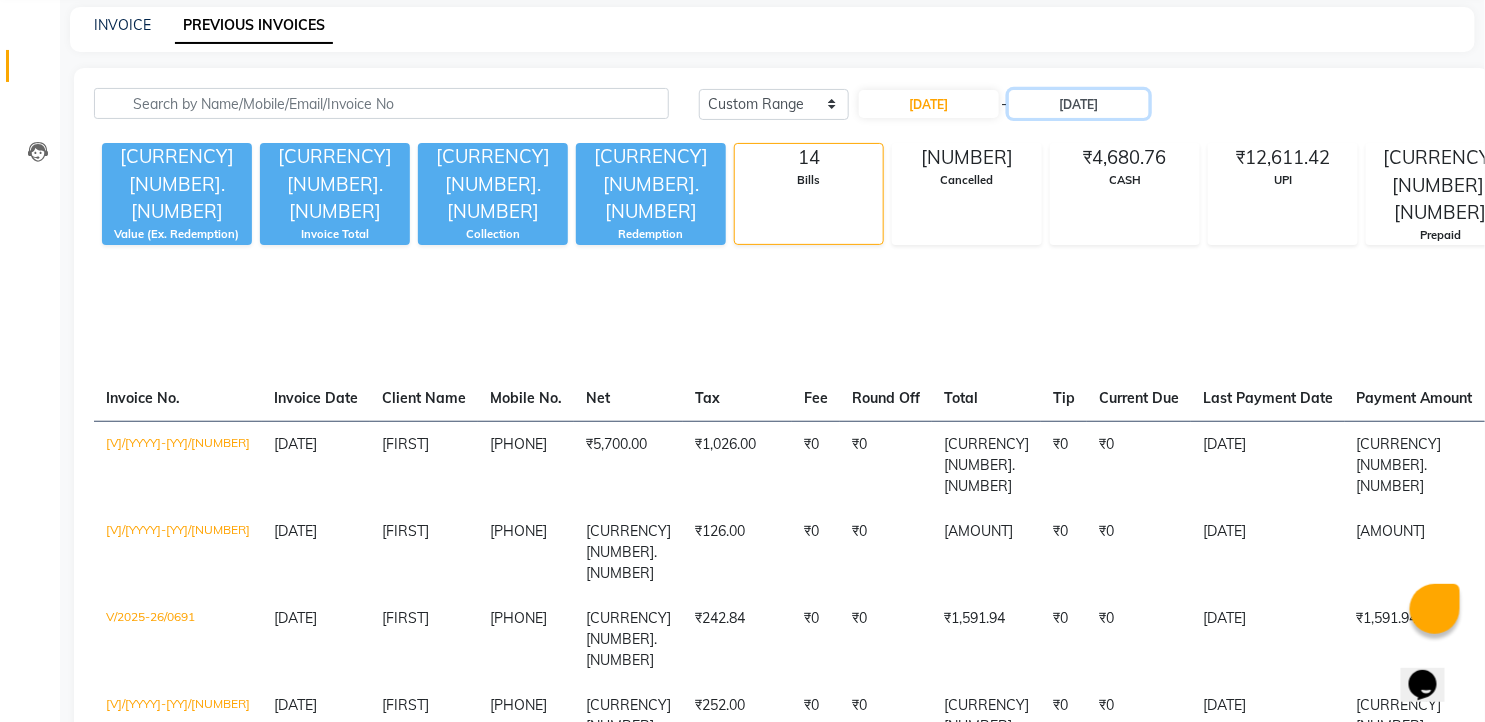 scroll, scrollTop: 84, scrollLeft: 0, axis: vertical 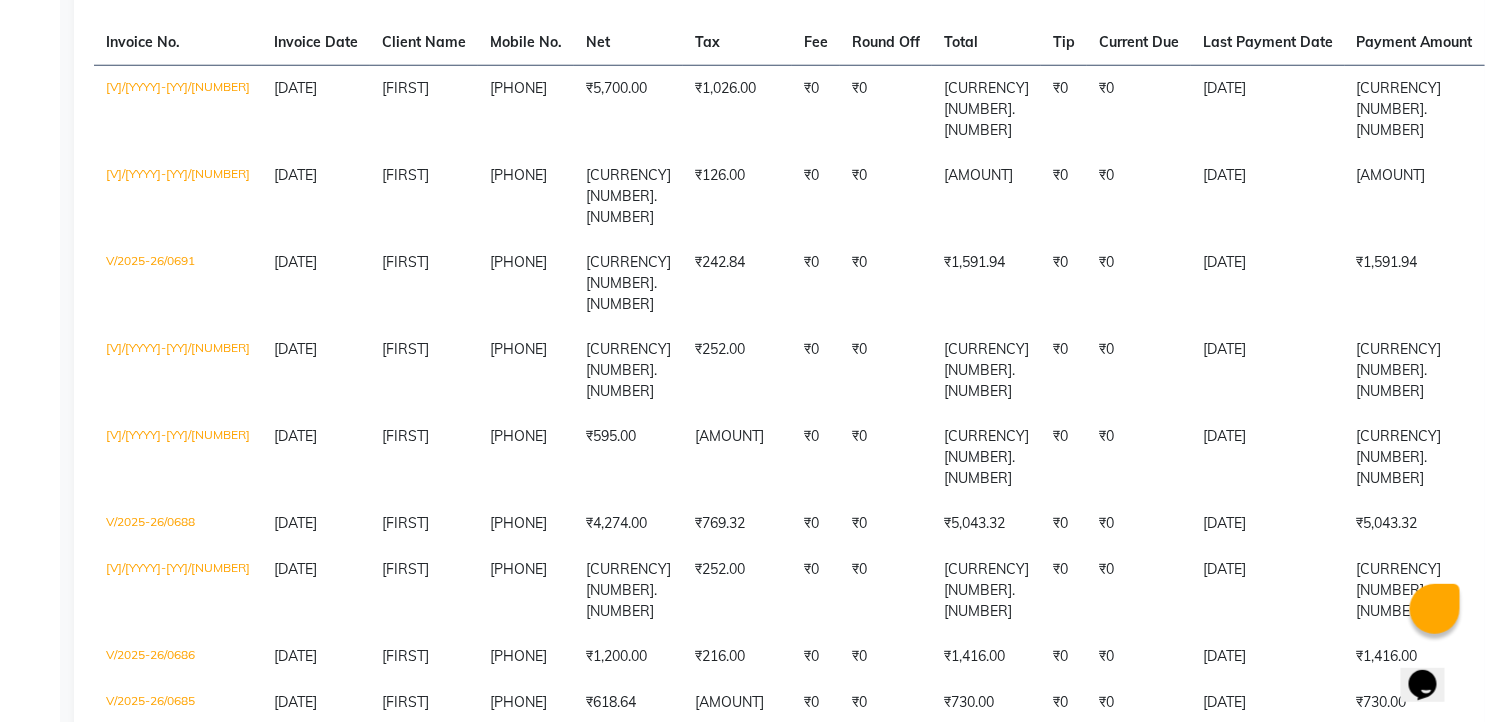 click on "₹2,004.82" at bounding box center (986, 110) 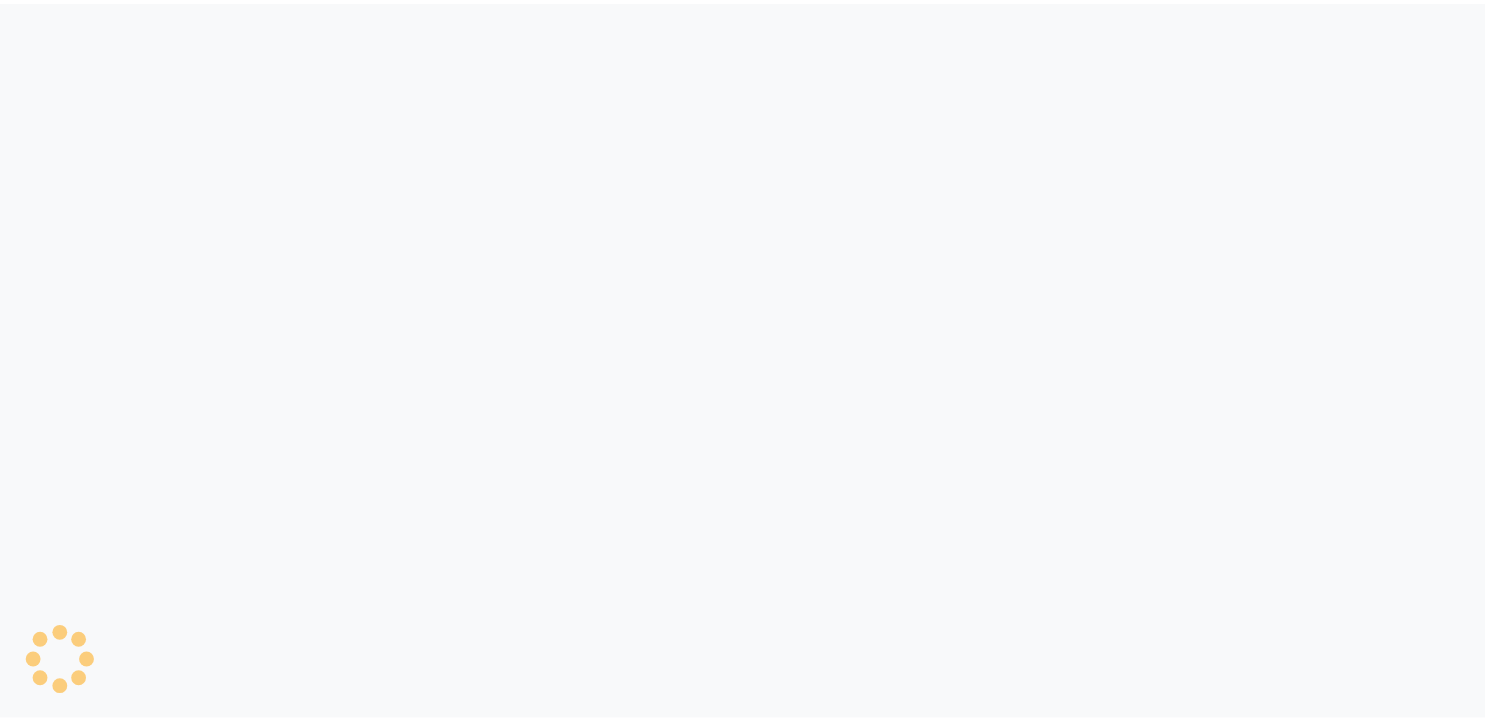 scroll, scrollTop: 0, scrollLeft: 0, axis: both 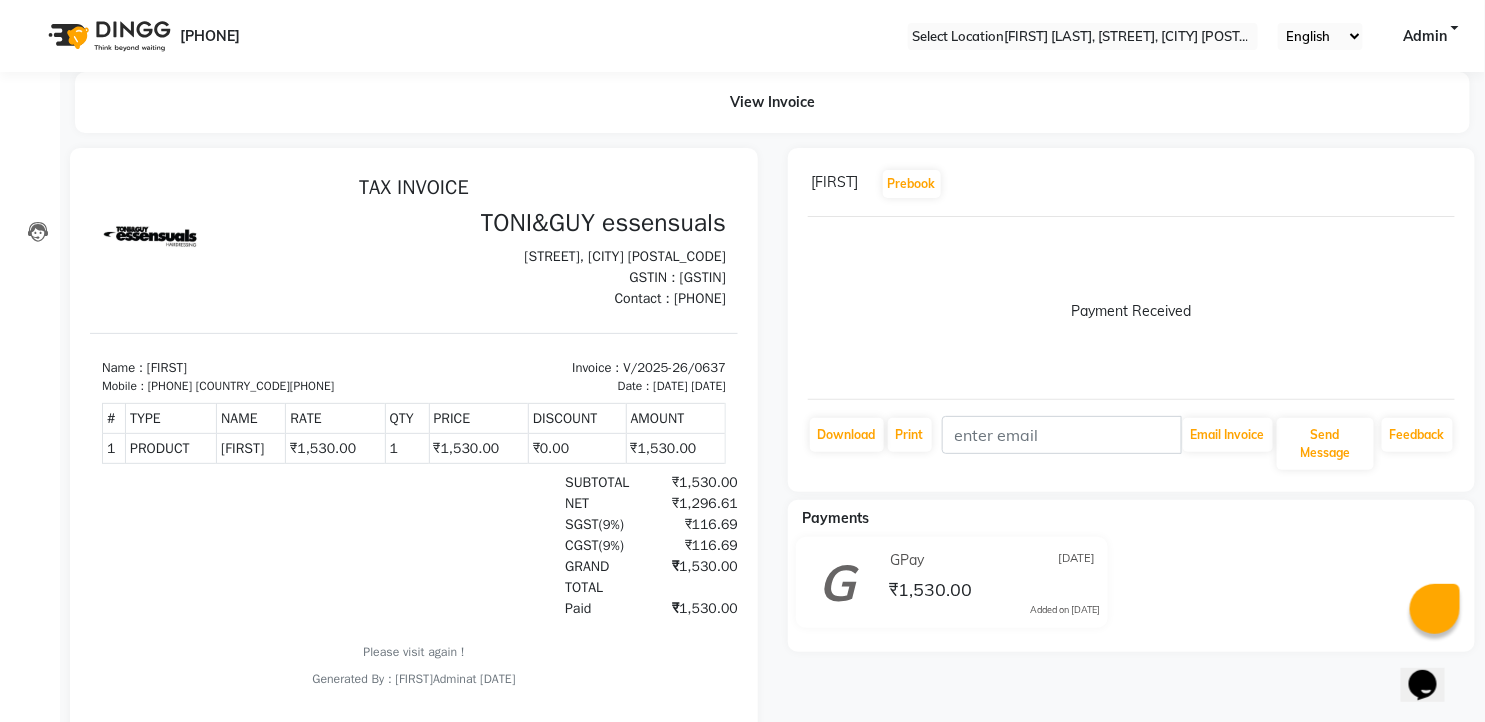 click at bounding box center [1455, 184] 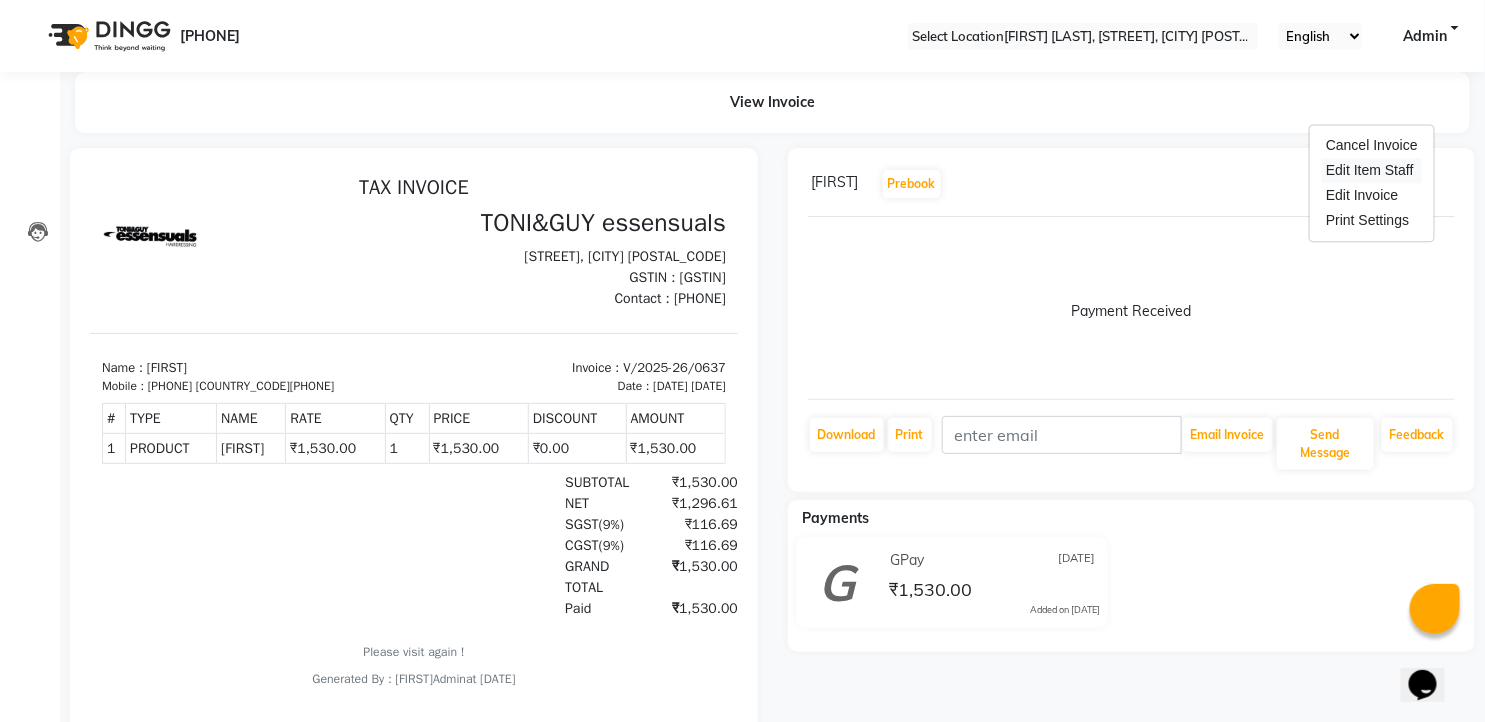 click on "Edit Item Staff" at bounding box center (1372, 170) 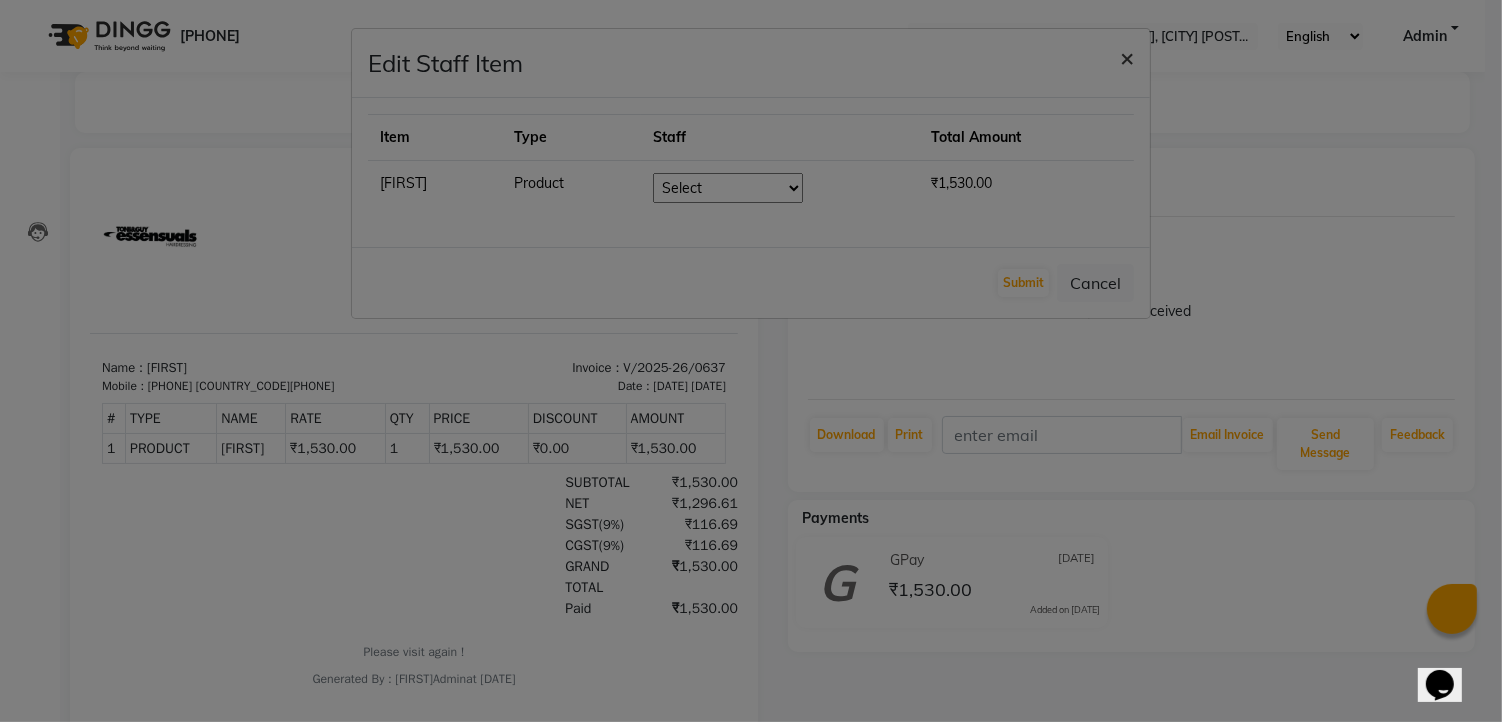 click on "×" at bounding box center [1127, 57] 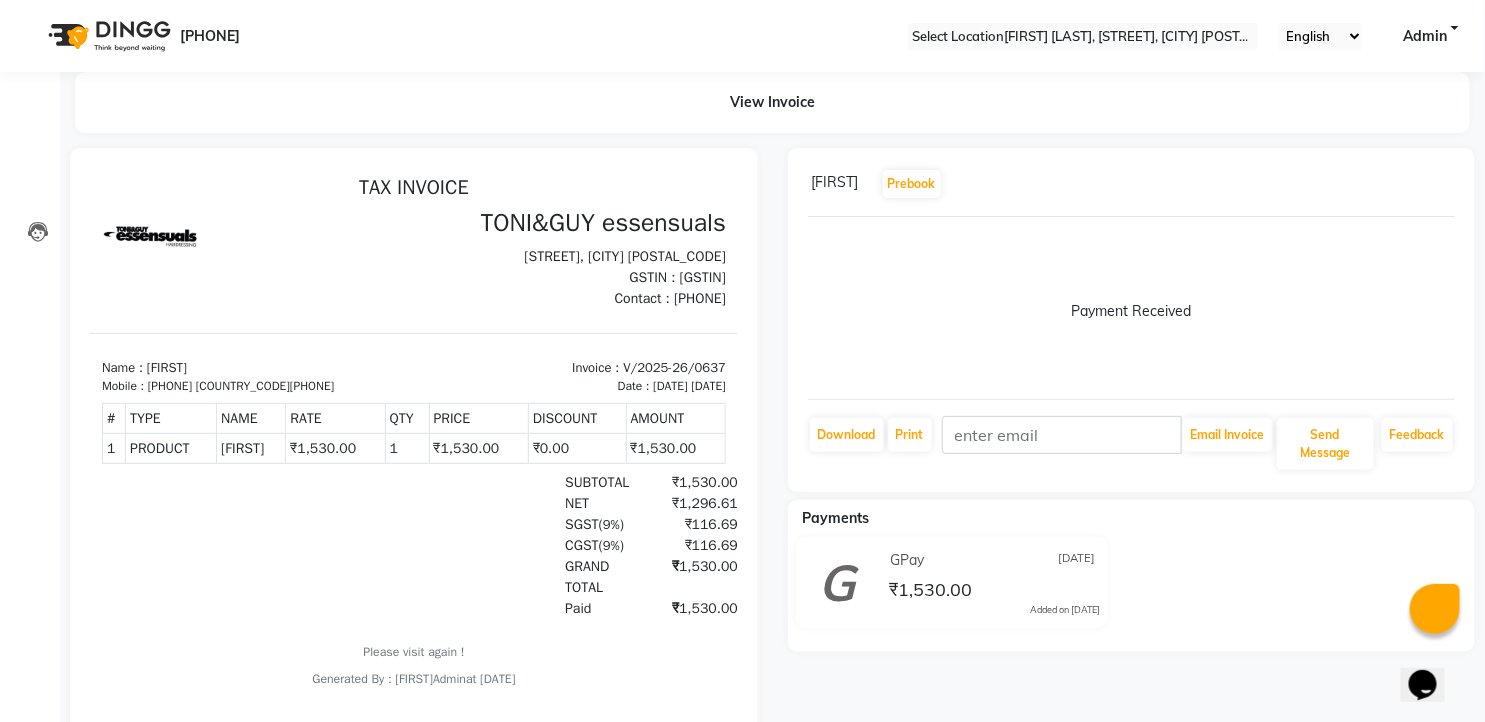 click at bounding box center (1455, 184) 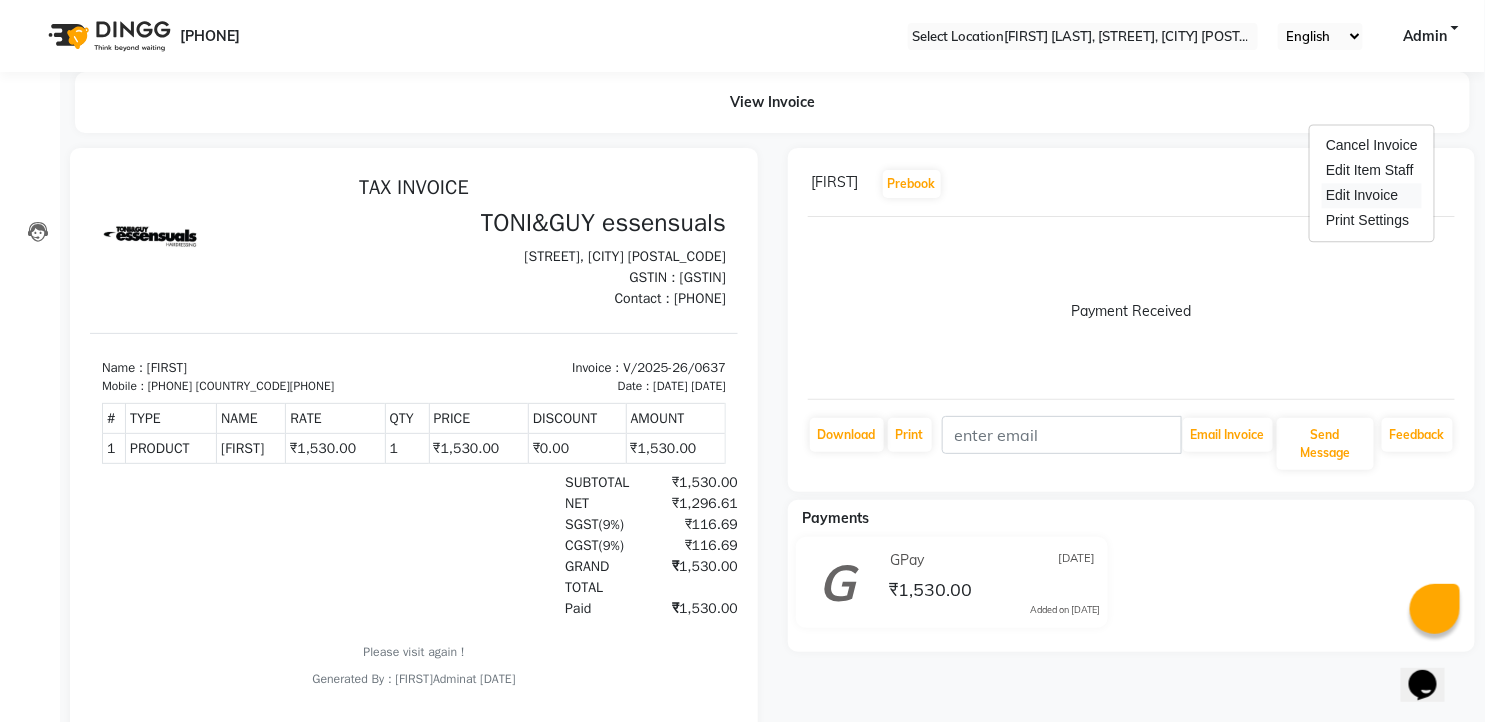 click on "Edit Invoice" at bounding box center [1372, 195] 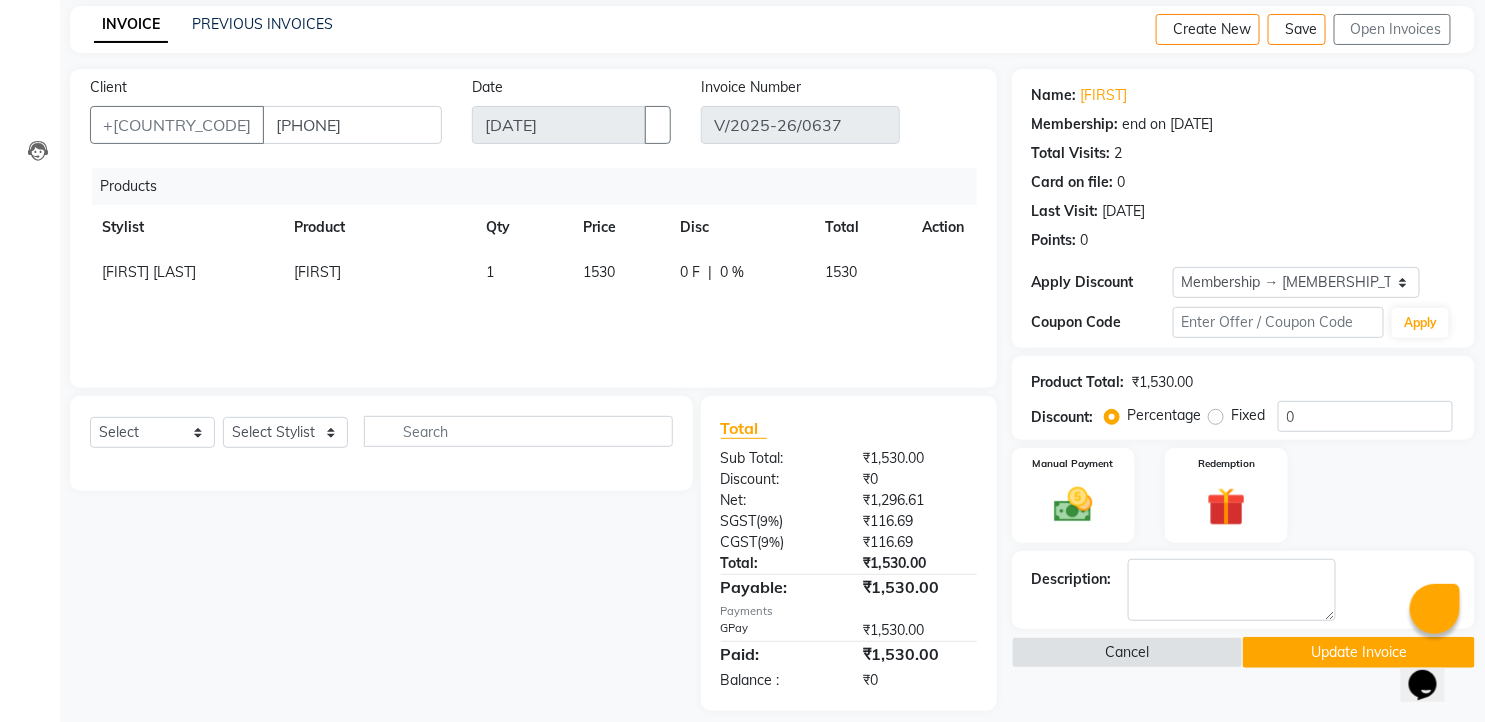 scroll, scrollTop: 98, scrollLeft: 0, axis: vertical 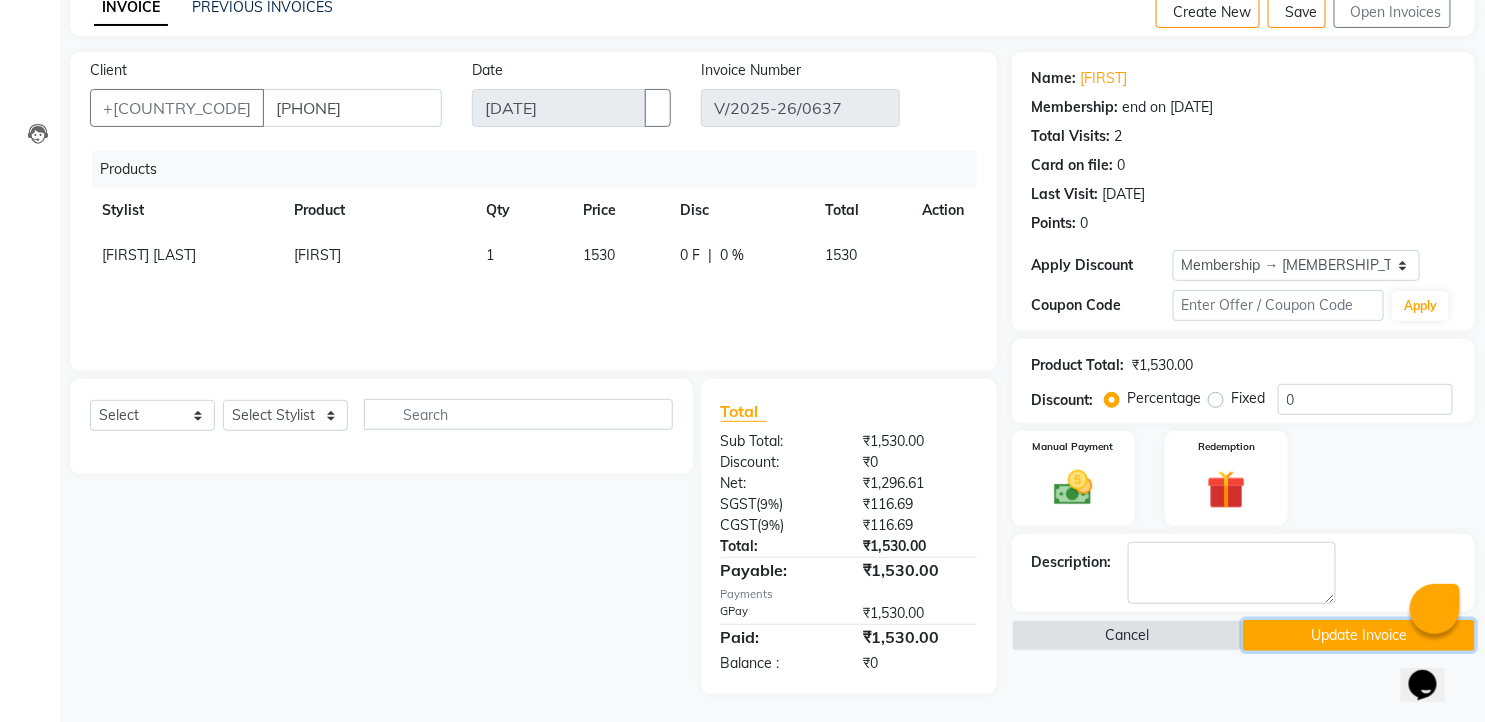 click on "Update Invoice" at bounding box center (1359, 635) 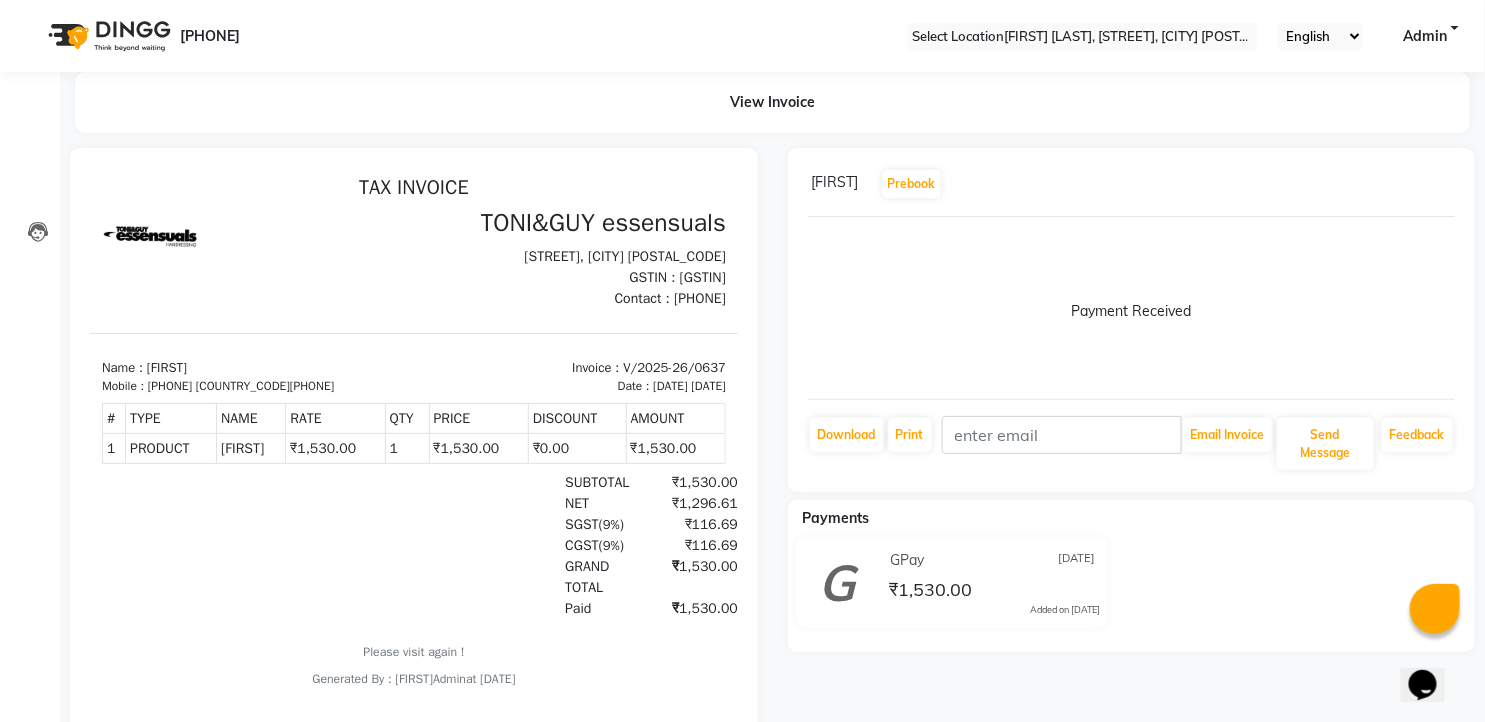 scroll, scrollTop: 0, scrollLeft: 0, axis: both 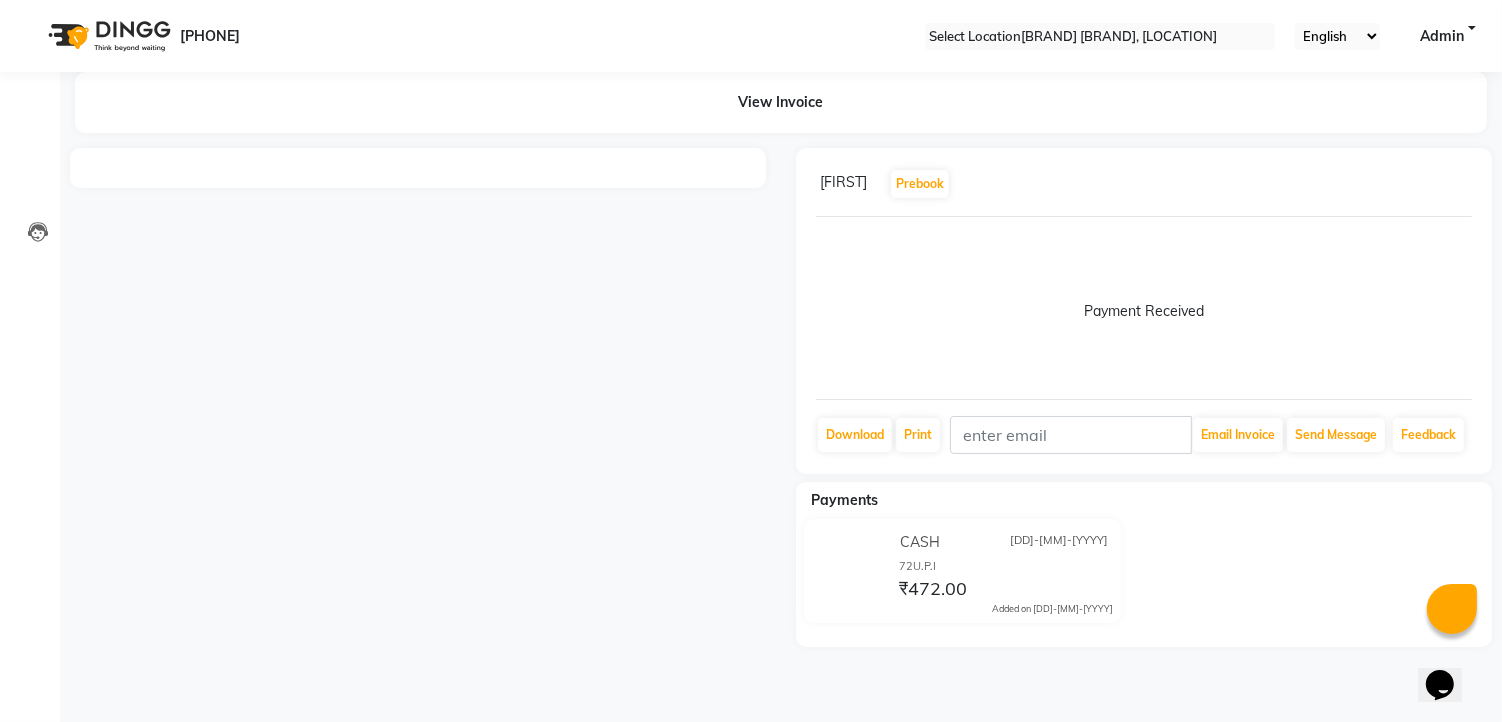 click at bounding box center (1468, 184) 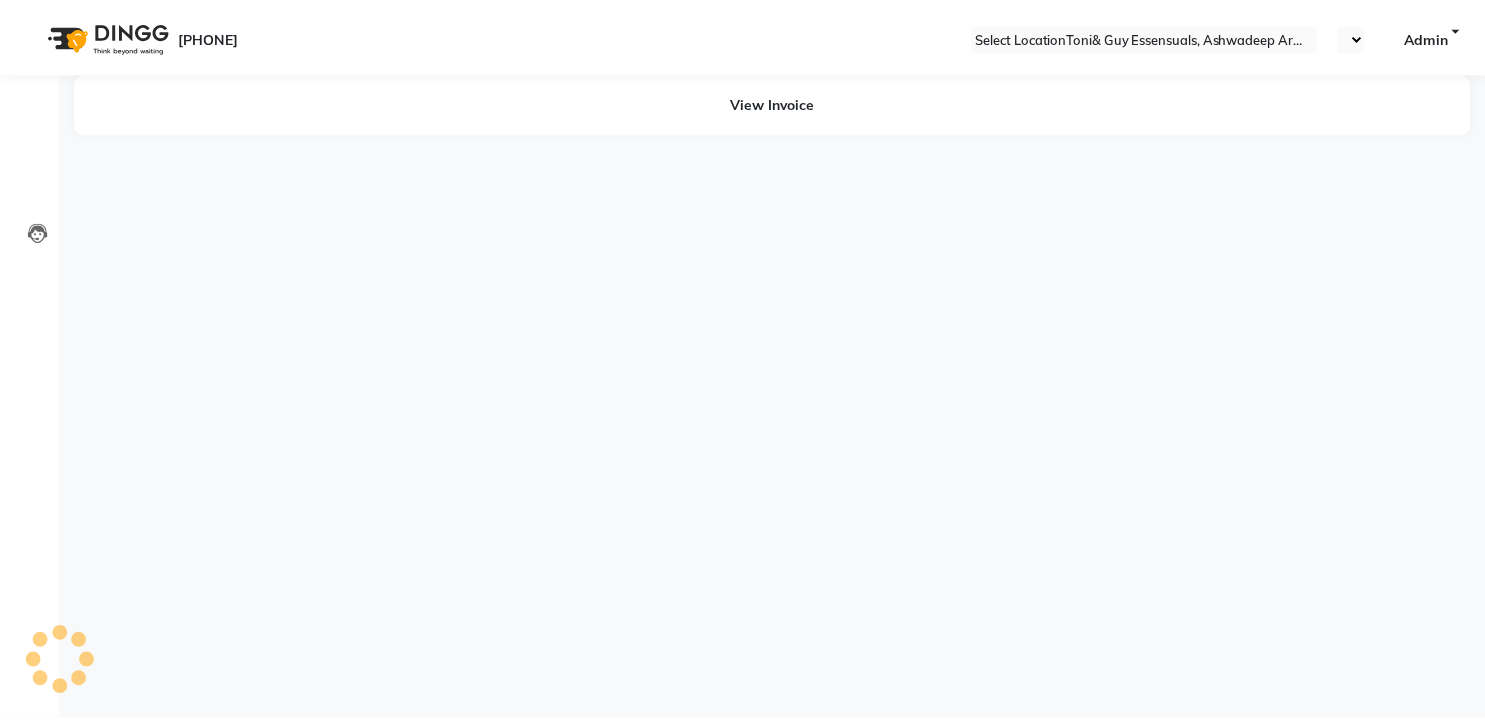 scroll, scrollTop: 0, scrollLeft: 0, axis: both 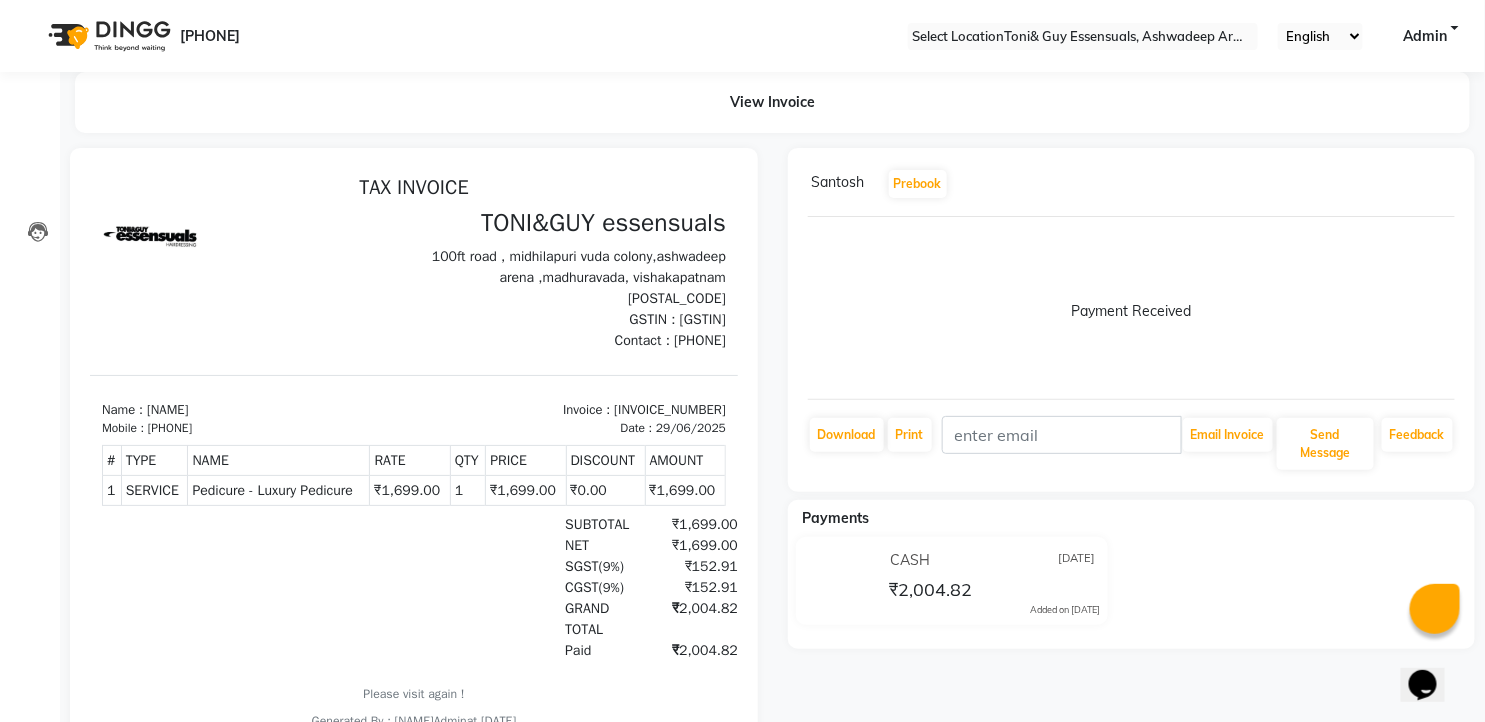 click at bounding box center (1451, 184) 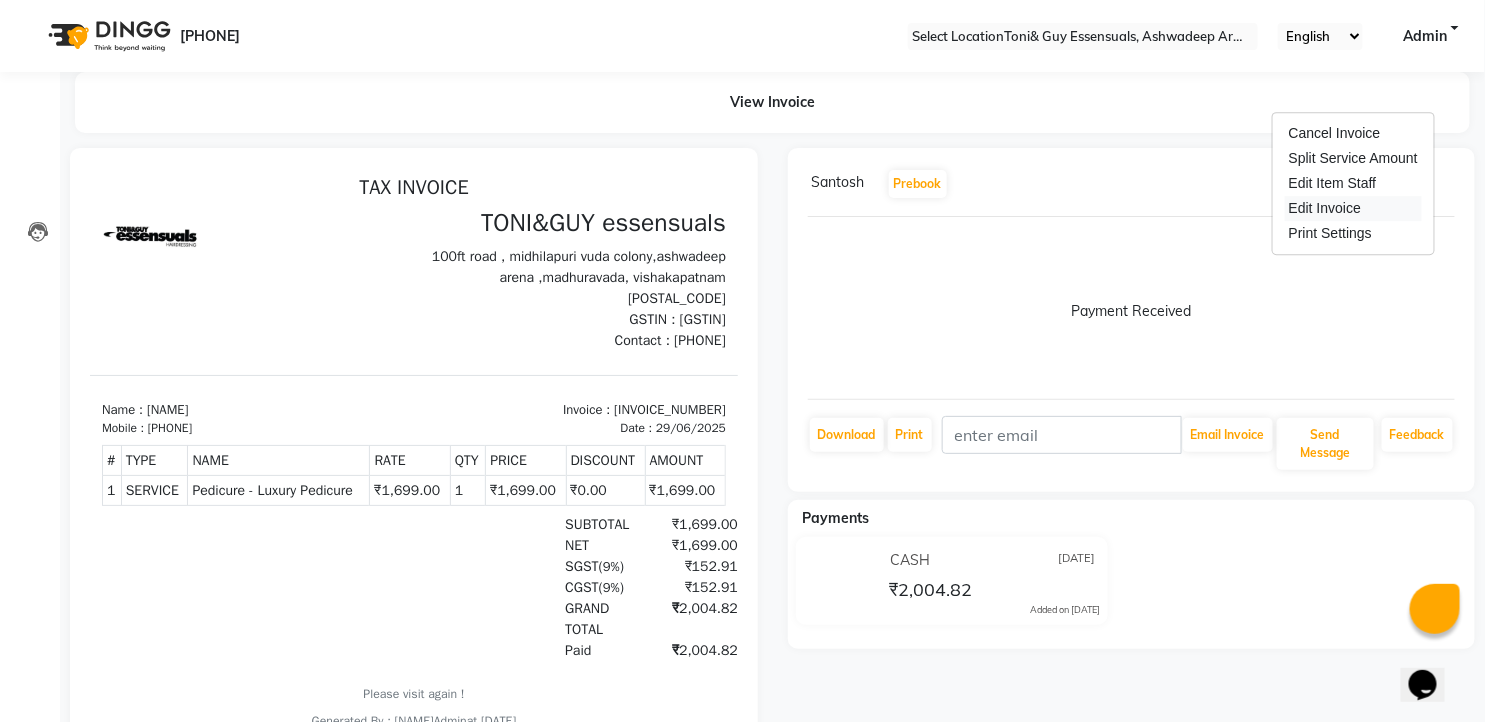 click on "Edit Invoice" at bounding box center [1353, 208] 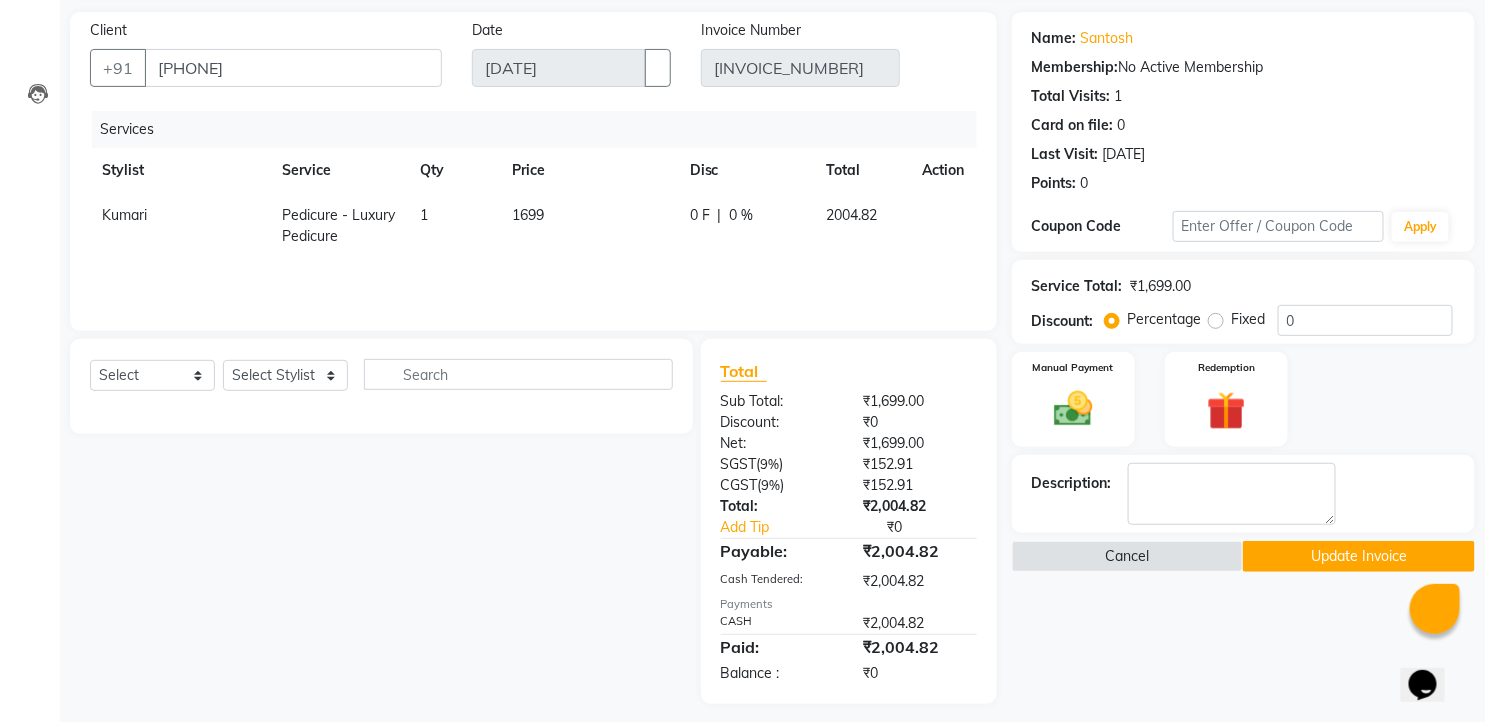 scroll, scrollTop: 145, scrollLeft: 0, axis: vertical 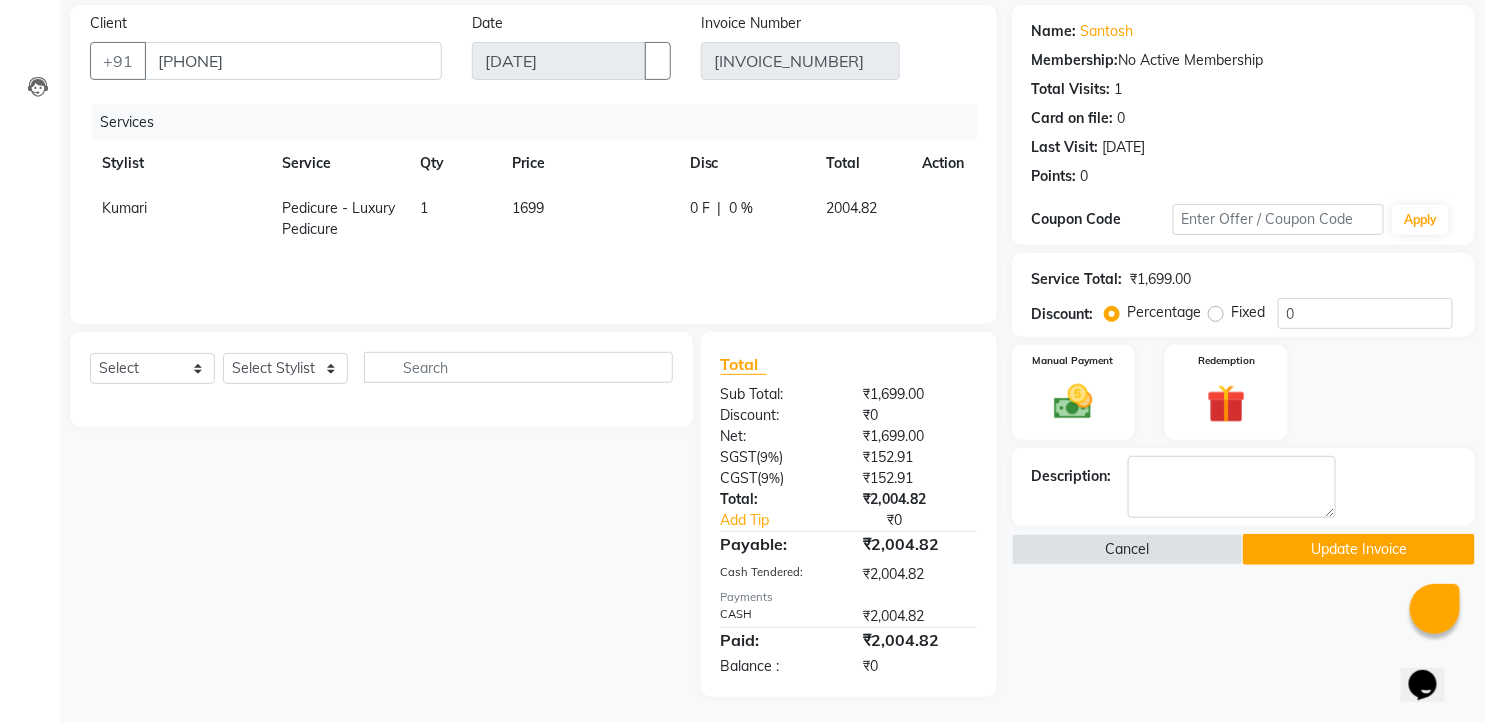 click on "1699" at bounding box center [589, 219] 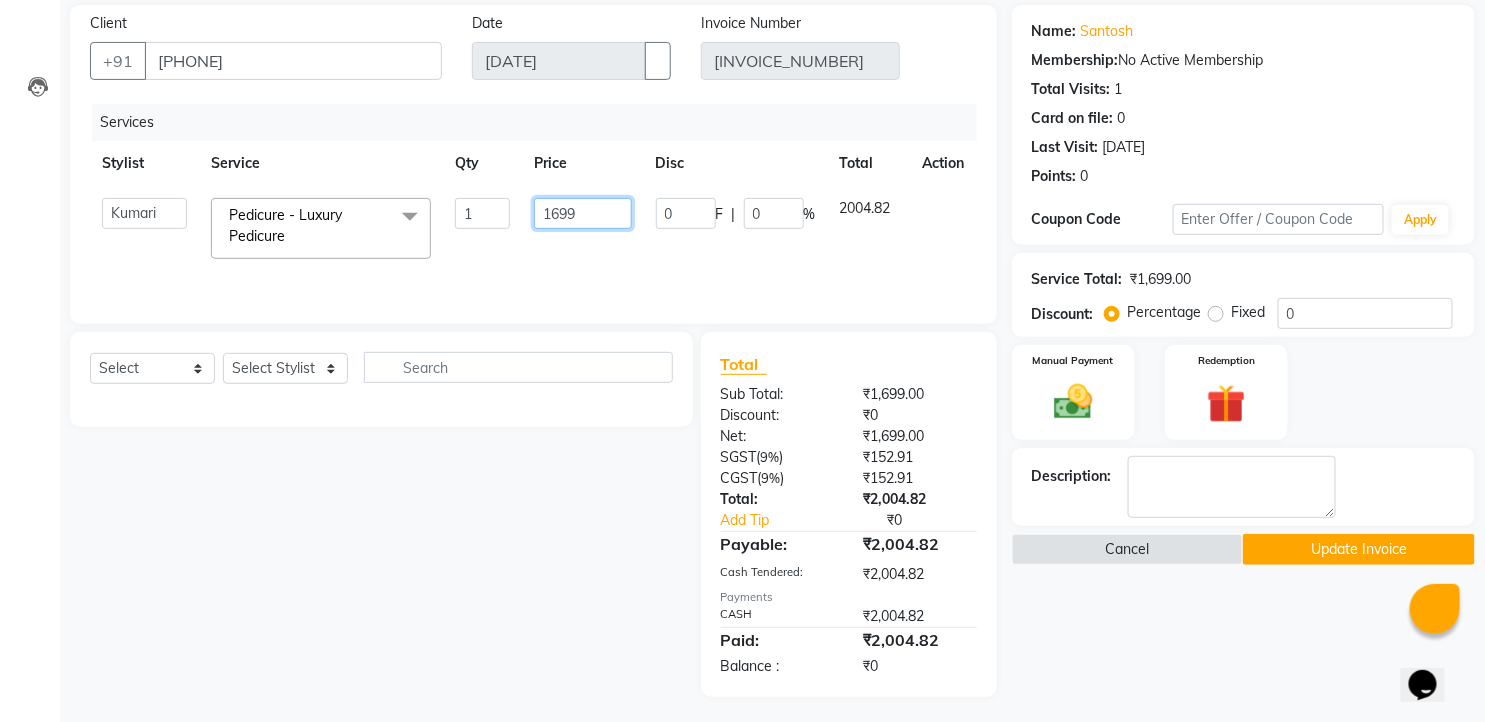 click on "1699" at bounding box center [482, 213] 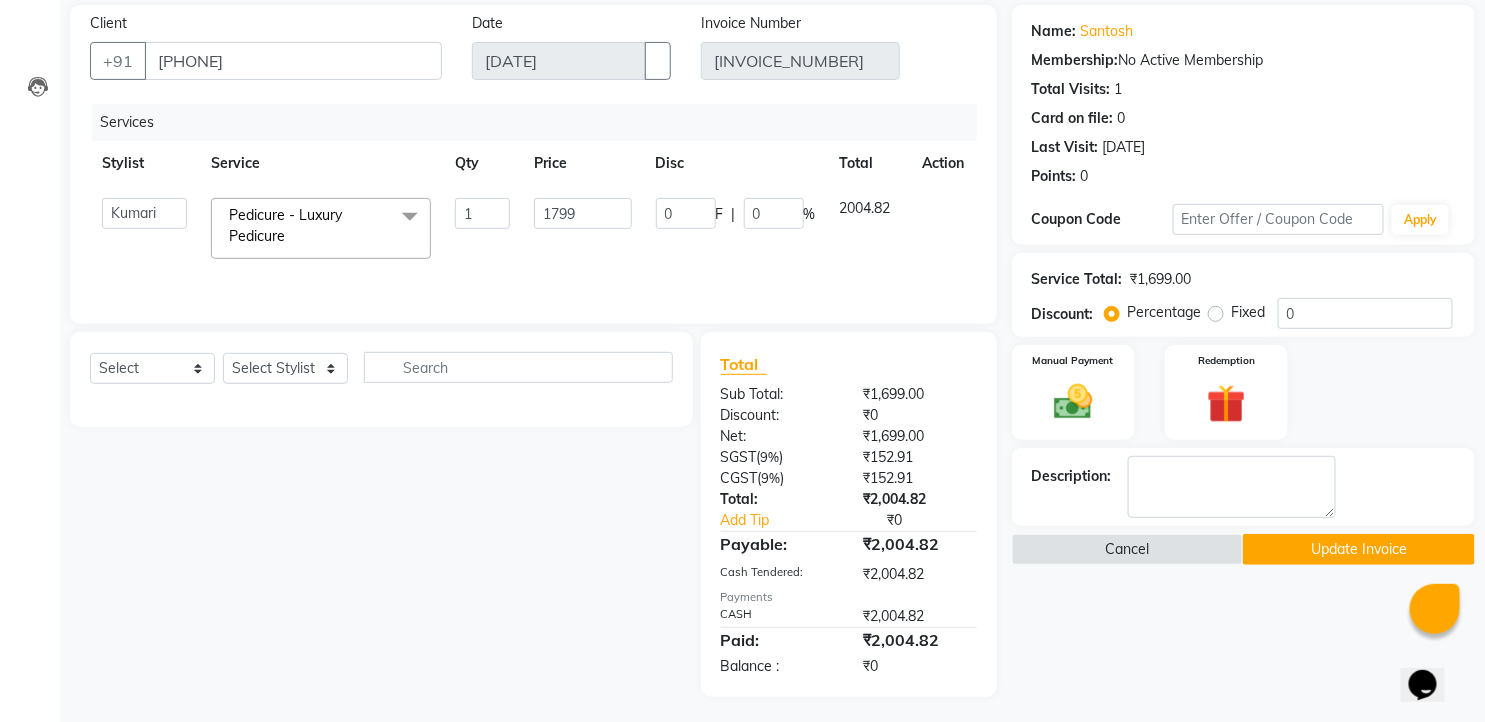 click on "Select  Service  Product  Membership  Package Voucher Prepaid Gift Card  Select Stylist faizz gufran mohammad hyma Kumari lalitha sree Manager Riya roy sahik" at bounding box center (374, 514) 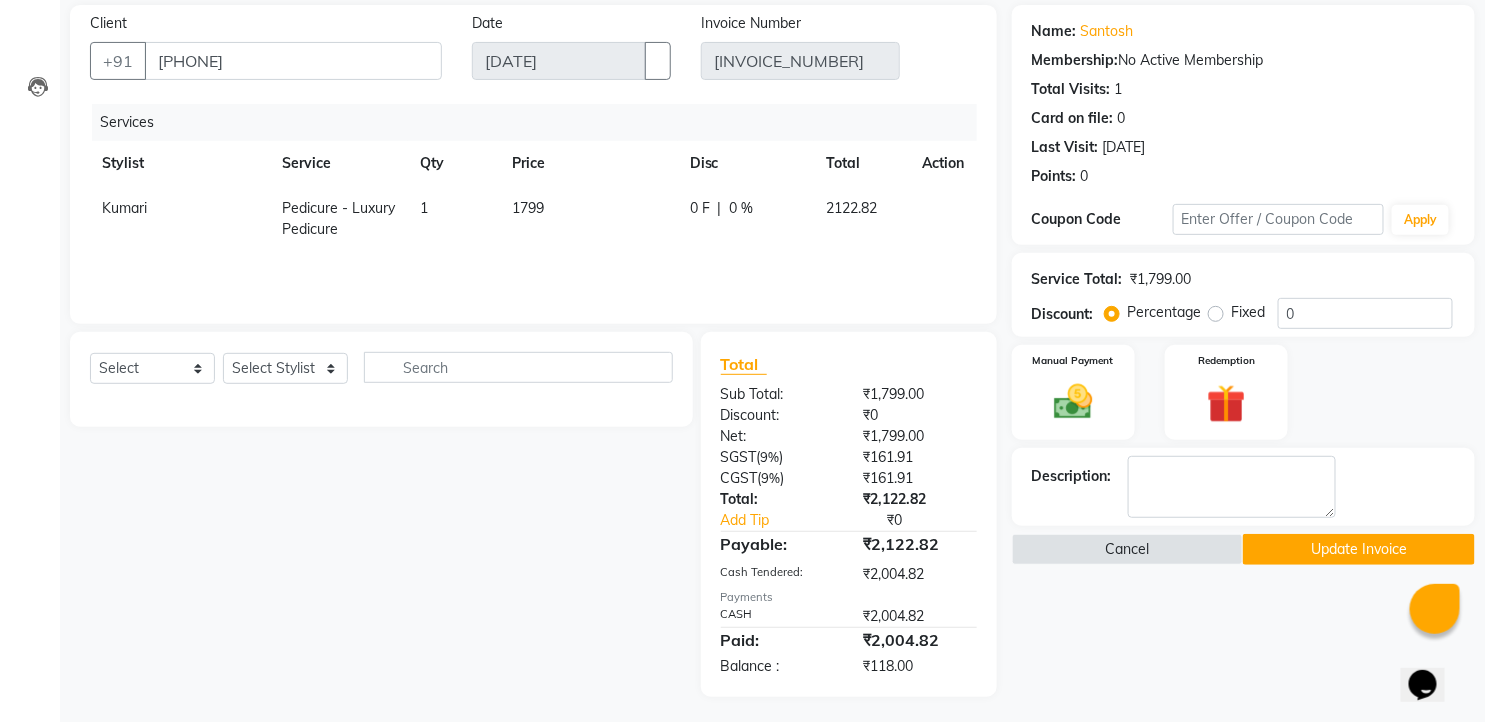 click on "1799" at bounding box center [589, 219] 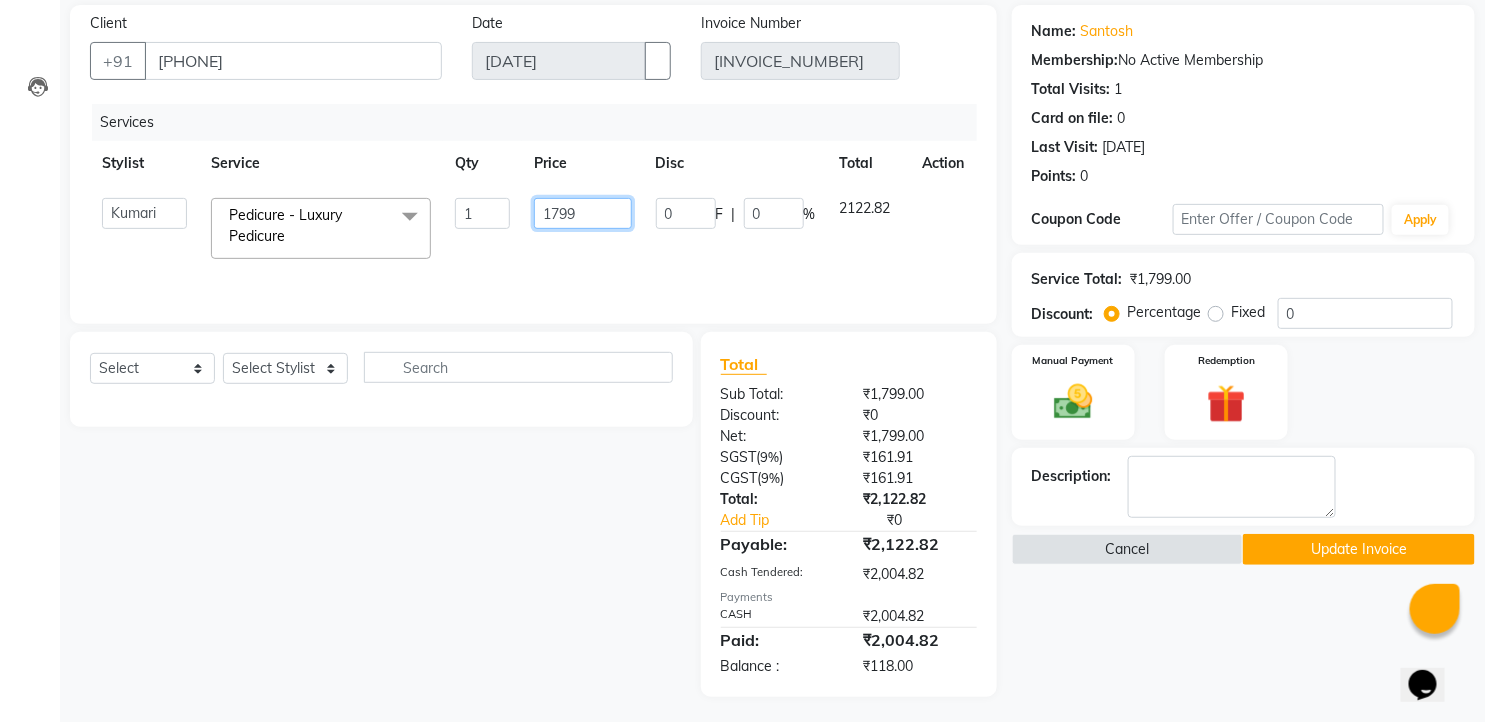 click on "1799" at bounding box center (482, 213) 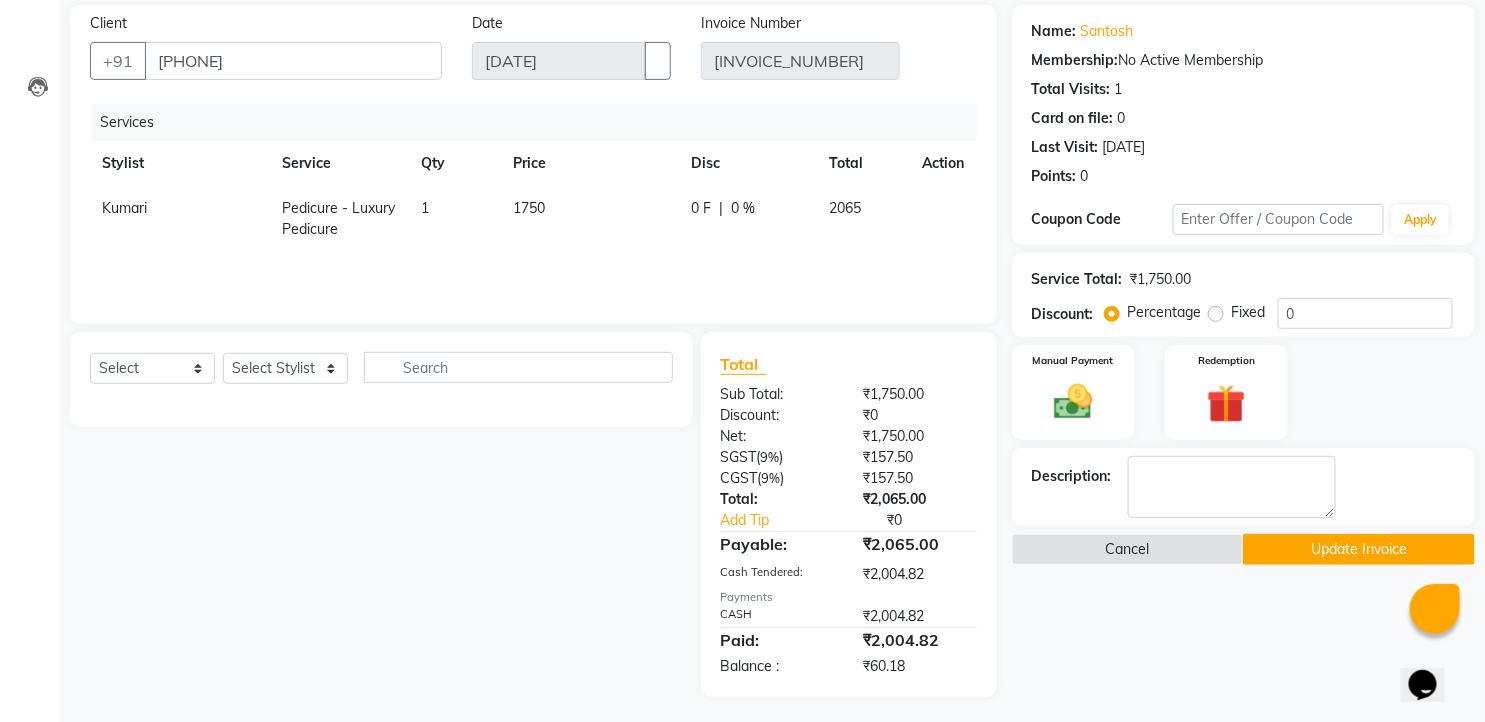 click on "Select  Service  Product  Membership  Package Voucher Prepaid Gift Card  Select Stylist faizz gufran mohammad hyma Kumari lalitha sree Manager Riya roy sahik" at bounding box center (374, 514) 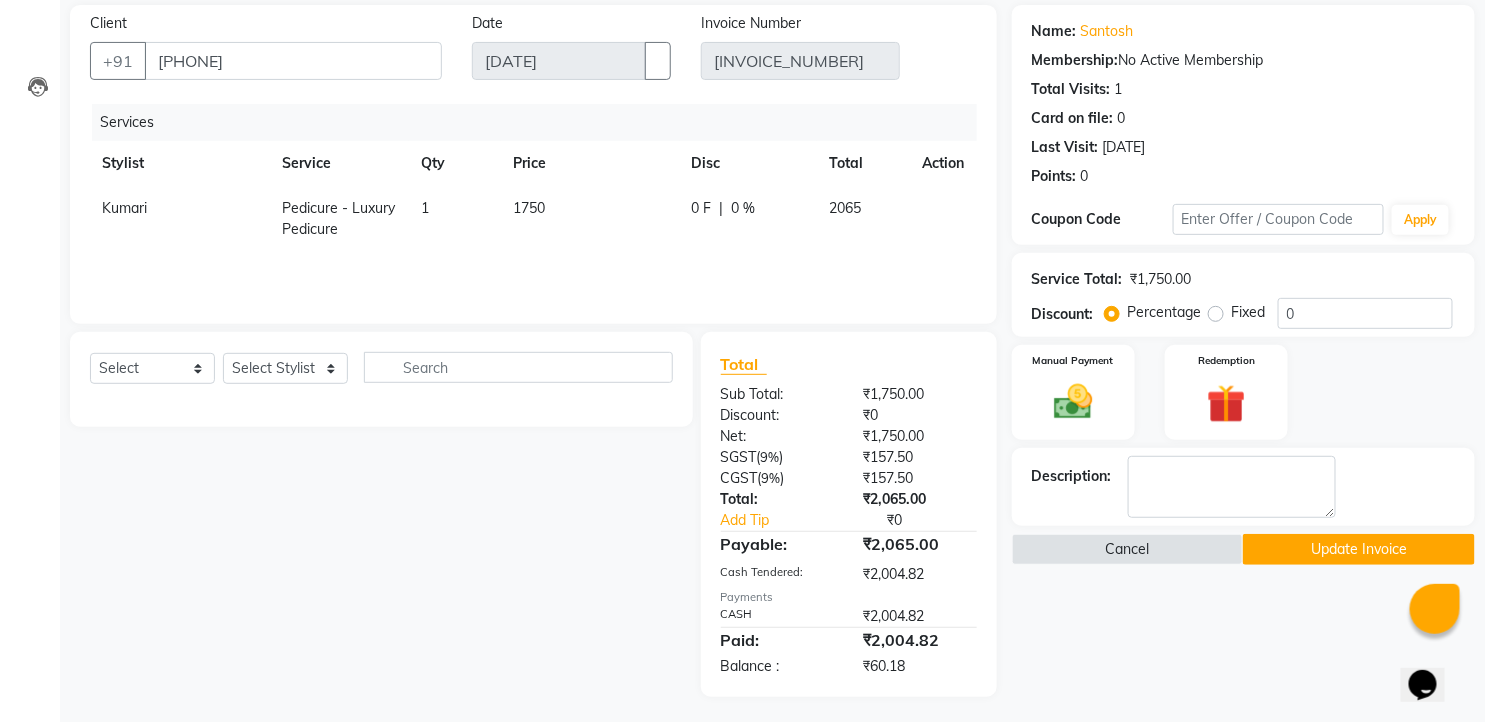 click on "1750" at bounding box center [590, 219] 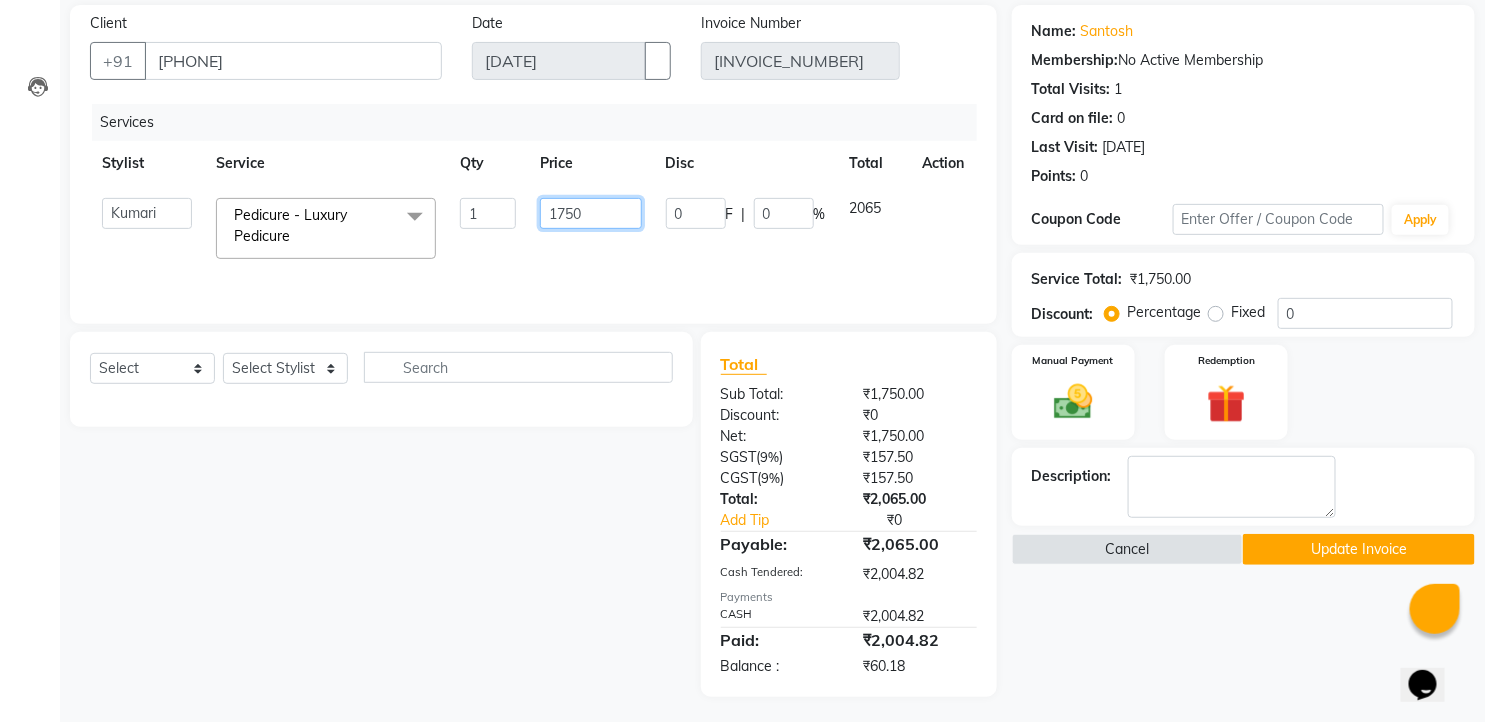 click on "1750" at bounding box center [488, 213] 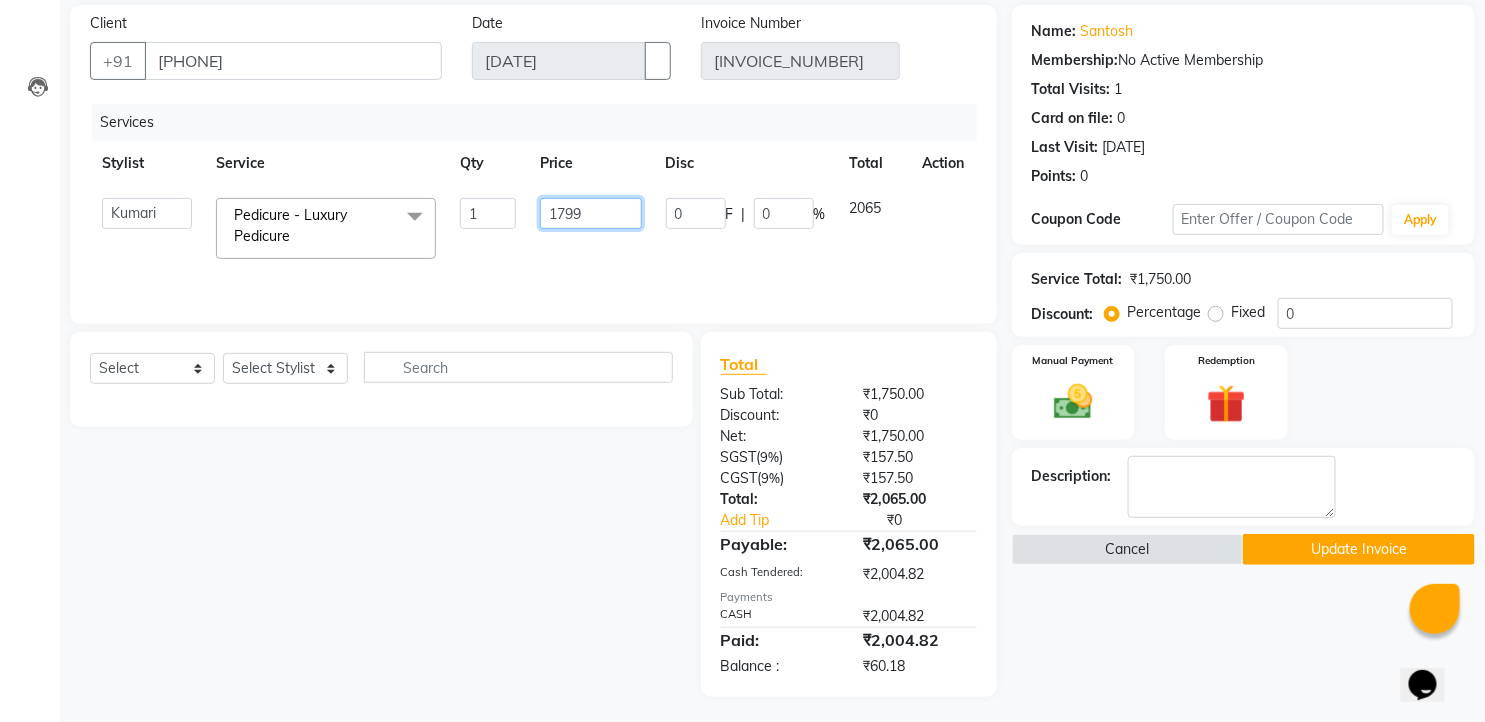 click on "1799" at bounding box center [488, 213] 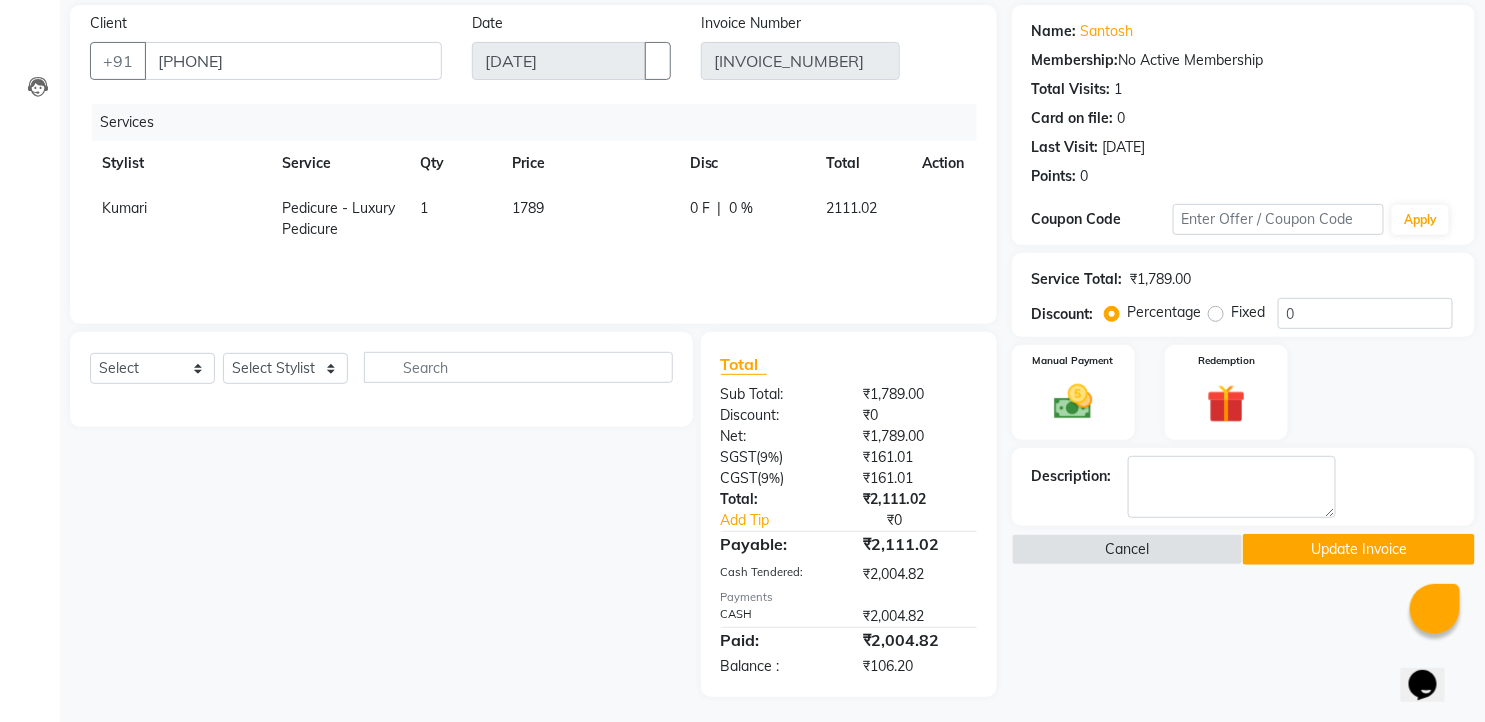 click on "Select  Service  Product  Membership  Package Voucher Prepaid Gift Card  Select Stylist faizz gufran mohammad hyma Kumari lalitha sree Manager Riya roy sahik" at bounding box center [374, 514] 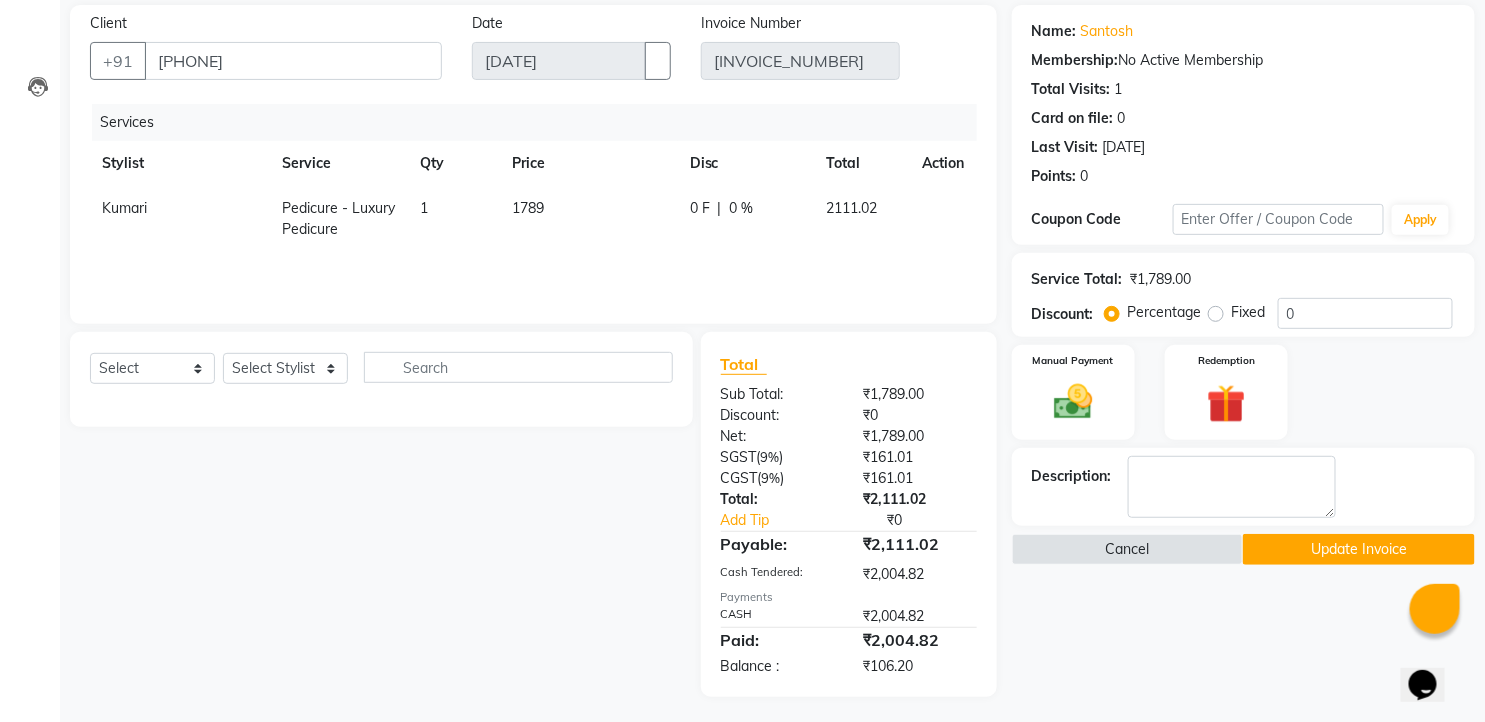 click on "1789" at bounding box center (589, 219) 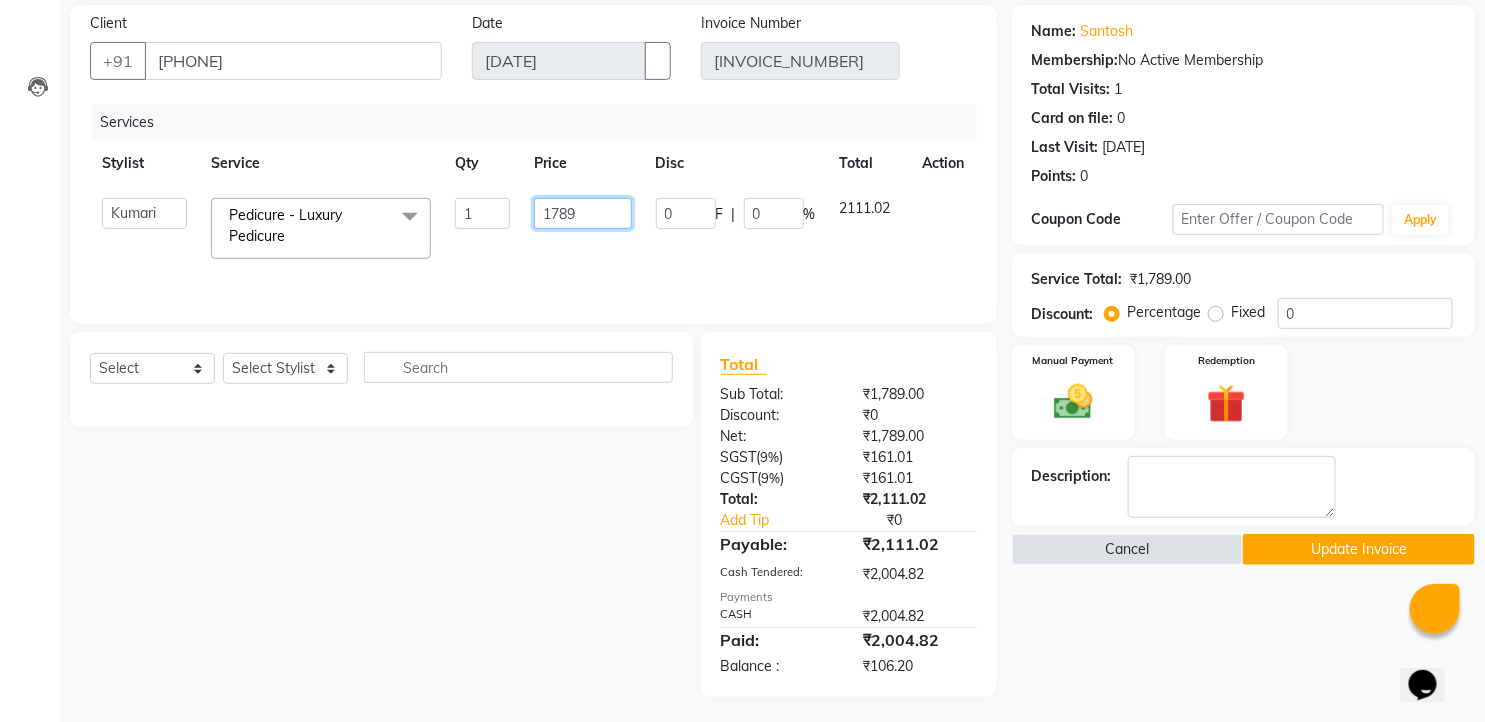 click on "1789" at bounding box center [482, 213] 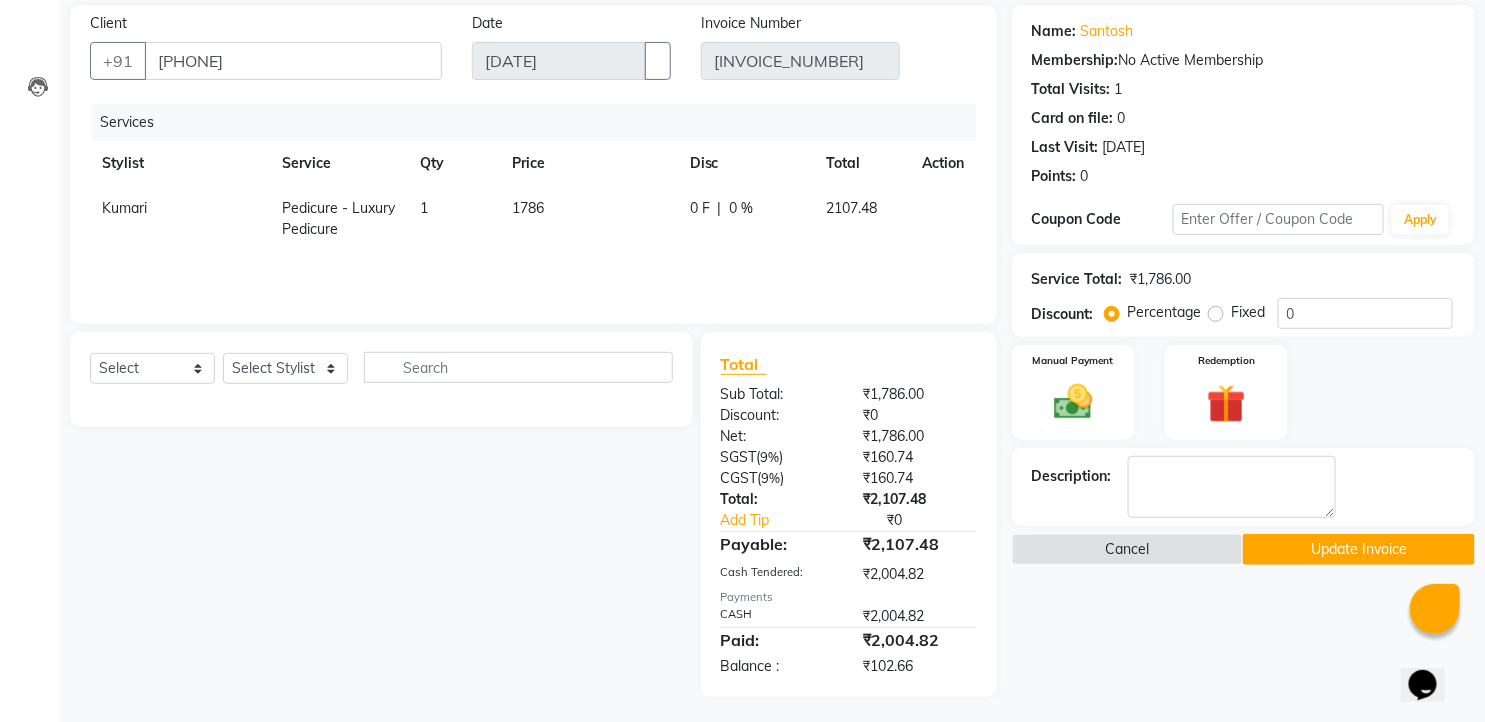 click on "Select  Service  Product  Membership  Package Voucher Prepaid Gift Card  Select Stylist faizz gufran mohammad hyma Kumari lalitha sree Manager Riya roy sahik" at bounding box center [374, 514] 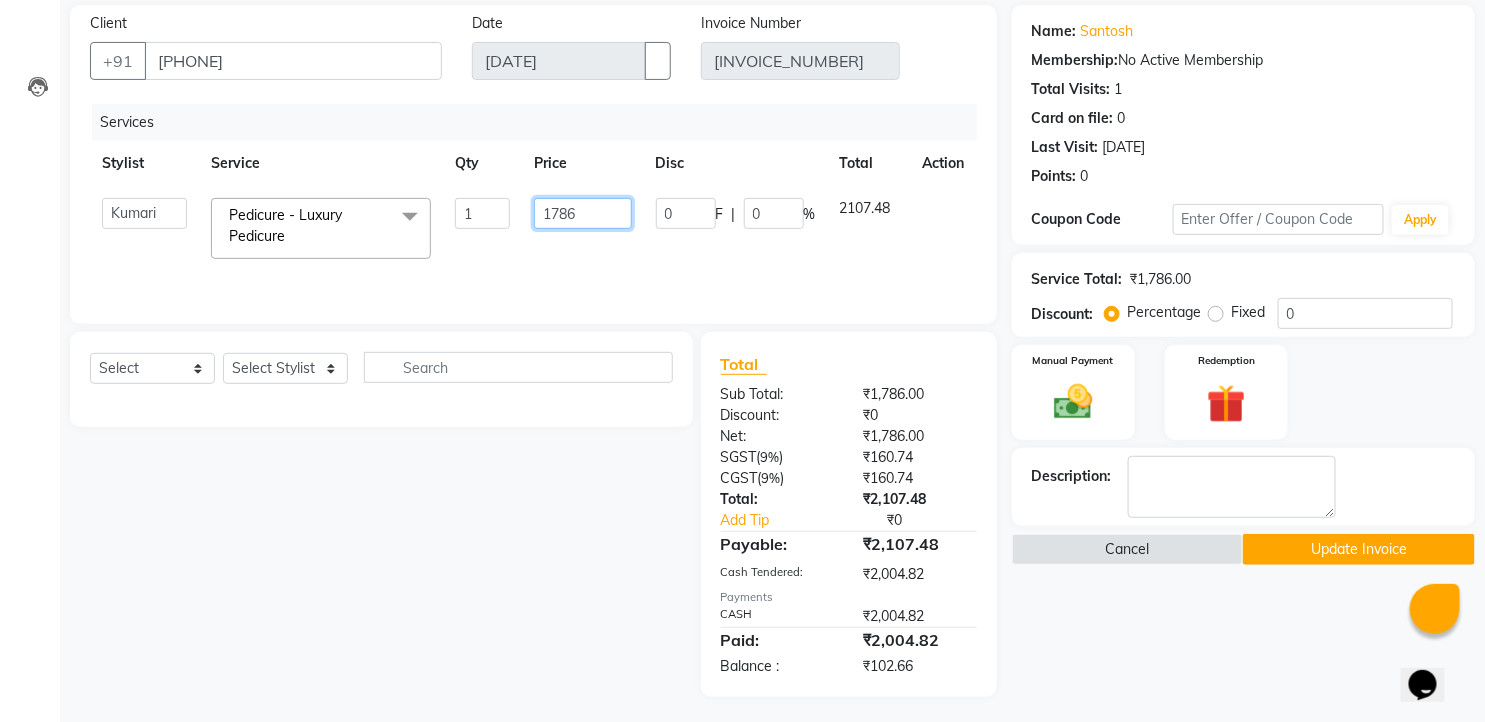 click on "1786" at bounding box center (482, 213) 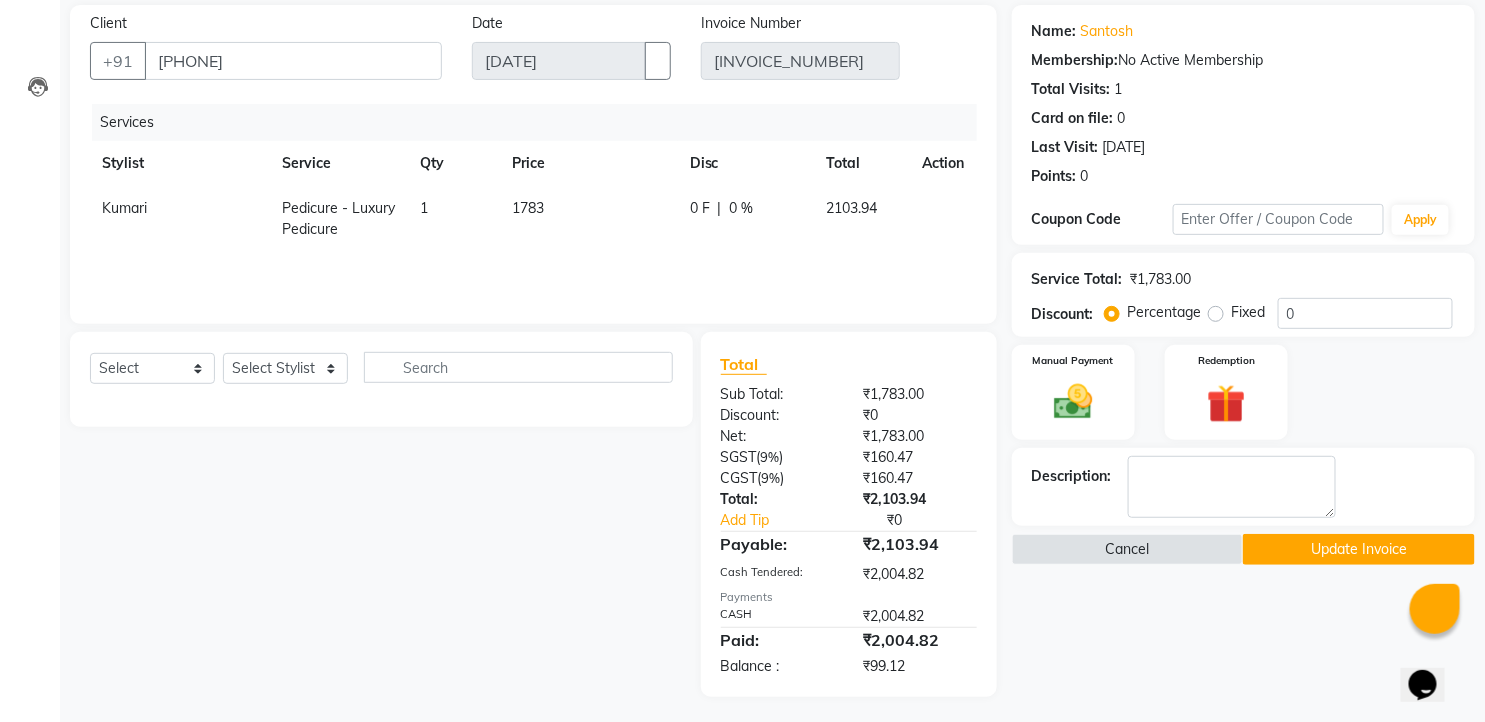 click on "Select  Service  Product  Membership  Package Voucher Prepaid Gift Card  Select Stylist faizz gufran mohammad hyma Kumari lalitha sree Manager Riya roy sahik" at bounding box center [374, 514] 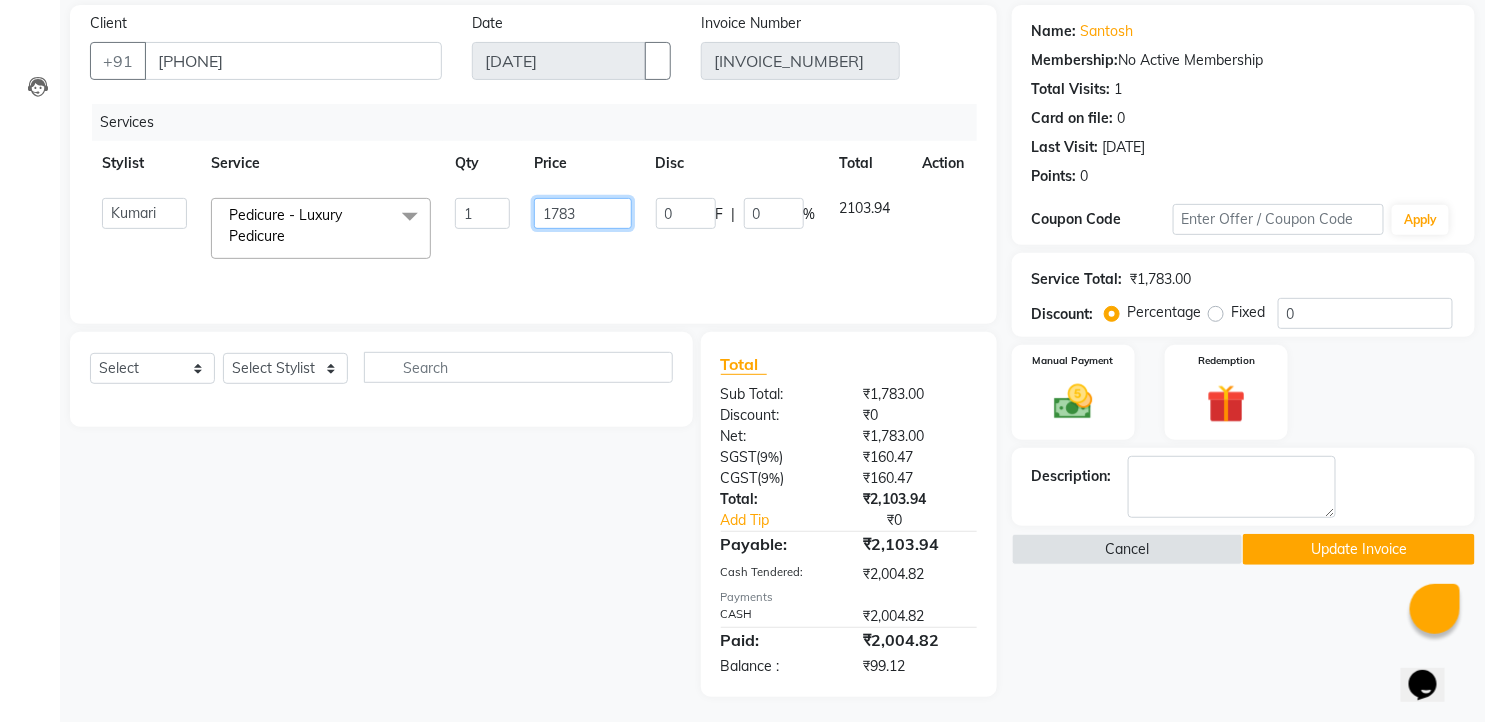 click on "1783" at bounding box center (482, 213) 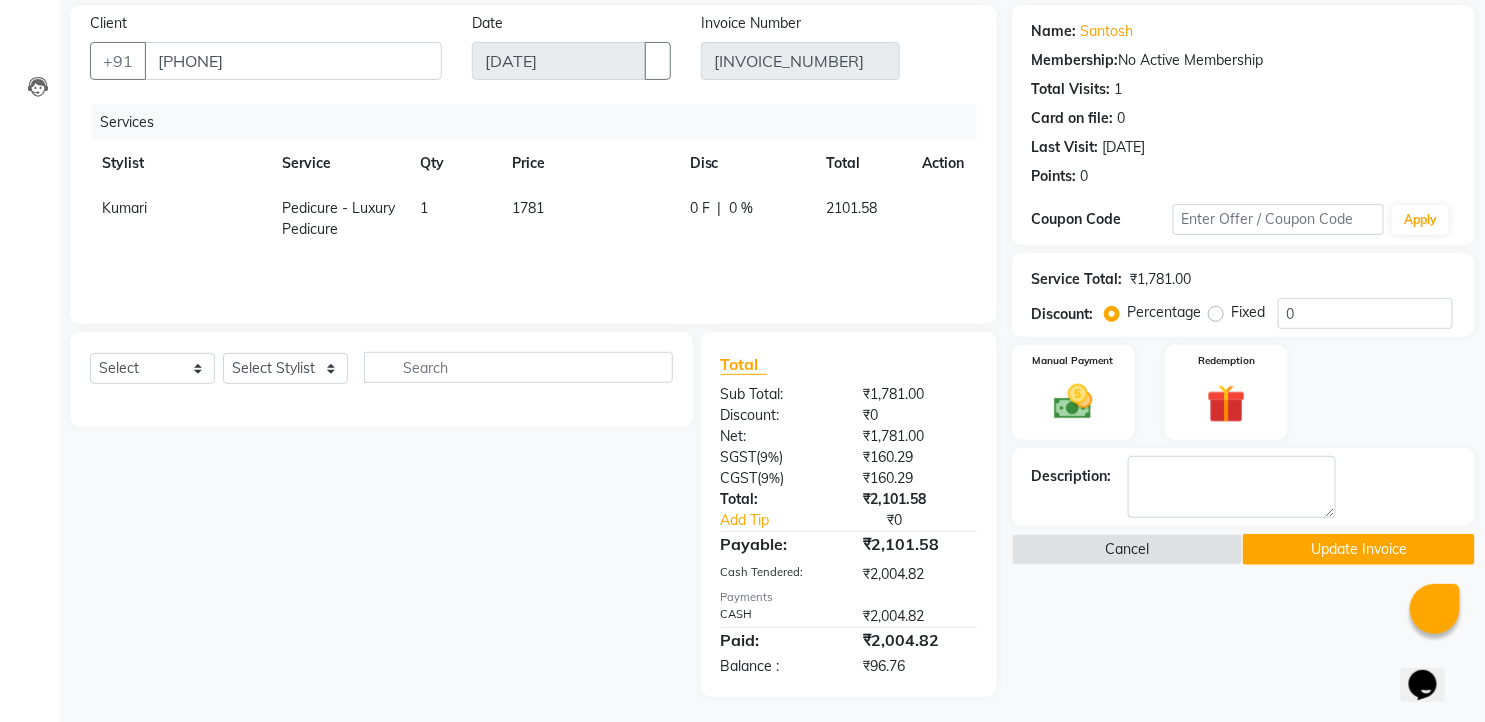 click on "Select  Service  Product  Membership  Package Voucher Prepaid Gift Card  Select Stylist faizz gufran mohammad hyma Kumari lalitha sree Manager Riya roy sahik" at bounding box center [374, 514] 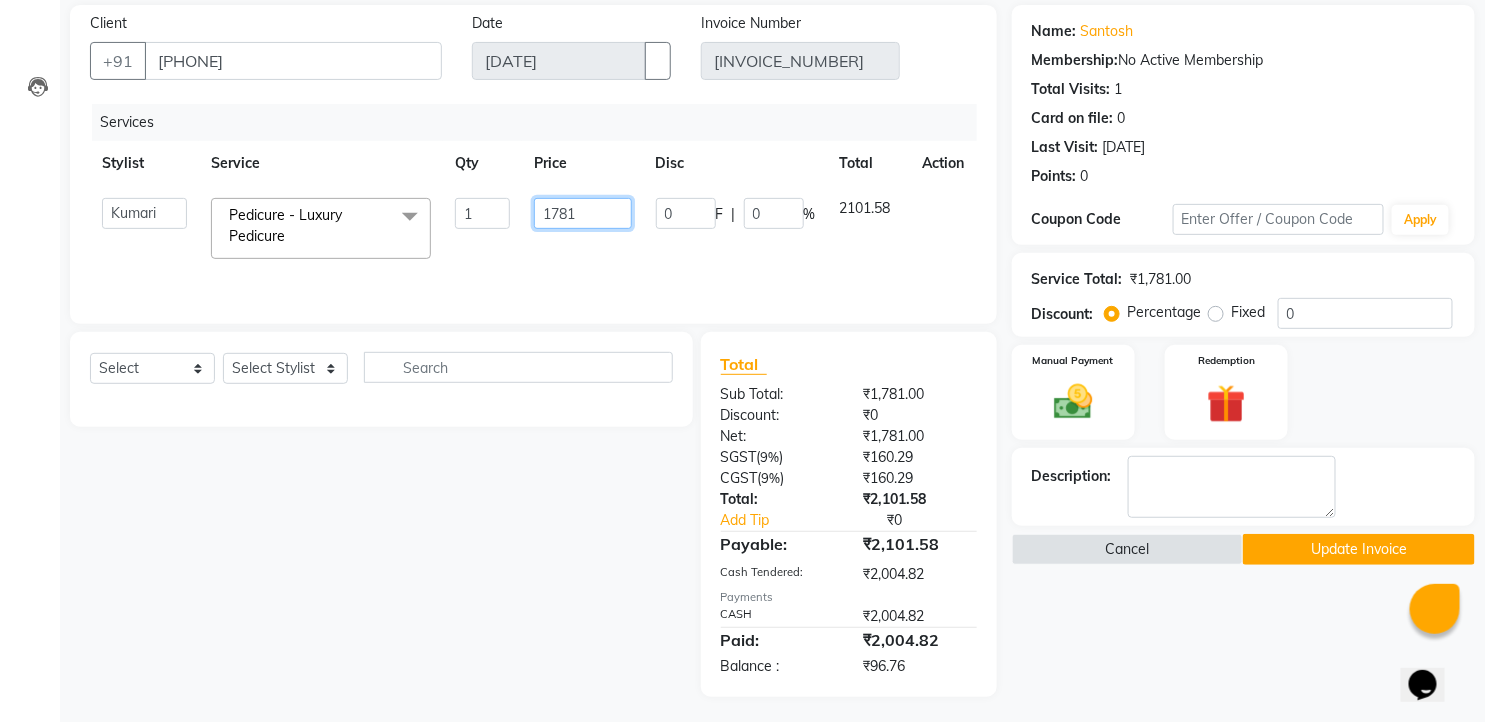 click on "1781" at bounding box center [482, 213] 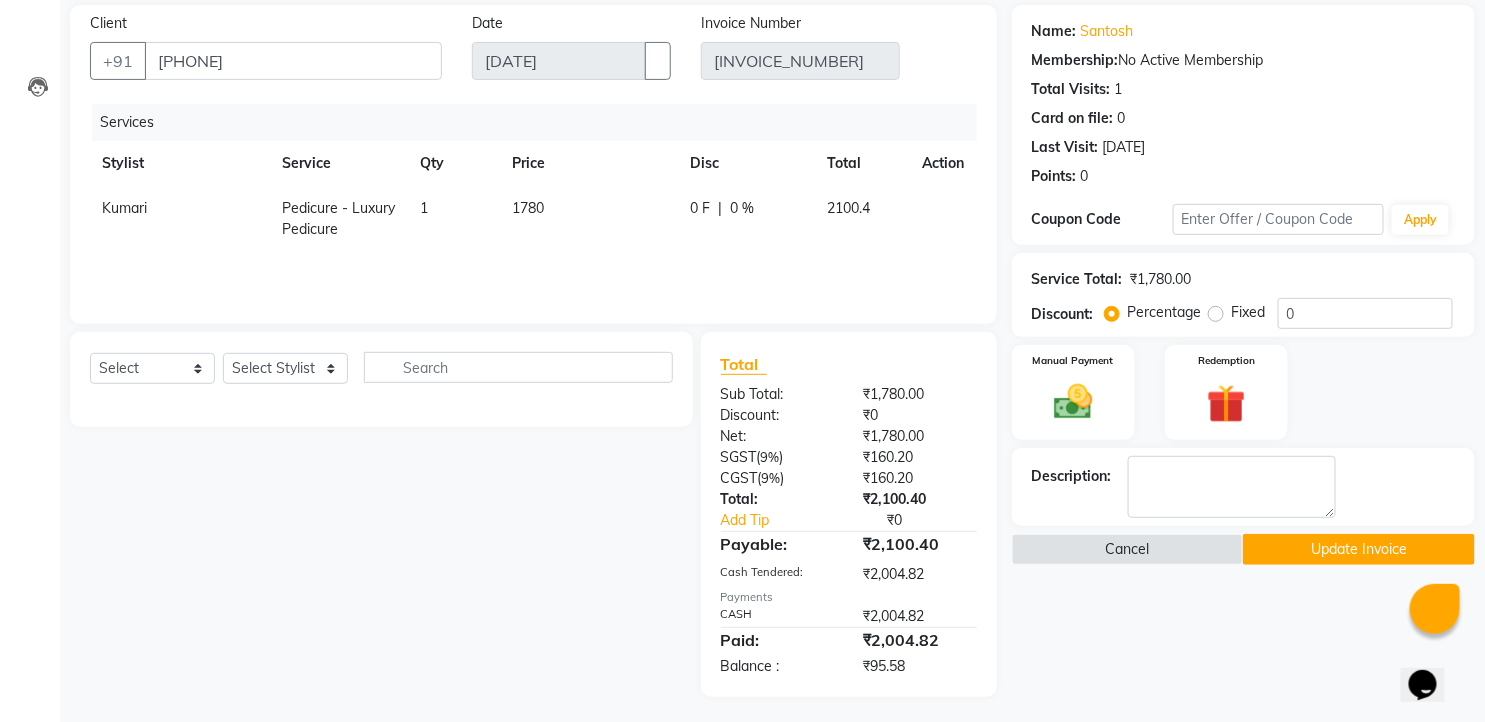 click on "Select  Service  Product  Membership  Package Voucher Prepaid Gift Card  Select Stylist faizz gufran mohammad hyma Kumari lalitha sree Manager Riya roy sahik" at bounding box center (374, 514) 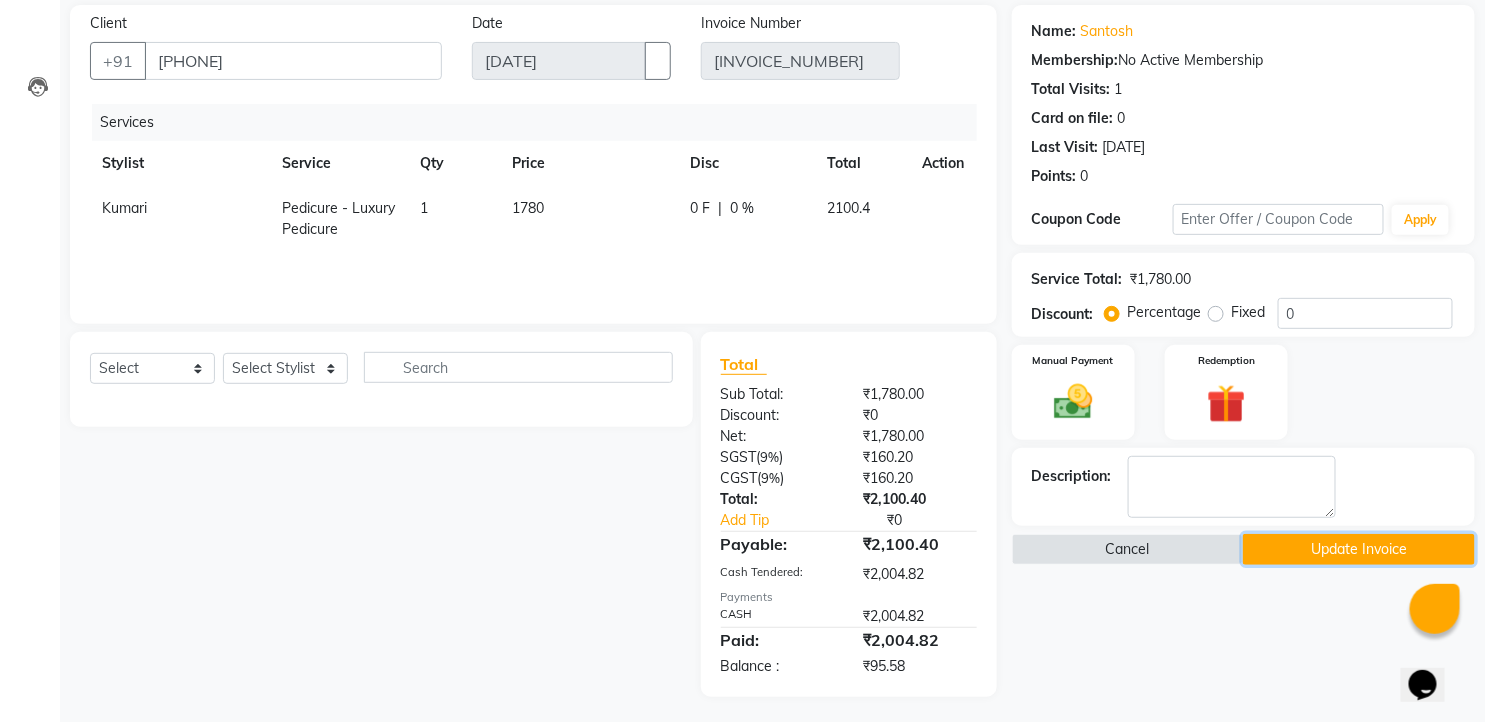 click on "Update Invoice" at bounding box center (1359, 549) 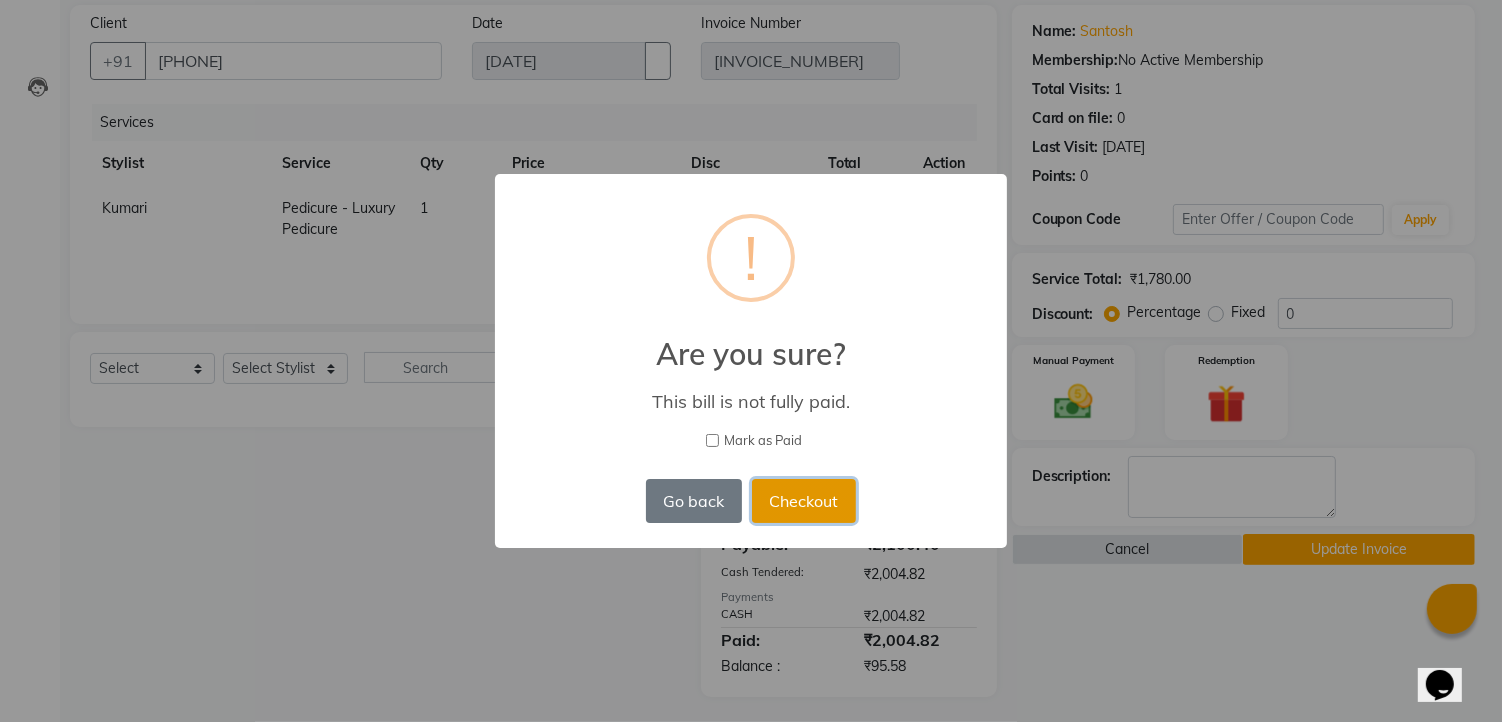 click on "Checkout" at bounding box center (804, 501) 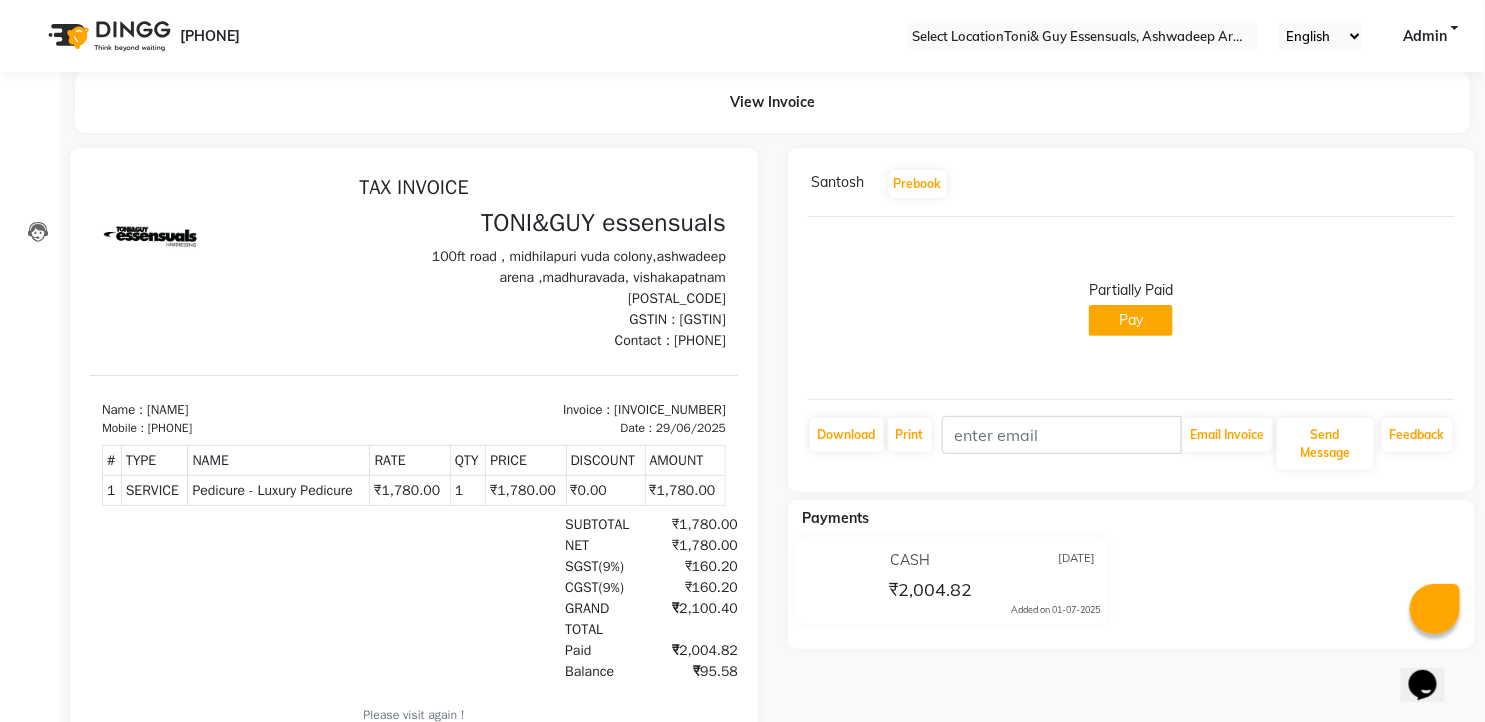 scroll, scrollTop: 0, scrollLeft: 0, axis: both 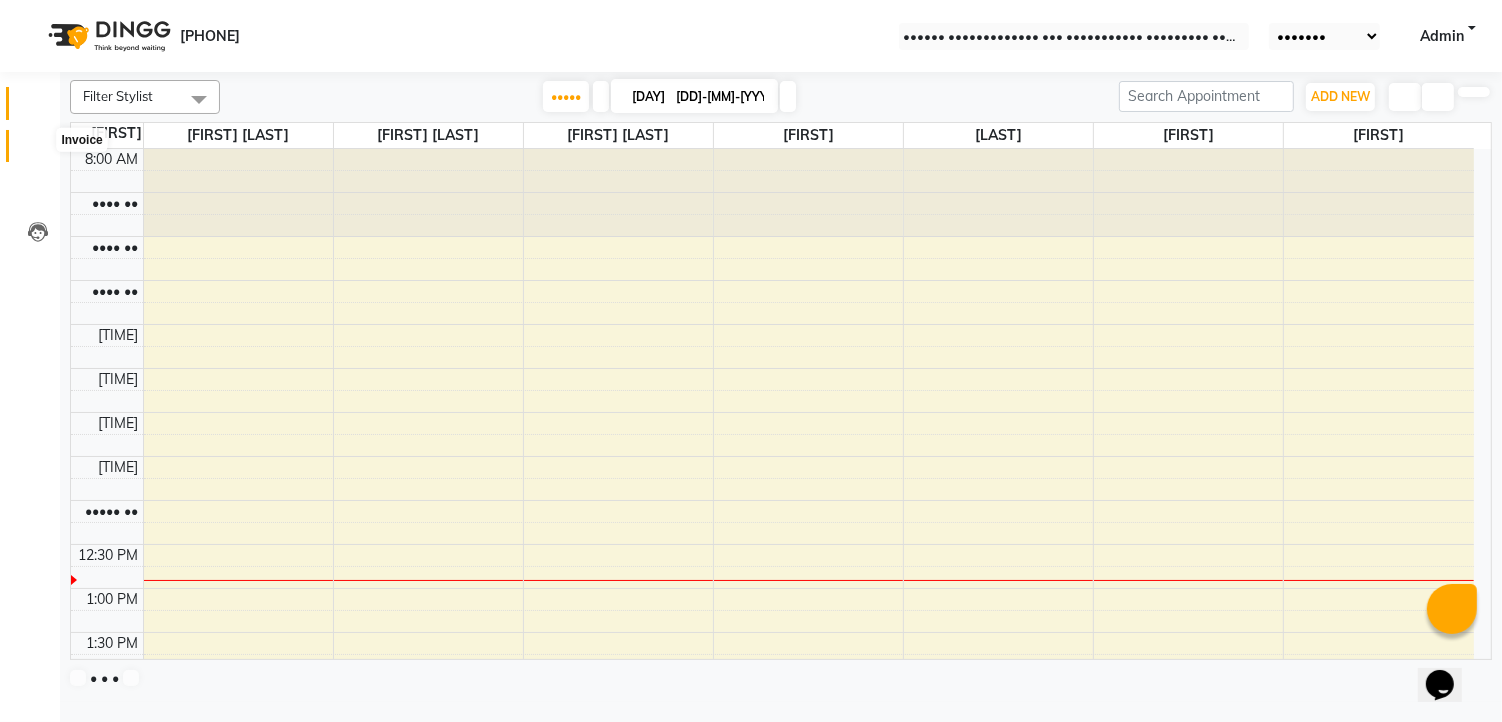click at bounding box center [37, 151] 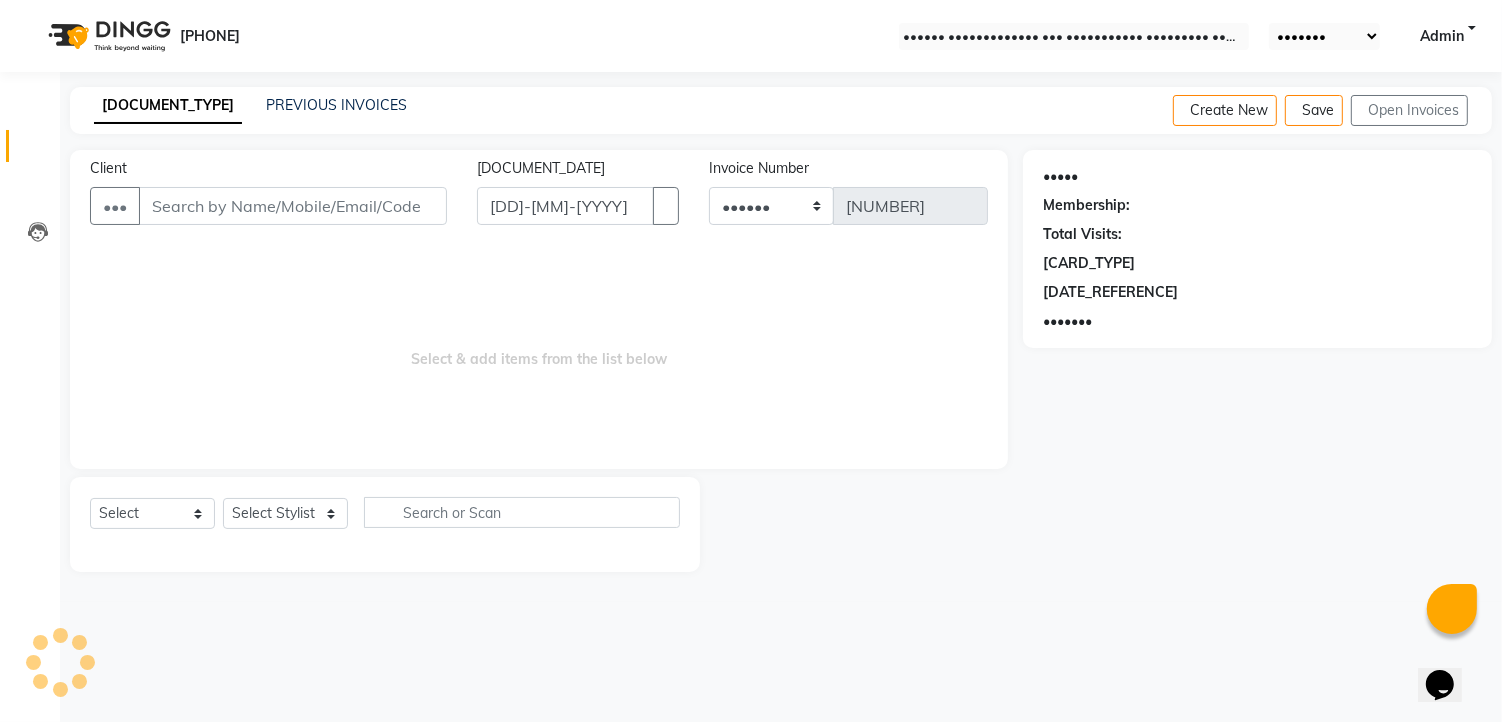 click on "INVOICE PREVIOUS INVOICES Create New Save Open Invoices" at bounding box center (781, 110) 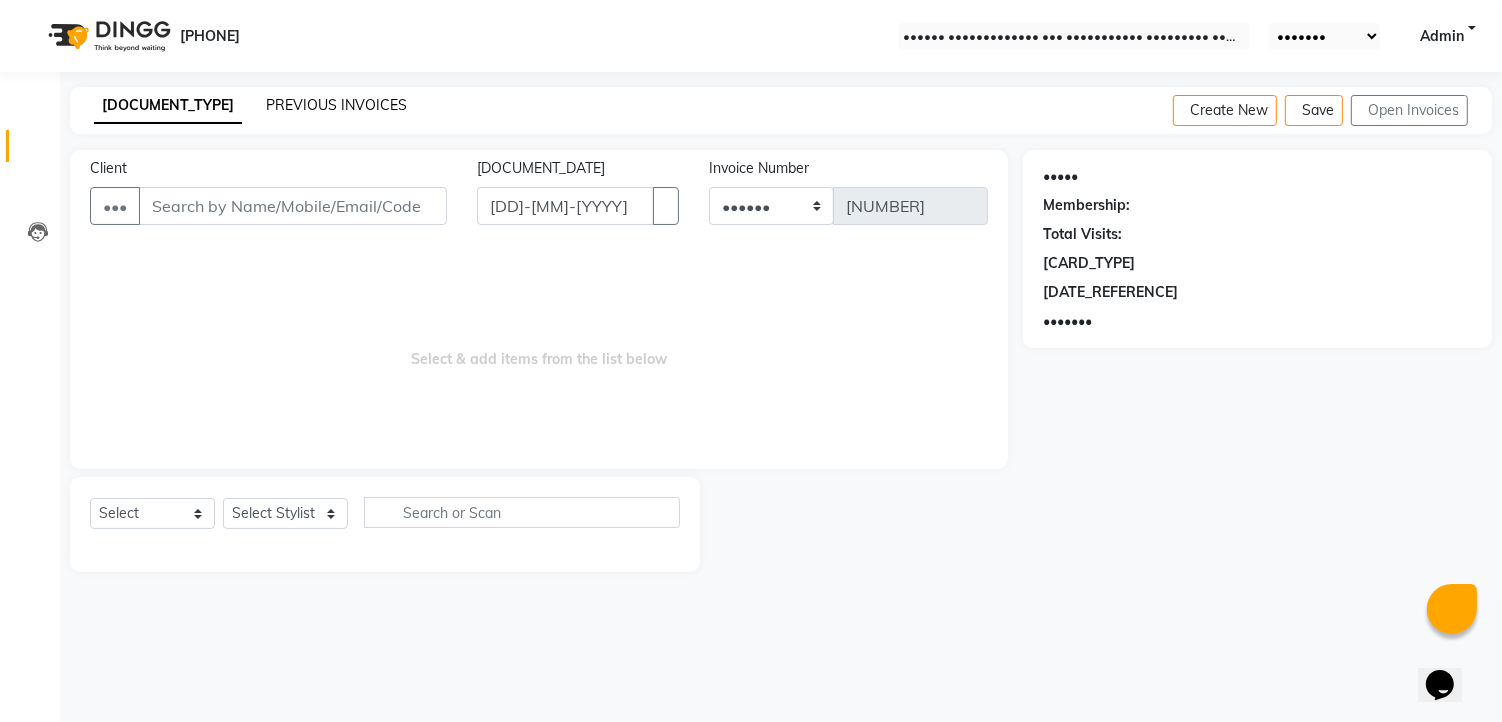 click on "PREVIOUS INVOICES" at bounding box center [336, 105] 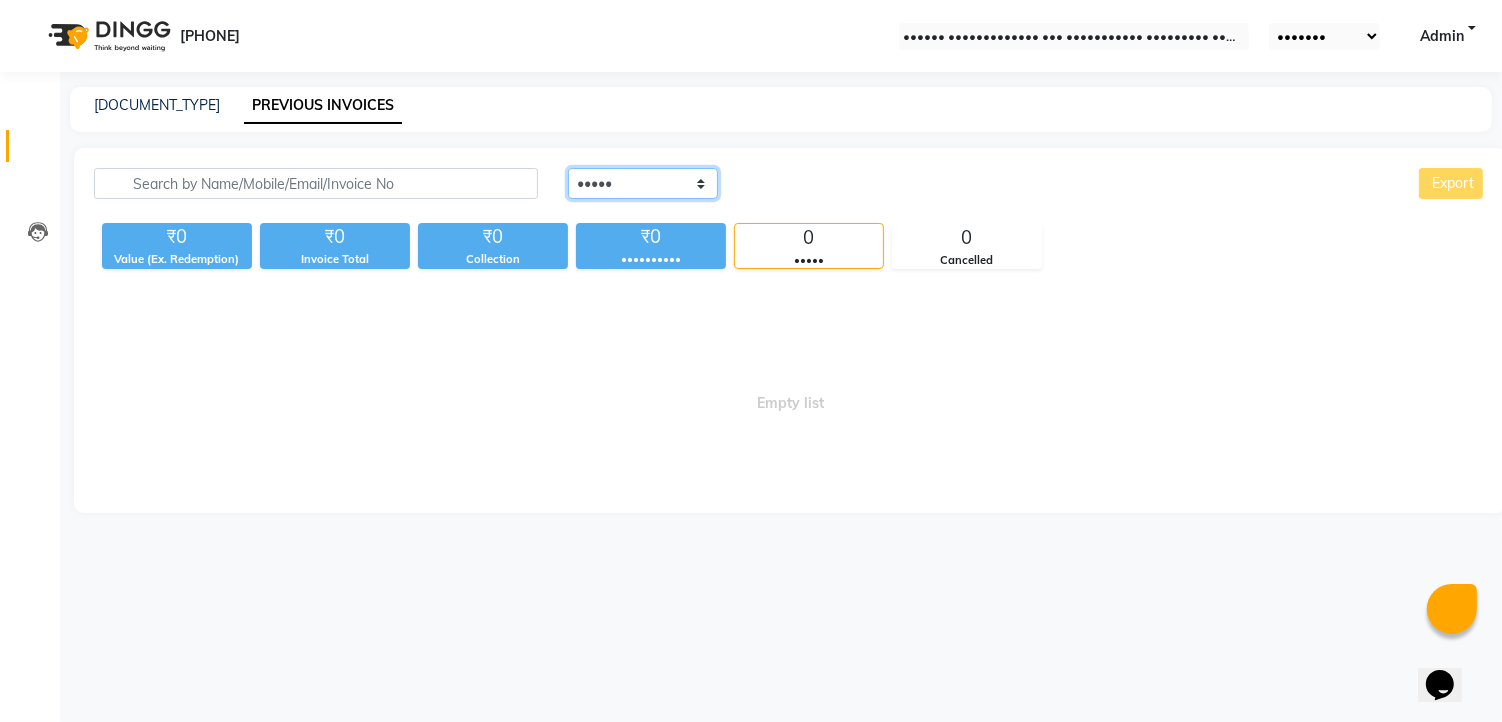 click on "••••• ••••••••• •••••• •••••" at bounding box center (643, 183) 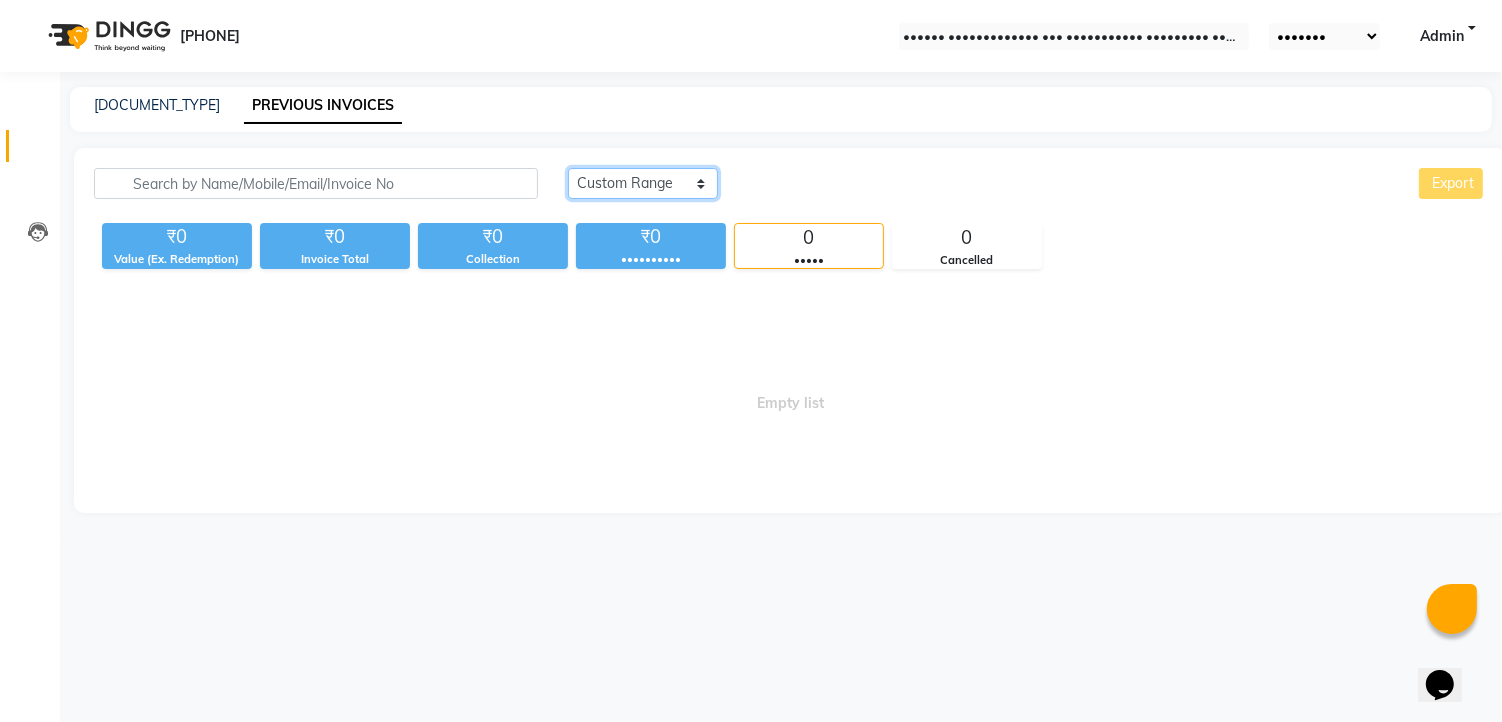 click on "••••• ••••••••• •••••• •••••" at bounding box center (643, 183) 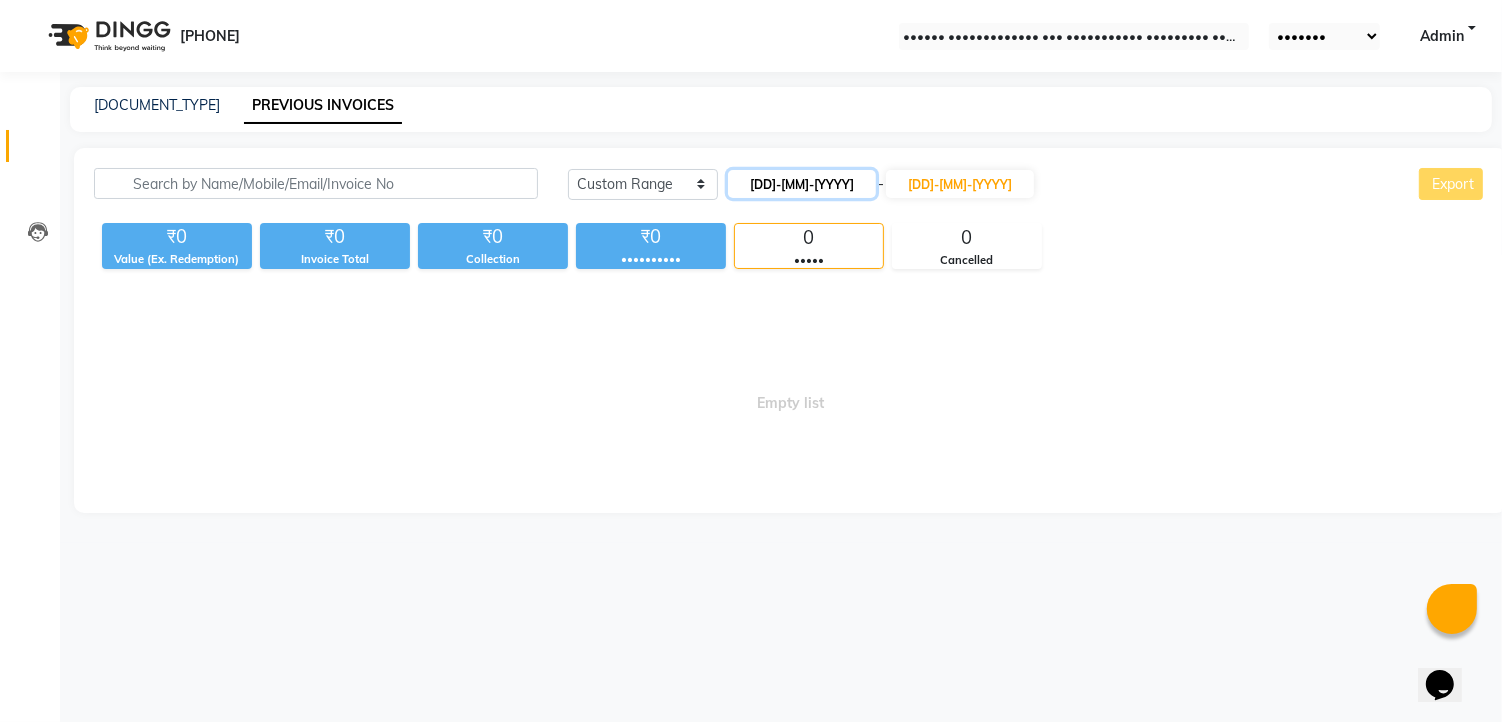 click on "[DD]-[MM]-[YYYY]" at bounding box center [802, 184] 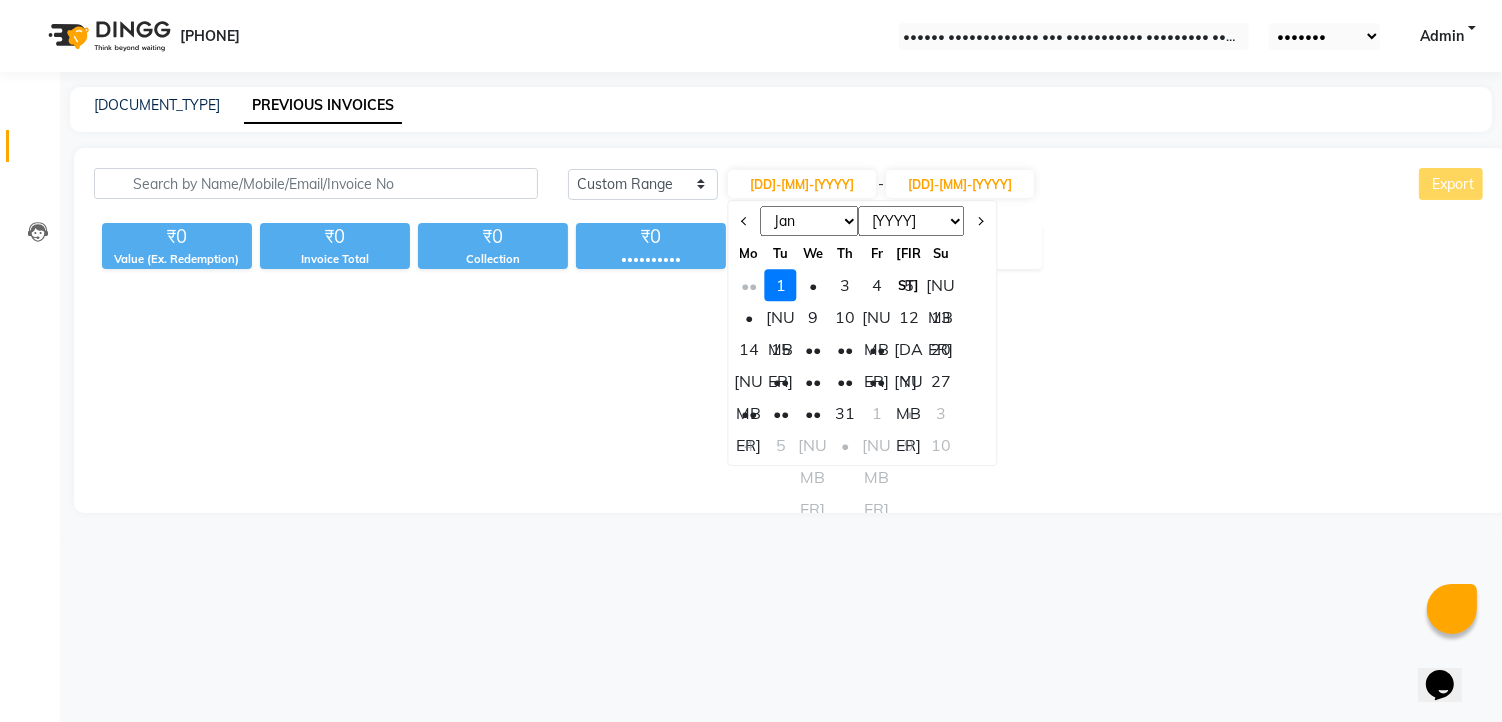 click on "Jan Feb Mar Apr May Jun Jul Aug Sep Oct Nov Dec" at bounding box center (810, 221) 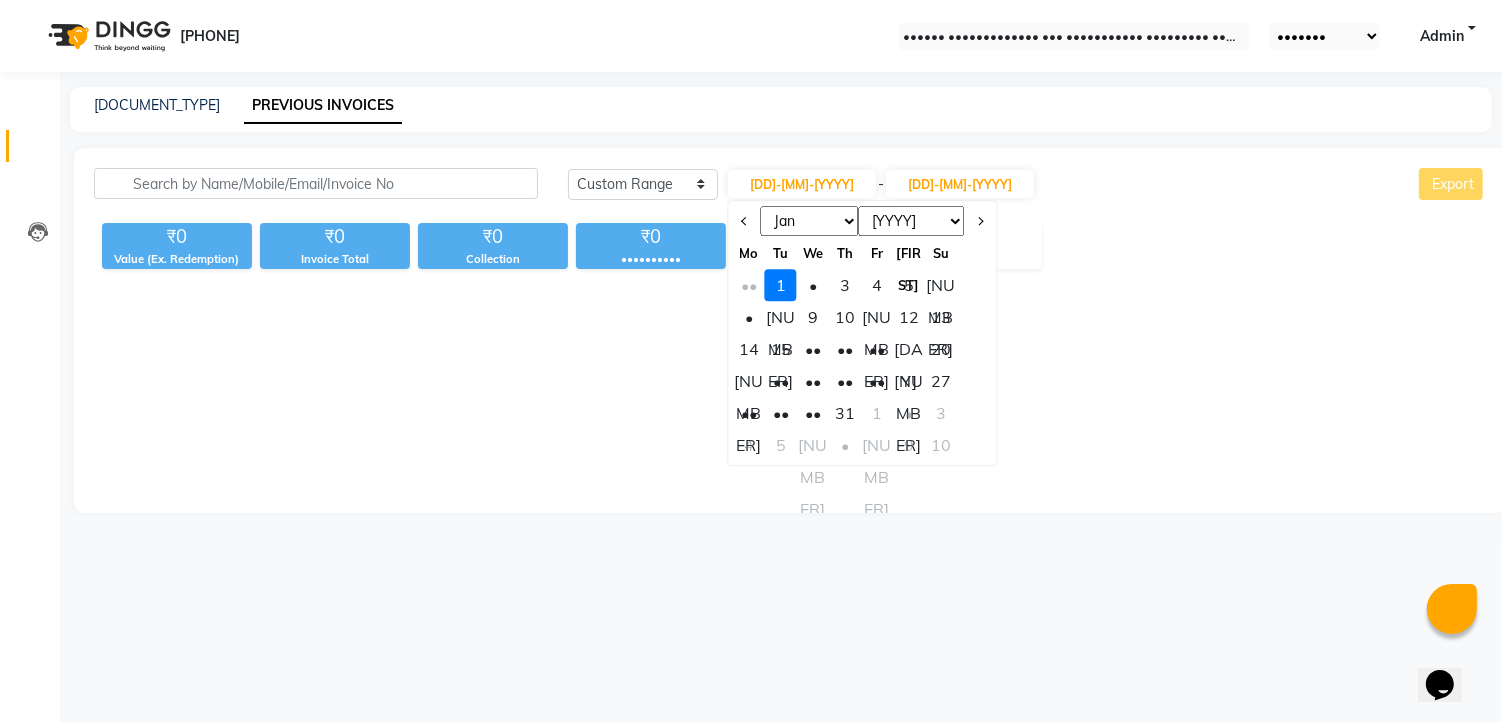 select on "[NUMBER]" 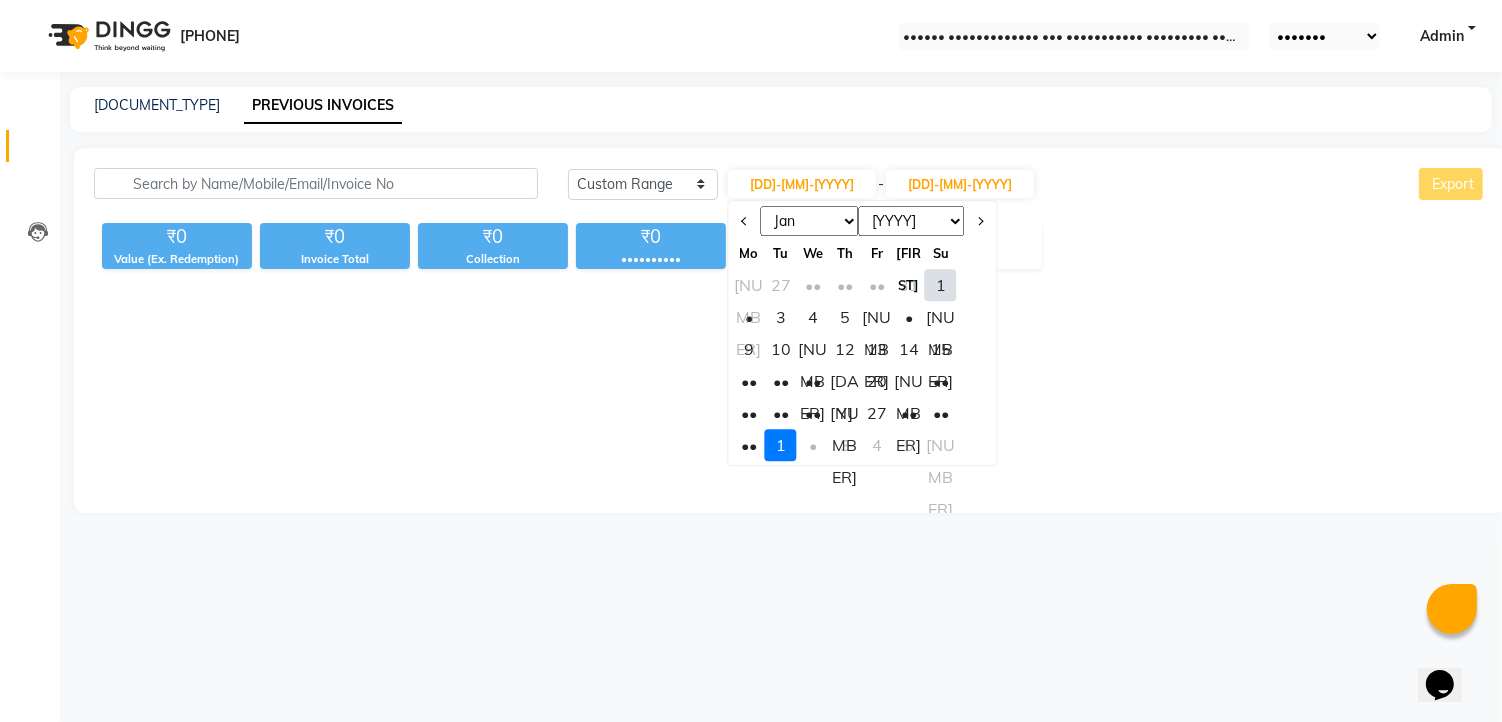 click on "••" at bounding box center [941, 413] 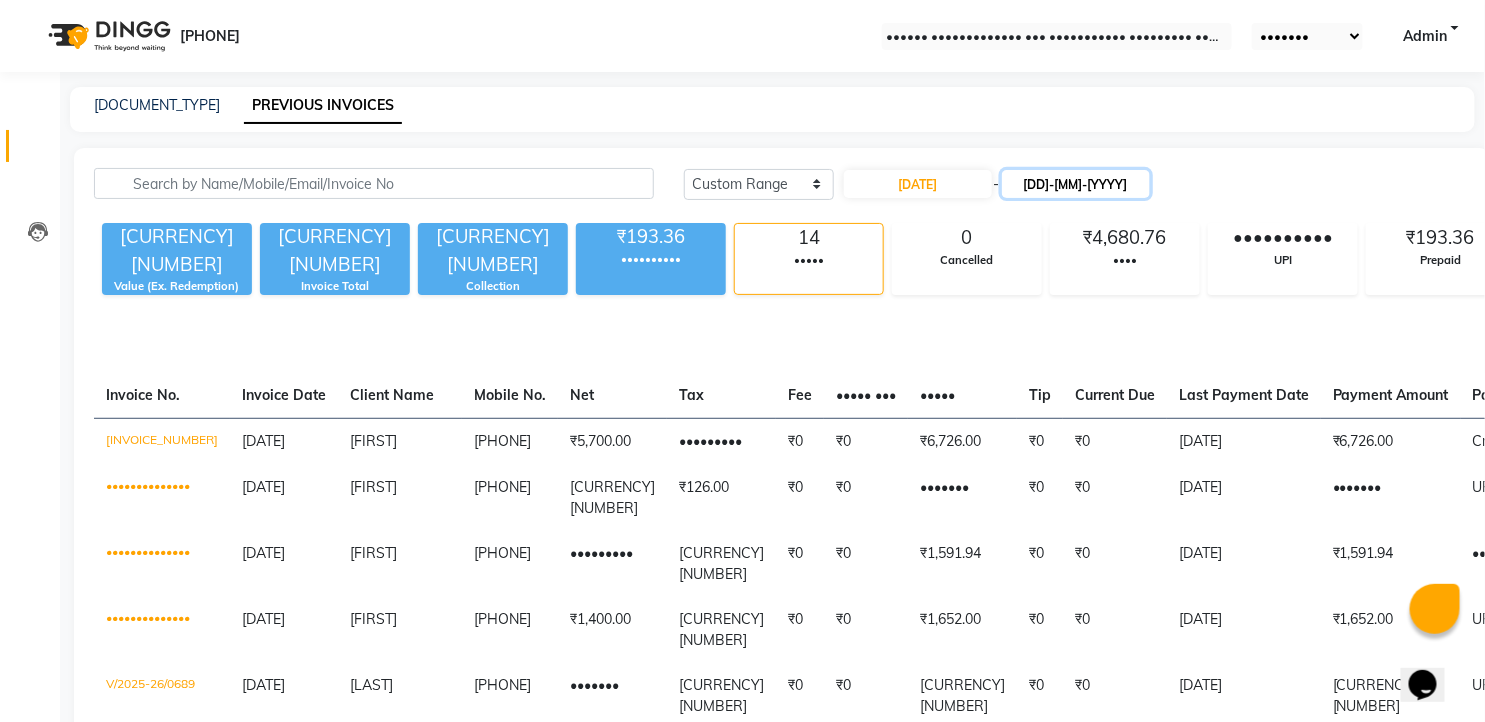 click on "[DD]-[MM]-[YYYY]" at bounding box center [1076, 184] 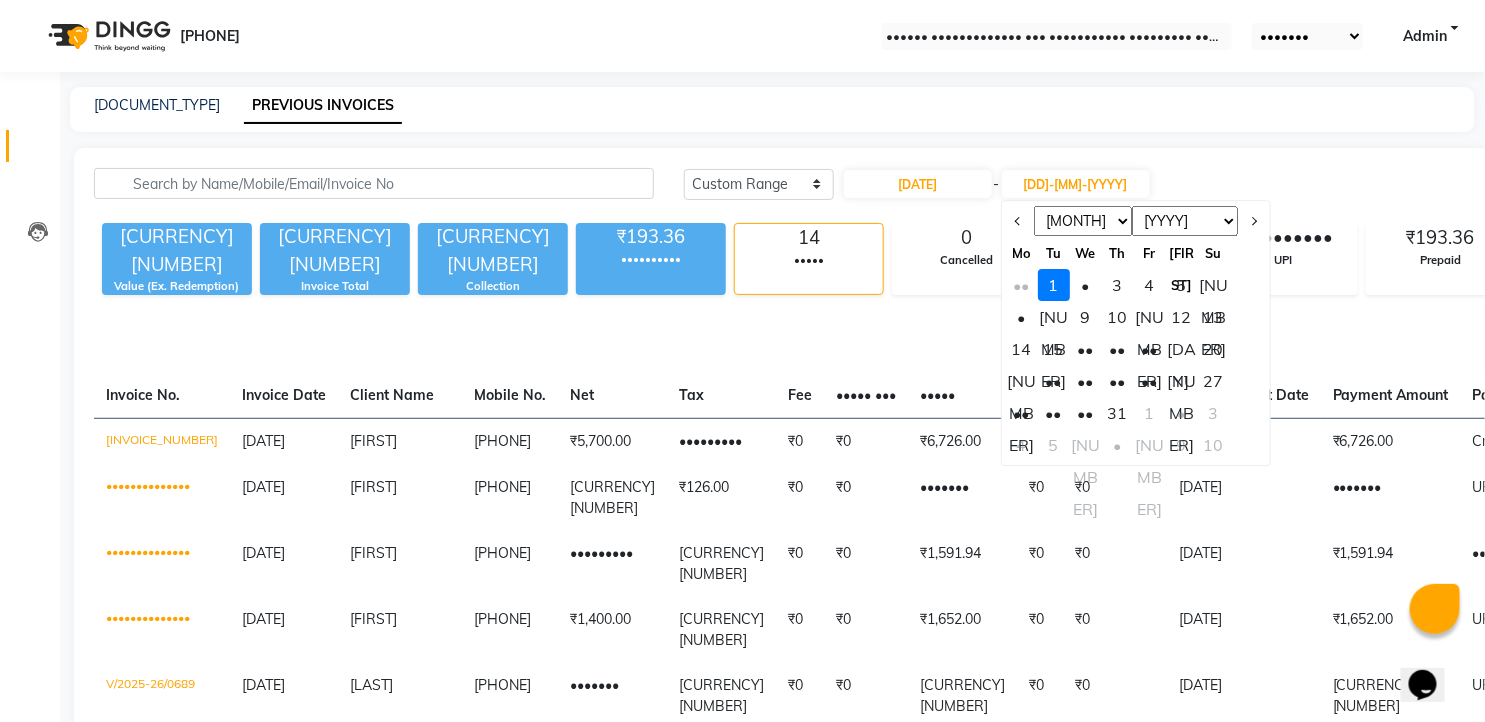 click on "••• ••• ••• ••• ••• ••• •••" at bounding box center (1083, 221) 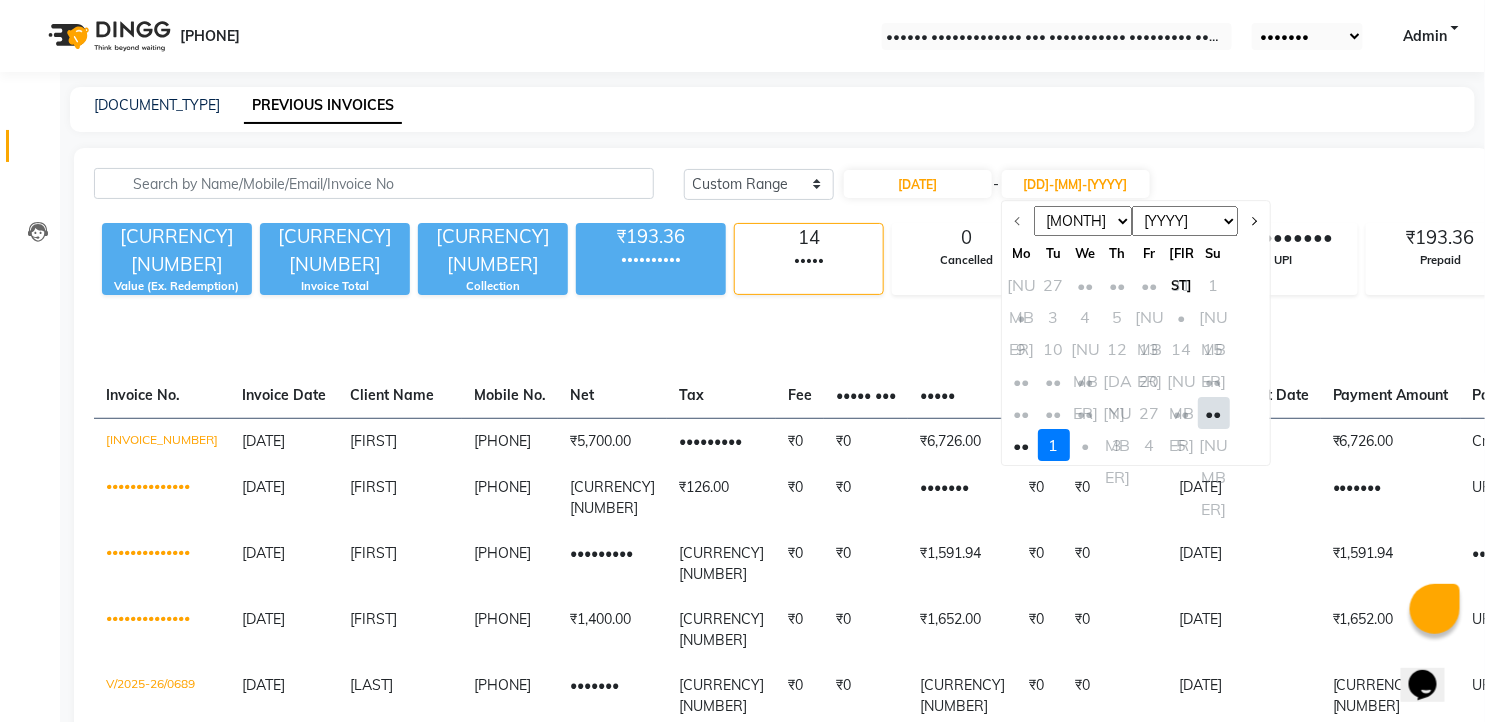 click on "••" at bounding box center [1214, 413] 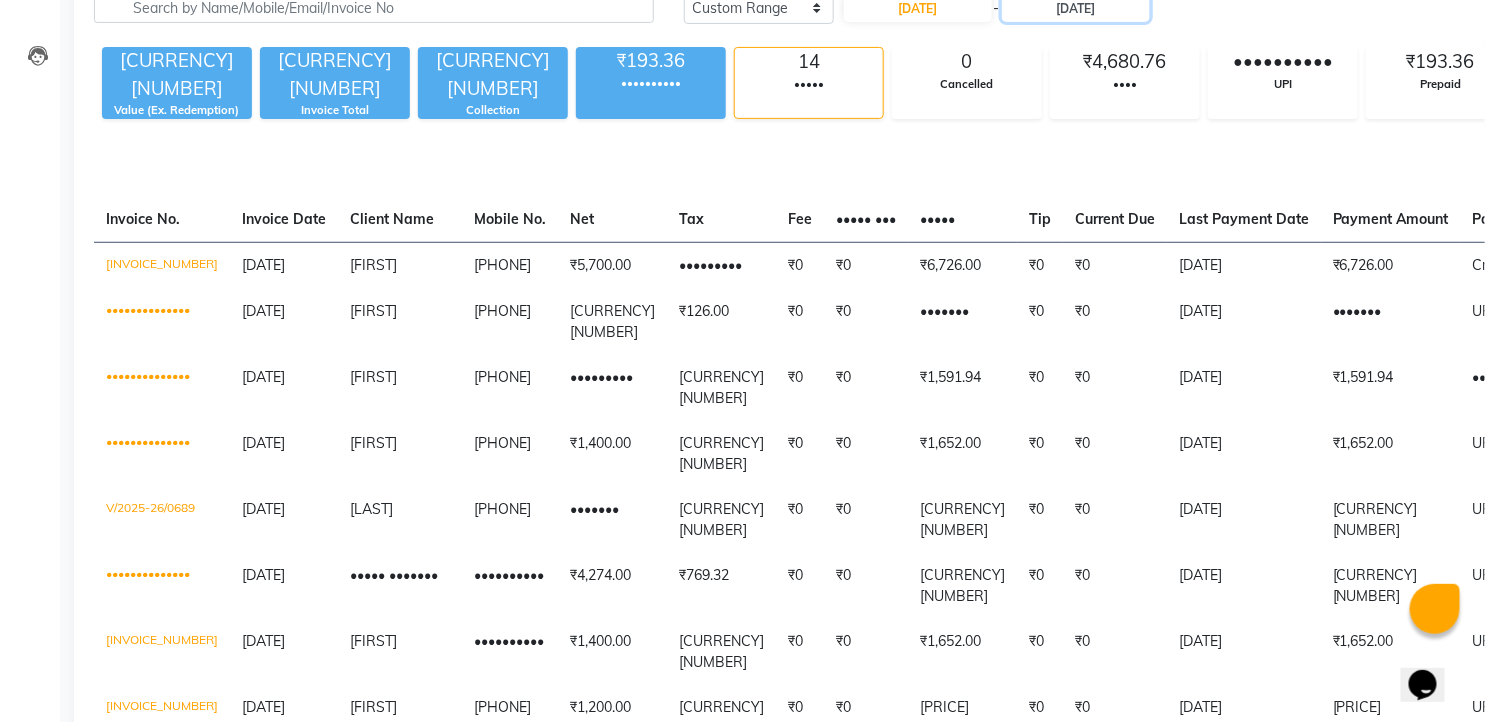 scroll, scrollTop: 170, scrollLeft: 0, axis: vertical 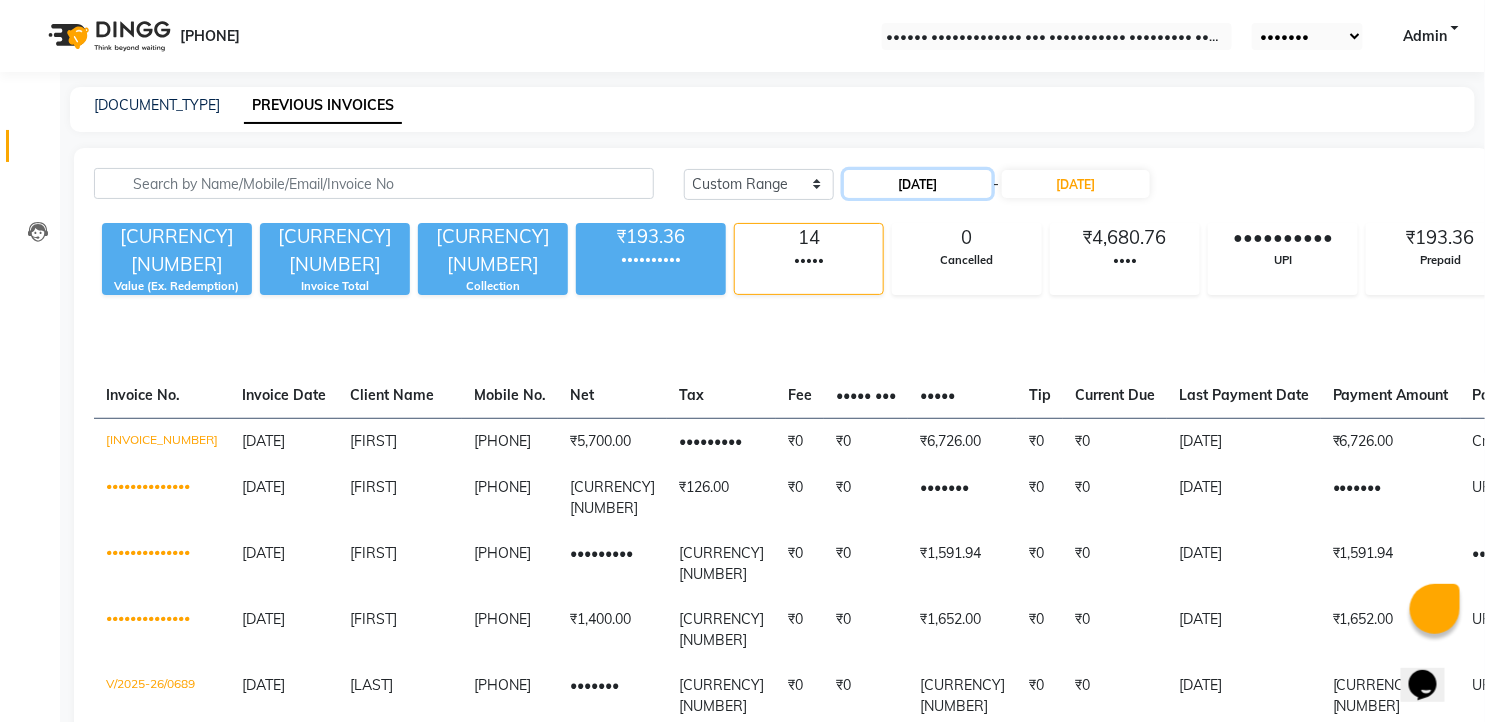 click on "[DATE]" at bounding box center [918, 184] 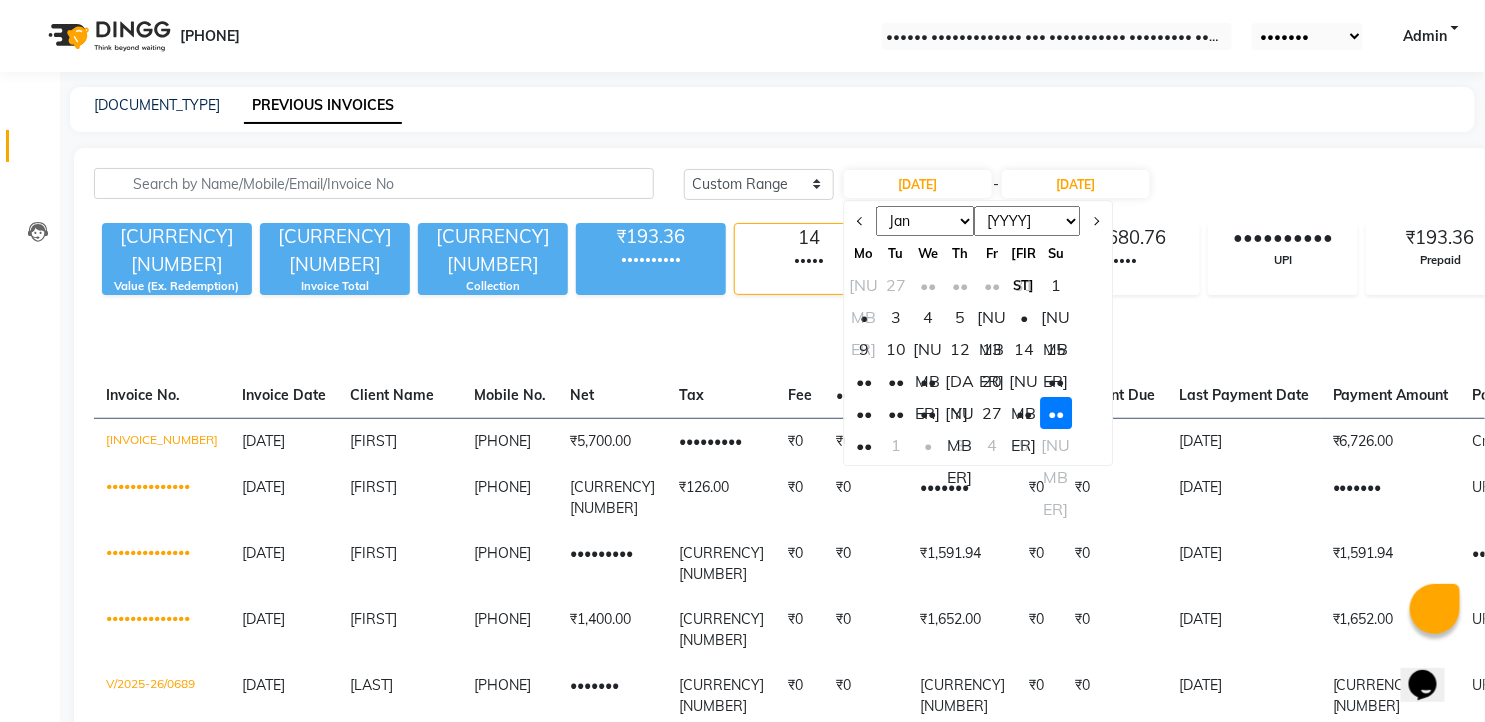 click on "••" at bounding box center [864, 445] 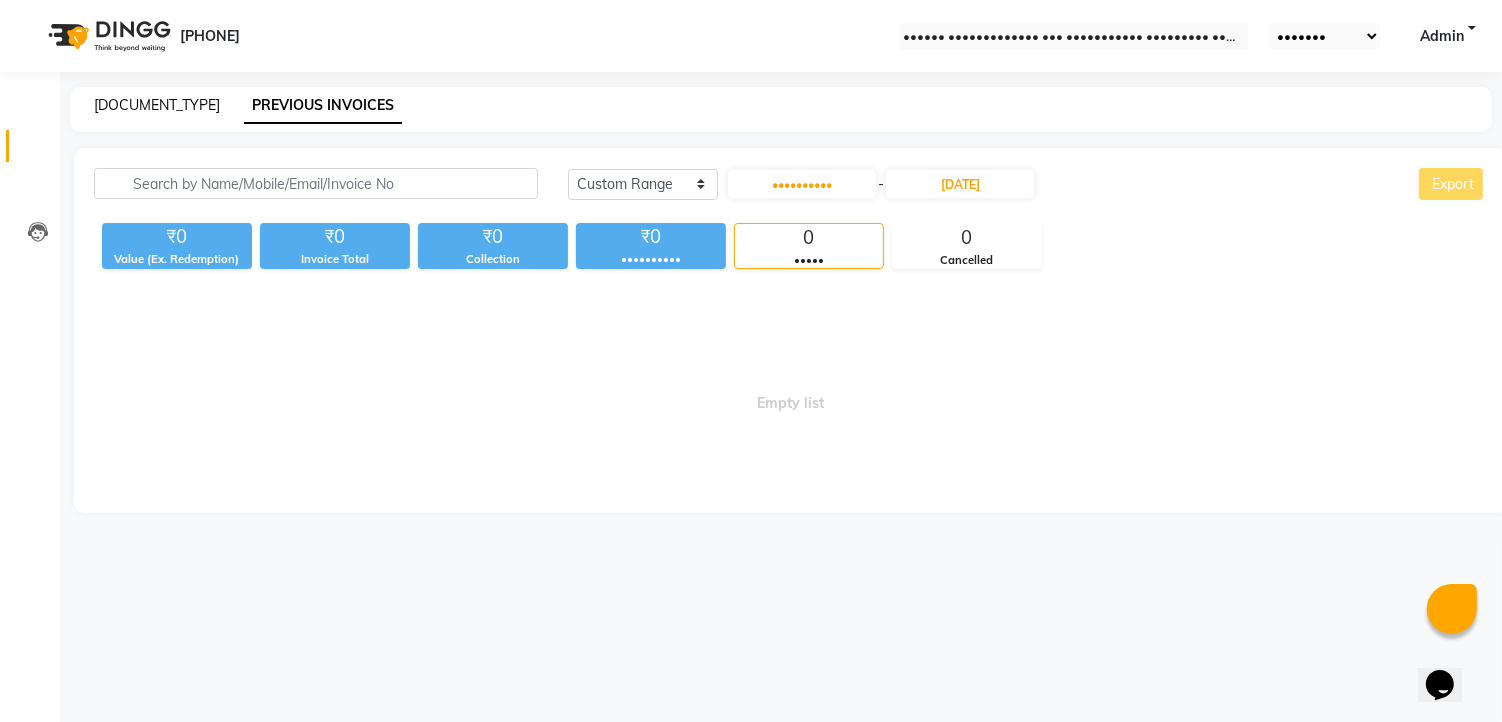 click on "[DOCUMENT_TYPE]" at bounding box center (157, 105) 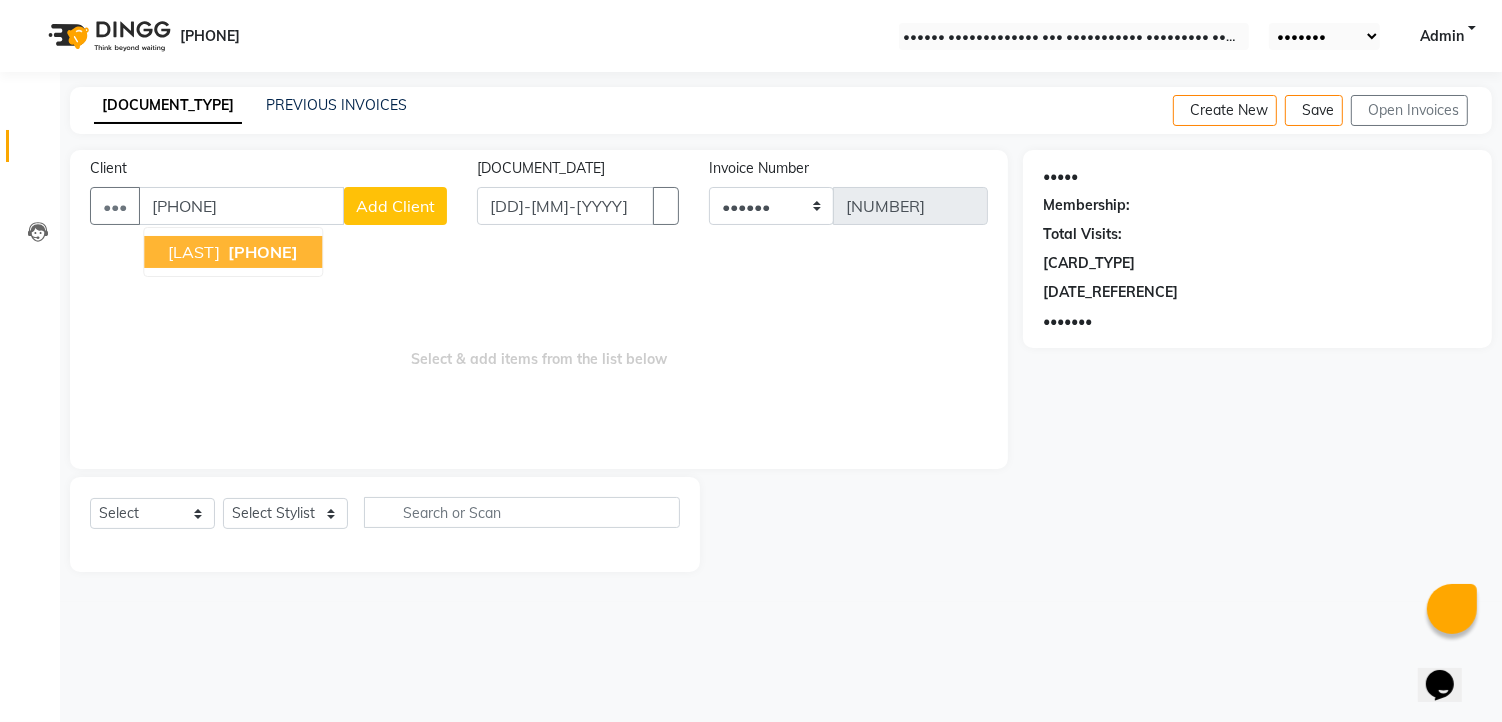 click on "[LAST]" at bounding box center (194, 252) 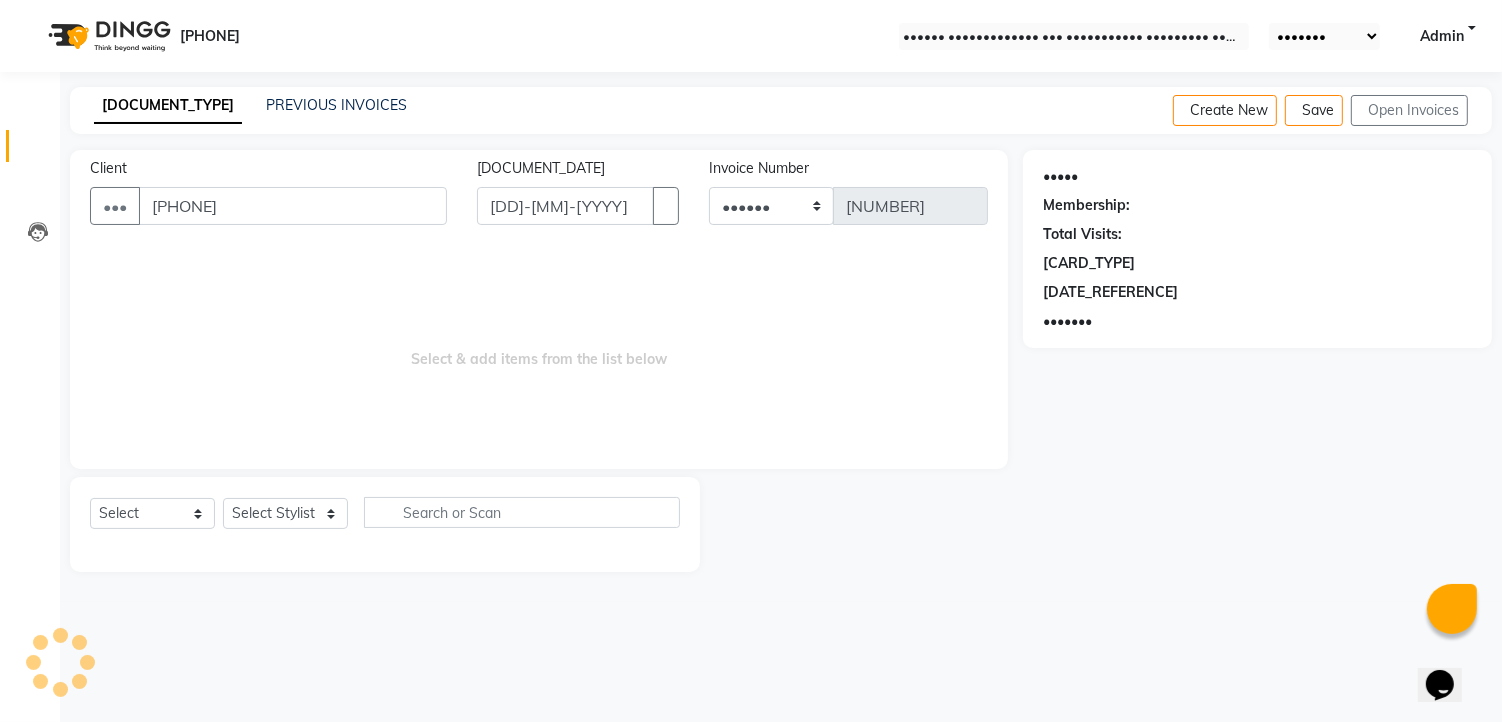 type on "[PHONE]" 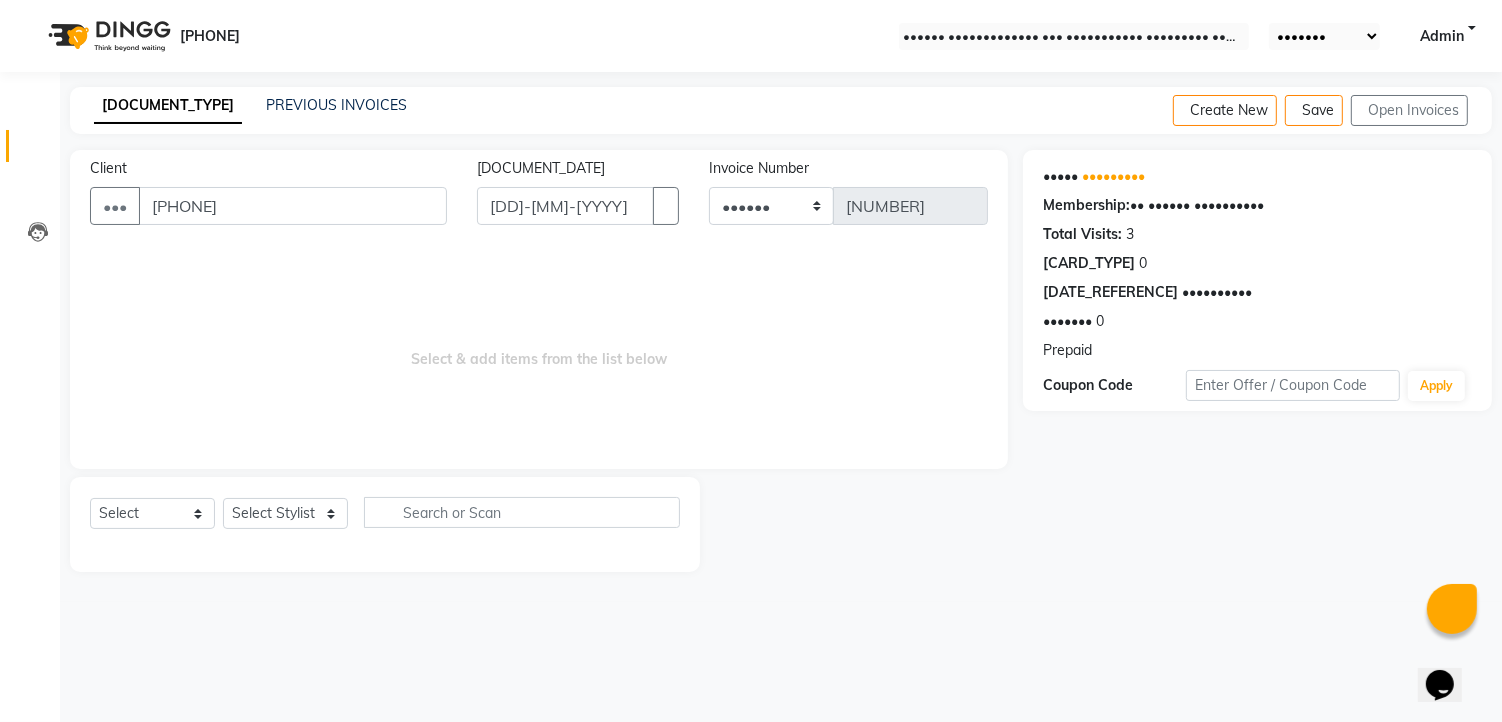 click on "Select Stylist [FIRST] [FIRST] [FIRST] [FIRST] [FIRST] [FIRST] [FIRST] [FIRST] [FIRST]" at bounding box center (385, 520) 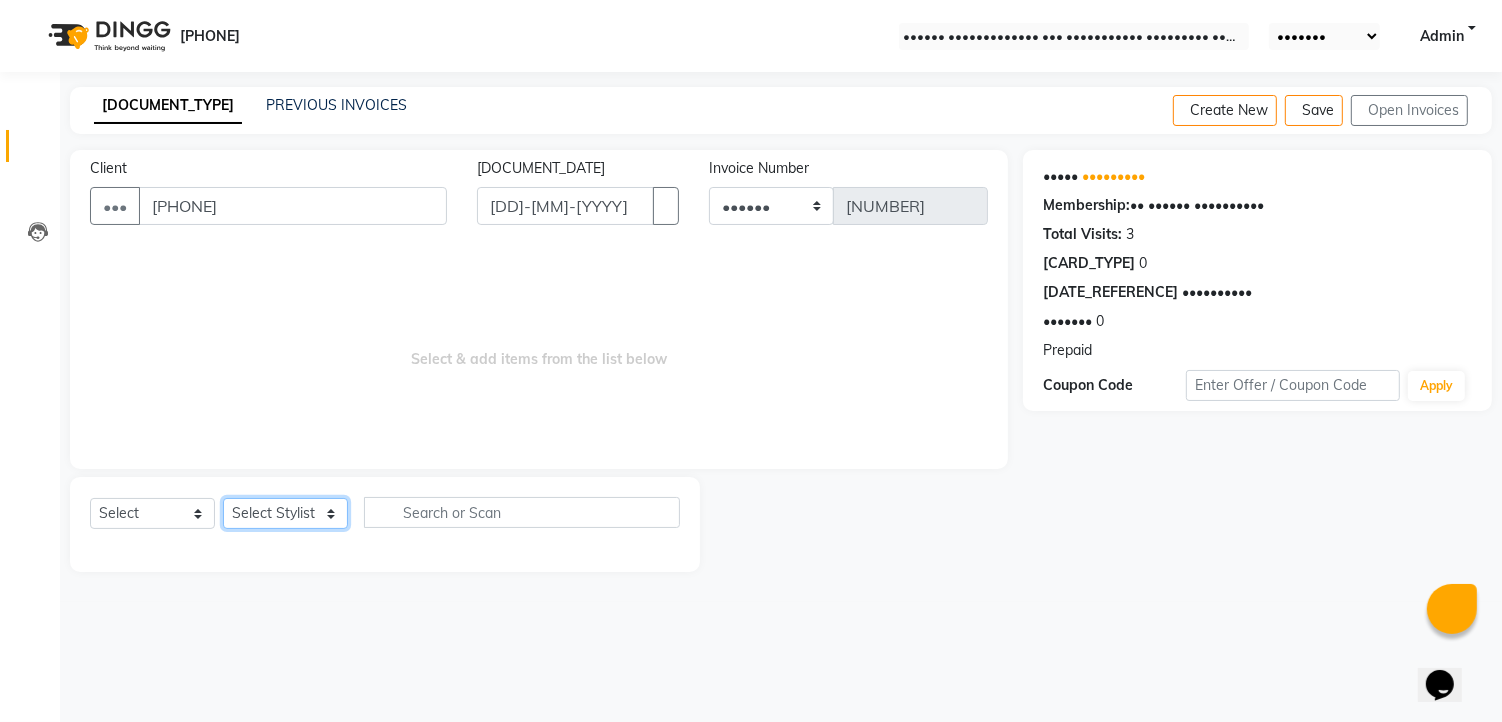 click on "Select Stylist [FIRST] [FIRST] [FIRST] [FIRST] [FIRST] [FIRST] [FIRST] [FIRST] [FIRST]" at bounding box center (285, 513) 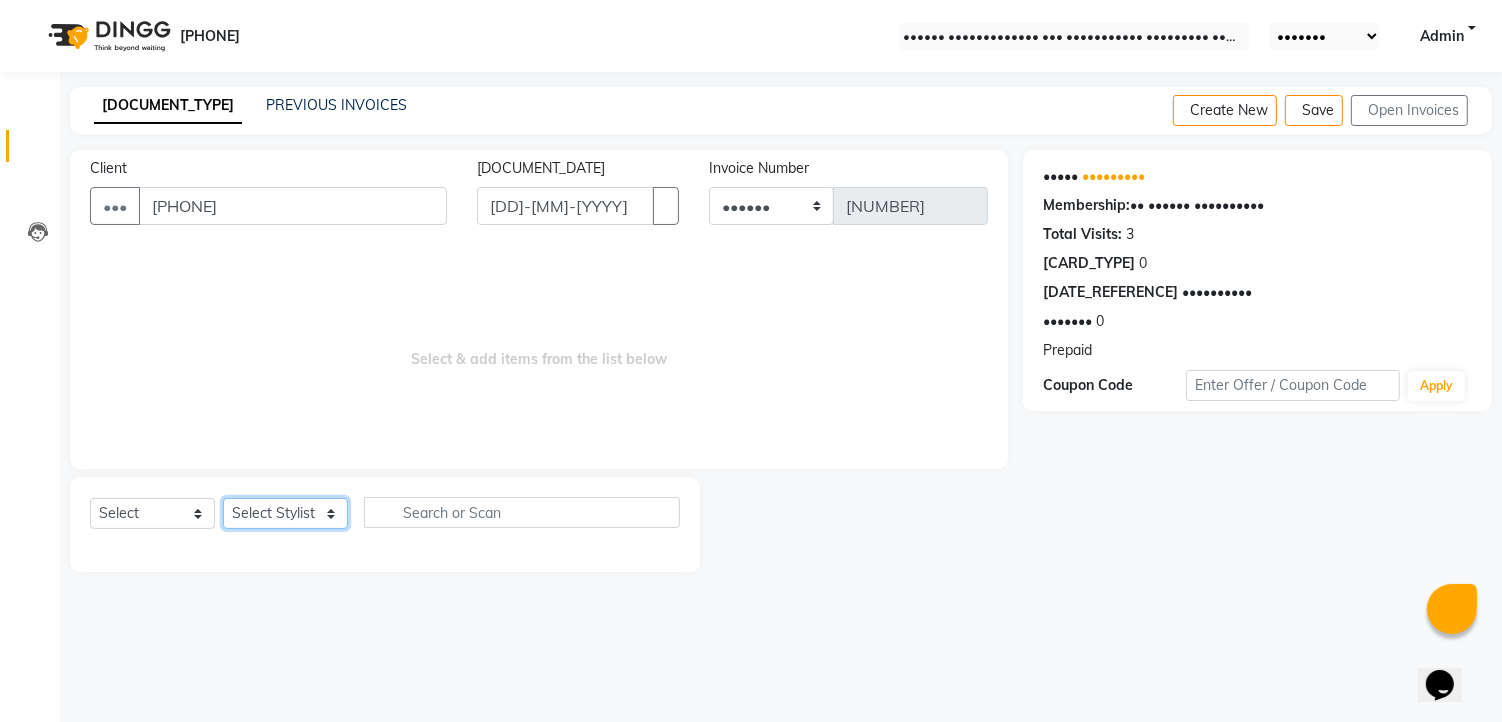 select on "60477" 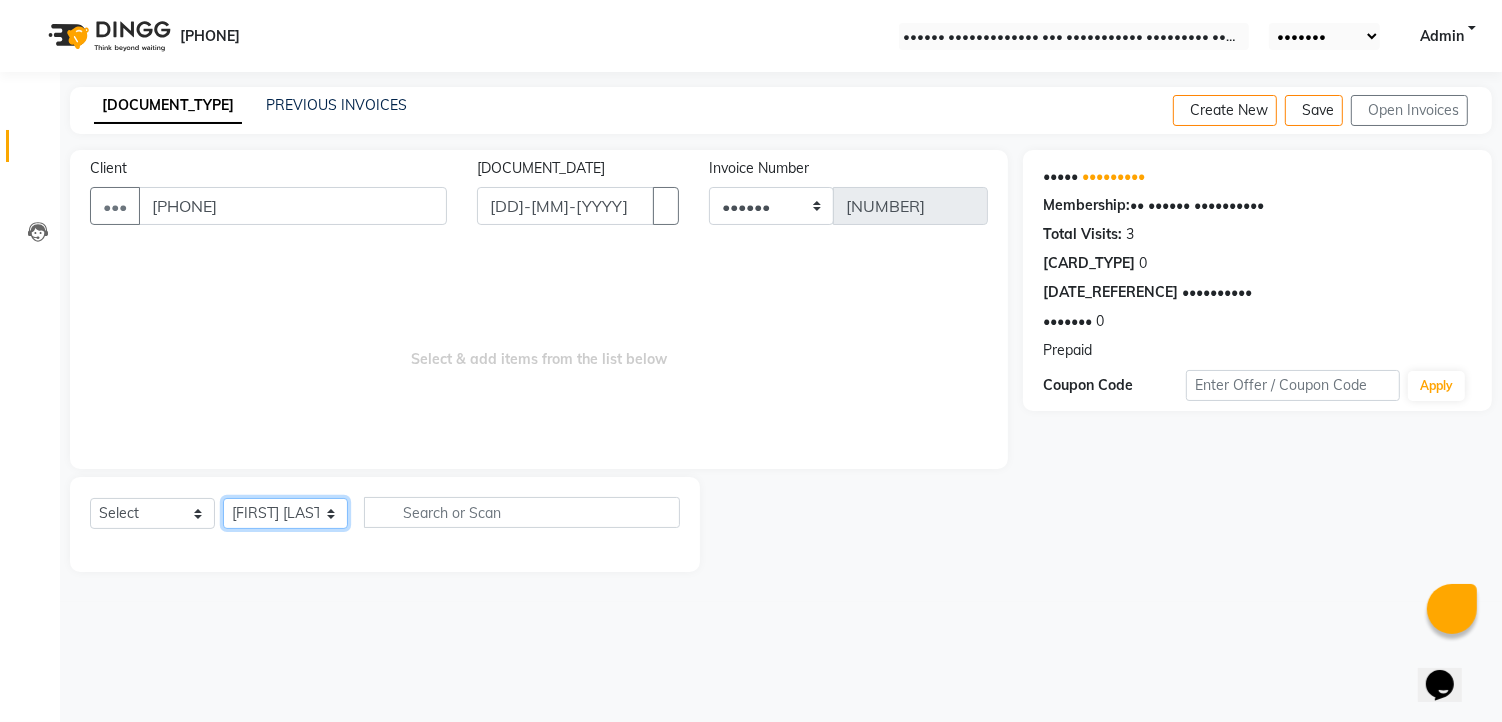 click on "Select Stylist [FIRST] [FIRST] [FIRST] [FIRST] [FIRST] [FIRST] [FIRST] [FIRST] [FIRST]" at bounding box center [285, 513] 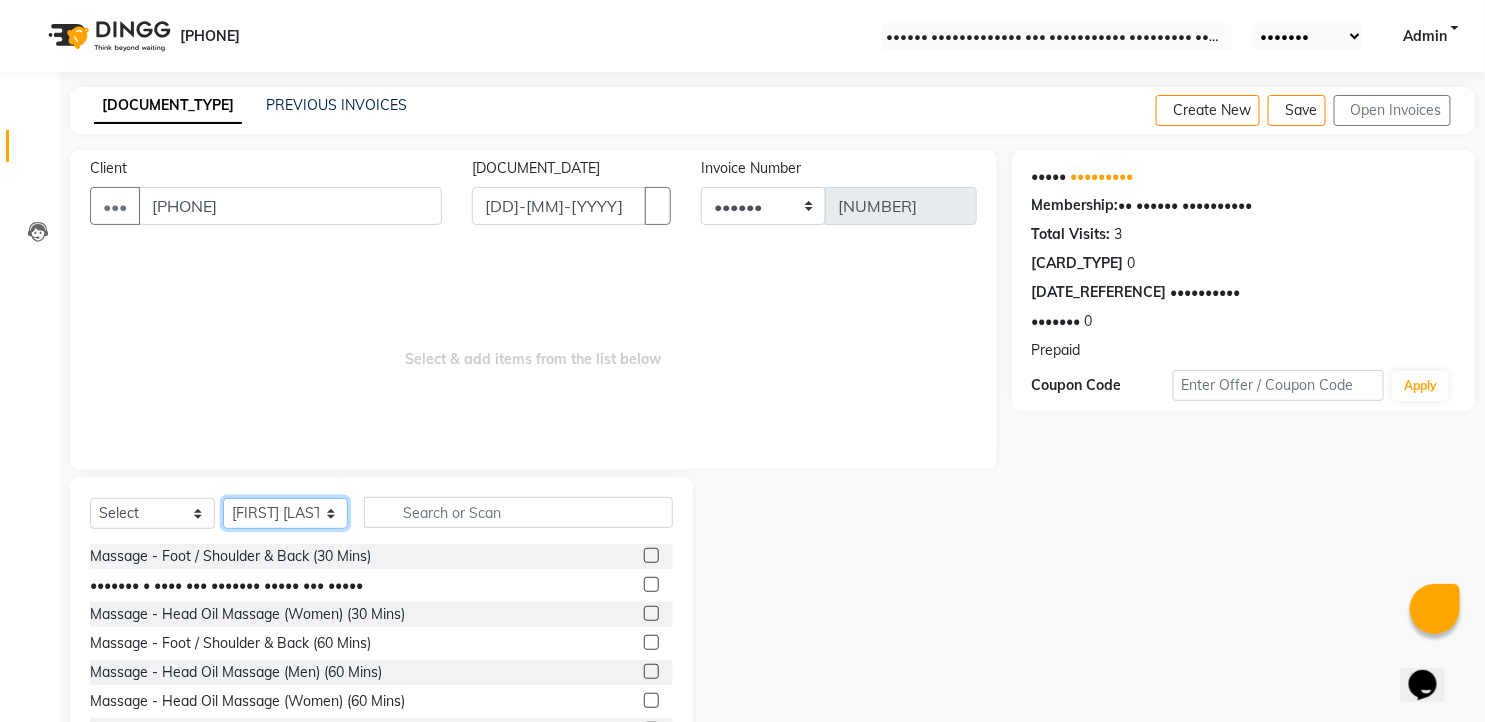 scroll, scrollTop: 78, scrollLeft: 0, axis: vertical 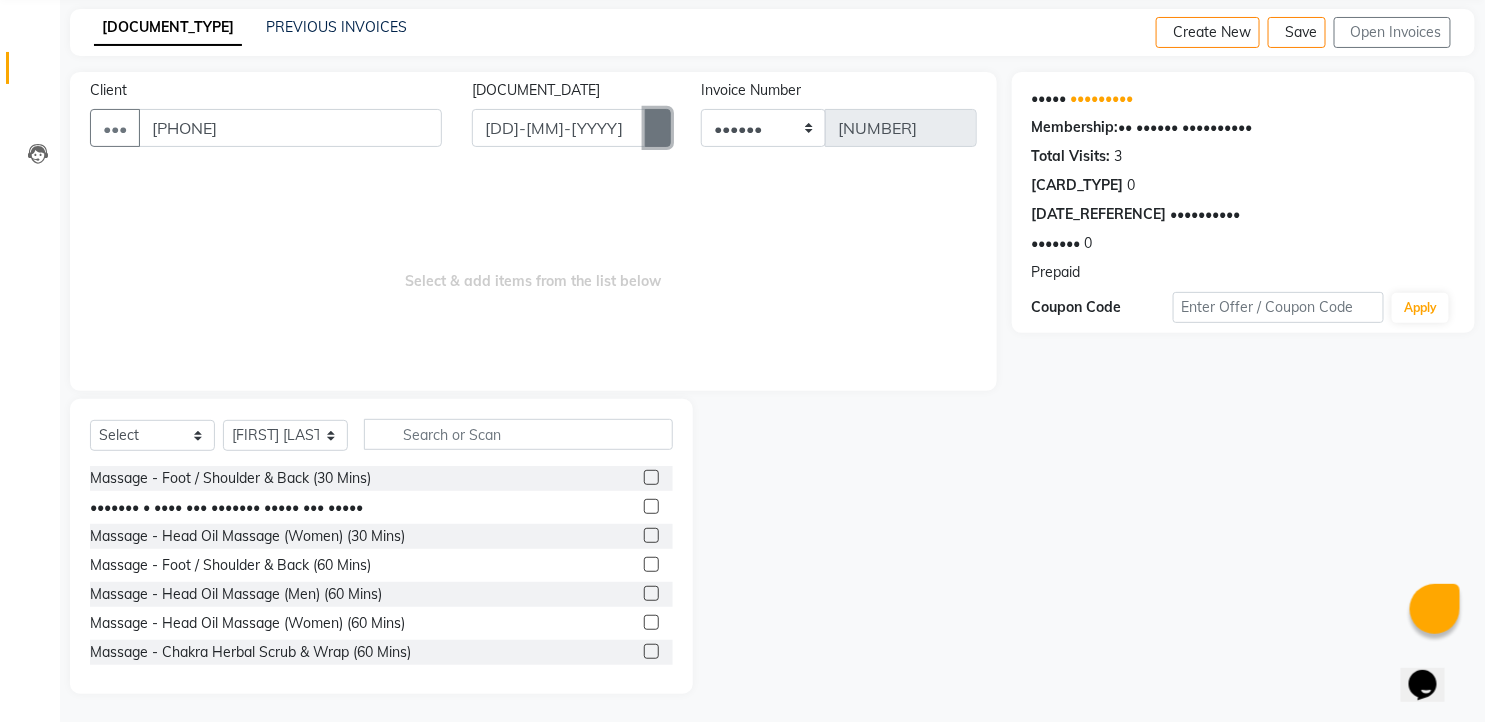 click at bounding box center [658, 128] 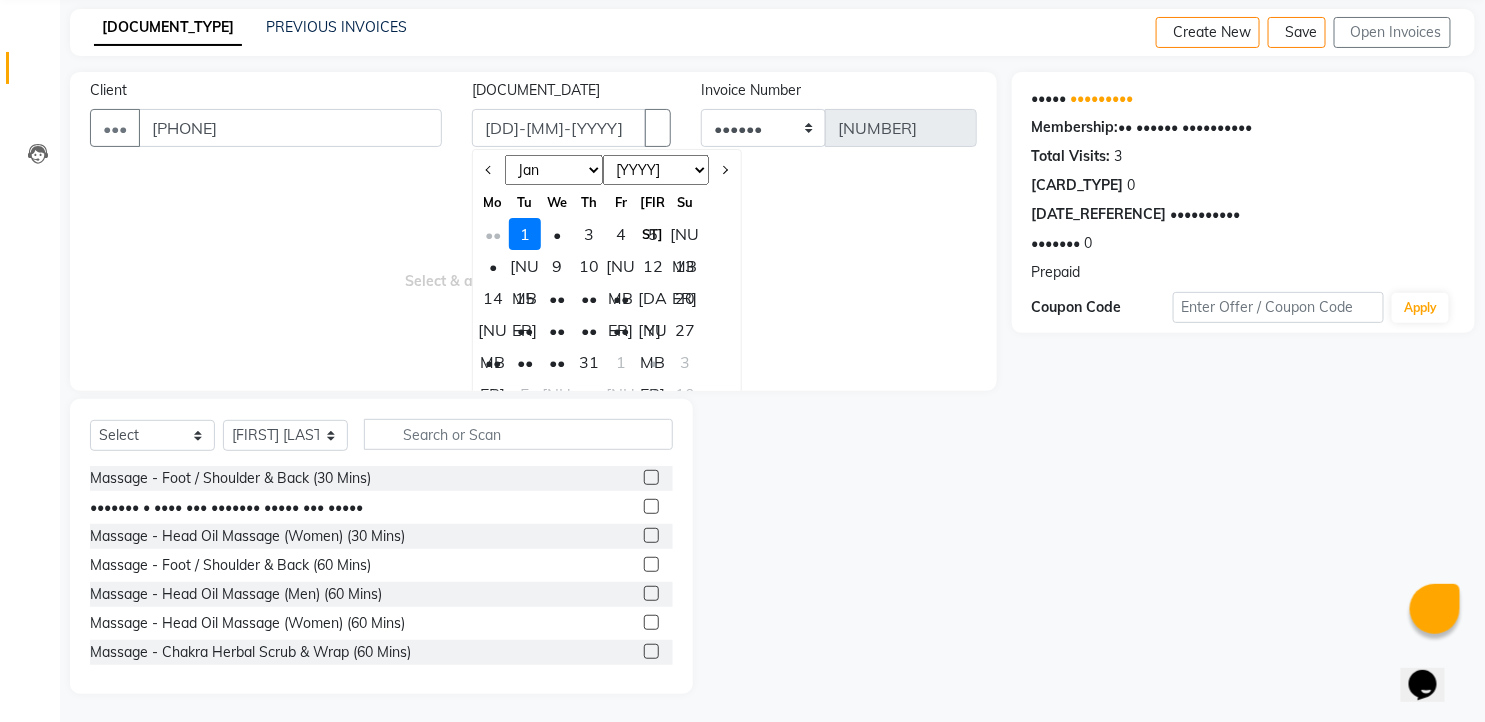 click on "Jan Feb Mar Apr May Jun Jul Aug Sep Oct Nov Dec" at bounding box center [554, 170] 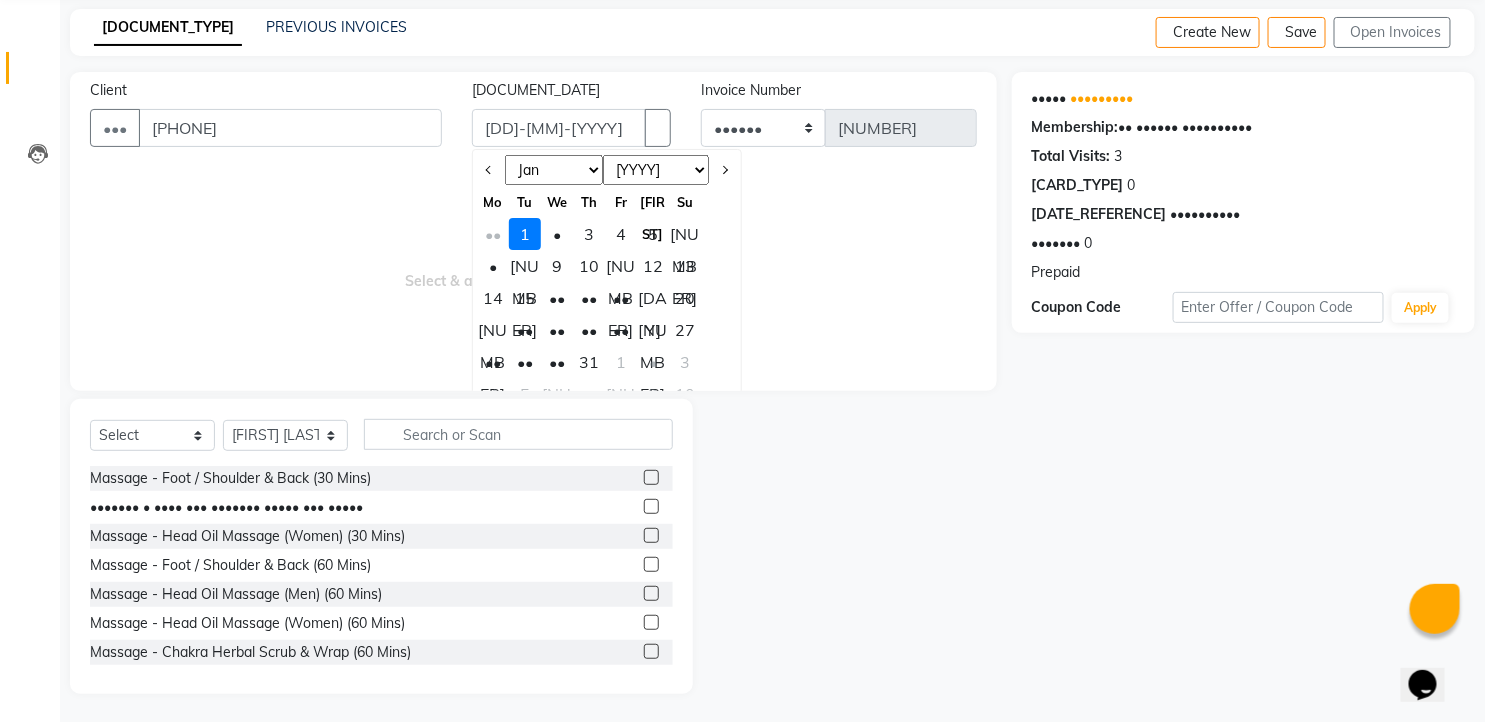 select on "[NUMBER]" 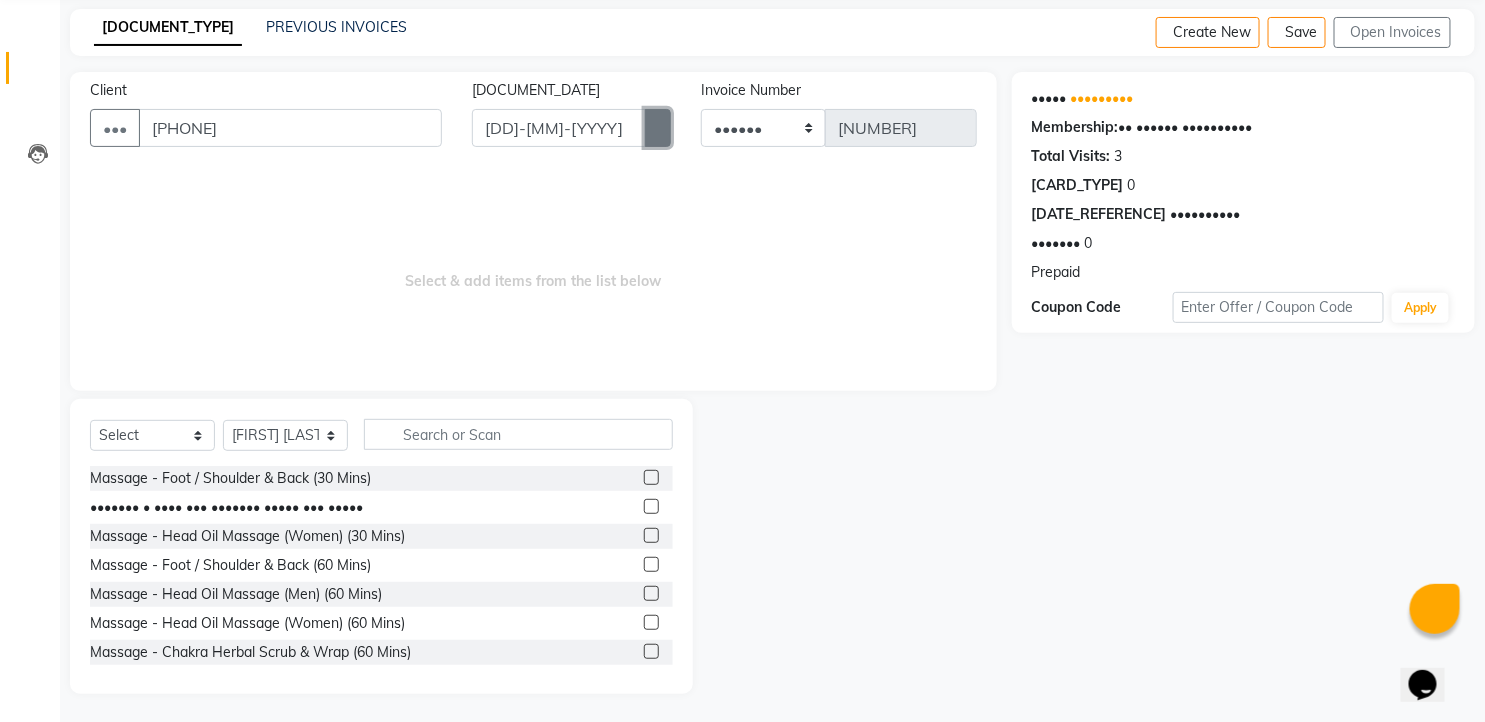 click at bounding box center [658, 128] 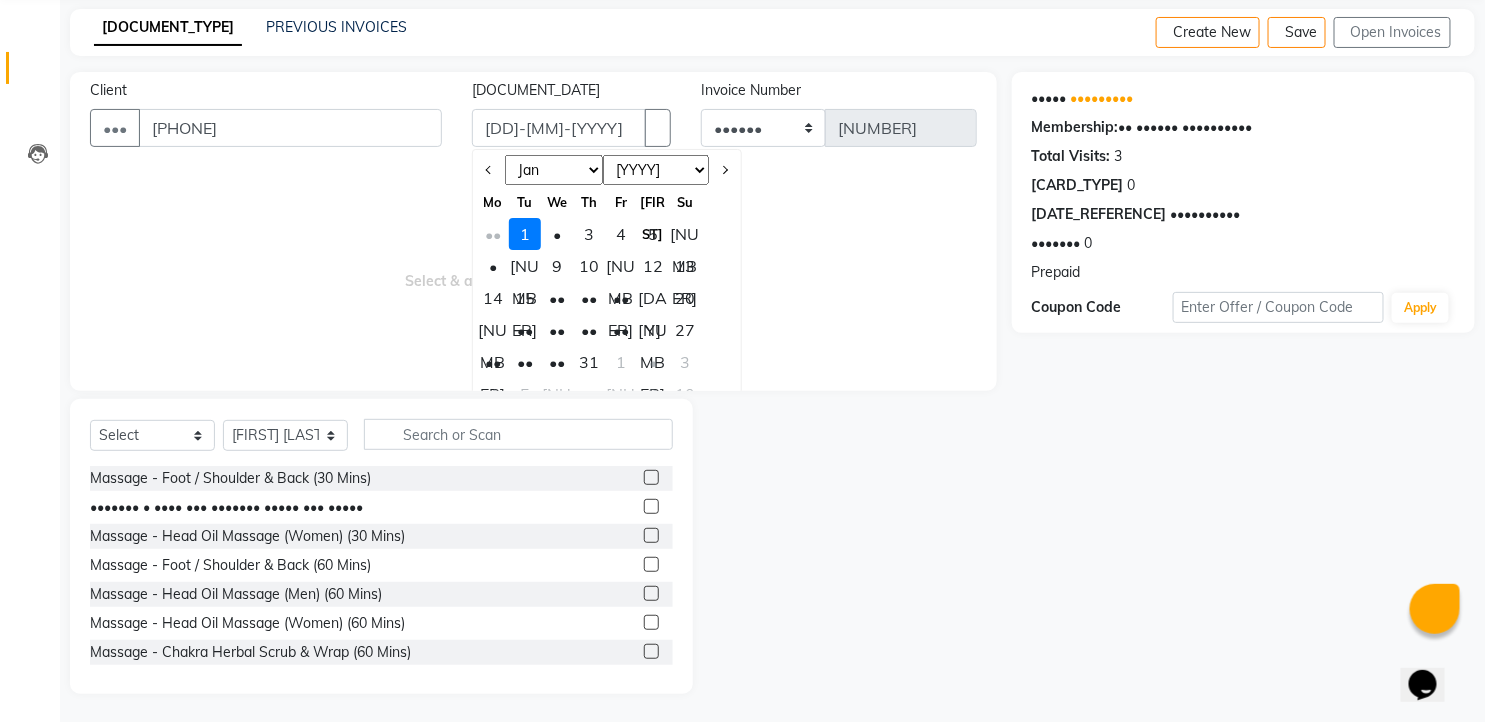 click on "Jan Feb Mar Apr May Jun Jul Aug Sep Oct Nov Dec" at bounding box center [554, 170] 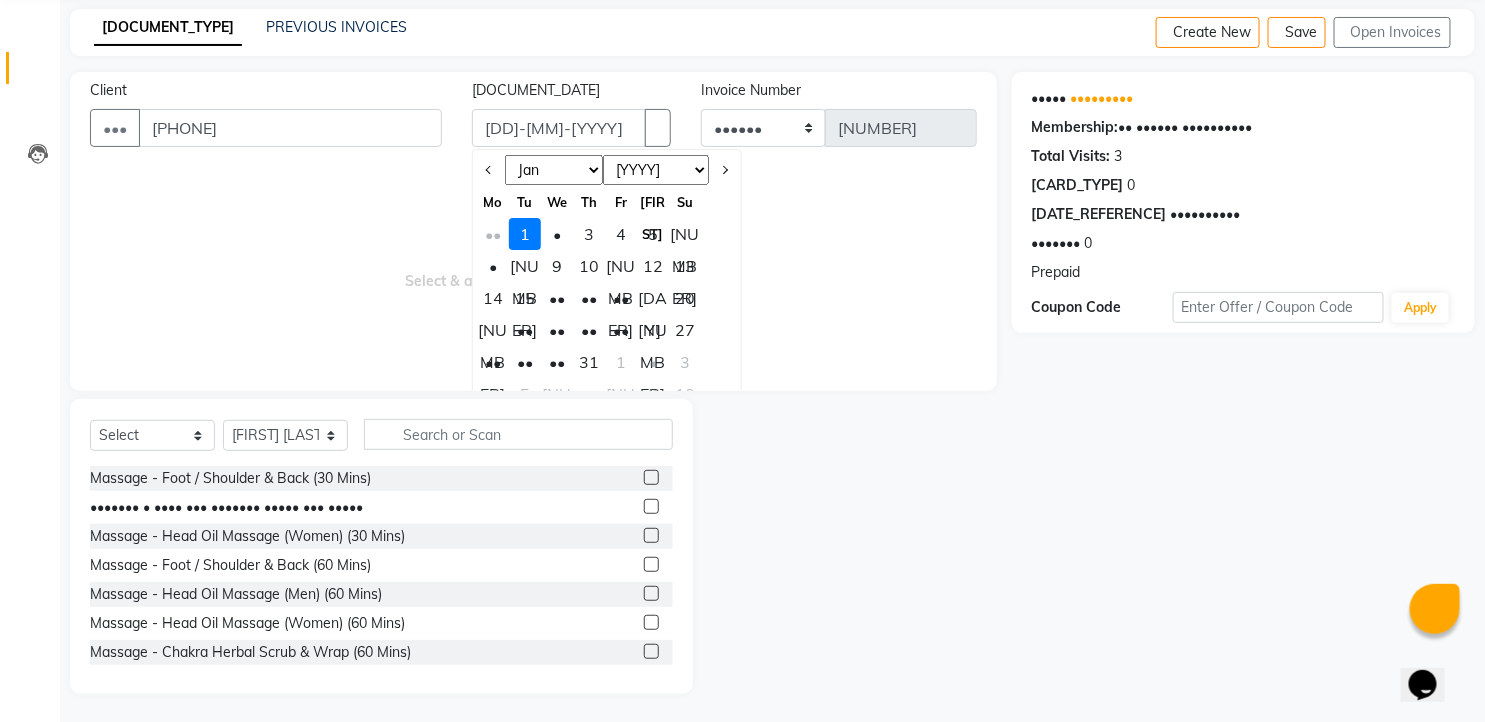 select on "[NUMBER]" 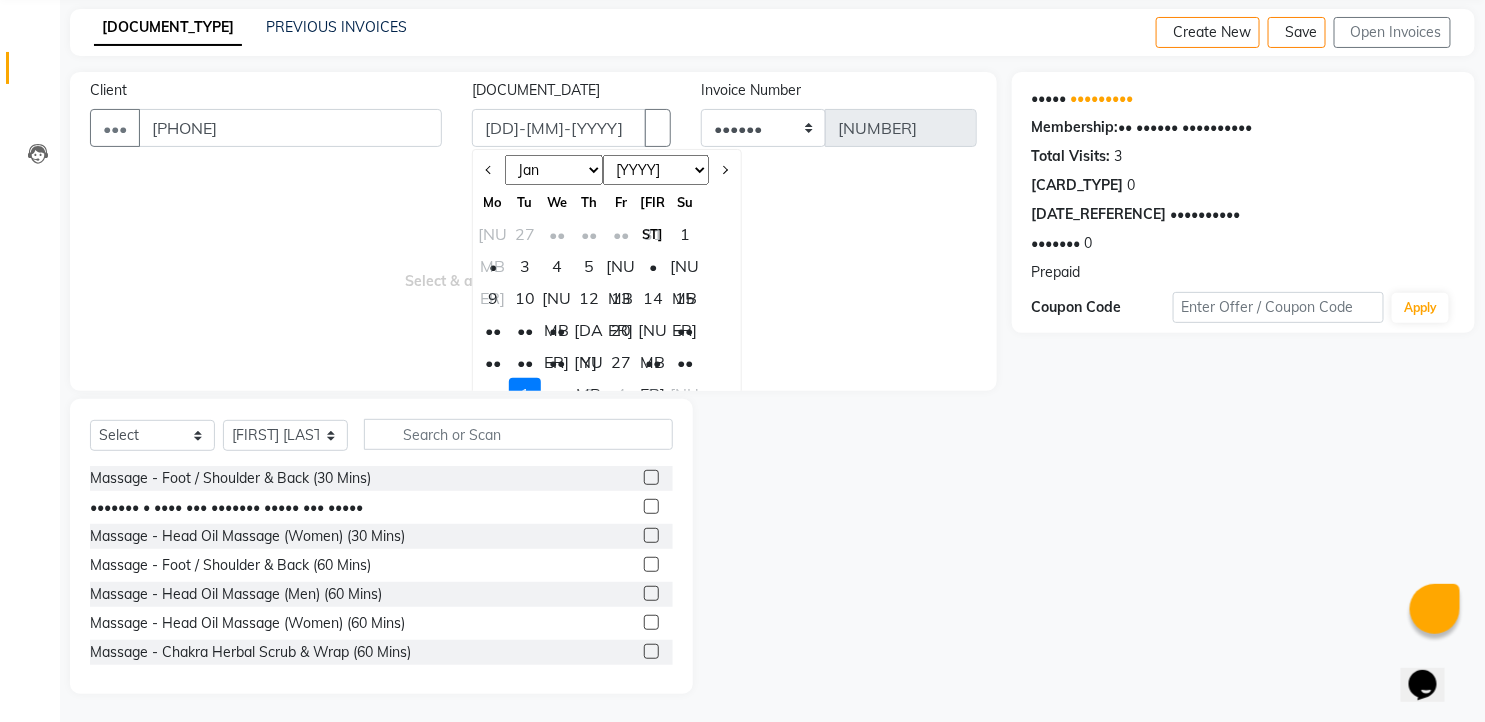 click on "•••••• ••• •••••••••• •••• •••••••••• ••• ••• ••• ••• ••• ••• ••• ••• ••• ••• ••• ••• •••• •••• •••• •••• •••• •••• •••• •••• •••• •••• •••• •••• •••• •••• •••• •••• •••• •••• •••• •••• •••• •• •• •• •• •• •• •• •• •• •• •• •• •• • • • • • • • • • •• •• •• •• •• •• •• •• •• •• •• •• •• •• •• •• •• •• •• •• •• • • • • • • ••••••• •••••• •••••• ••••••••• ••••  •••••• • ••• ••••• •••• ••• •••• •••••  ••••••  •••••••  •••••••  ••••••••••  ••••••• ••••••• ••••••• •••• ••••  •••••• ••••••• ••••• •••••• •••••••• •••• •••••• ••••••• •••• ••••••• •••• ••• ••••• ••••••• • •••• • •••••••• • •••• ••• •••••  ••••••• • •••• ••• ••••••• ••••• ••• •••••  ••••••• • •••• ••• ••••••• ••••••• ••• •••••  ••••••• • •••• • •••••••• • •••• ••• •••••  ••••••• • •••• ••• ••••••• ••••• ••• •••••  ••••••• • •••• ••• ••••••• ••••••• ••• •••••  ••••••• • •••••• •••••• ••••• • •••• ••• •••••  ••••••• • ••••••• ••••••• ••• •••••  ••••••• • ••••••• ••••••• ••• •••••  ••••••• • •••••••• ••••••• ••• •••••  ••••••• • •••••••• ••••••• ••• •••••" at bounding box center [533, 383] 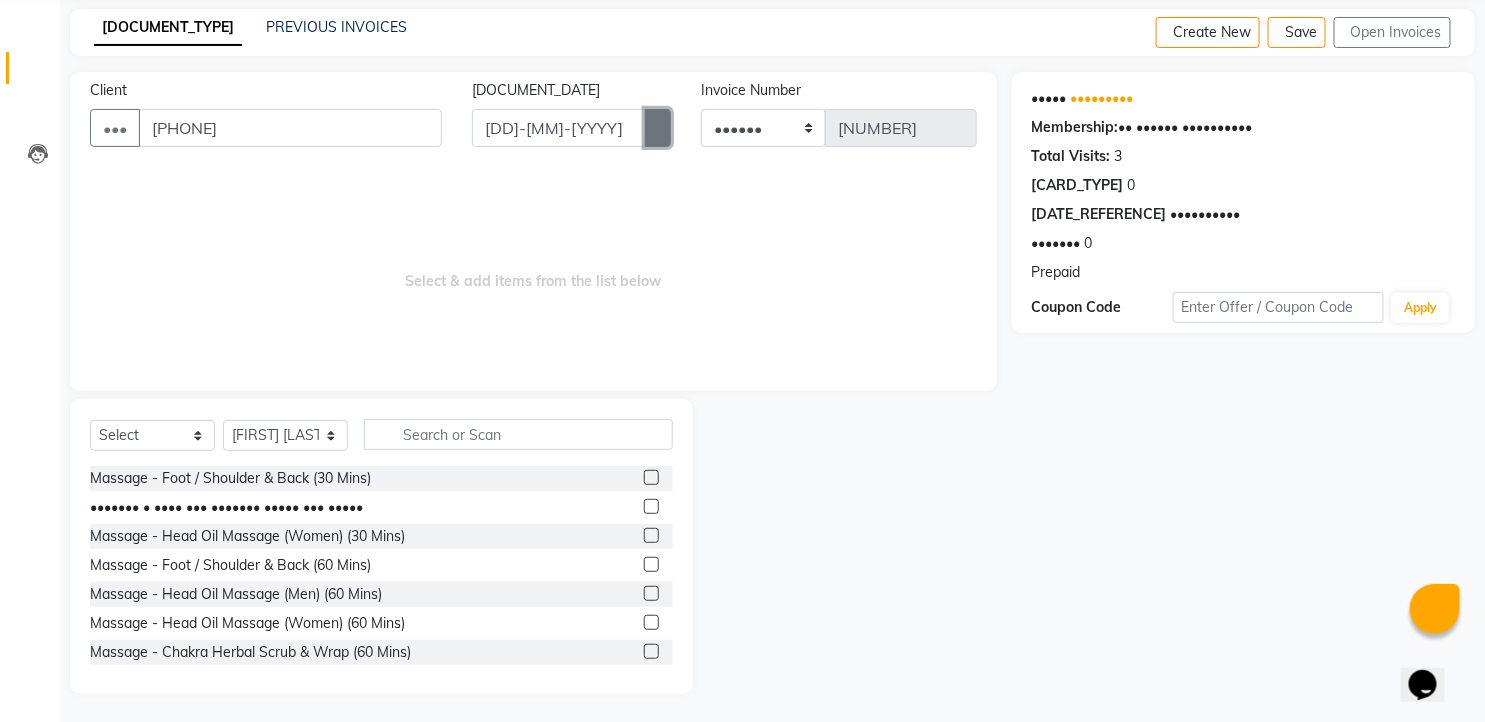 click at bounding box center (658, 128) 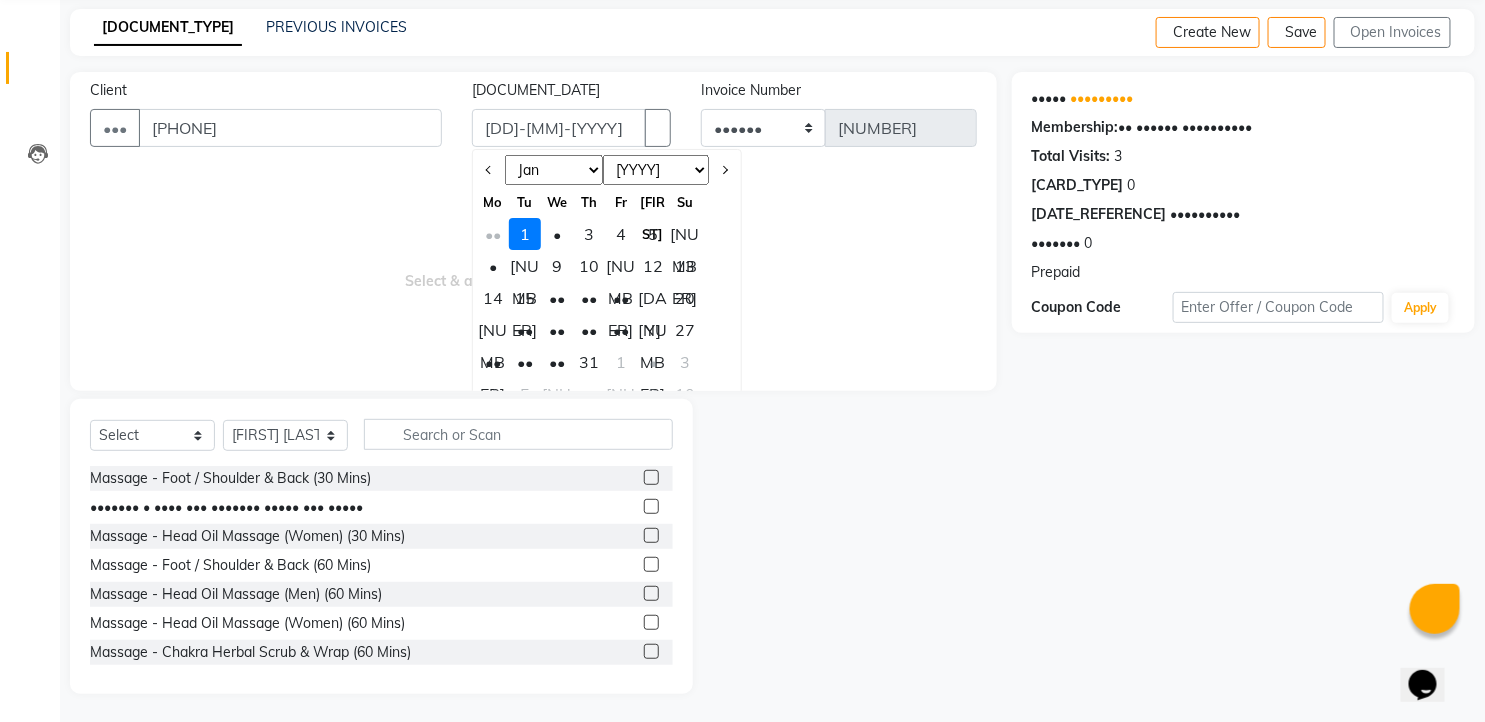 click on "Jan Feb Mar Apr May Jun Jul Aug Sep Oct Nov Dec" at bounding box center (554, 170) 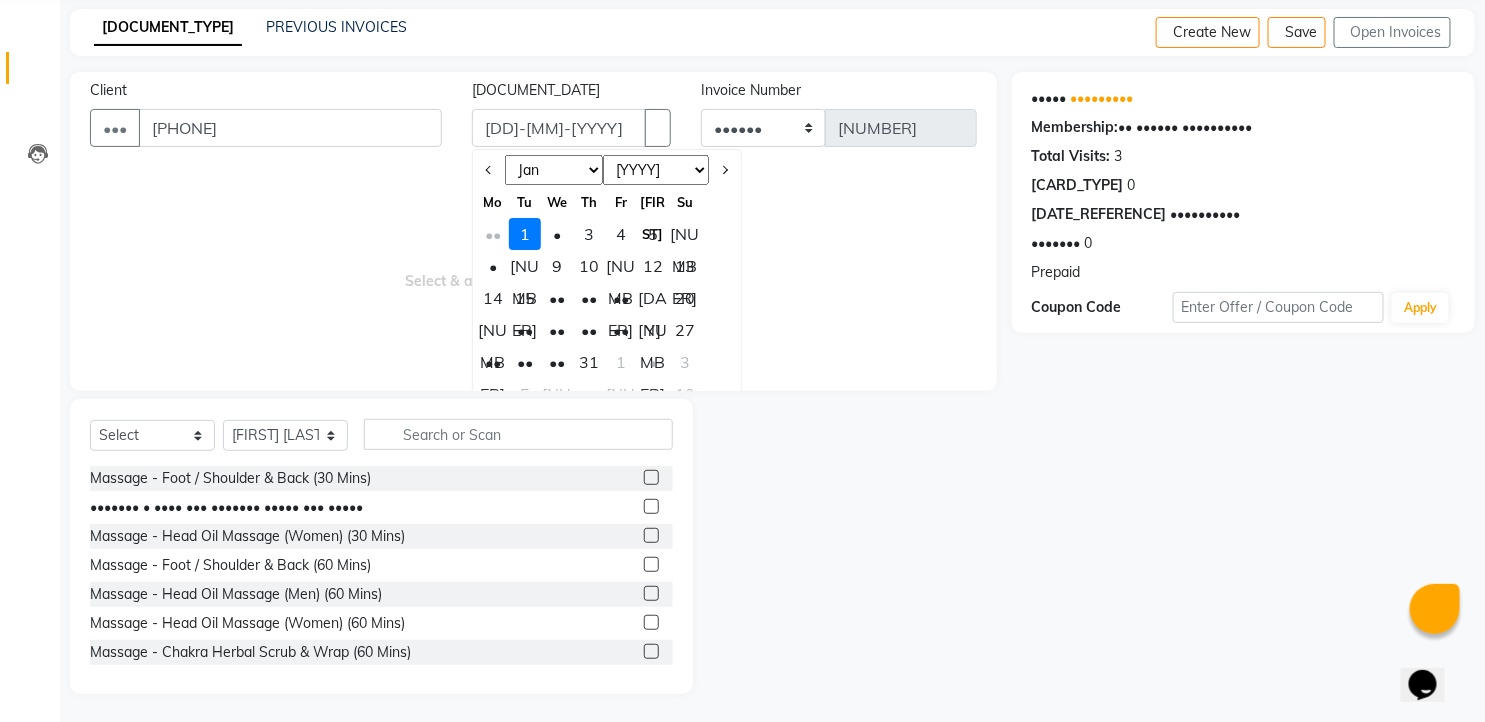 select on "[NUMBER]" 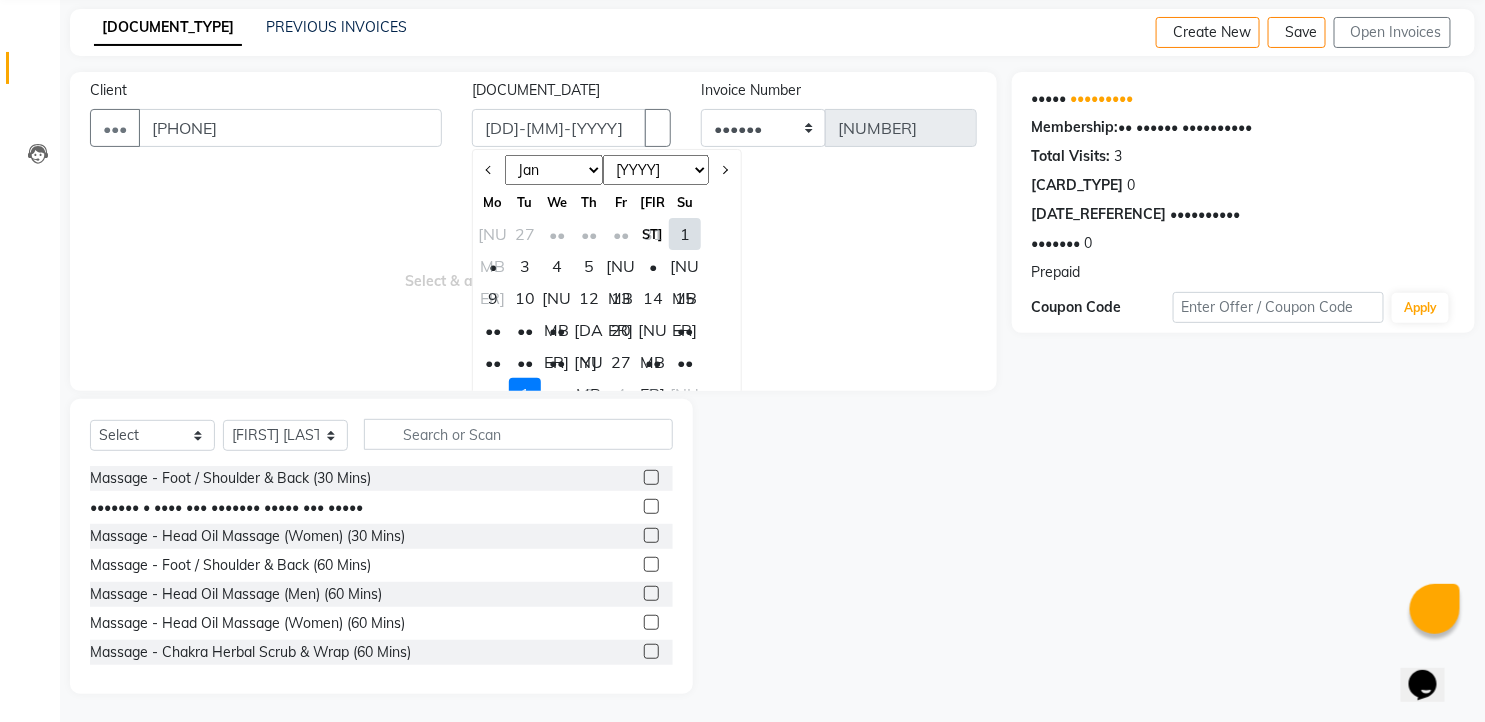 click on "••" at bounding box center [685, 362] 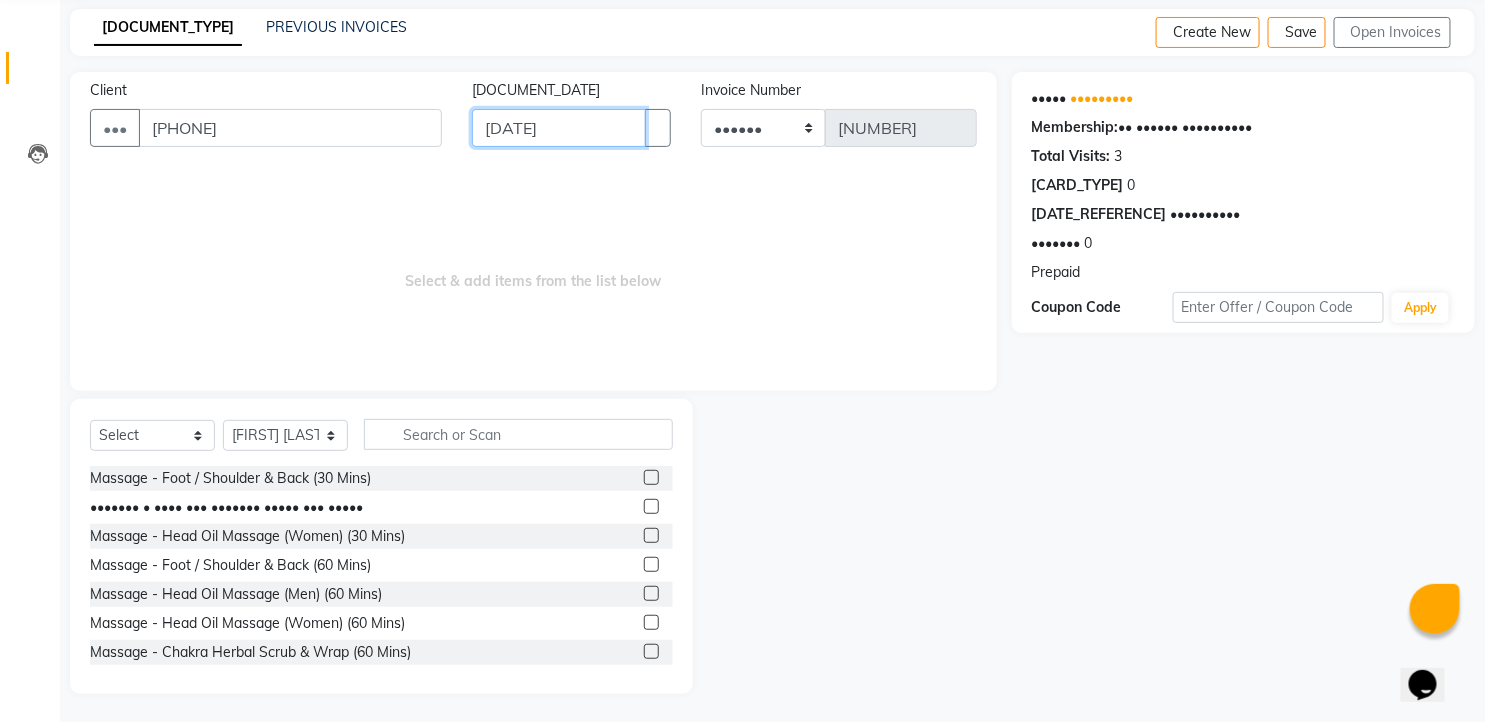 click on "[DATE]" at bounding box center (559, 128) 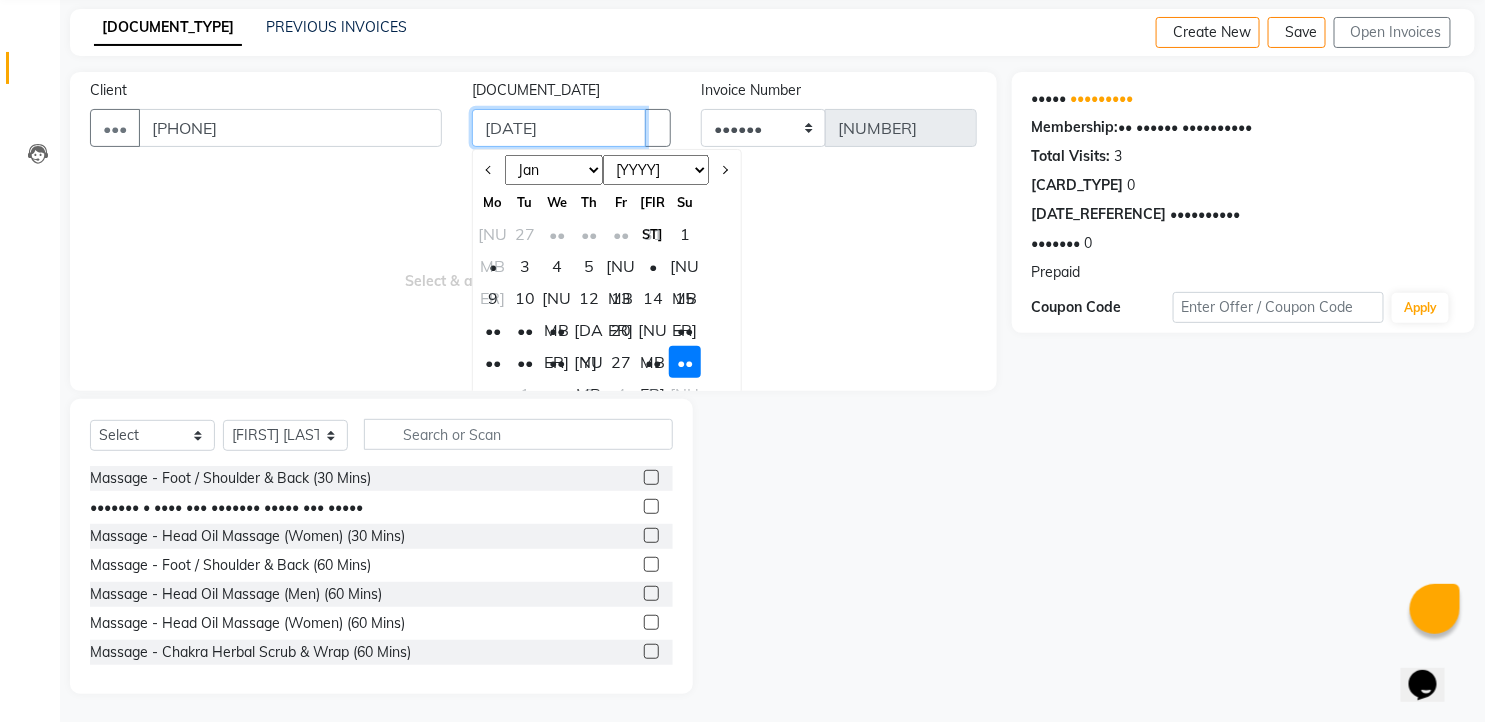 click on "[DATE]" at bounding box center [559, 128] 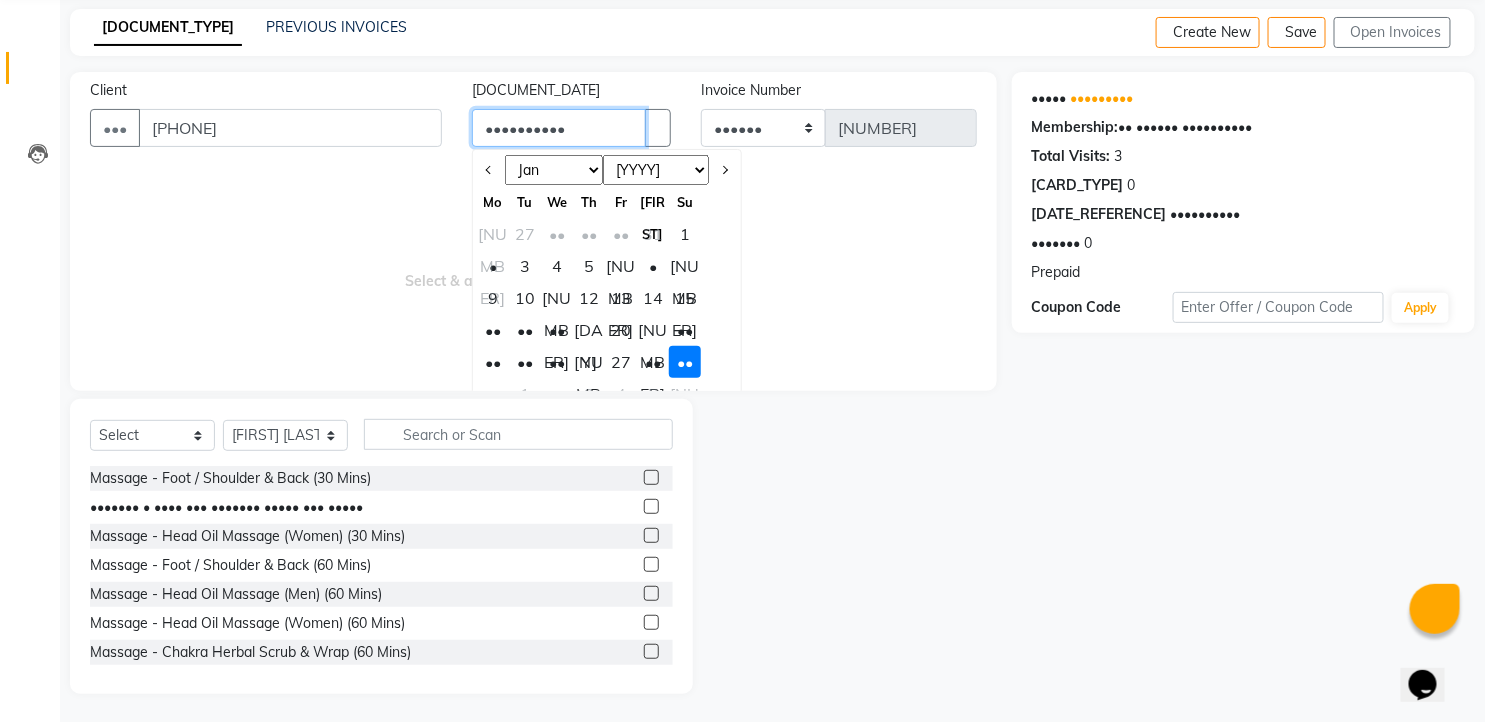 type on "••••••••••" 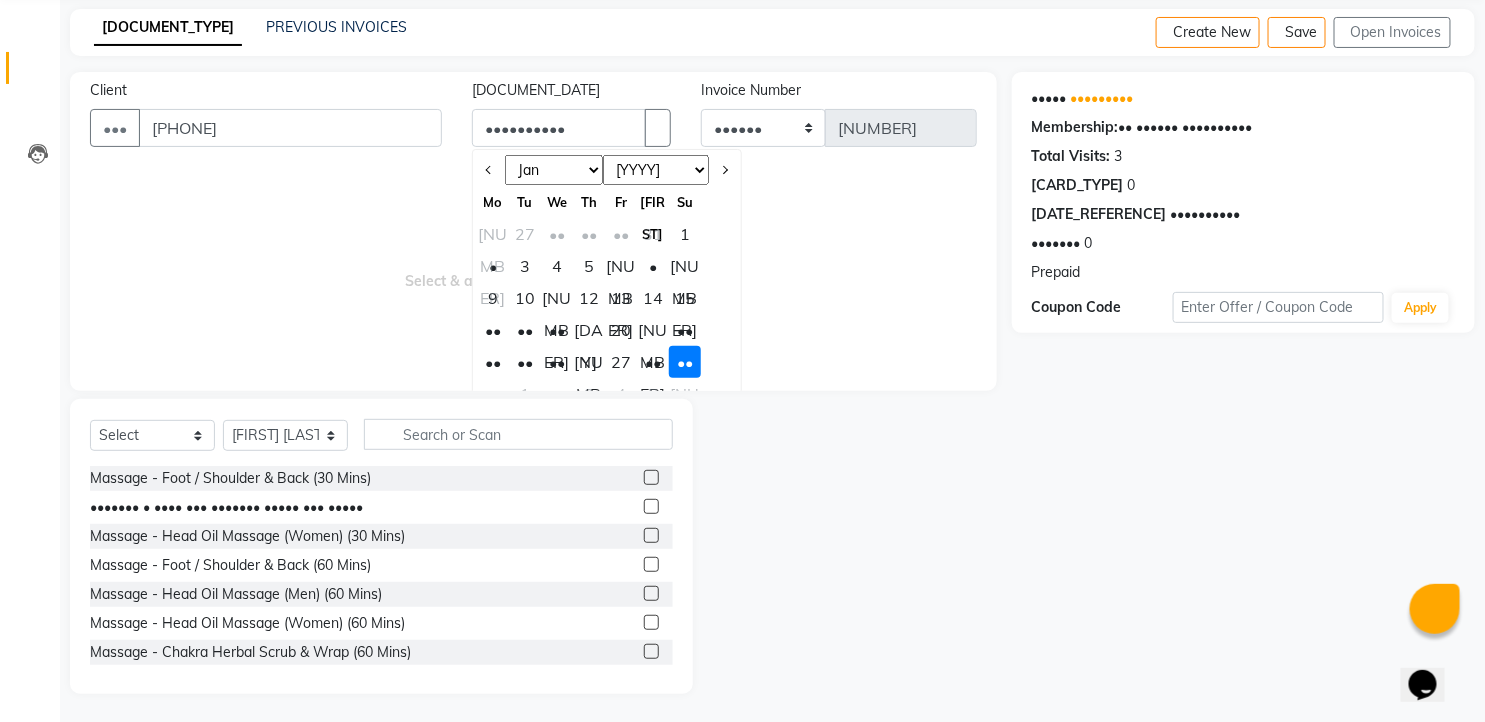 click on "Select & add items from the list below" at bounding box center (533, 271) 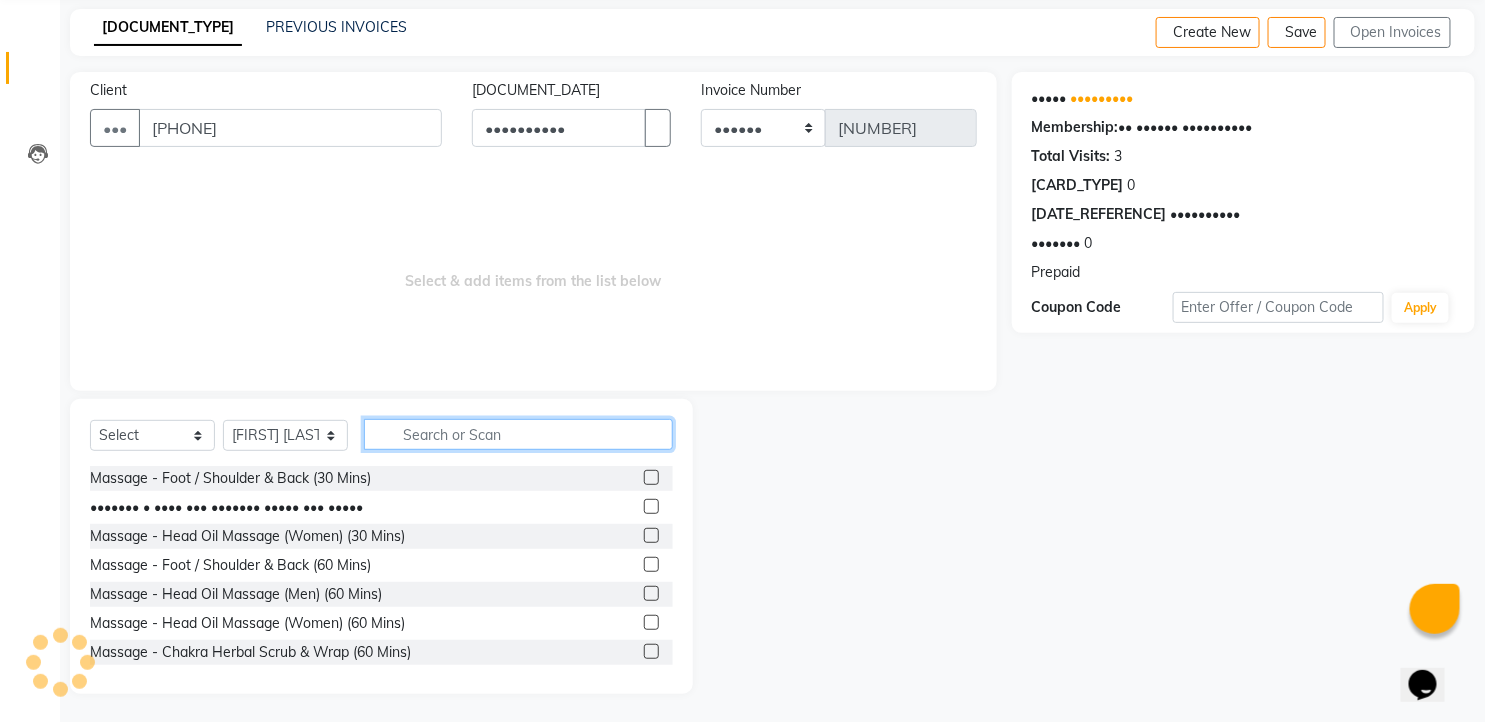 click at bounding box center [518, 434] 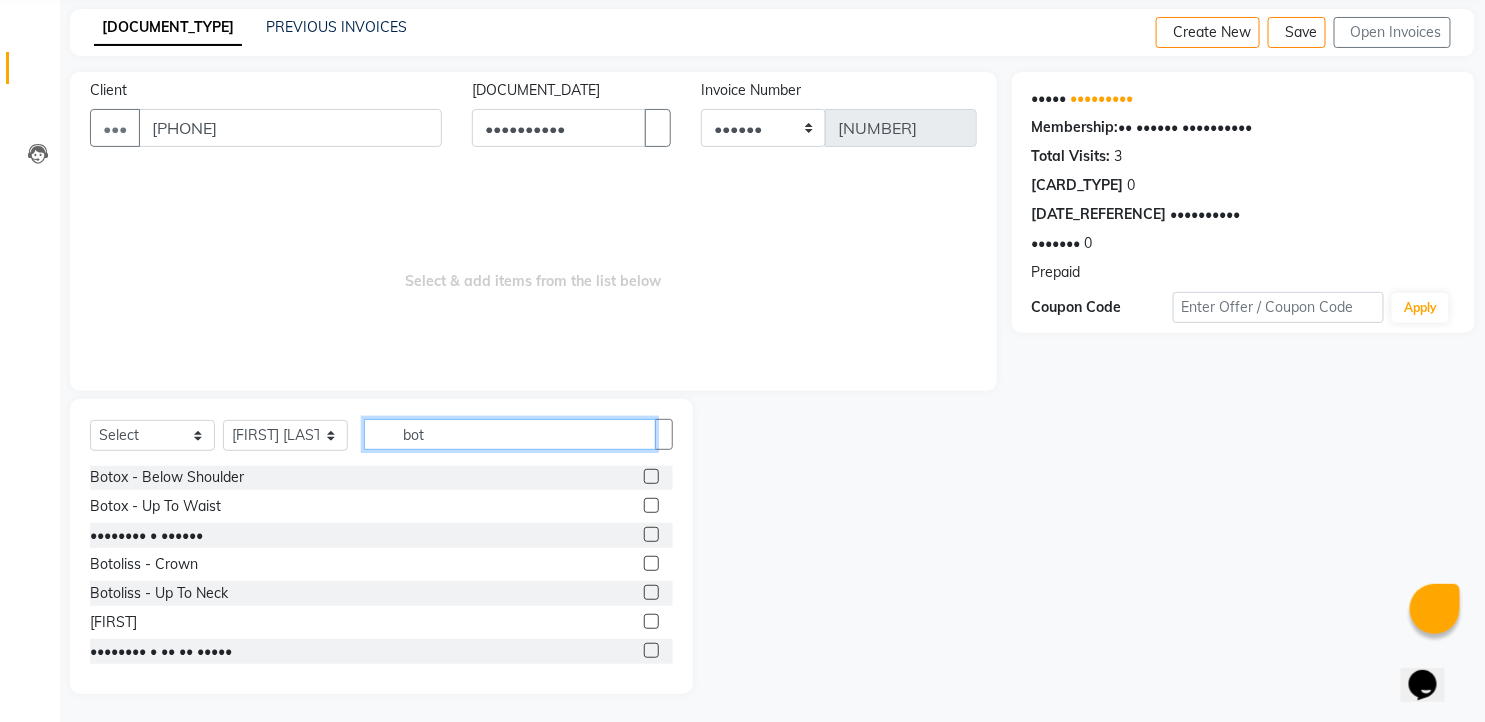 scroll, scrollTop: 176, scrollLeft: 0, axis: vertical 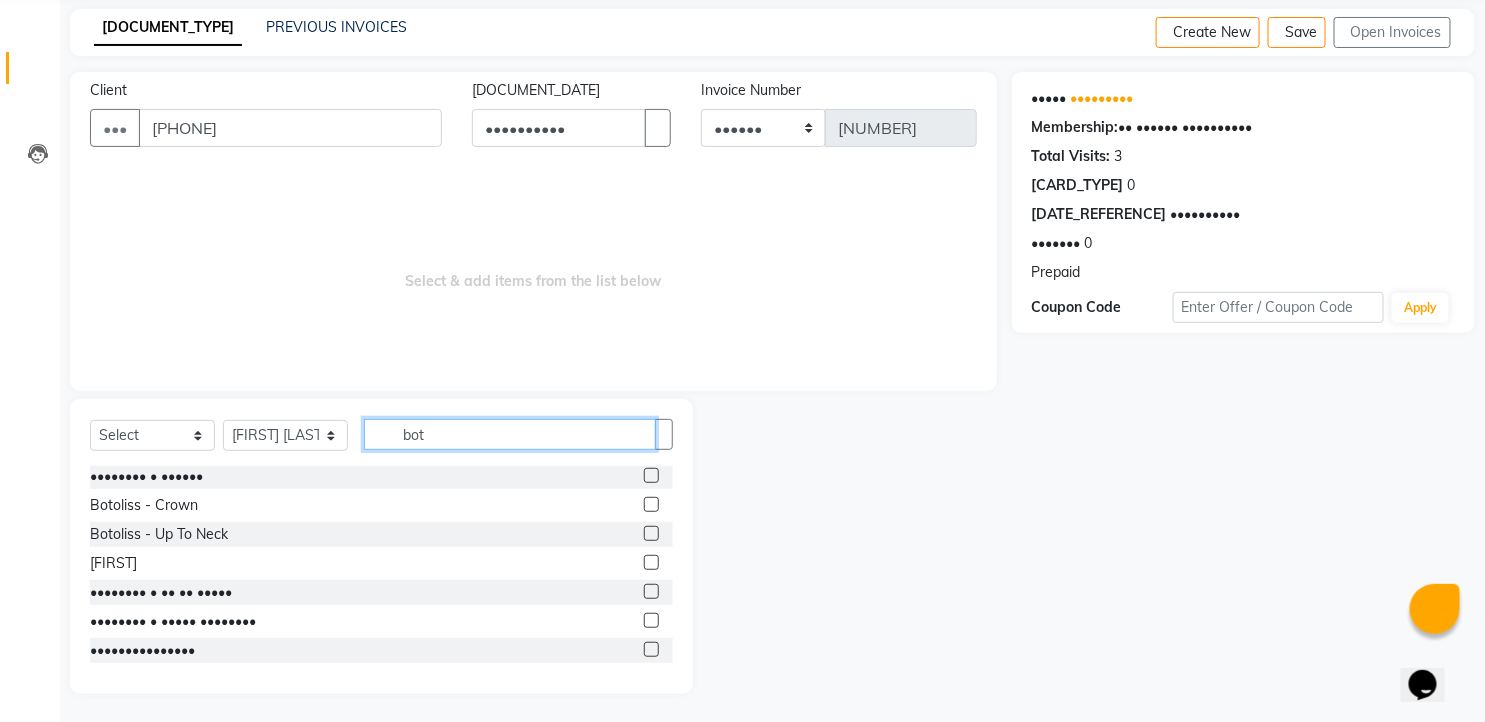 type on "bot" 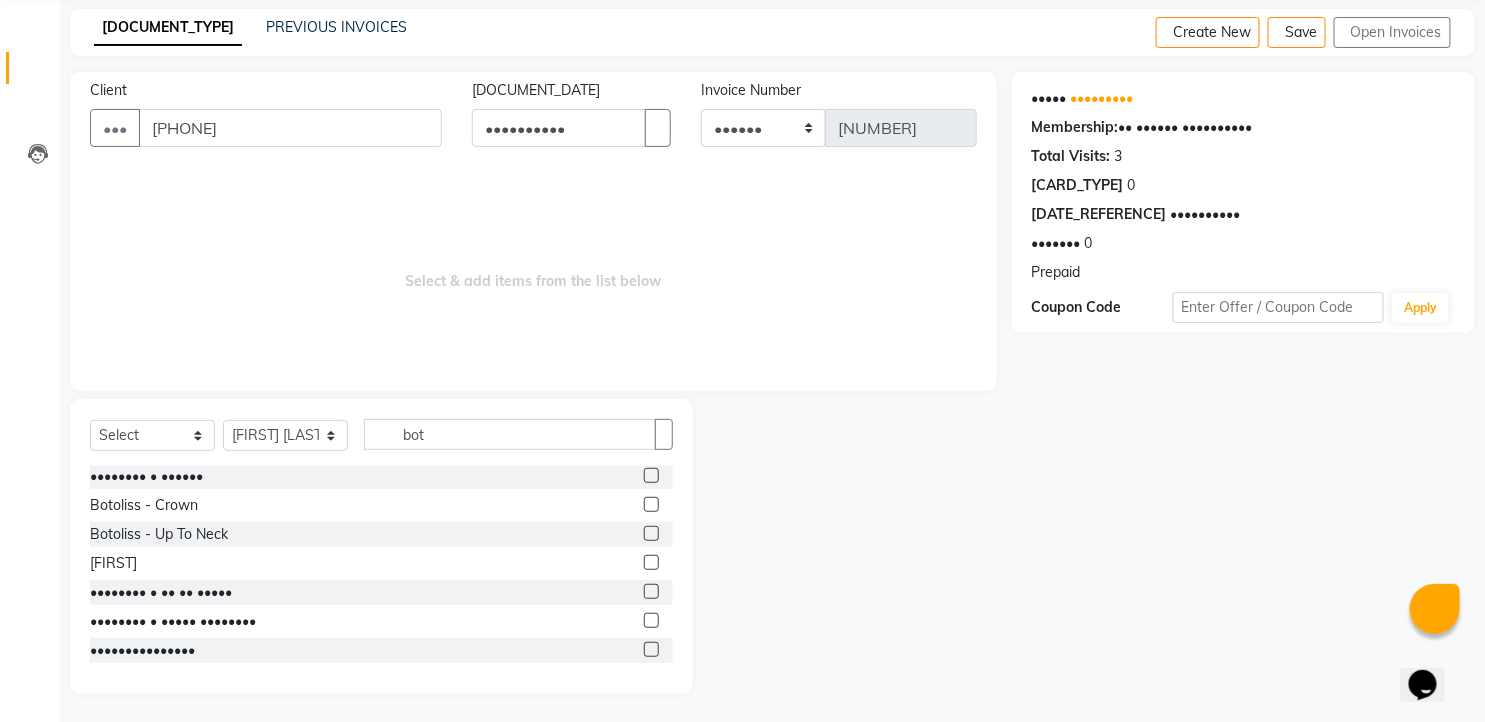 click at bounding box center [651, 620] 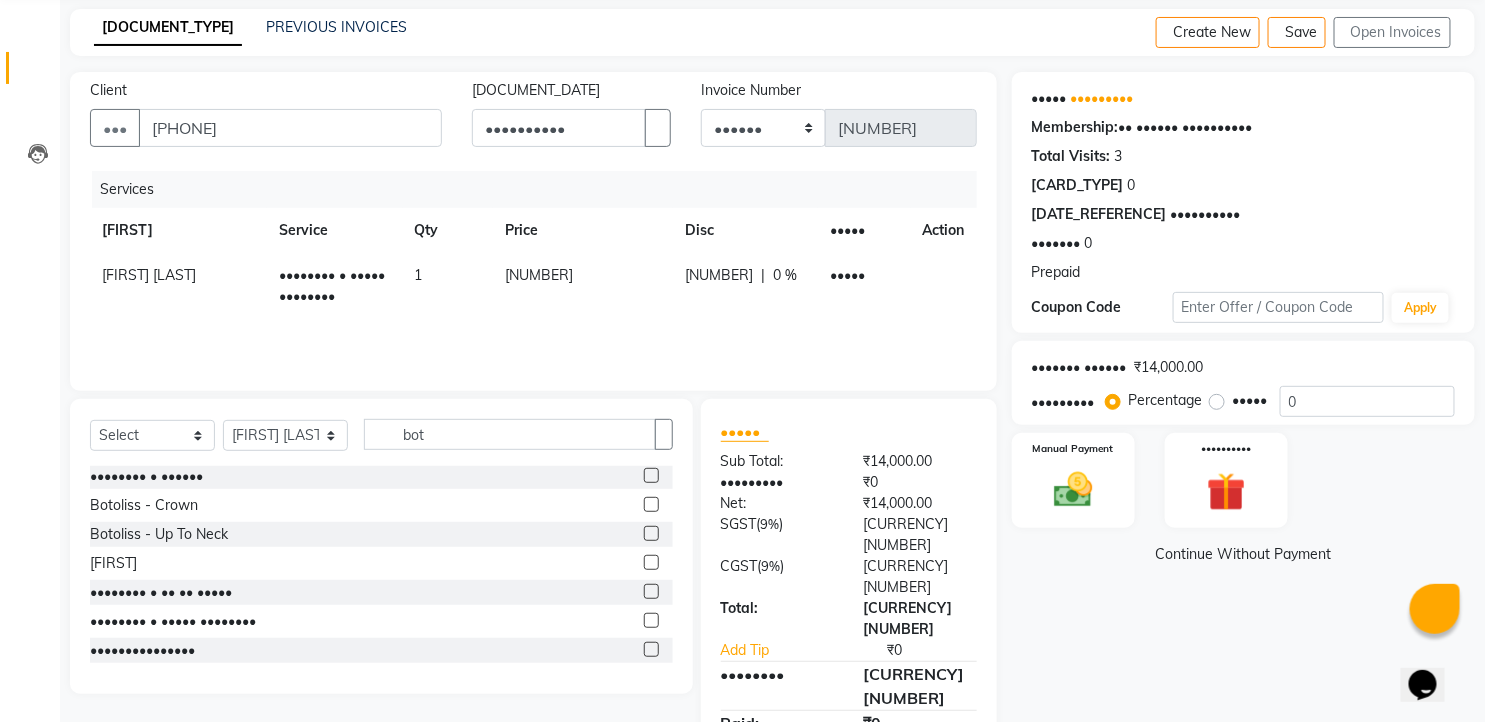 click at bounding box center (931, 265) 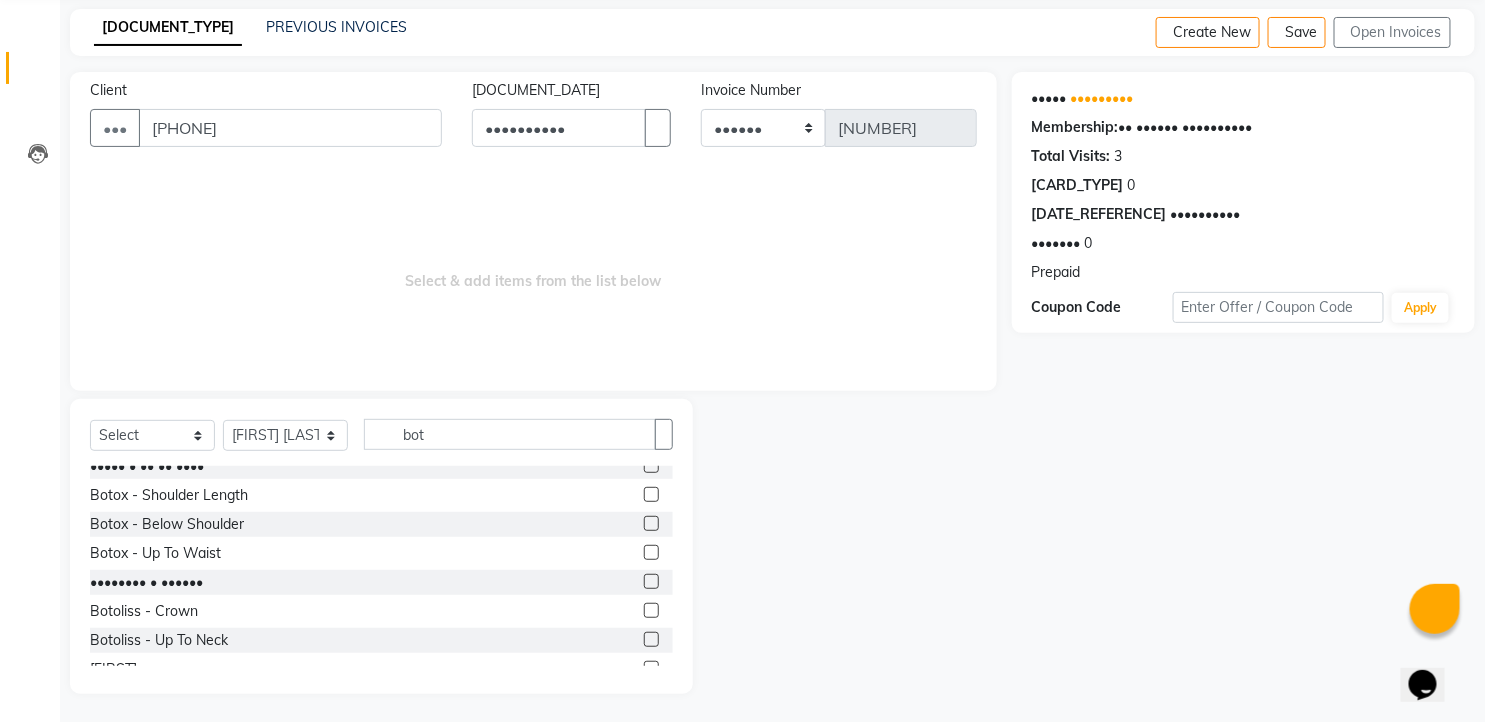 scroll, scrollTop: 42, scrollLeft: 0, axis: vertical 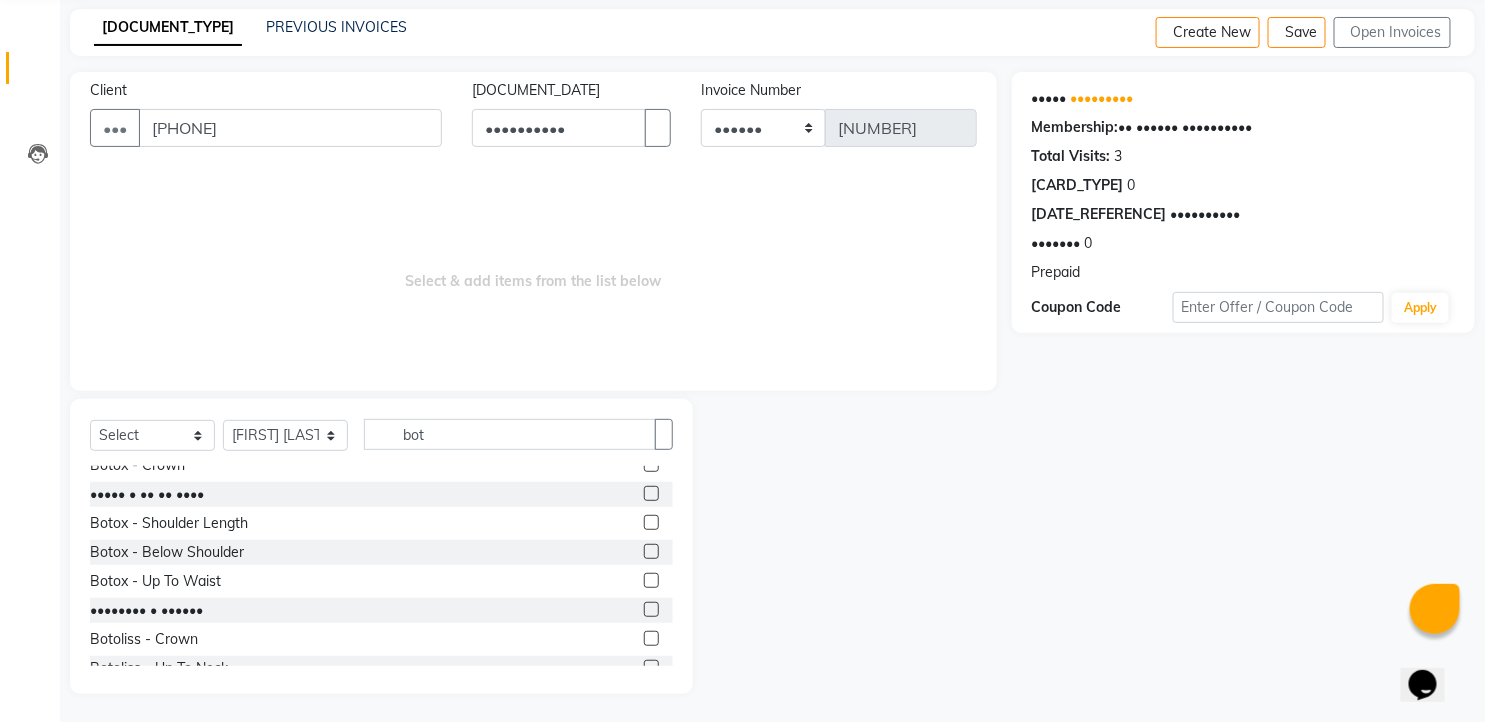 click at bounding box center (651, 493) 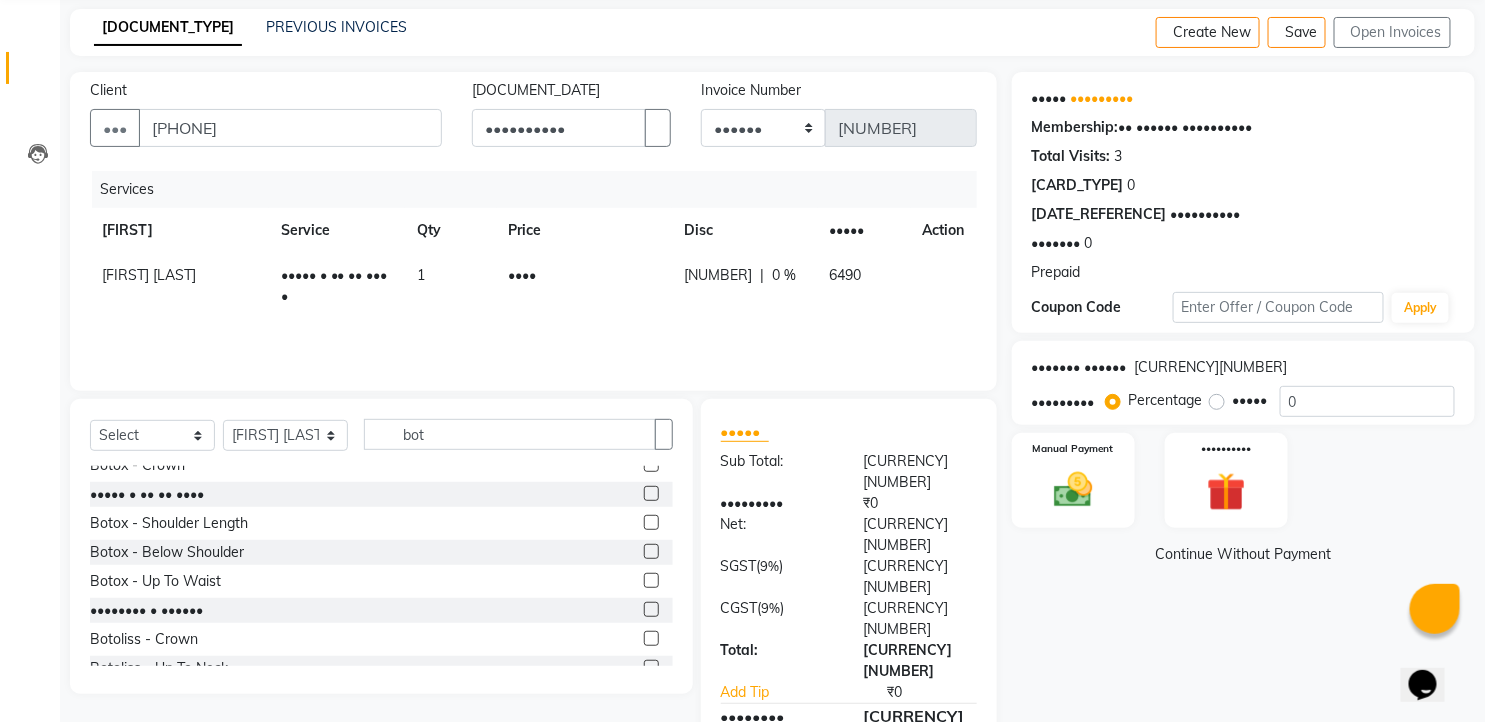click at bounding box center [651, 522] 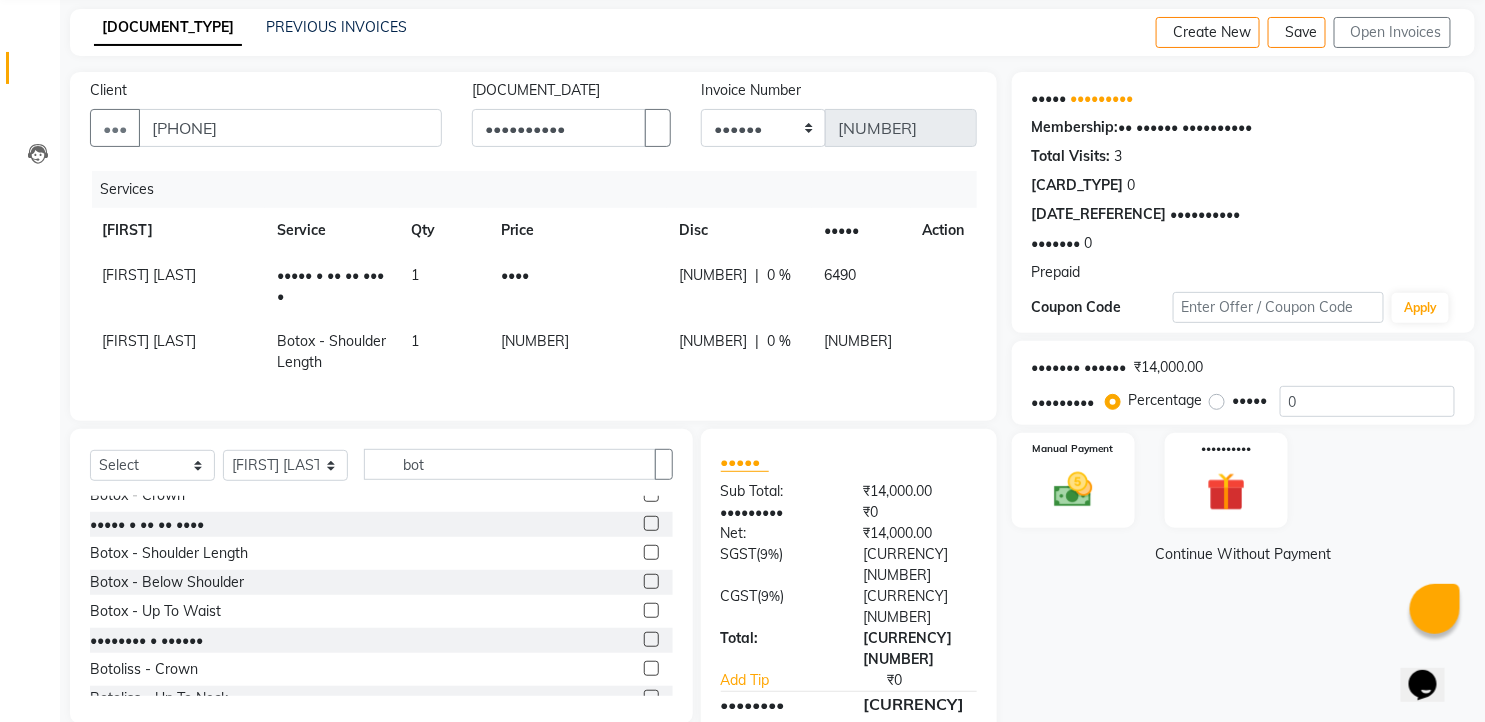 click at bounding box center (931, 265) 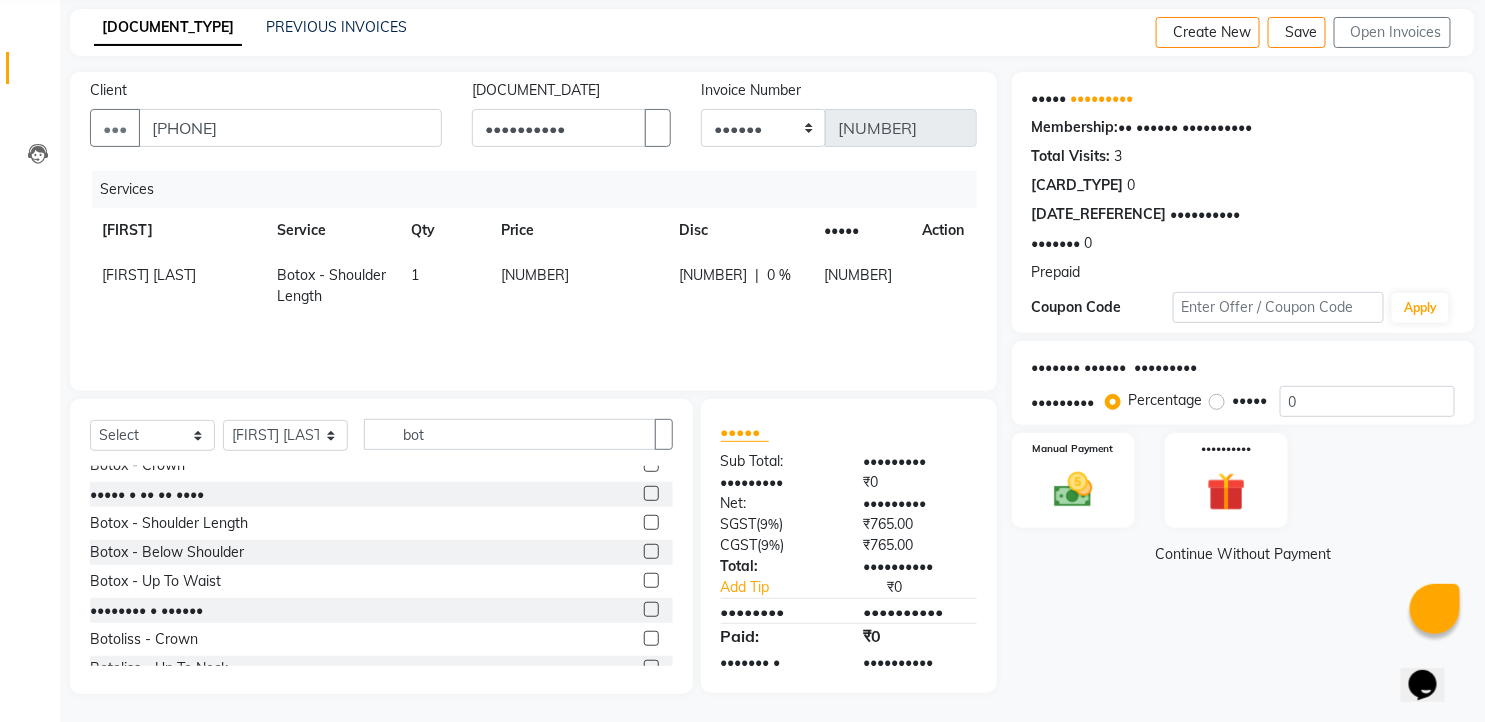 click on "[NUMBER]" at bounding box center [578, 286] 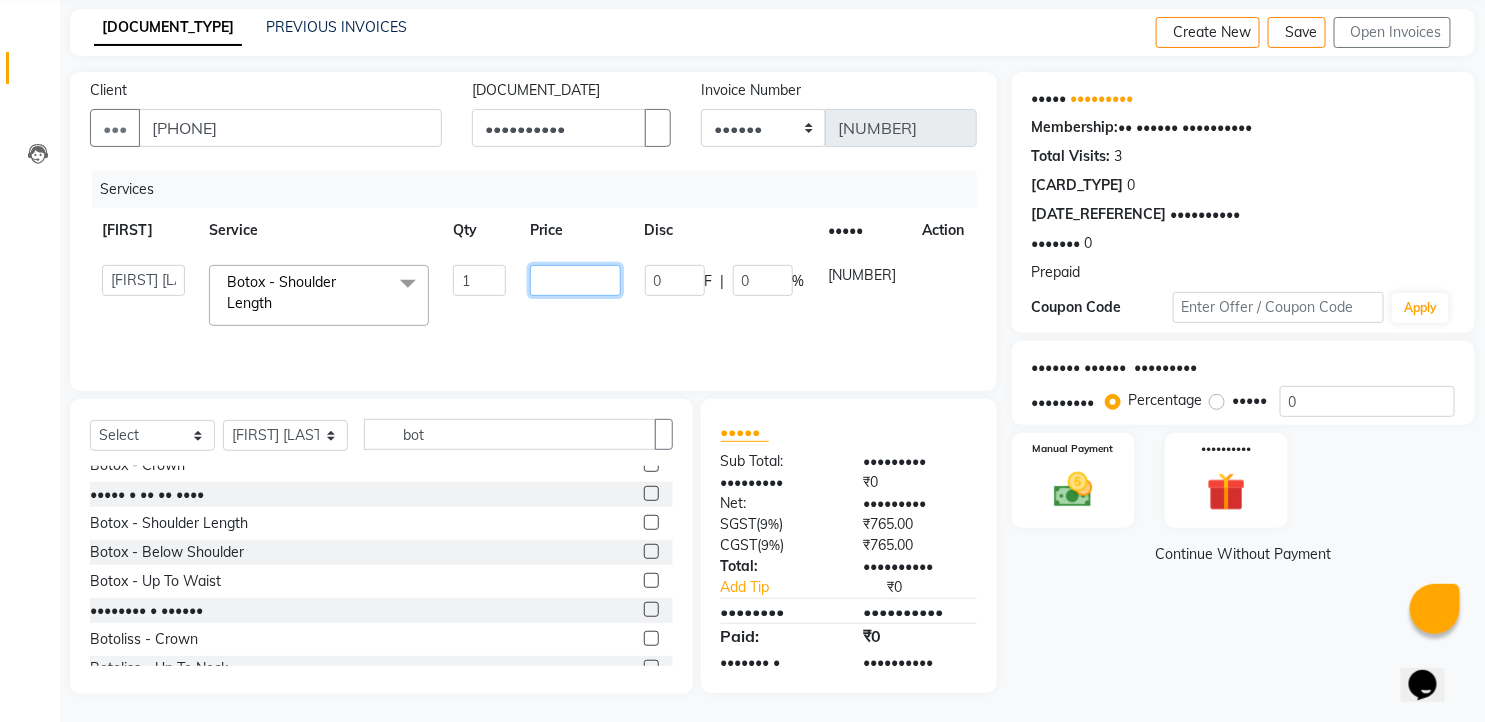 click on "[NUMBER]" at bounding box center [479, 280] 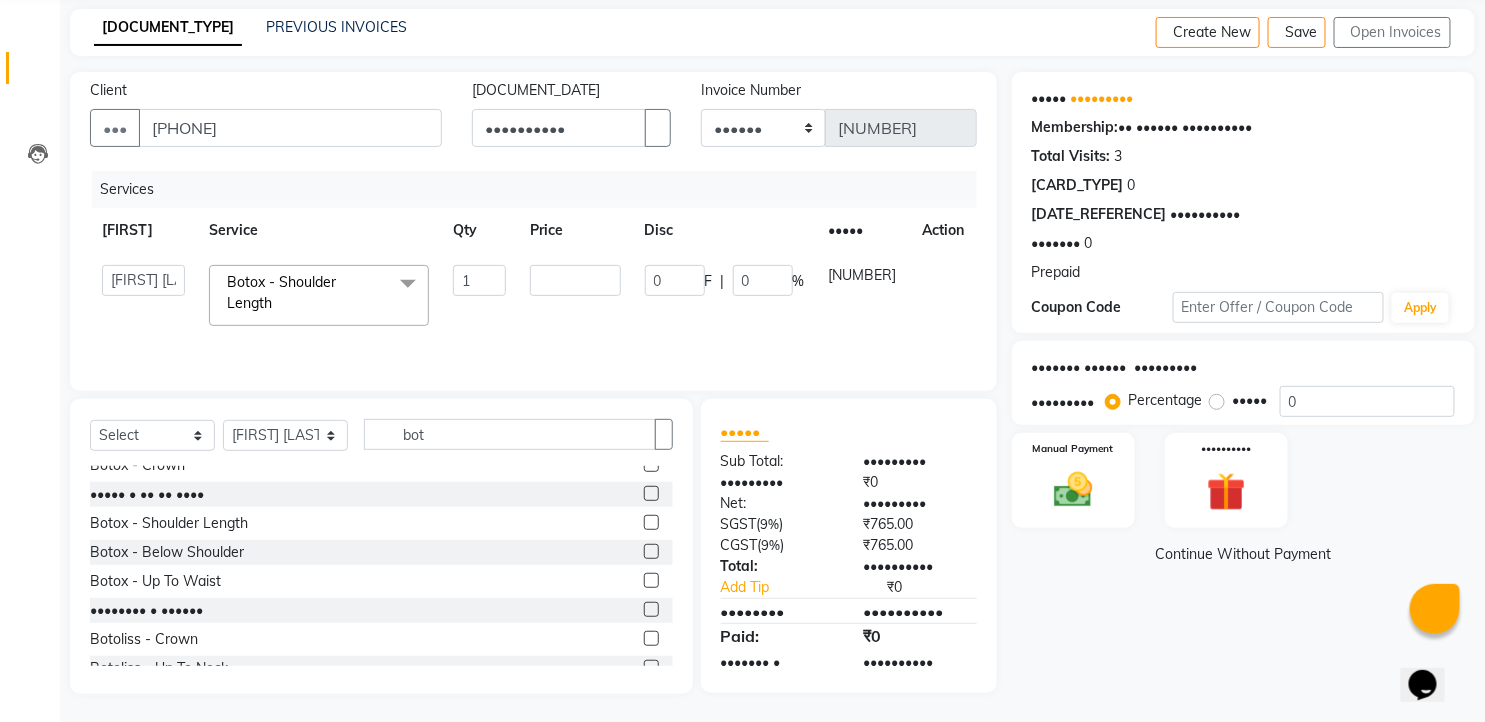 click on "Botox - Shoulder Length" at bounding box center [381, 523] 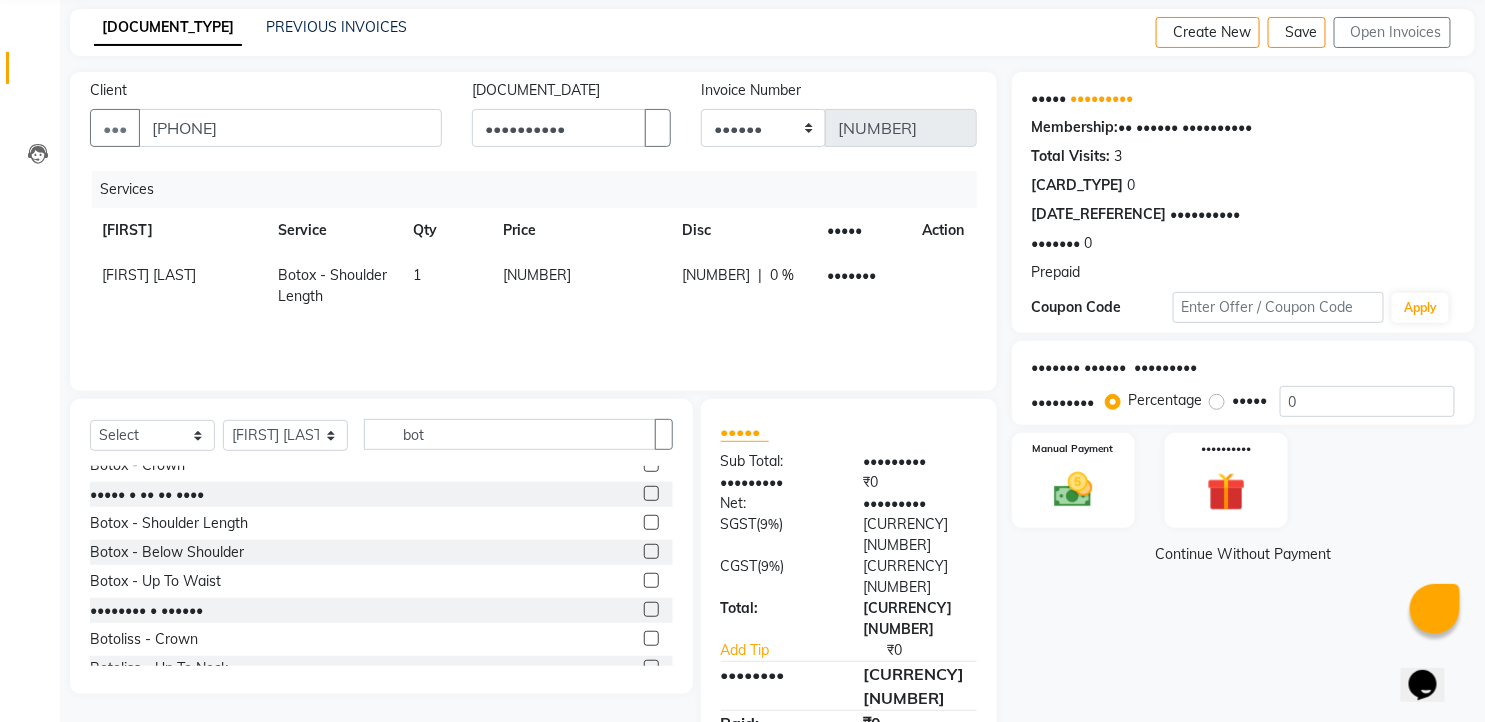 click on "•••••" at bounding box center [1250, 400] 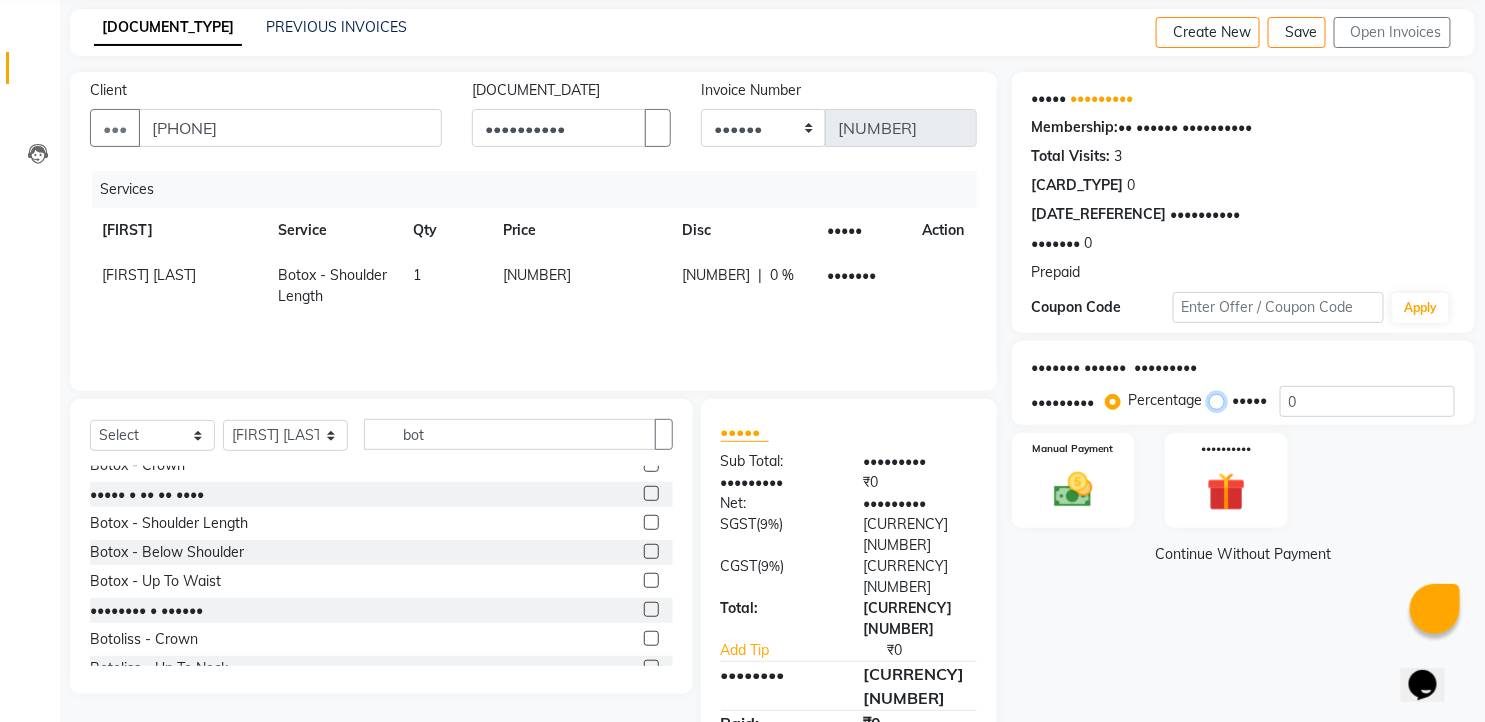 click on "•••••" at bounding box center [1221, 400] 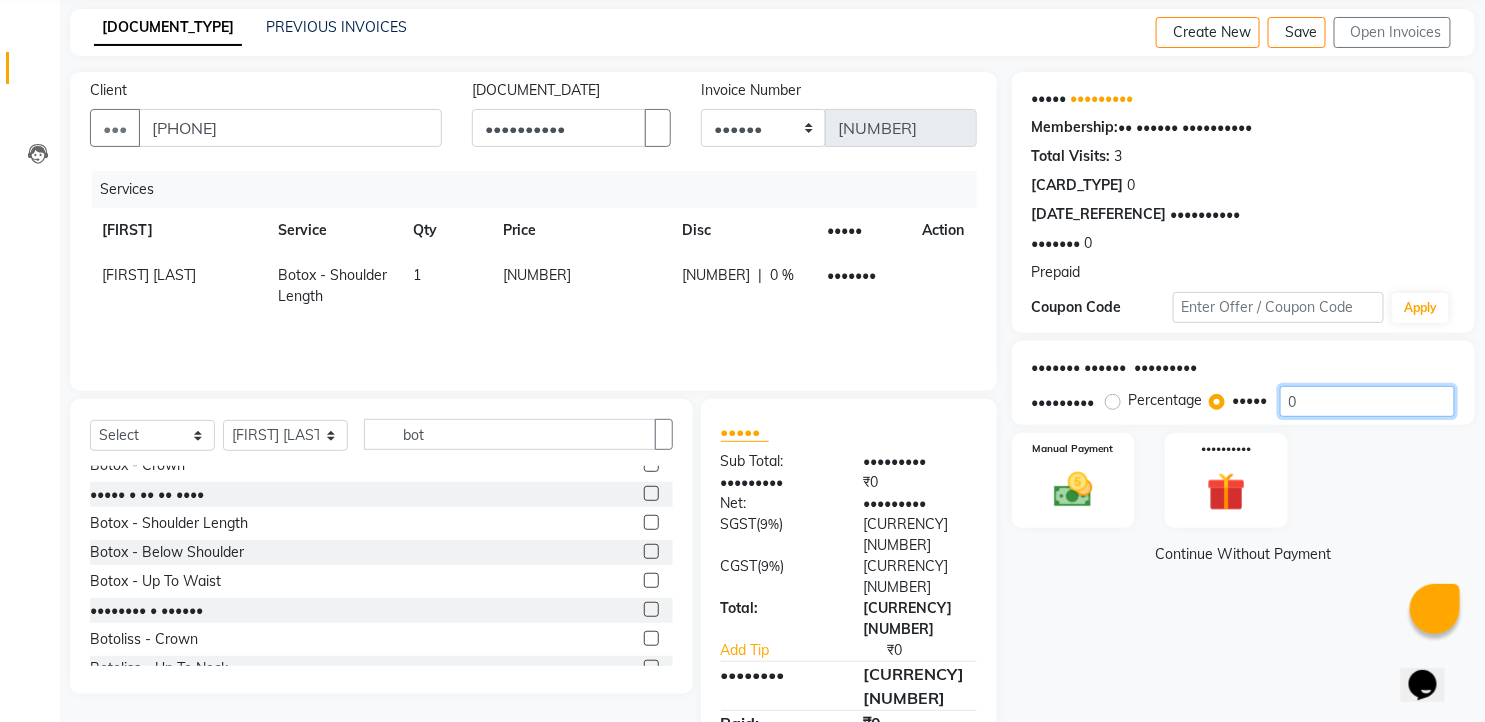 drag, startPoint x: 1321, startPoint y: 378, endPoint x: 1315, endPoint y: 388, distance: 11.661903 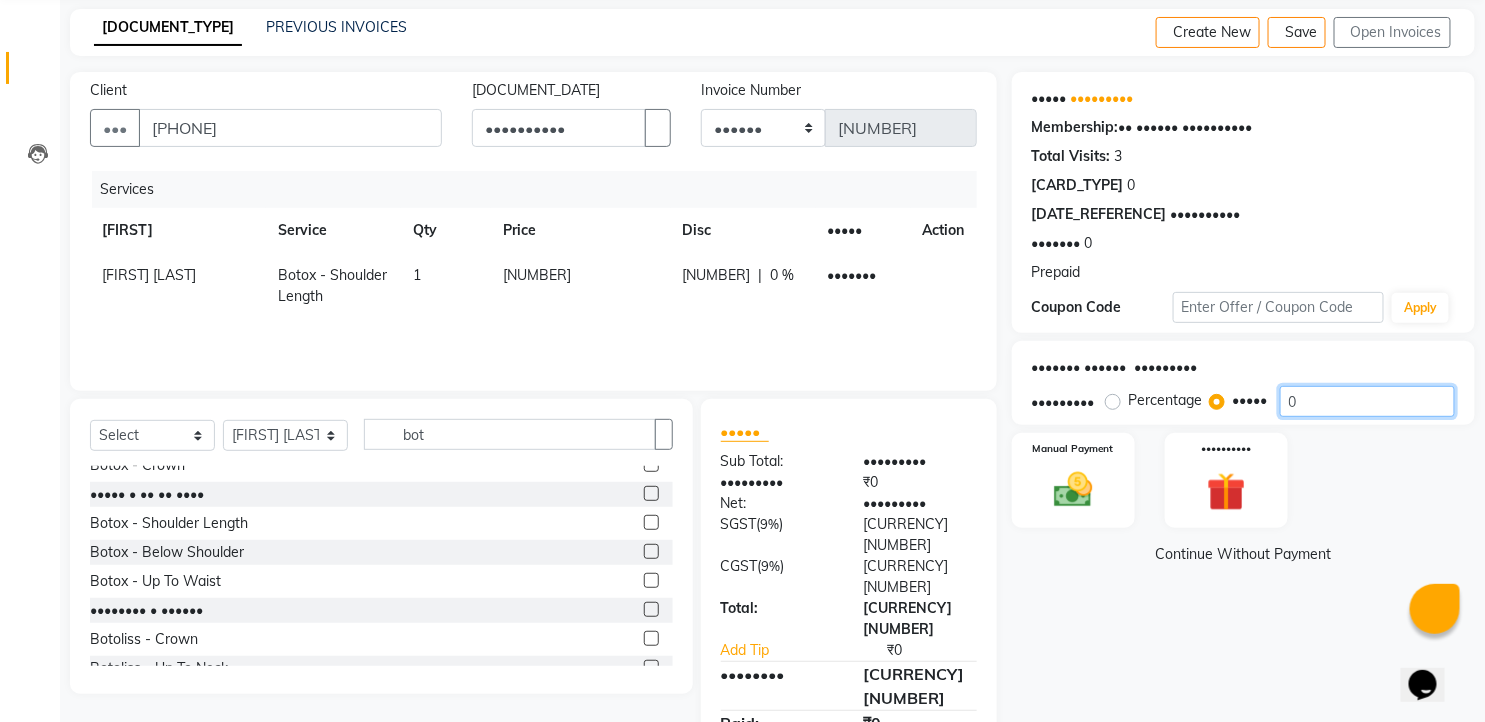 click on "Service Total:  ₹6,999.00  Discount:  Percentage   Fixed  0" at bounding box center [1243, 383] 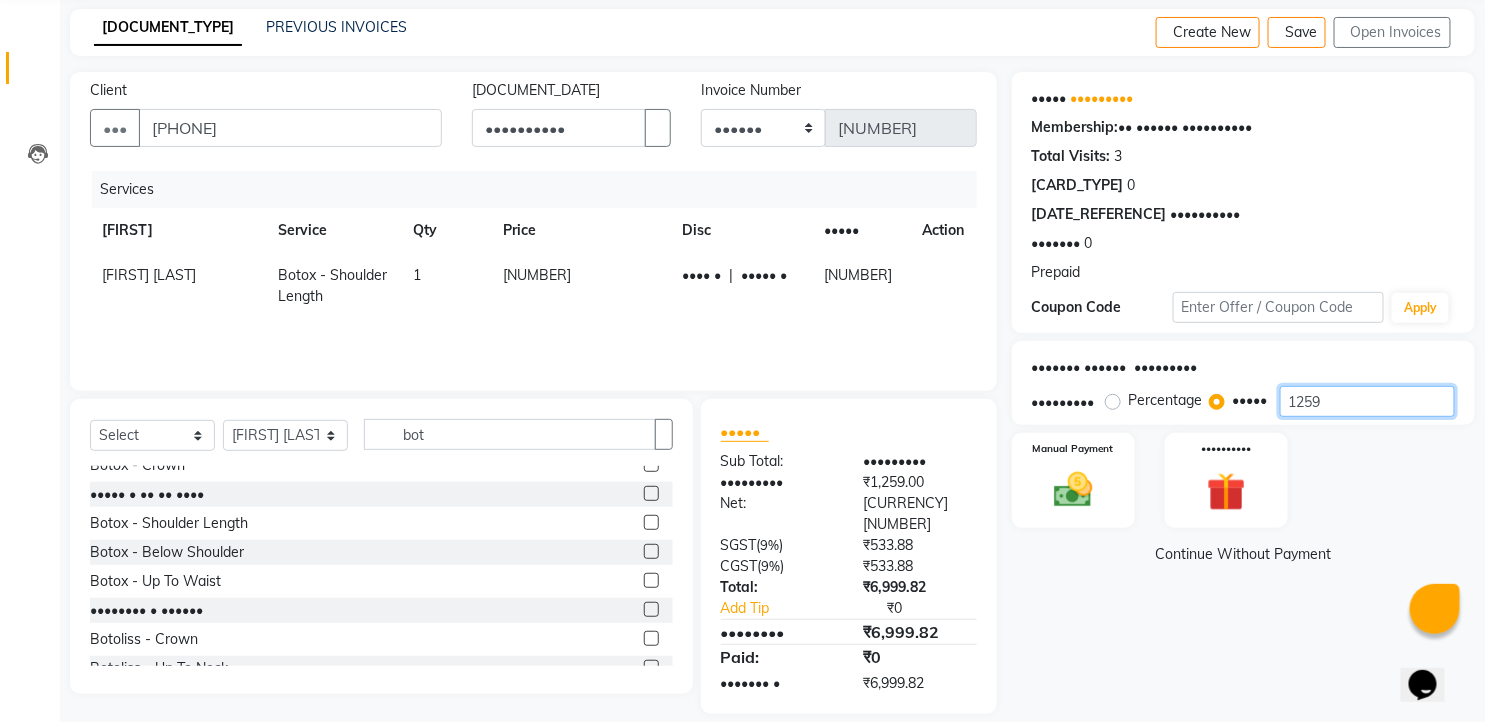 type on "1259" 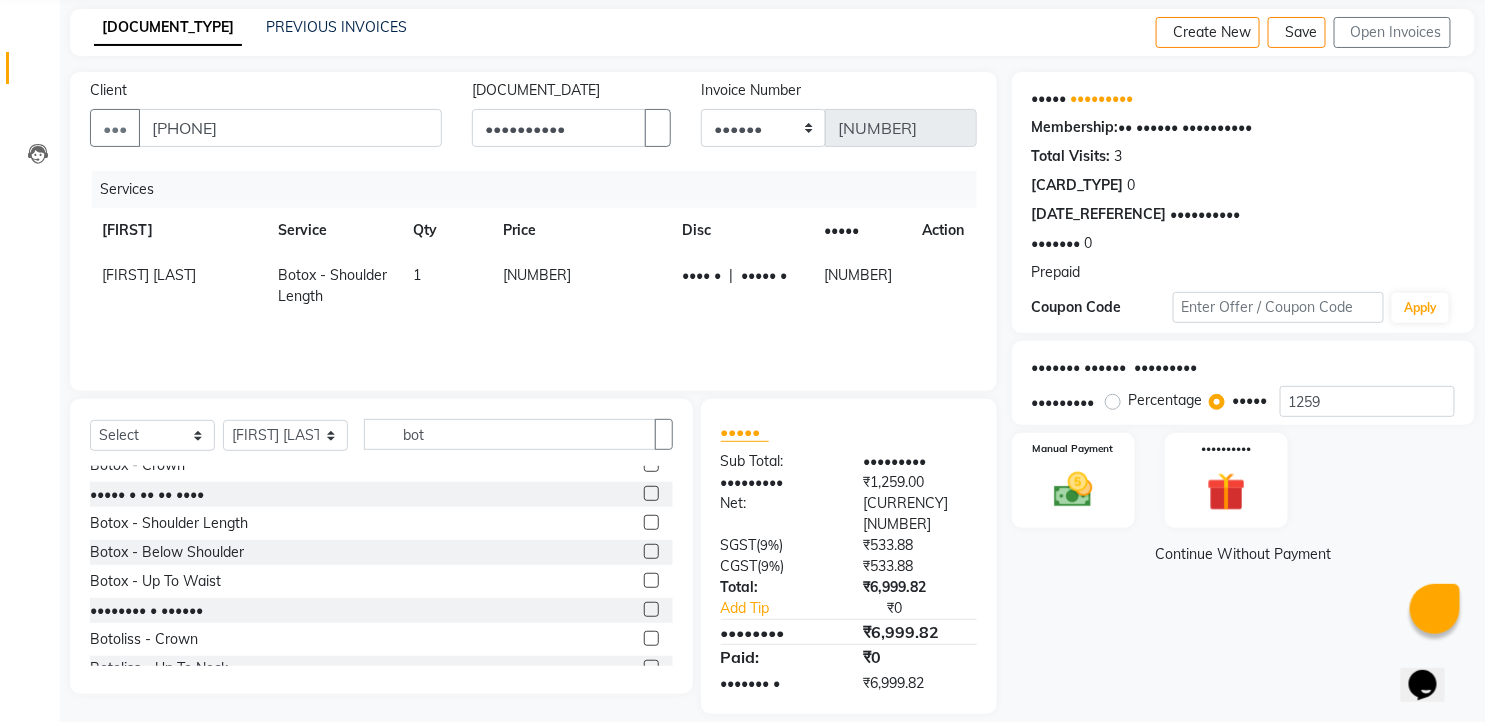 click on "••••• •••••••••  •••••••••••  •• •••••• ••••••••••  ••••• •••••••  • •••• •• •••••  • •••• ••••••   •••••••••• •••••••   •  ••••••• •••••• •••• ••••• ••••••• ••••••  •••••••••  •••••••••  ••••••••••   •••••  •••• •••••• ••••••• ••••••••••  •••••••• ••••••• •••••••" at bounding box center (1251, 393) 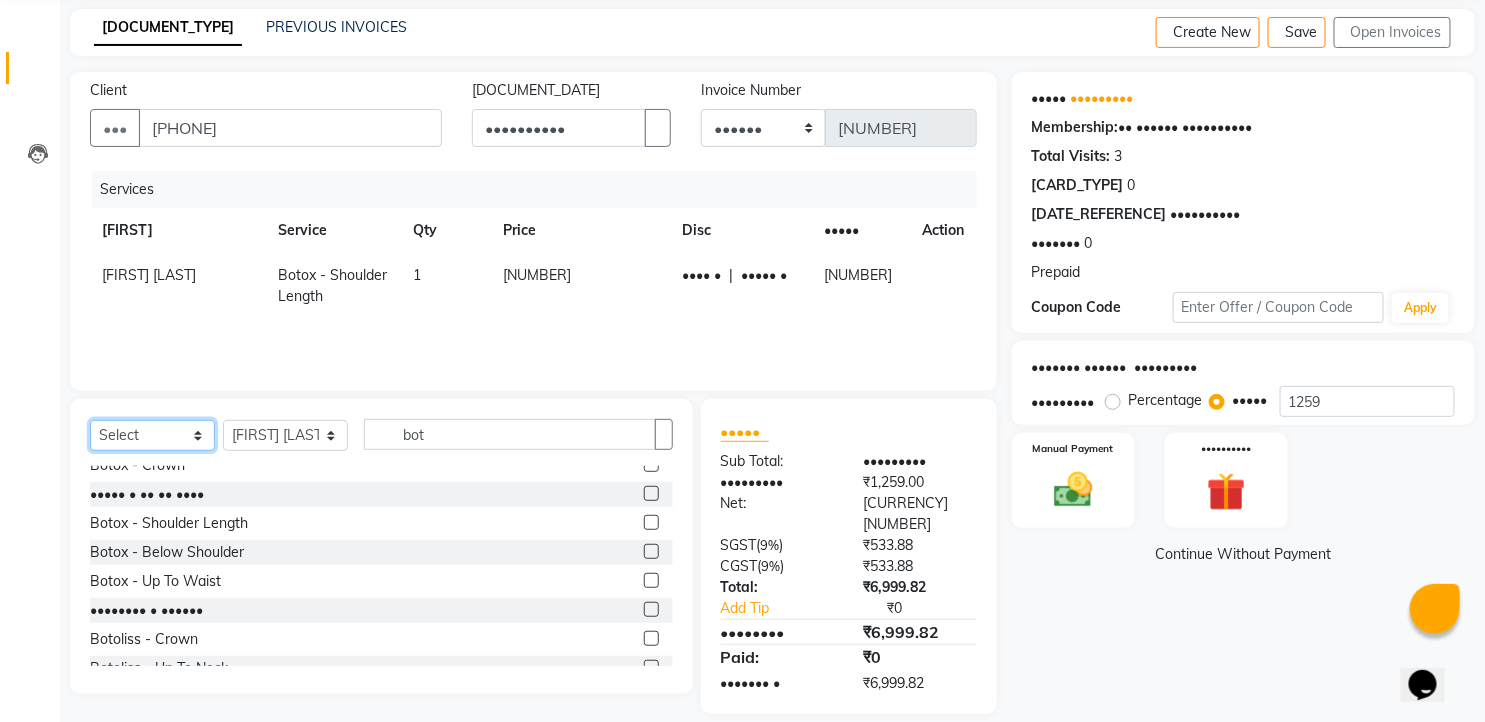 click on "••••••  •••••••  •••••••  ••••••••••  ••••••• ••••••• ••••••• •••• ••••" at bounding box center (152, 435) 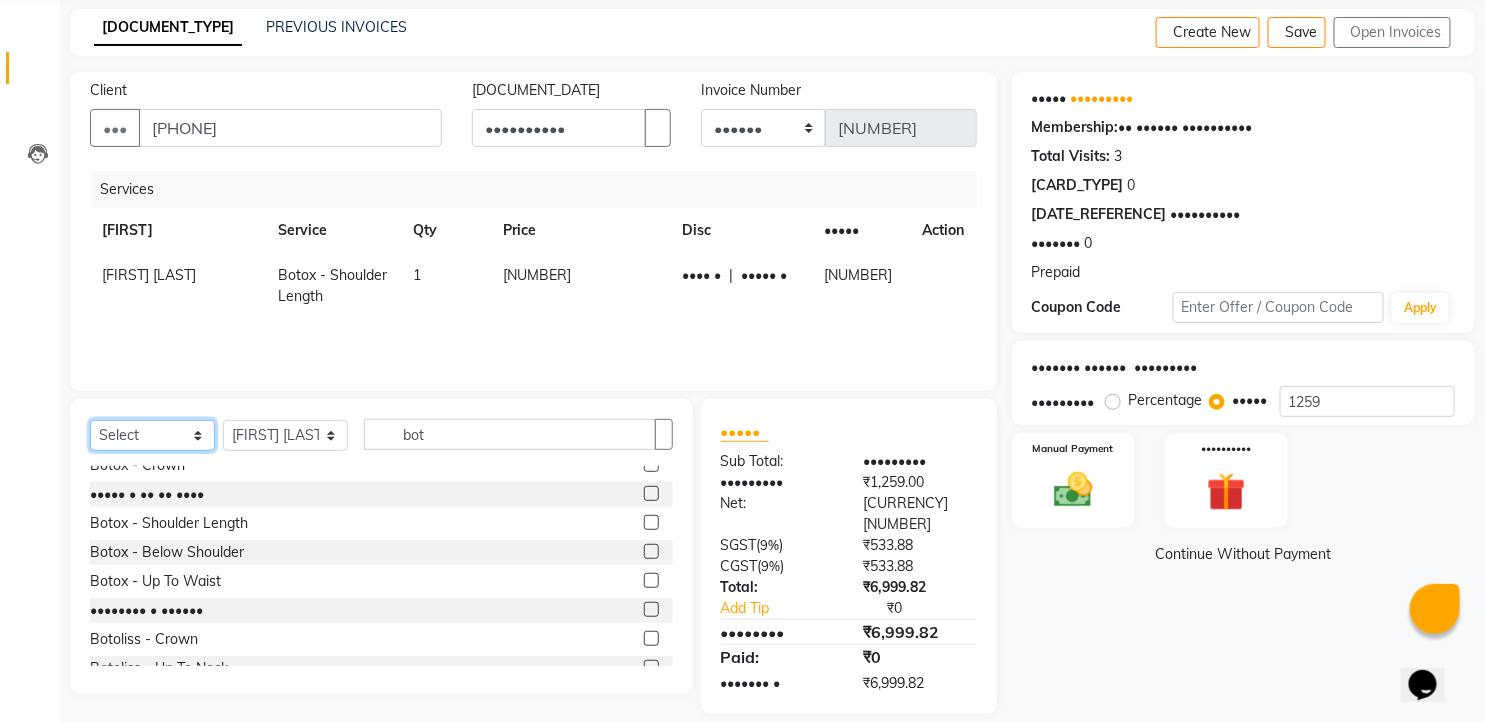 select on "product" 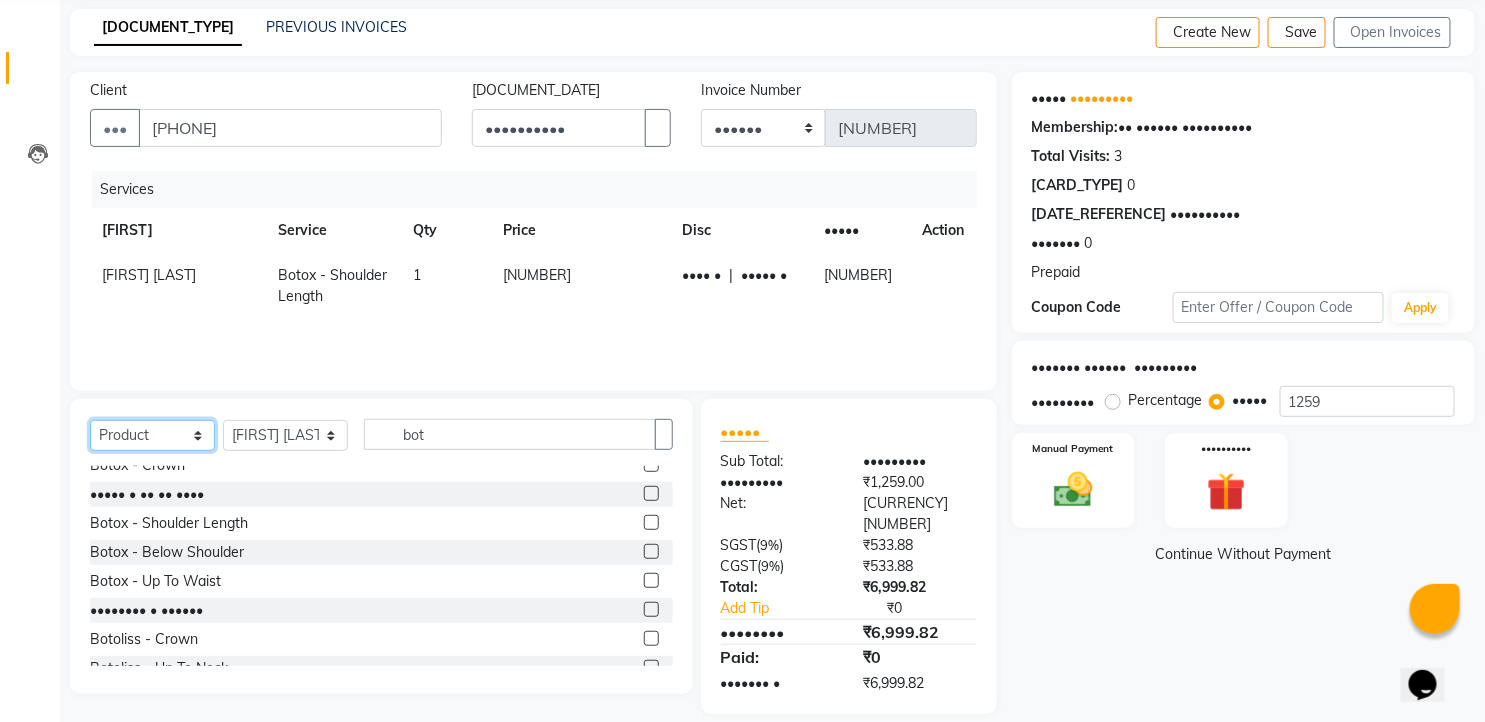 click on "••••••  •••••••  •••••••  ••••••••••  ••••••• ••••••• ••••••• •••• ••••" at bounding box center [152, 435] 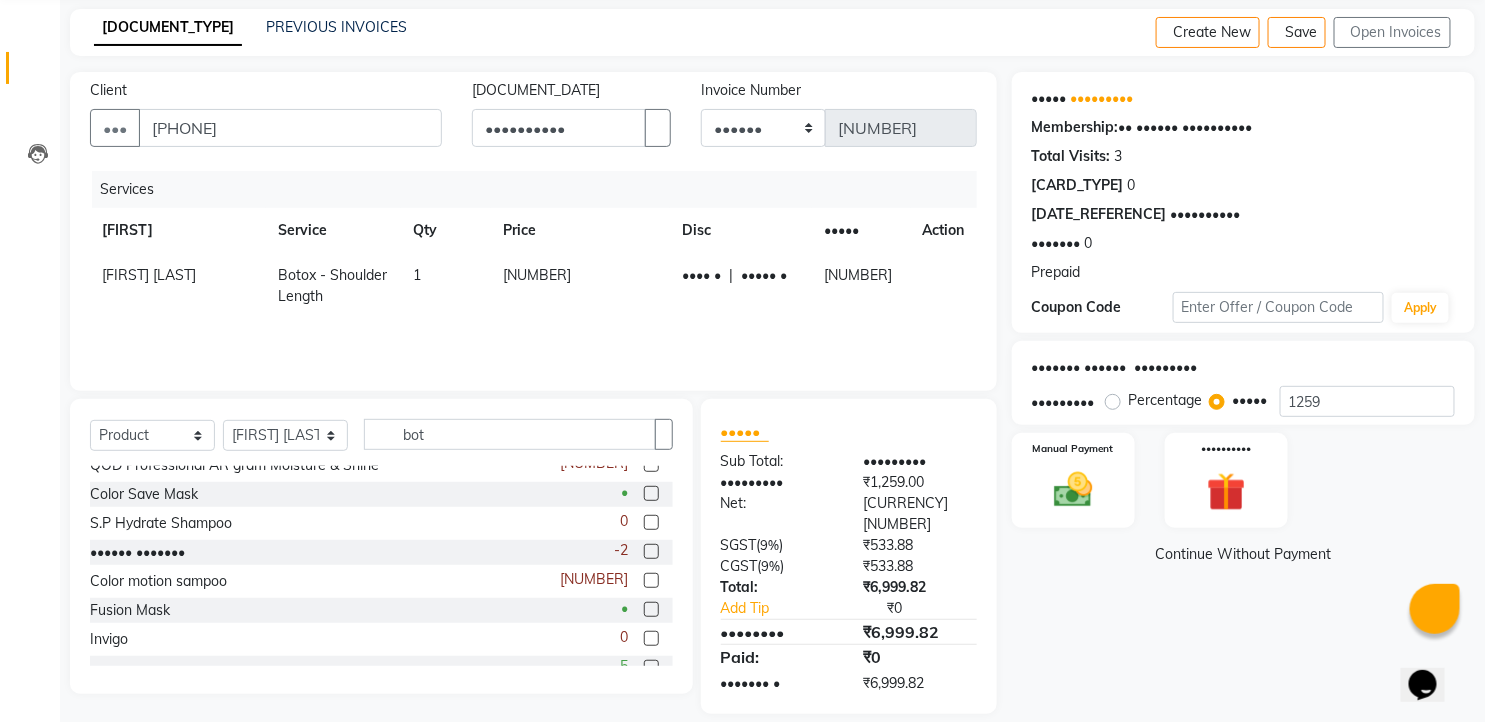click on "Select Stylist [LAST] [LAST] [FIRST] [FIRST] [FIRST] [FIRST] [FIRST] [FIRST] [FIRST] [FIRST] [FIRST] [FIRST]" at bounding box center (381, 442) 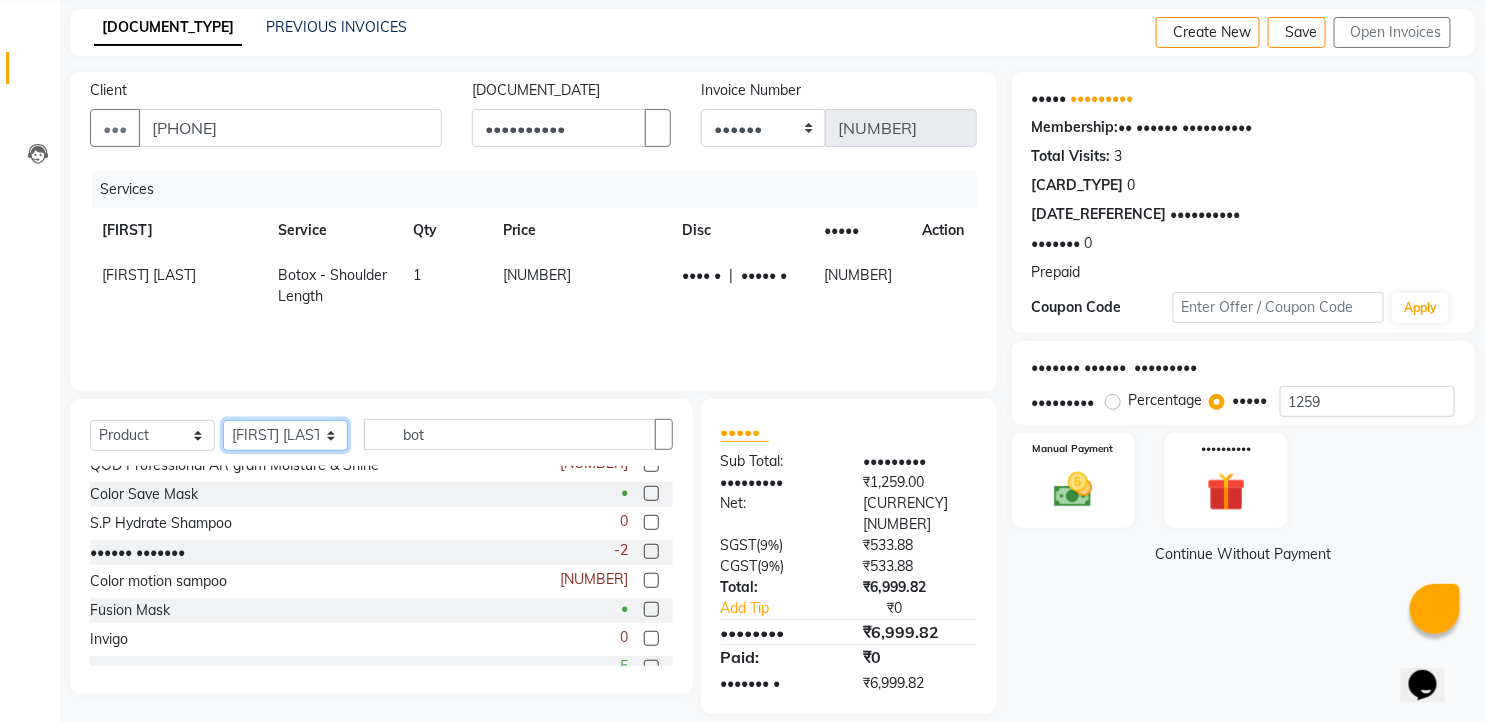 click on "Select Stylist [FIRST] [FIRST] [FIRST] [FIRST] [FIRST] [FIRST] [FIRST] [FIRST] [FIRST]" at bounding box center [285, 435] 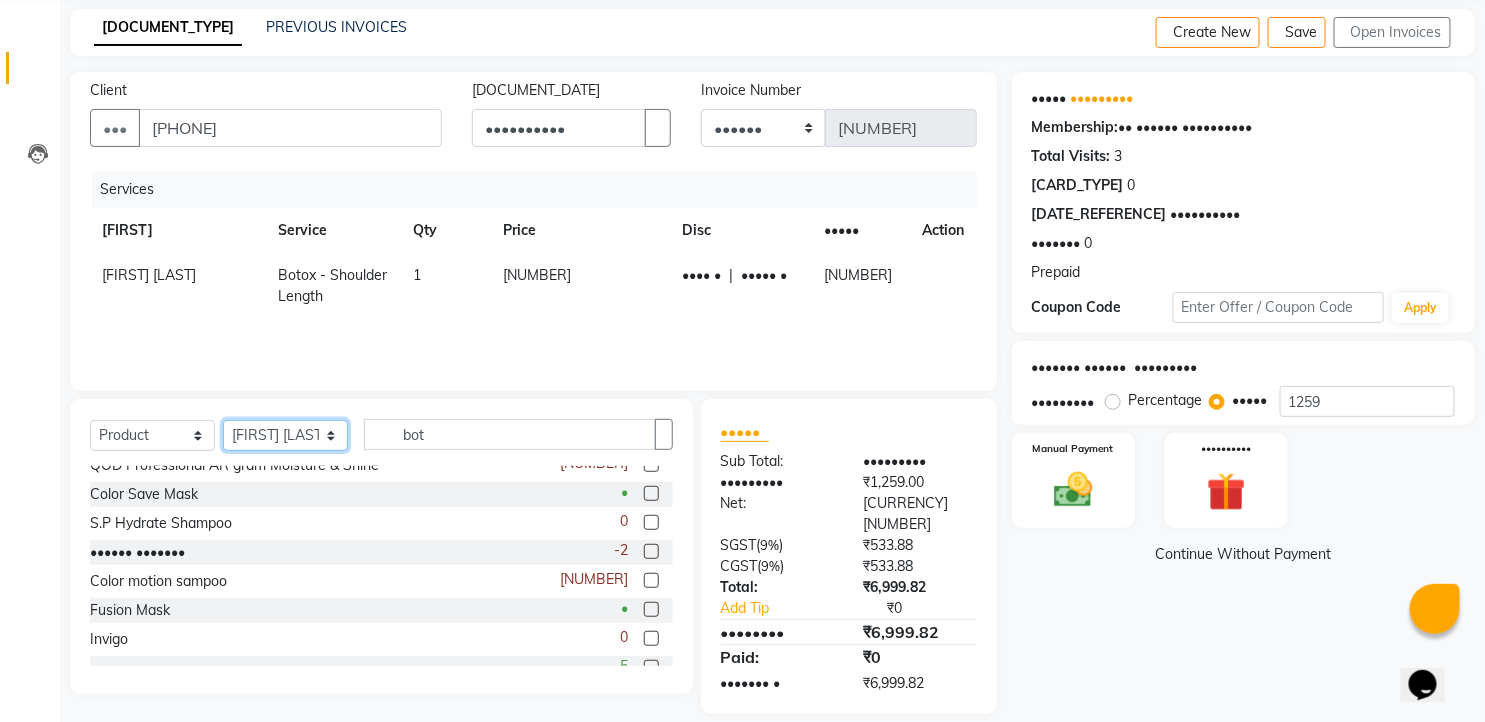 select on "[NUMBER]" 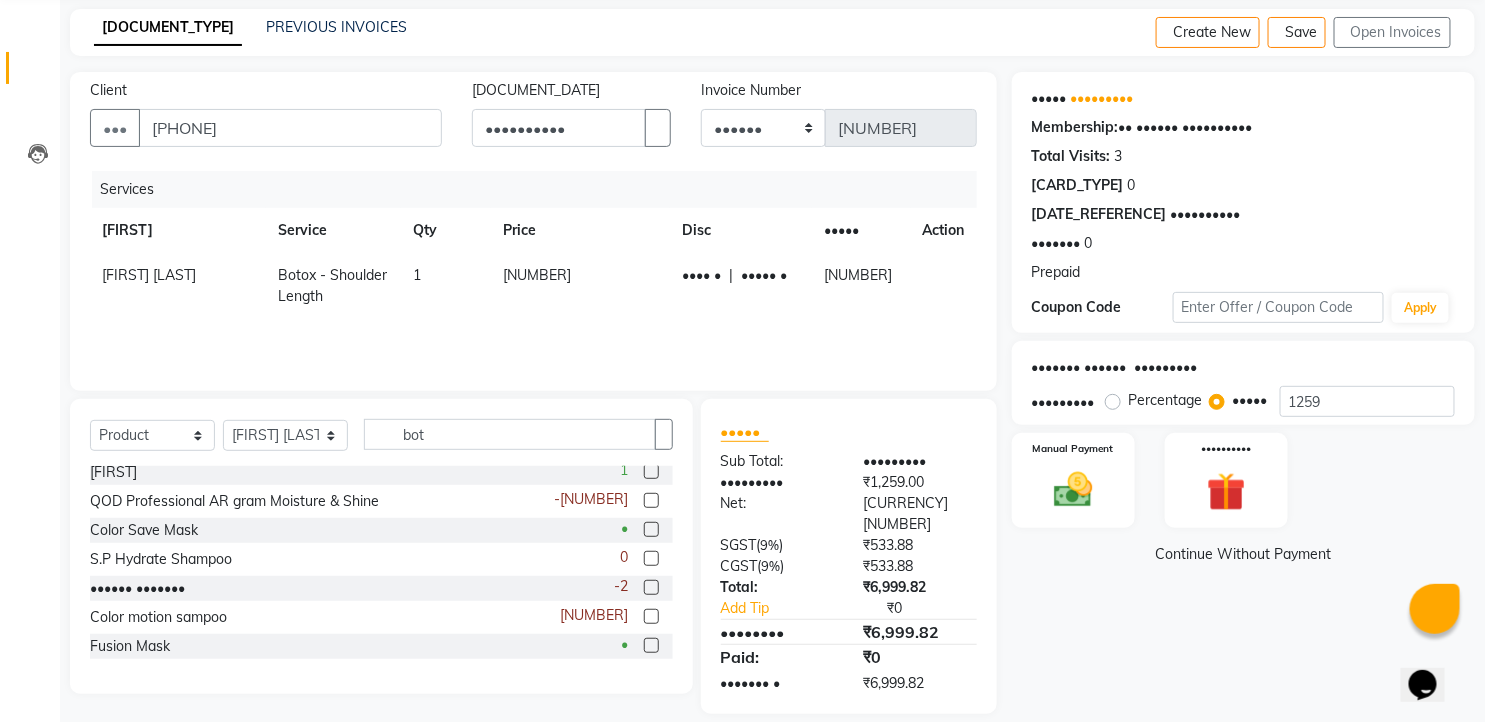 click at bounding box center [651, 500] 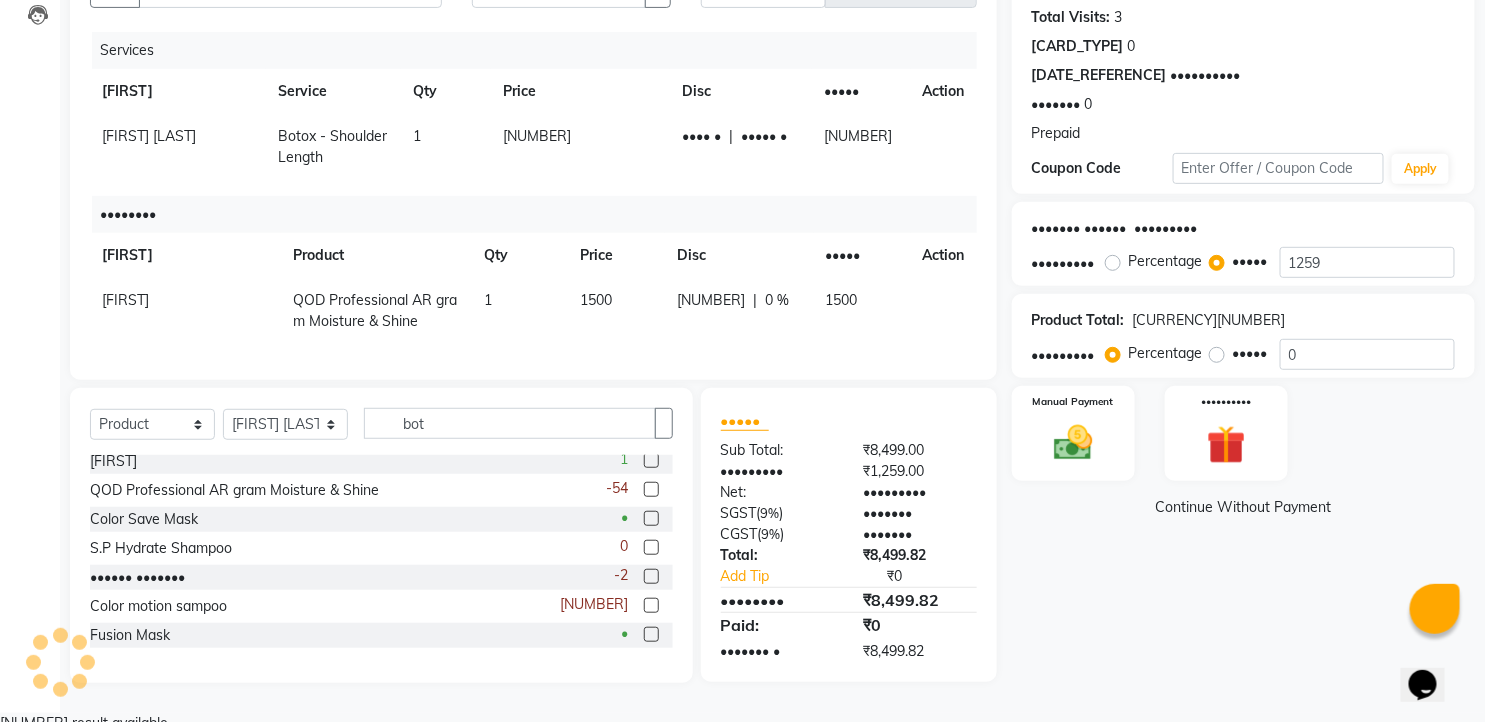 scroll, scrollTop: 223, scrollLeft: 0, axis: vertical 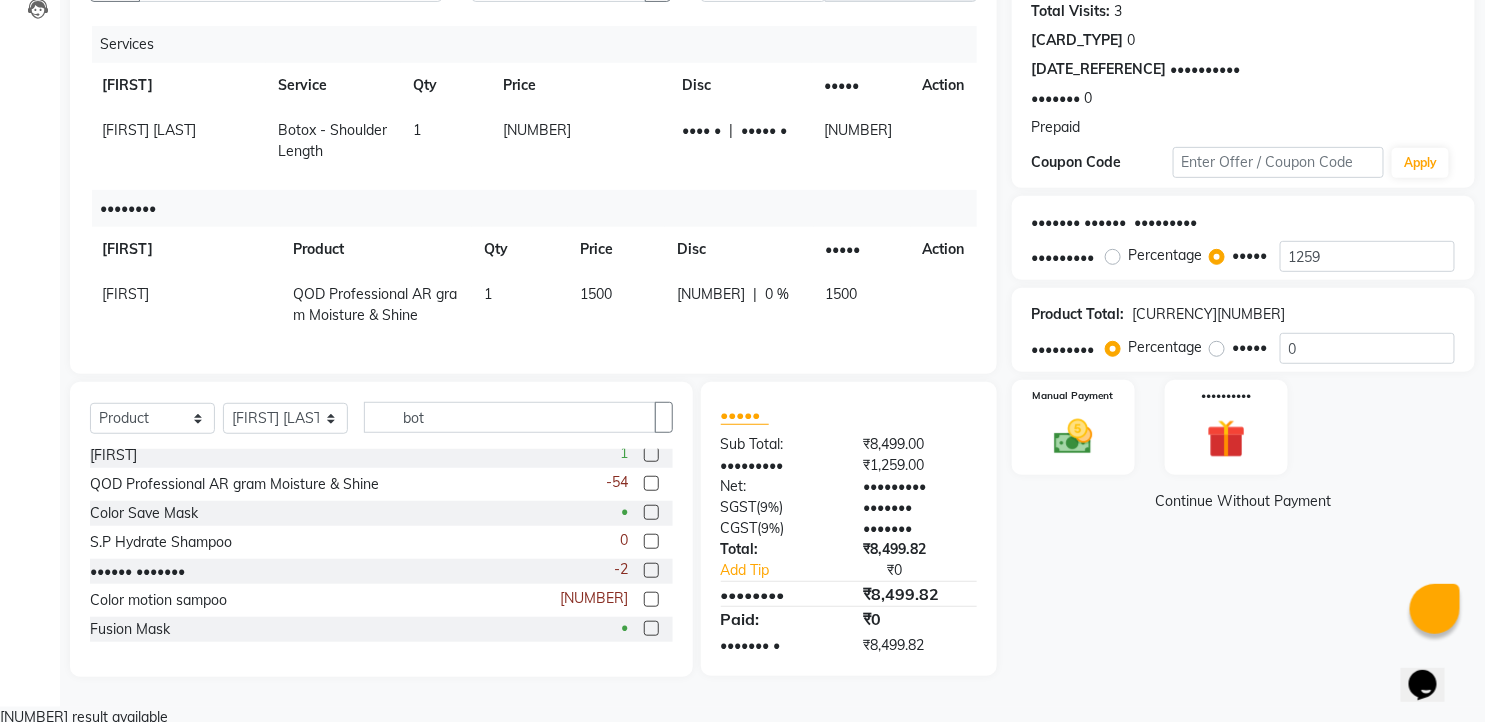 click at bounding box center [651, 483] 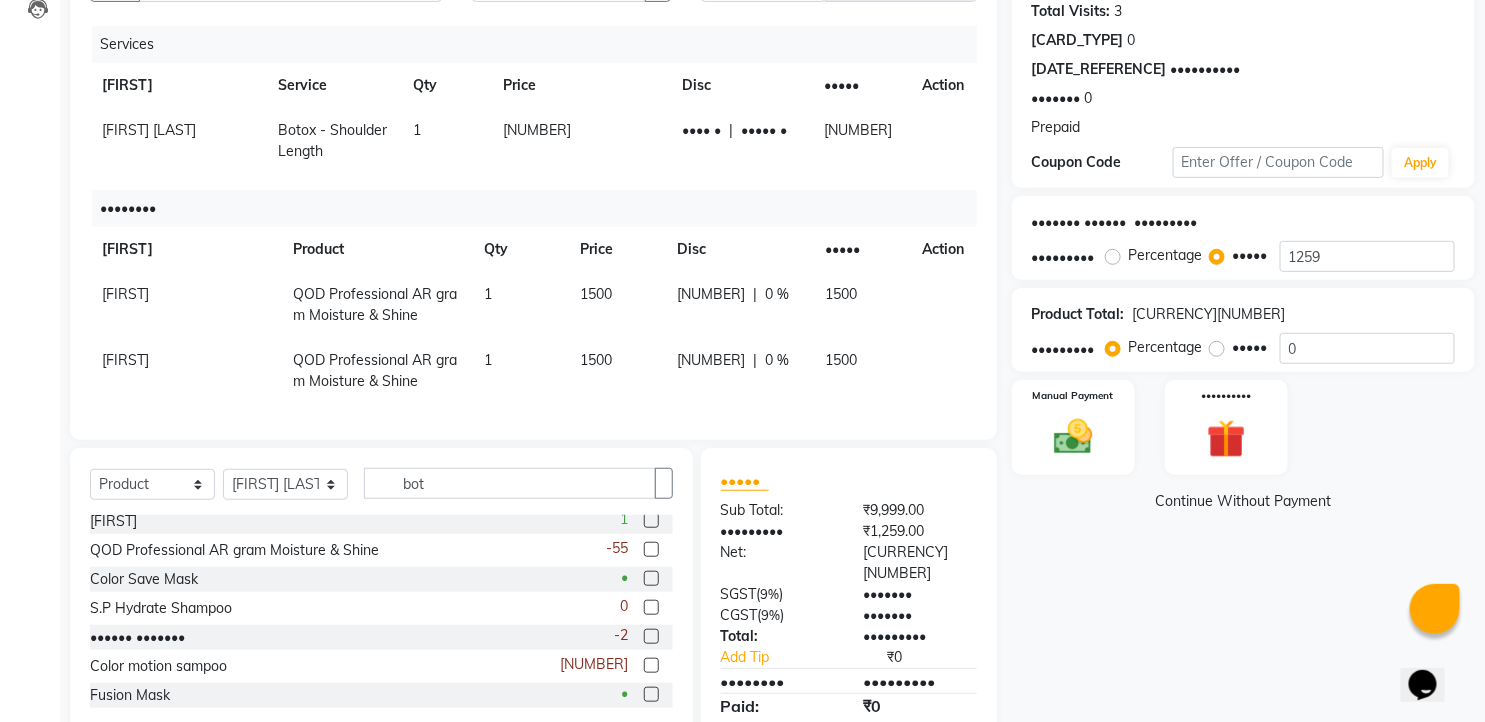 scroll, scrollTop: 290, scrollLeft: 0, axis: vertical 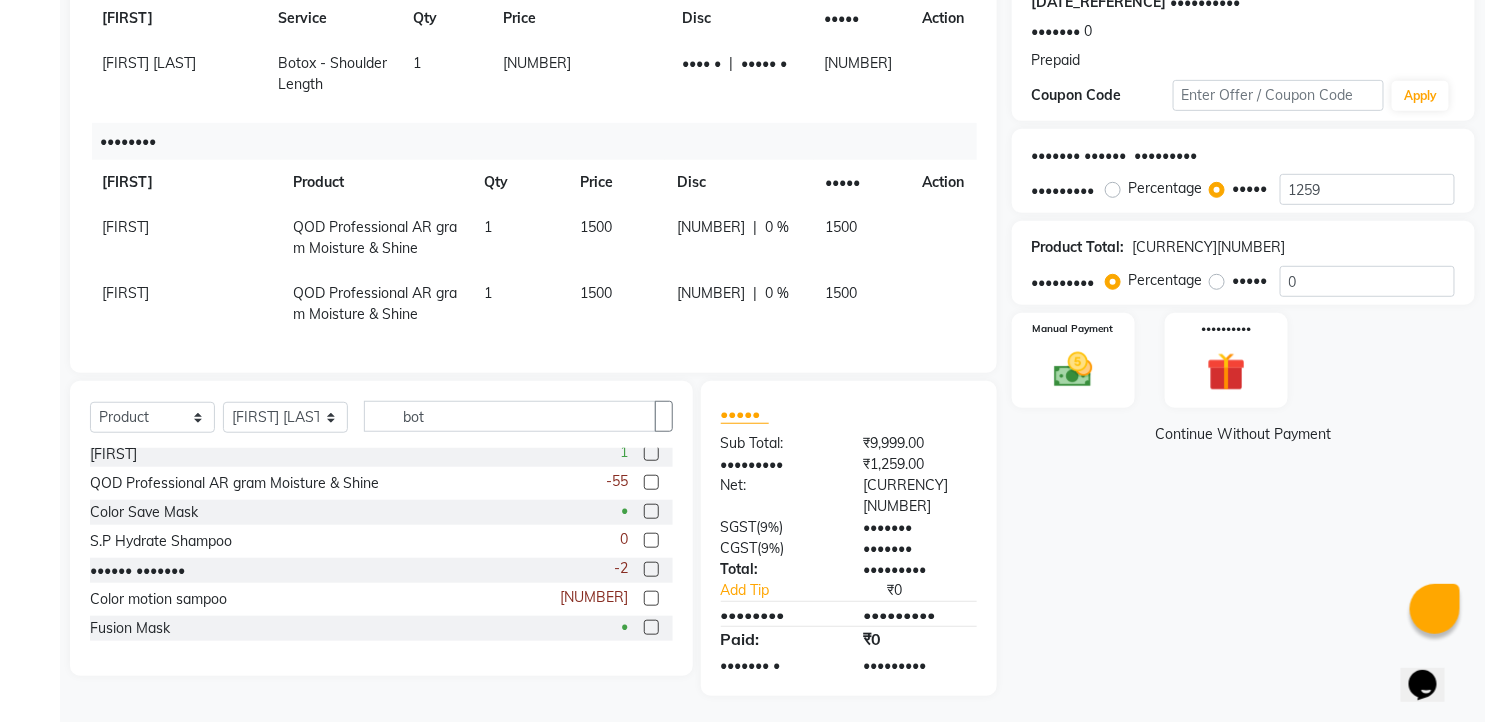 click at bounding box center [651, 453] 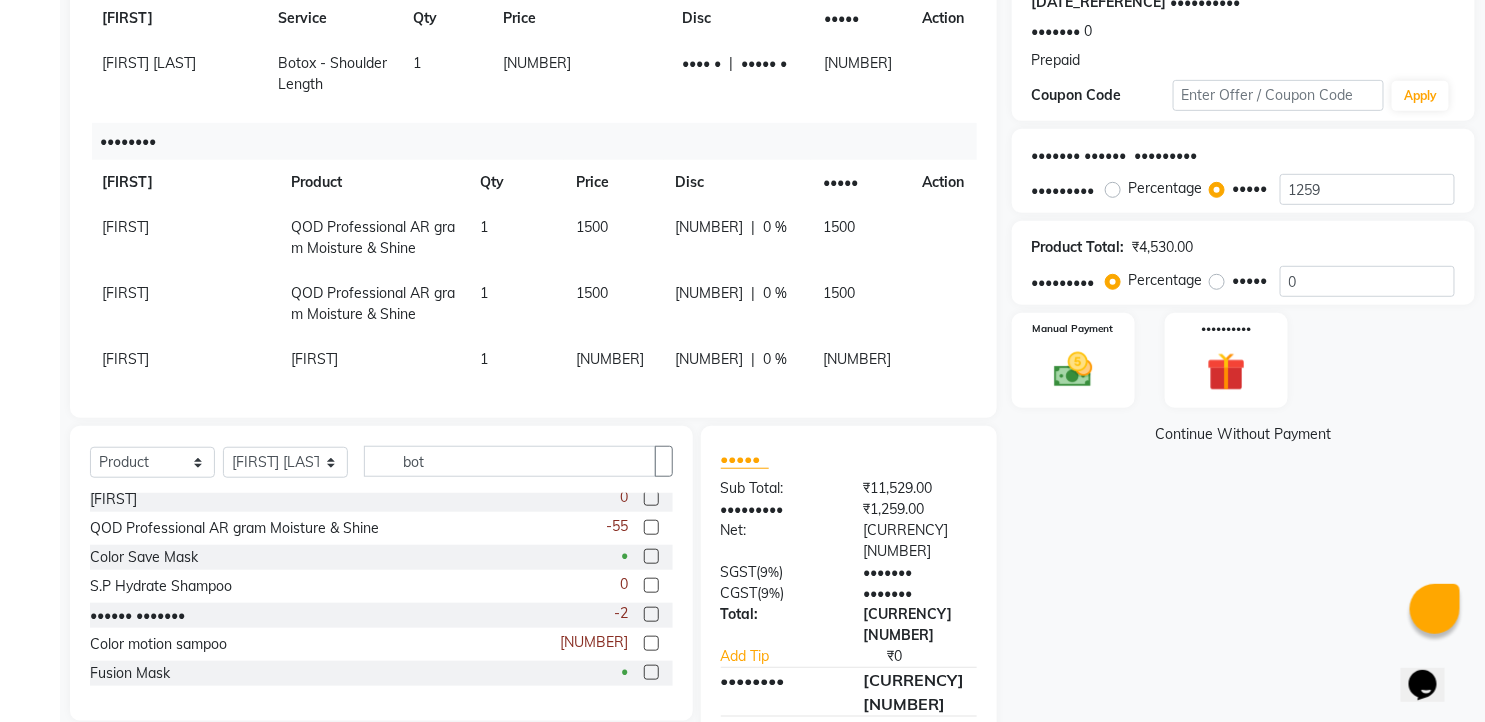scroll, scrollTop: 334, scrollLeft: 0, axis: vertical 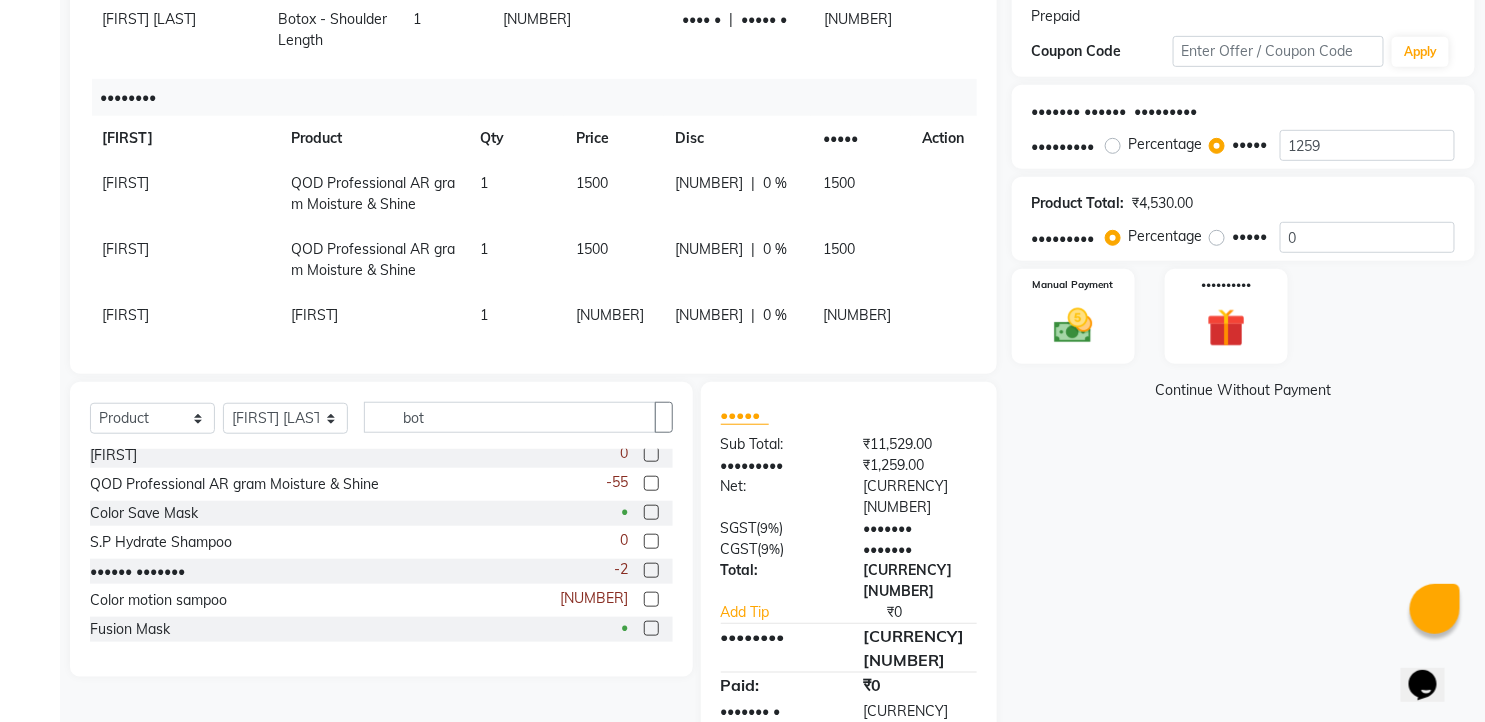 click on "[NUMBER]" at bounding box center [580, 30] 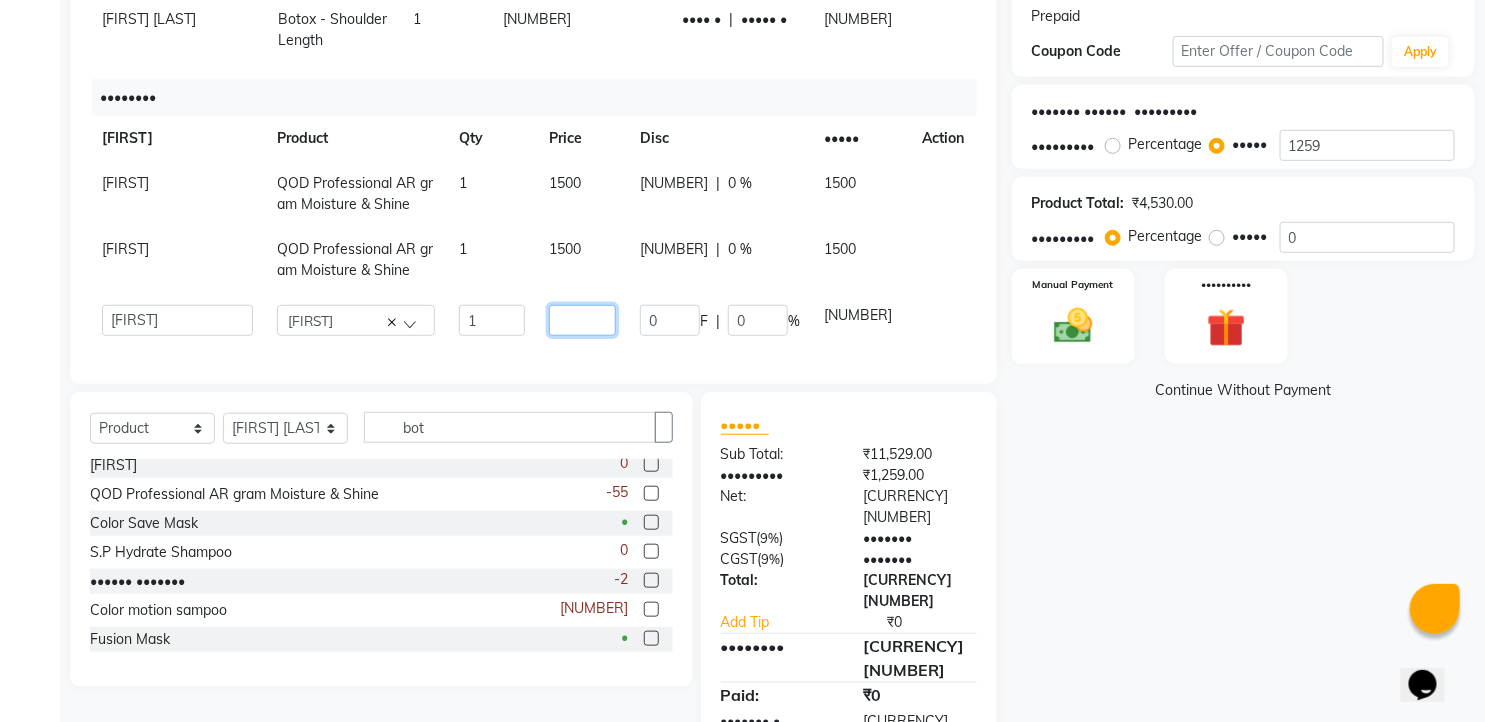 click on "[NUMBER]" at bounding box center [492, 320] 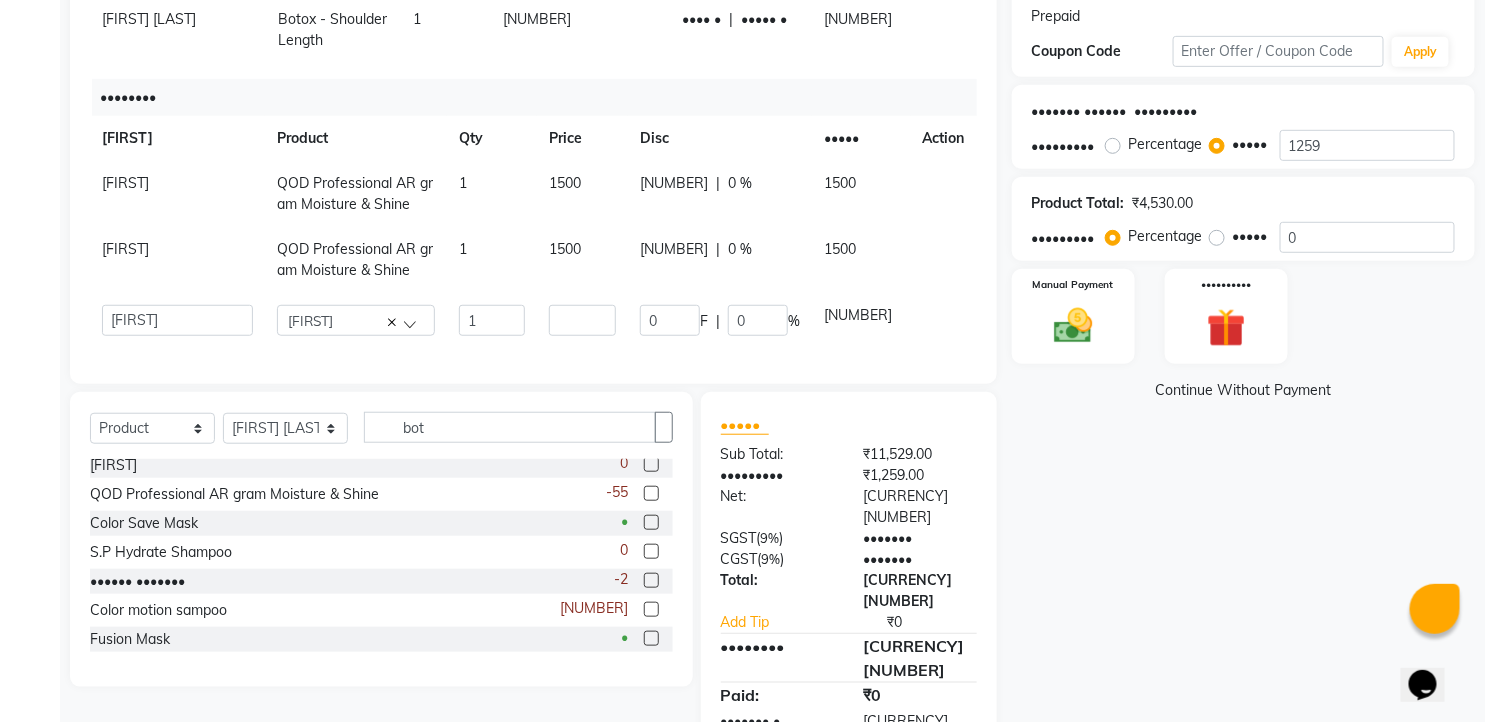 click on "Name: [NAME]  Membership:  No Active Membership  Total Visits:  3 Card on file:  0 Last Visit:   21-06-2025 Points:   0  Prepaid Coupon Code Apply Service Total:  ₹6,999.00  Discount:  Percentage   Fixed  1259 Product Total:  ₹4,530.00  Discount:  Percentage   Fixed  0 Manual Payment Redemption  Continue Without Payment" at bounding box center [1251, 294] 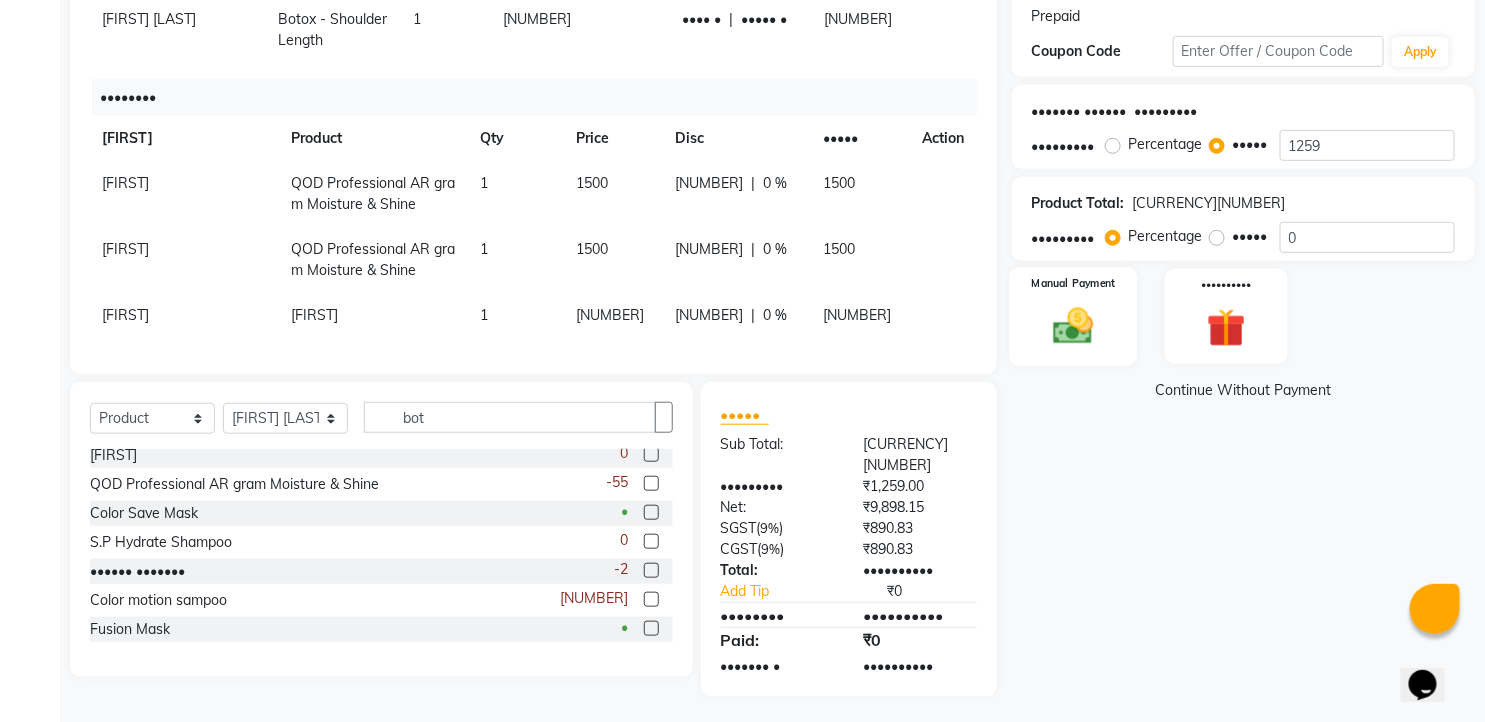 click at bounding box center [1073, 327] 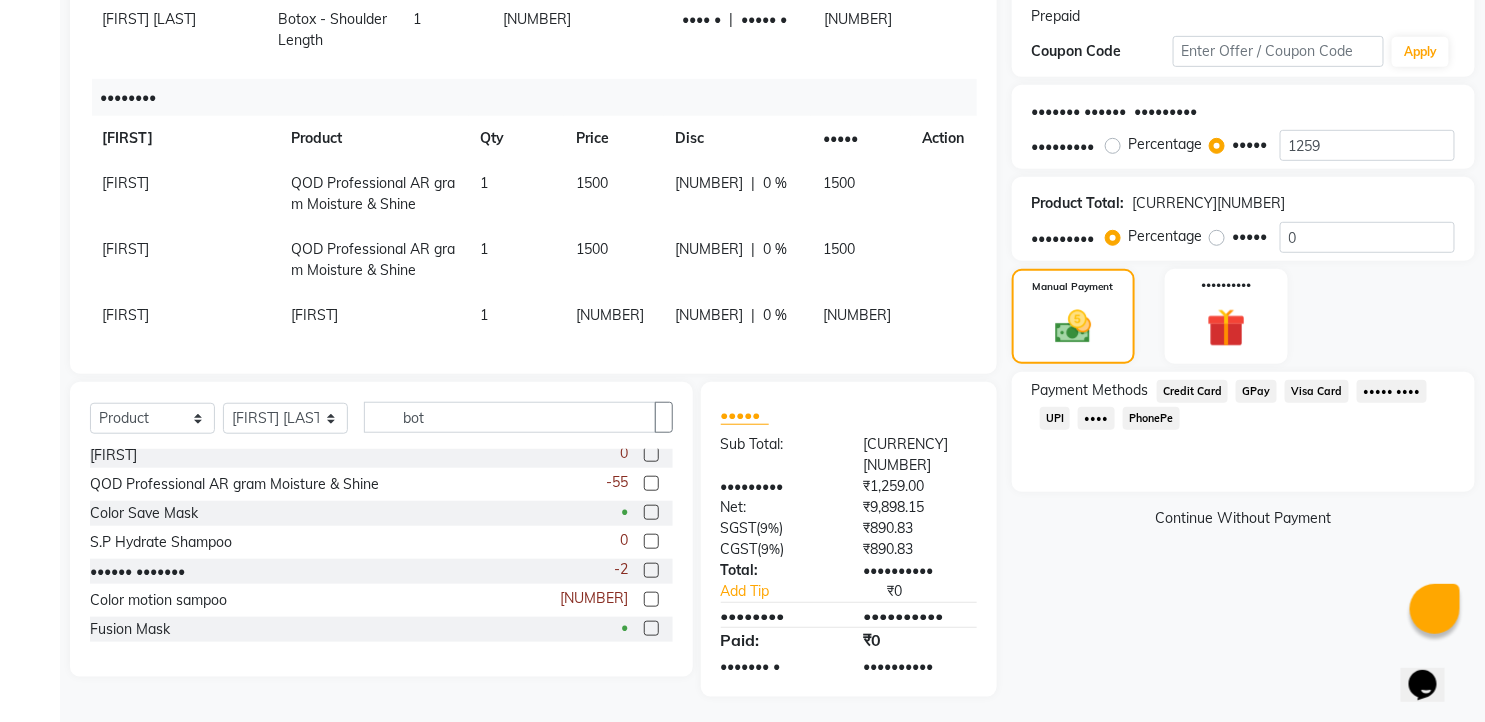 click on "PhonePe" at bounding box center [1193, 391] 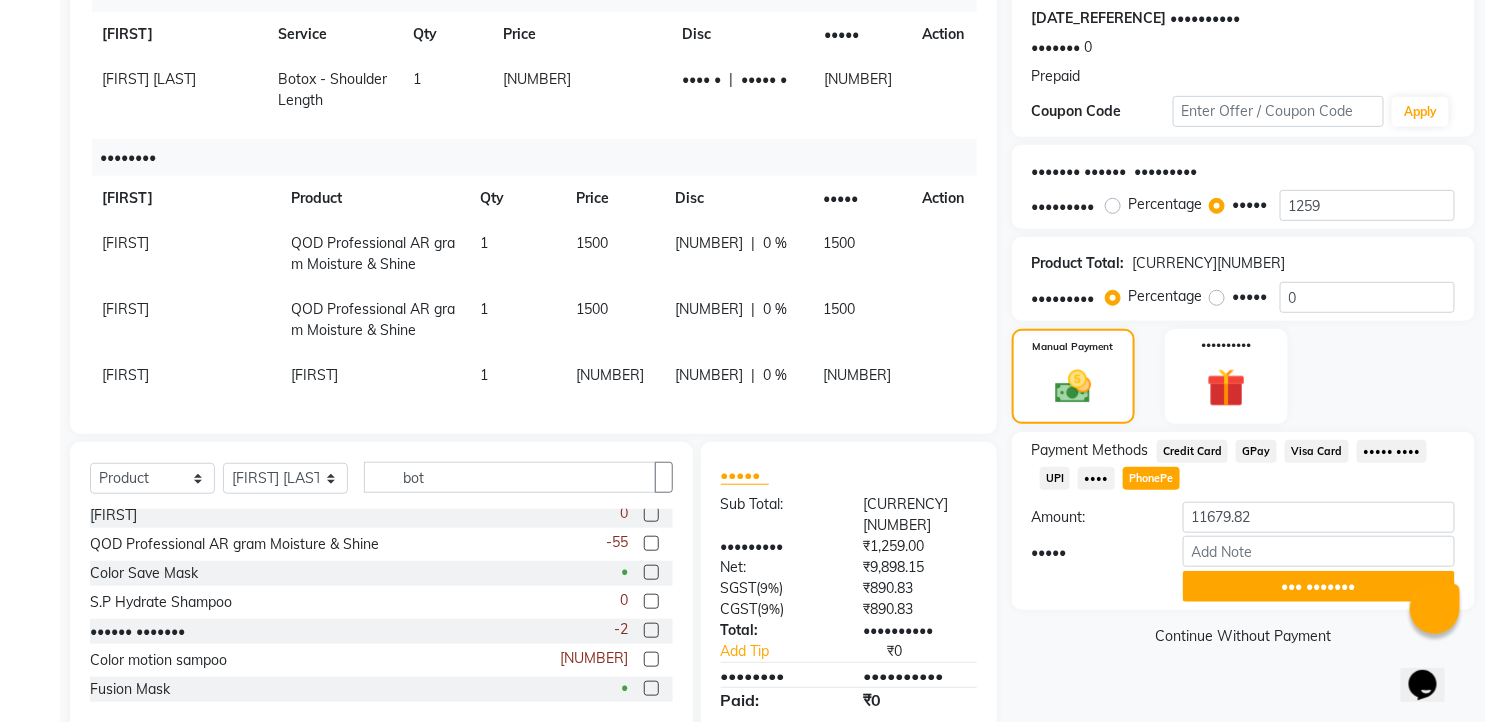 scroll, scrollTop: 334, scrollLeft: 0, axis: vertical 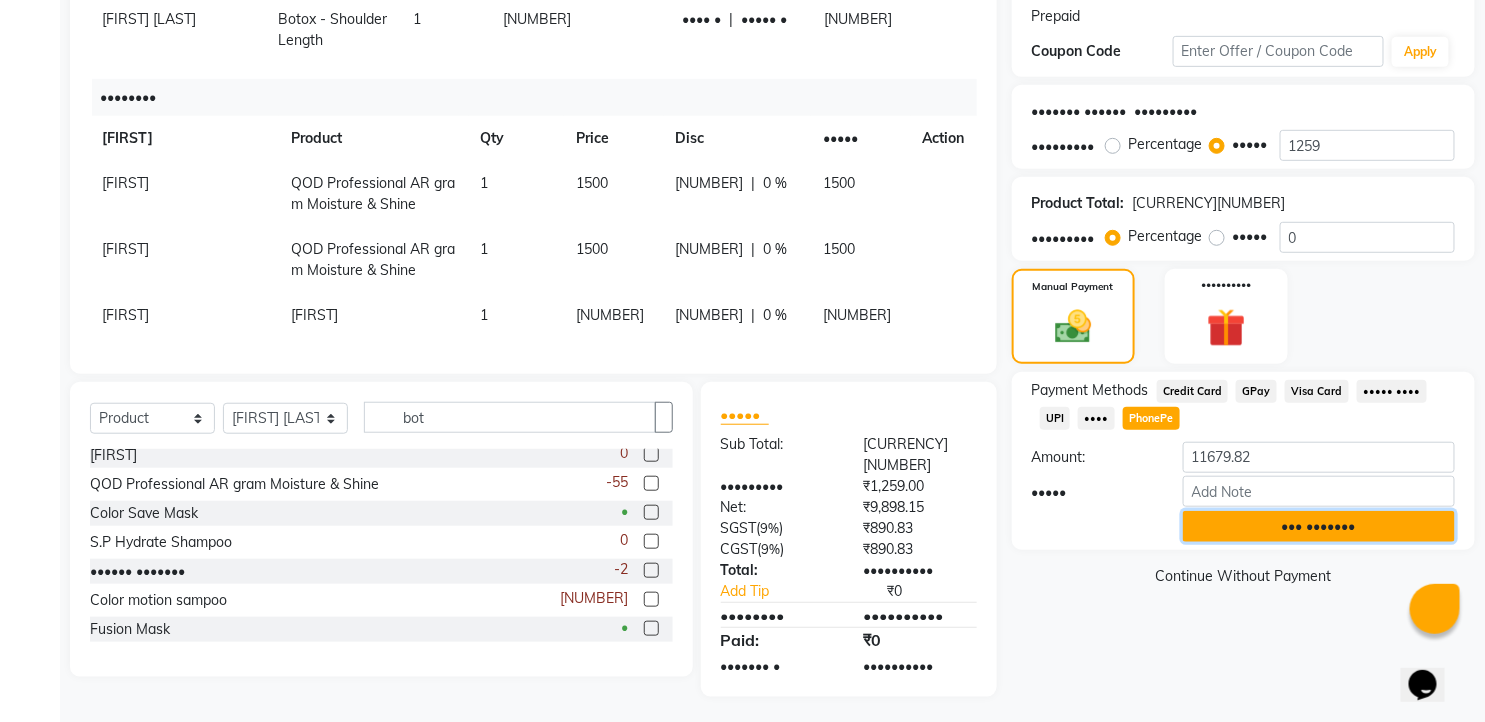 click on "••• •••••••" at bounding box center [1319, 526] 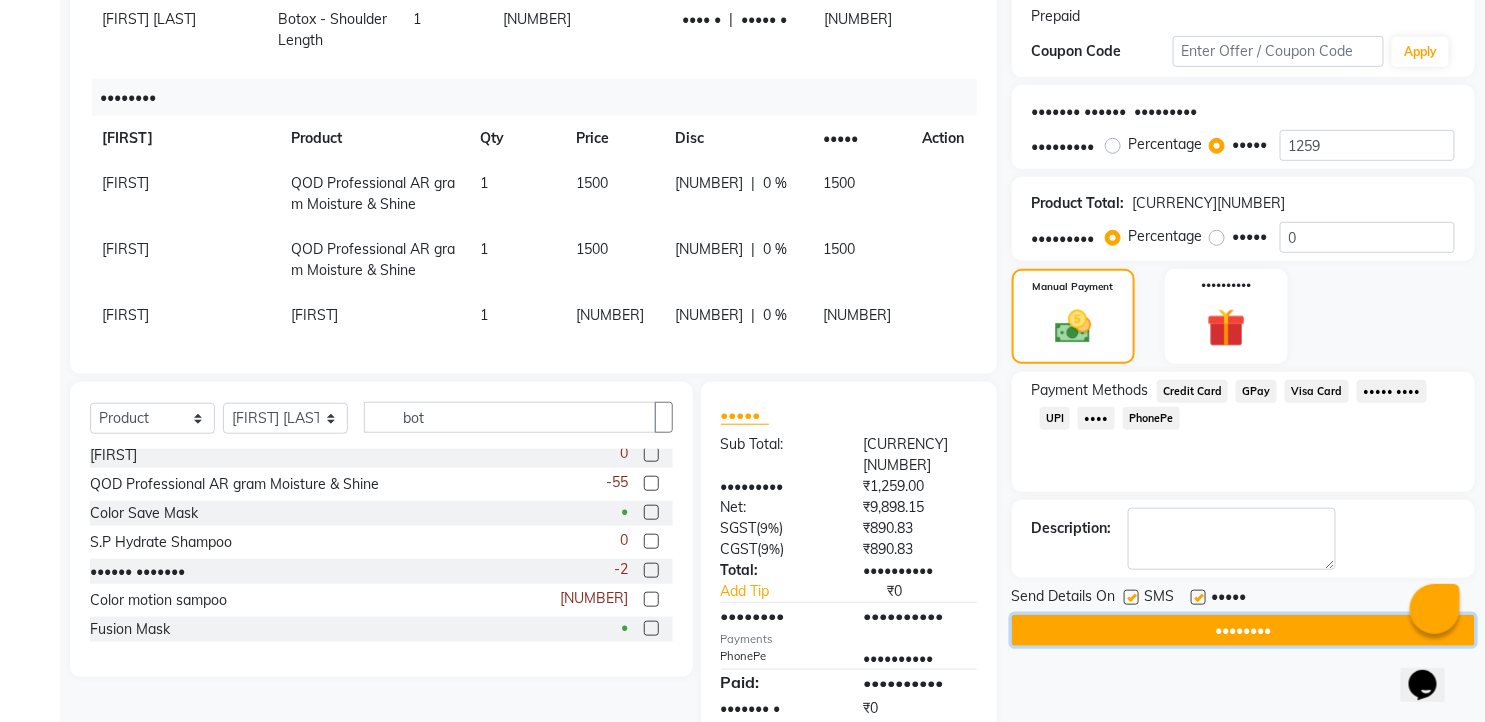 click on "••••••••" at bounding box center [1243, 630] 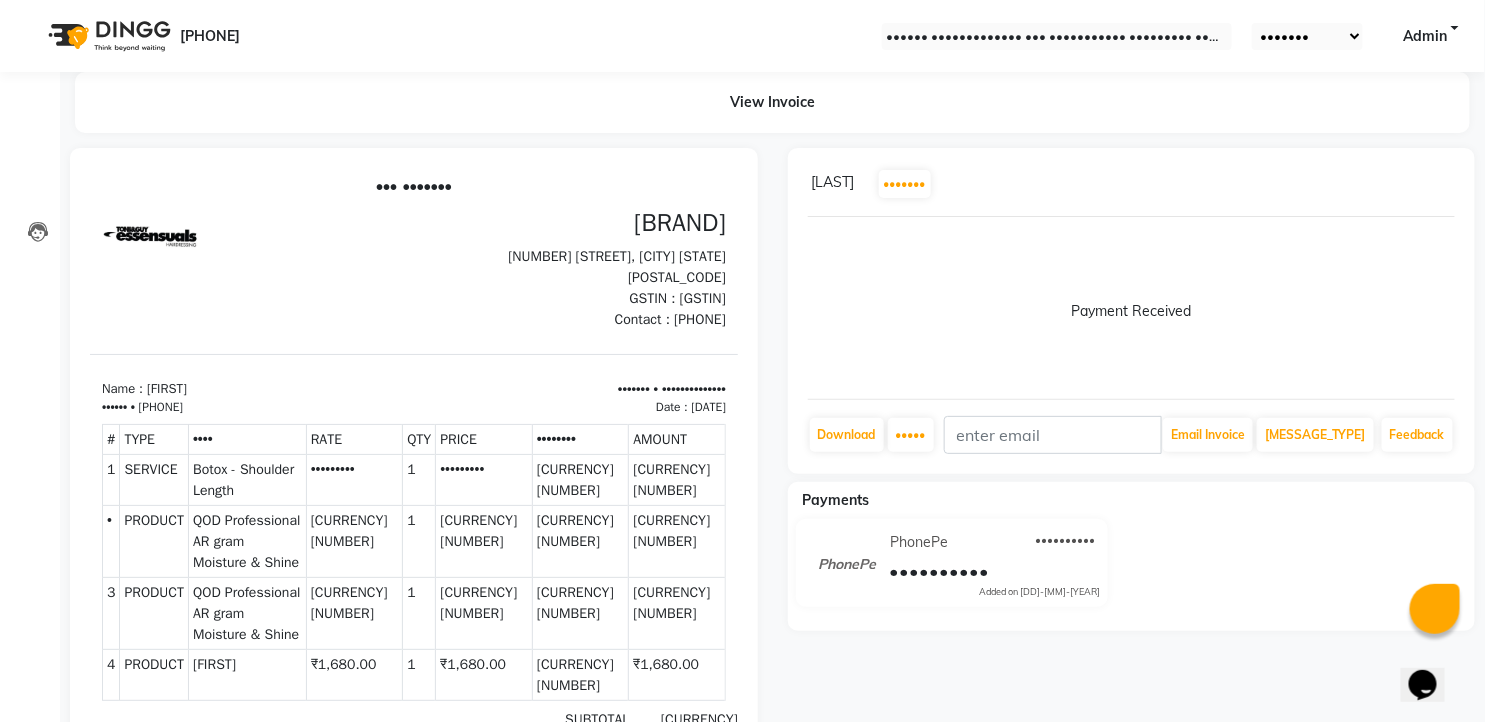 scroll, scrollTop: 0, scrollLeft: 0, axis: both 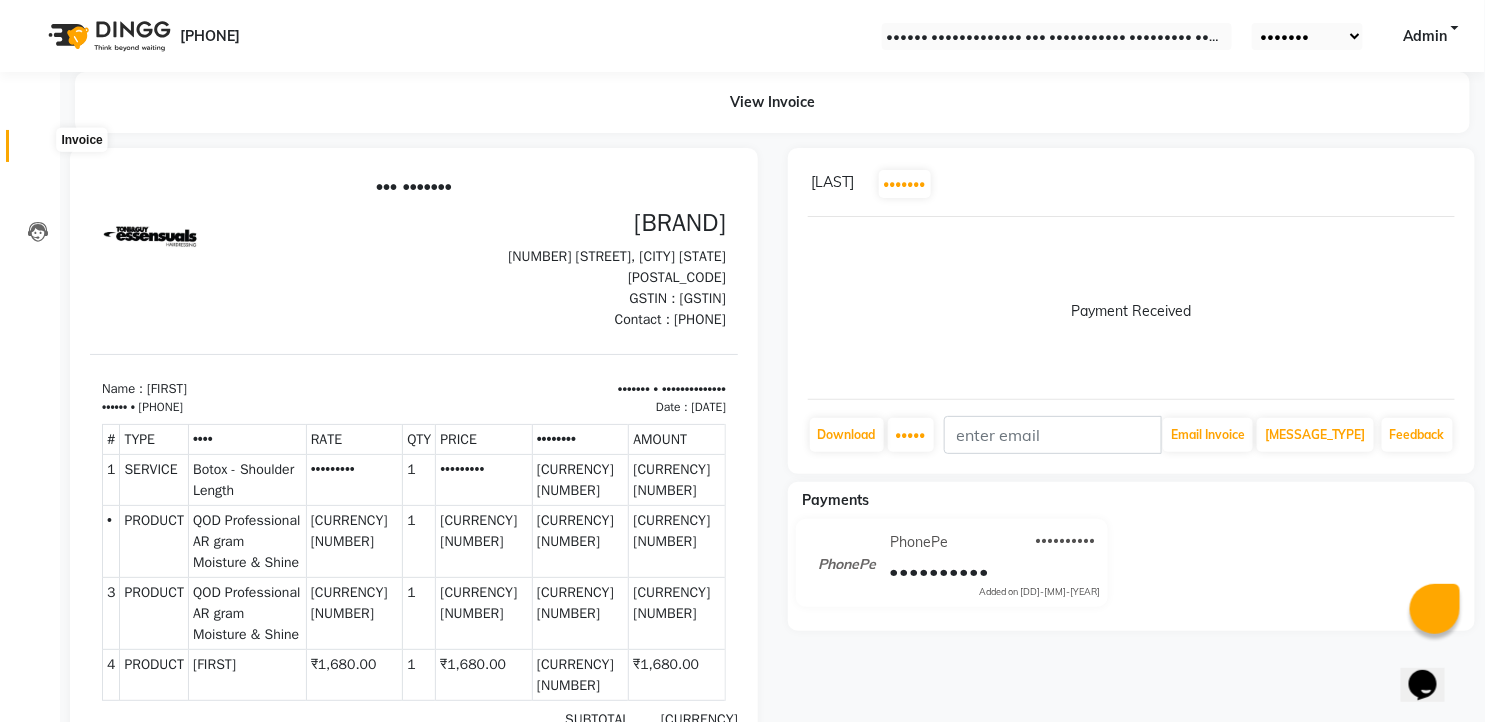 click at bounding box center (38, 151) 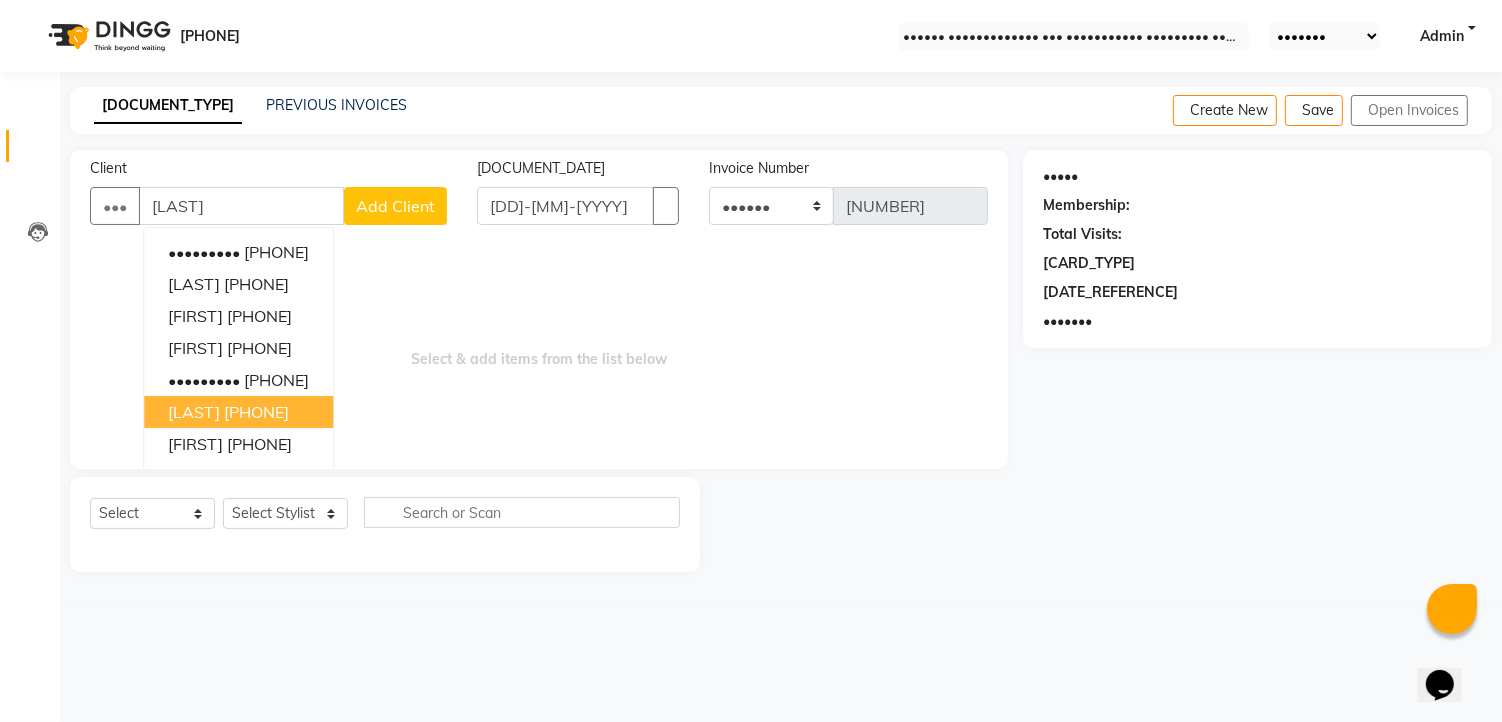 click on "[PHONE]" at bounding box center (256, 412) 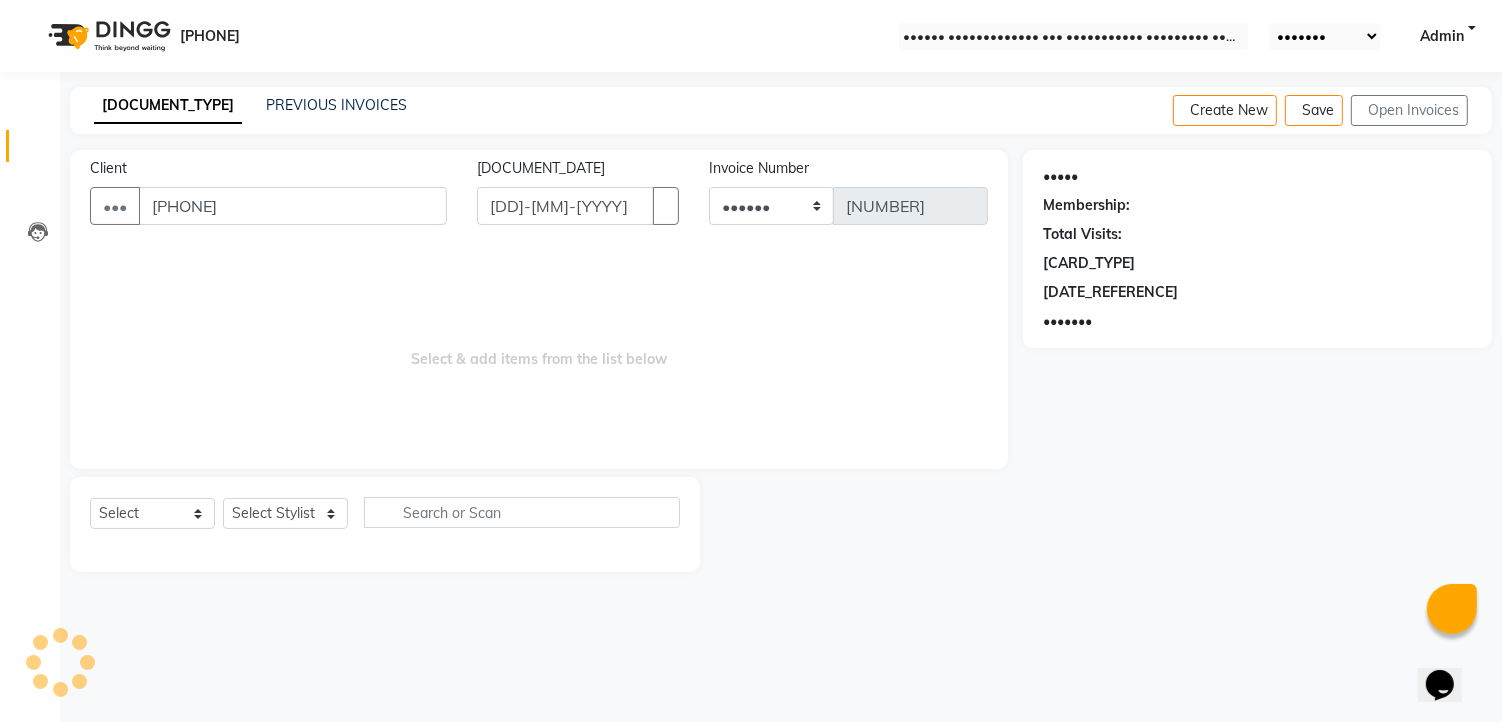 type on "[PHONE]" 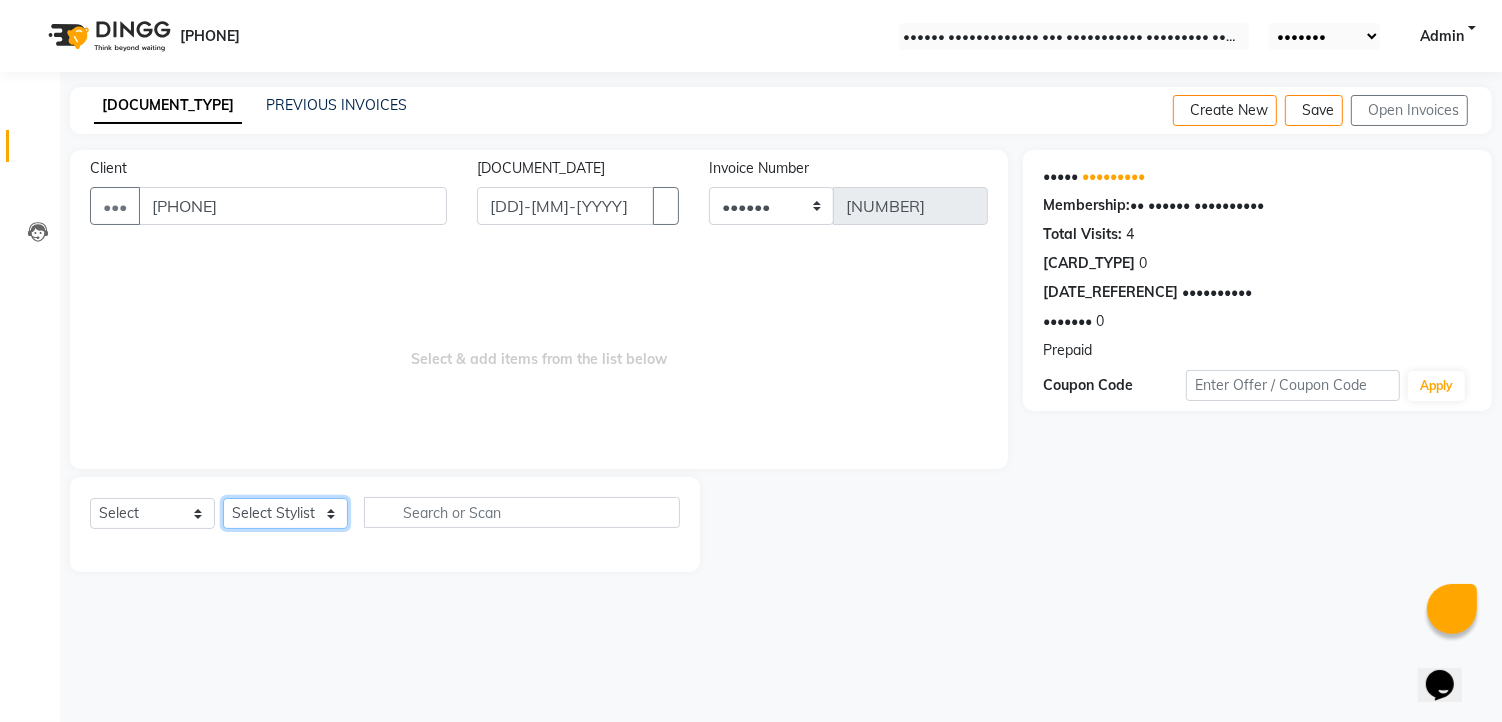 click on "Select Stylist [FIRST] [FIRST] [FIRST] [FIRST] [FIRST] [FIRST] [FIRST] [FIRST] [FIRST]" at bounding box center [285, 513] 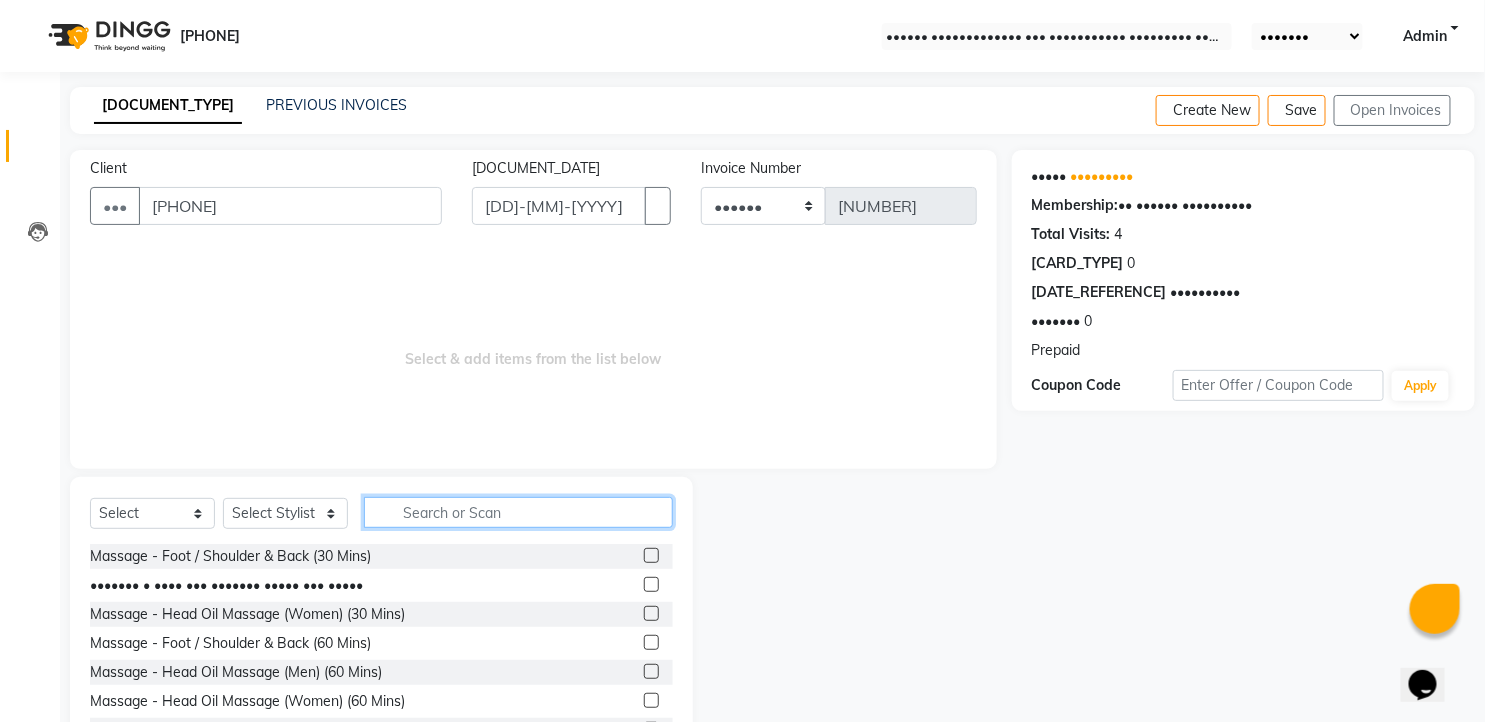 click at bounding box center (518, 512) 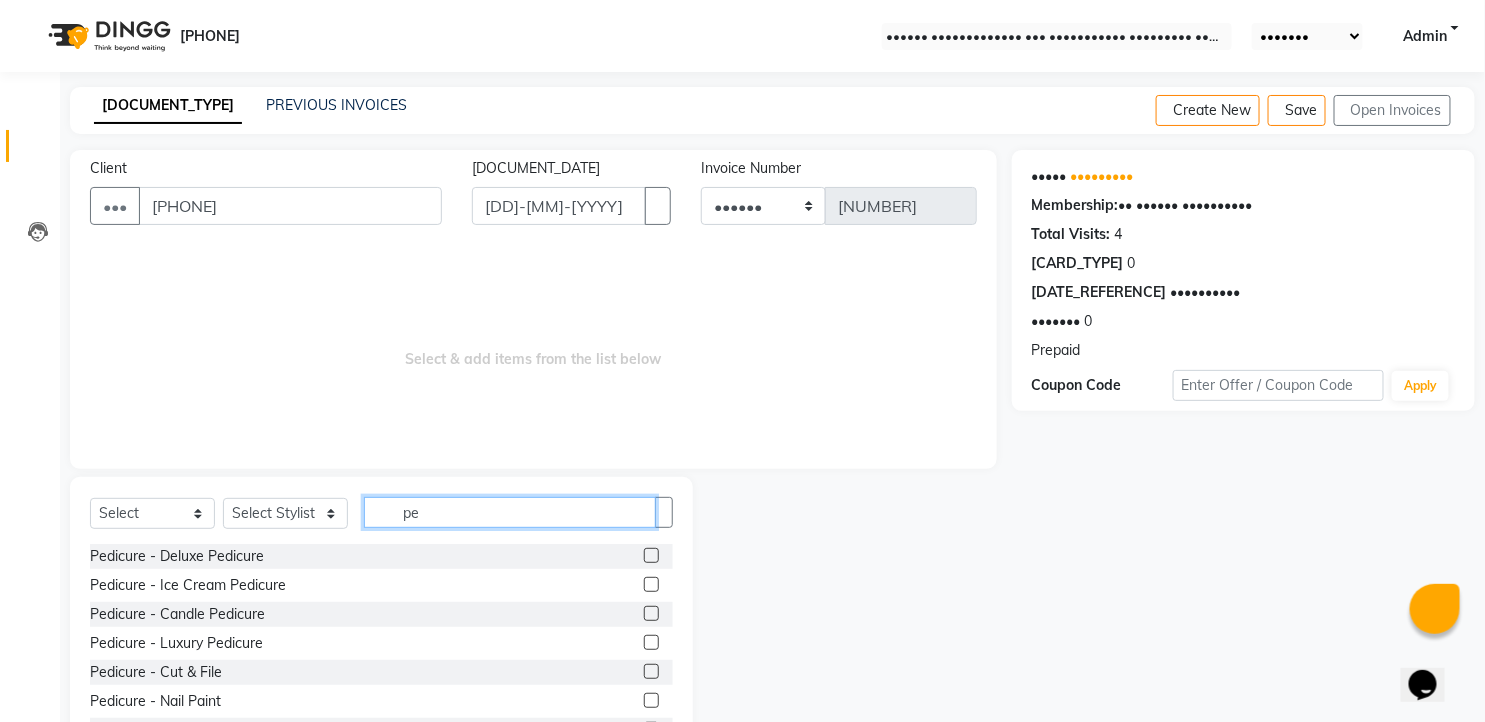 type on "pe" 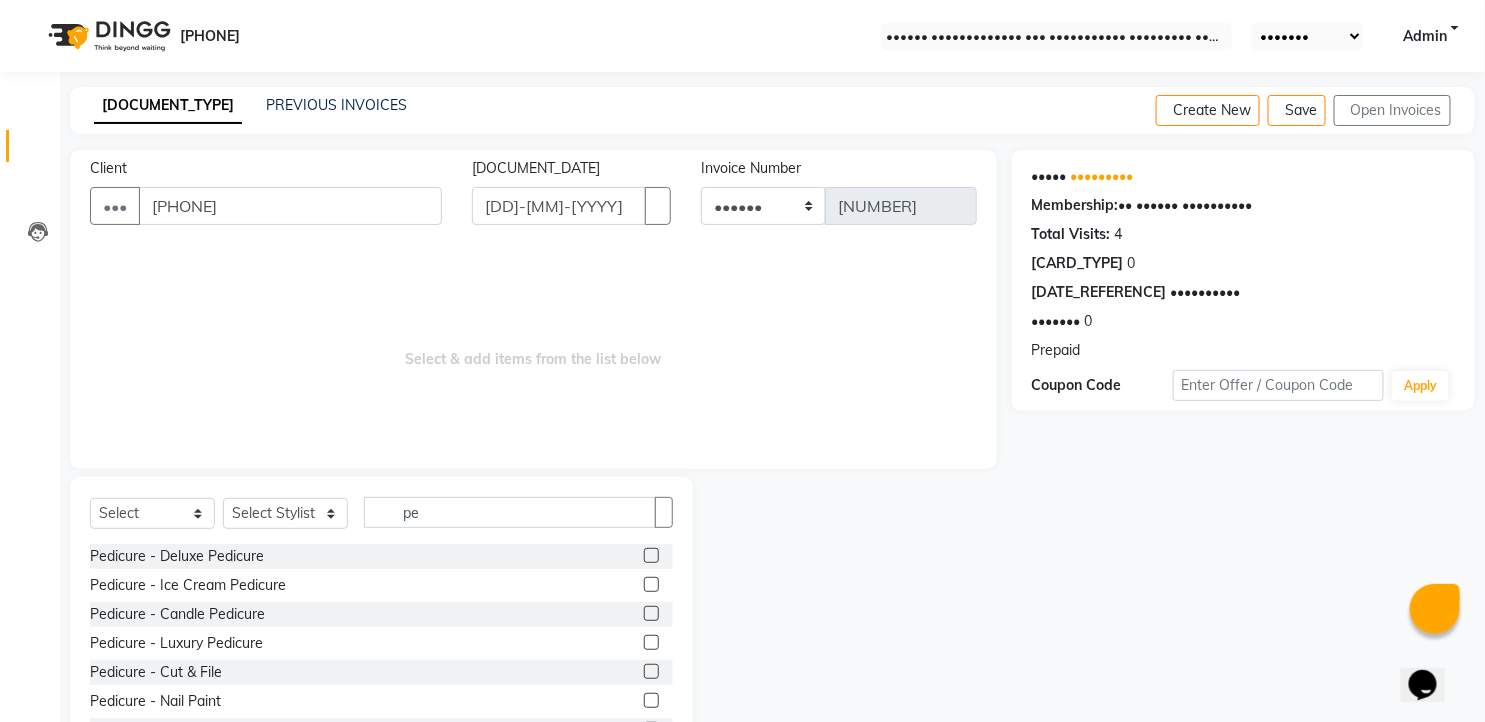 click at bounding box center [651, 584] 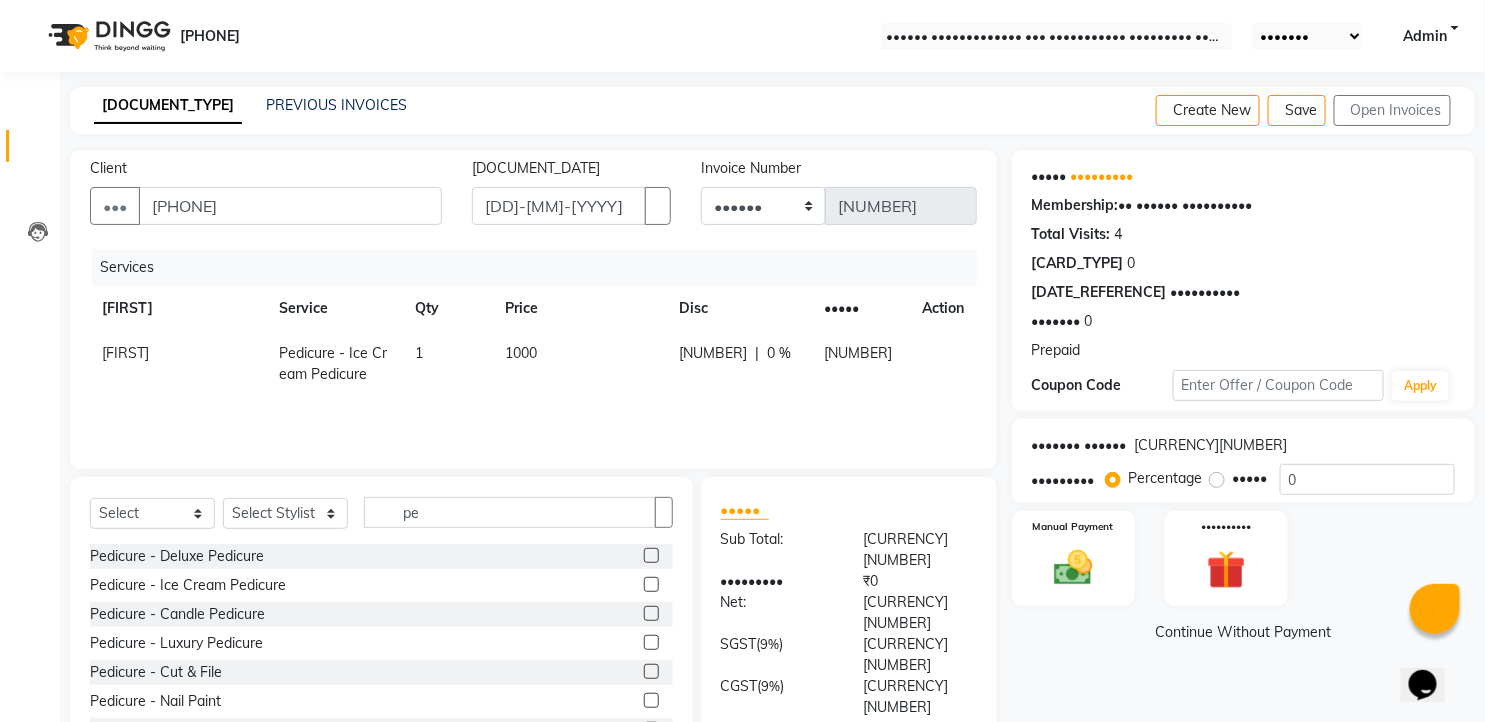 click on "1000" at bounding box center [580, 364] 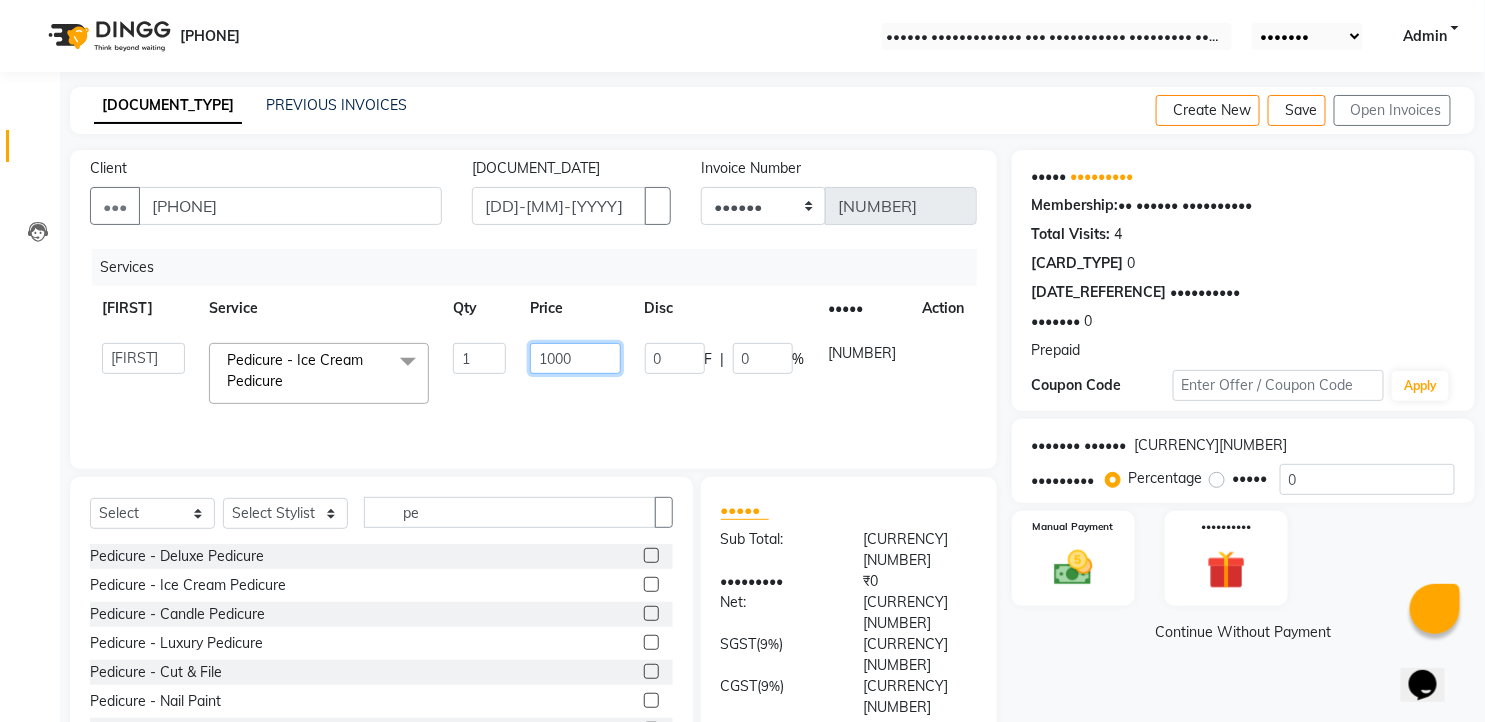 click on "1000" at bounding box center [479, 358] 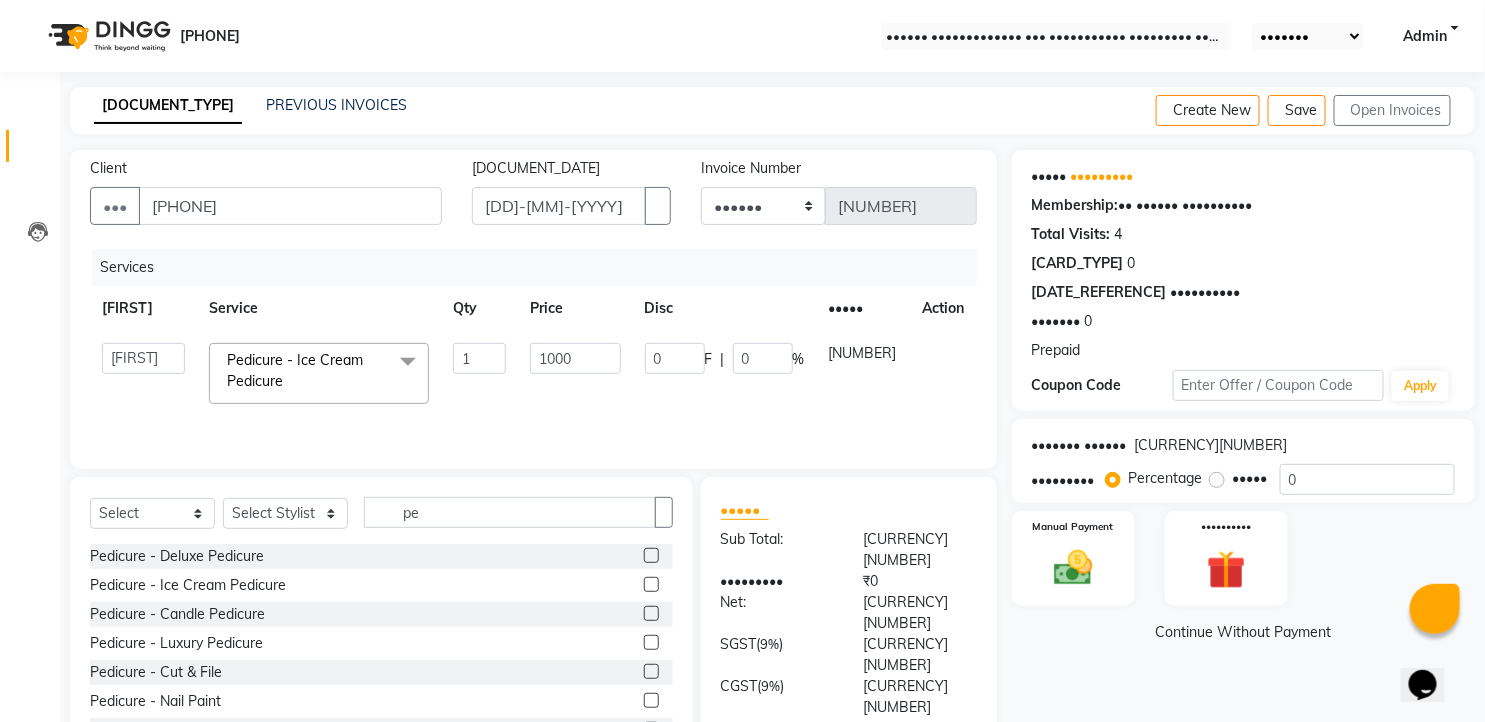 click on "Pedicure - Ice Cream Pedicure" at bounding box center (381, 585) 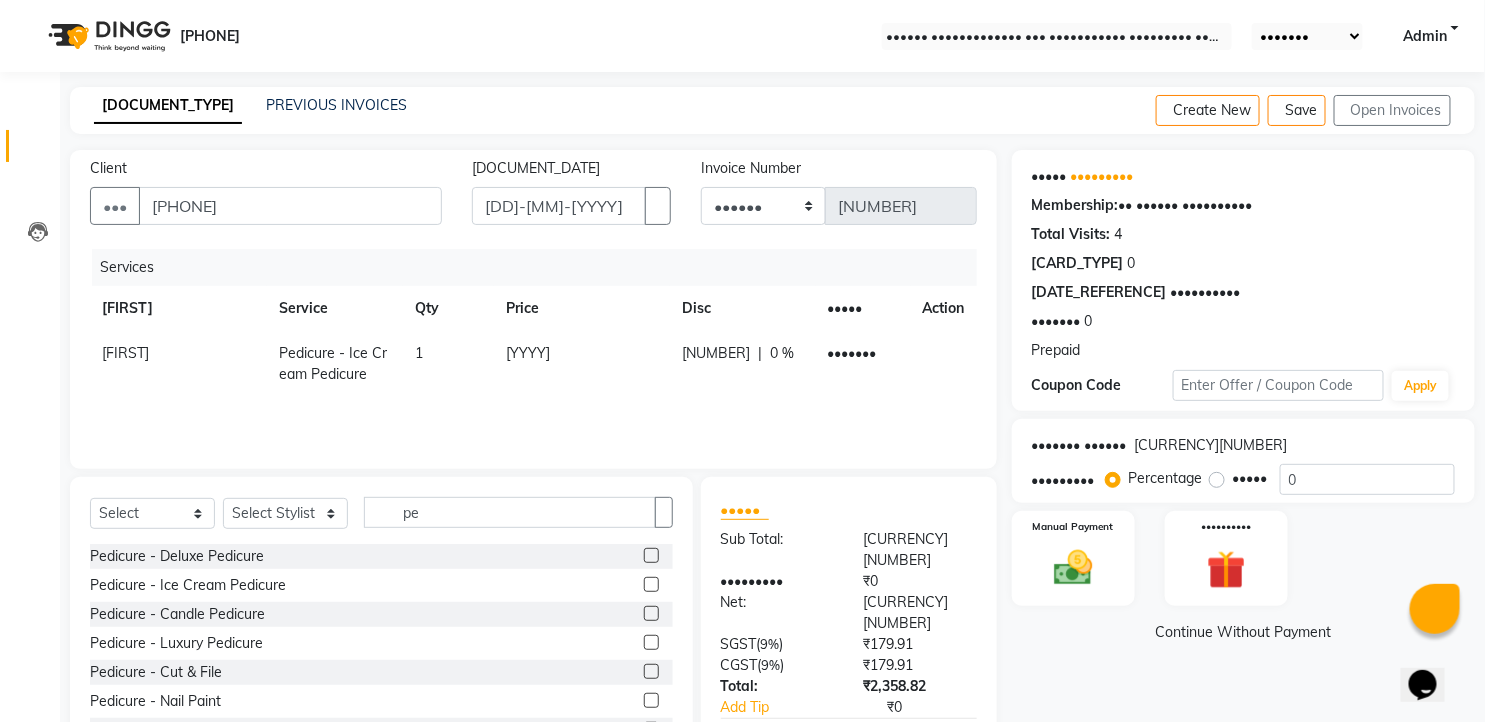 scroll, scrollTop: 78, scrollLeft: 0, axis: vertical 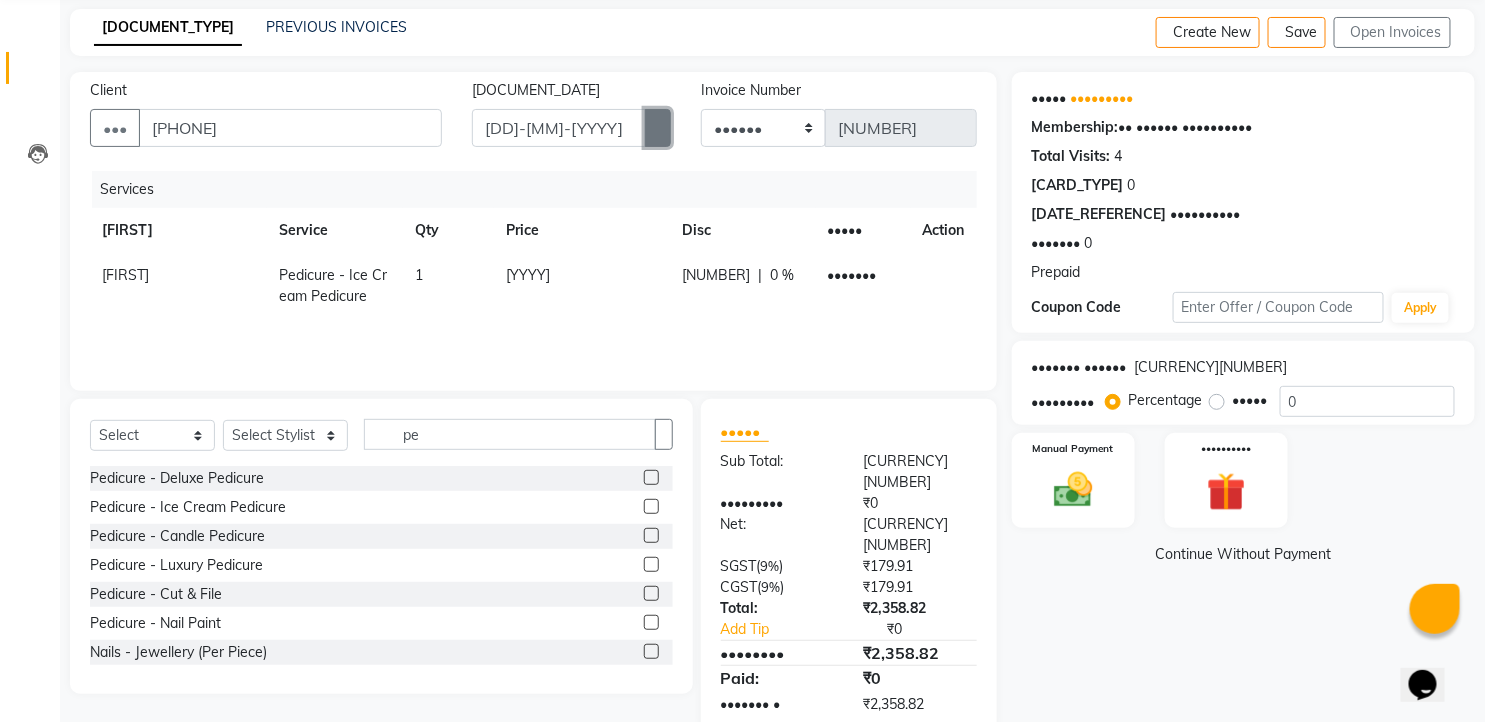 click at bounding box center (658, 128) 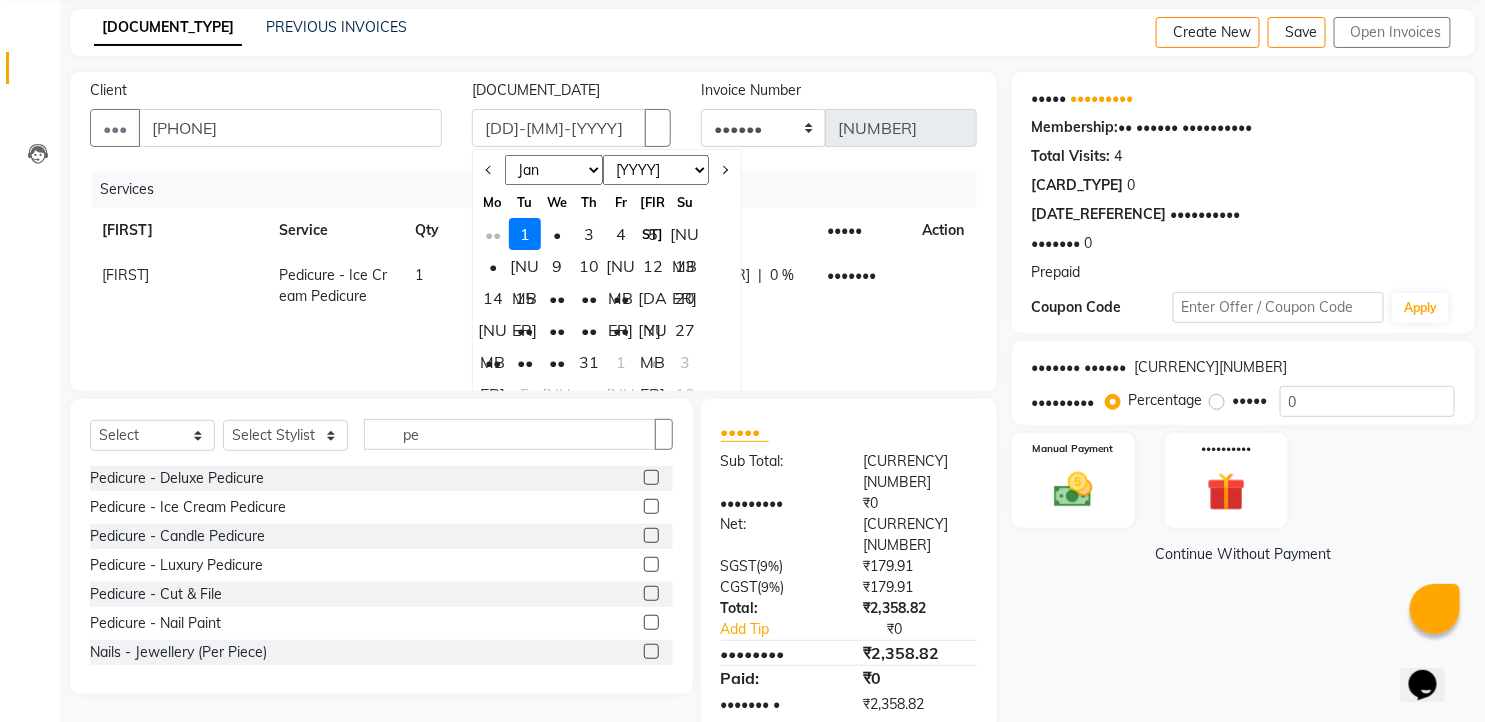 click on "Jan Feb Mar Apr May Jun Jul Aug Sep Oct Nov Dec" at bounding box center [554, 170] 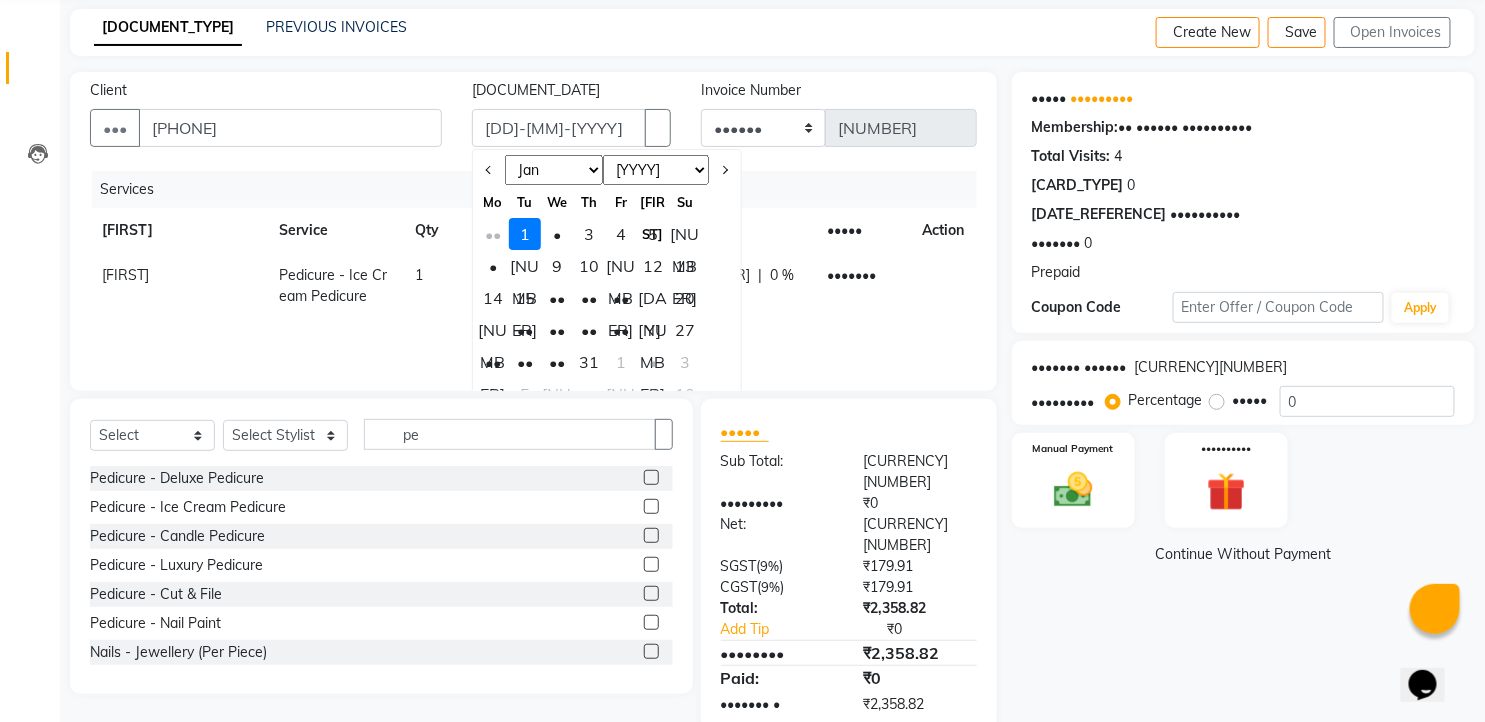select on "[NUMBER]" 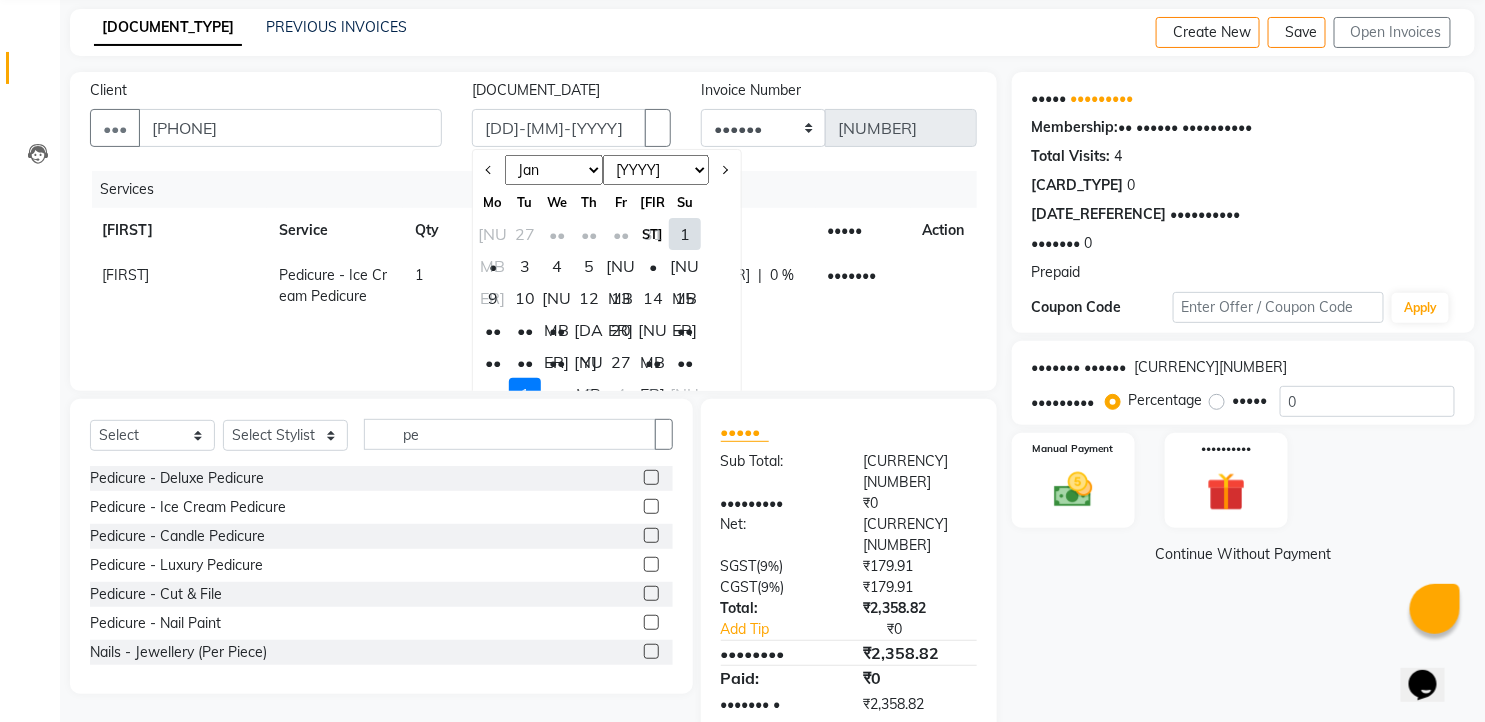 click on "••" at bounding box center [493, 394] 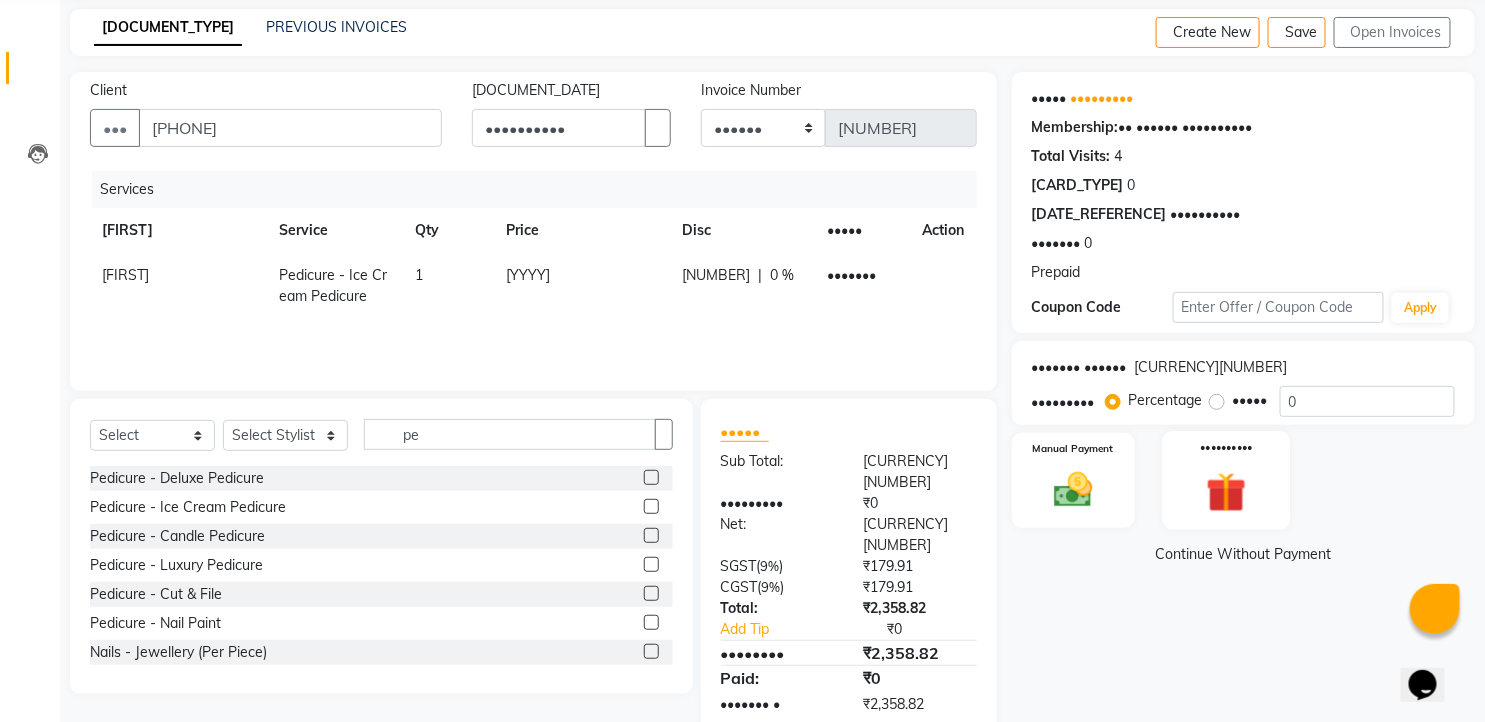 click at bounding box center [1073, 490] 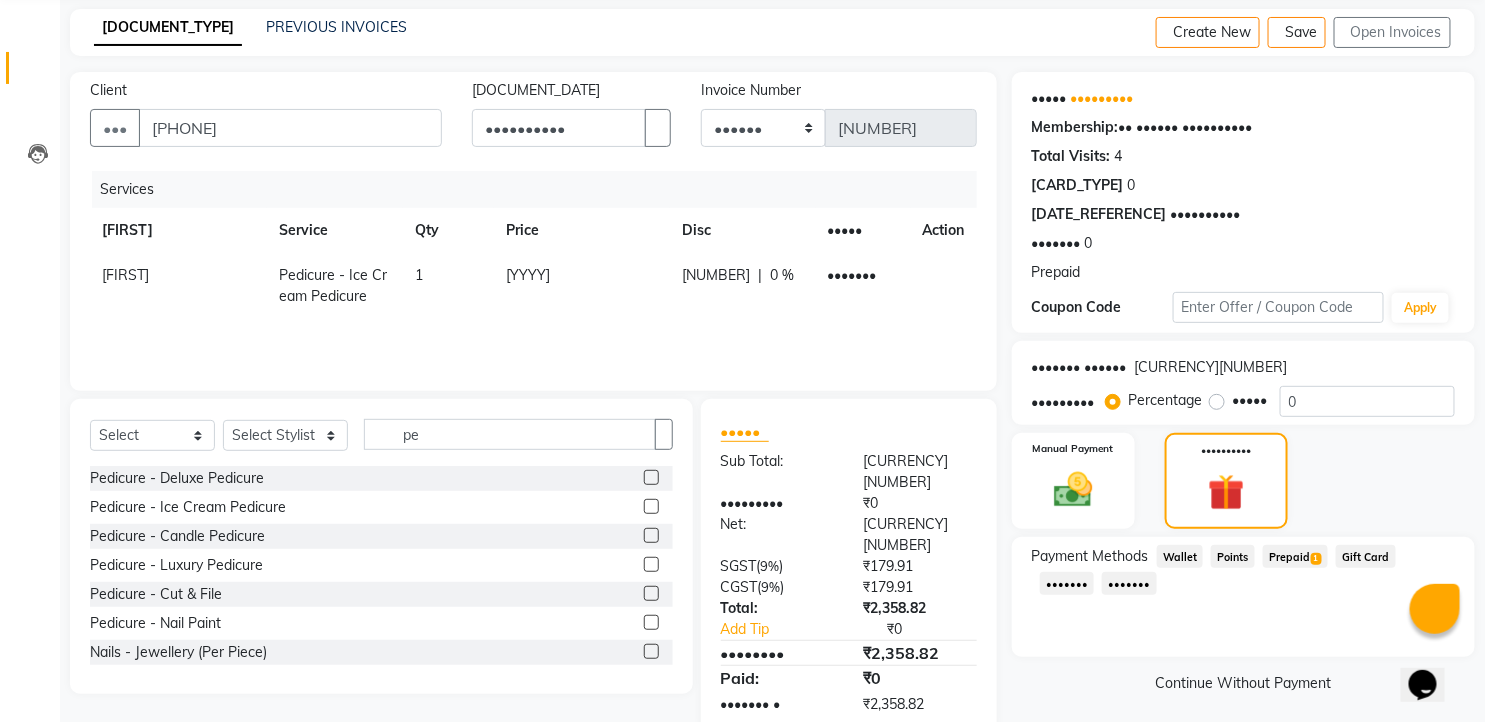 click on "Prepaid  1" at bounding box center (1180, 556) 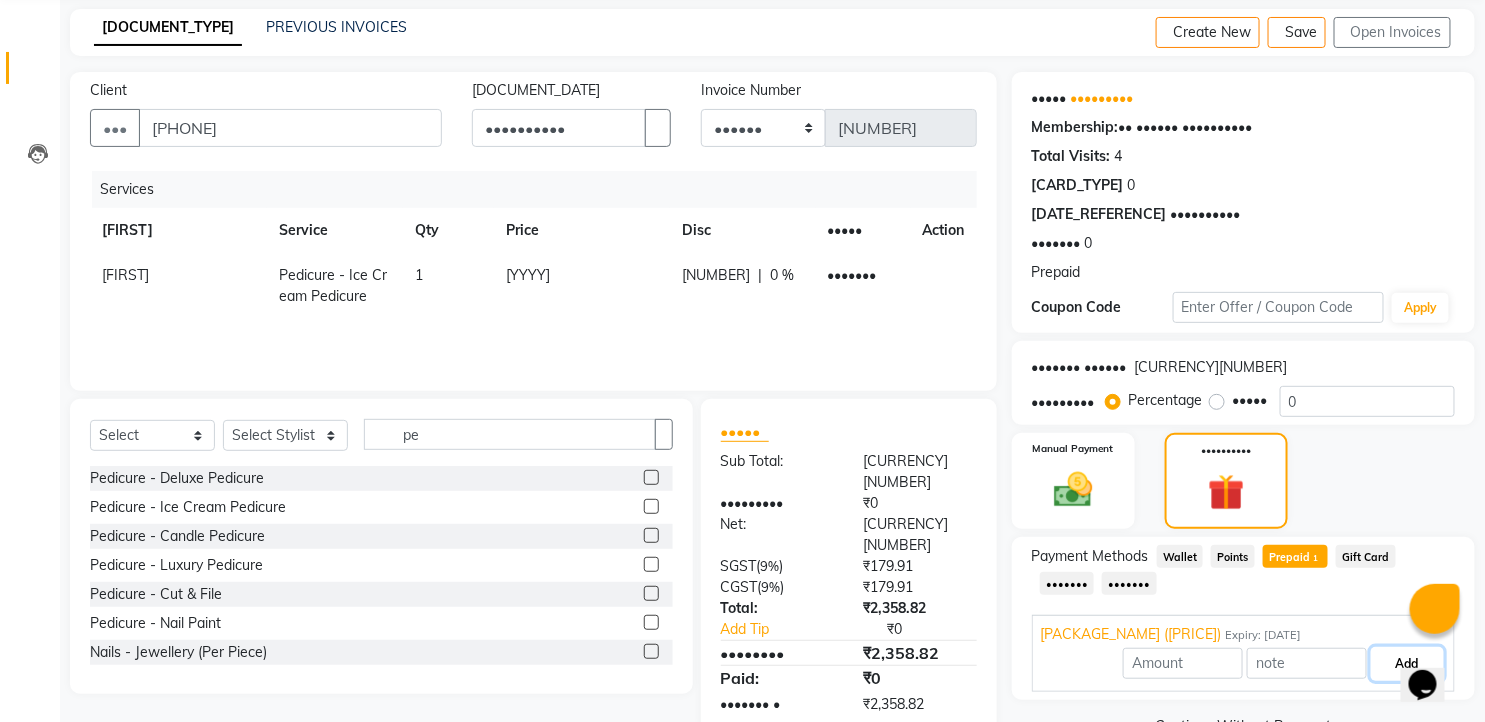click on "Add" at bounding box center [1407, 664] 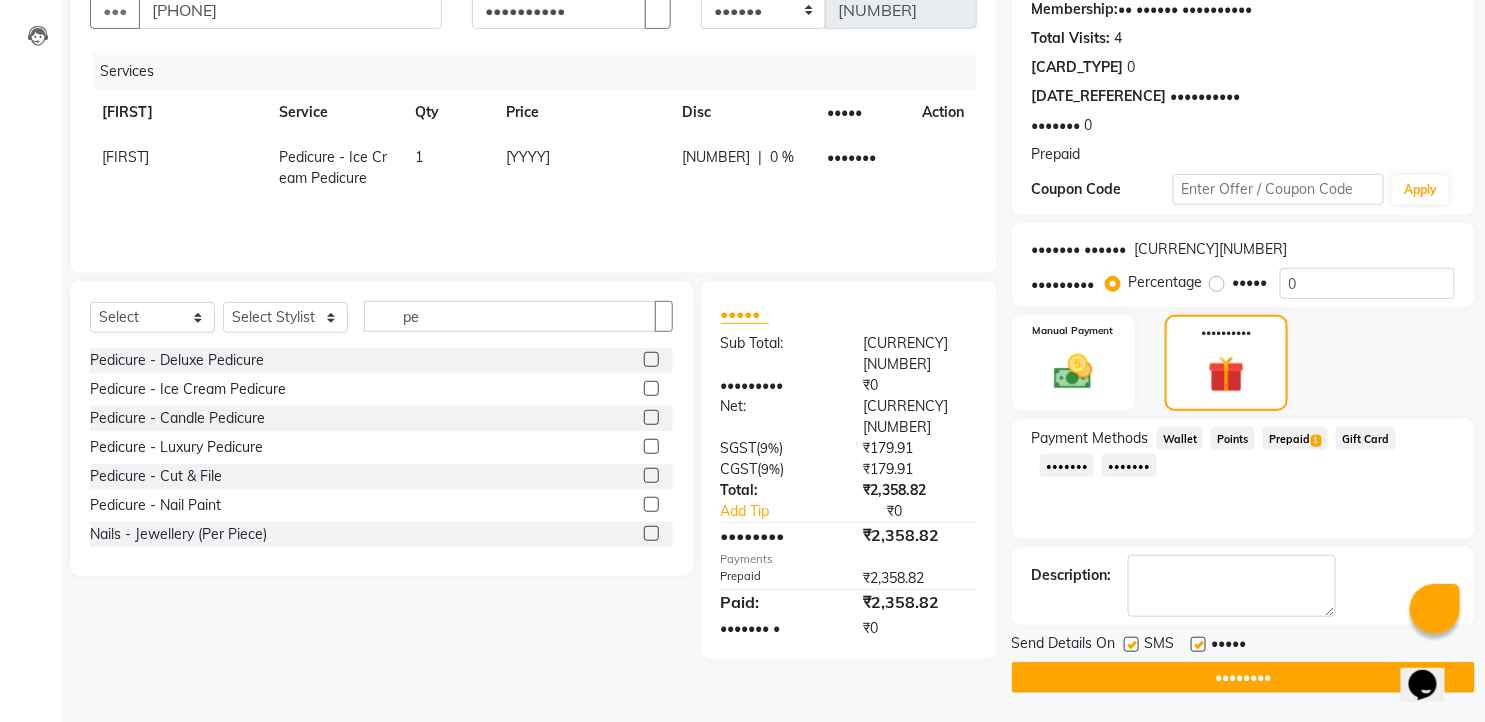 scroll, scrollTop: 200, scrollLeft: 0, axis: vertical 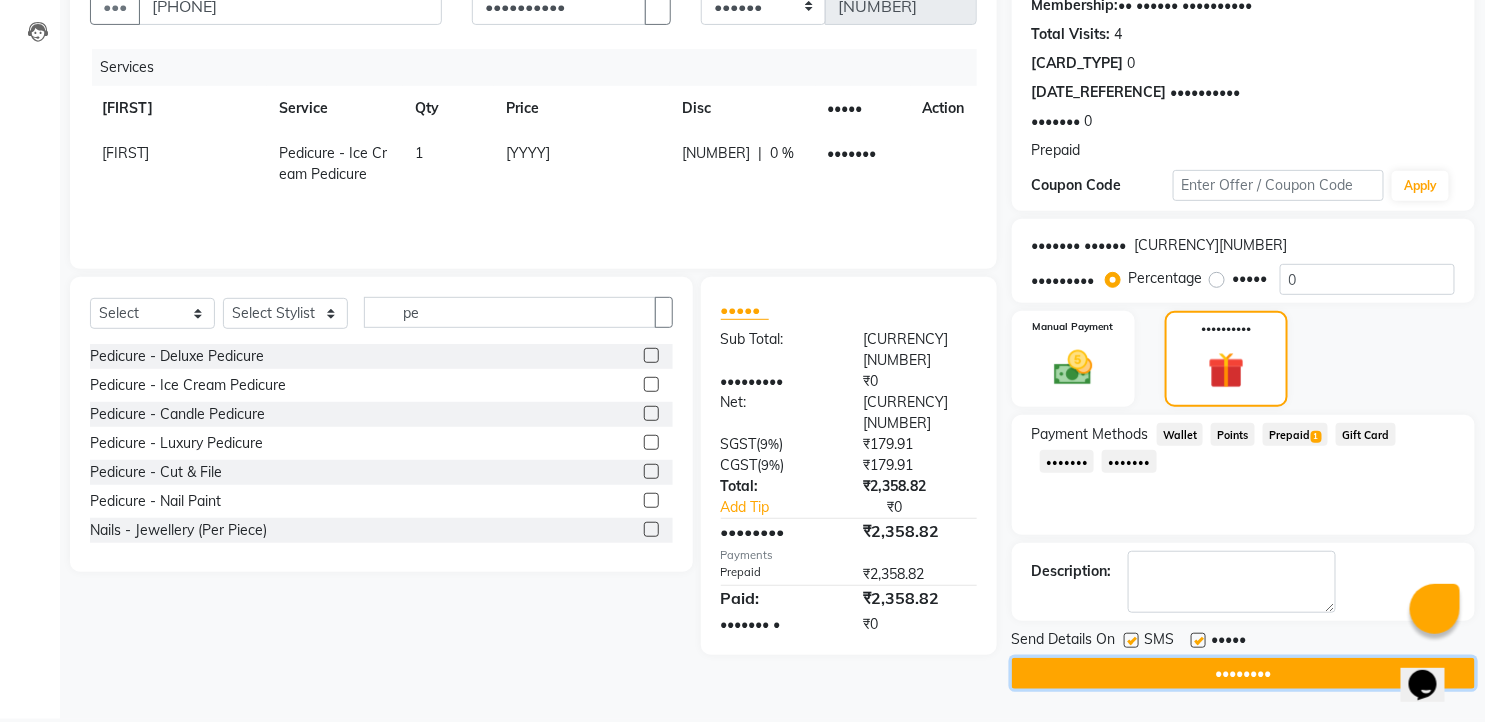 click on "••••••••" at bounding box center [1243, 673] 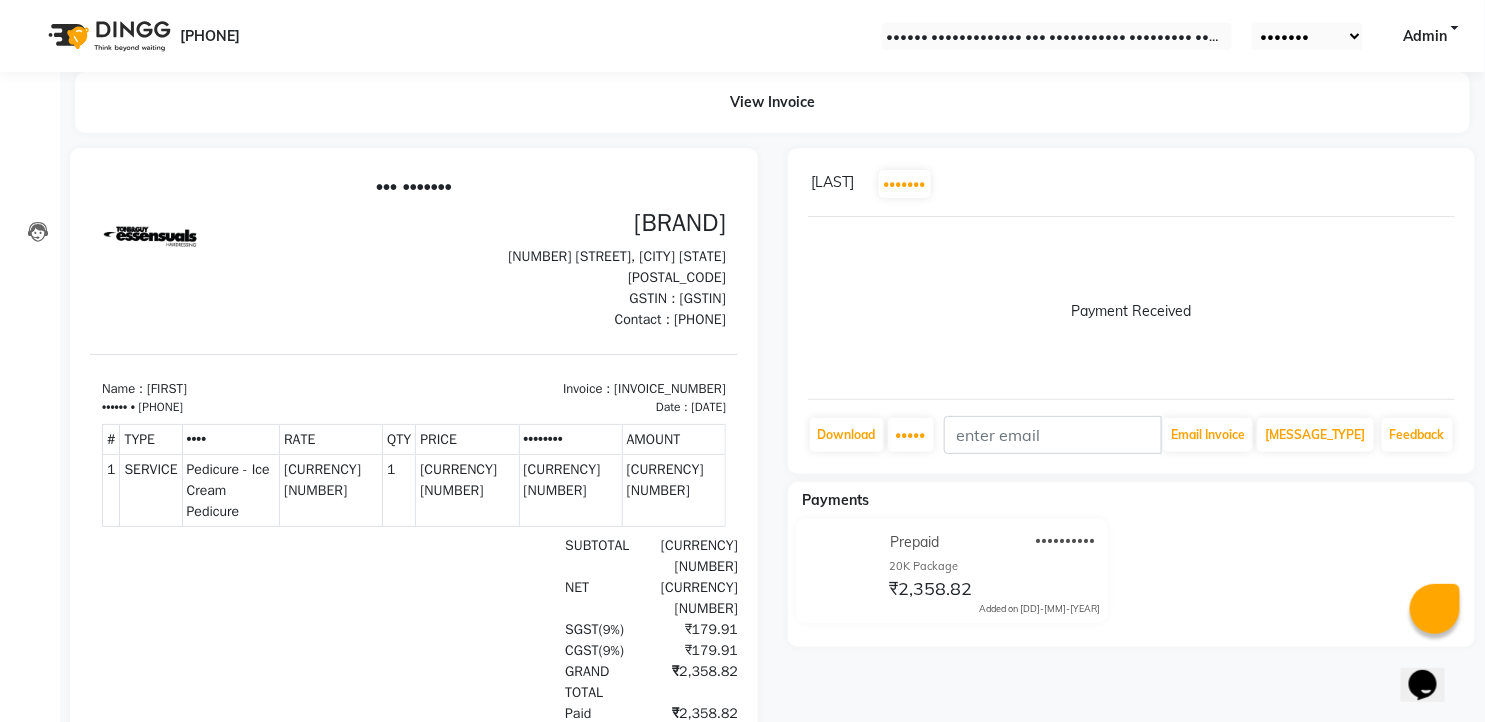scroll, scrollTop: 0, scrollLeft: 0, axis: both 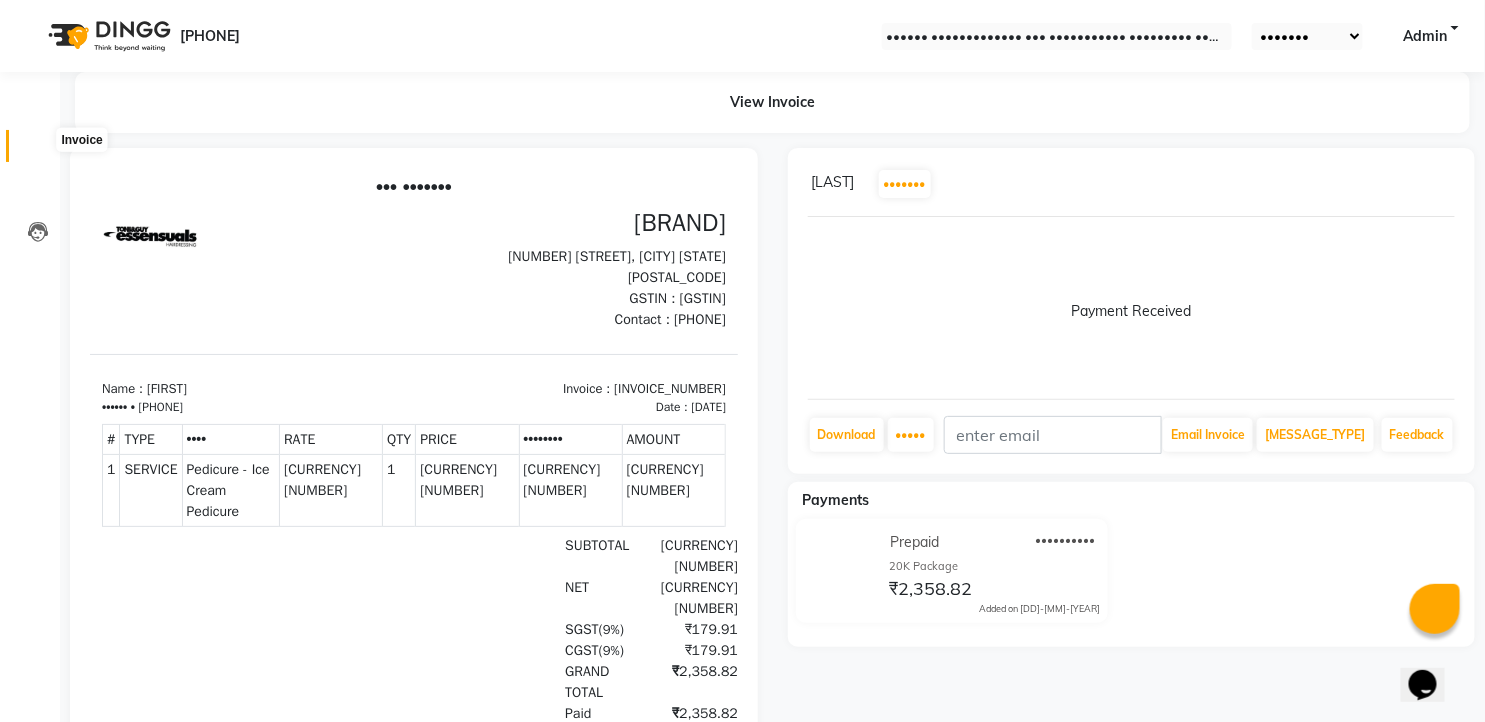 click at bounding box center [37, 151] 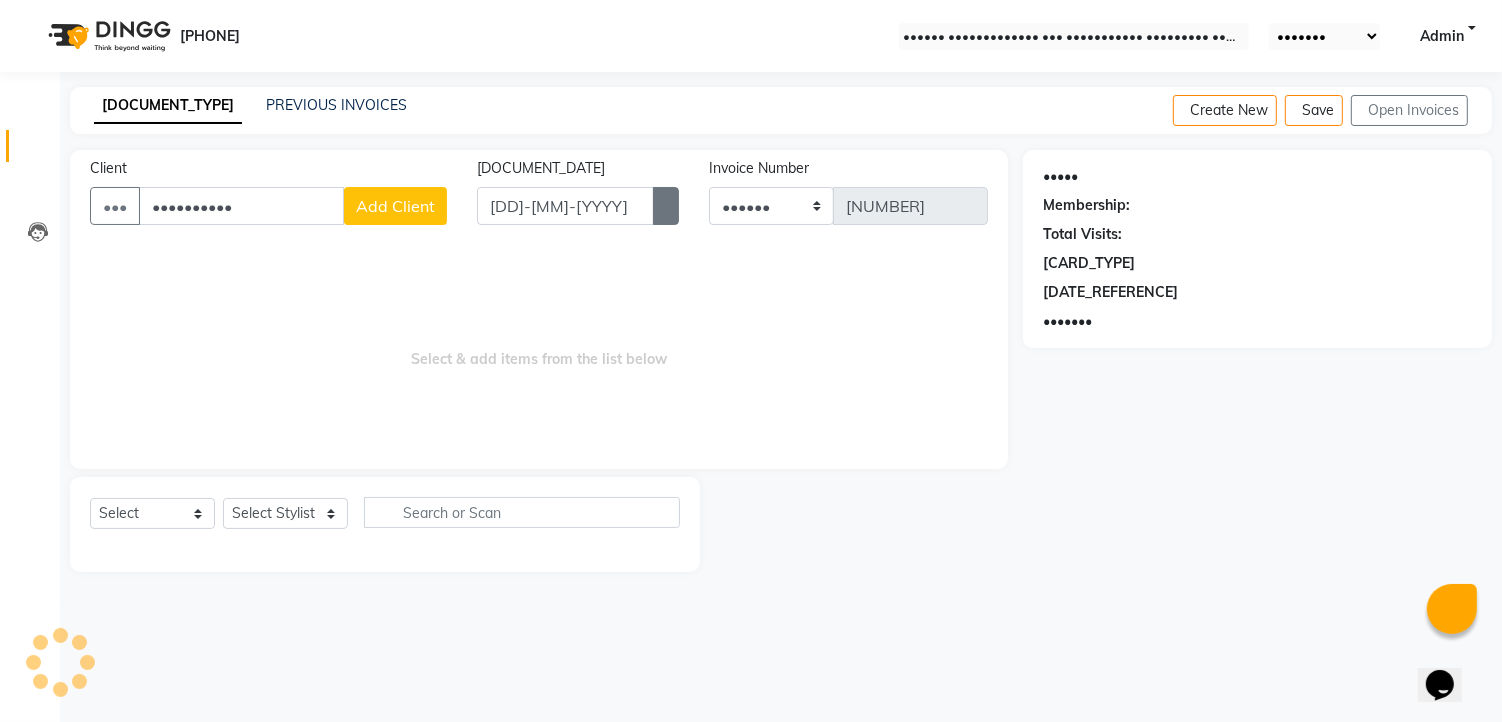type on "••••••••••" 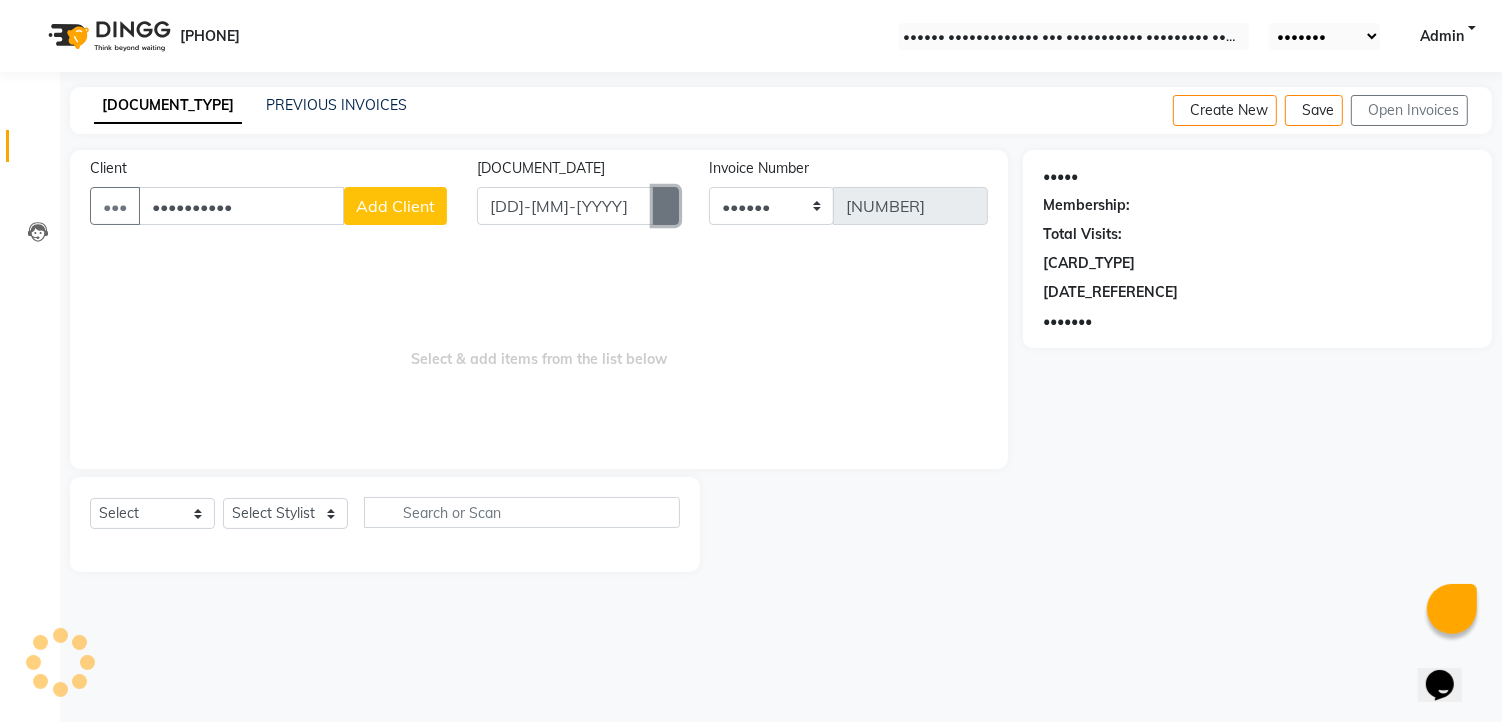 click at bounding box center [666, 206] 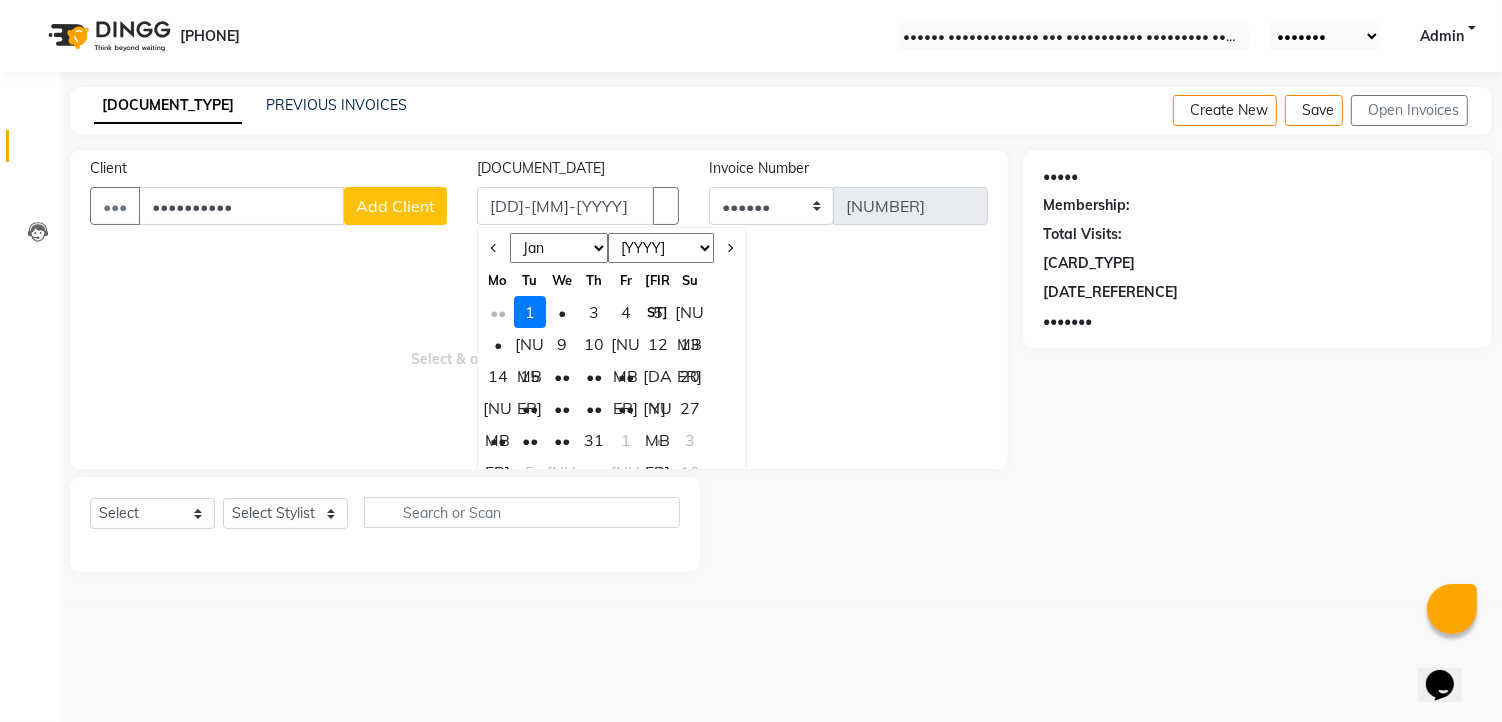 click on "We" at bounding box center [562, 280] 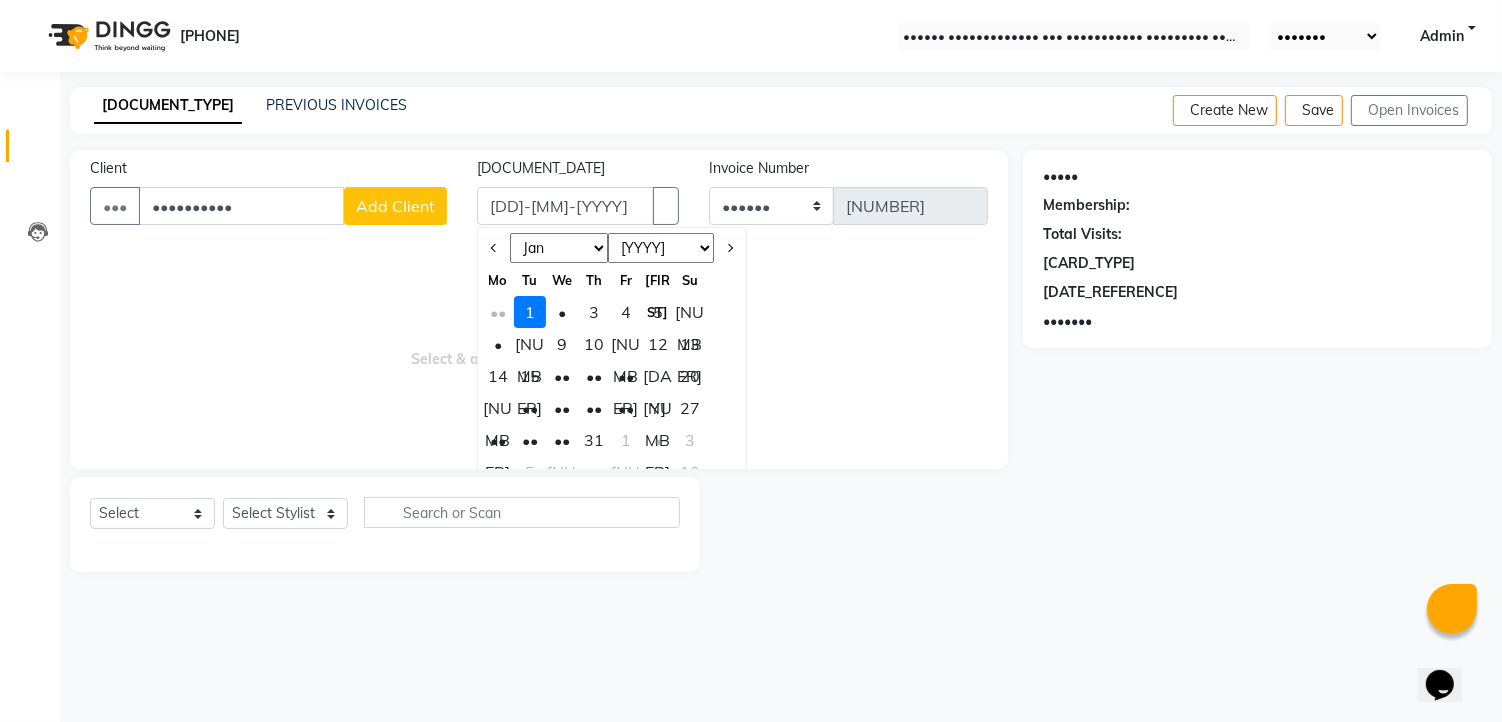 select on "[NUMBER]" 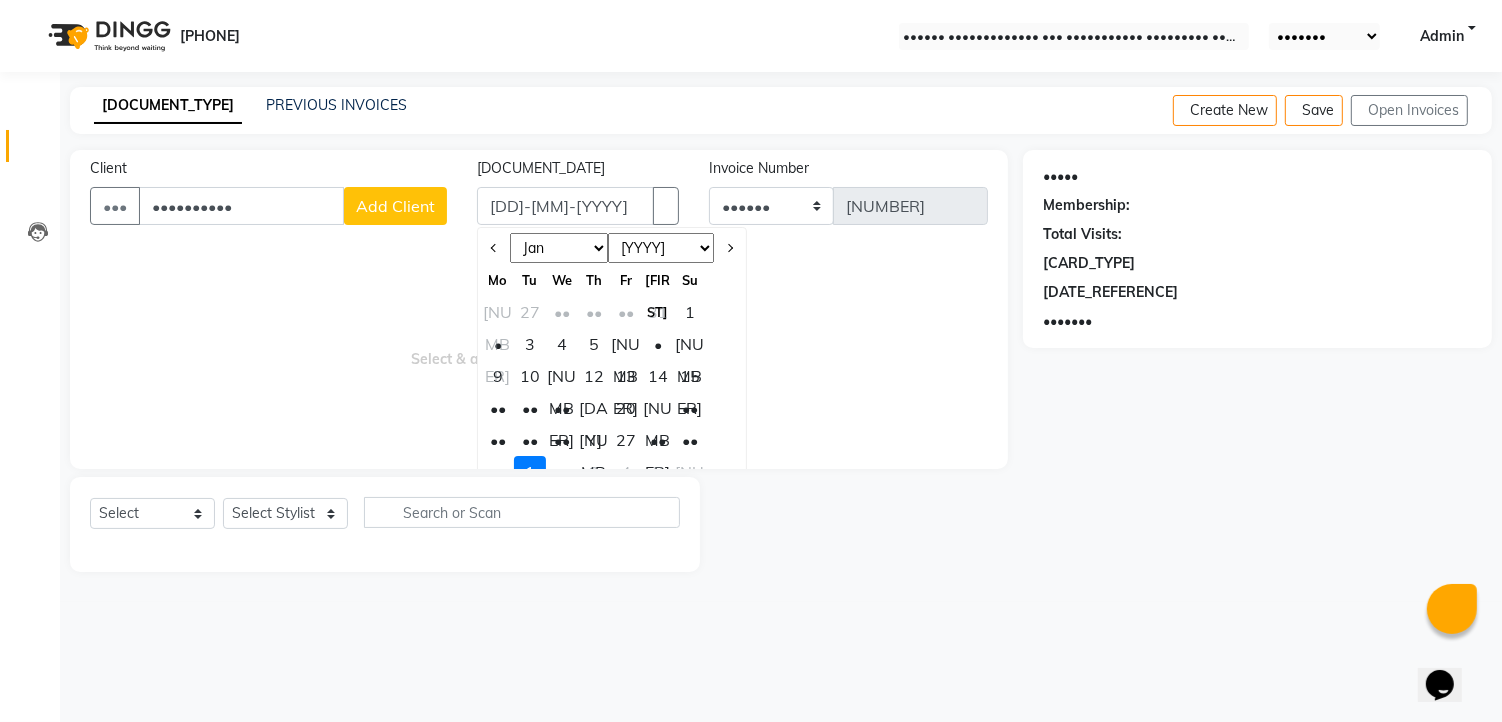 click on "••" at bounding box center [498, 472] 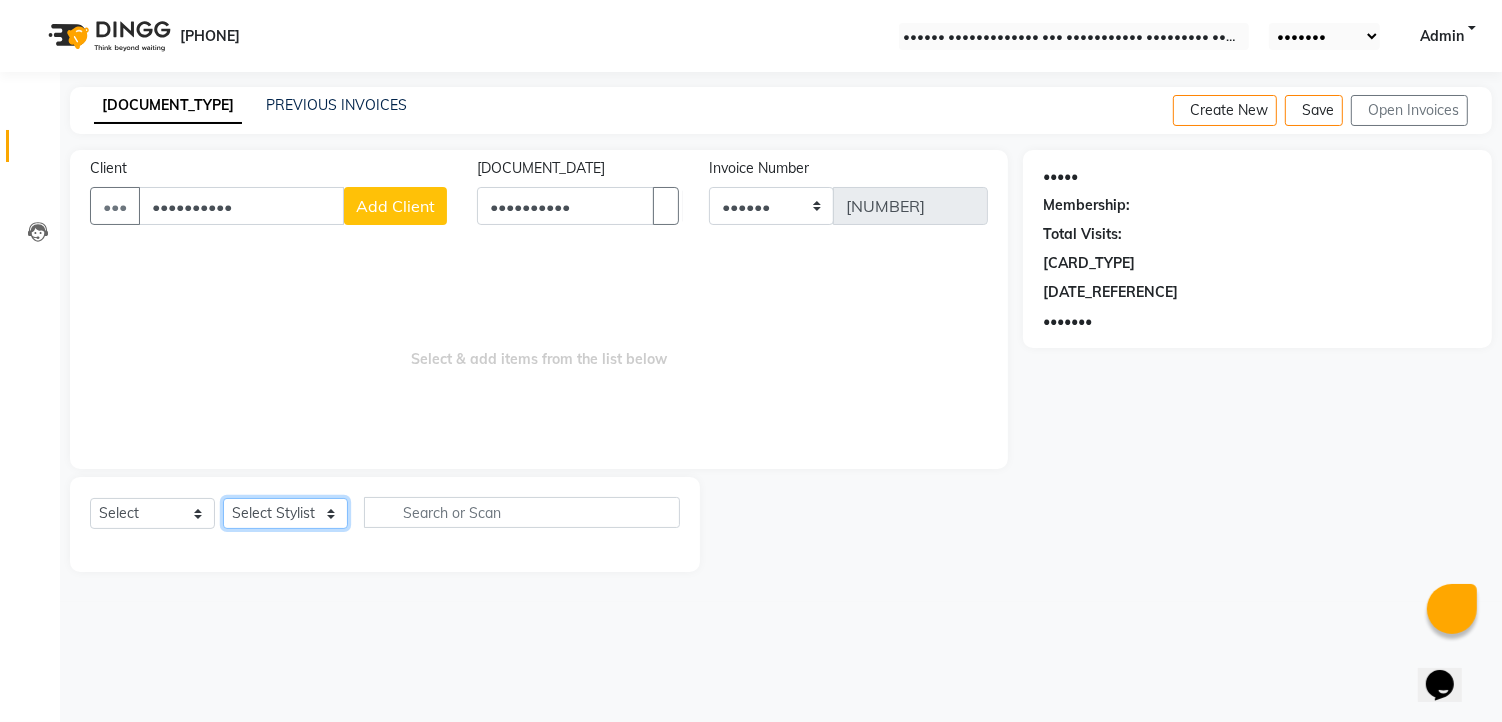 click on "Select Stylist [FIRST] [FIRST] [FIRST] [FIRST] [FIRST] [FIRST] [FIRST] [FIRST] [FIRST]" at bounding box center [285, 513] 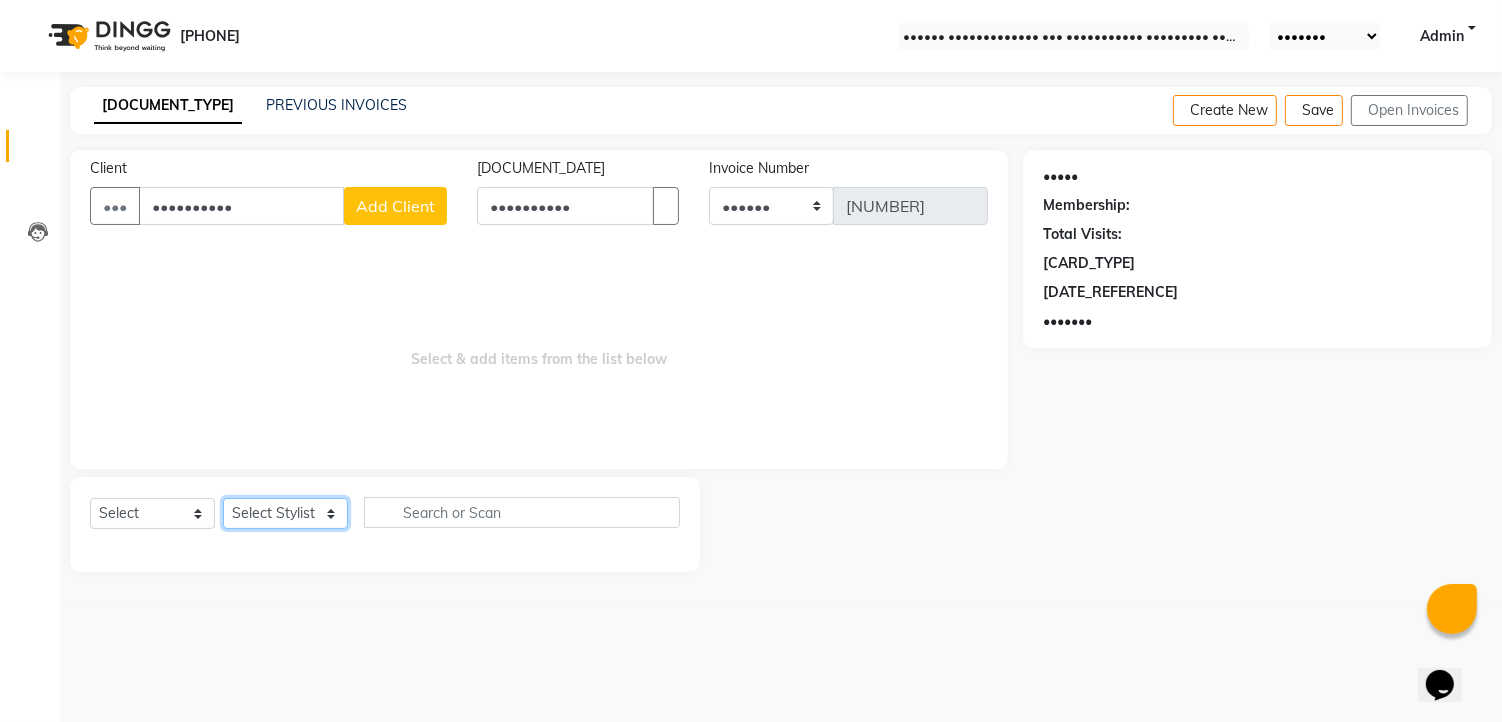 select on "•••••" 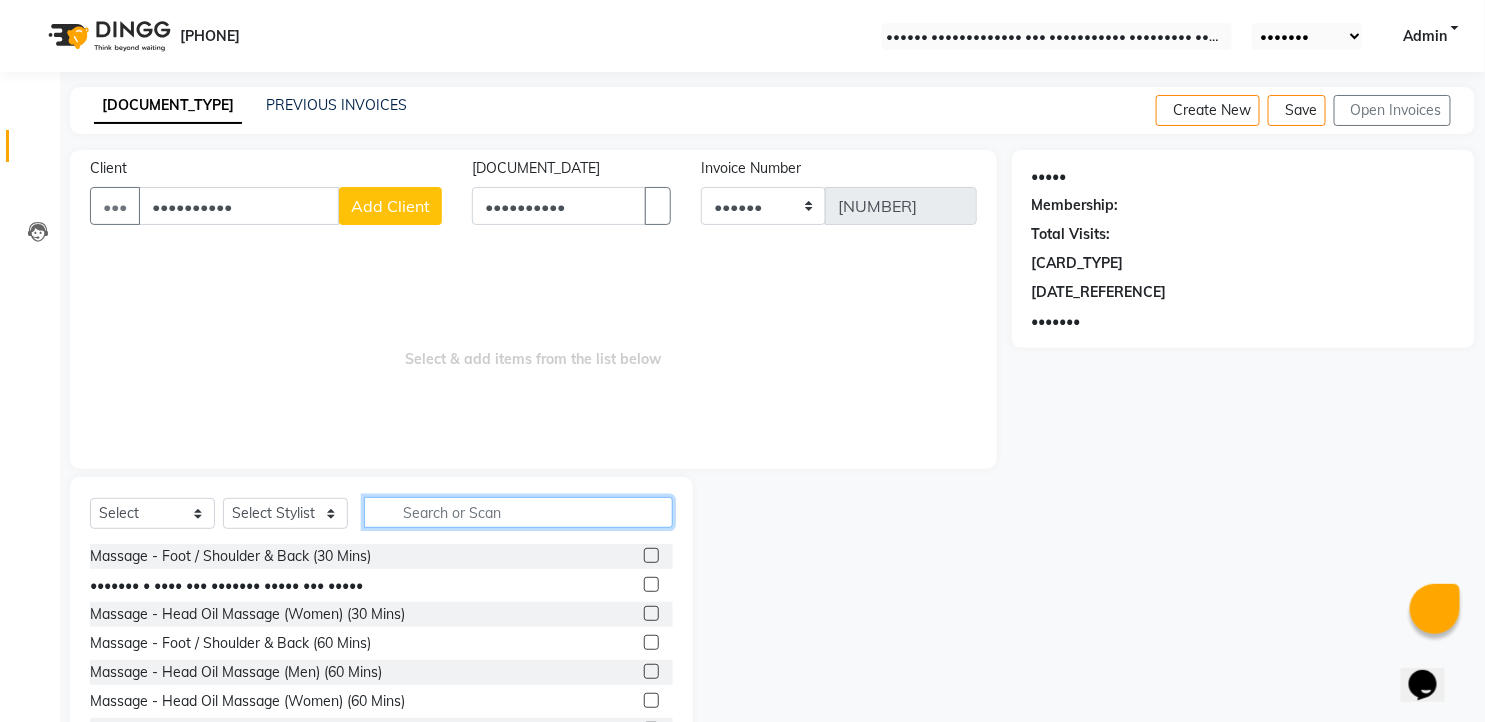 click at bounding box center [518, 512] 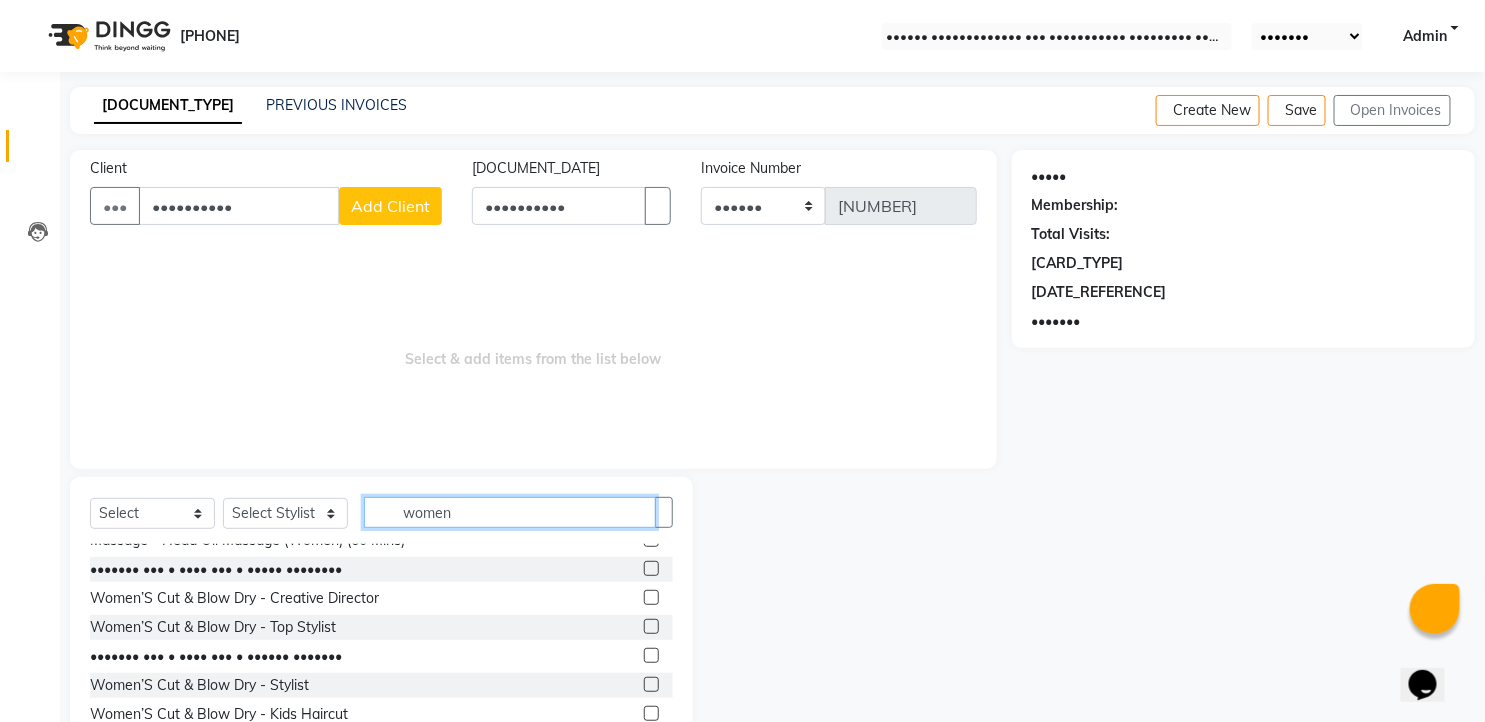 scroll, scrollTop: 57, scrollLeft: 0, axis: vertical 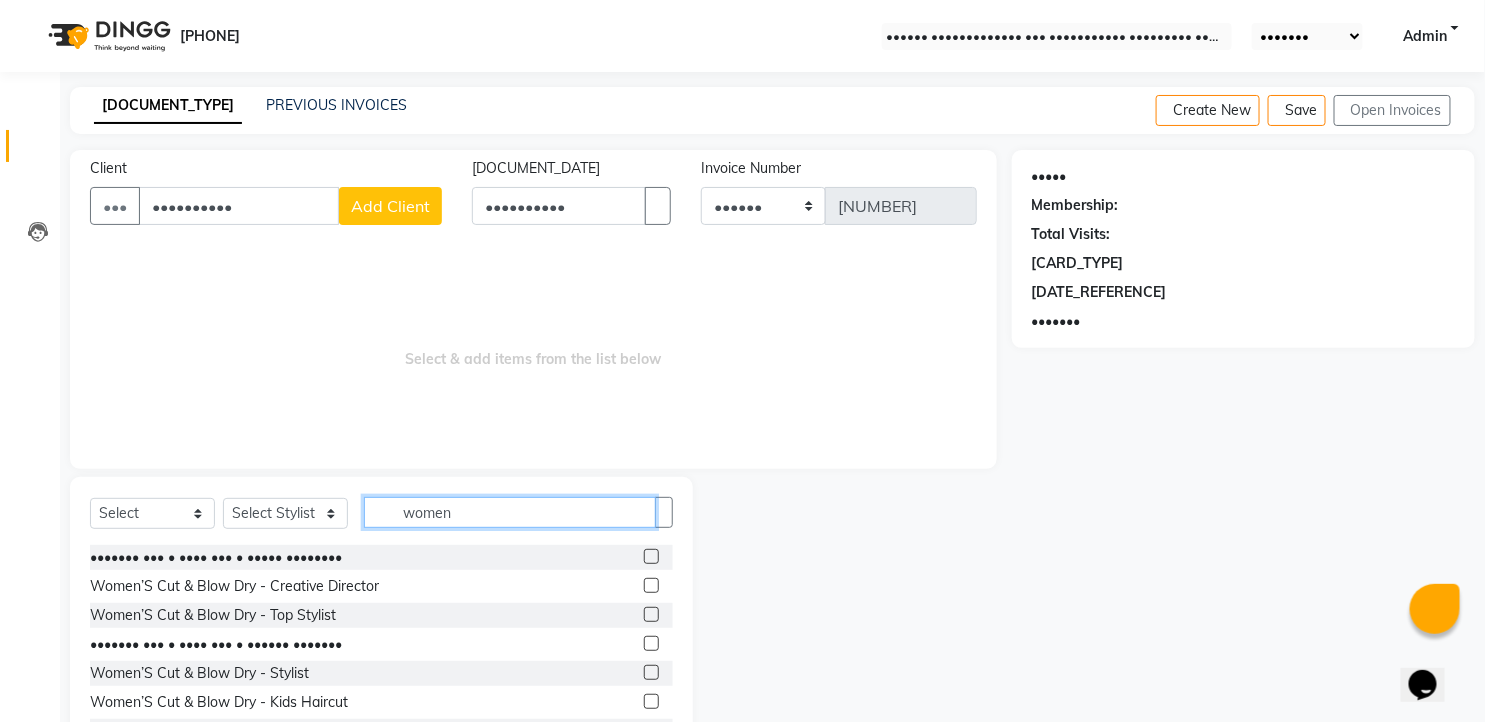 type on "women" 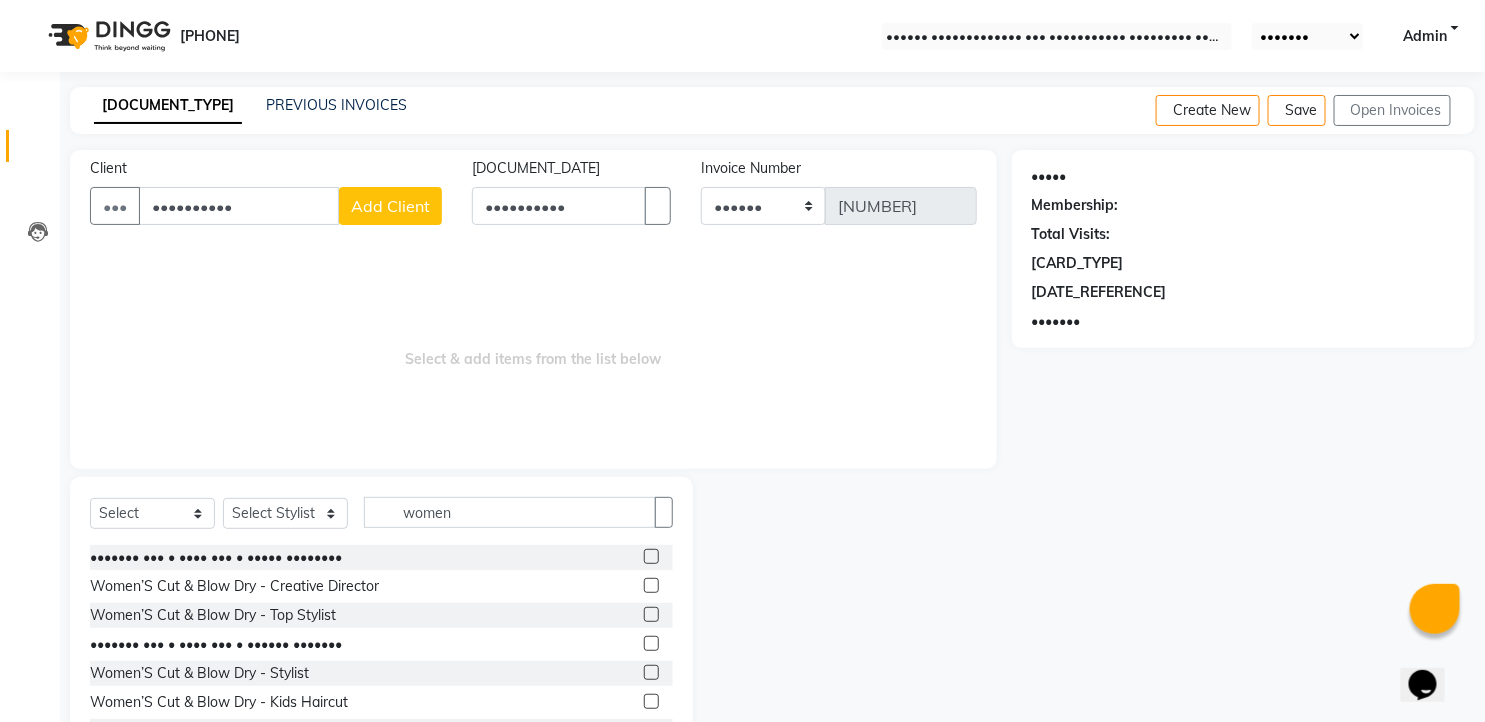 click at bounding box center [651, 585] 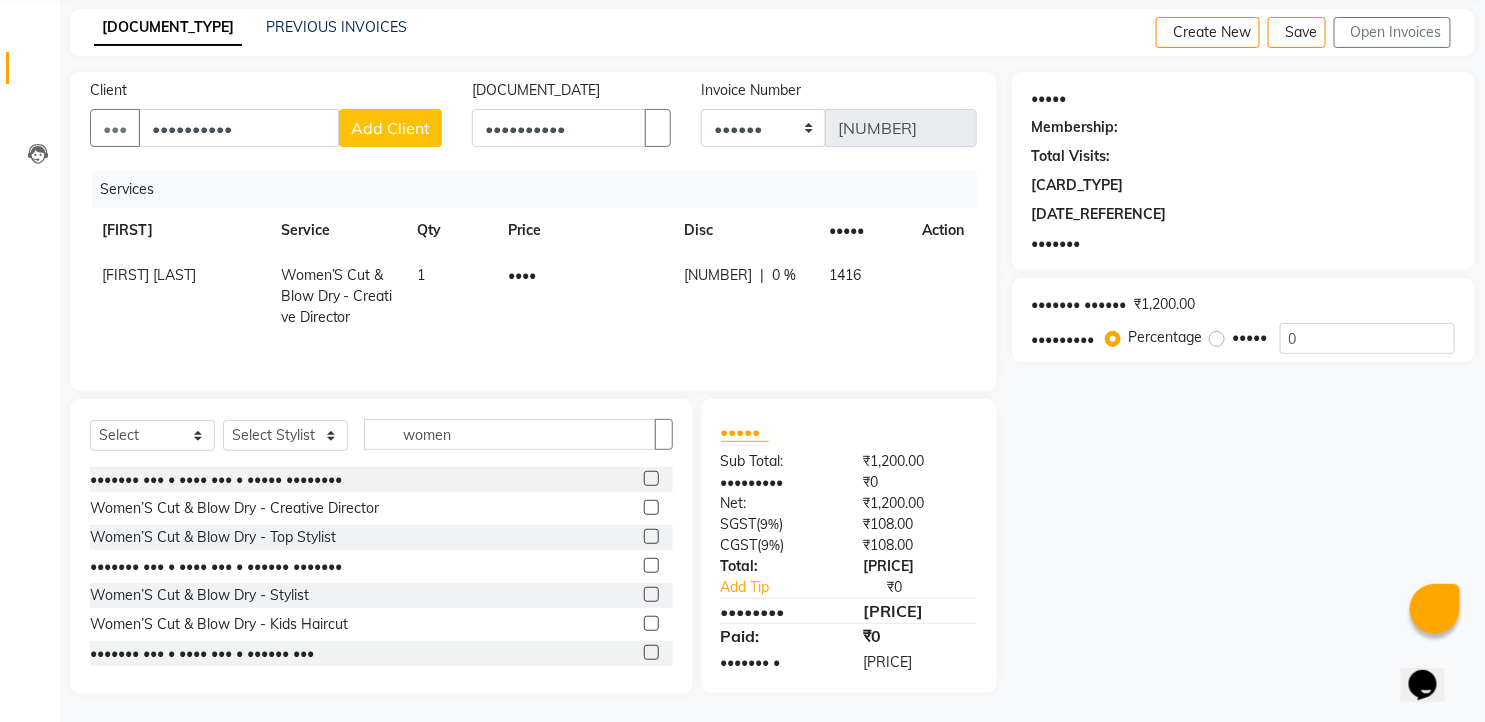 scroll, scrollTop: 81, scrollLeft: 0, axis: vertical 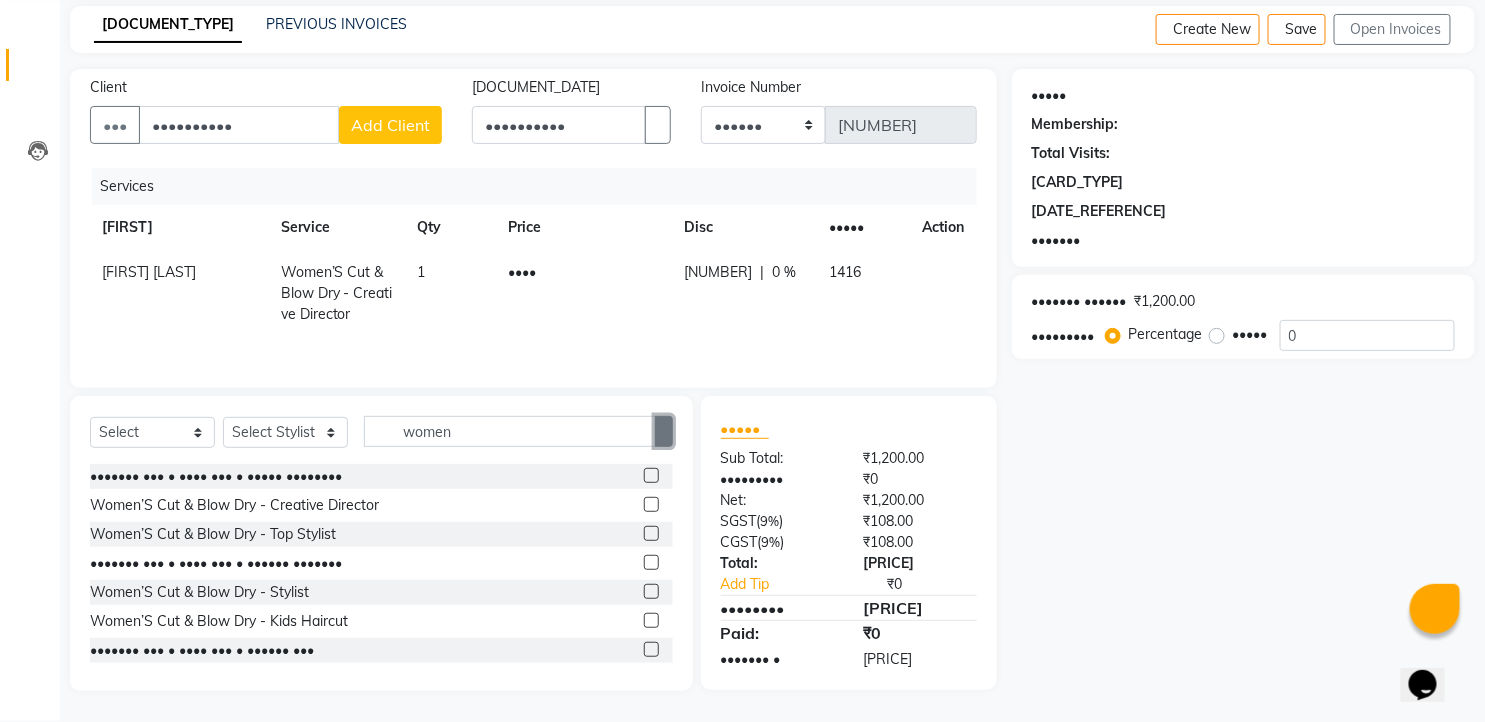 click at bounding box center [664, 432] 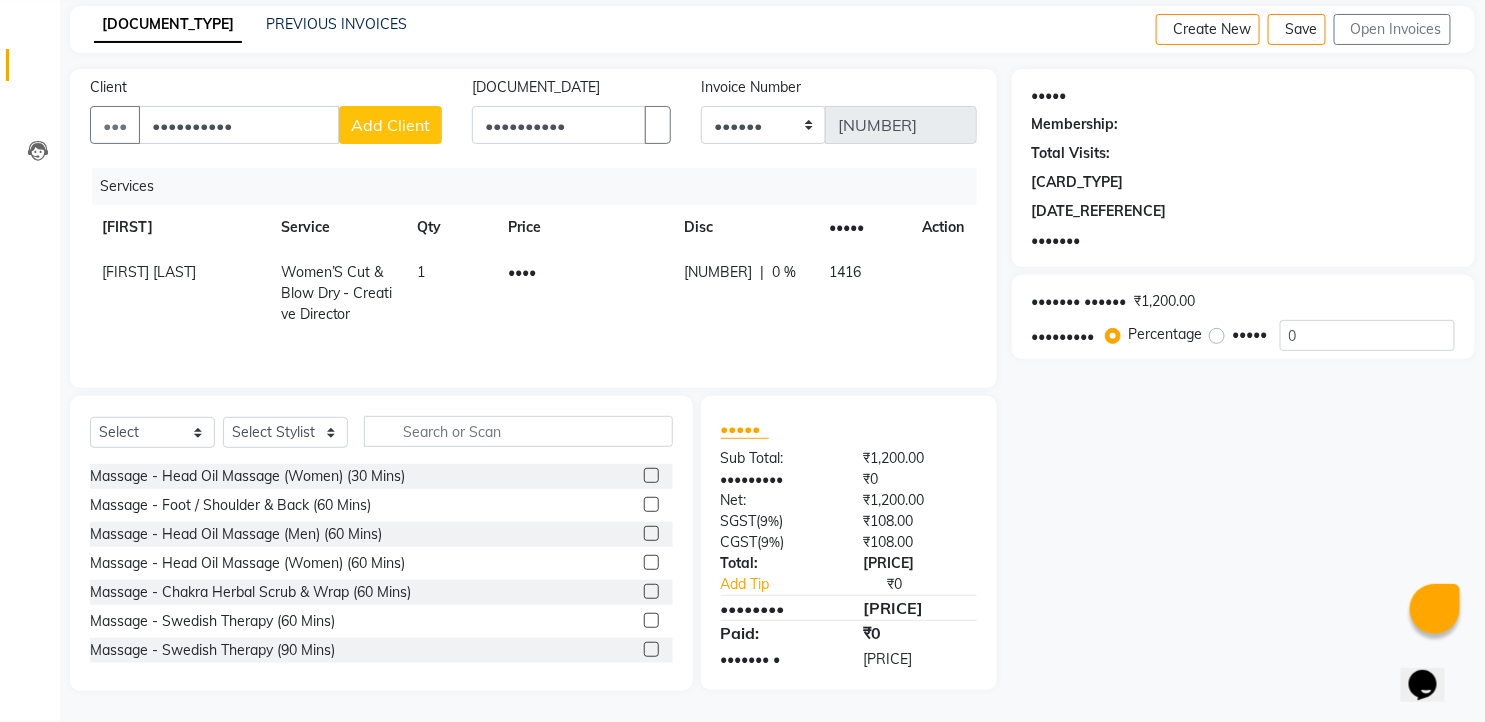 click at bounding box center (931, 262) 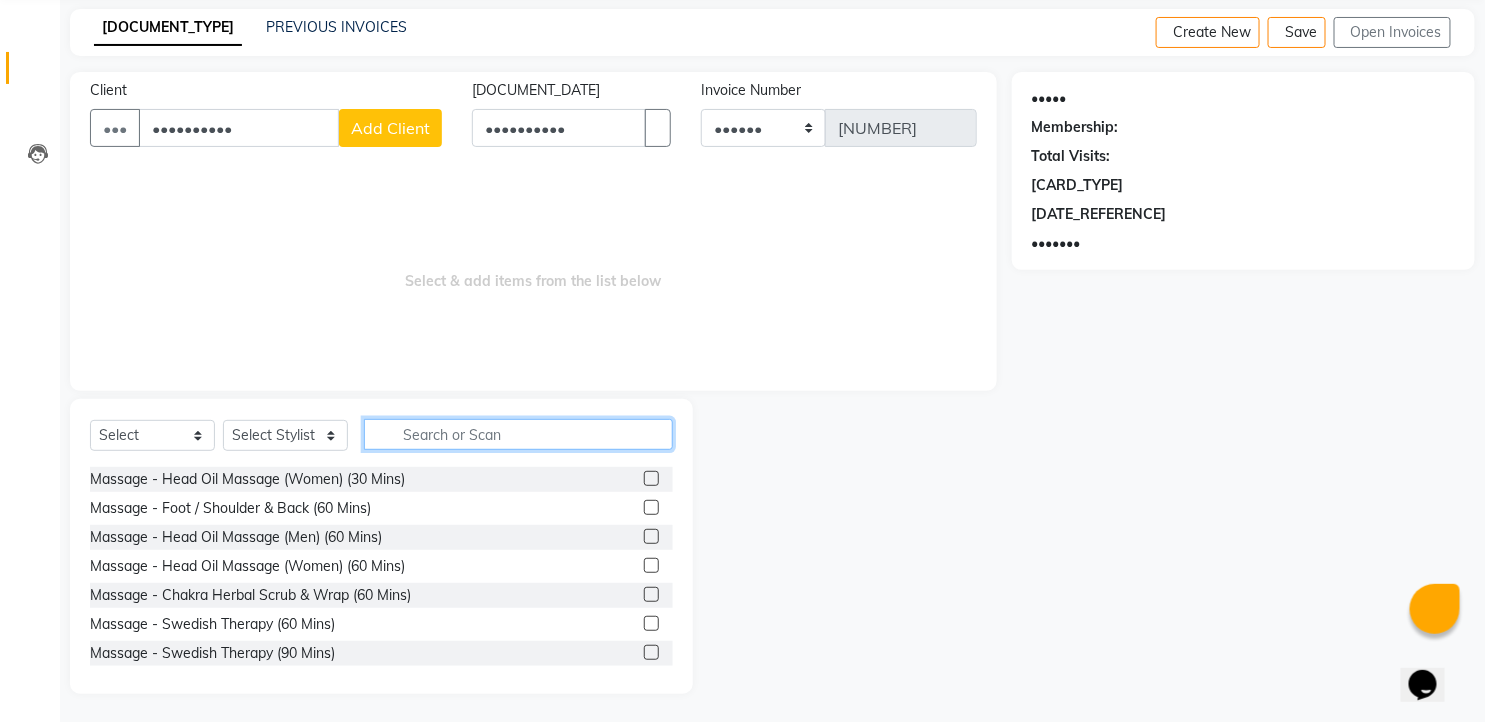 click at bounding box center (518, 434) 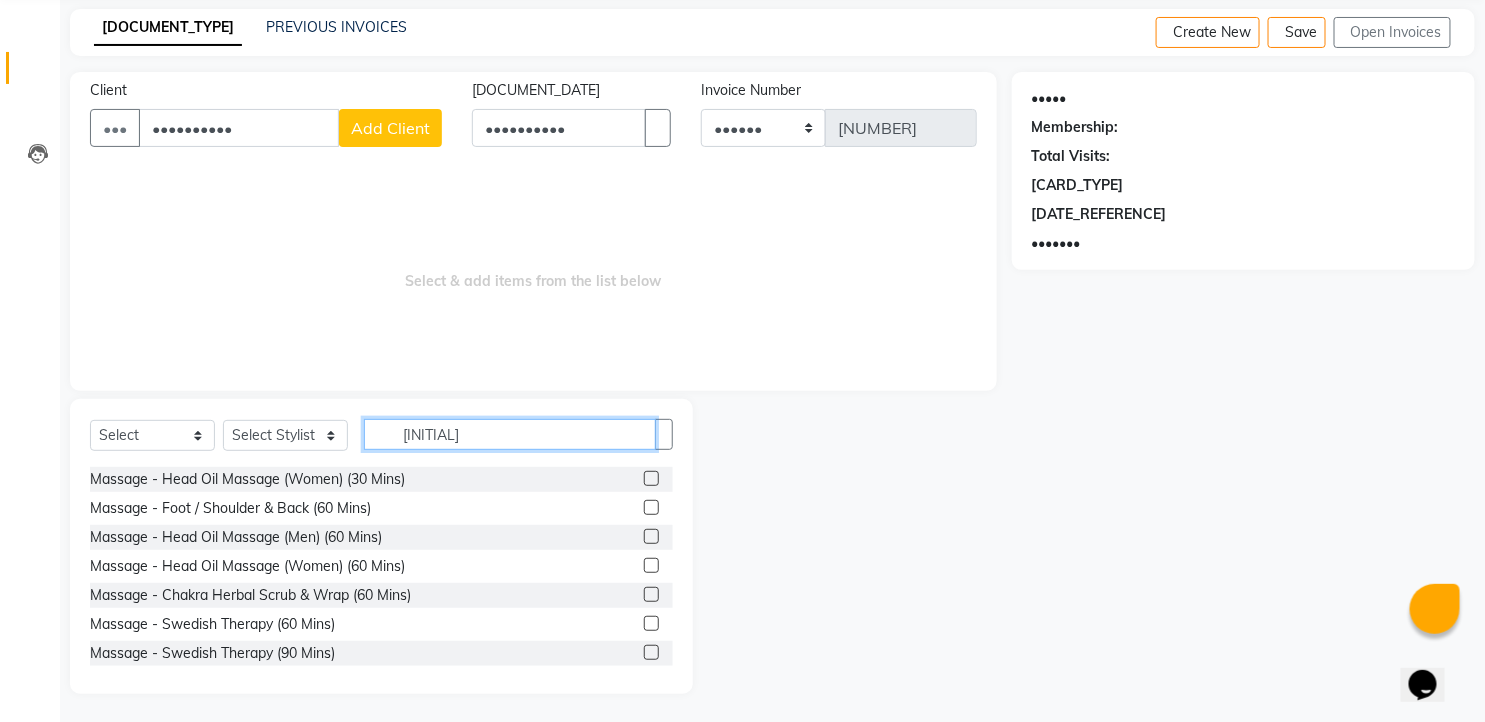 scroll, scrollTop: 0, scrollLeft: 0, axis: both 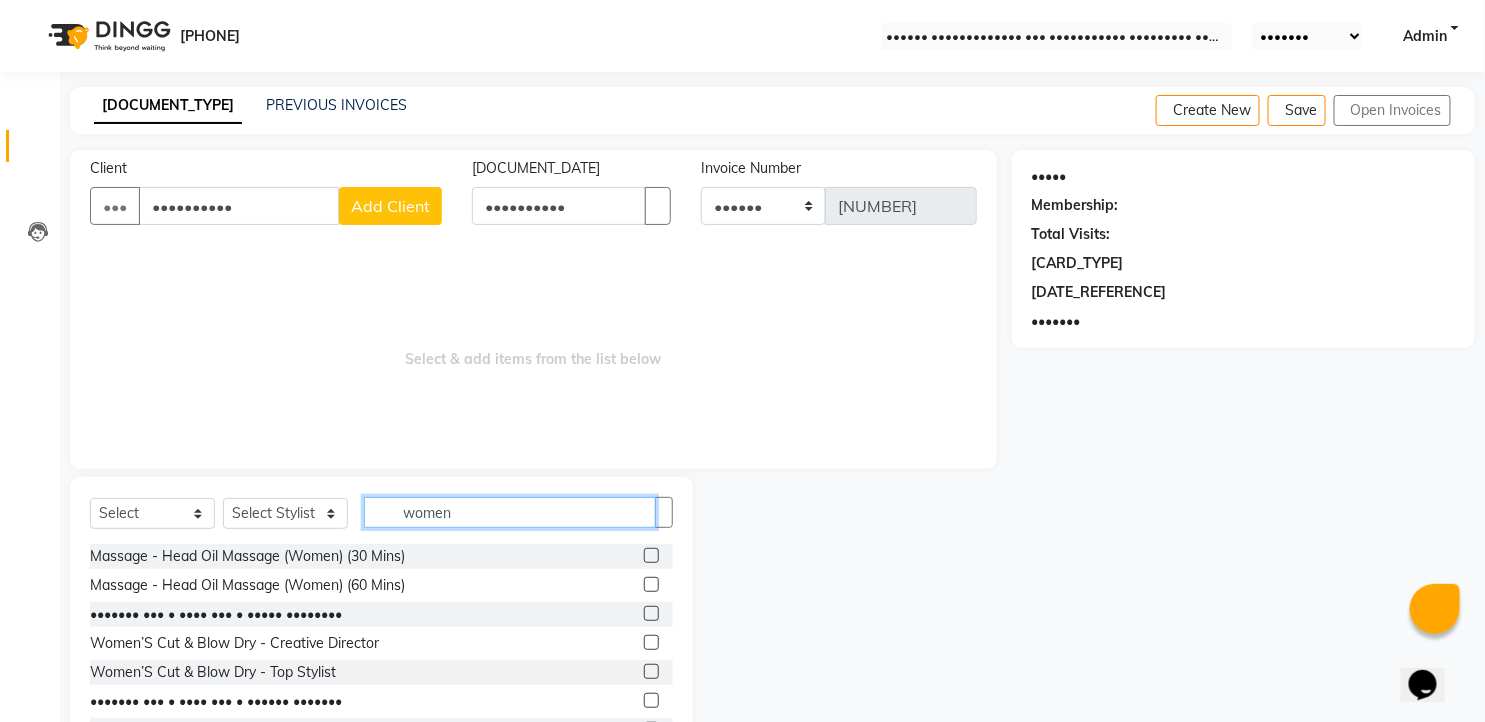 type on "women" 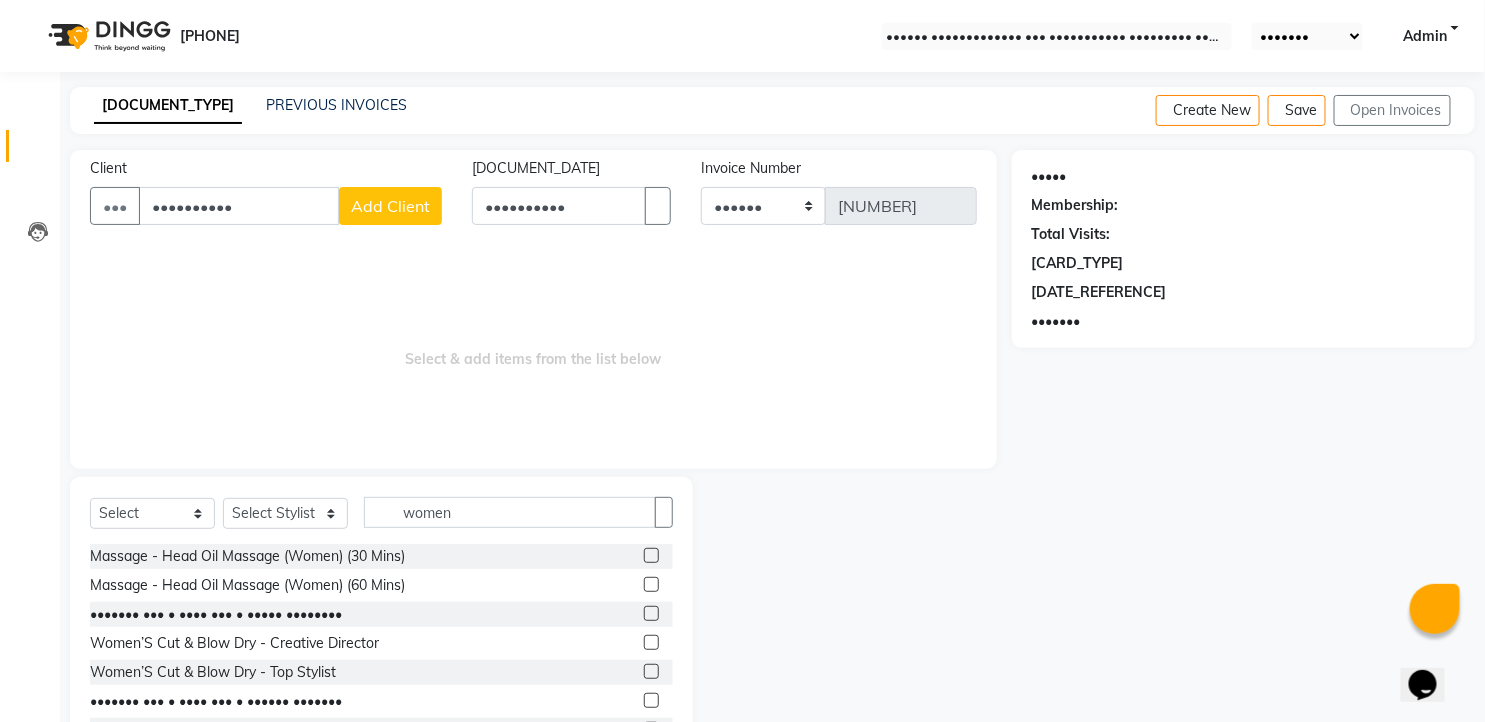click at bounding box center (651, 642) 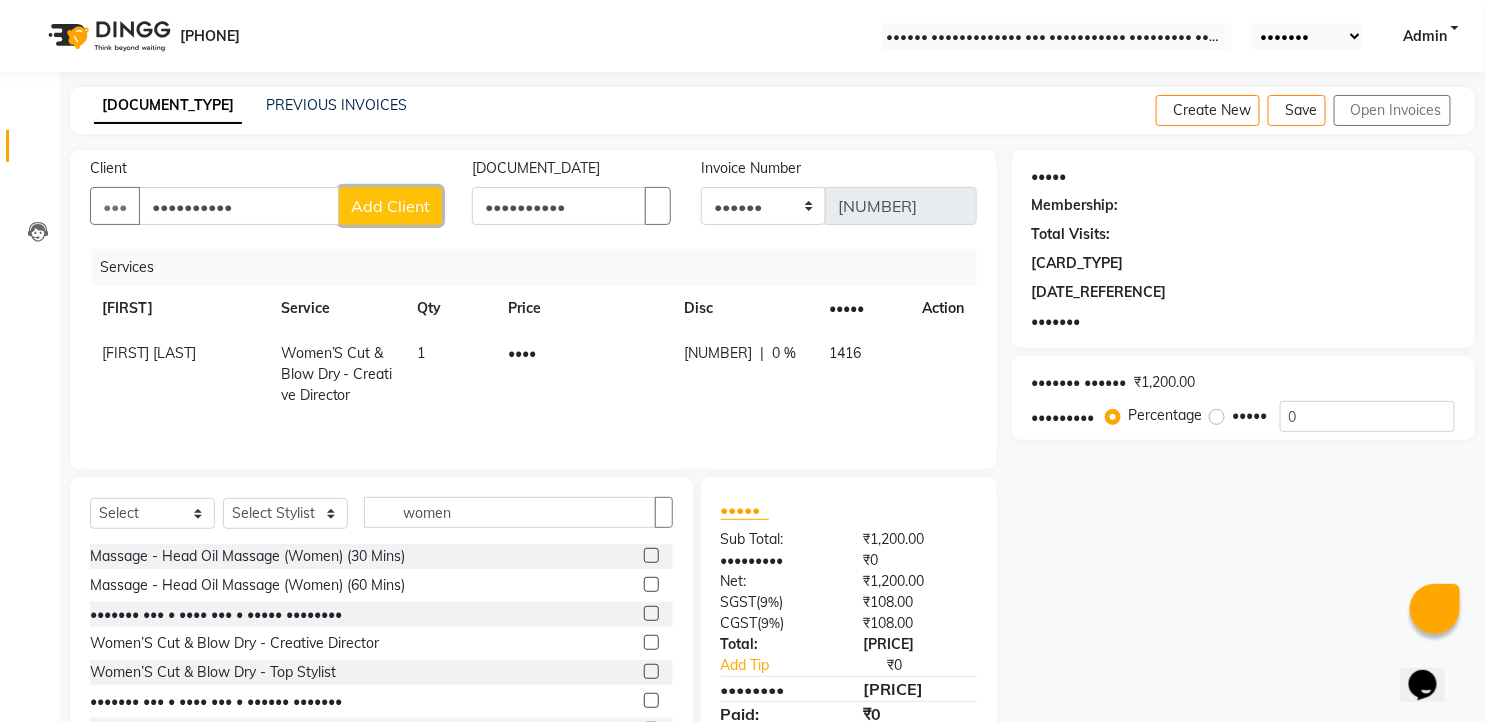 click on "Add Client" at bounding box center [390, 206] 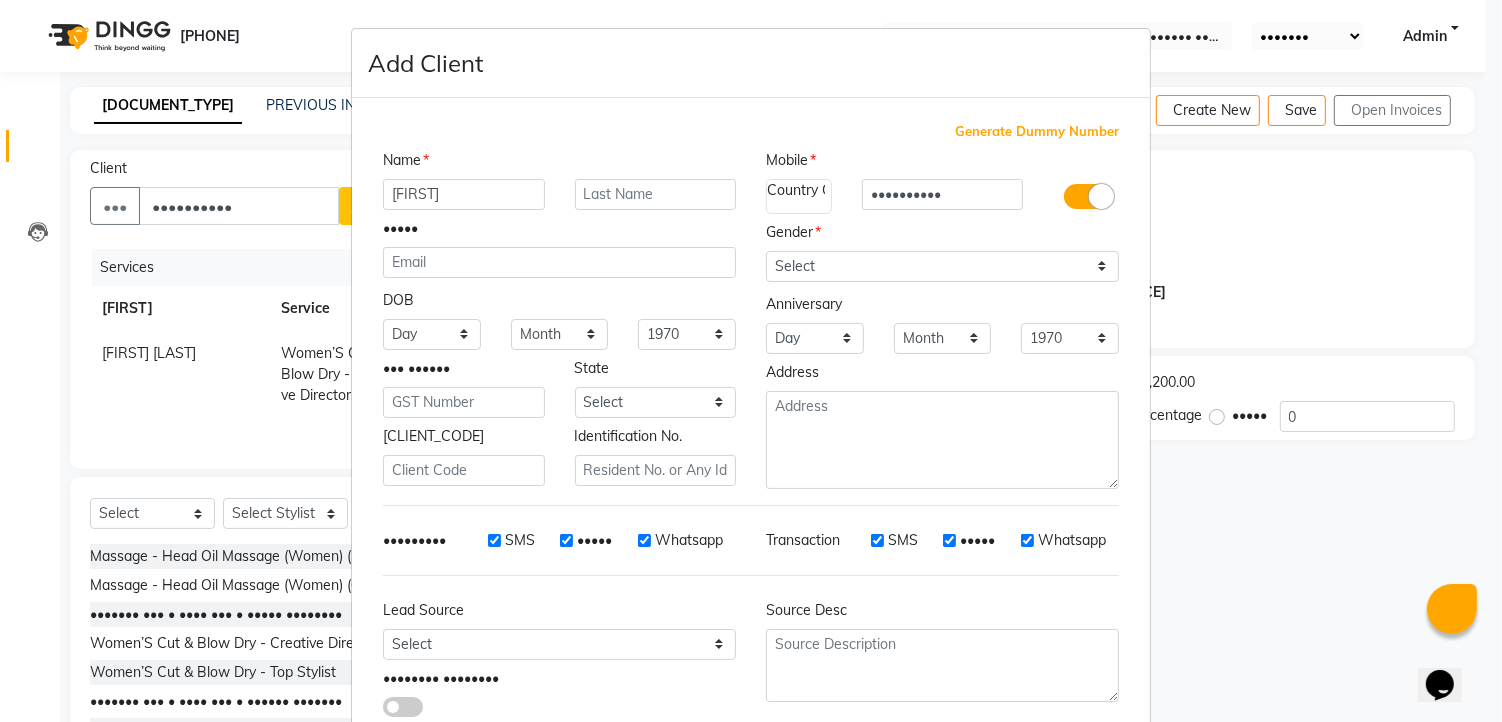 click on "[FIRST]" at bounding box center [464, 194] 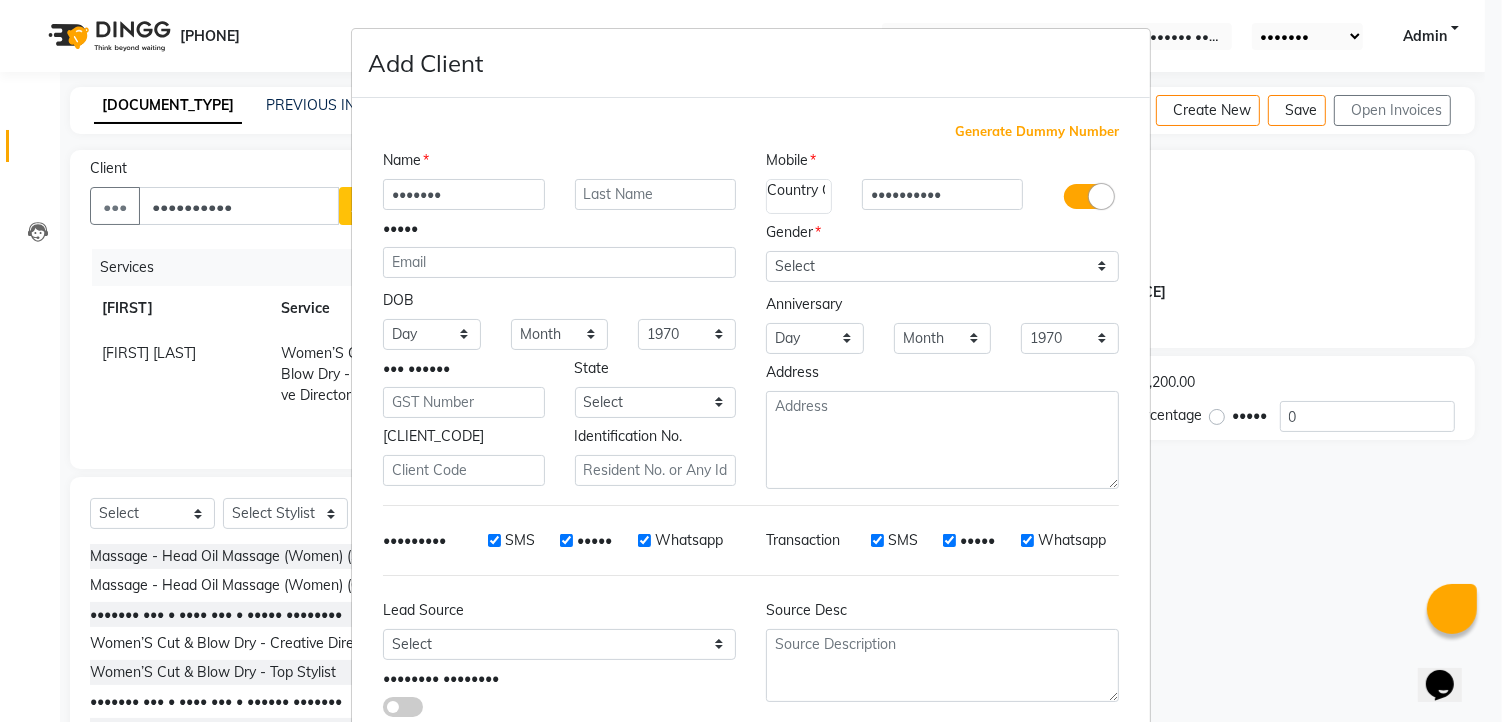 type on "•••••••" 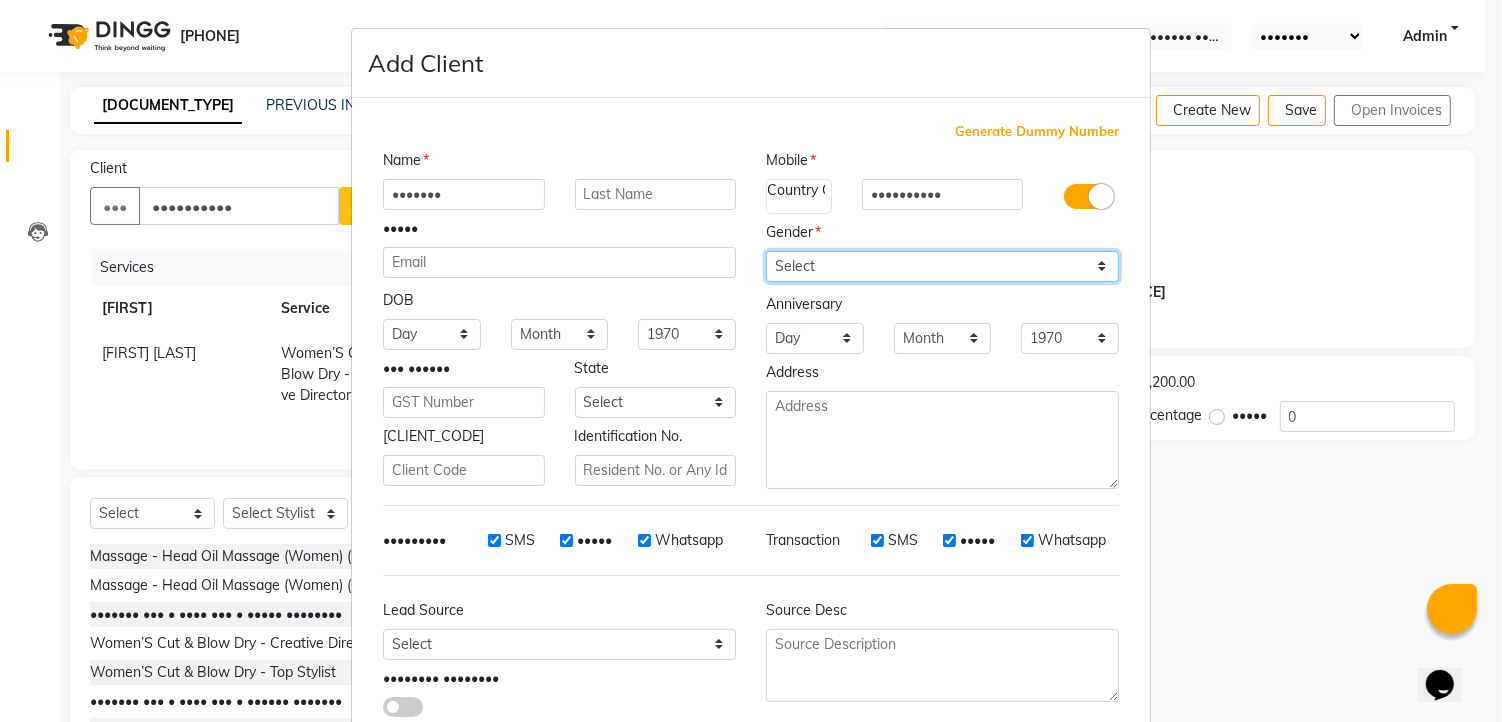click on "Select Male Female Other Prefer Not To Say" at bounding box center (942, 266) 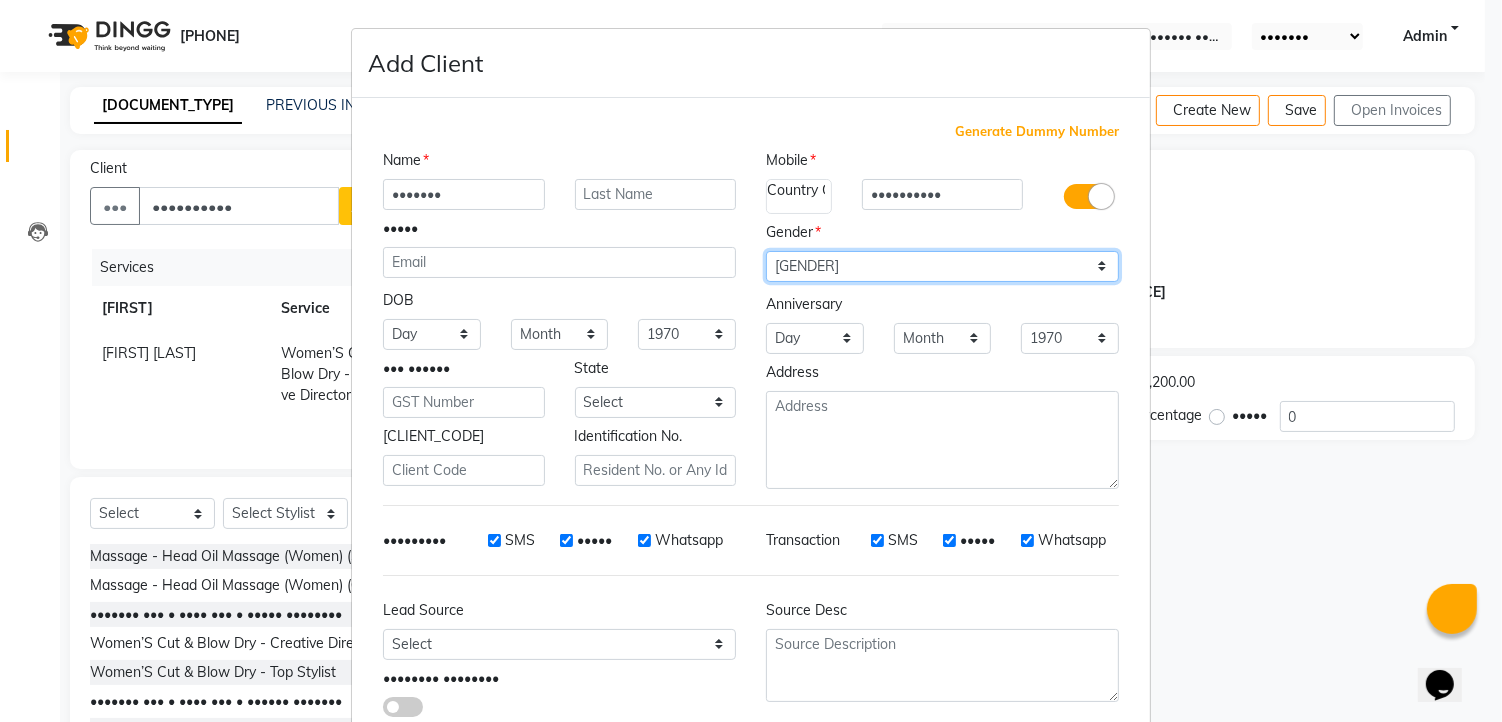 click on "Select Male Female Other Prefer Not To Say" at bounding box center [942, 266] 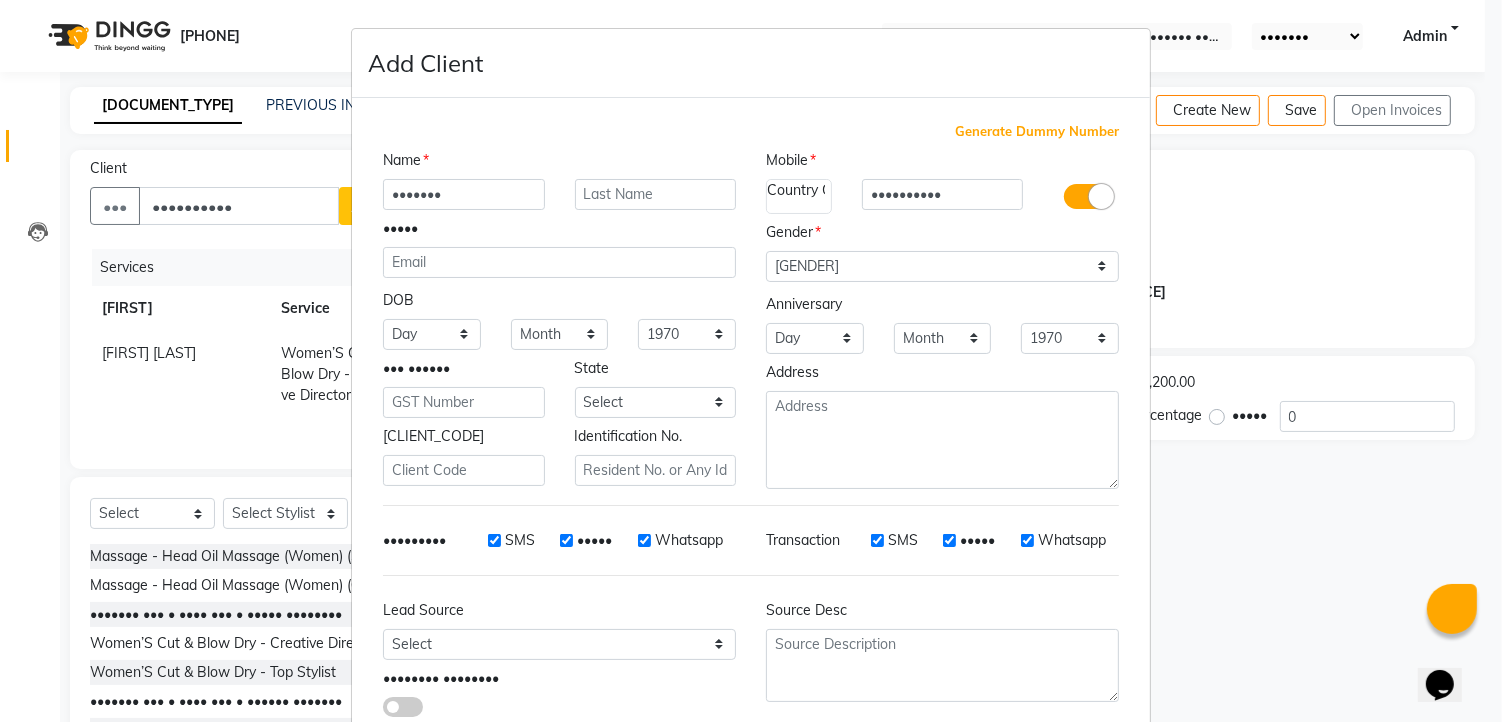 drag, startPoint x: 517, startPoint y: 531, endPoint x: 522, endPoint y: 547, distance: 16.763054 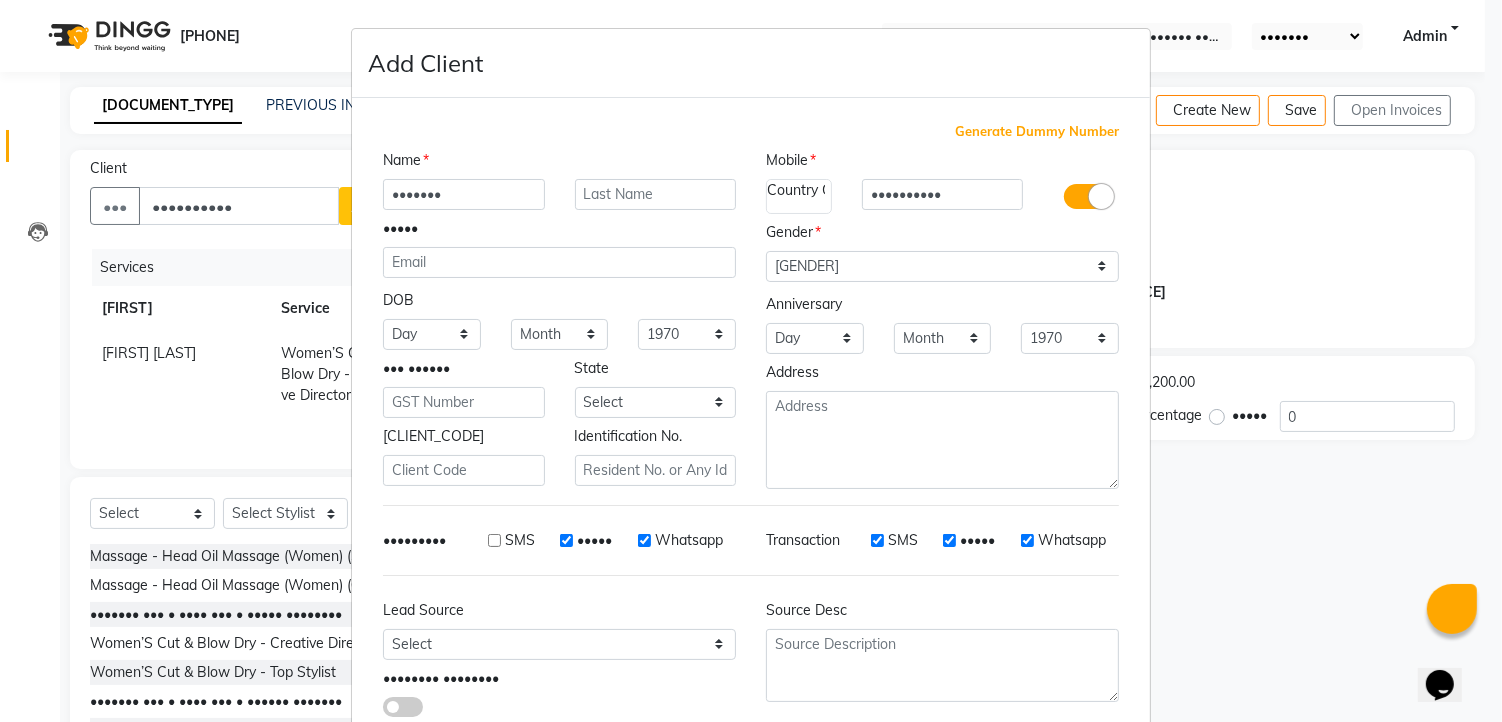 click on "•••••" at bounding box center (586, 540) 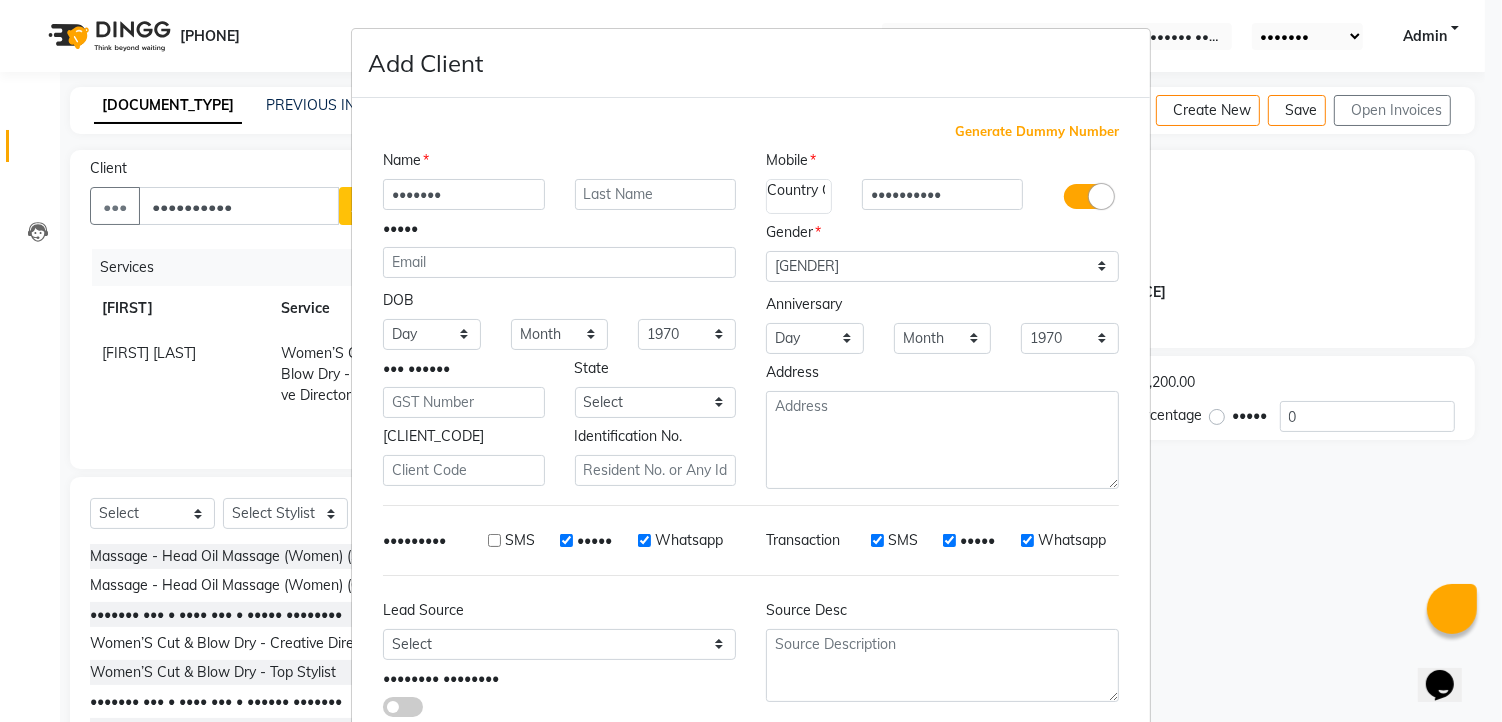click on "•••••" at bounding box center [594, 540] 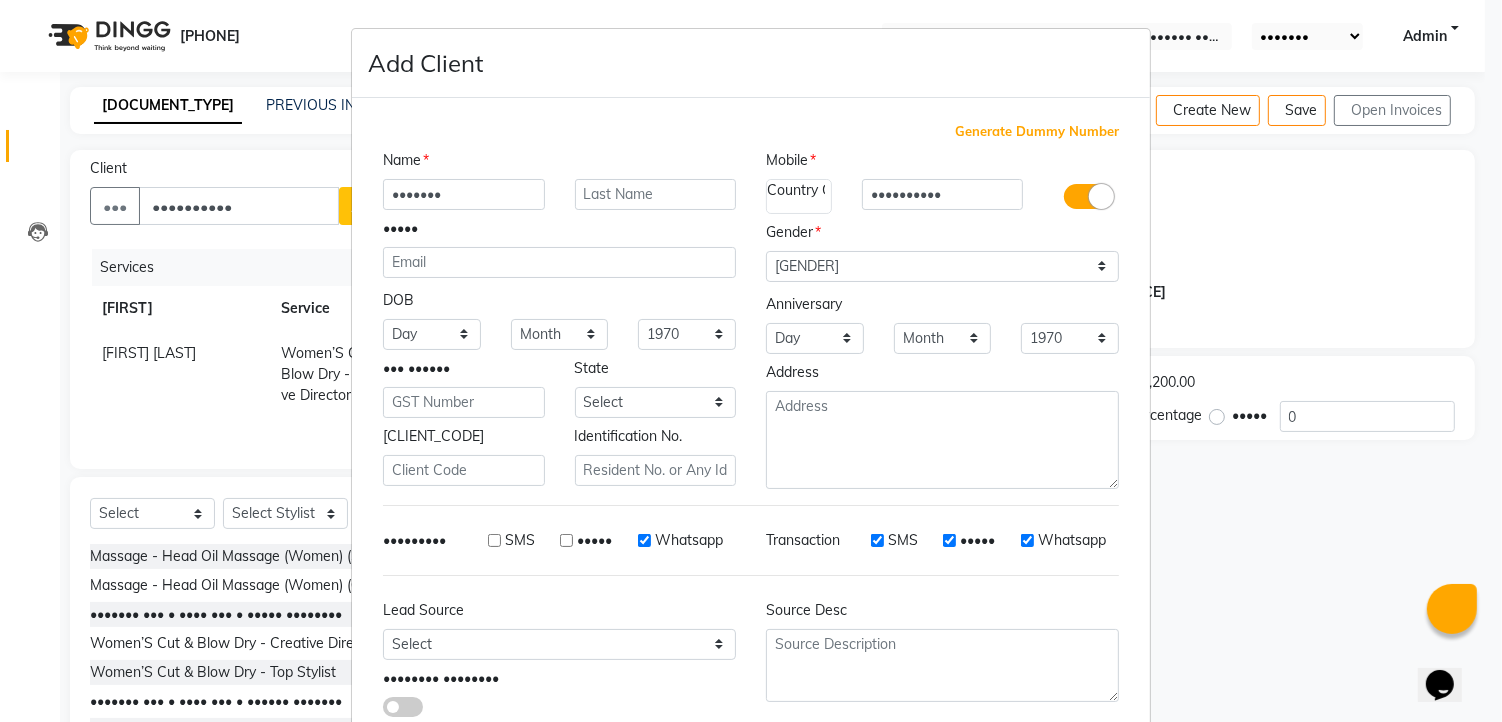 click on "••• ••••• ••••••••" at bounding box center [591, 544] 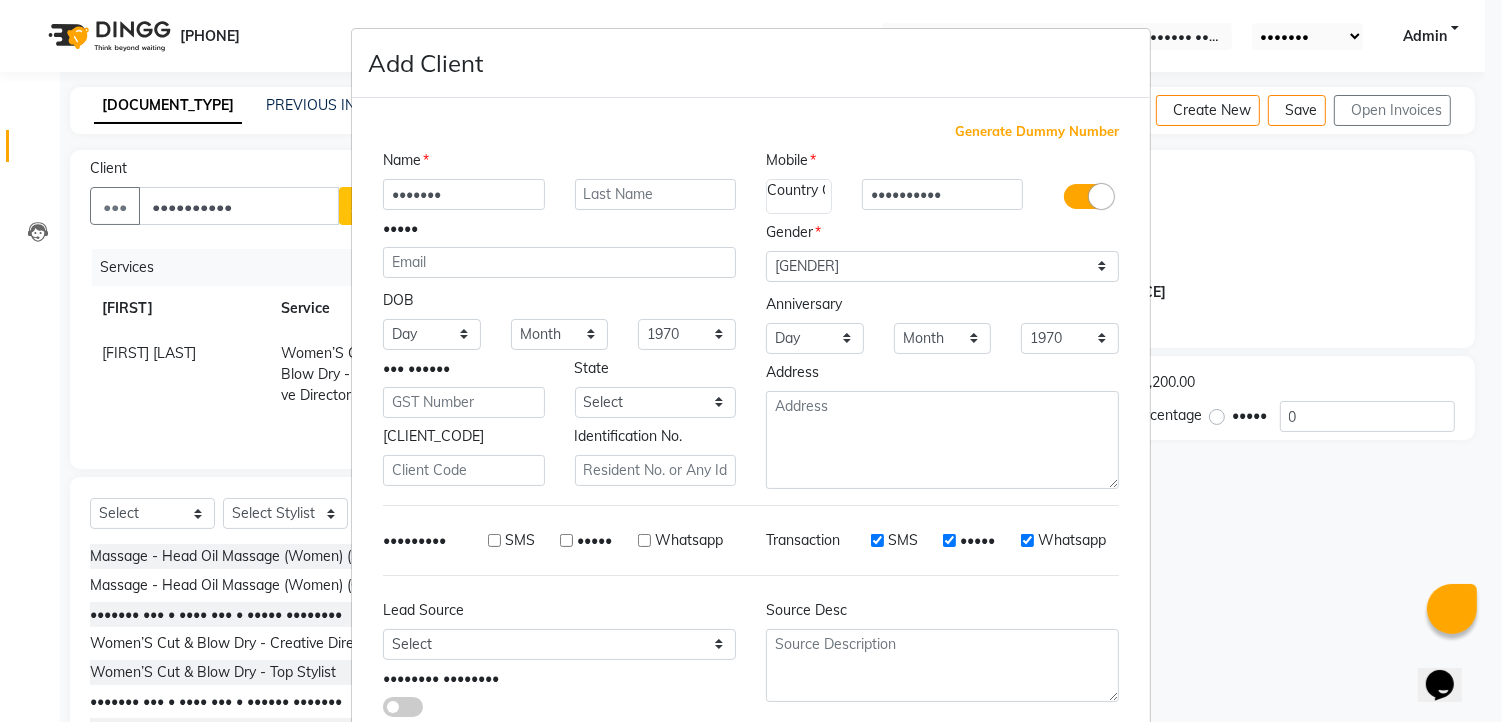drag, startPoint x: 891, startPoint y: 537, endPoint x: 890, endPoint y: 555, distance: 18.027756 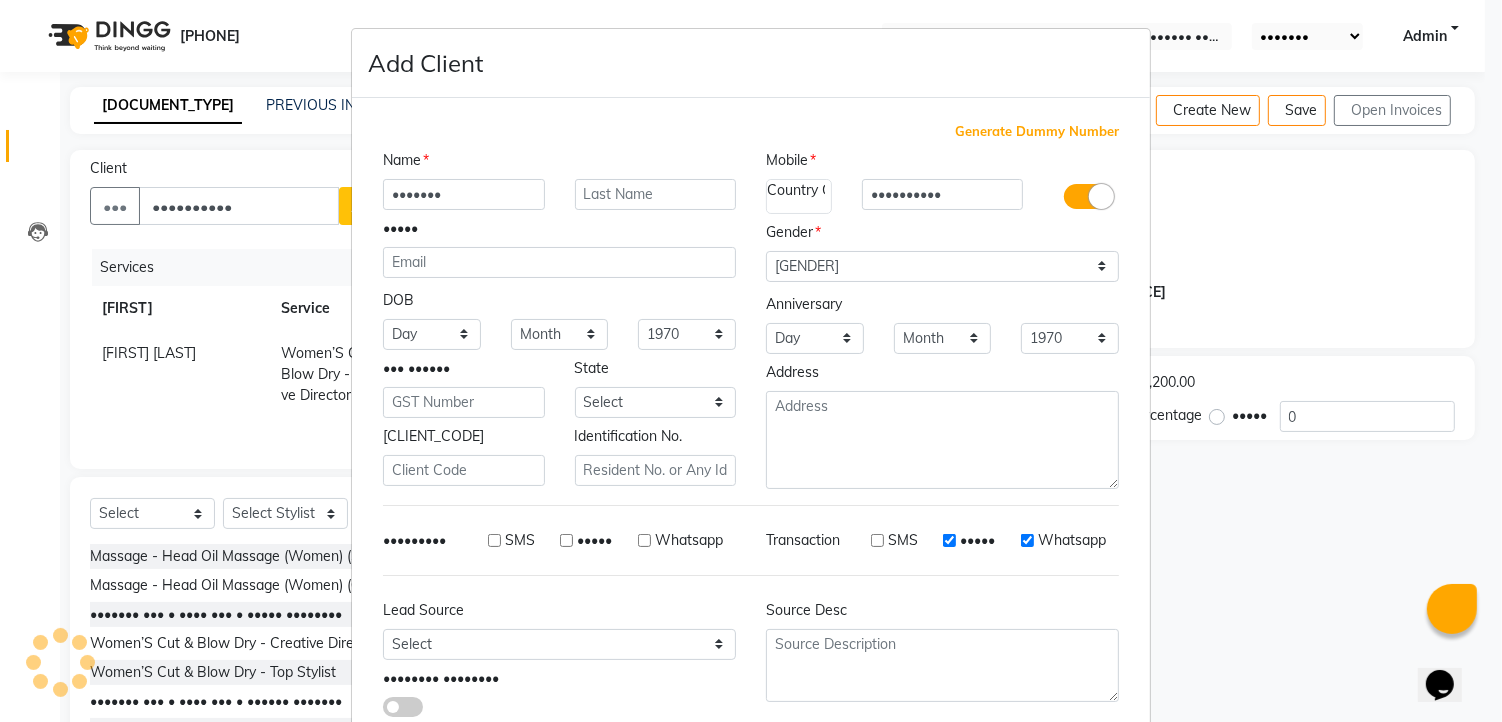 click on "•••••" at bounding box center (977, 540) 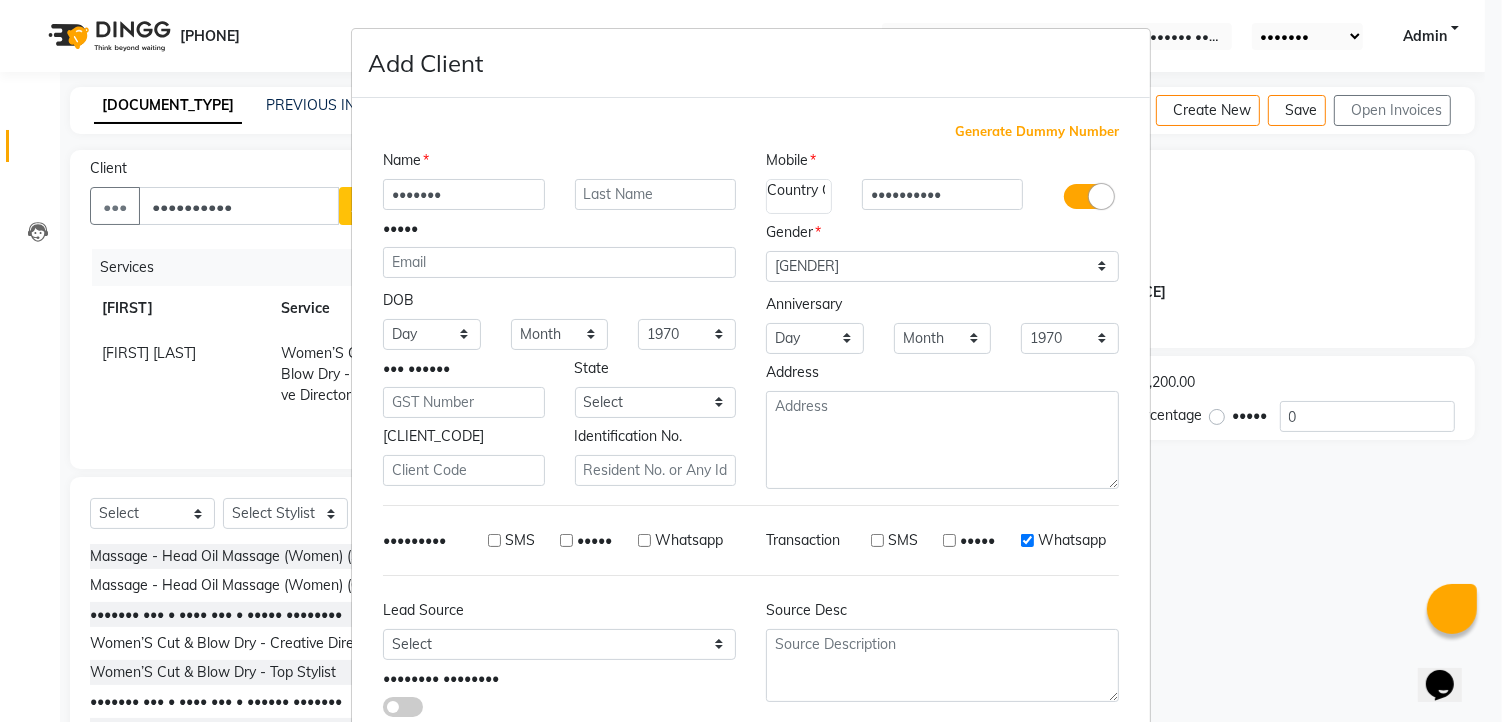 click on "Whatsapp" at bounding box center [1072, 540] 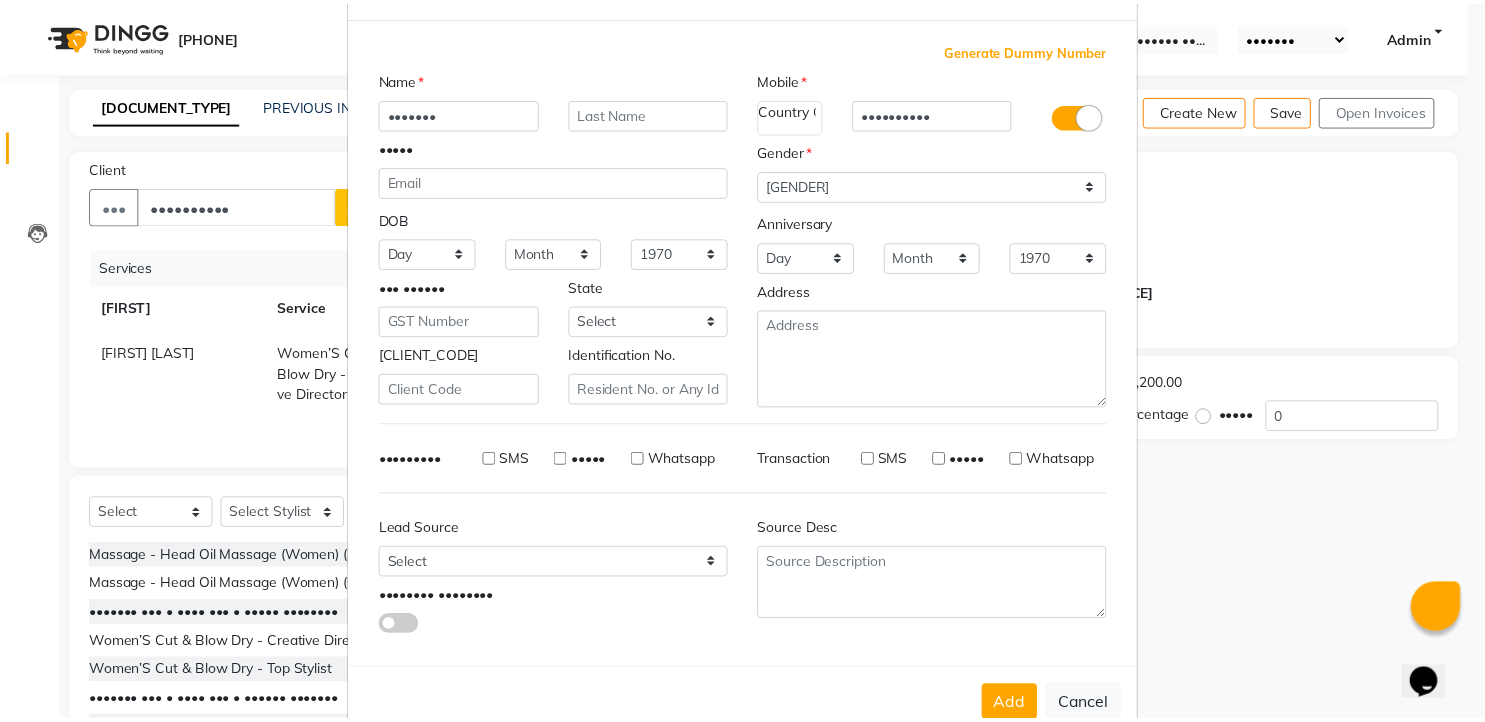 scroll, scrollTop: 128, scrollLeft: 0, axis: vertical 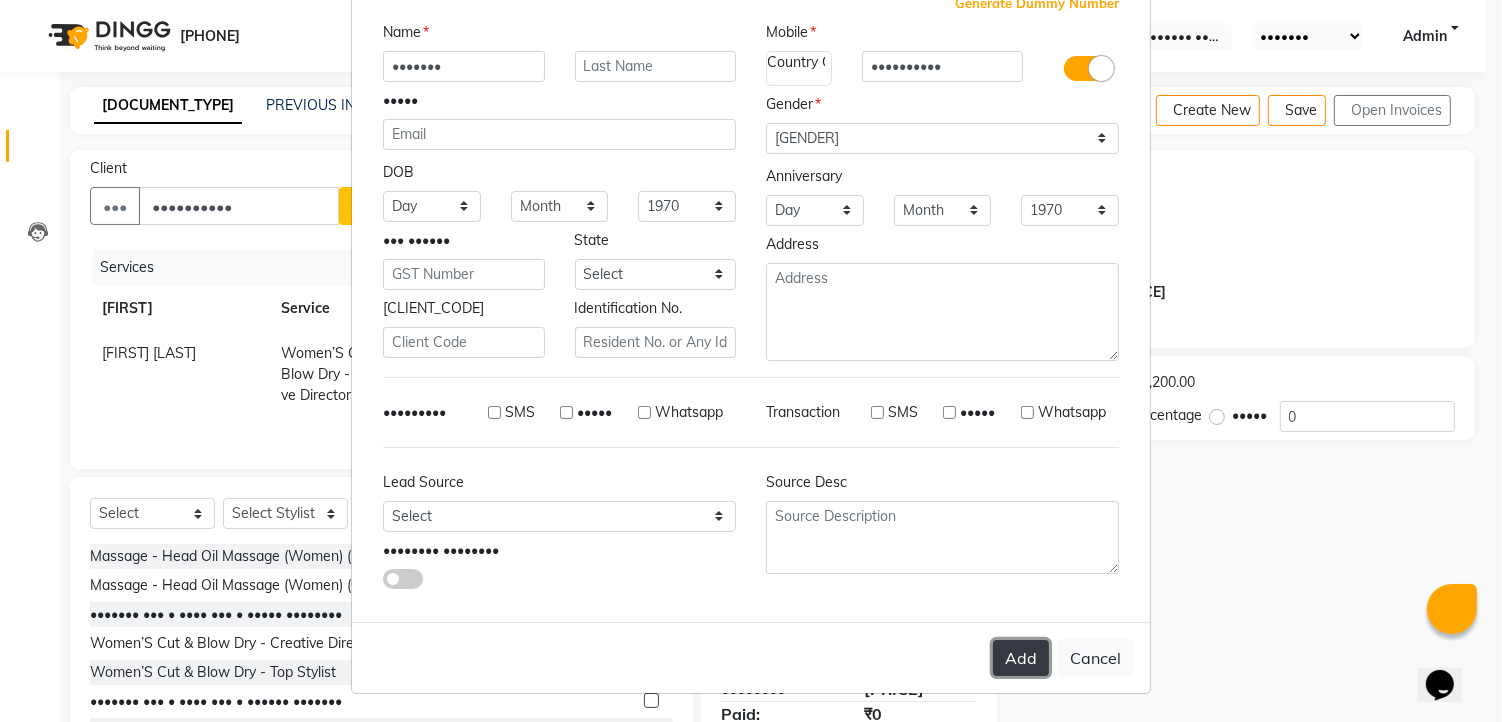 click on "Add" at bounding box center [1021, 658] 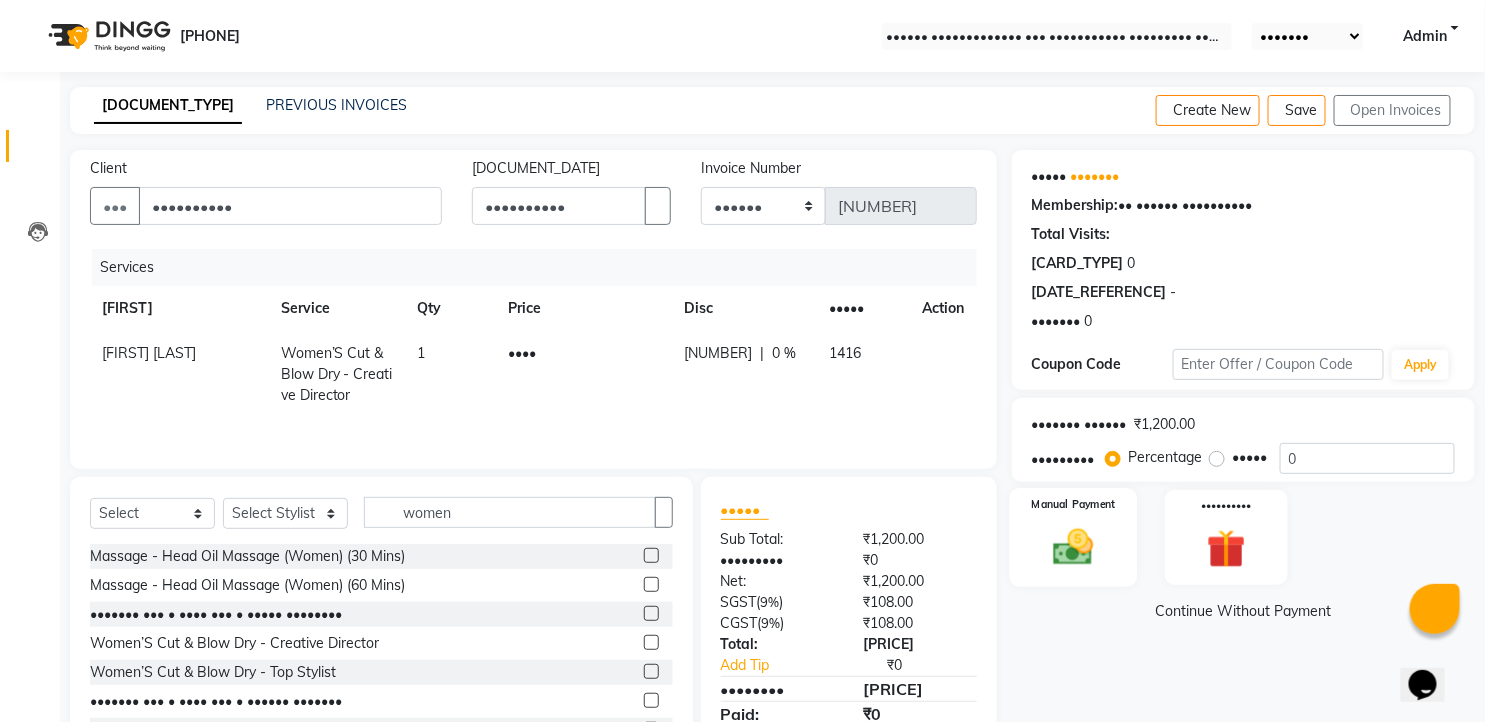 click at bounding box center [1073, 548] 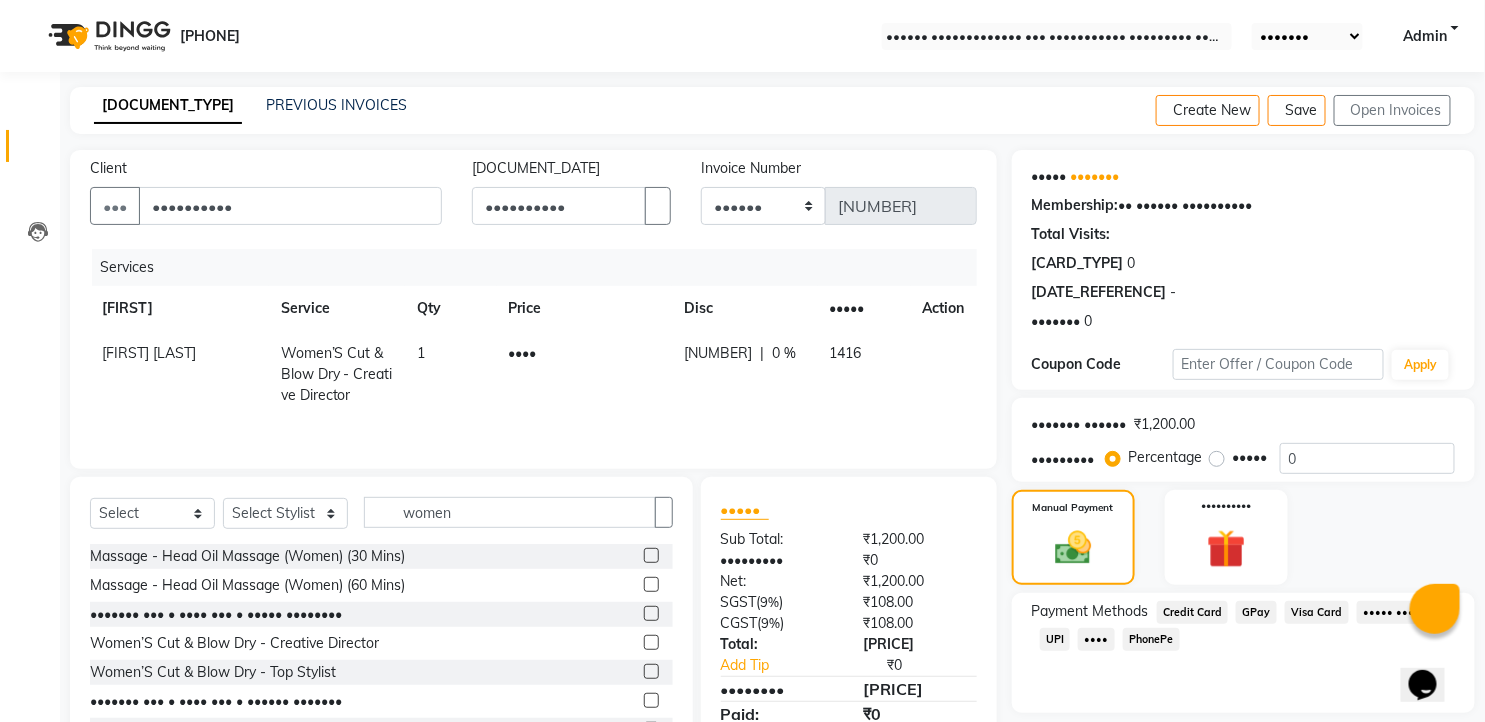 click on "••••" at bounding box center [1193, 612] 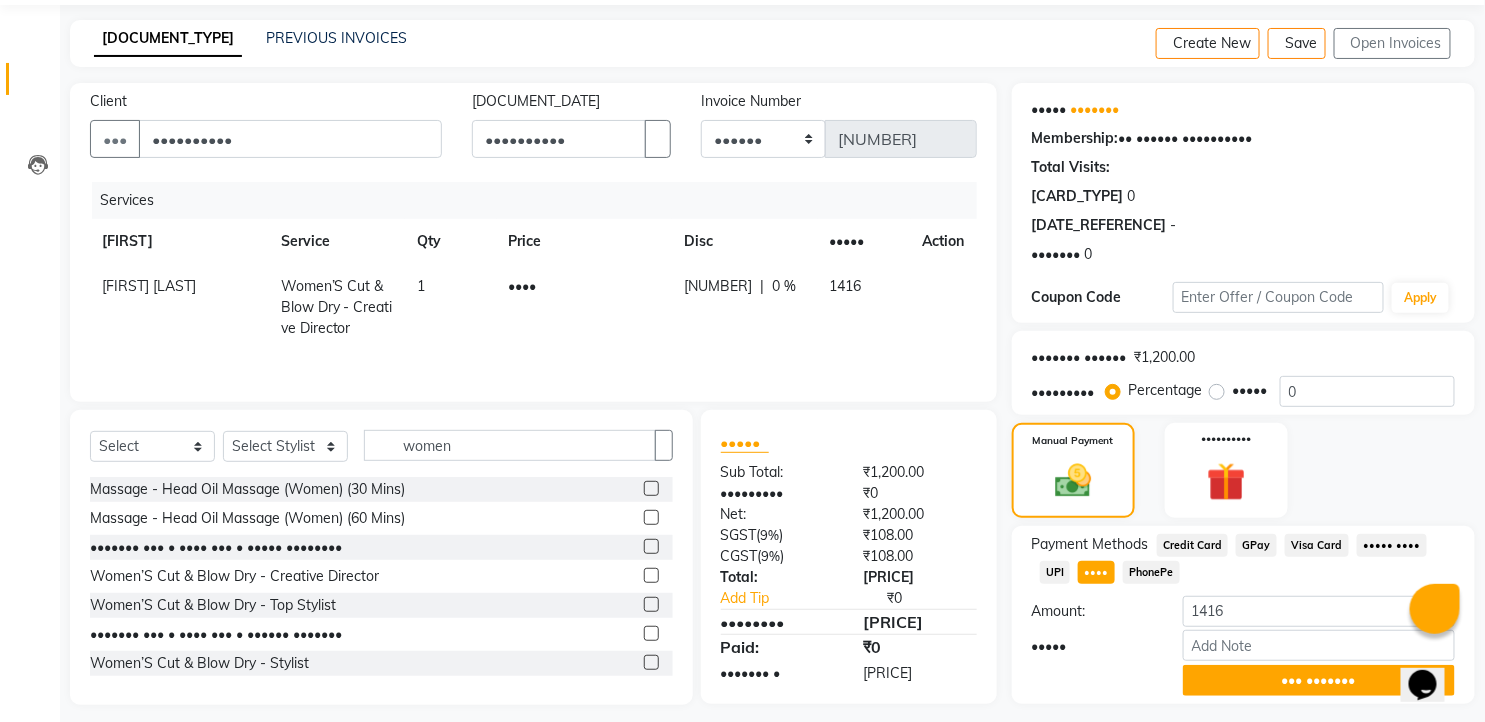 scroll, scrollTop: 121, scrollLeft: 0, axis: vertical 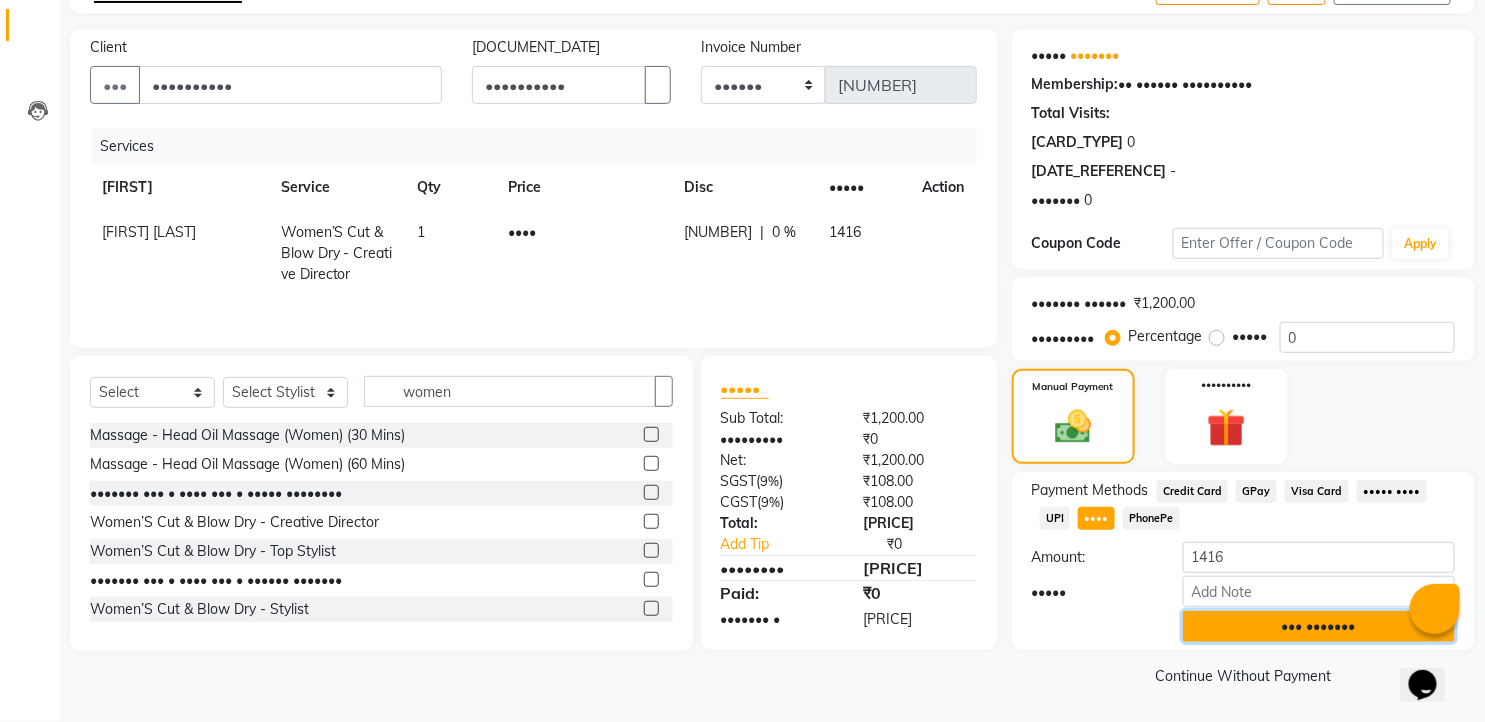 click on "••• •••••••" at bounding box center (1319, 626) 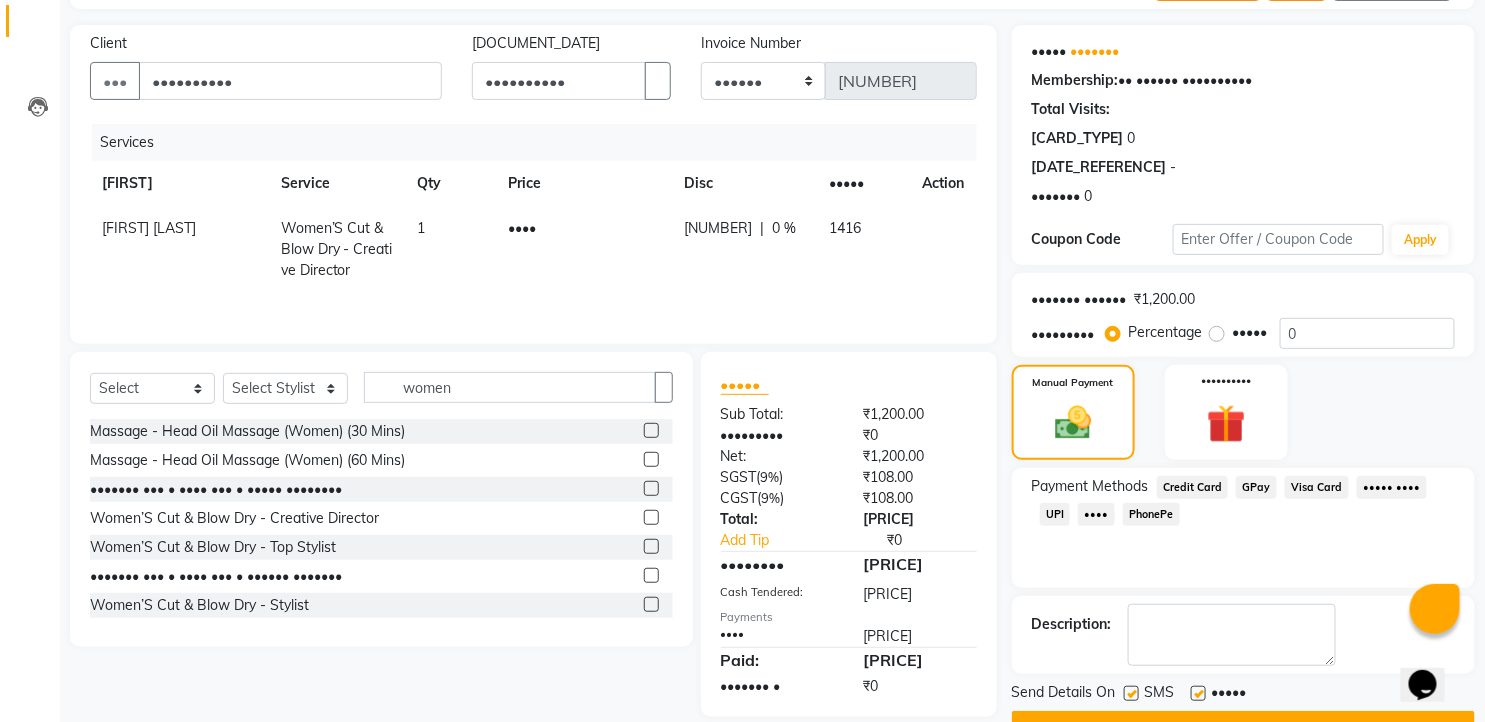 scroll, scrollTop: 177, scrollLeft: 0, axis: vertical 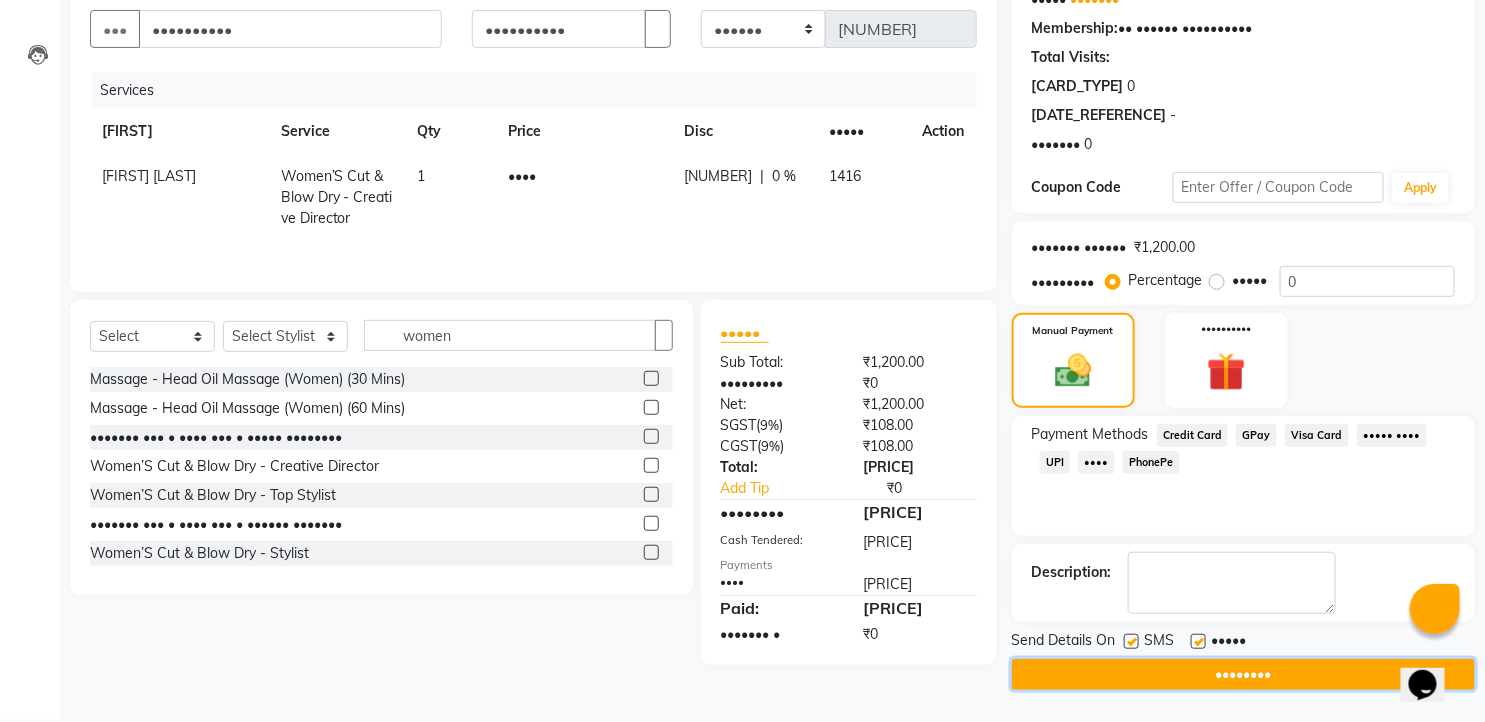 click on "••••••••" at bounding box center [1243, 674] 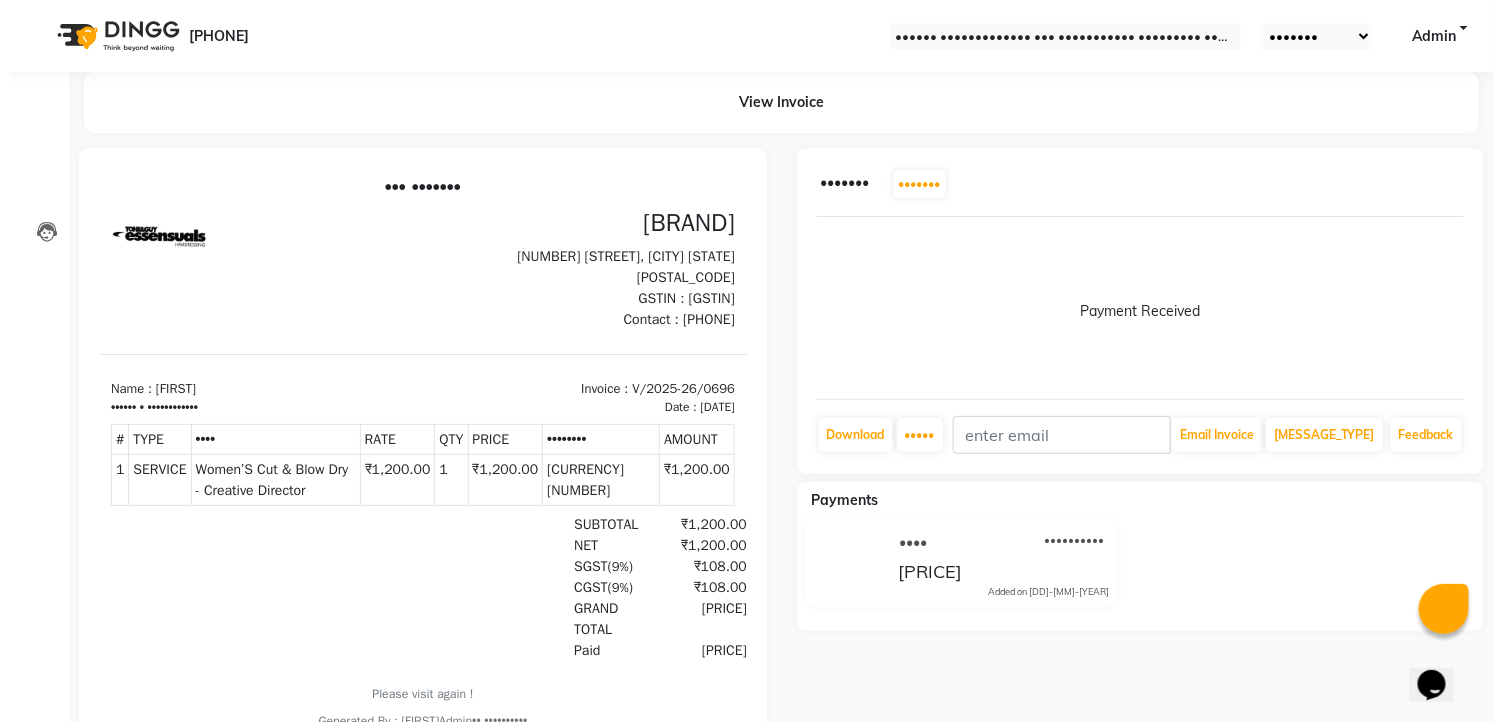scroll, scrollTop: 0, scrollLeft: 0, axis: both 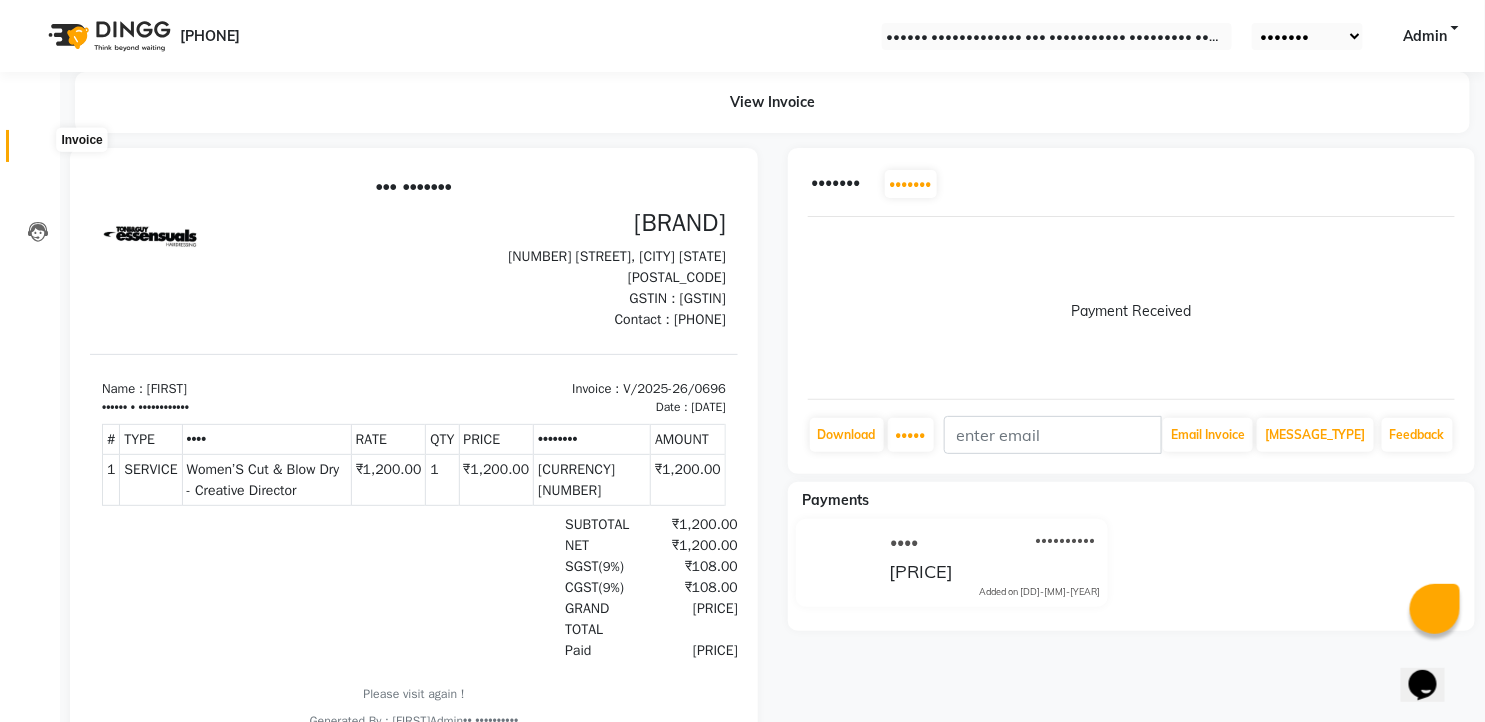 click at bounding box center (38, 151) 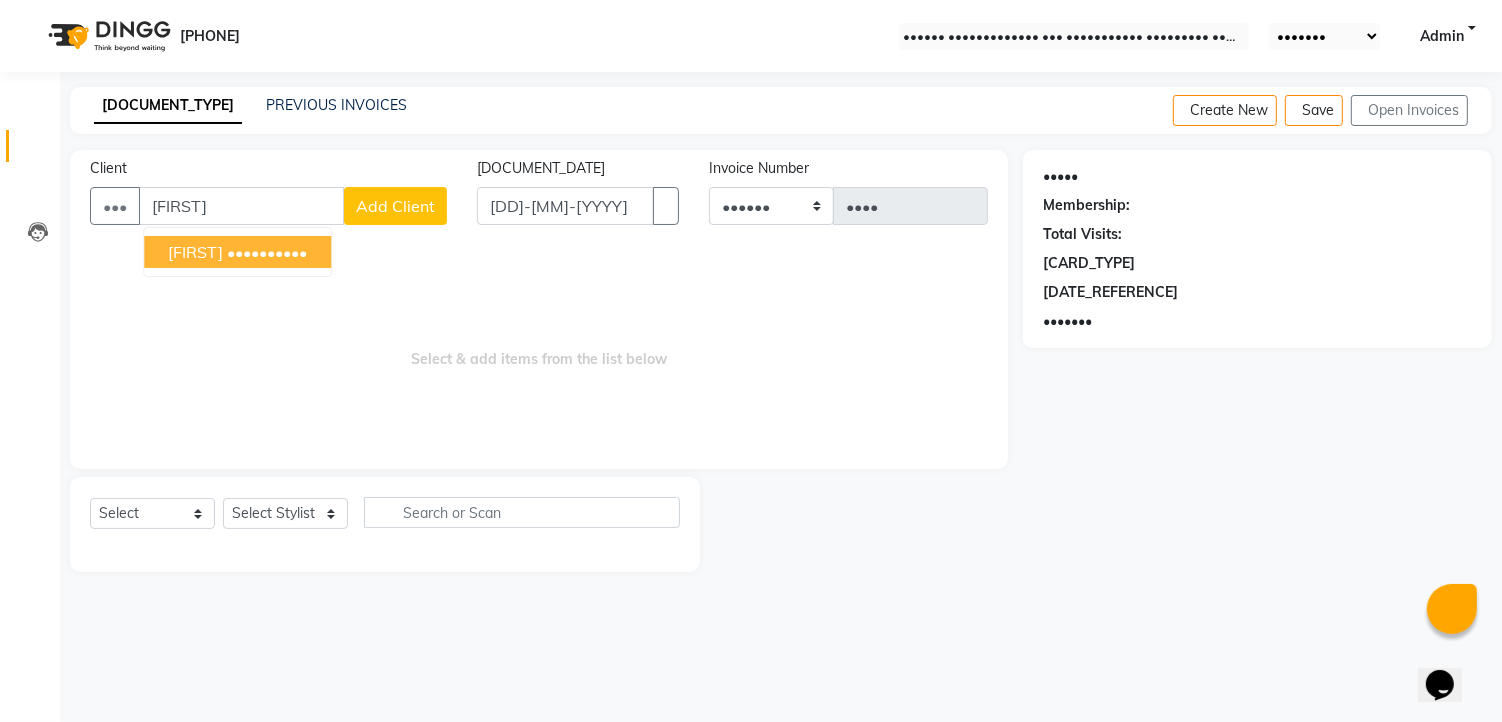 click on "[FIRST]" at bounding box center (195, 252) 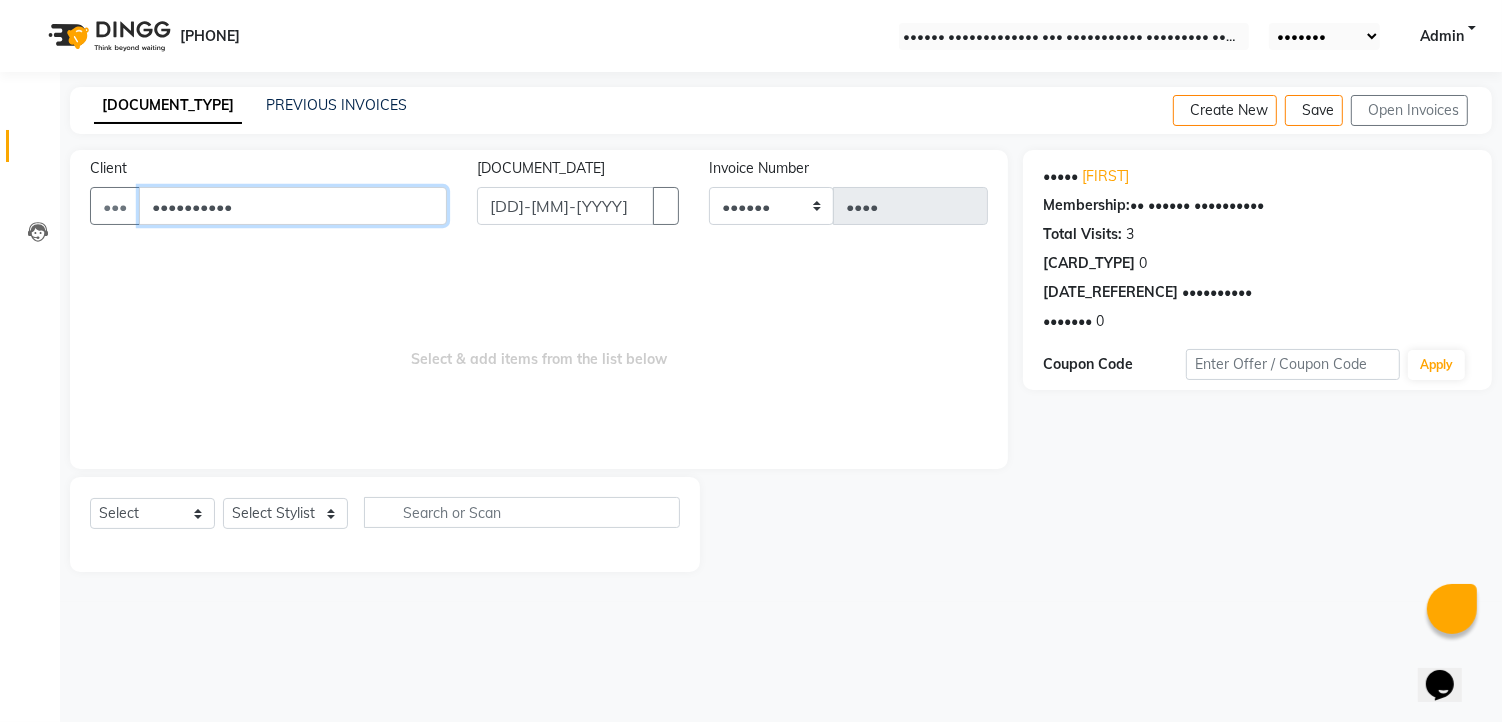 click on "••••••••••" at bounding box center [293, 206] 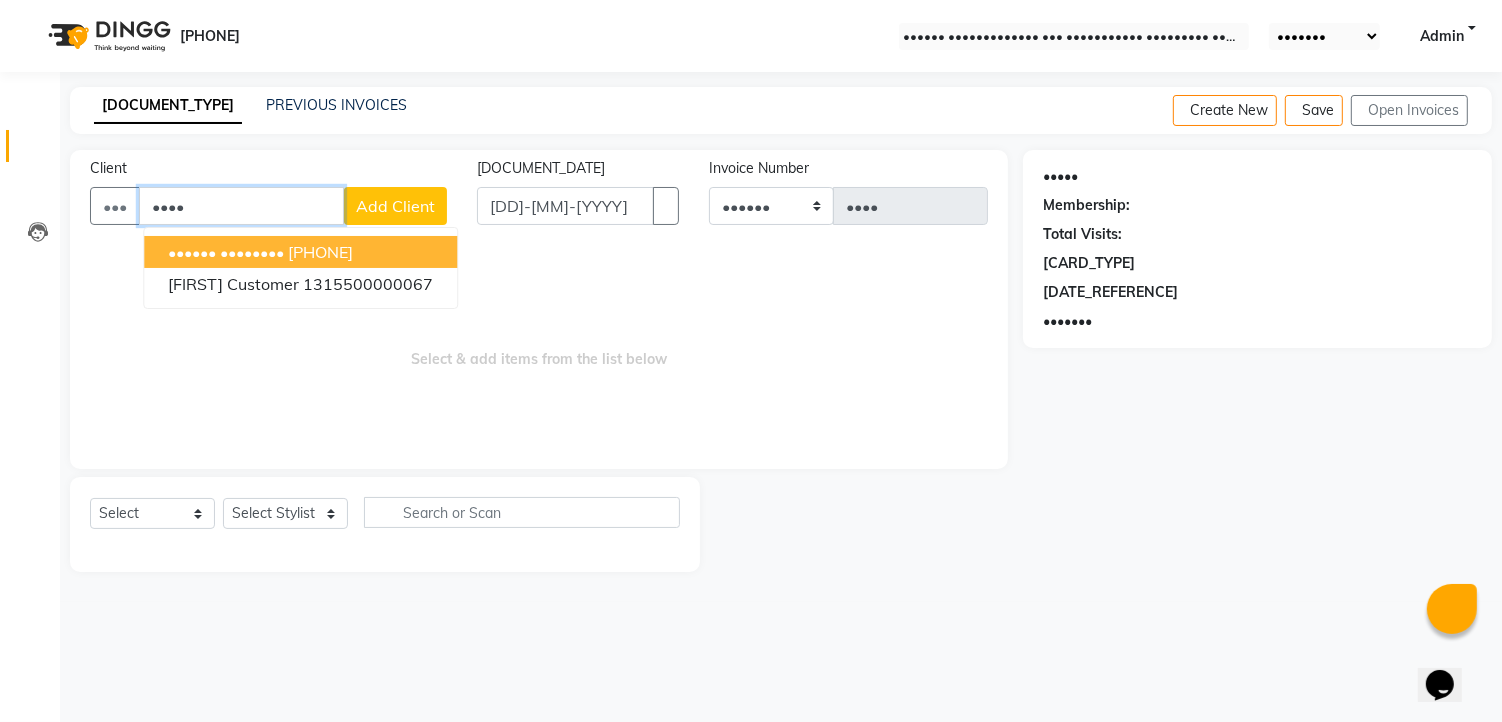 click on "[PHONE]" at bounding box center (320, 252) 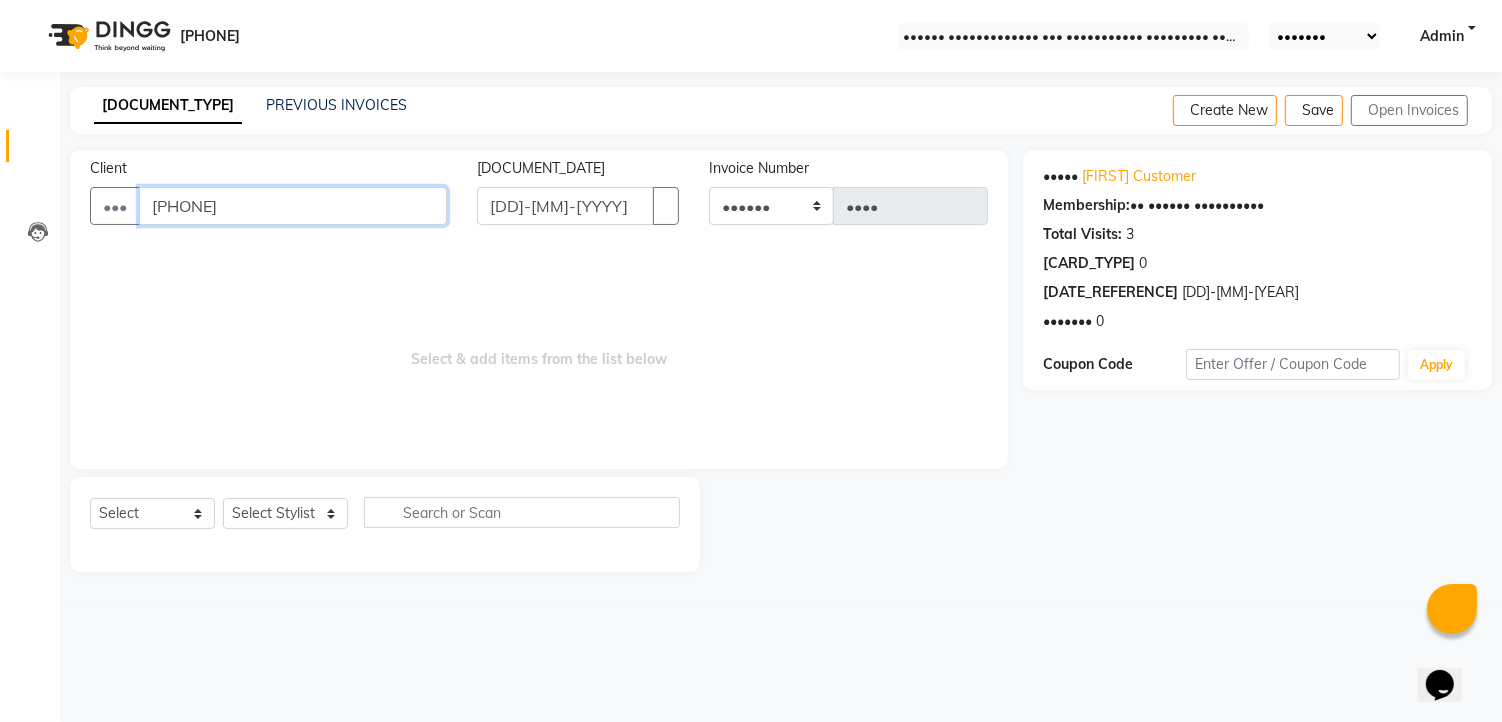 click on "[PHONE]" at bounding box center (293, 206) 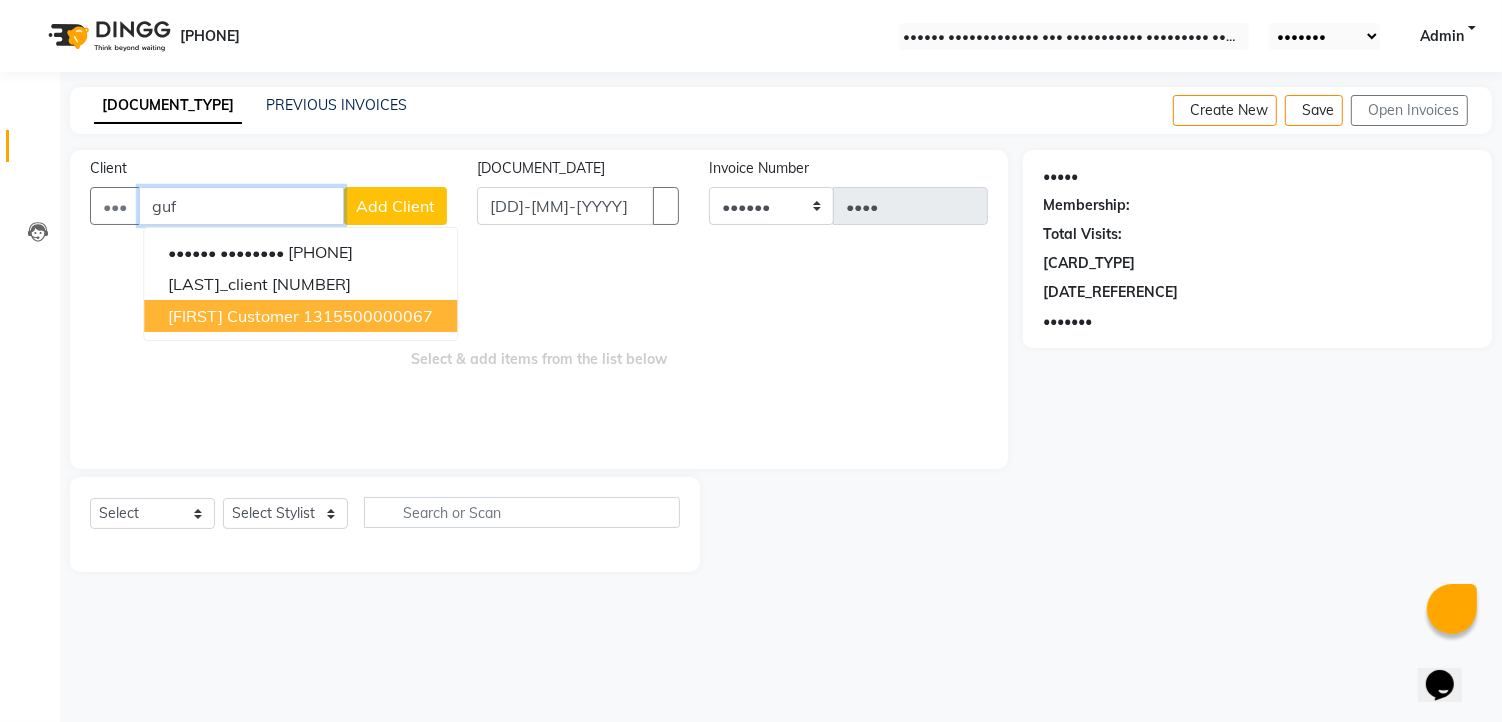 click on "1315500000067" at bounding box center (368, 316) 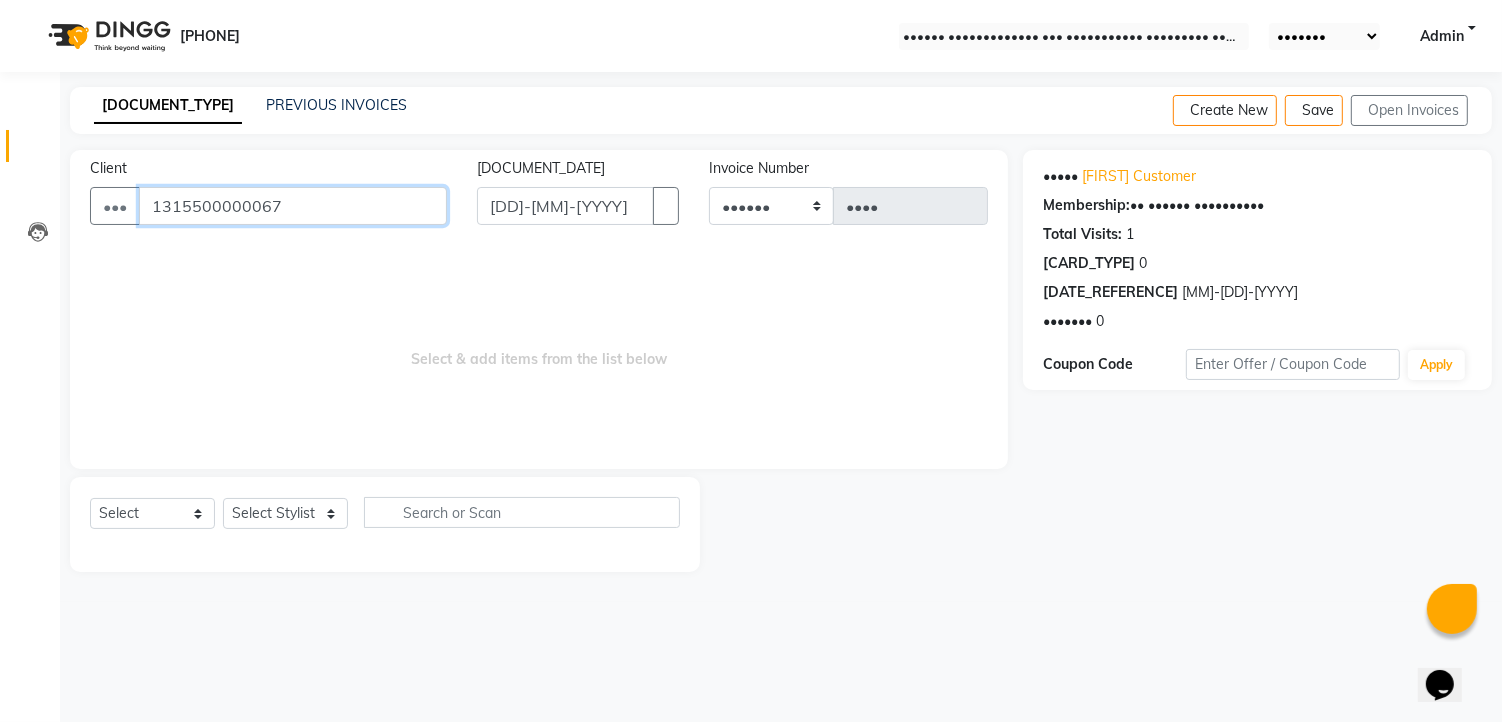 click on "1315500000067" at bounding box center [293, 206] 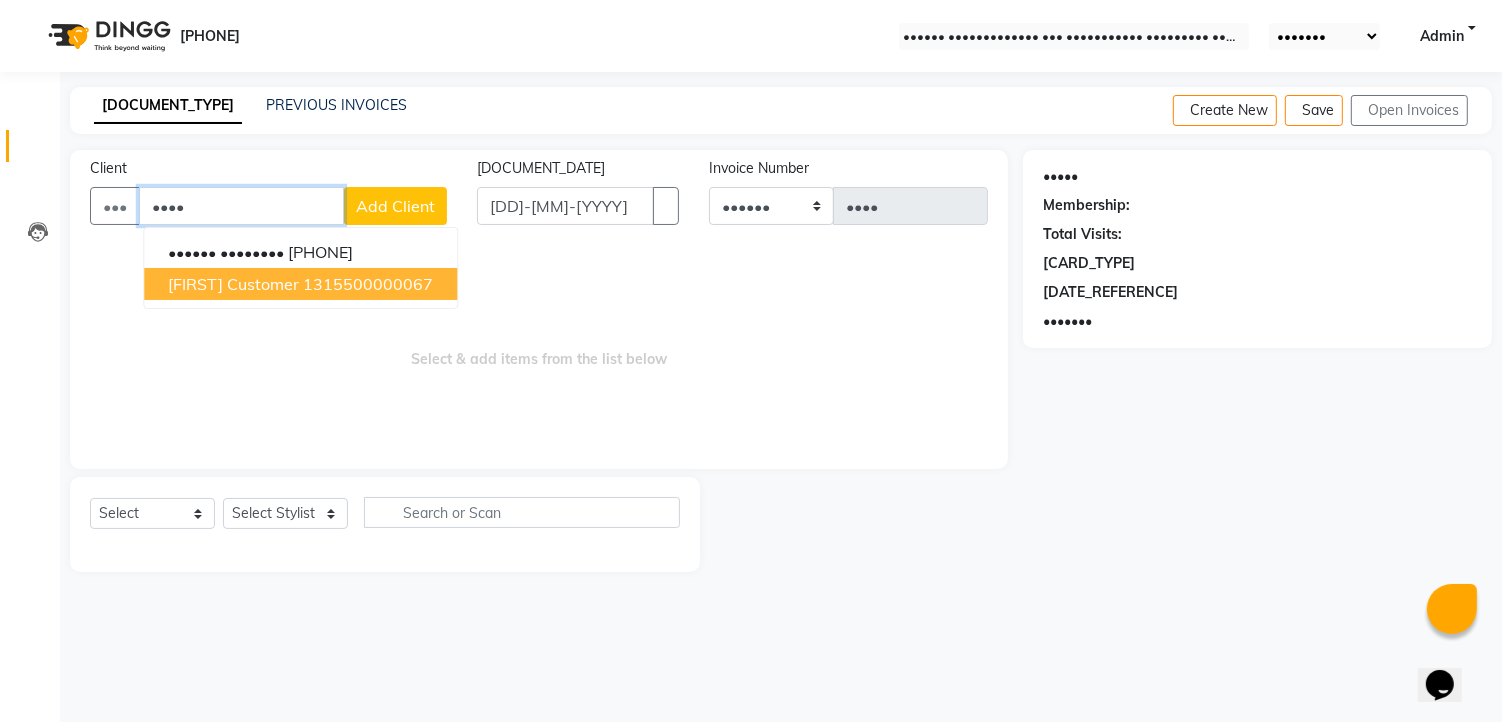 click on "[FIRST] customer" at bounding box center [233, 284] 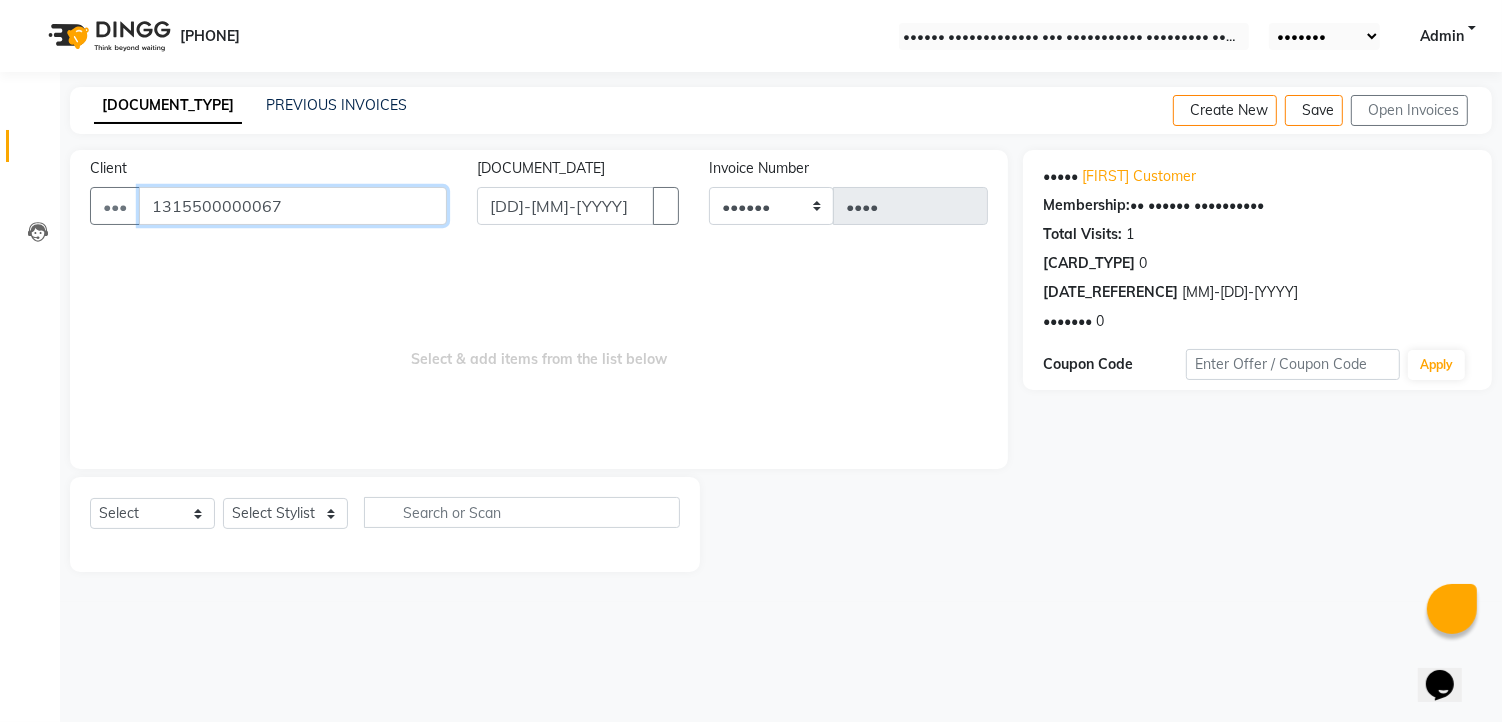 click on "1315500000067" at bounding box center [293, 206] 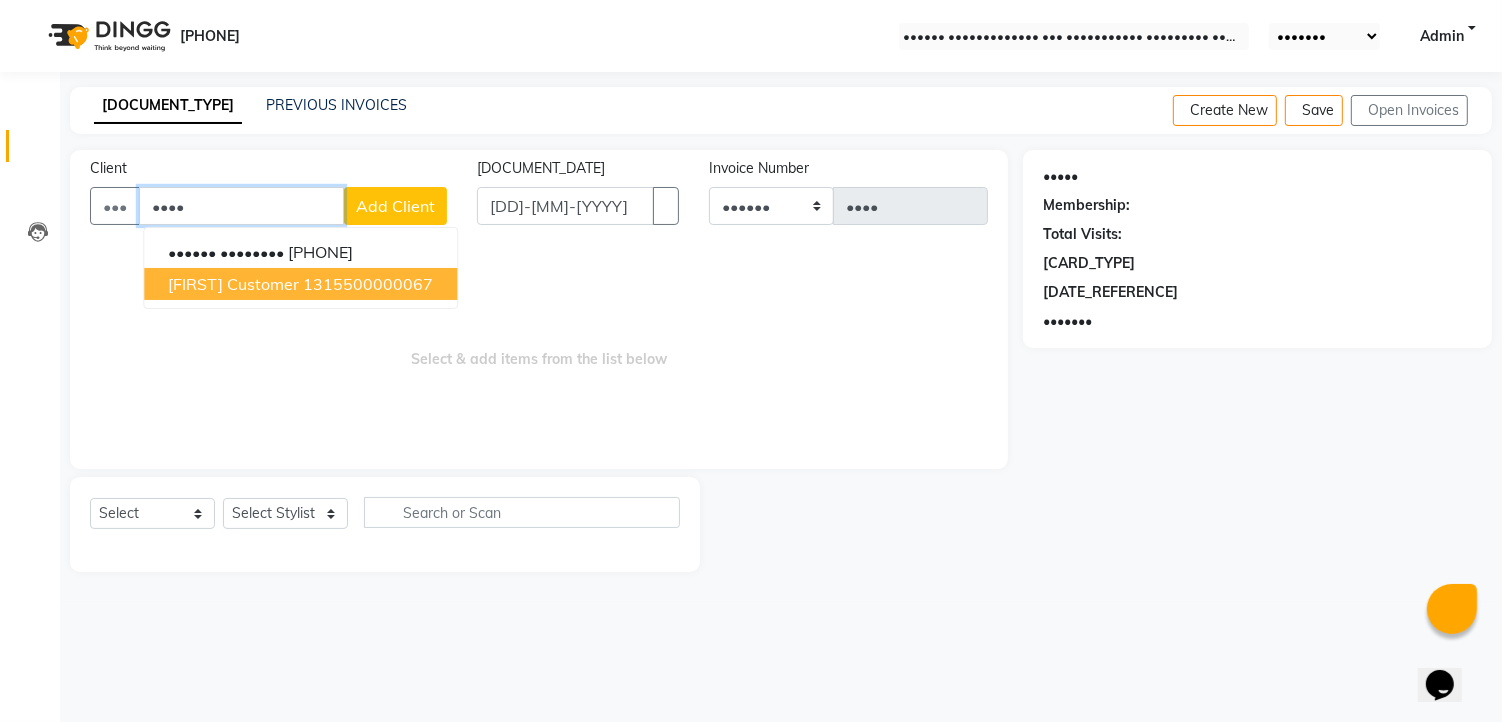 click on "[FIRST] customer" at bounding box center (233, 284) 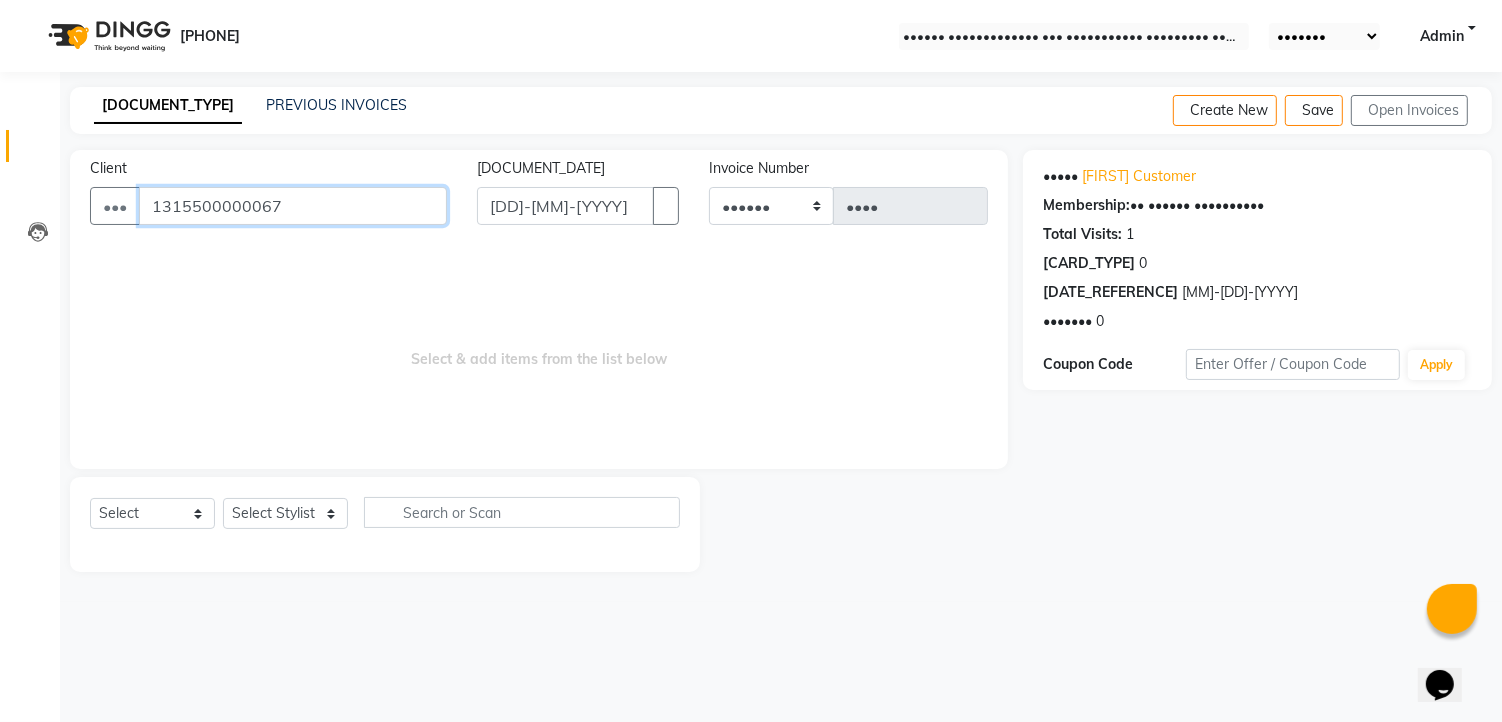 click on "1315500000067" at bounding box center [293, 206] 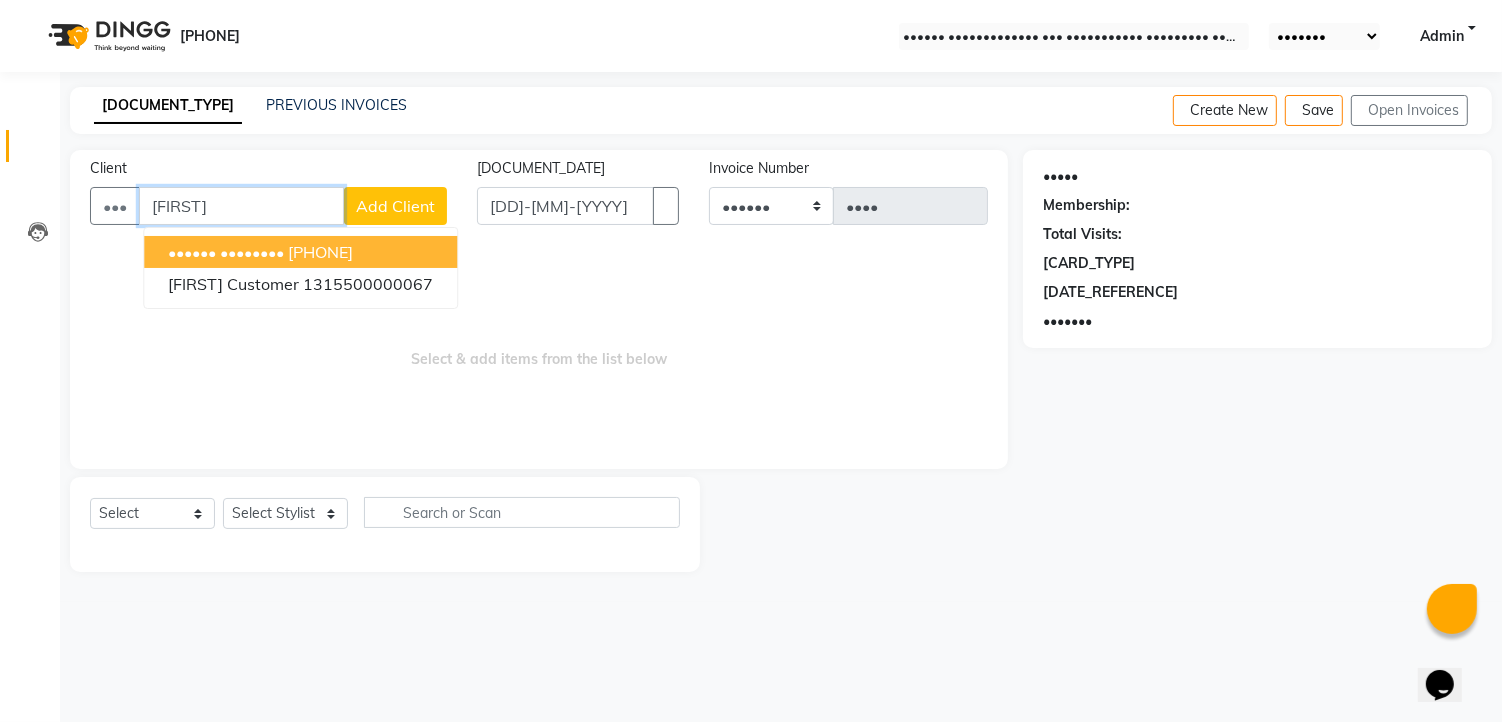 click on "[PHONE]" at bounding box center [320, 252] 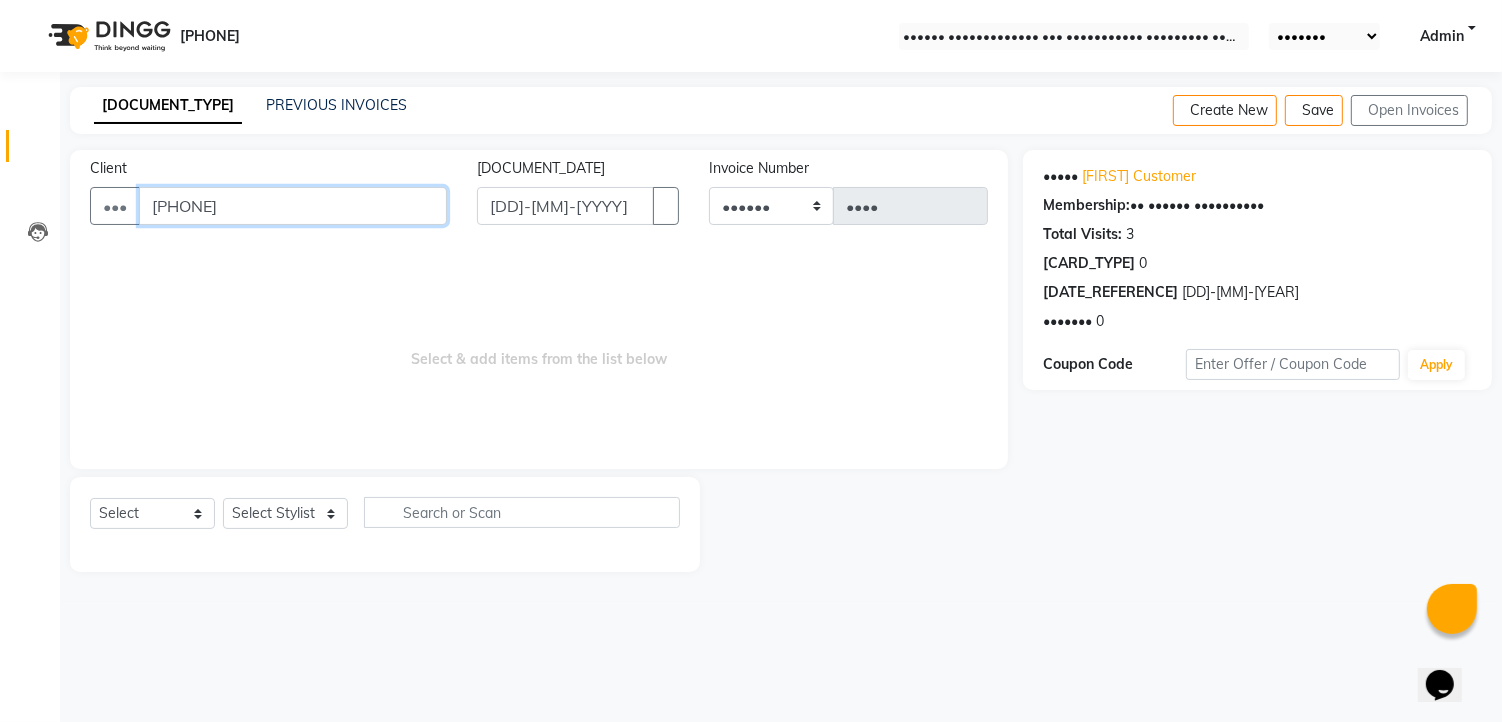 click on "[PHONE]" at bounding box center (293, 206) 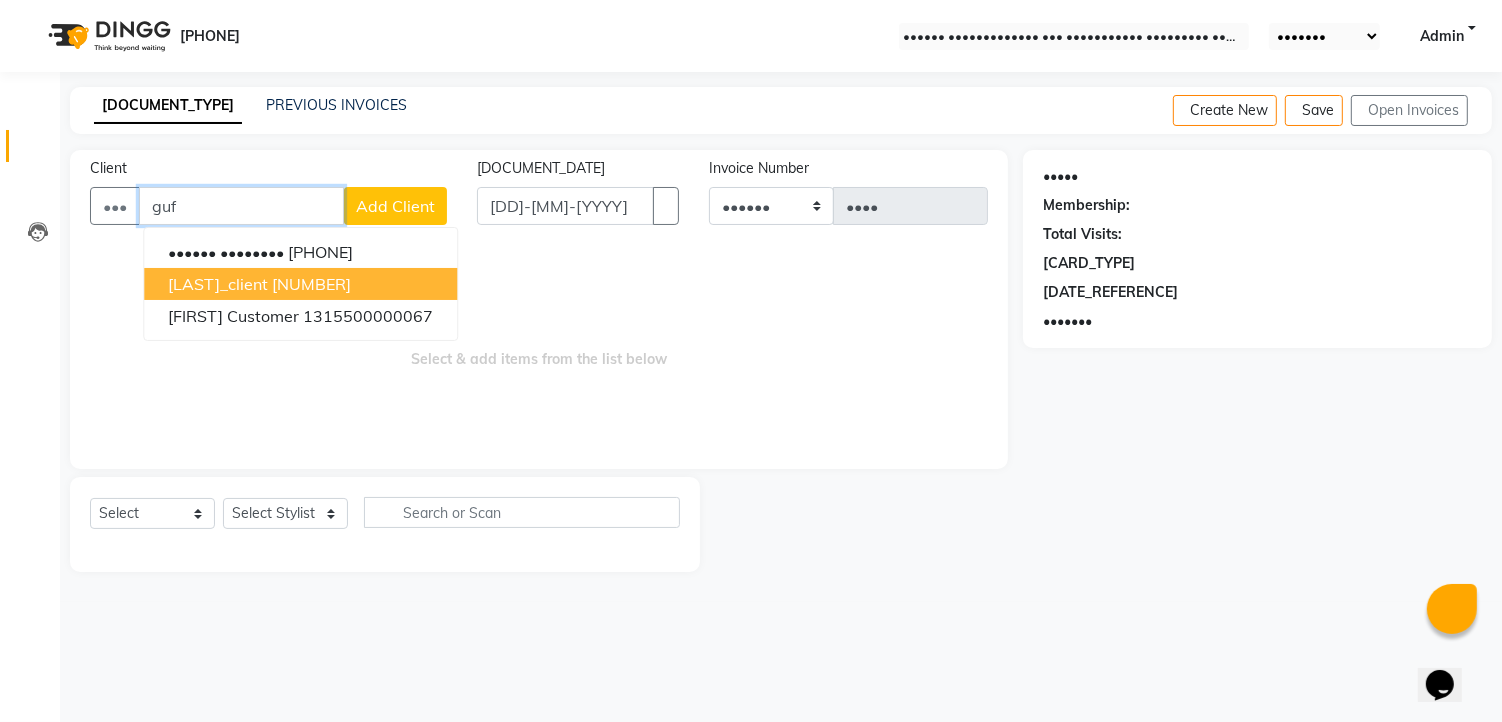 click on "[NUMBER]" at bounding box center [311, 284] 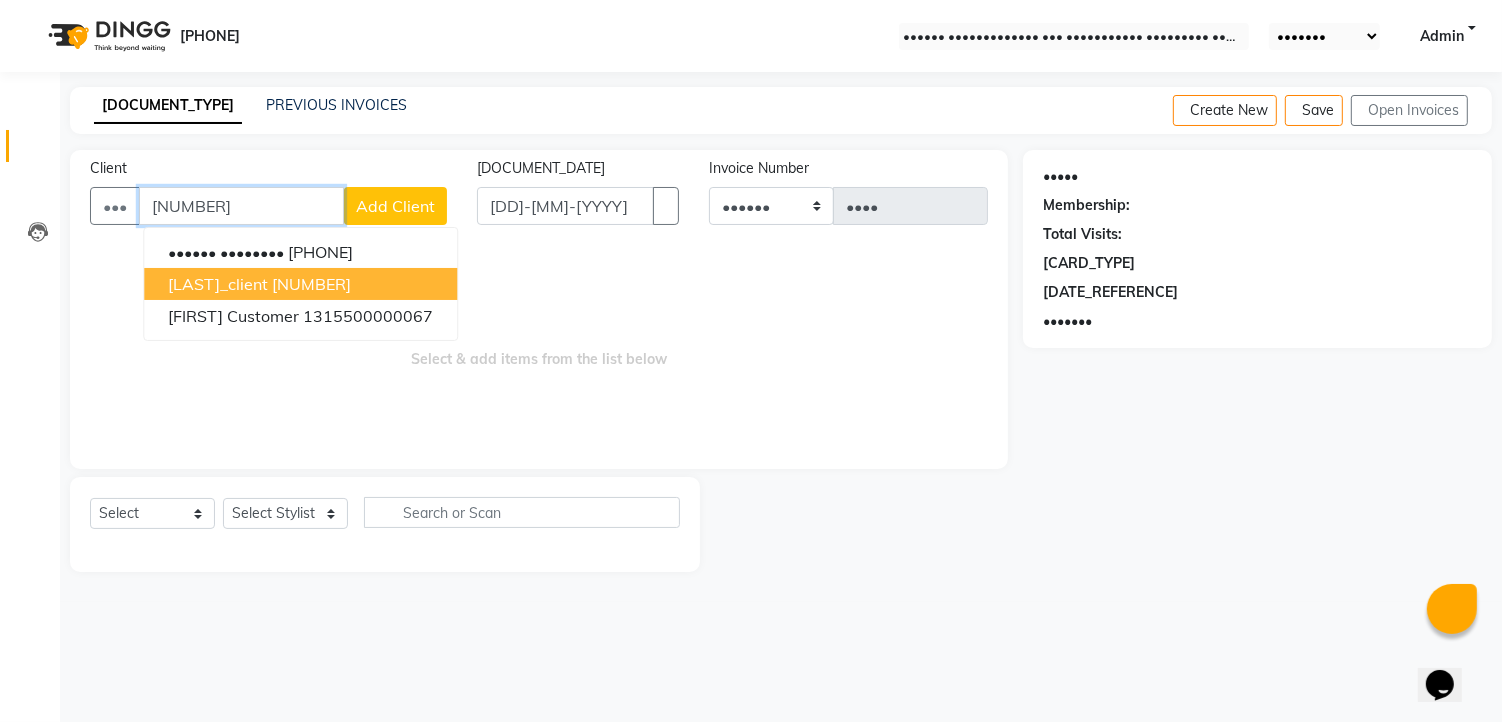 type on "[NUMBER]" 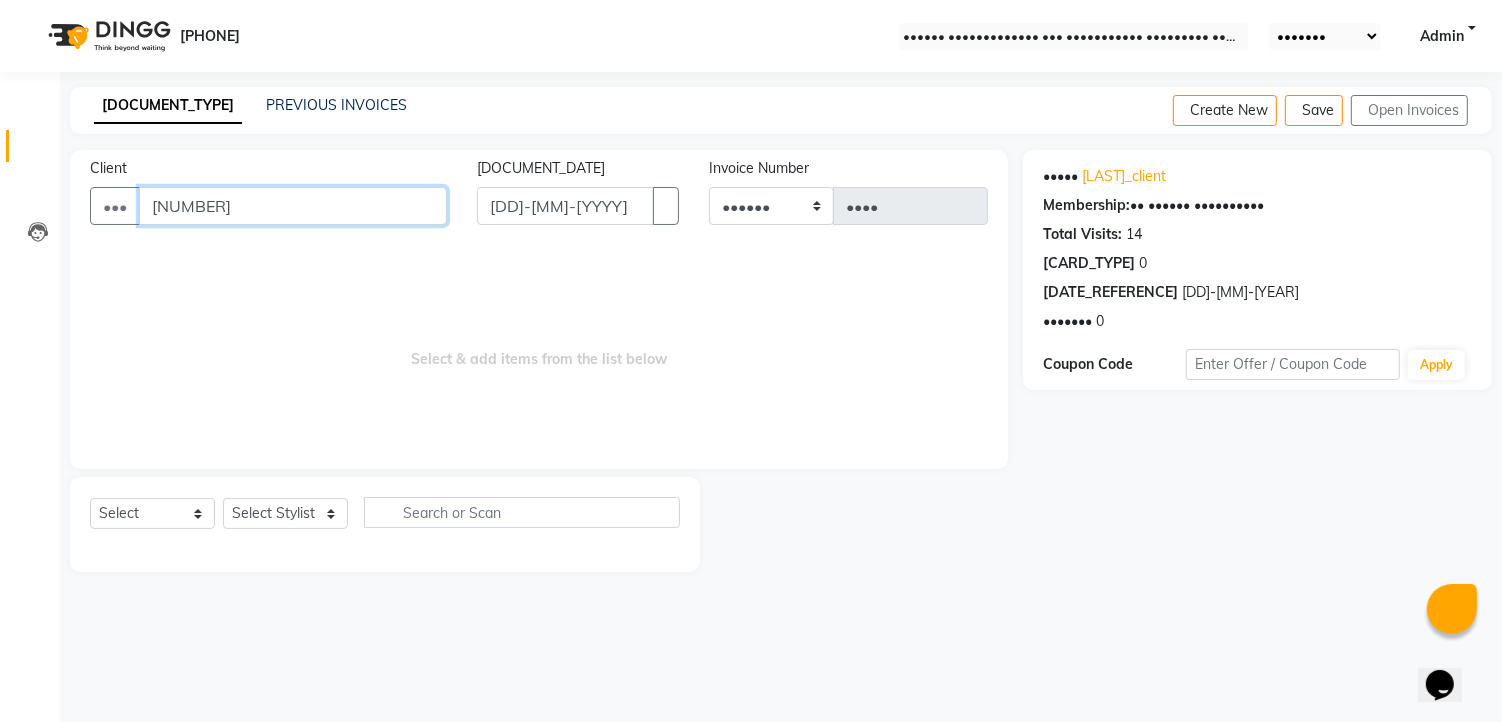 click on "[NUMBER]" at bounding box center (293, 206) 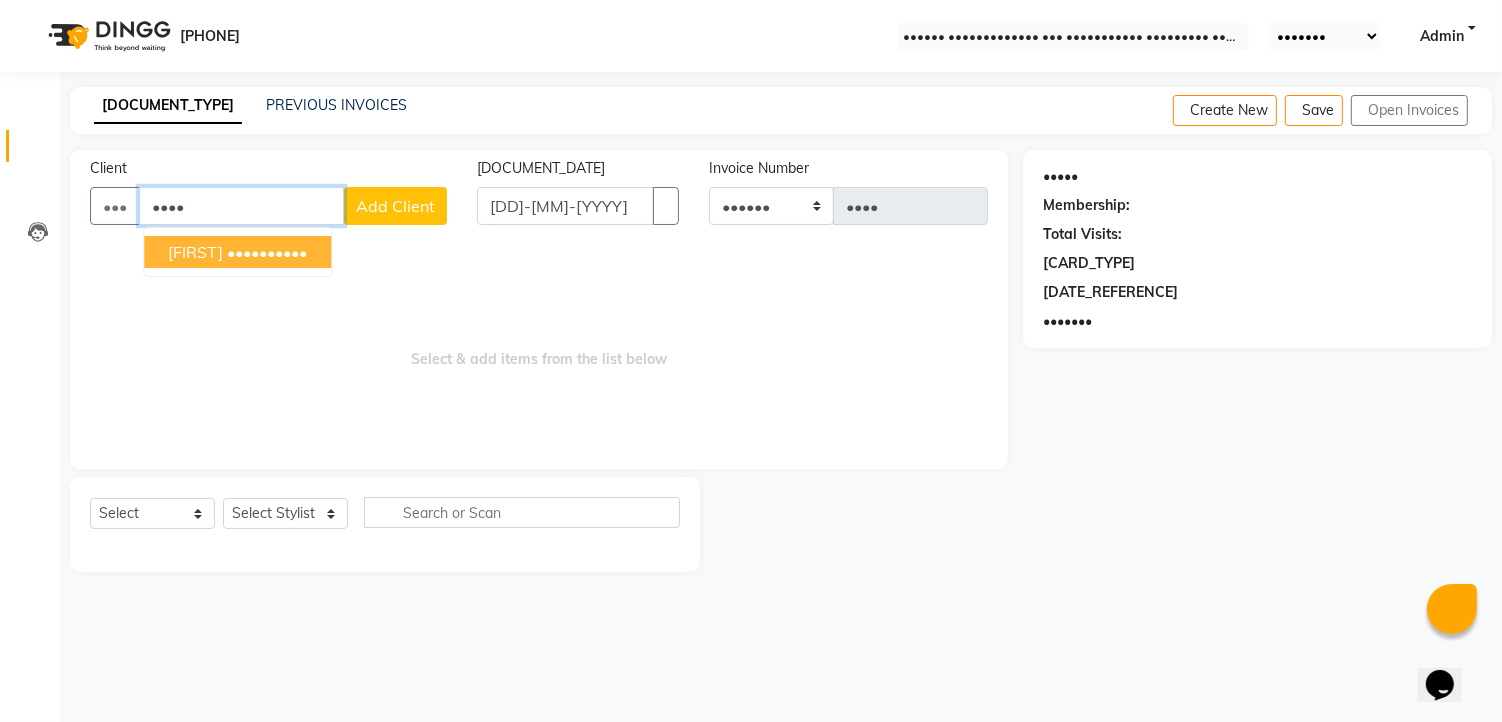 click on "••••••••••" at bounding box center (267, 252) 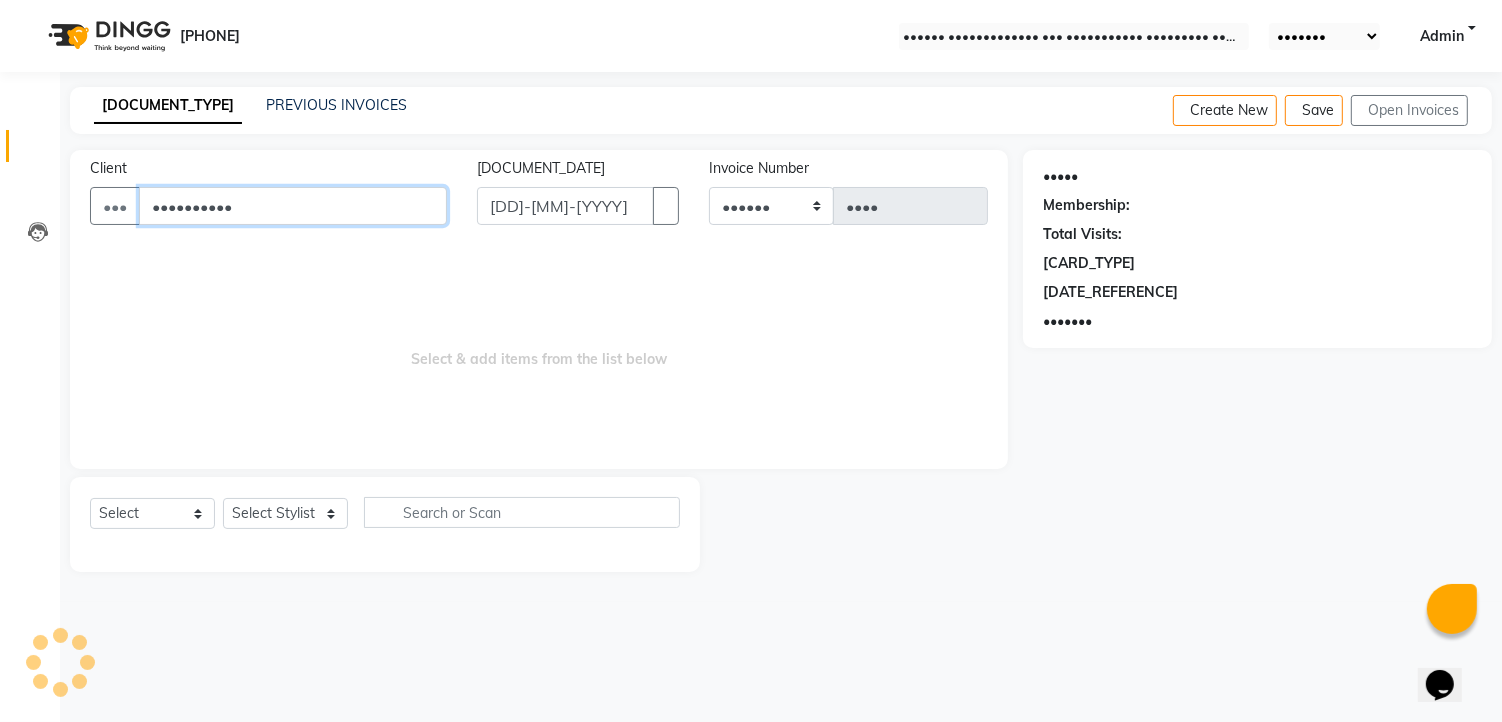 type on "••••••••••" 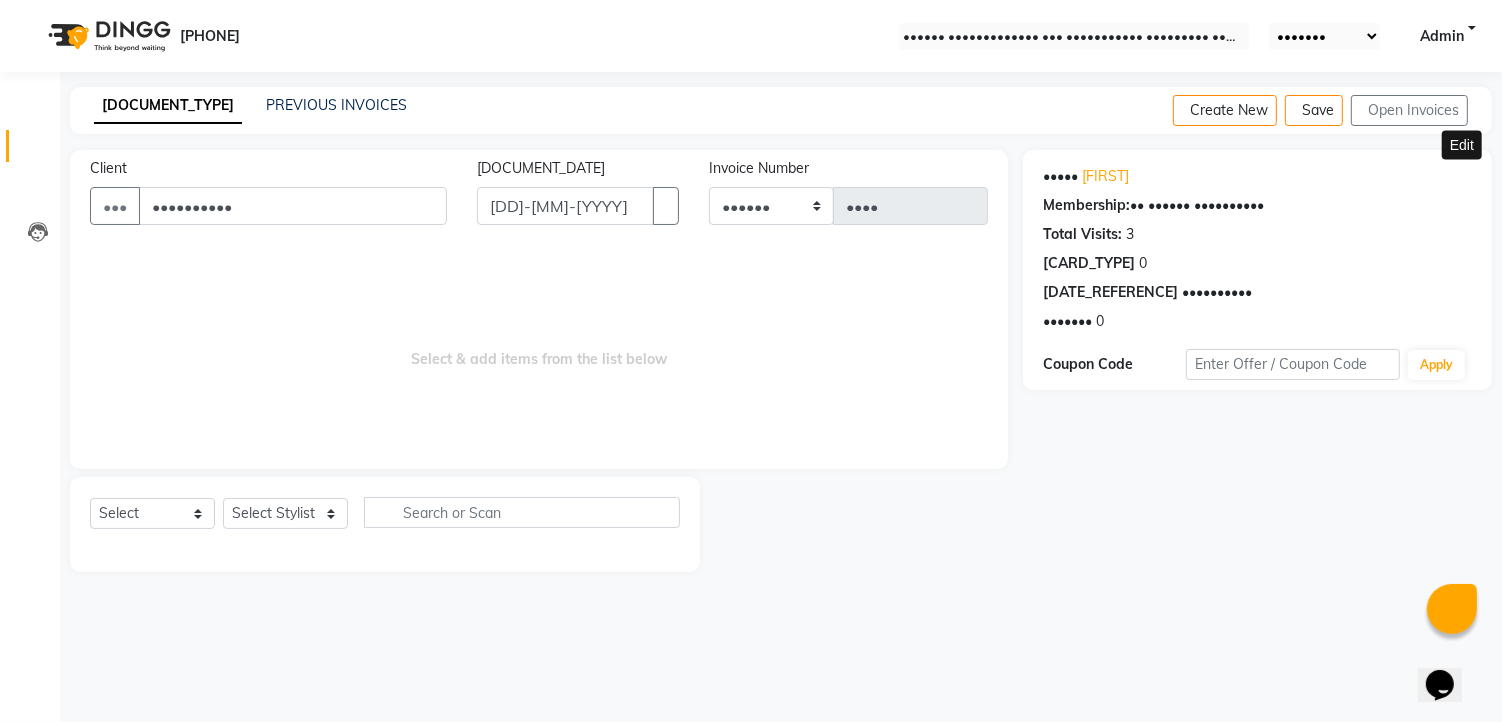 click at bounding box center [1464, 176] 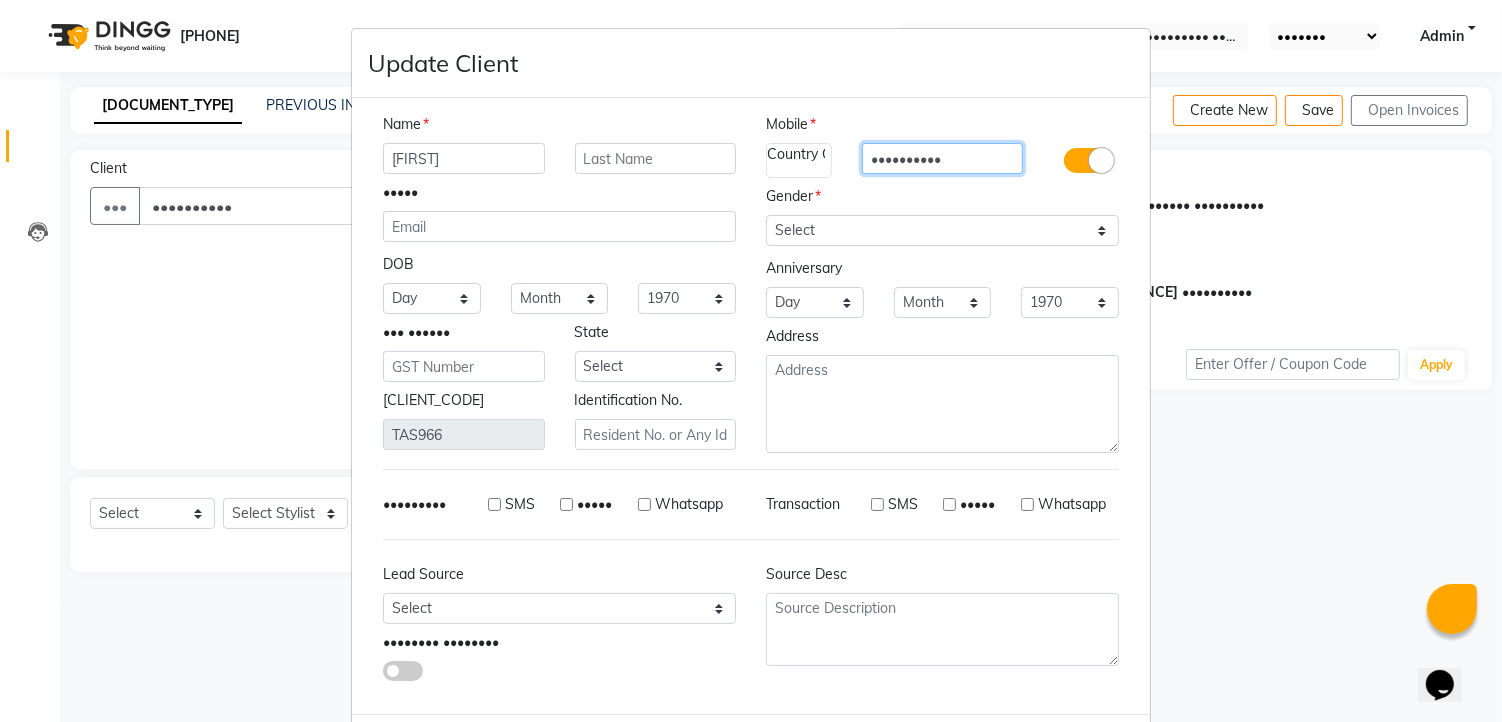 click on "••••••••••" at bounding box center (943, 158) 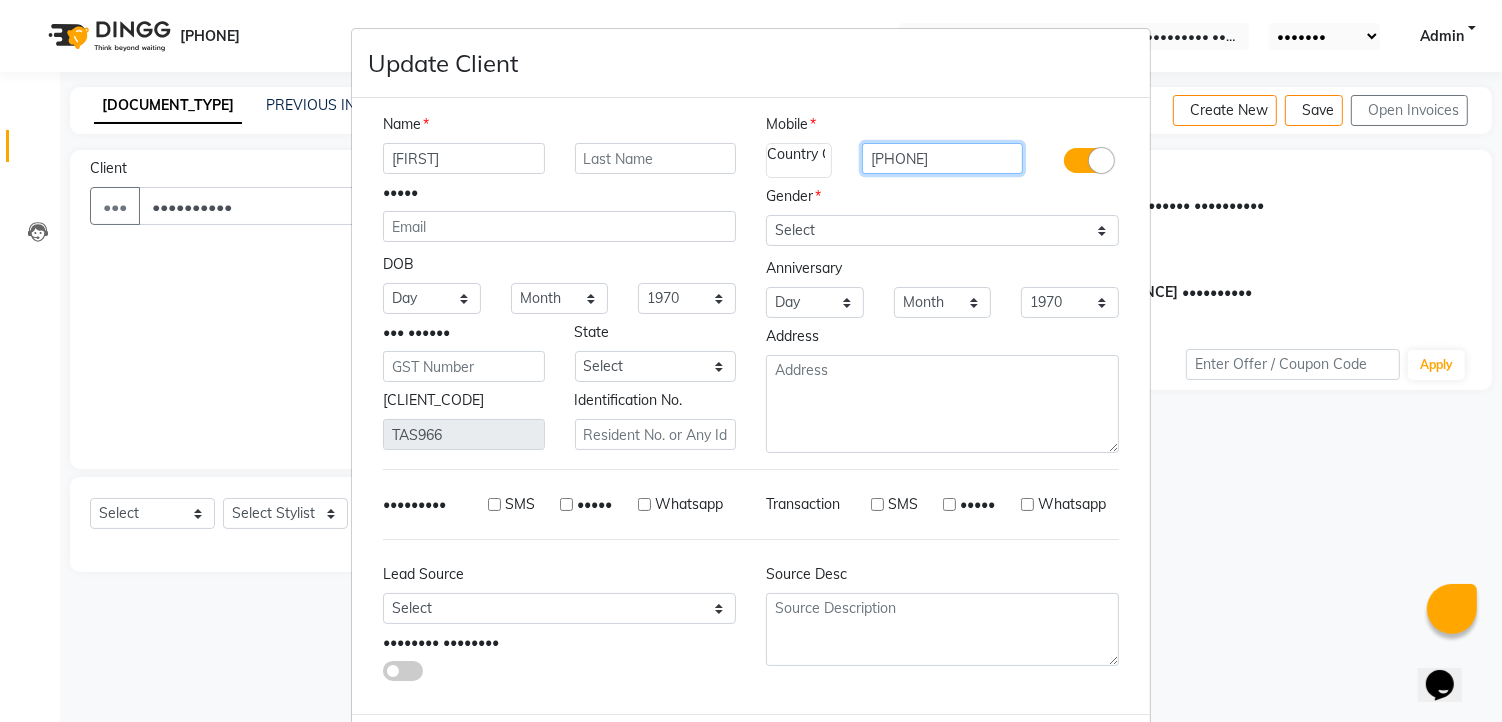 click on "[PHONE]" at bounding box center [943, 158] 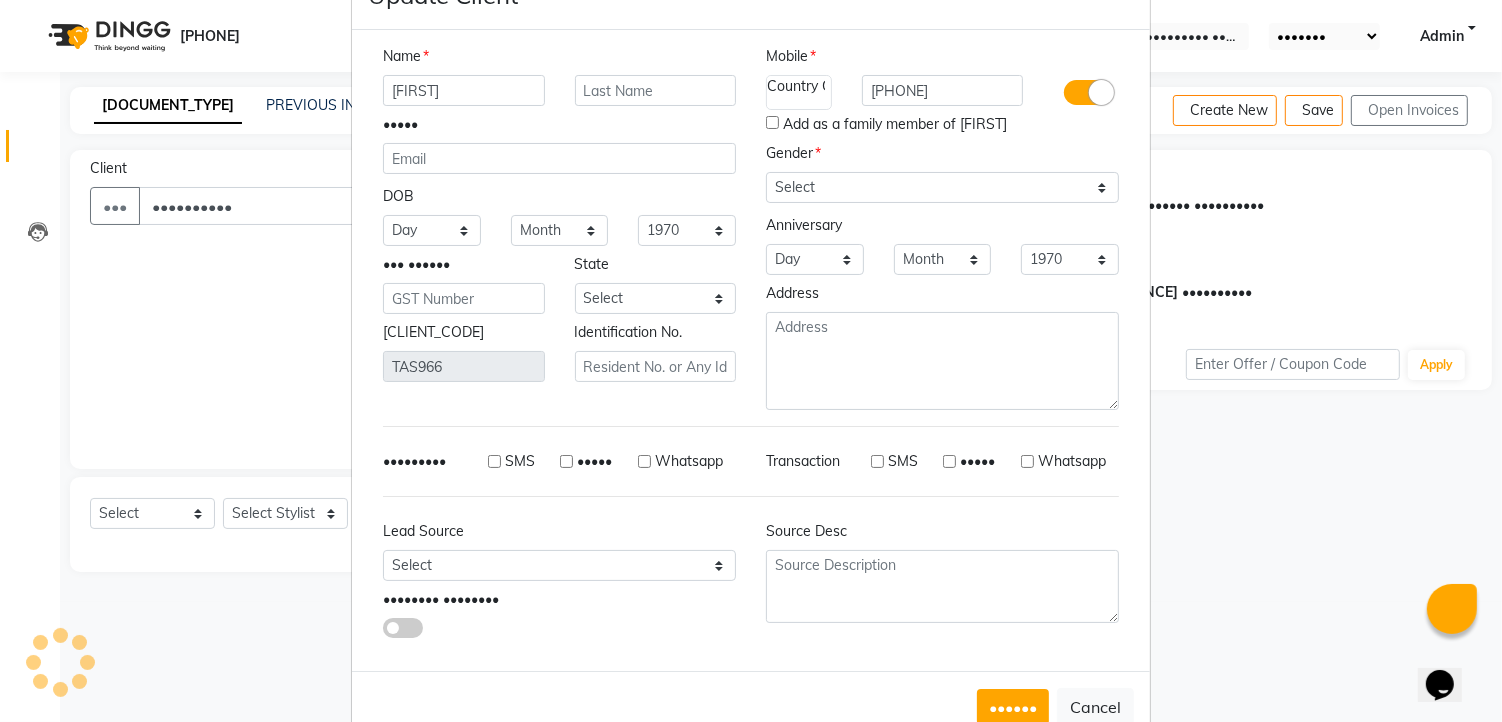 scroll, scrollTop: 115, scrollLeft: 0, axis: vertical 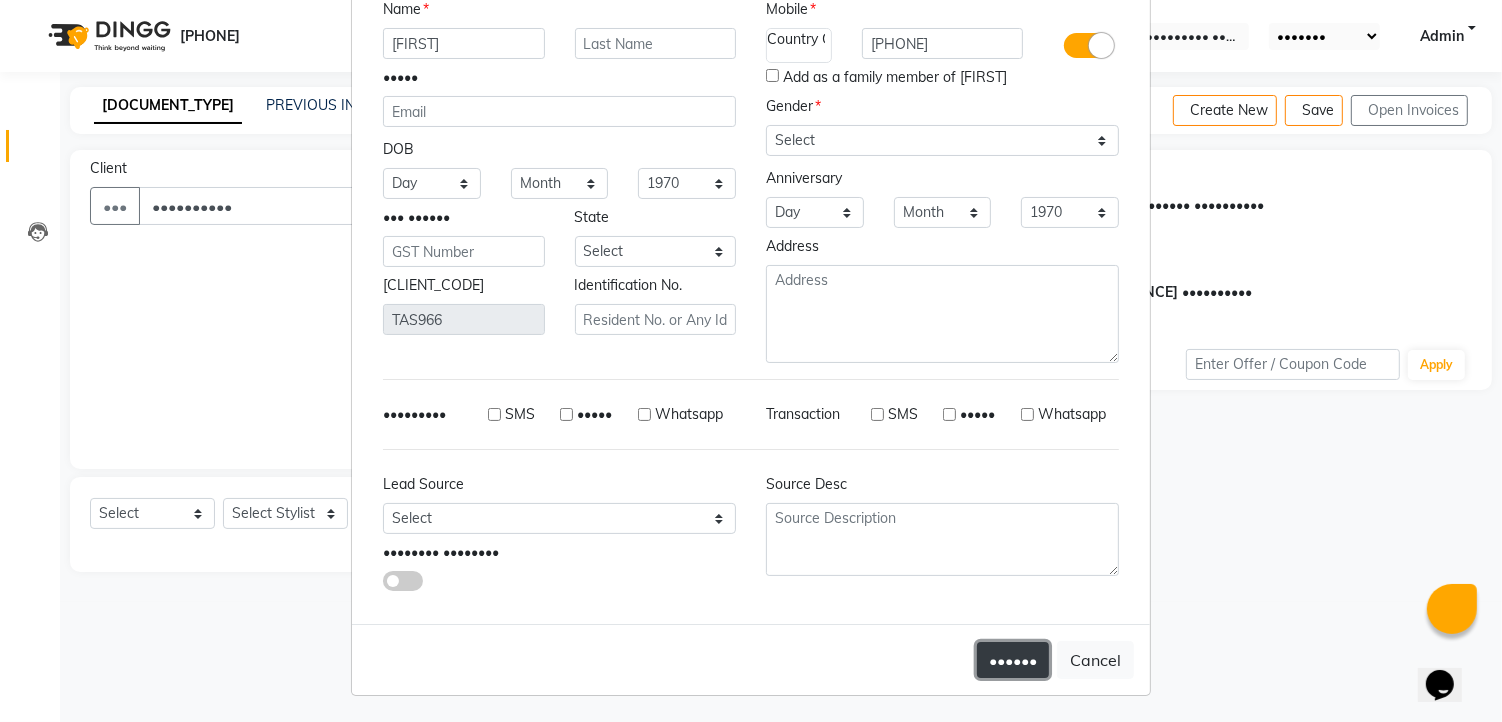 click on "••••••" at bounding box center [1013, 660] 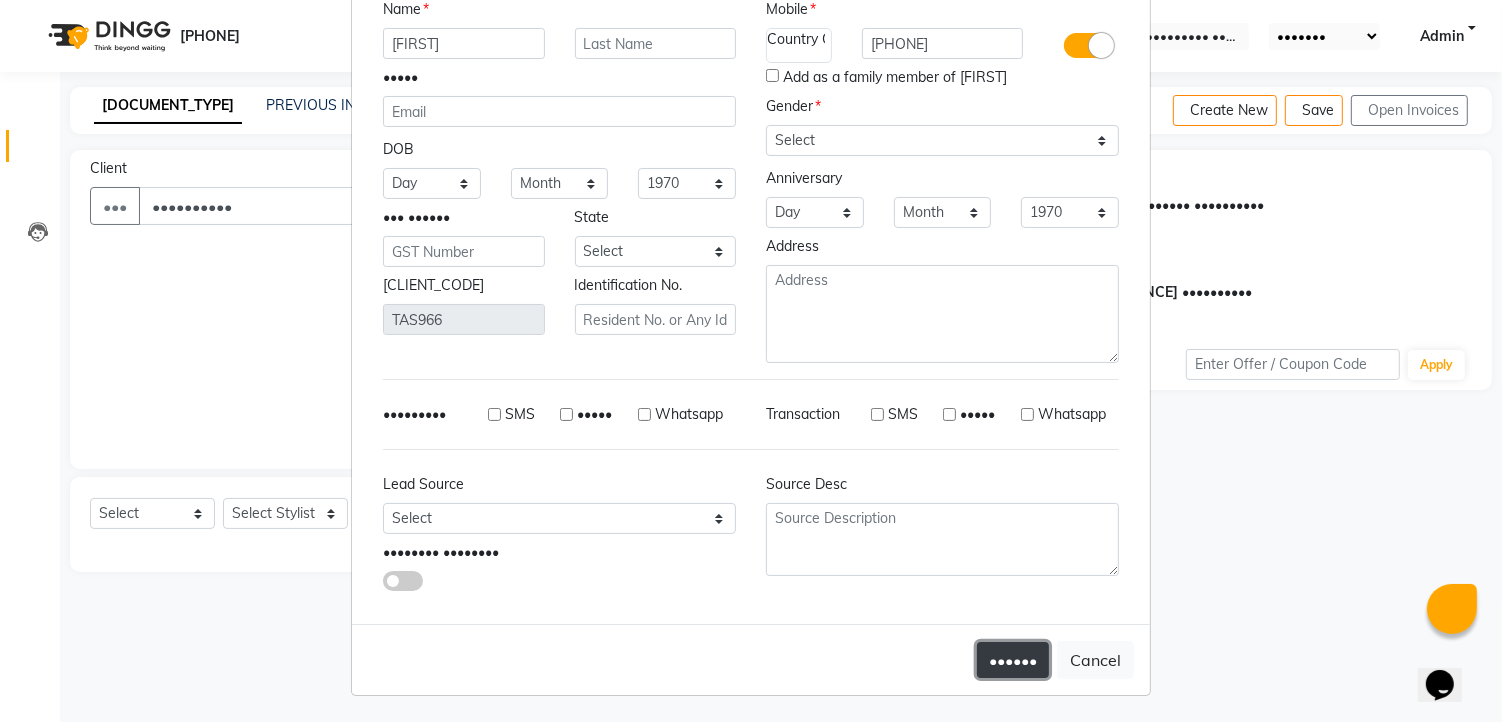 click on "••••••" at bounding box center [1013, 660] 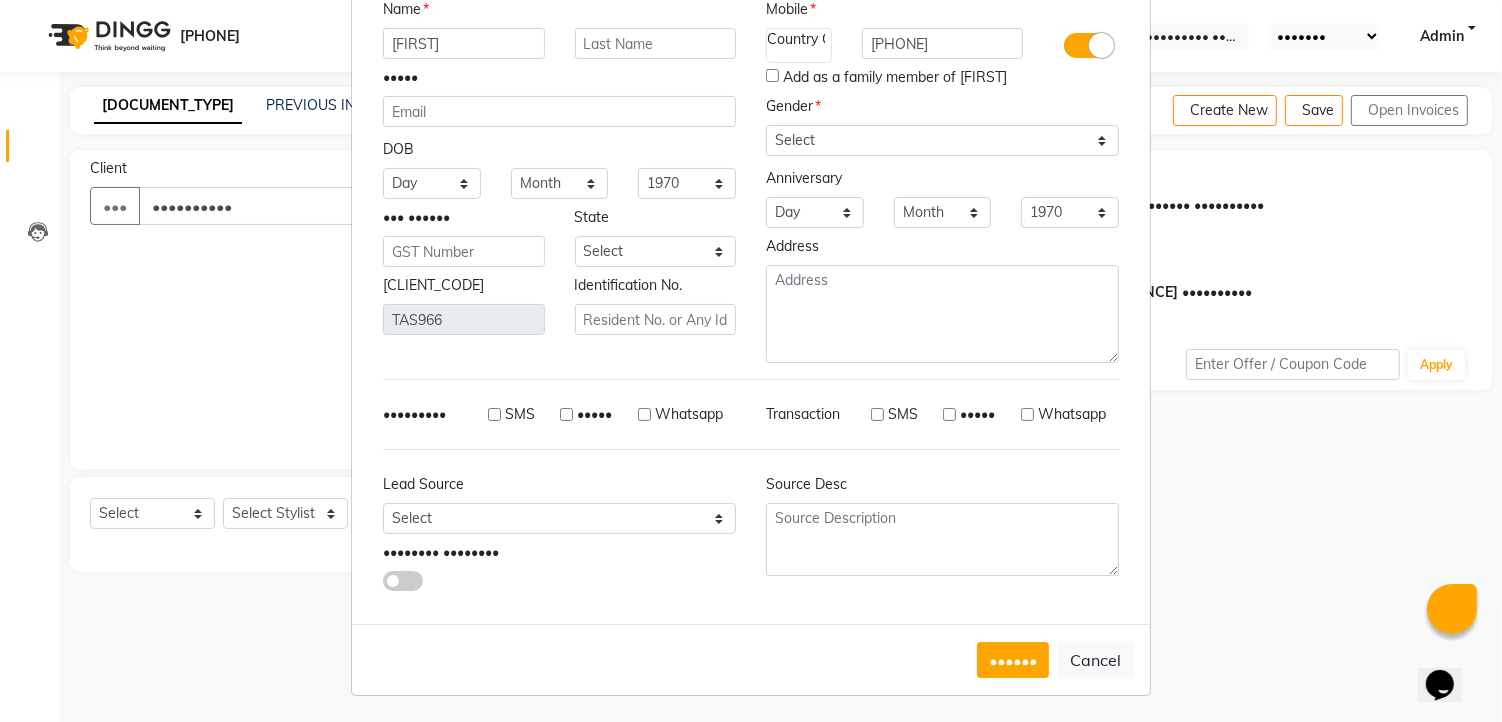 click on "Error   Client (Name : [FIRST] ) exists with this number. Add client as a family member or enter new number." at bounding box center (751, 764) 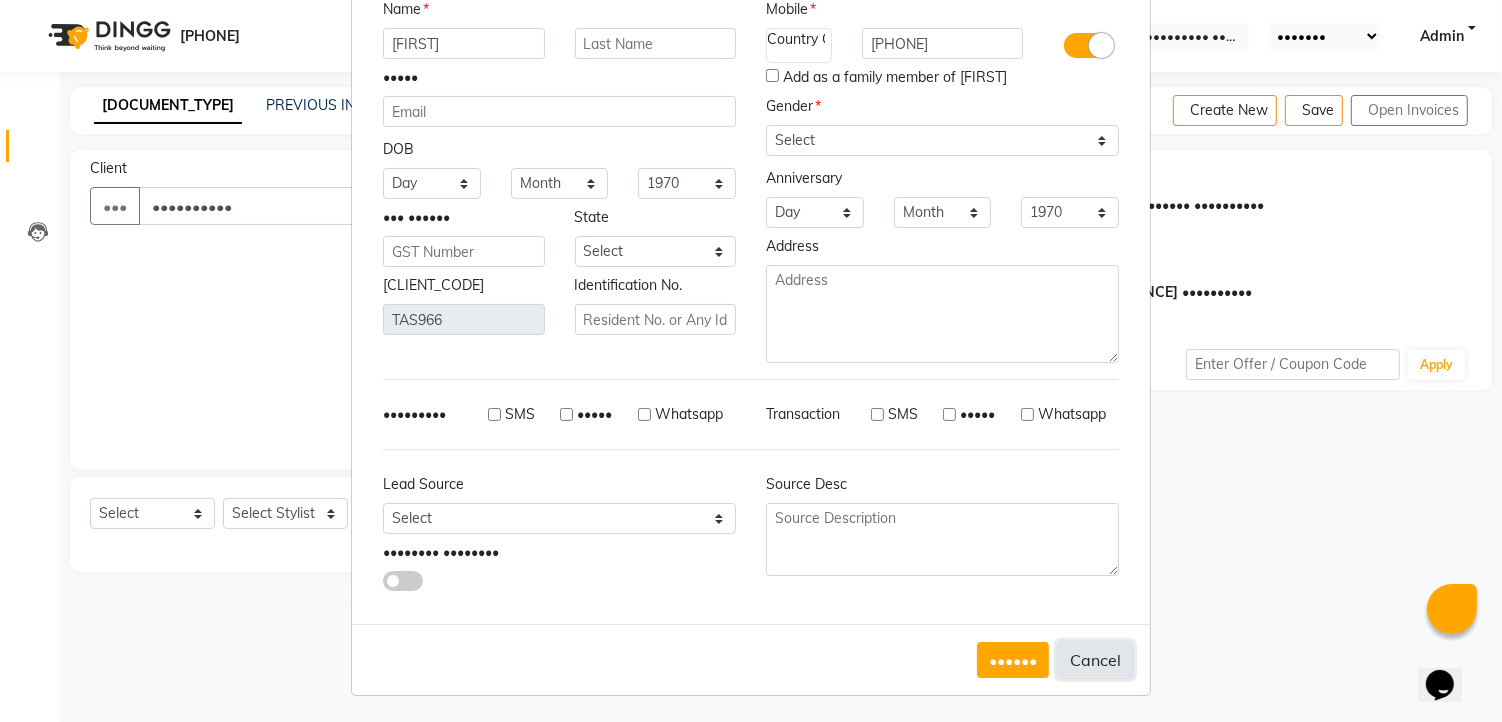 click on "Cancel" at bounding box center (1095, 660) 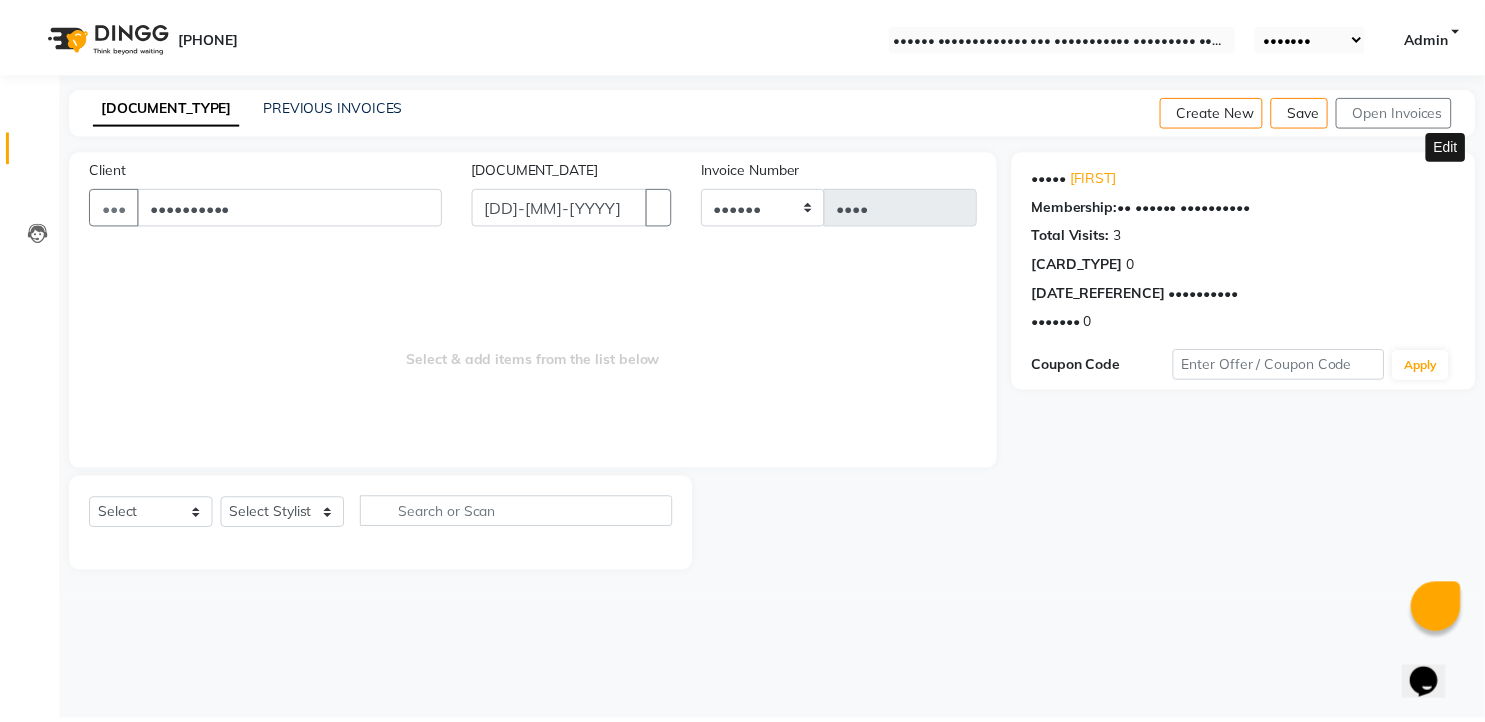 scroll, scrollTop: 114, scrollLeft: 0, axis: vertical 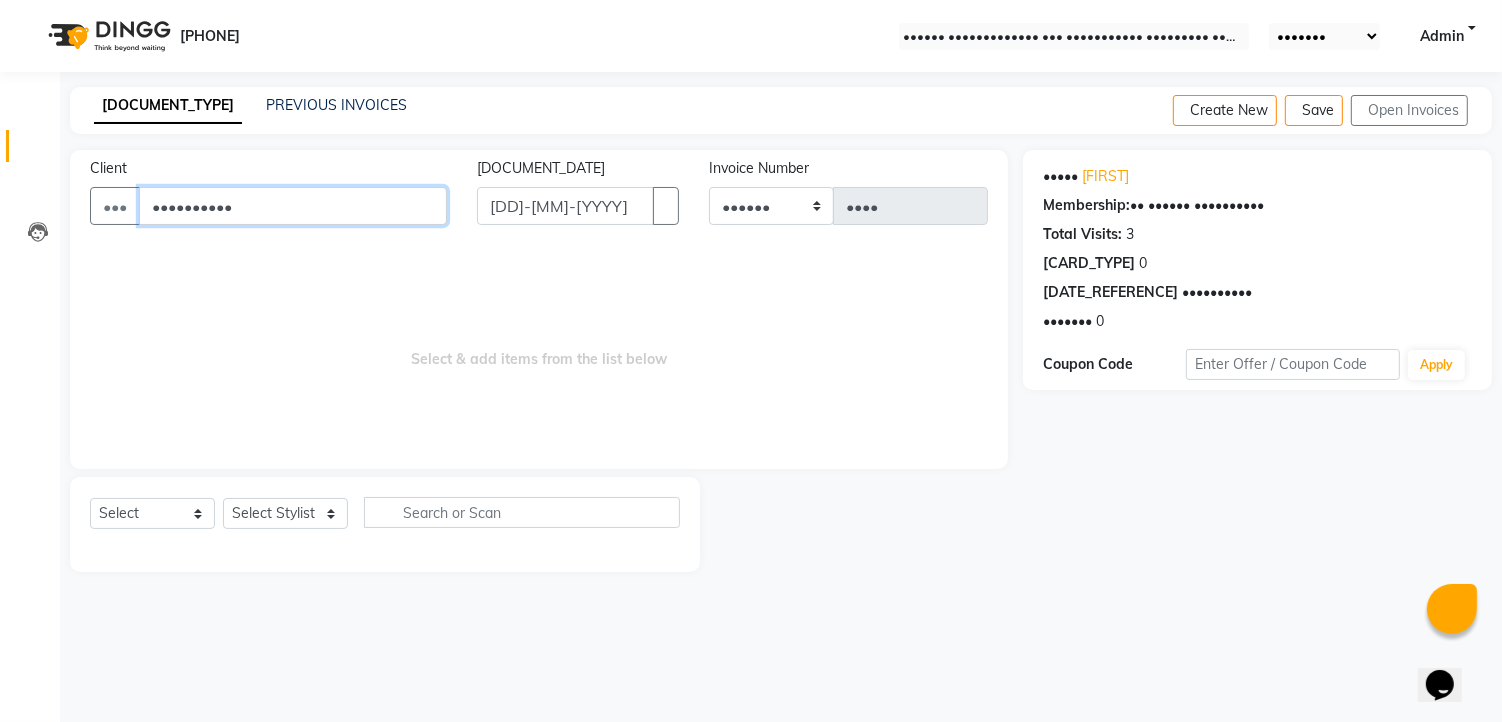 click on "••••••••••" at bounding box center [293, 206] 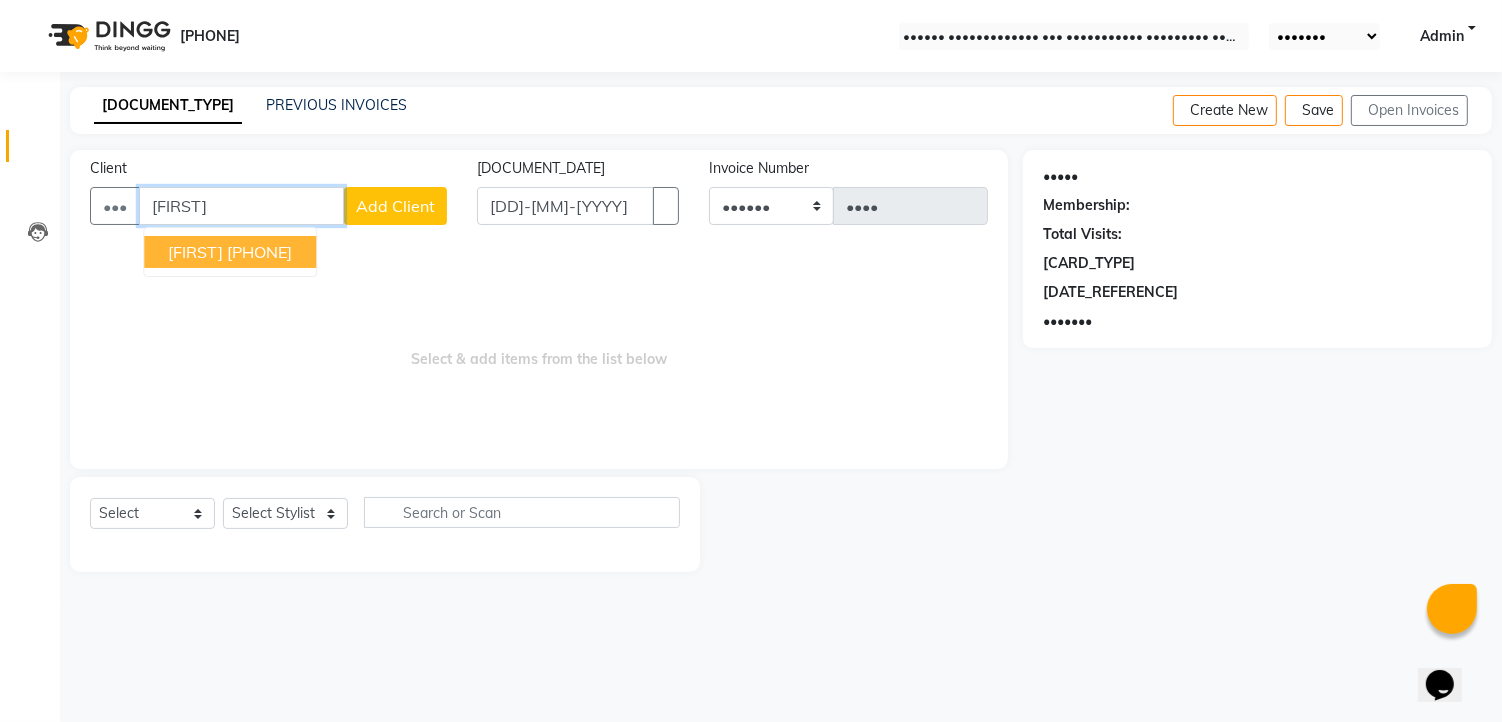 click on "[PHONE]" at bounding box center [259, 252] 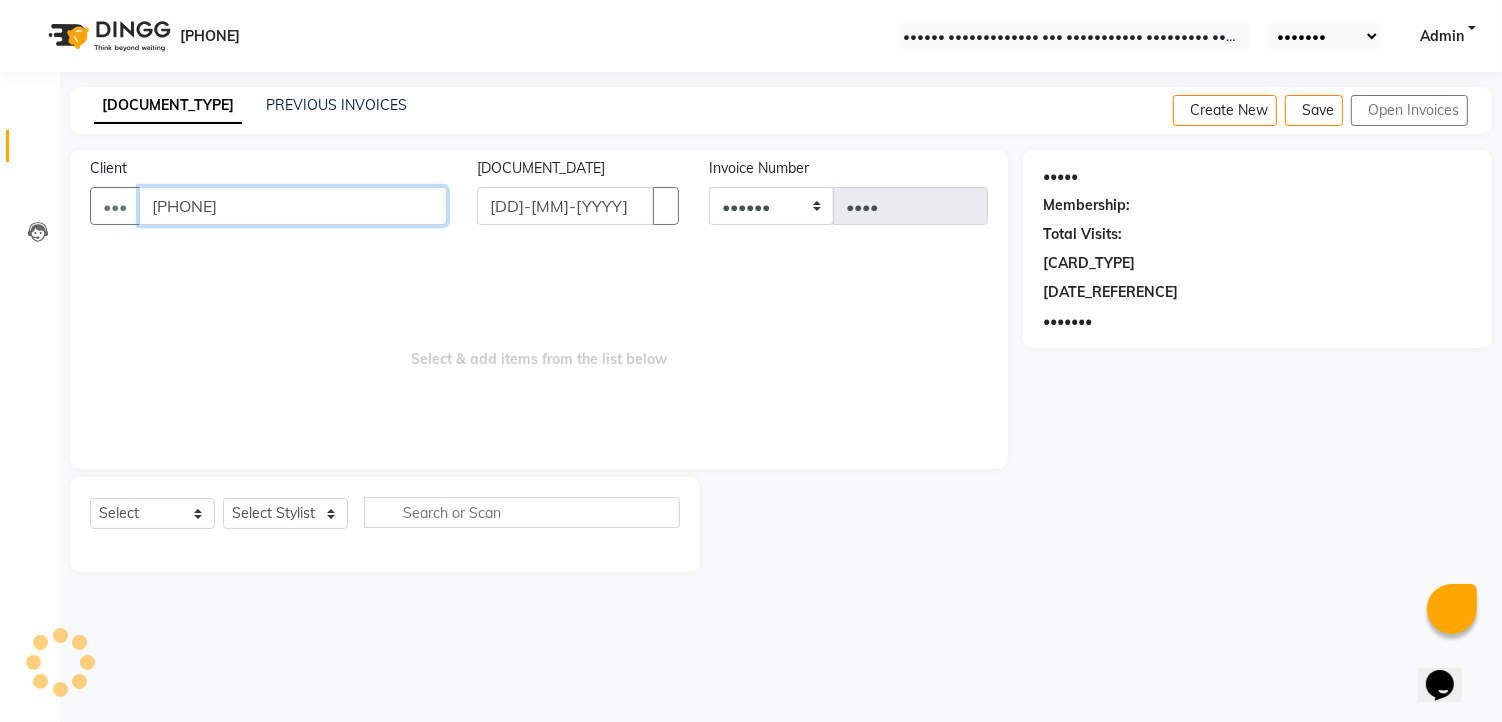 type on "[PHONE]" 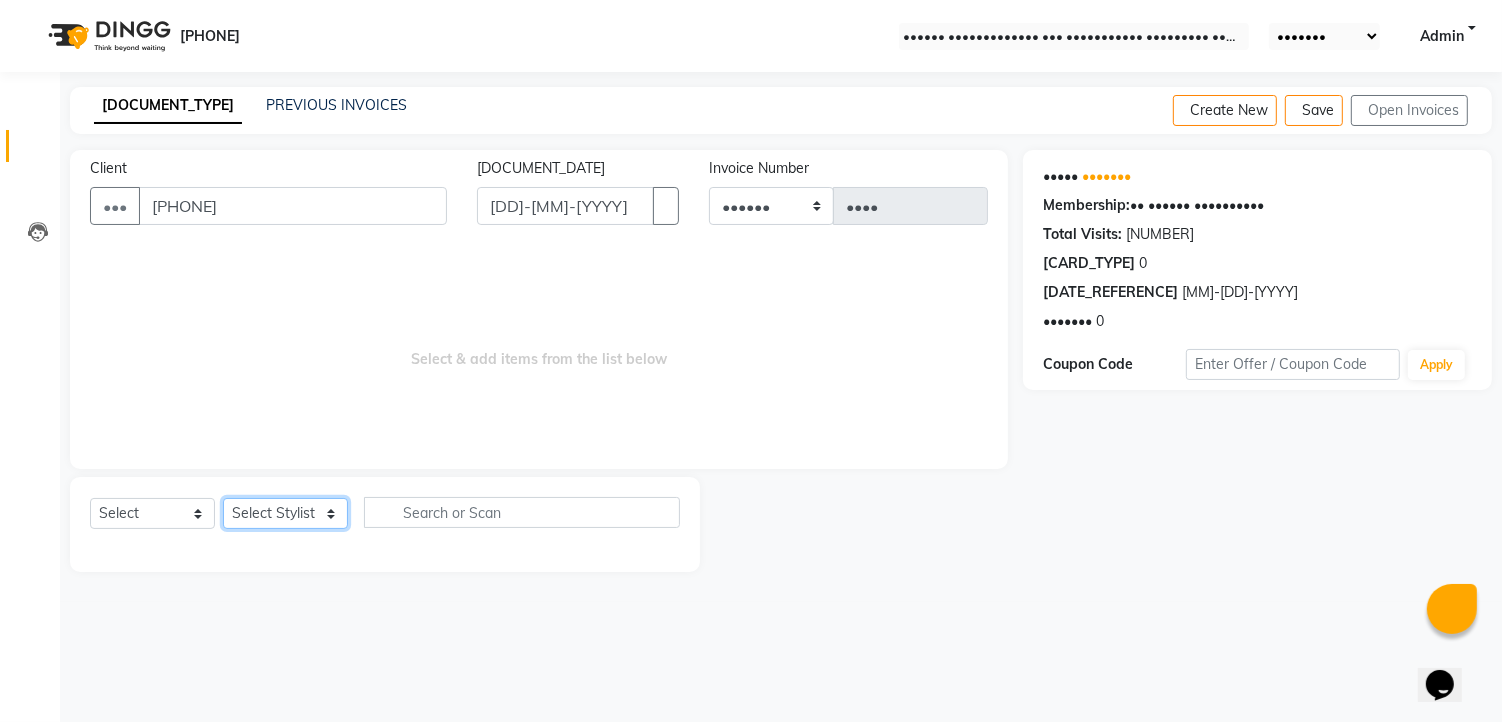 click on "Select Stylist [FIRST] [FIRST] [FIRST] [FIRST] [FIRST] [FIRST] [FIRST] [FIRST] [FIRST]" at bounding box center (285, 513) 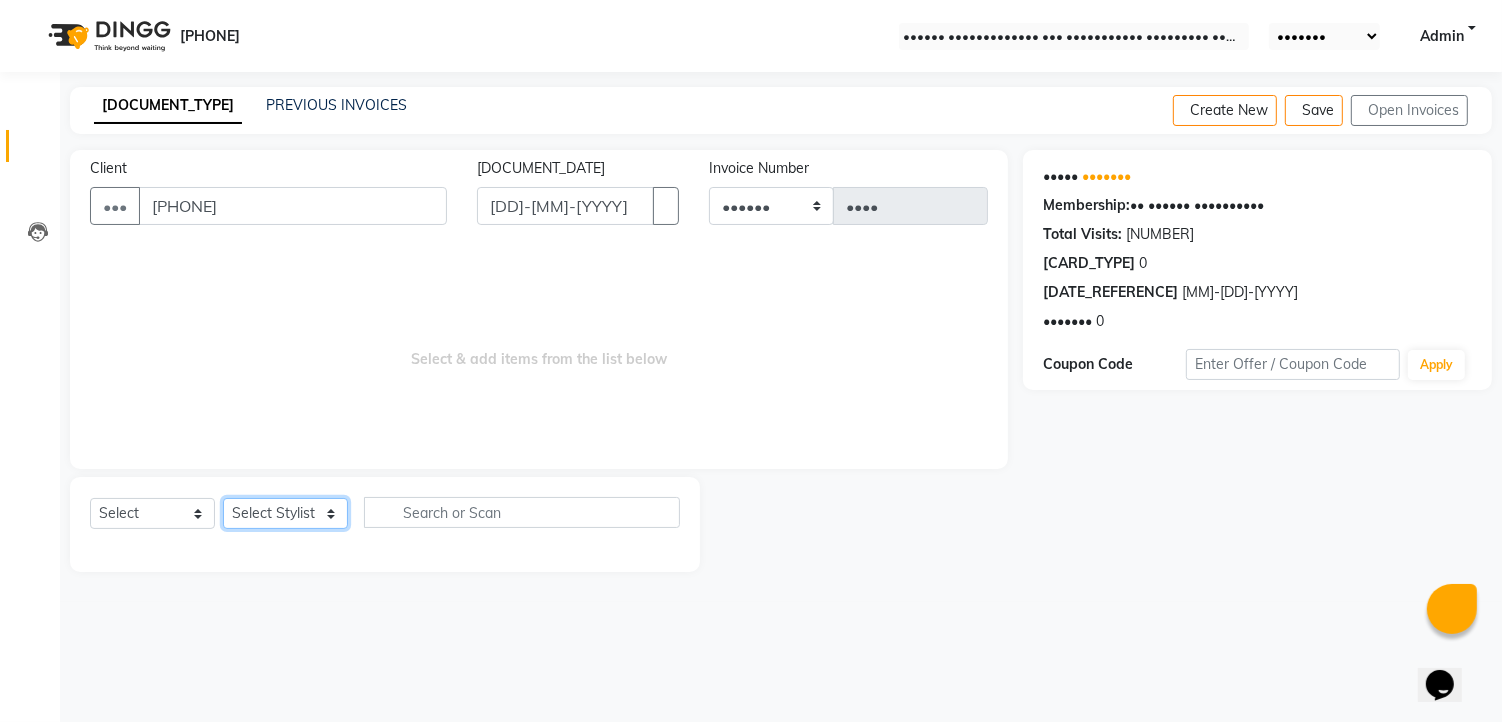 select on "60477" 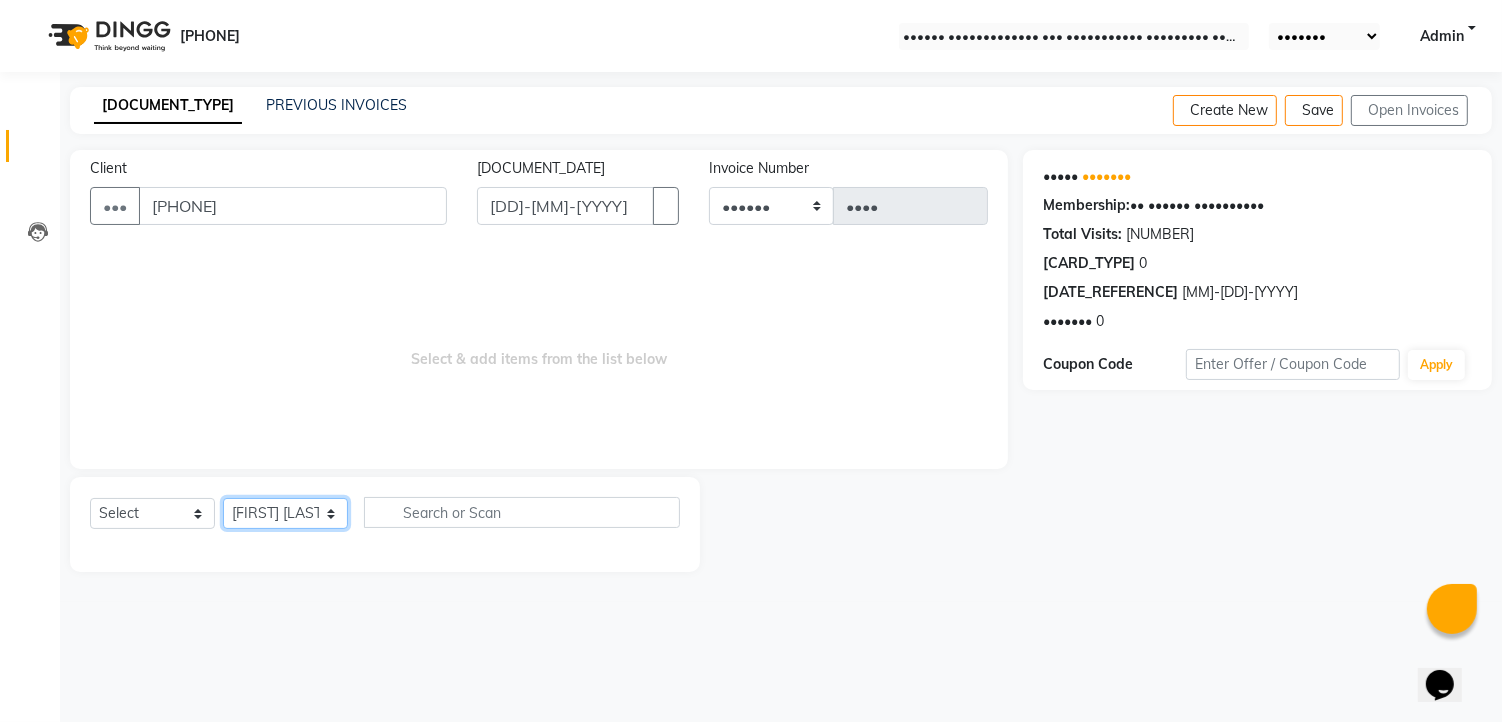 click on "Select Stylist [FIRST] [FIRST] [FIRST] [FIRST] [FIRST] [FIRST] [FIRST] [FIRST] [FIRST]" at bounding box center [285, 513] 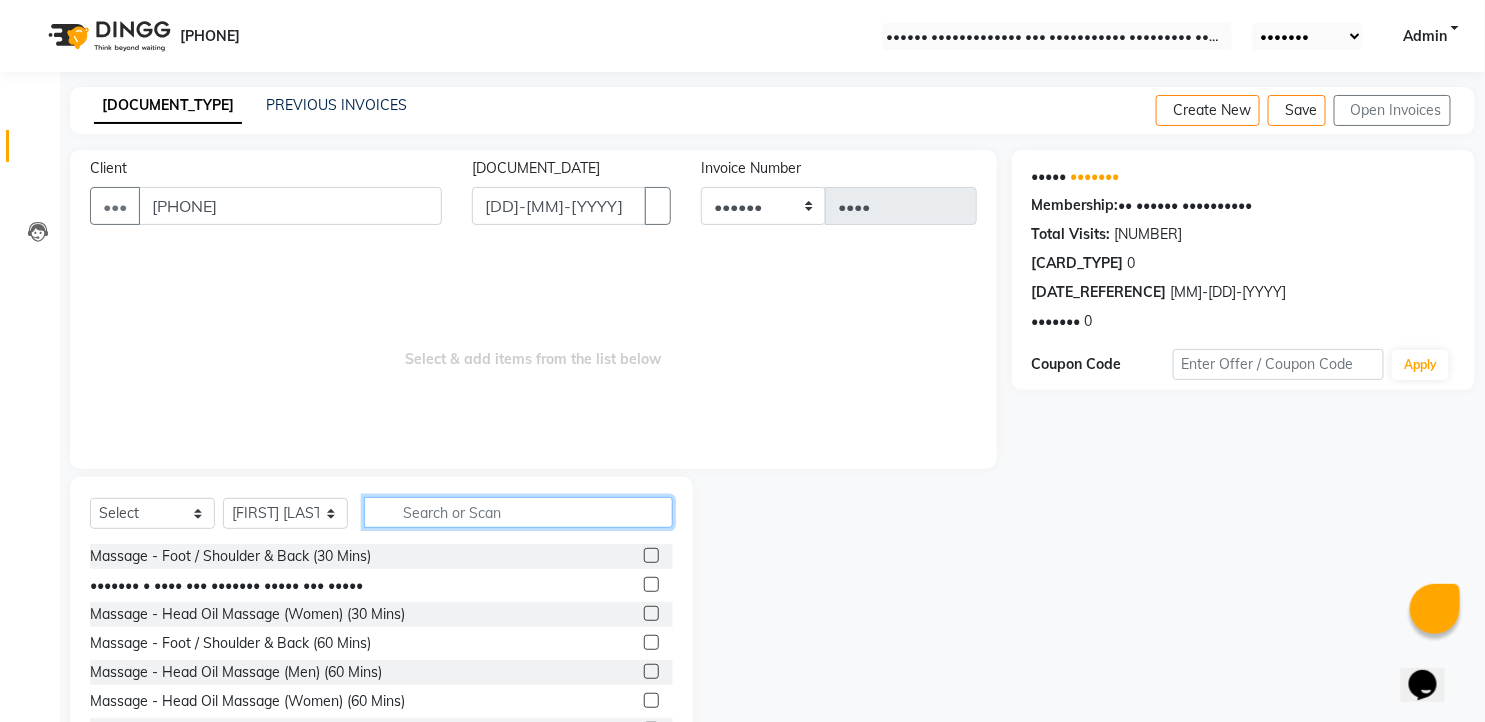 click at bounding box center (518, 512) 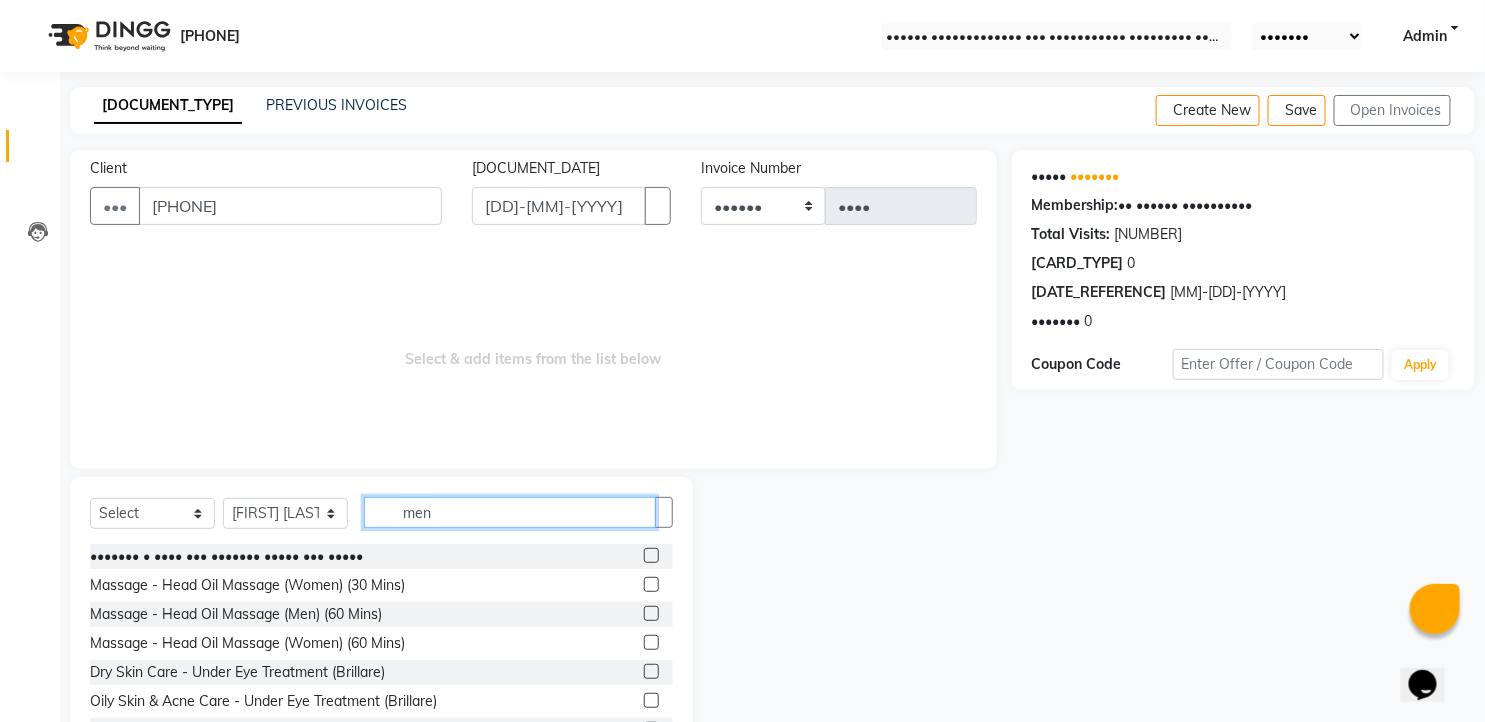 scroll, scrollTop: 78, scrollLeft: 0, axis: vertical 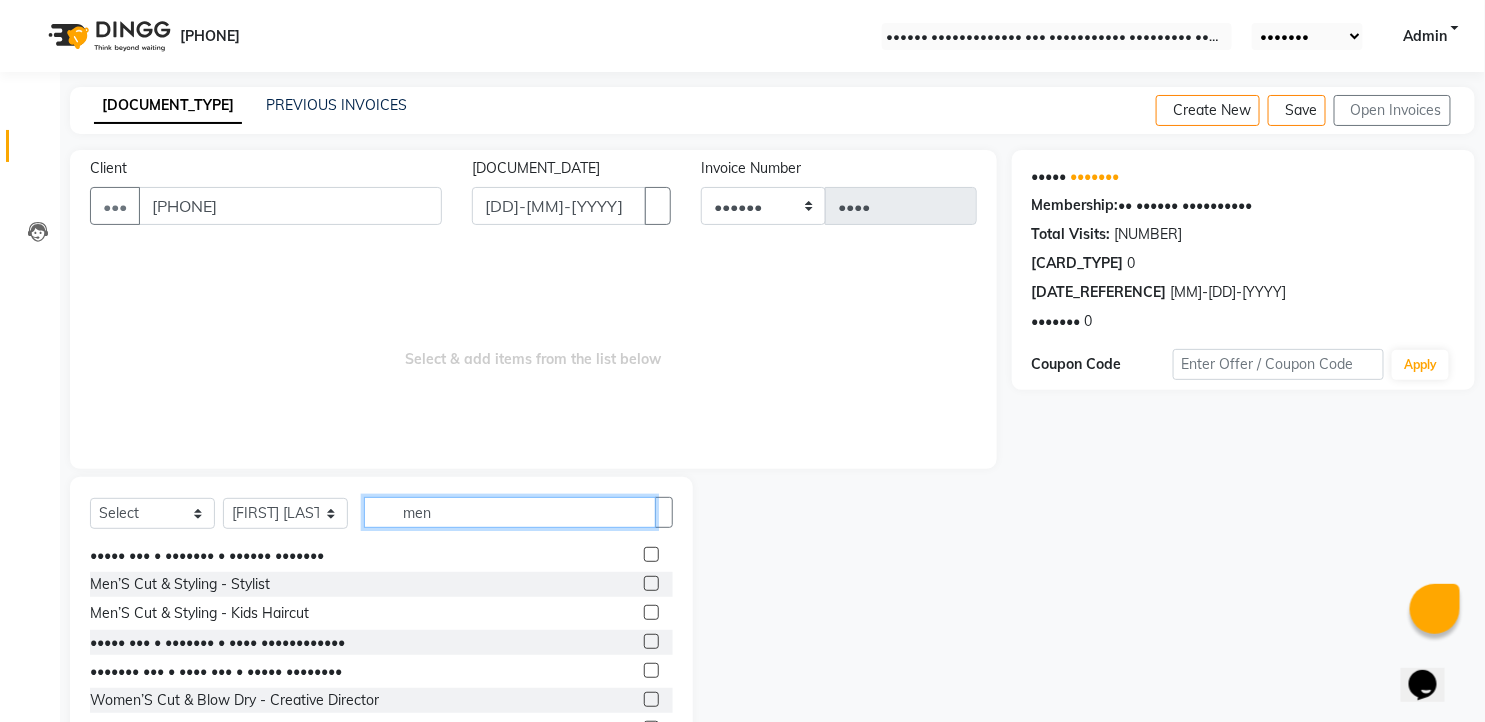 type on "men" 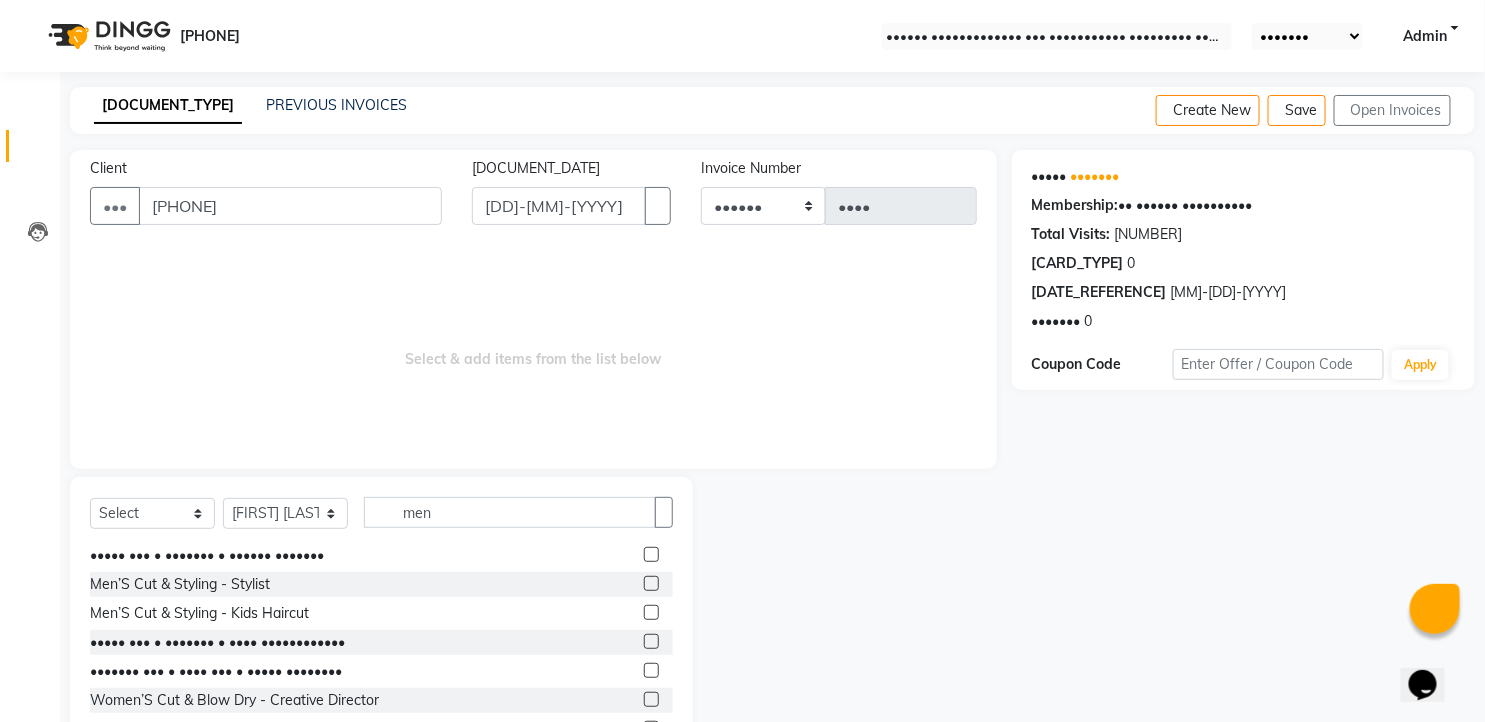 click at bounding box center (651, 583) 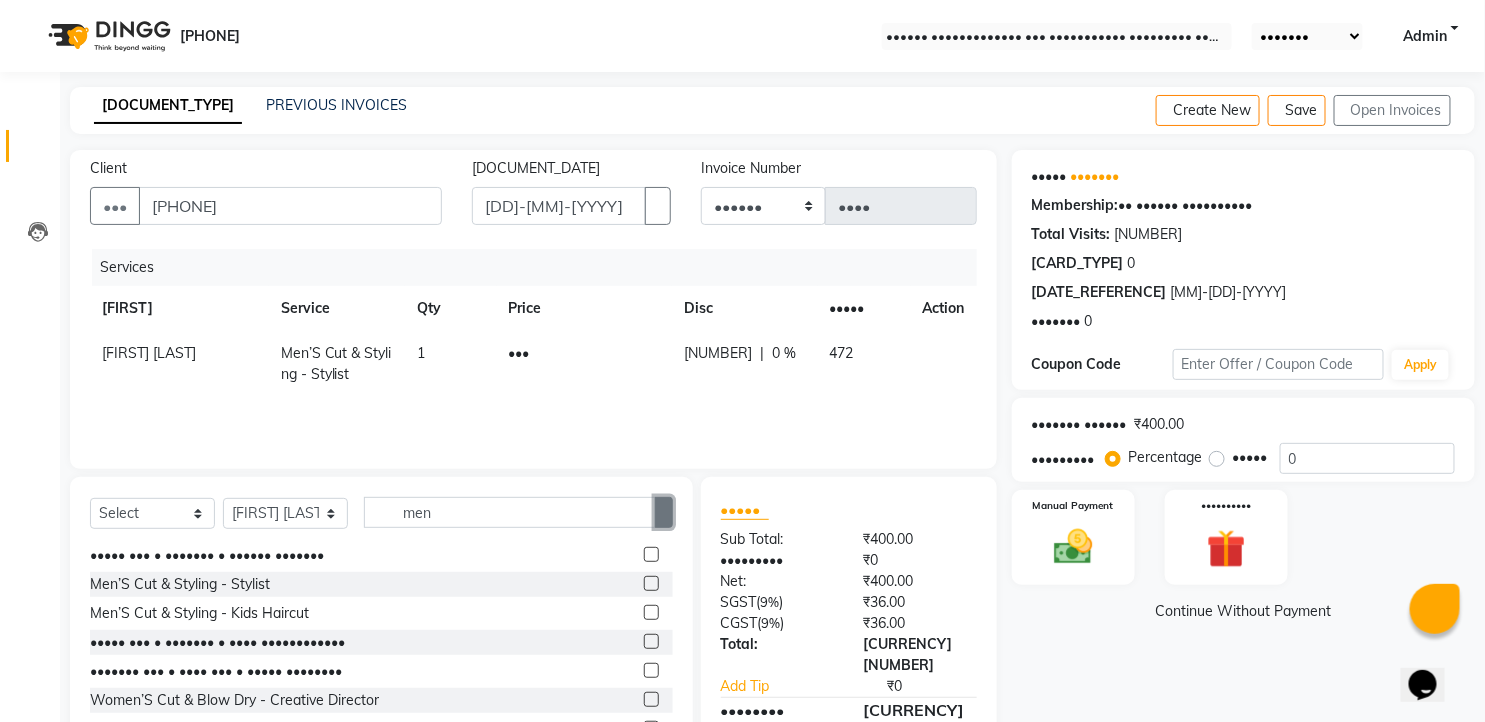 click at bounding box center (664, 512) 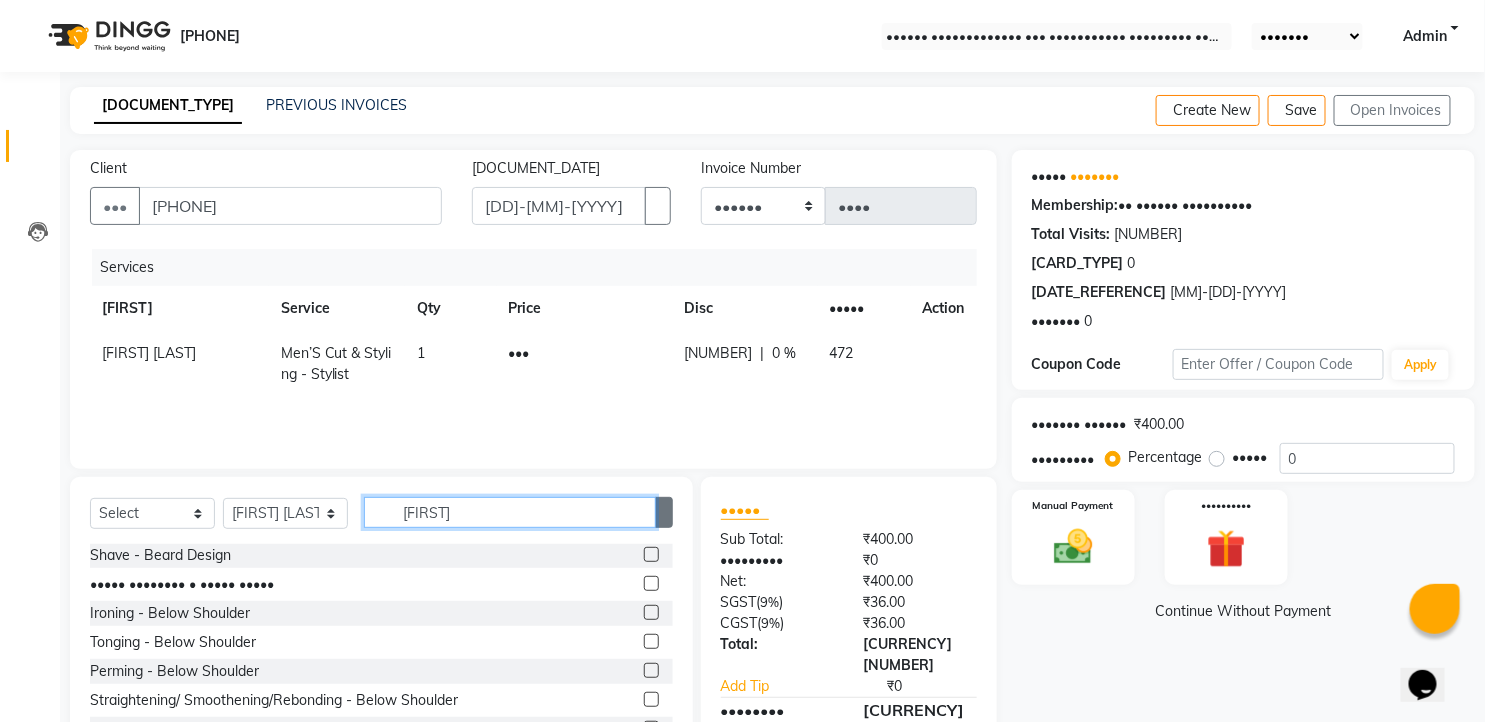 scroll, scrollTop: 0, scrollLeft: 0, axis: both 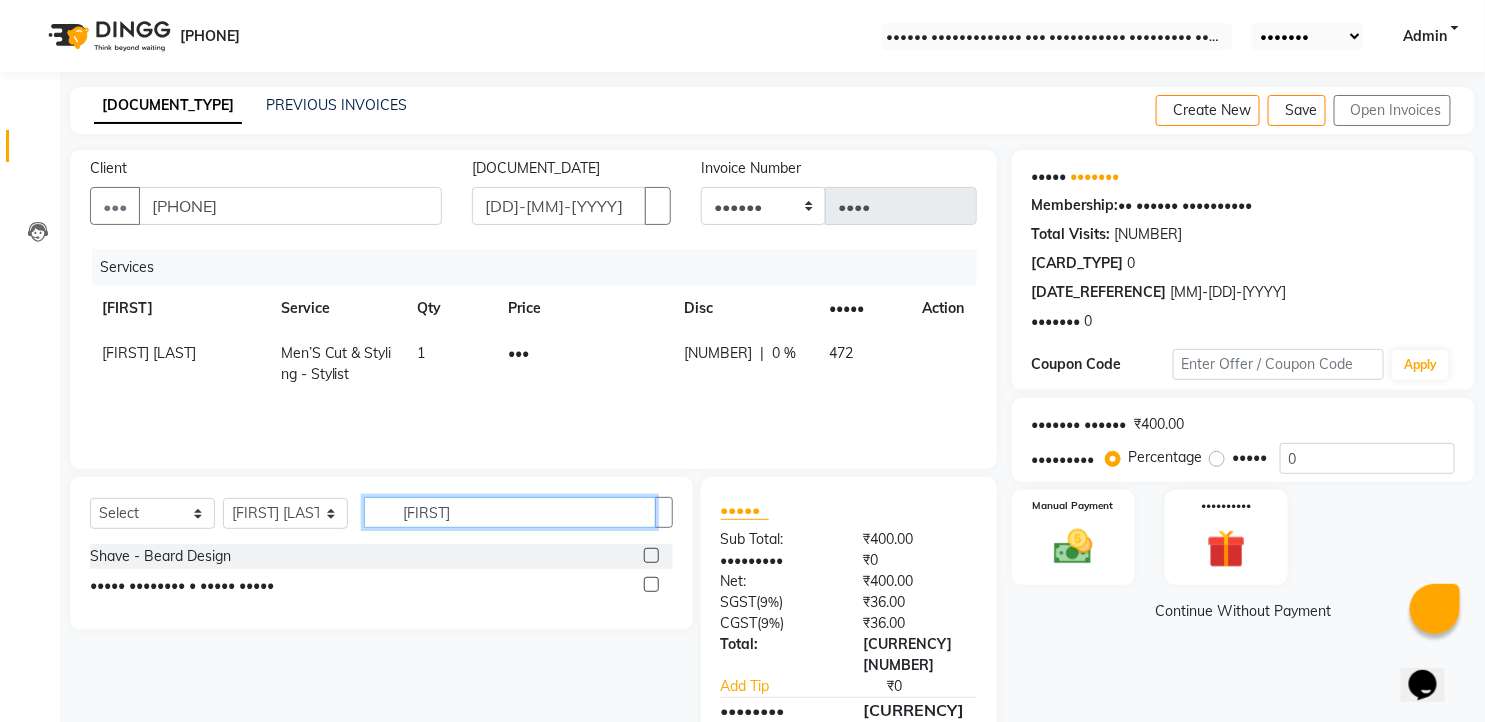 type on "[FIRST]" 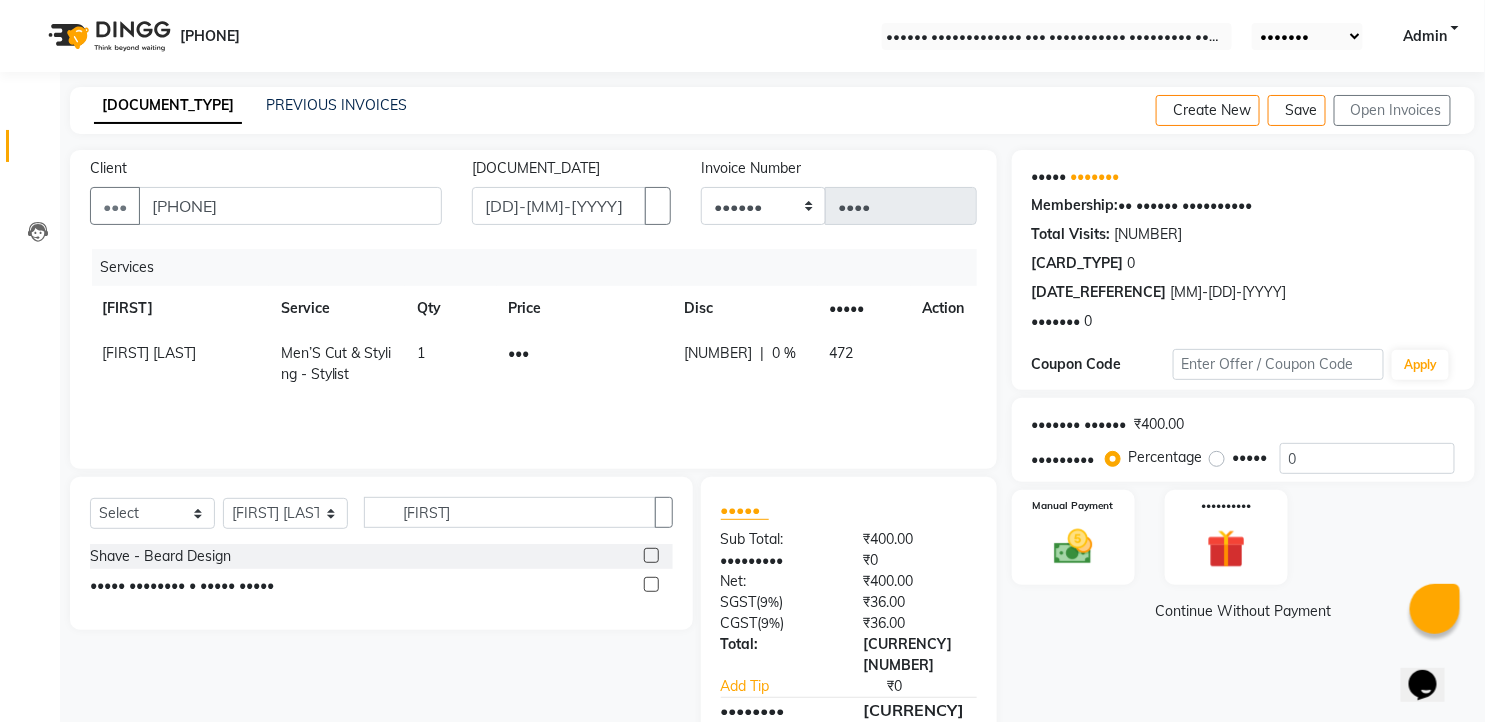 click at bounding box center (651, 555) 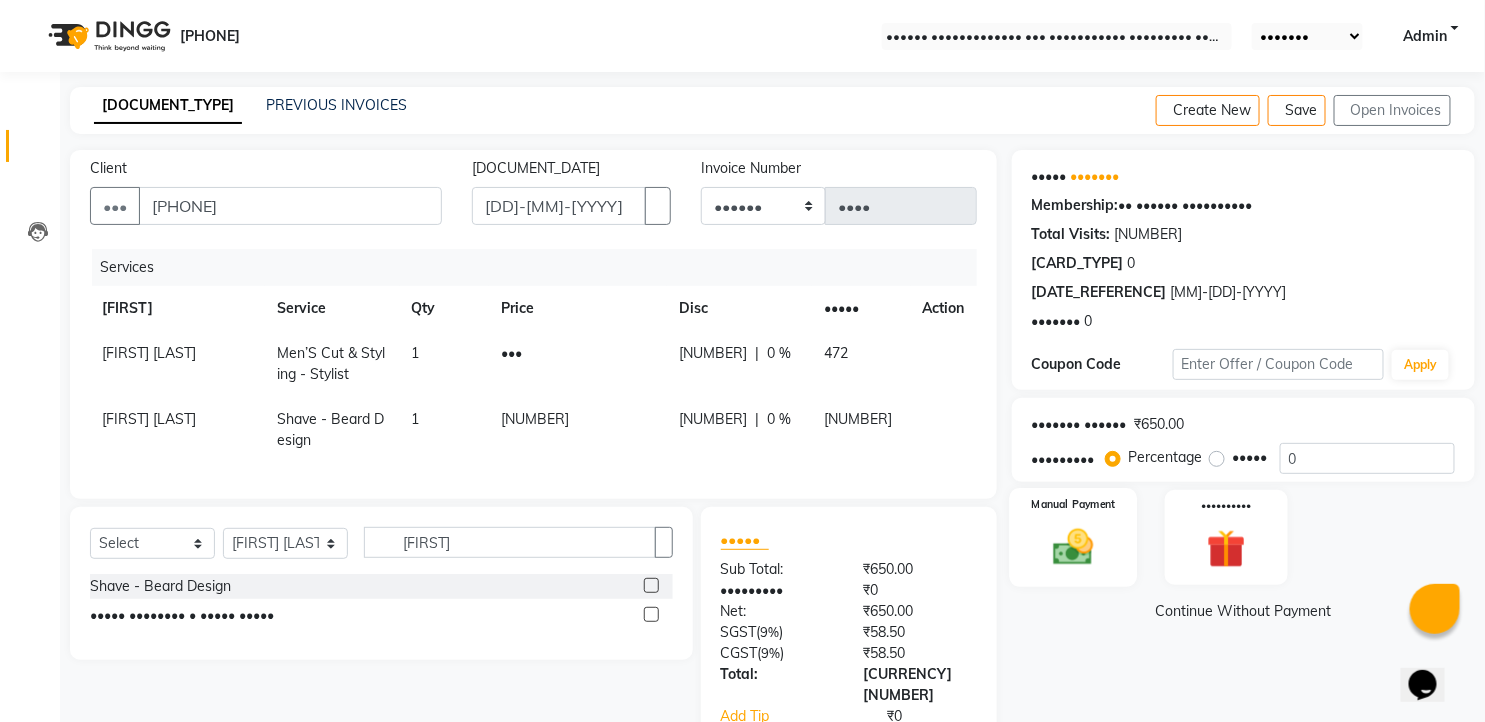click at bounding box center (1073, 548) 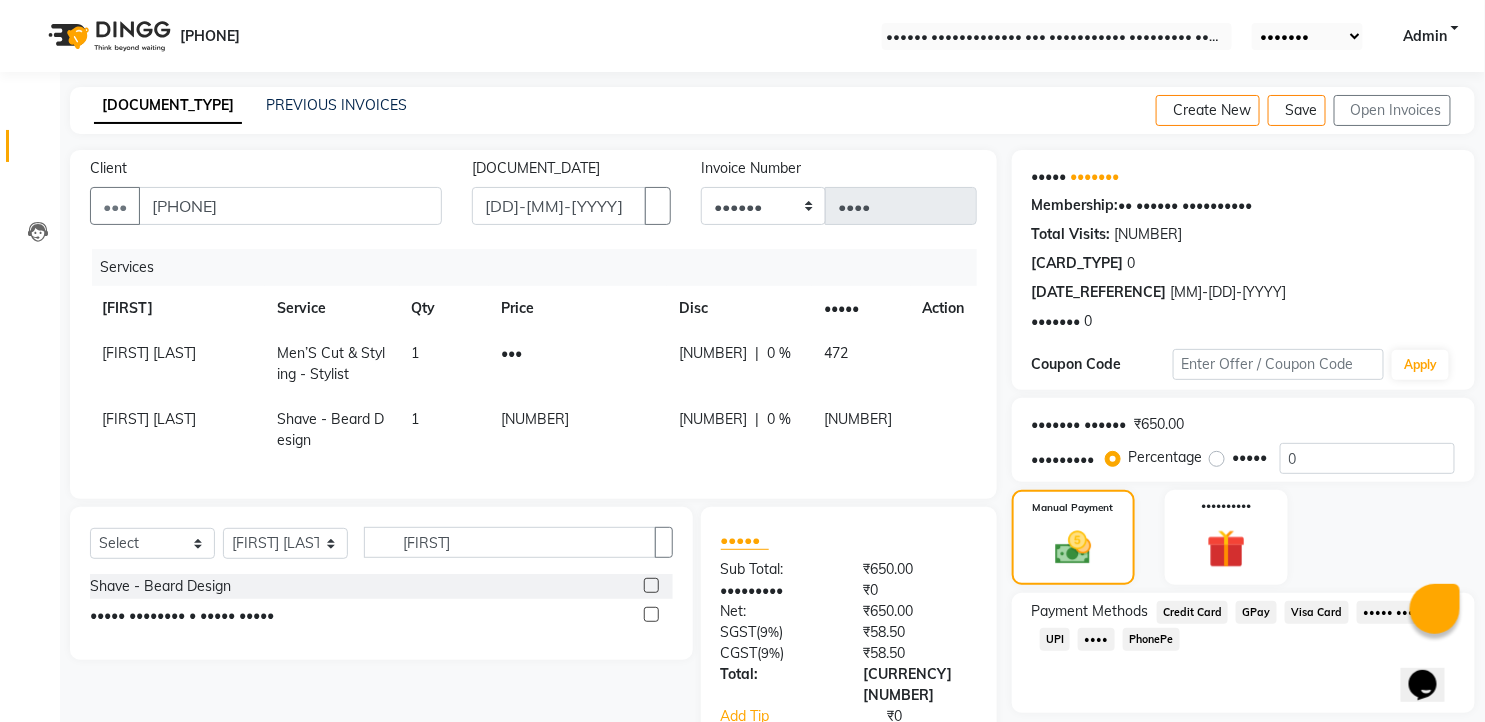 click on "UPI" at bounding box center [1193, 612] 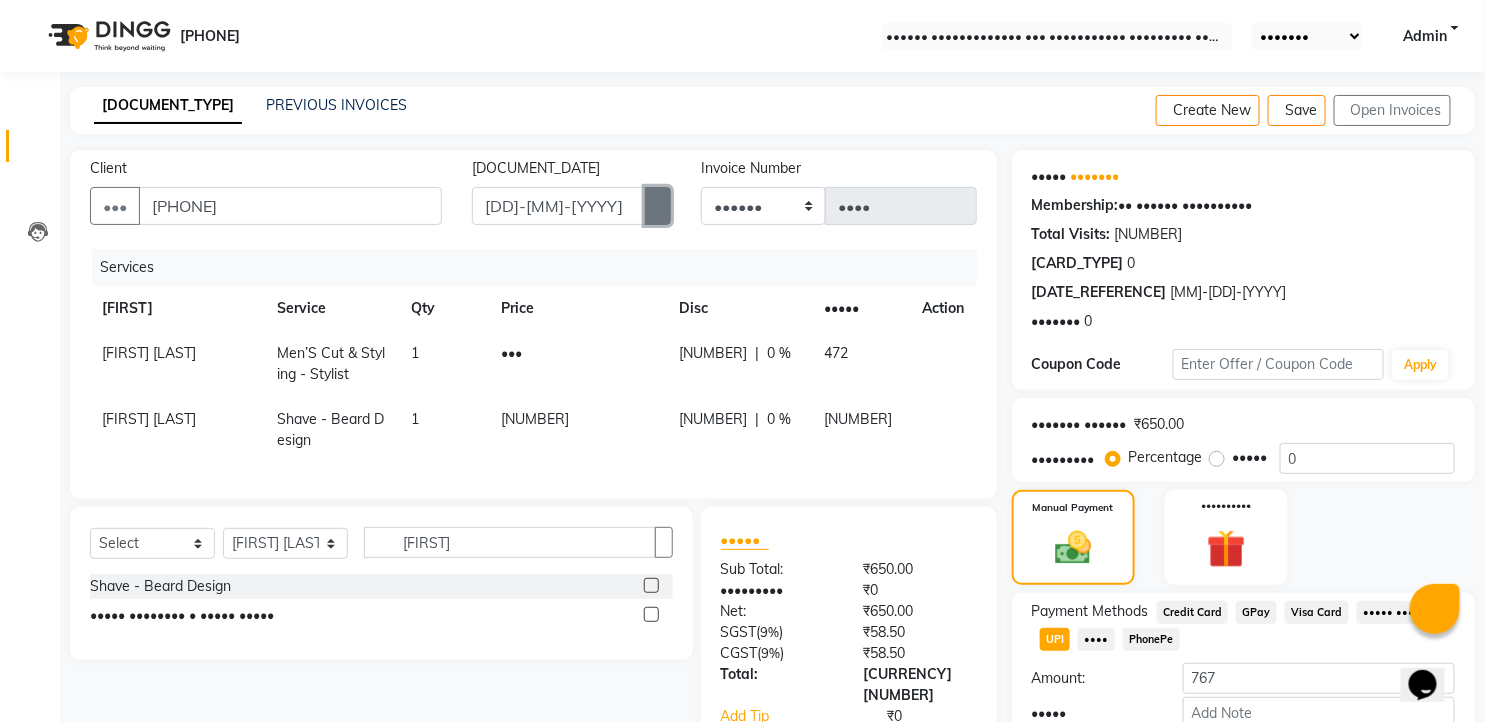 click at bounding box center [658, 206] 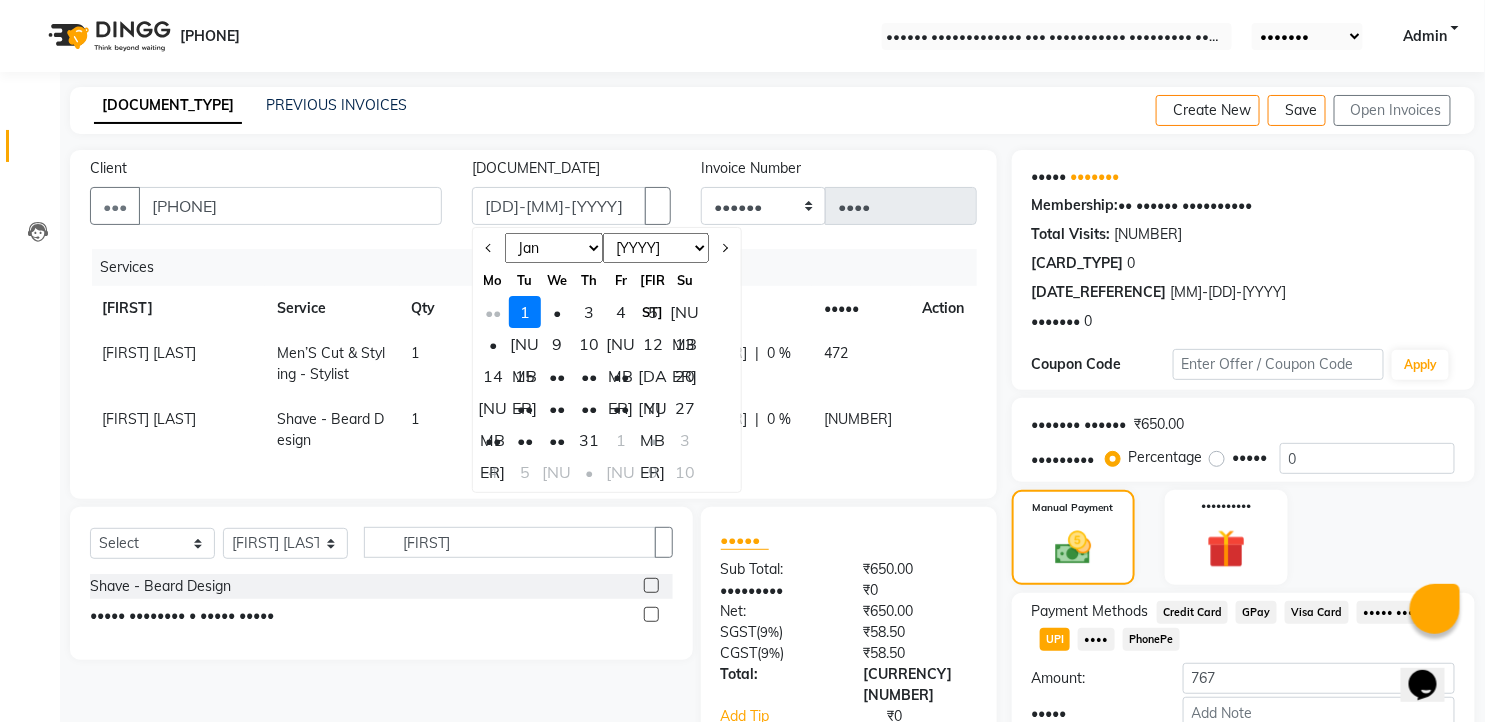 click on "Jan Feb Mar Apr May Jun Jul Aug Sep Oct Nov Dec" at bounding box center [554, 248] 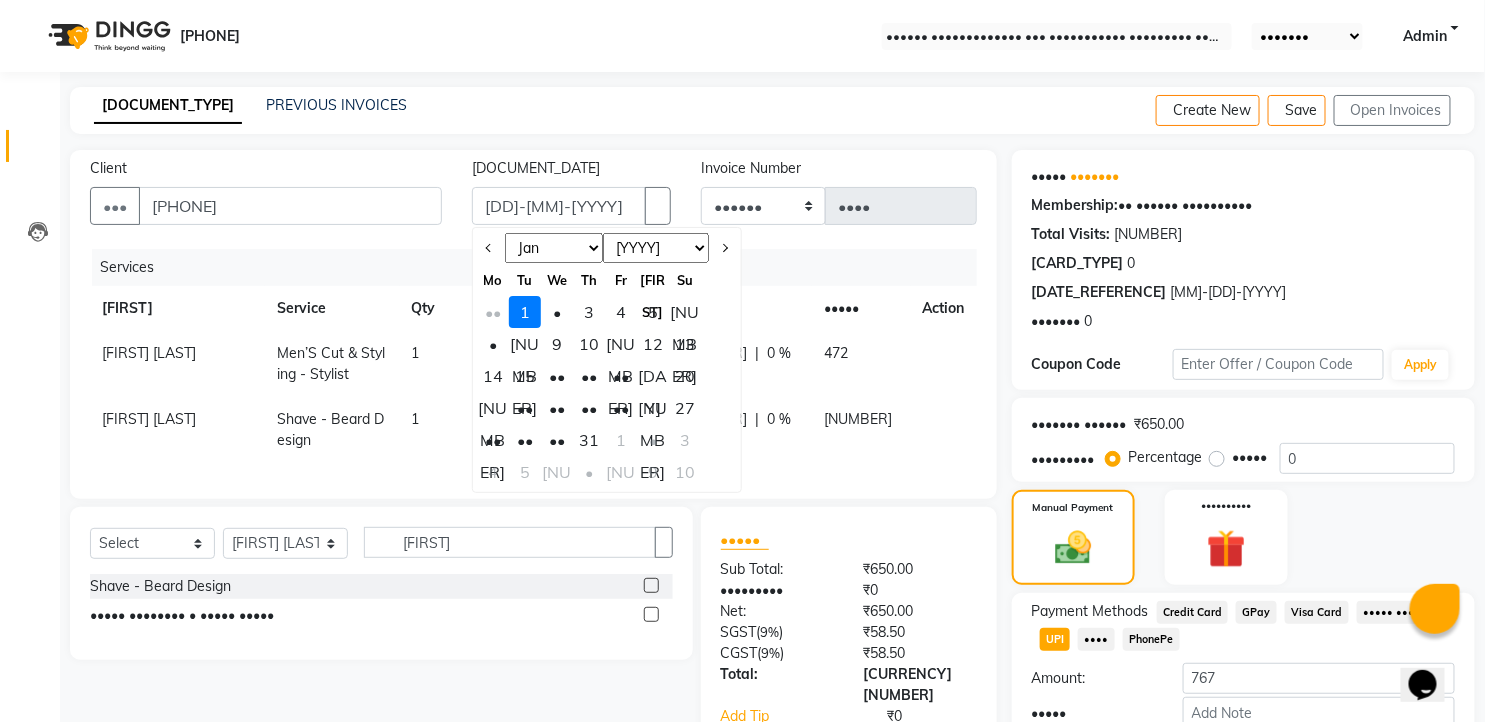 select on "[NUMBER]" 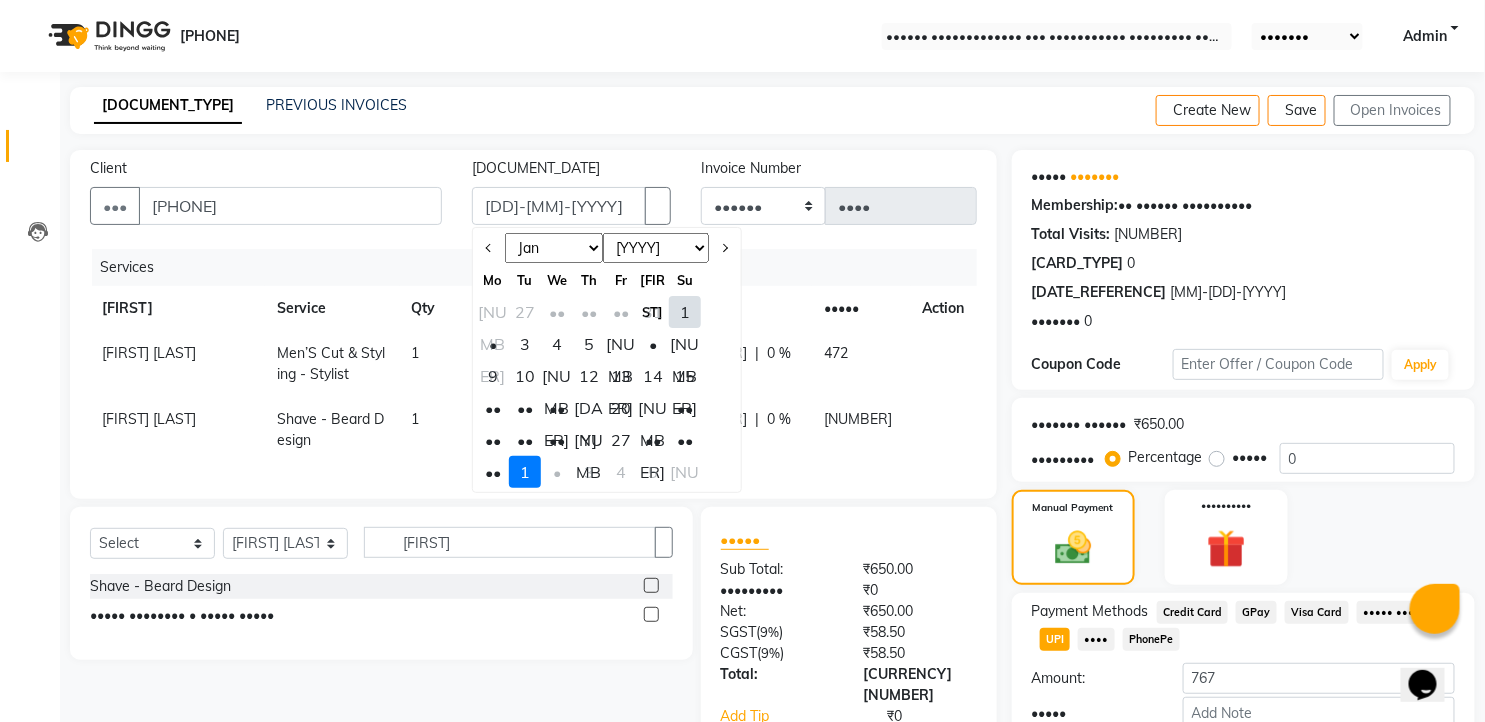 click on "••" at bounding box center (493, 472) 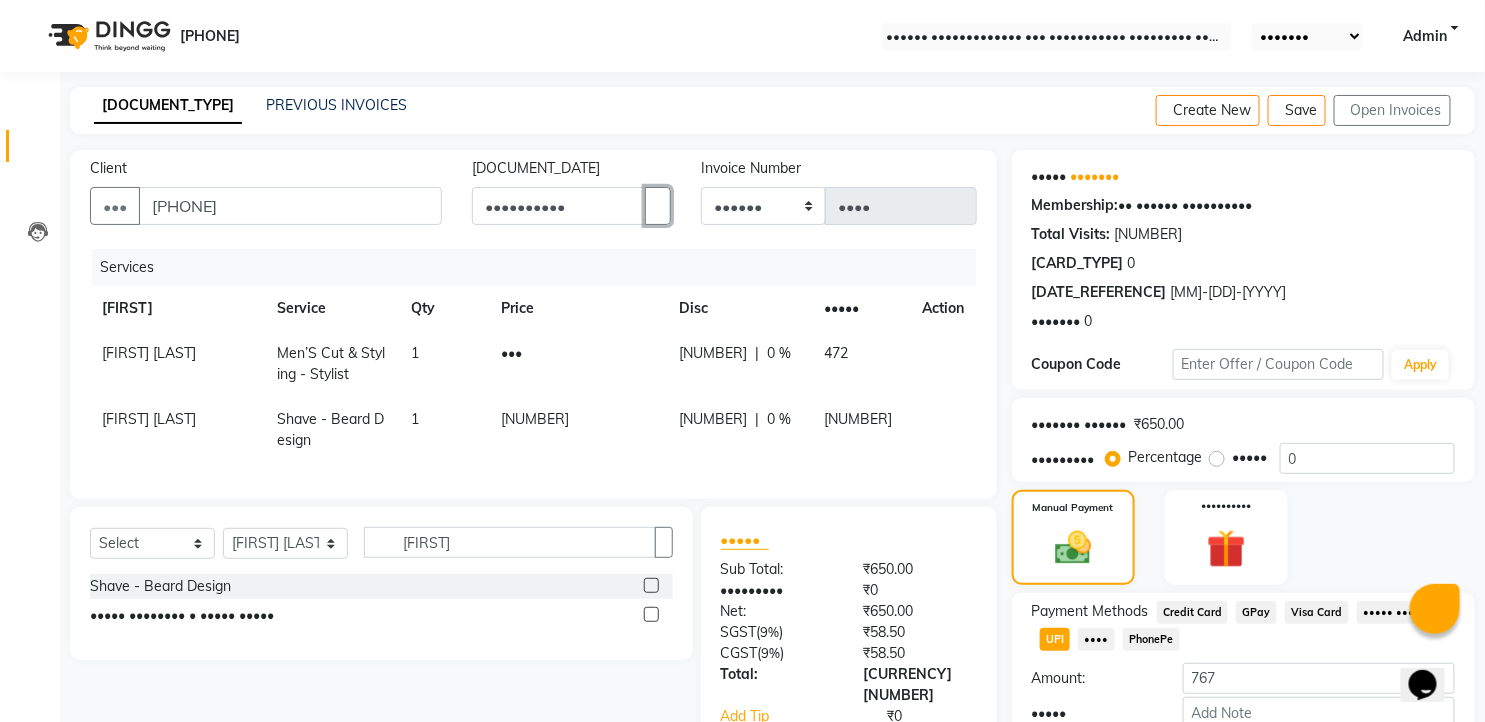 scroll, scrollTop: 124, scrollLeft: 0, axis: vertical 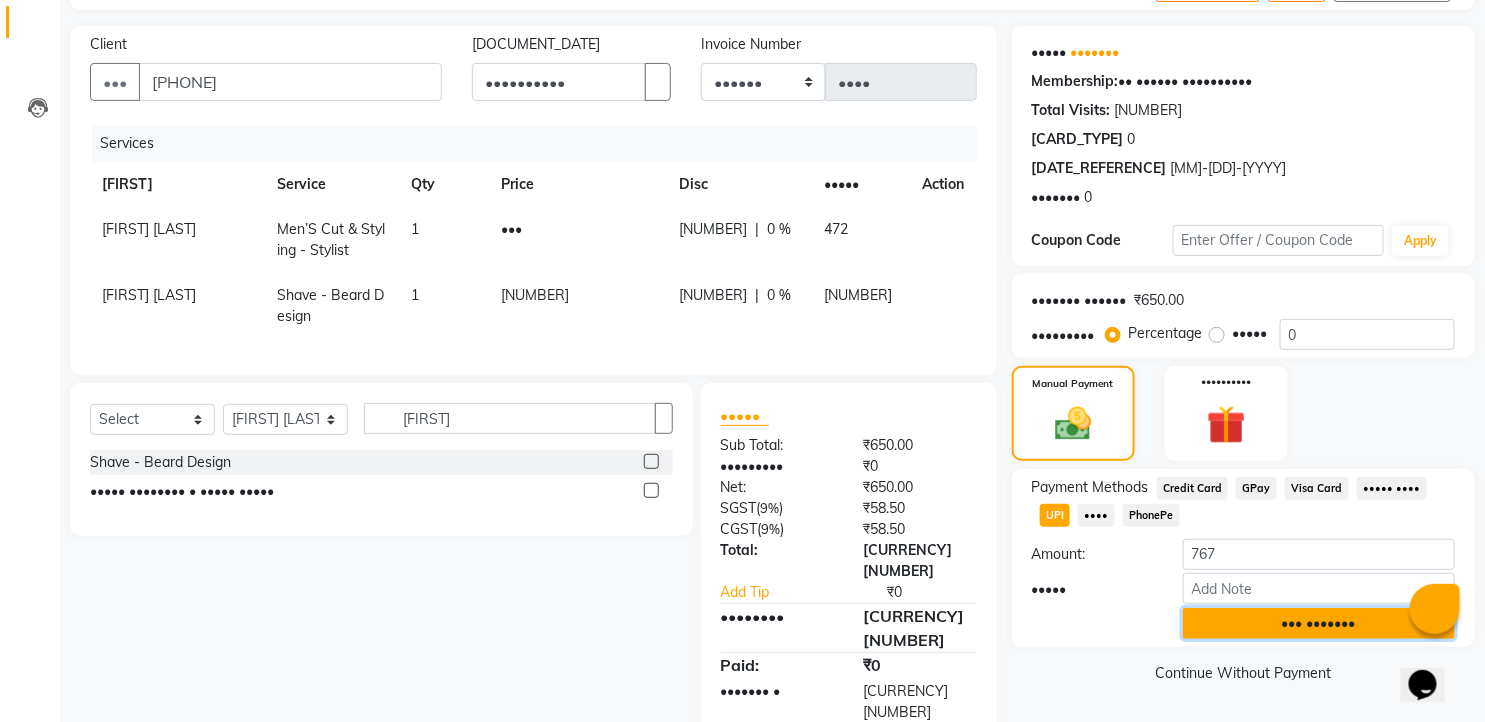 click on "••• •••••••" at bounding box center [1319, 623] 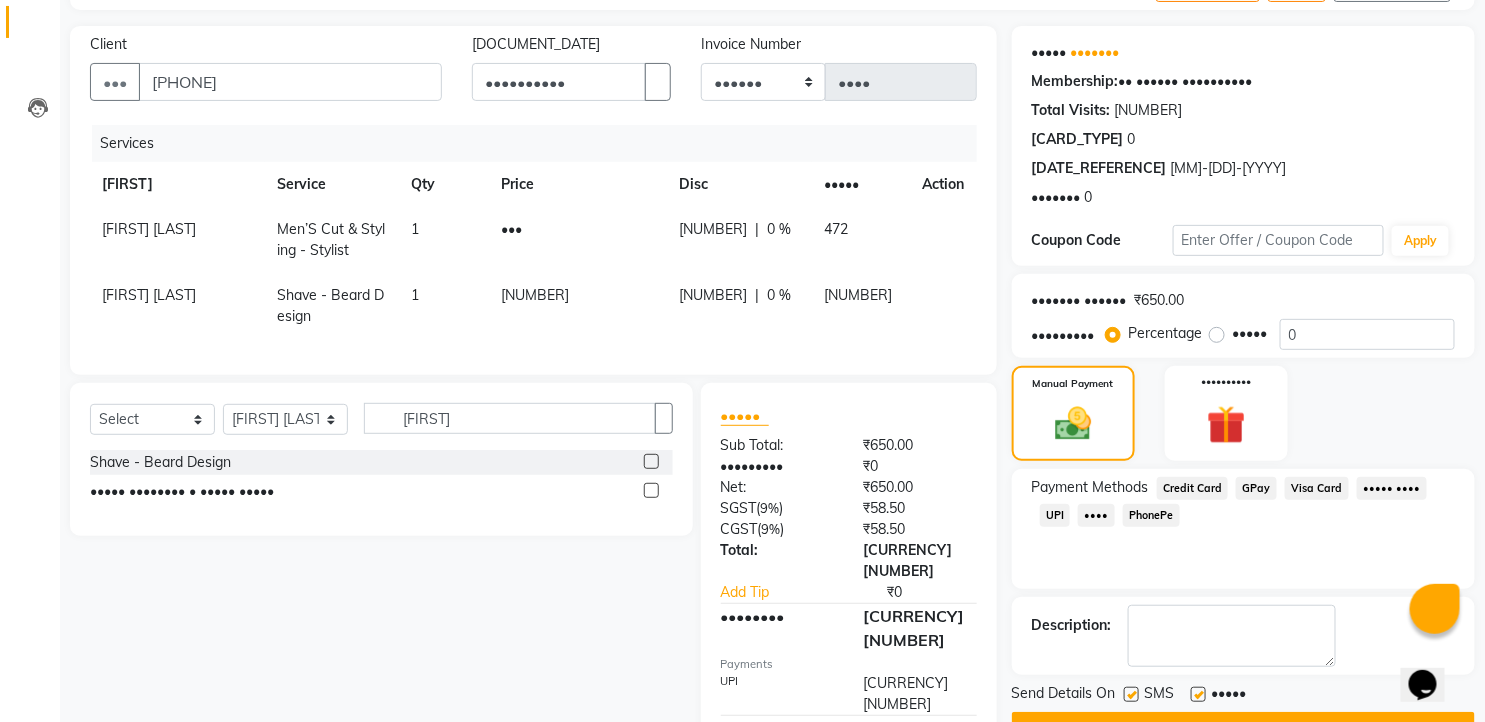 scroll, scrollTop: 177, scrollLeft: 0, axis: vertical 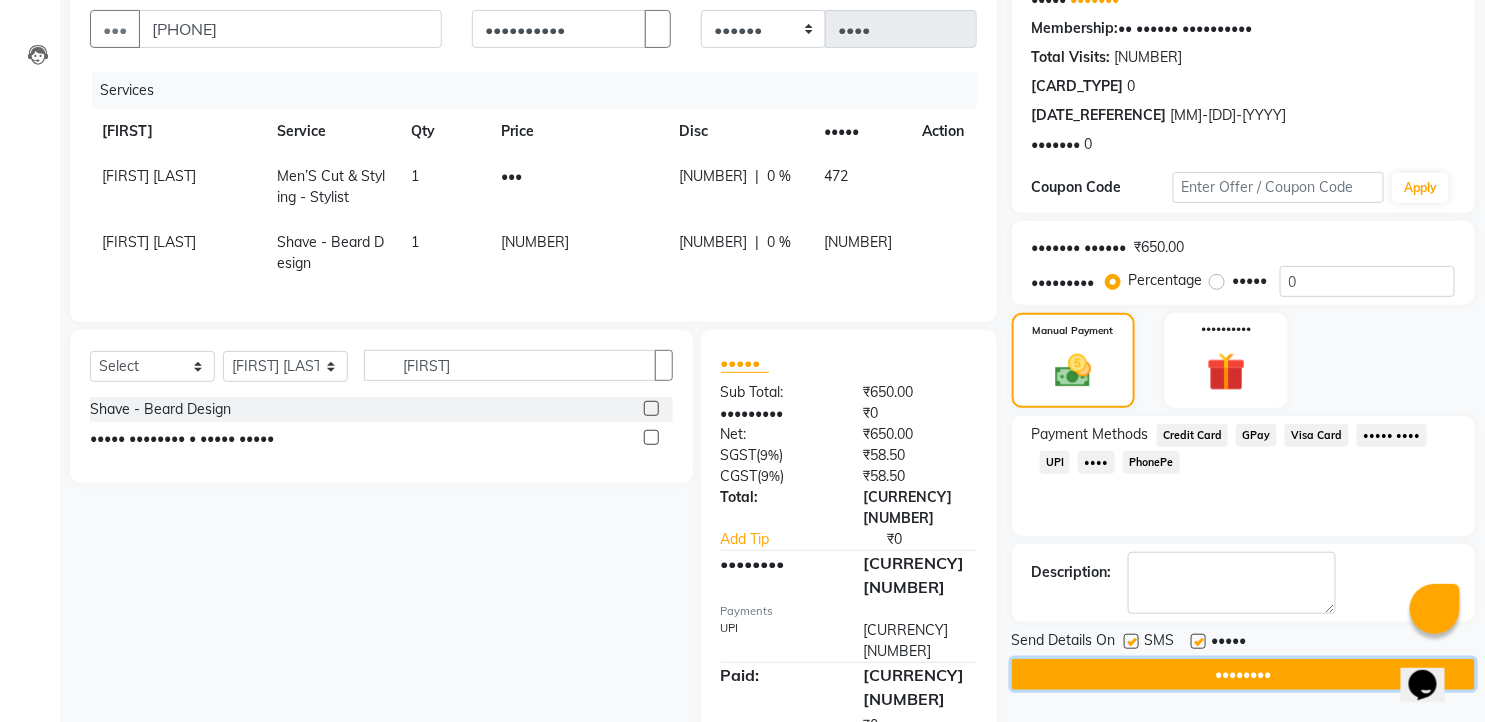 click on "••••••••" at bounding box center (1243, 674) 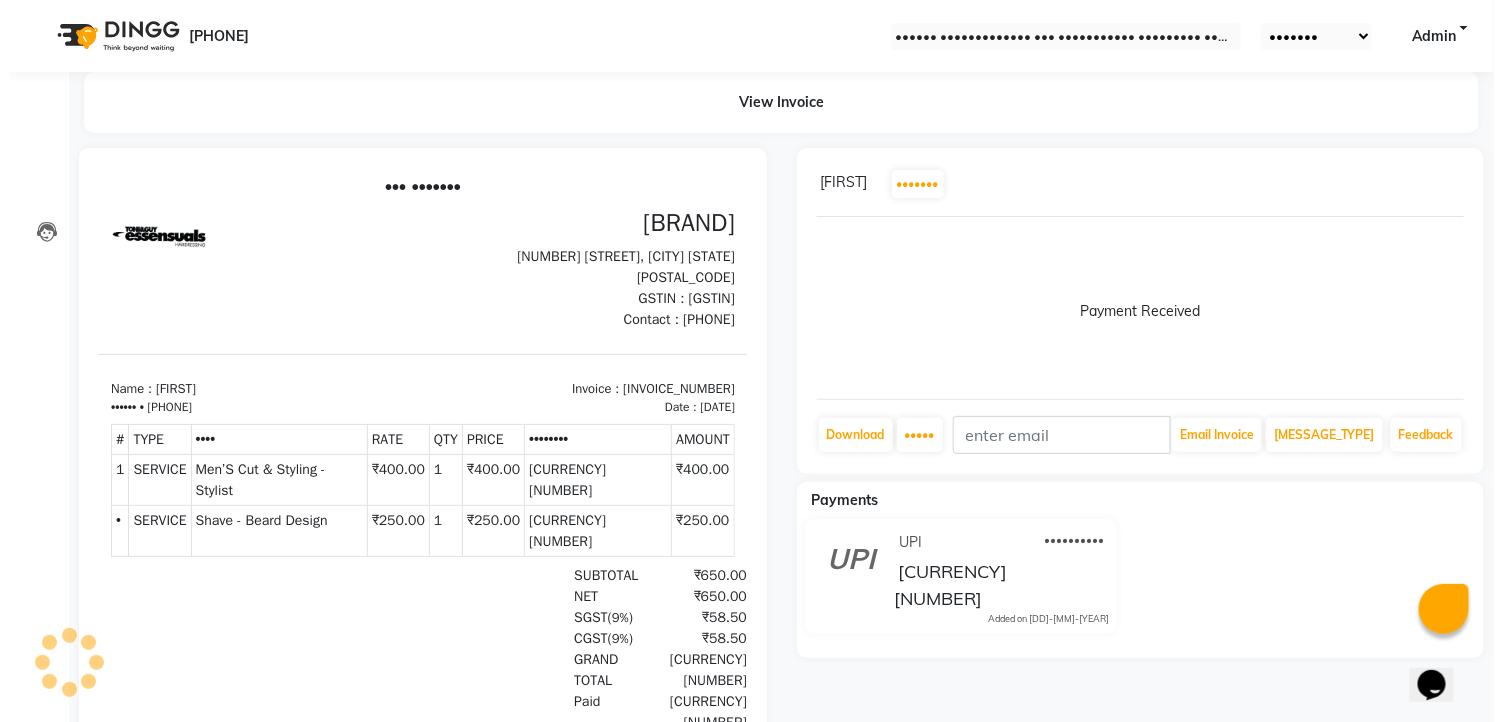 scroll, scrollTop: 0, scrollLeft: 0, axis: both 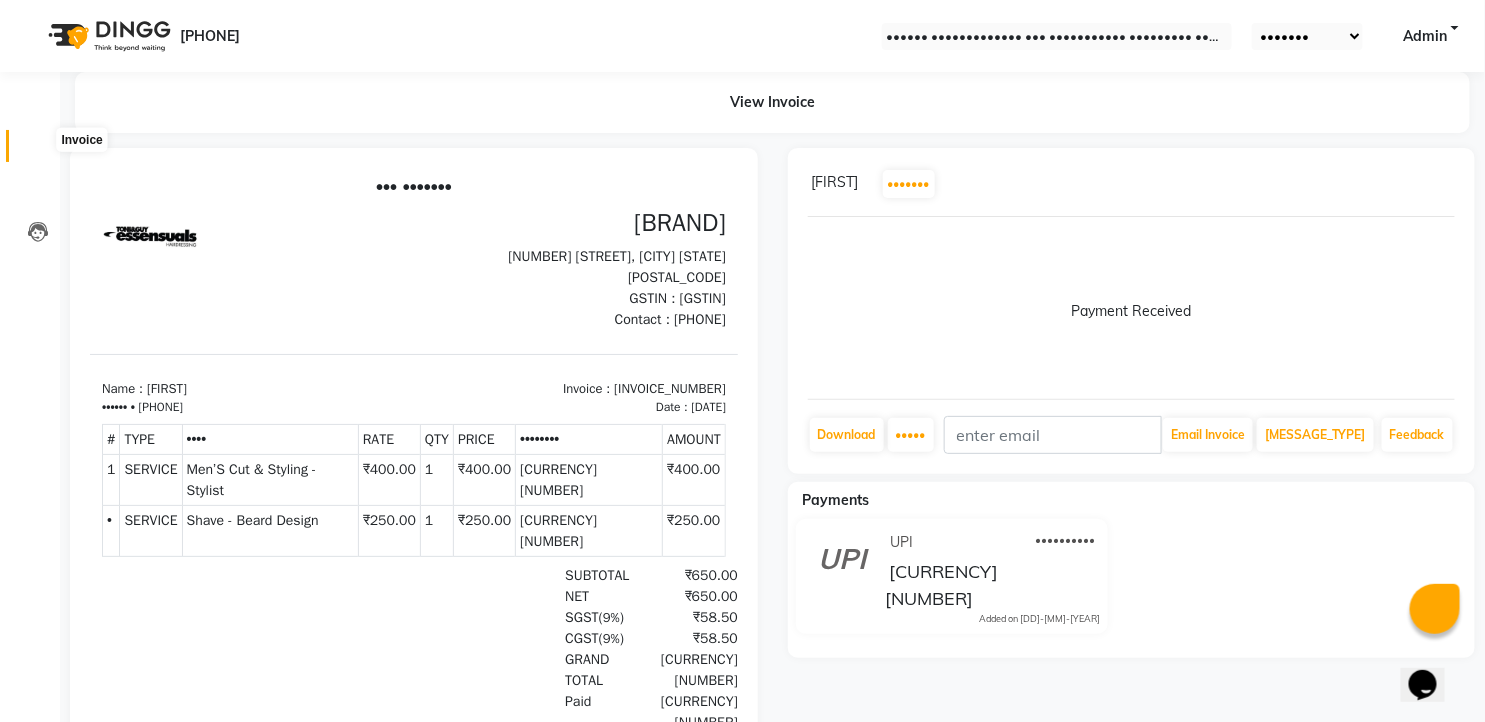click at bounding box center (38, 151) 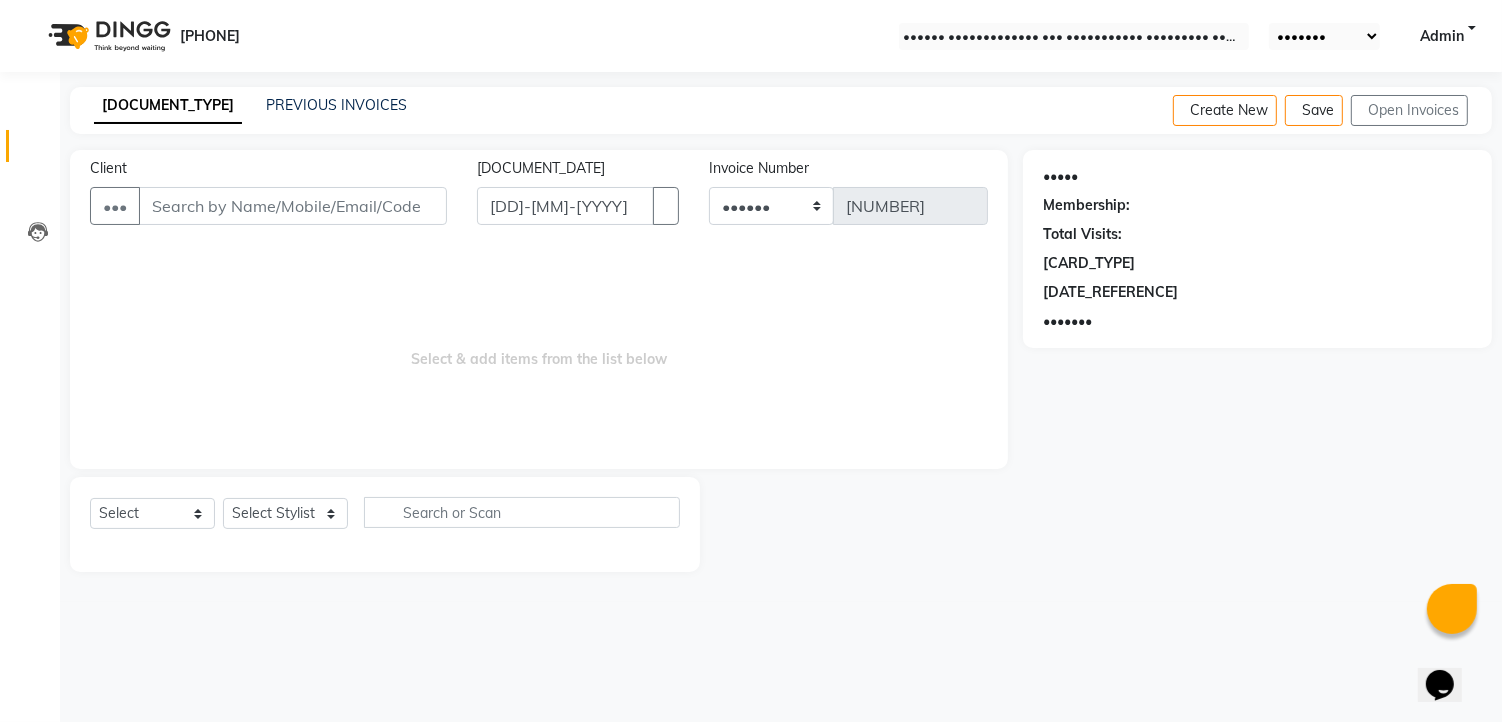 click on "INVOICE PREVIOUS INVOICES" at bounding box center (250, 106) 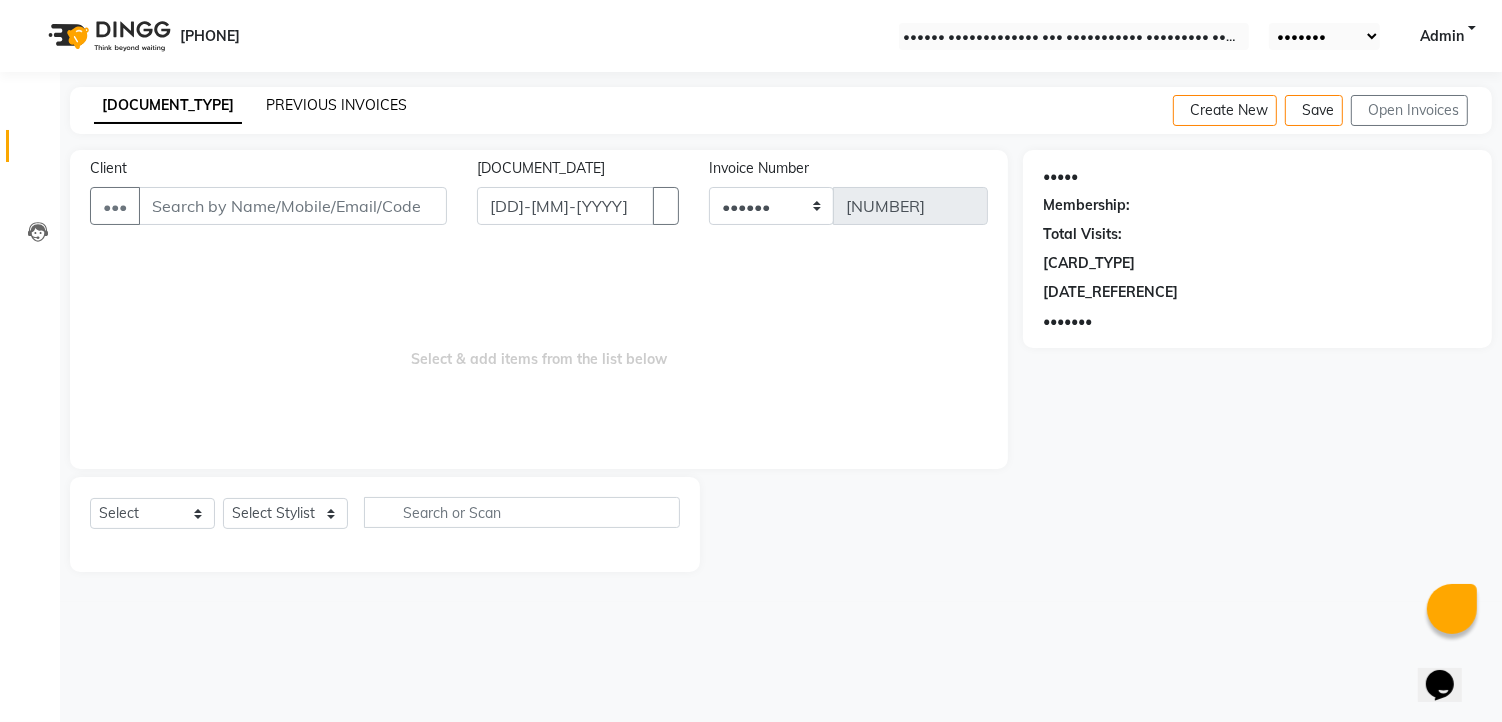 drag, startPoint x: 318, startPoint y: 92, endPoint x: 313, endPoint y: 105, distance: 13.928389 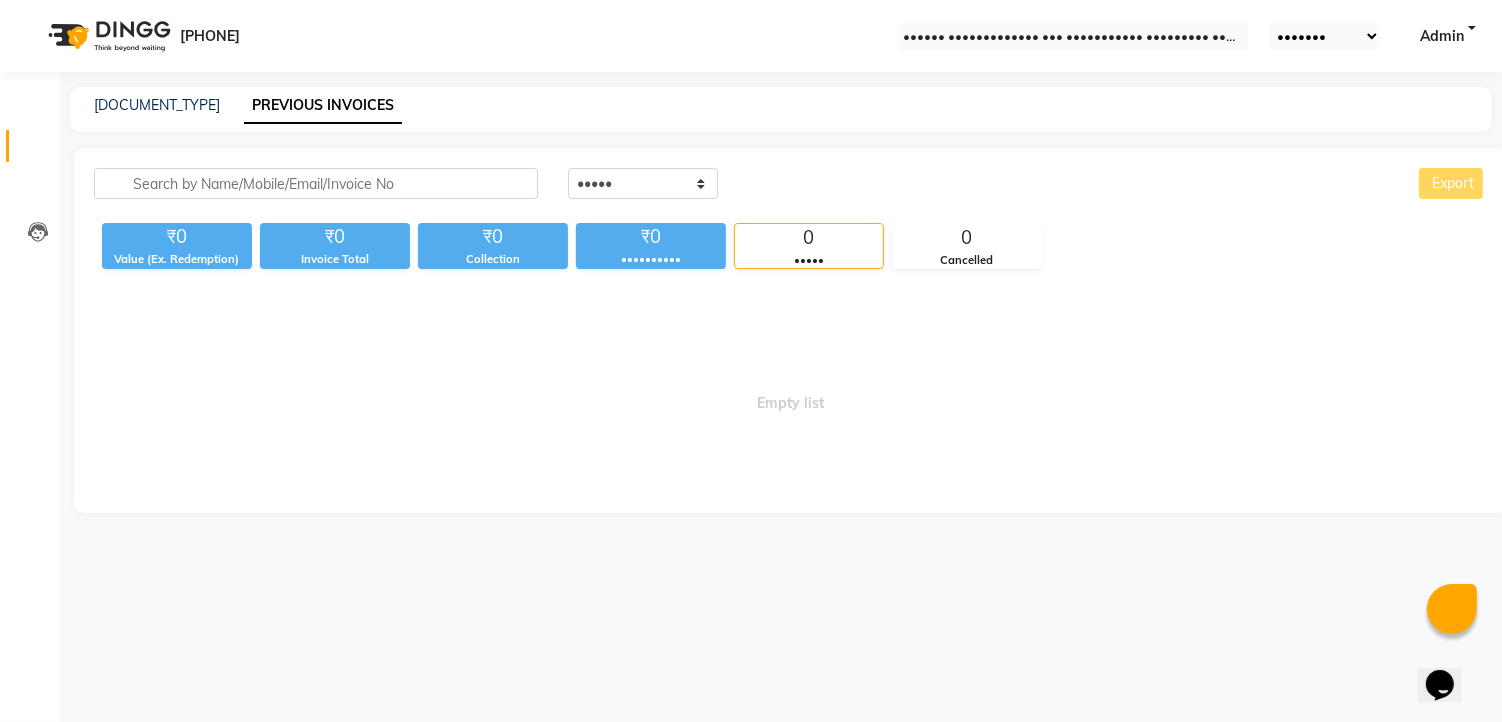 click on "Today Yesterday Custom Range Export" at bounding box center (1027, 191) 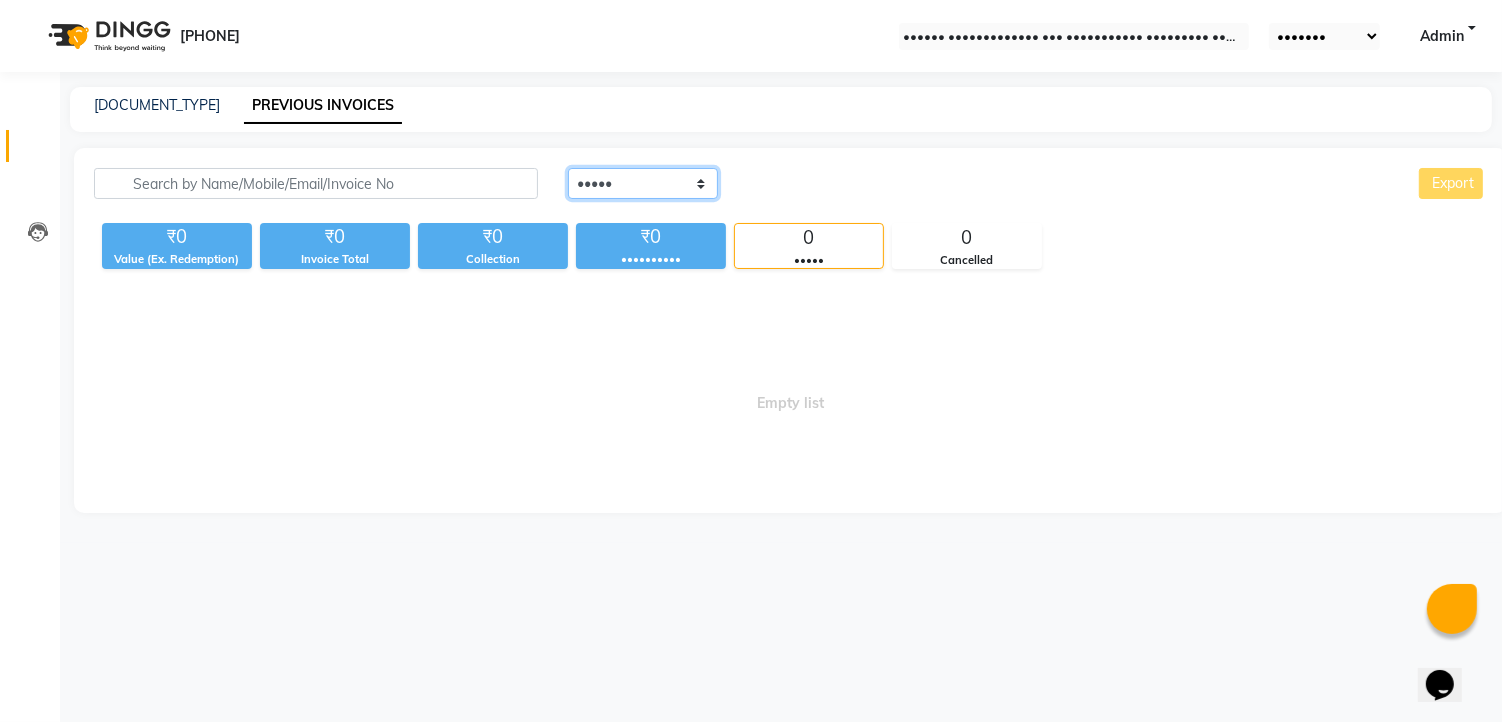 click on "••••• ••••••••• •••••• •••••" at bounding box center (643, 183) 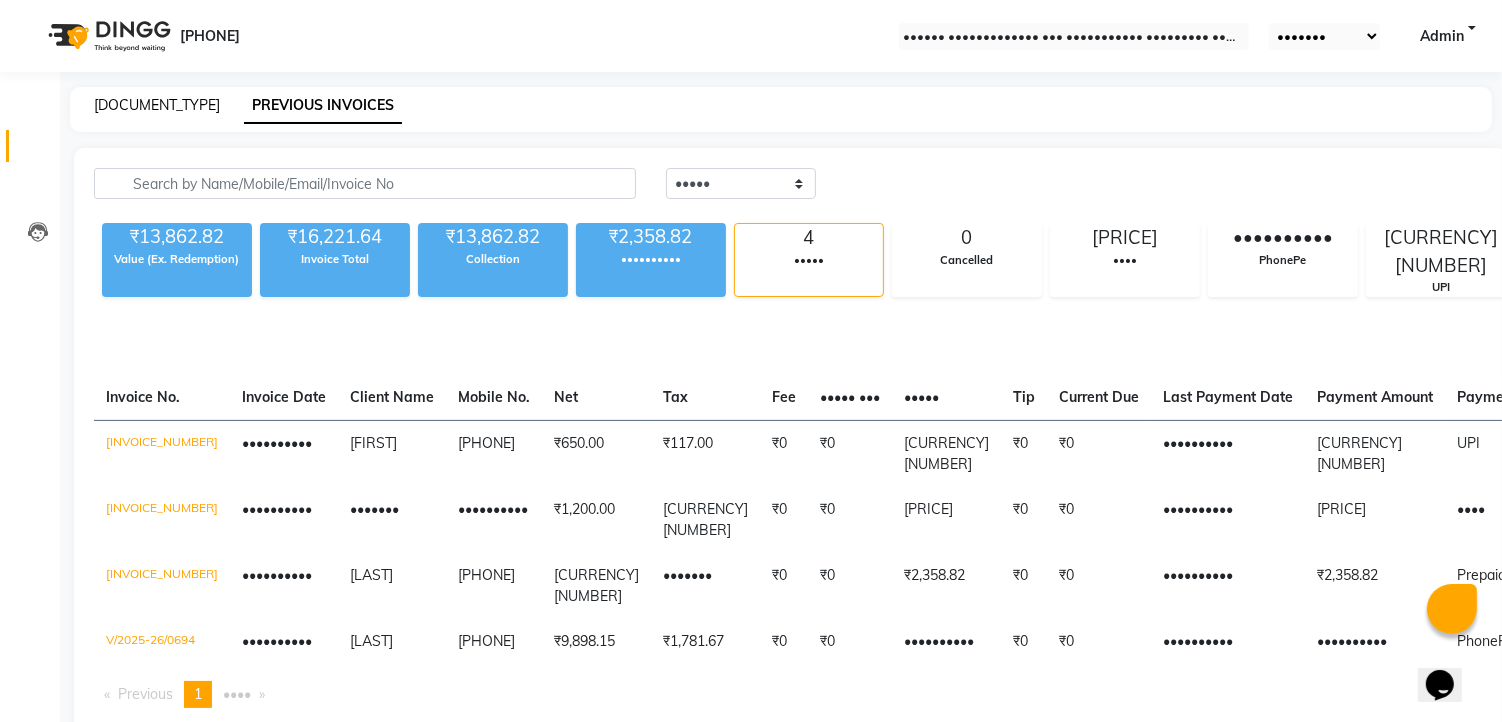 click on "[DOCUMENT_TYPE]" at bounding box center (157, 105) 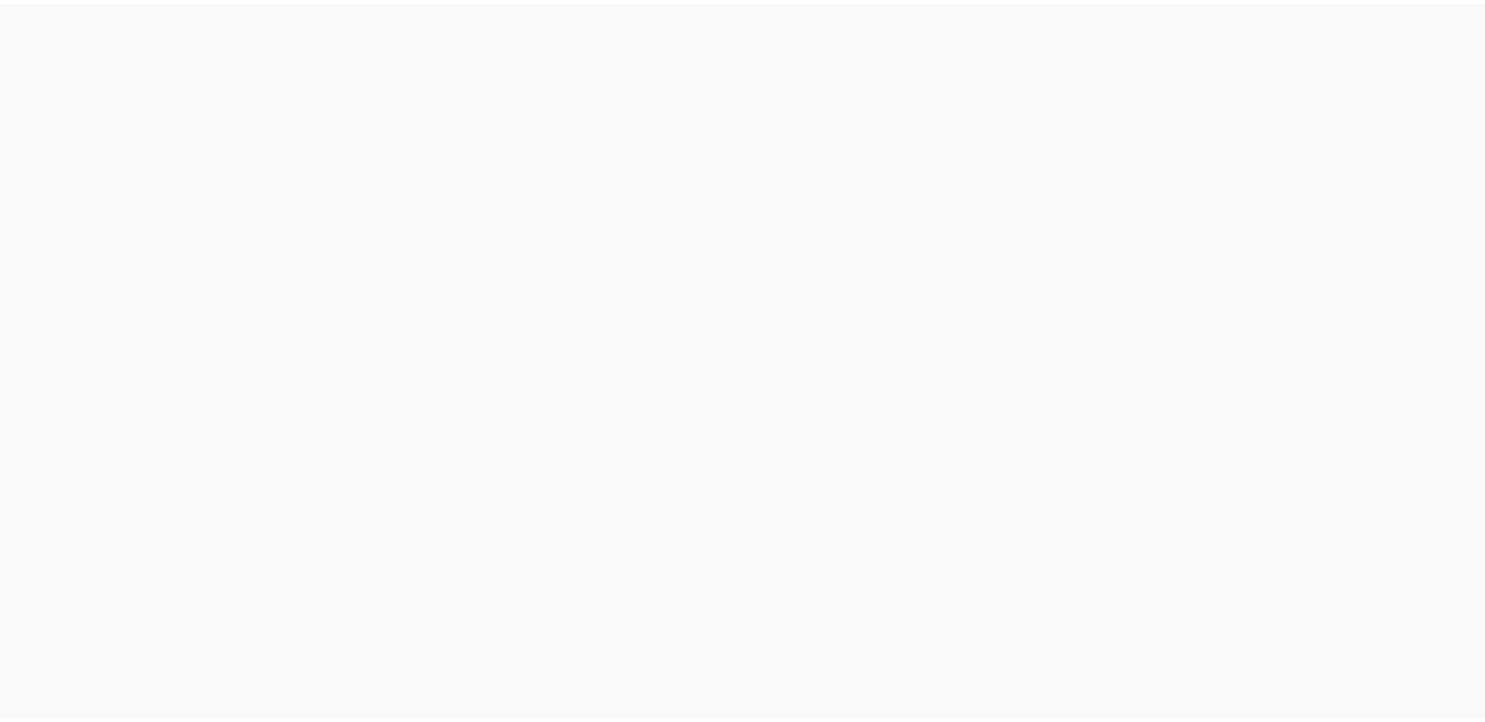 scroll, scrollTop: 0, scrollLeft: 0, axis: both 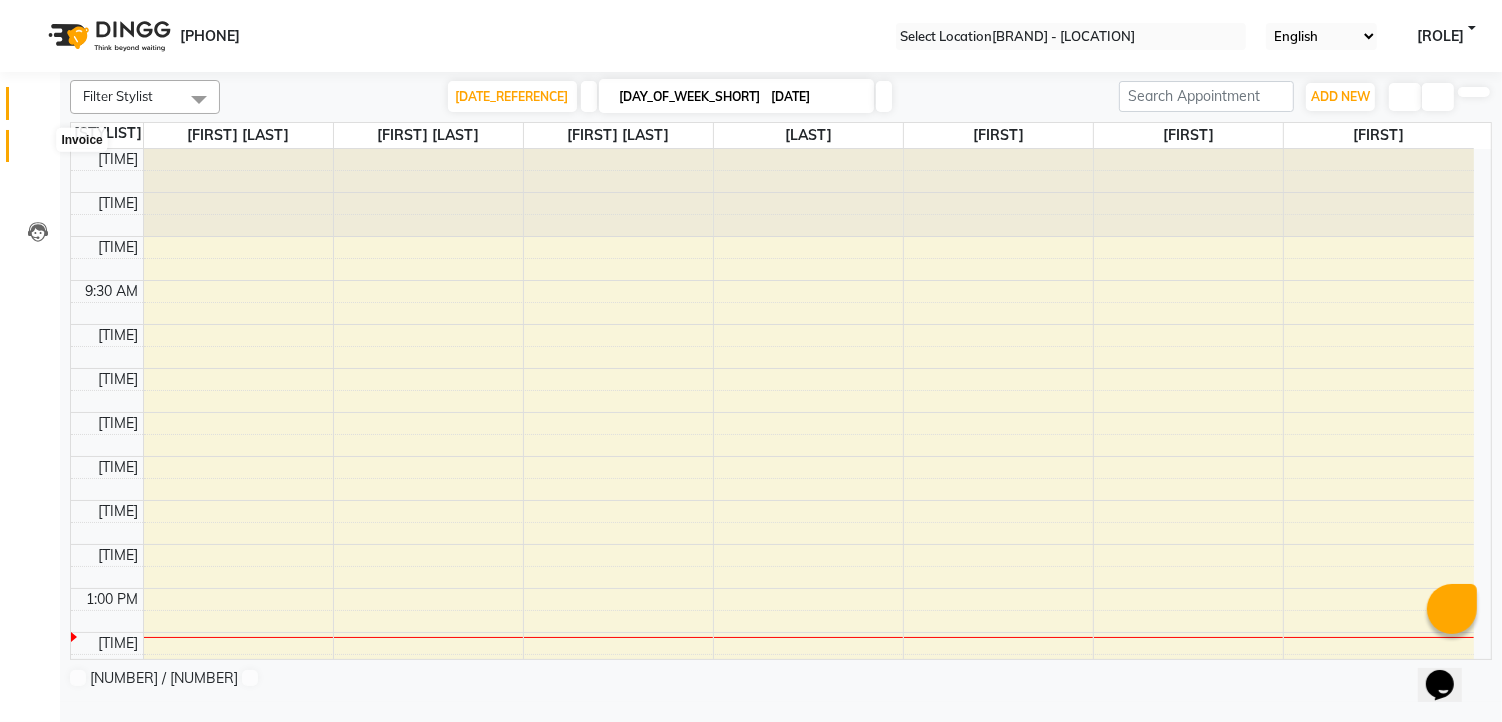 click at bounding box center (37, 151) 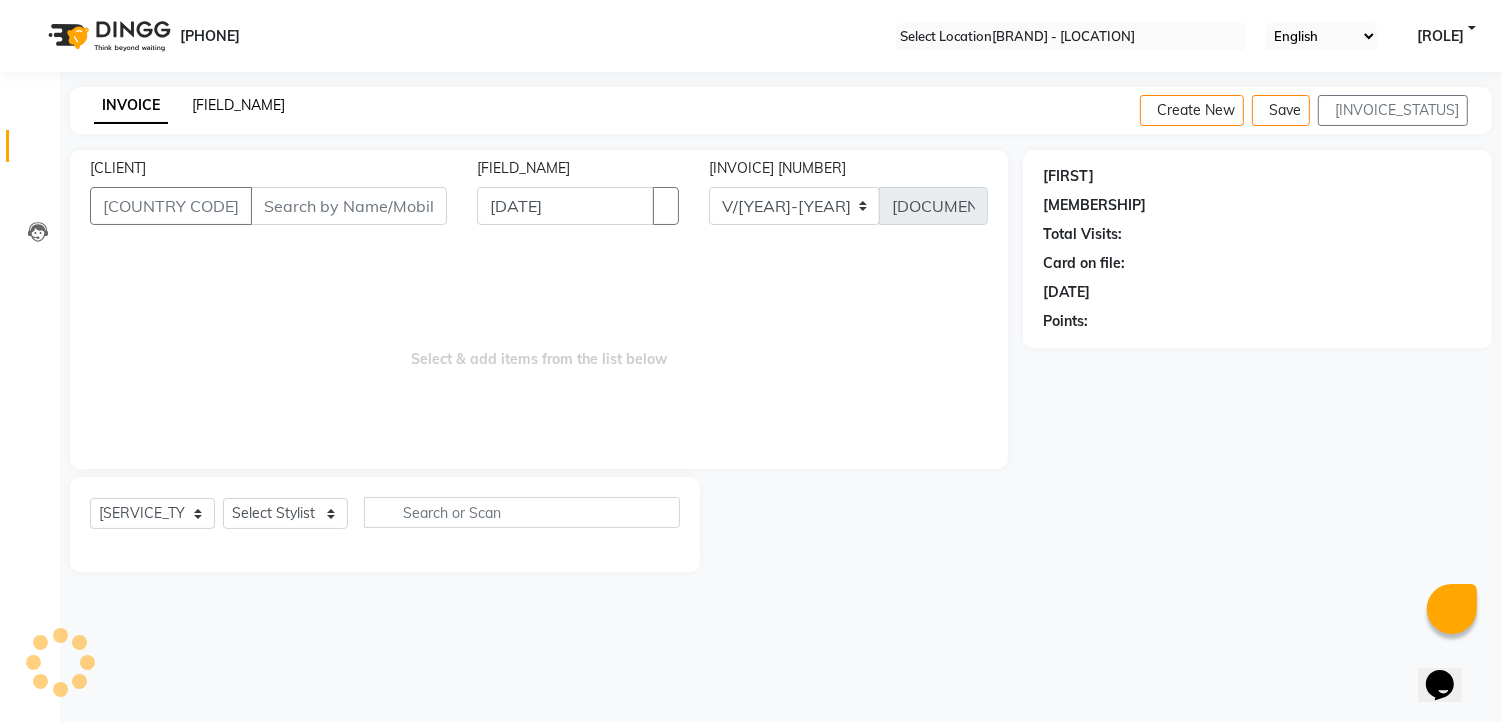 click on "[FIELD_NAME]" at bounding box center [238, 105] 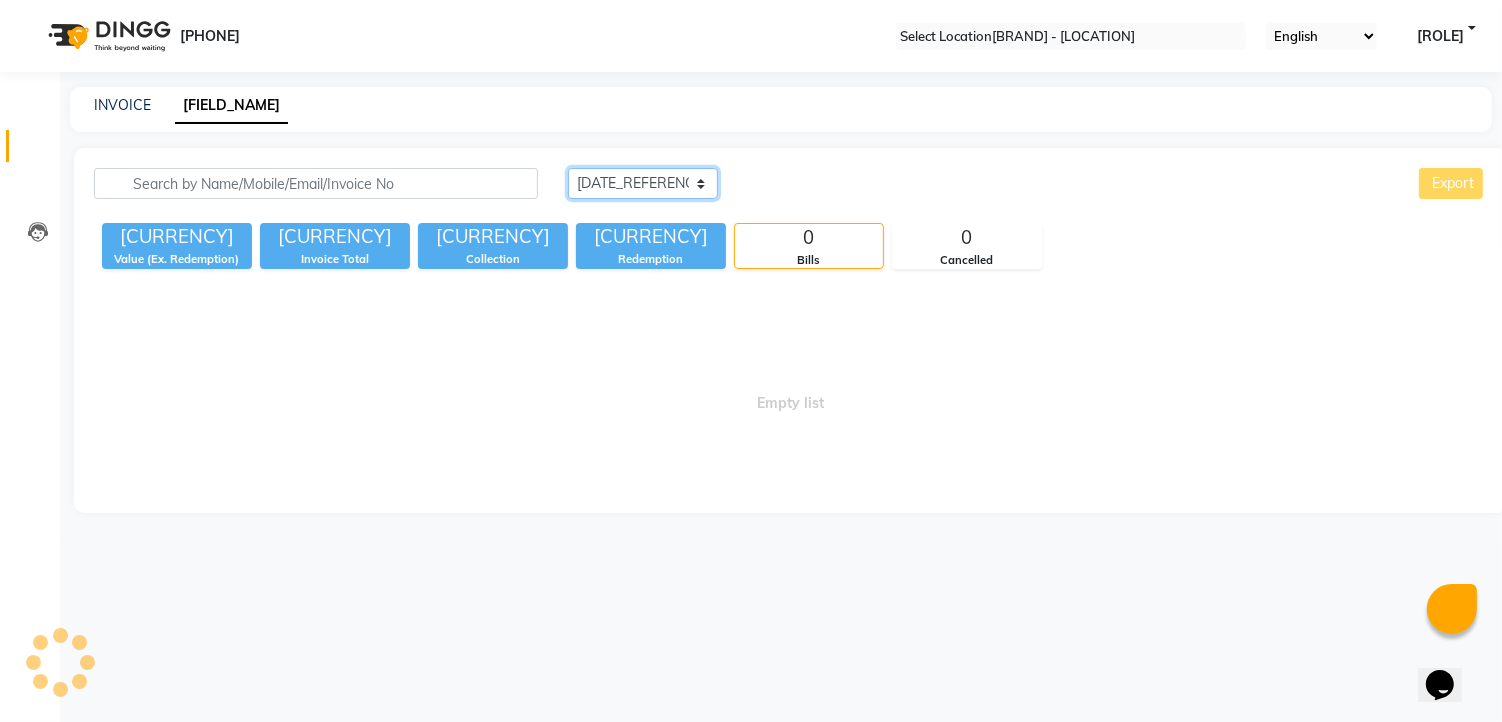 click on "[DATE] [DATE] [DATE]" at bounding box center (643, 183) 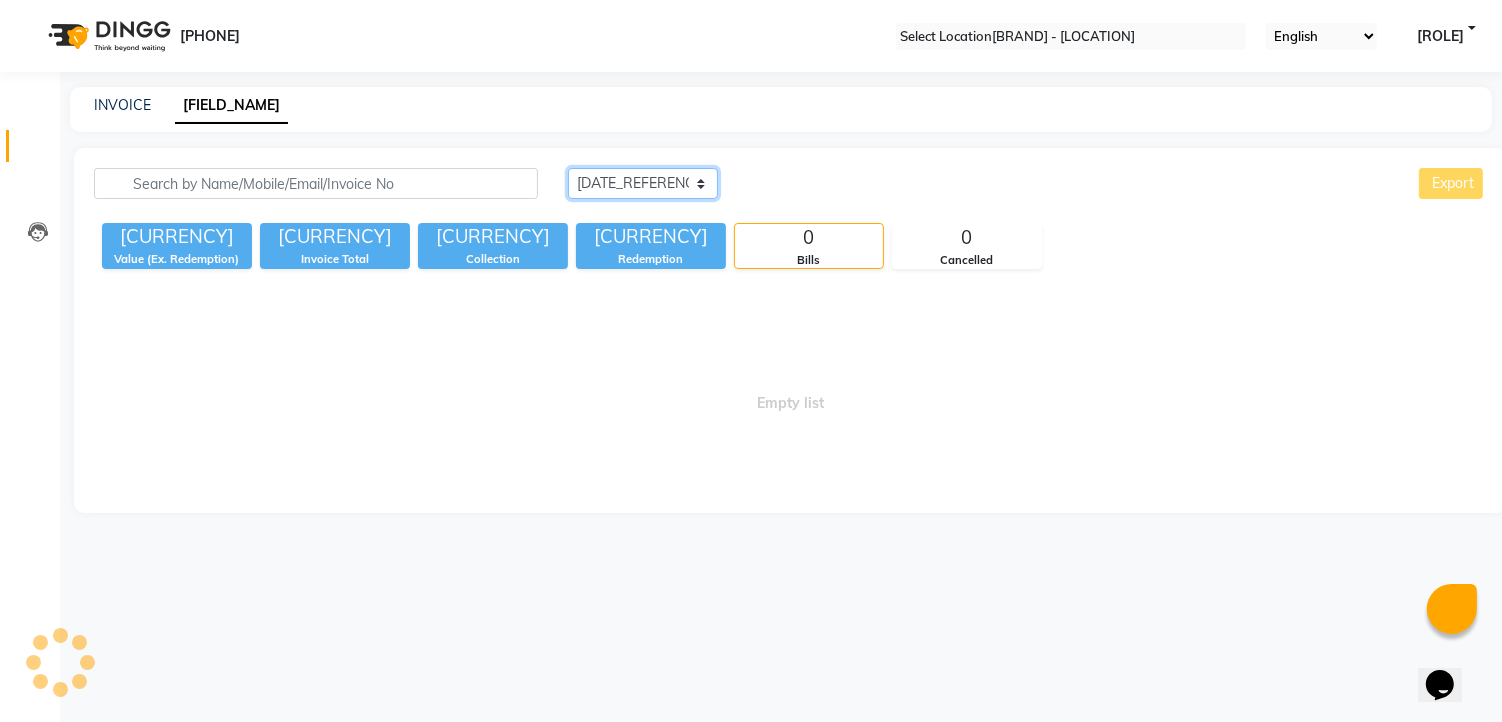 select on "[RANGE]" 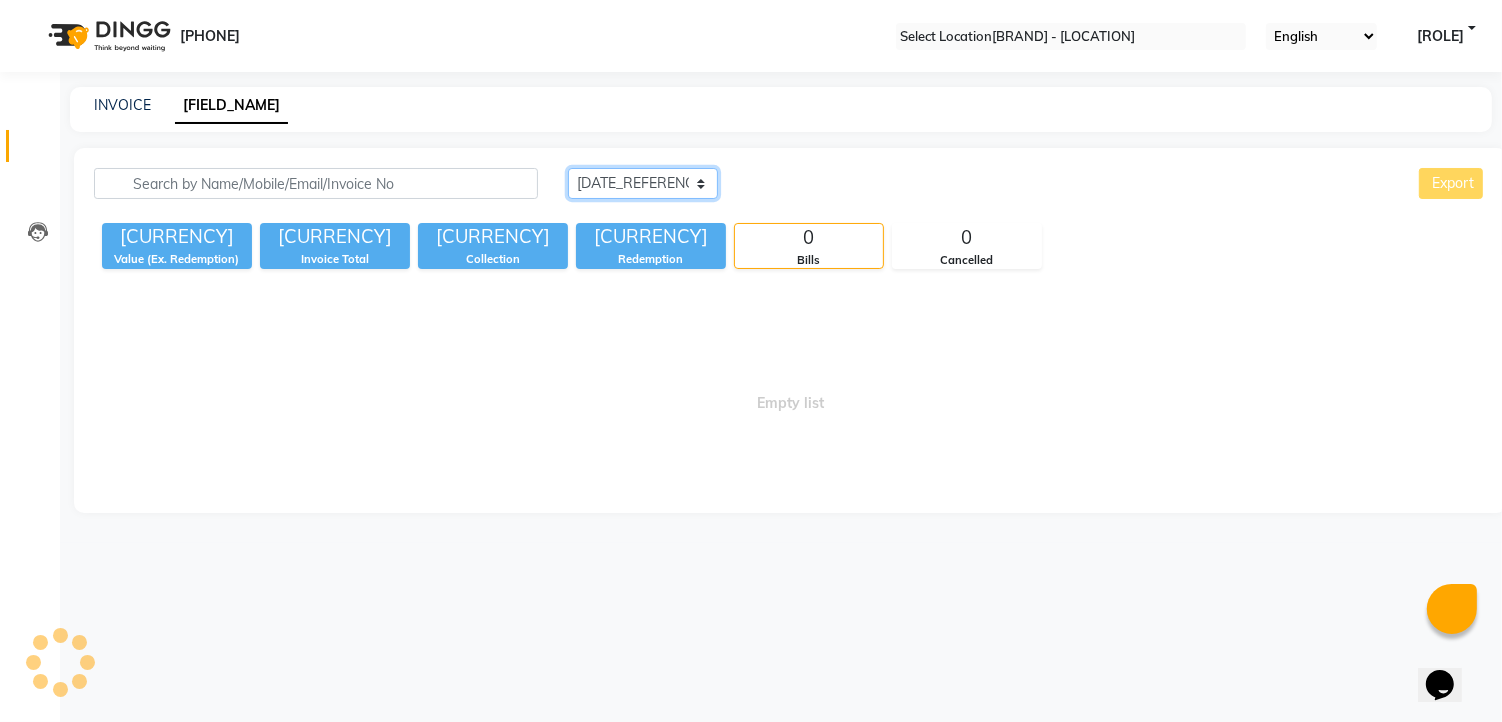 click on "[DATE] [DATE] [DATE]" at bounding box center [643, 183] 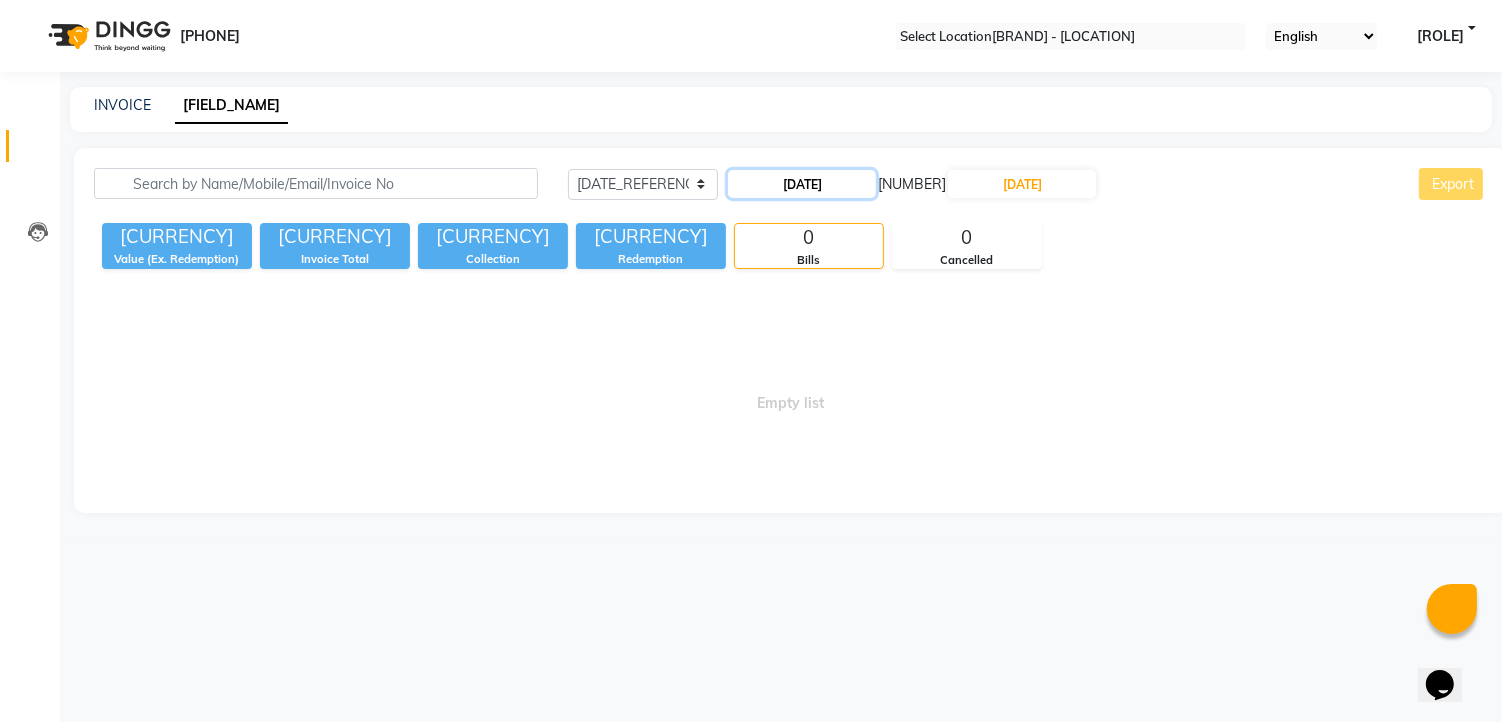 click on "[DATE]" at bounding box center (802, 184) 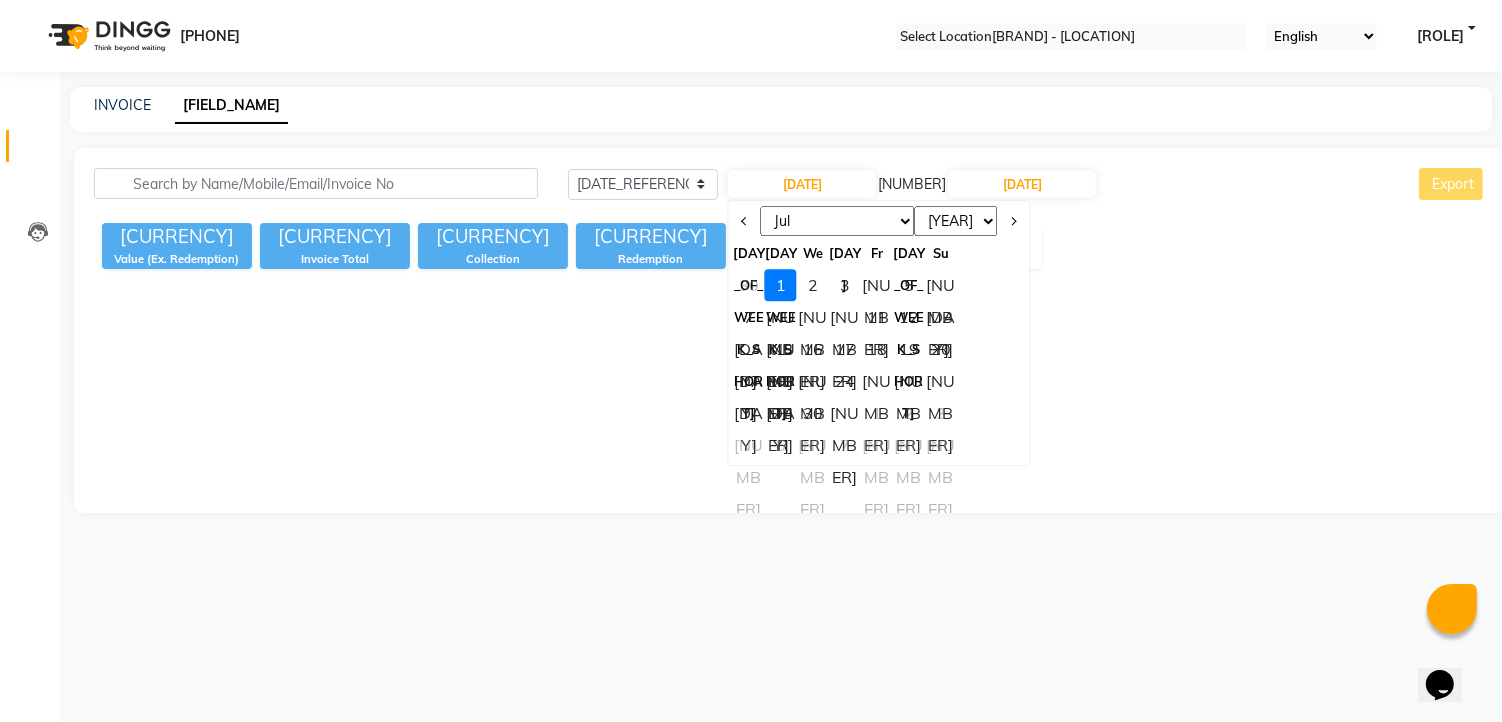 click on "[MONTH] [MONTH] [MONTH] [MONTH] [MONTH] [MONTH] [MONTH] [MONTH] [MONTH] [MONTH] [MONTH] [MONTH]" at bounding box center [838, 221] 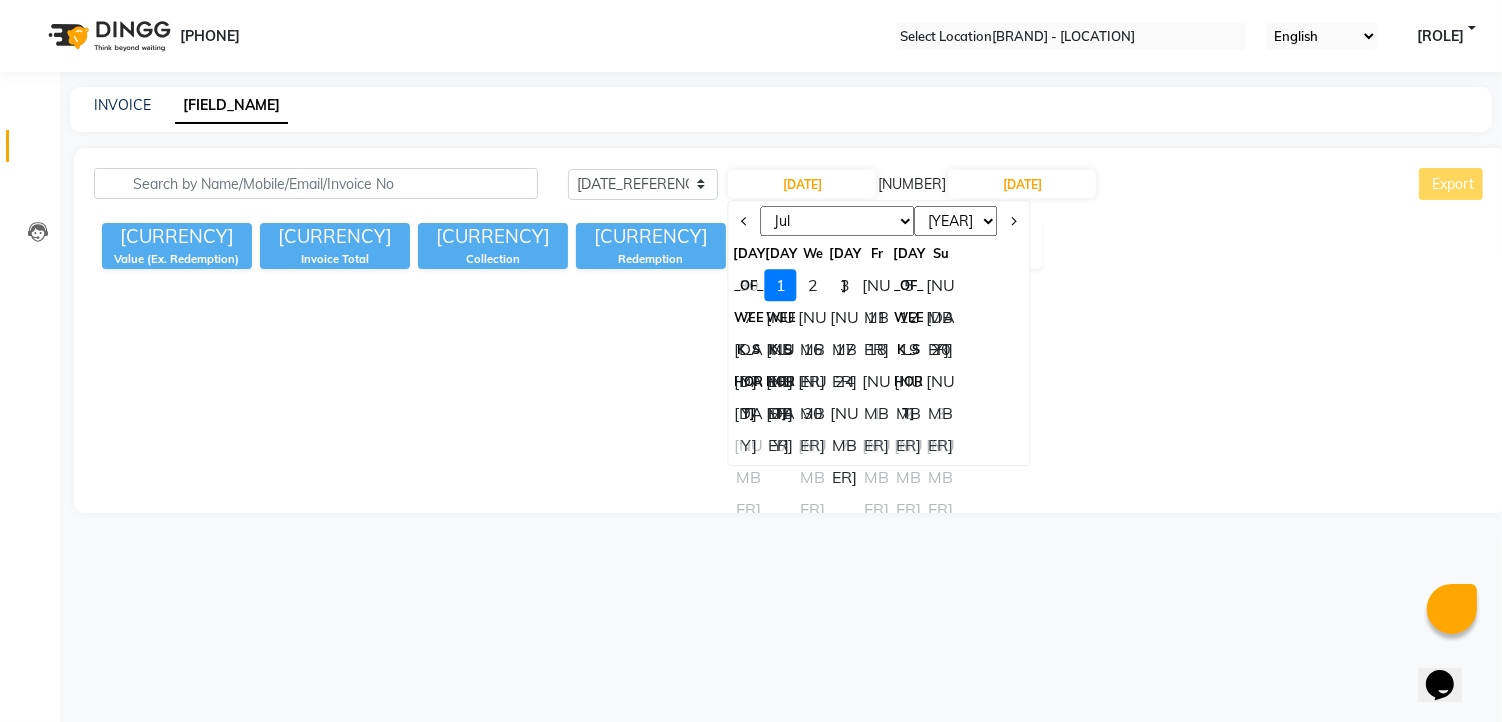 select on "[NUMBER]" 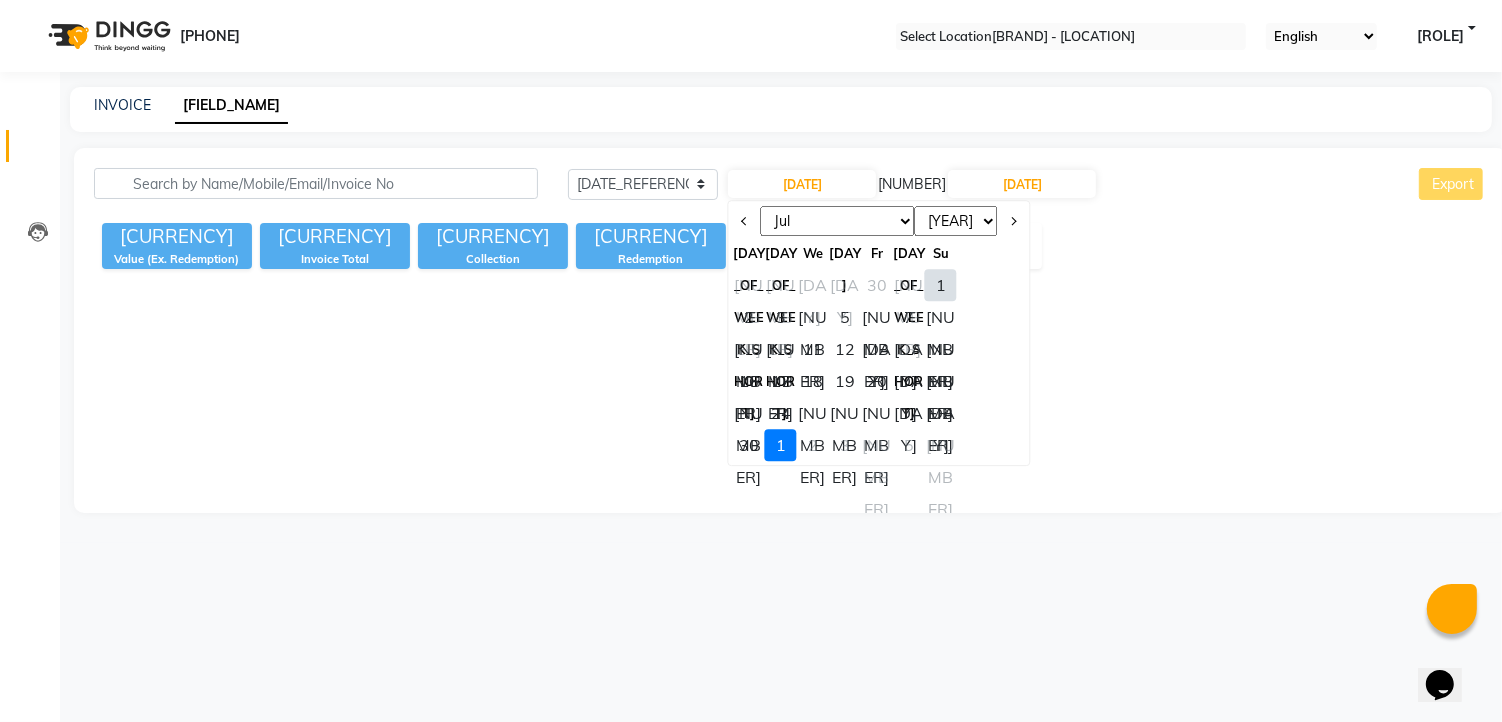 click on "[NUMBER]" at bounding box center (781, 349) 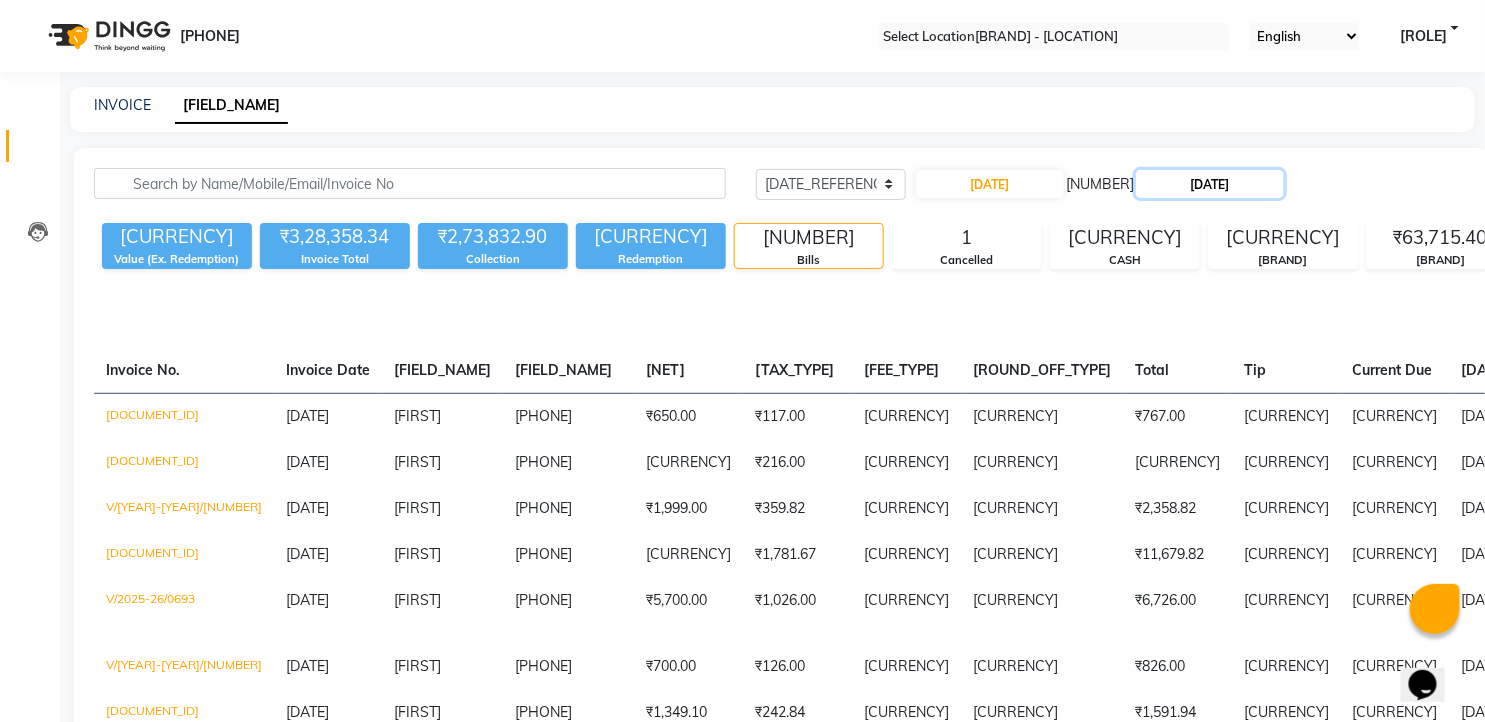 click on "[DATE]" at bounding box center (1210, 184) 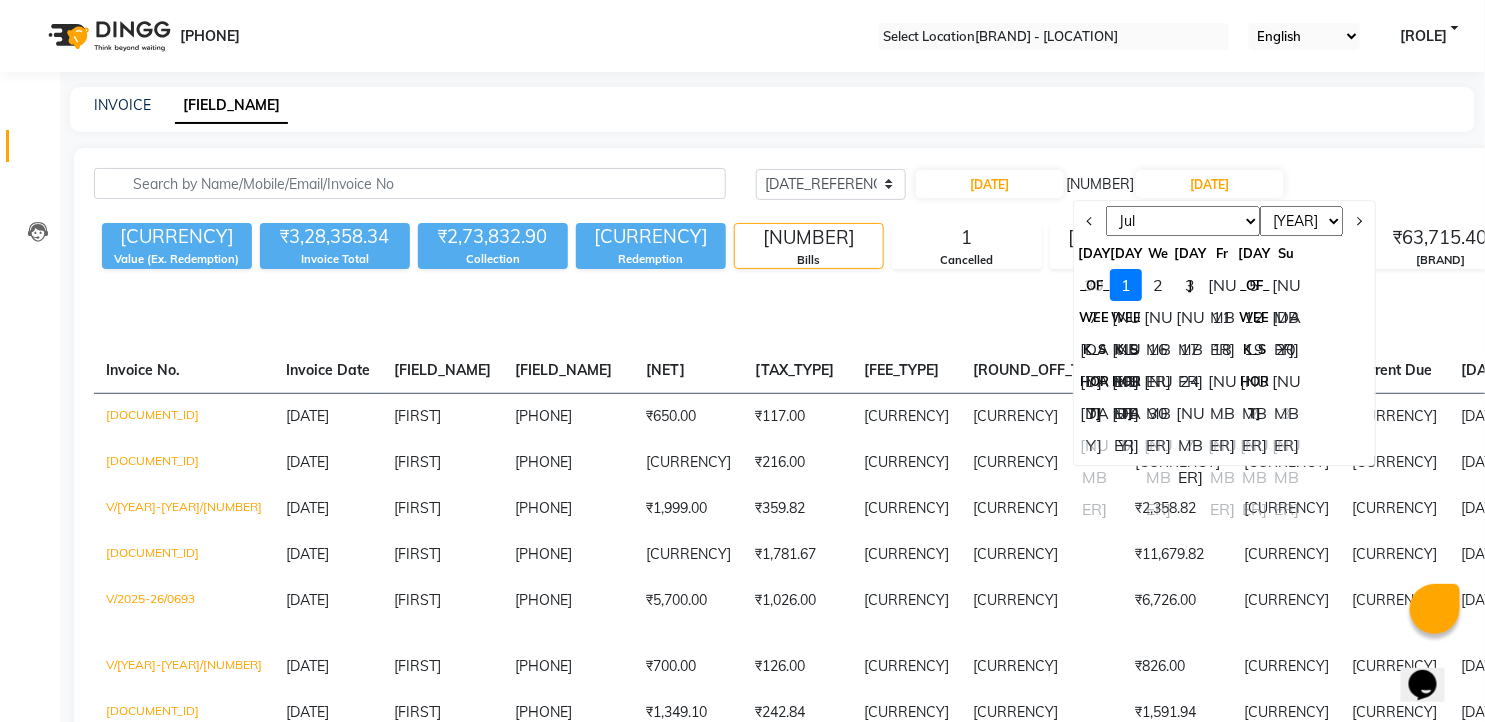 click on "[NUMBER]" at bounding box center (1191, 317) 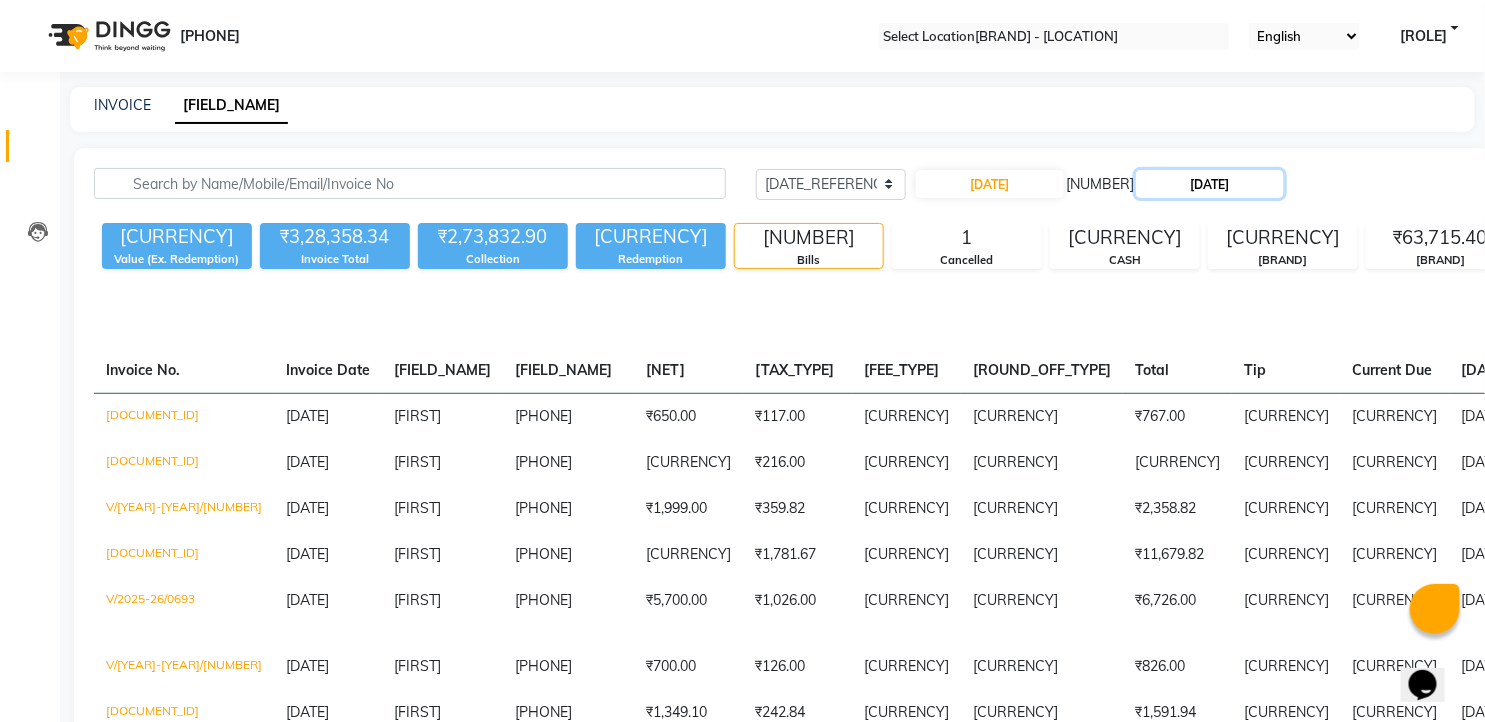 click on "[DATE]" at bounding box center (1210, 184) 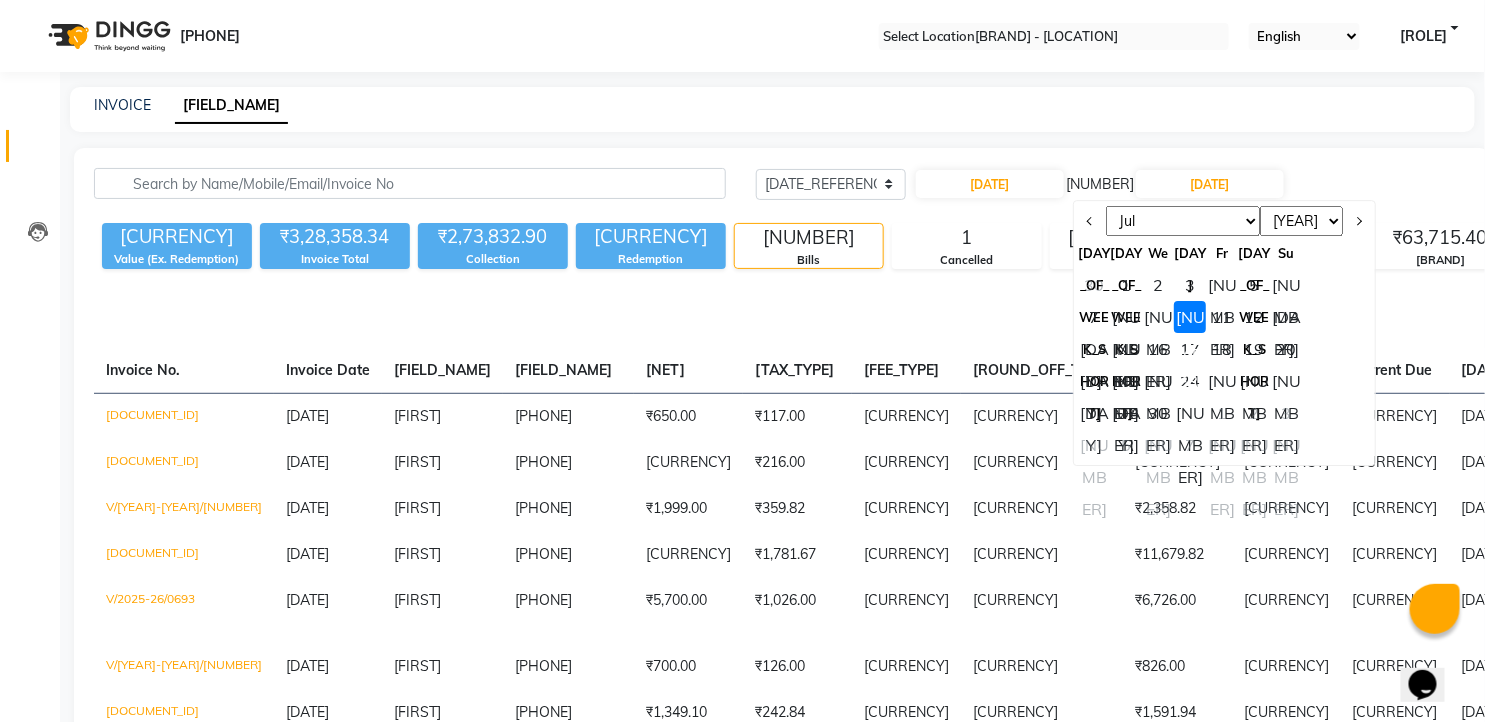 click on "[MONTH] [MONTH] [MONTH] [MONTH] [MONTH] [MONTH]" at bounding box center [1184, 221] 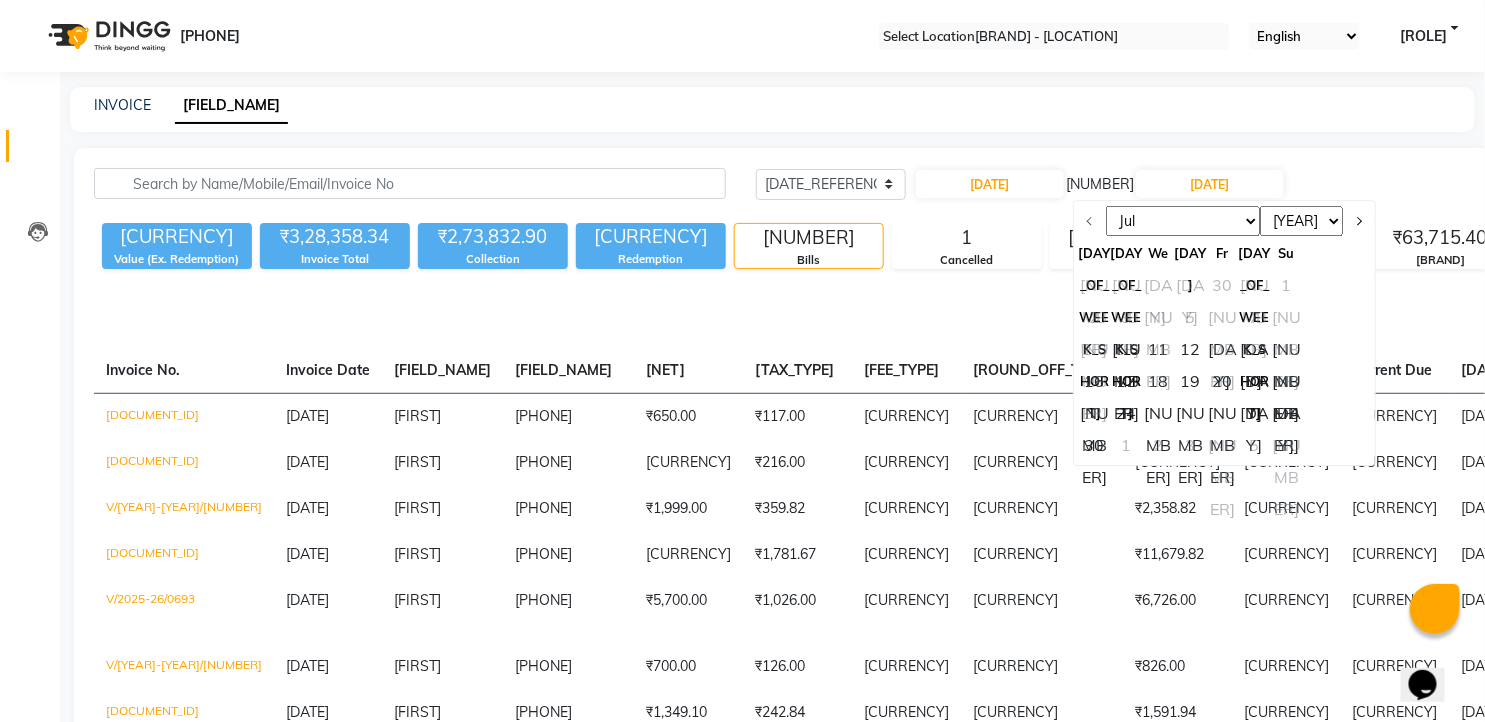 click on "[NUMBER]" at bounding box center (1127, 349) 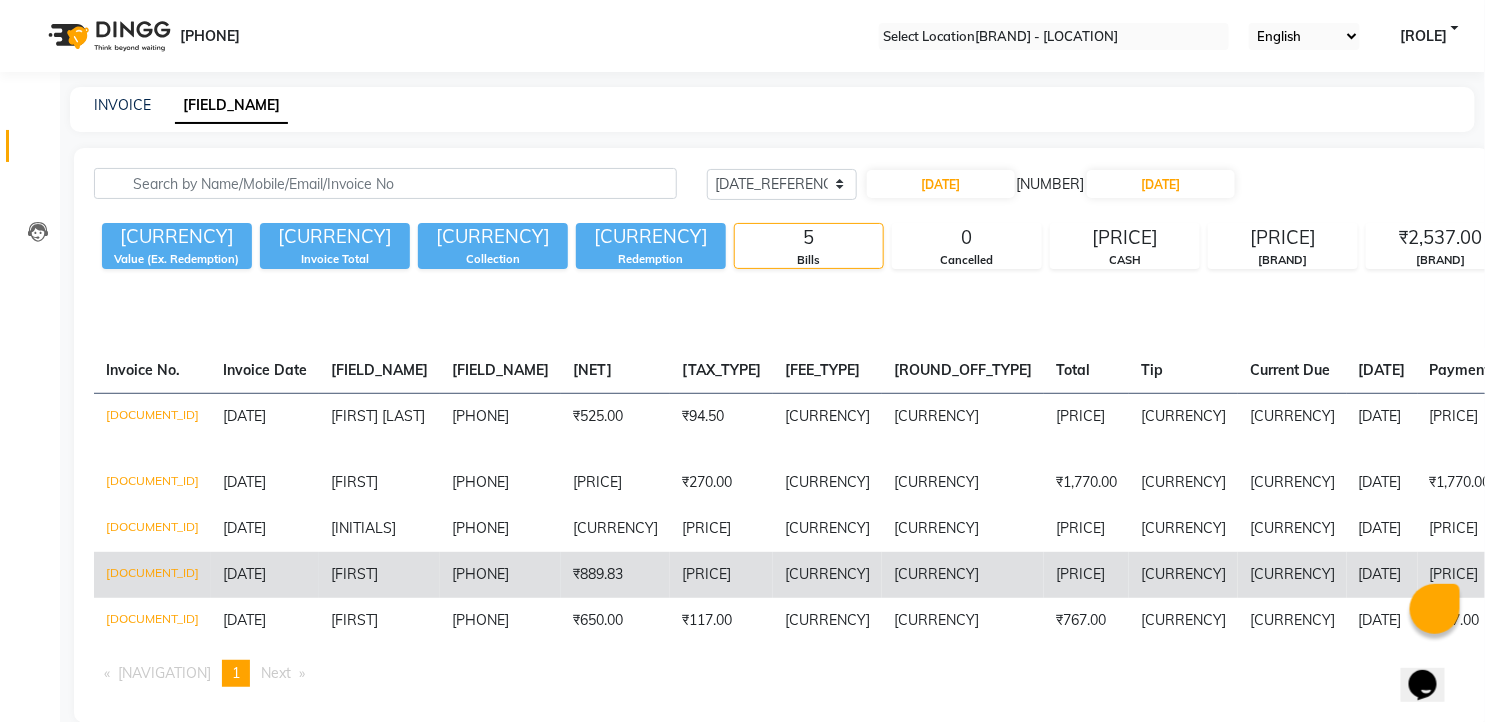 click on "[PHONE]" at bounding box center [500, 426] 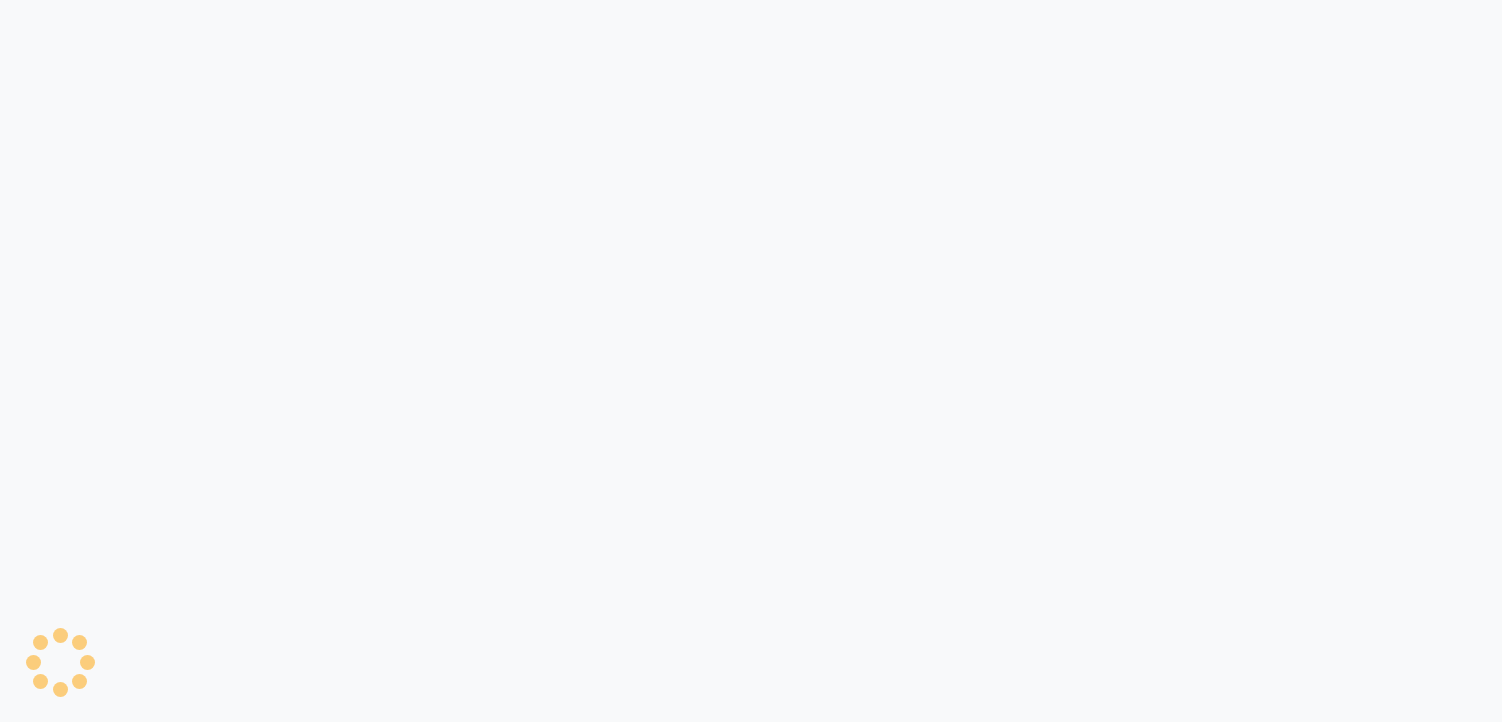 scroll, scrollTop: 0, scrollLeft: 0, axis: both 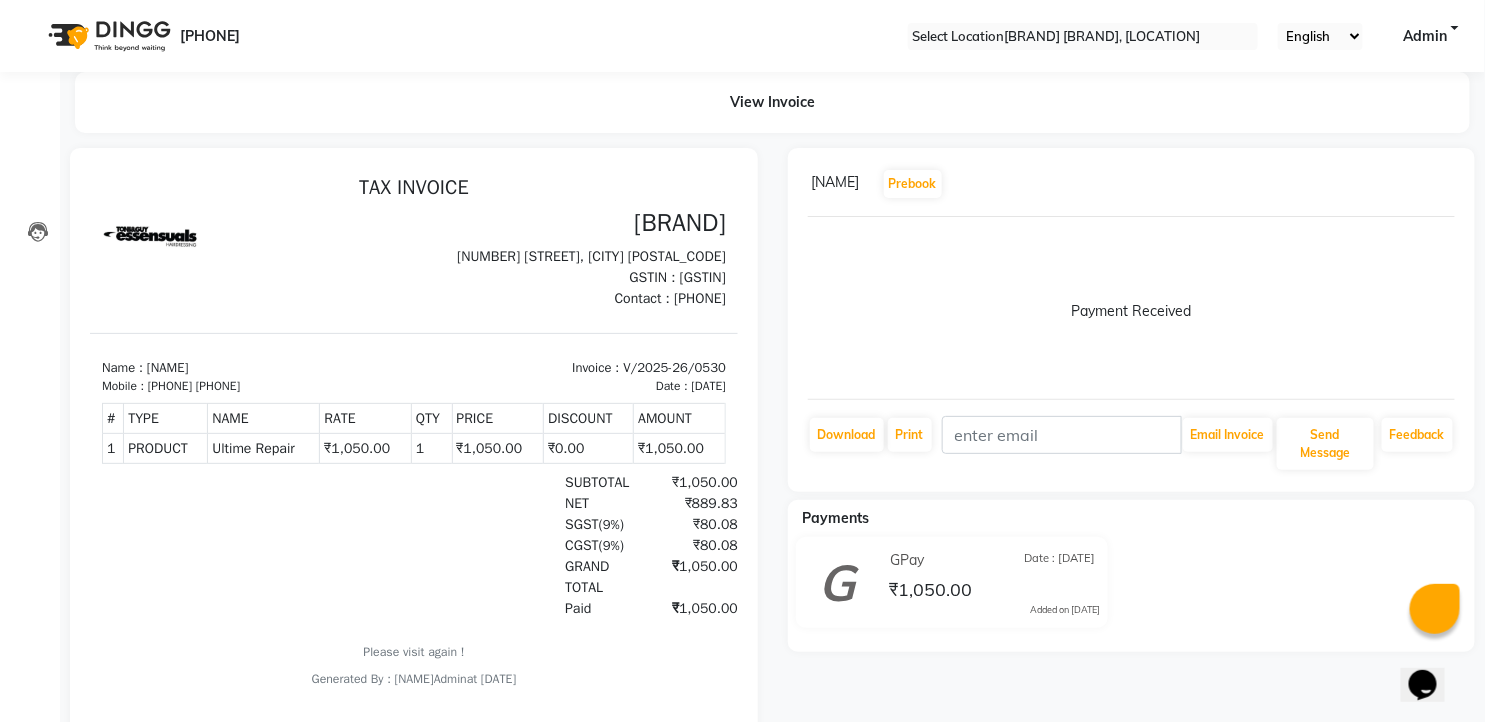 click on "siri   Prebook" at bounding box center (1132, 184) 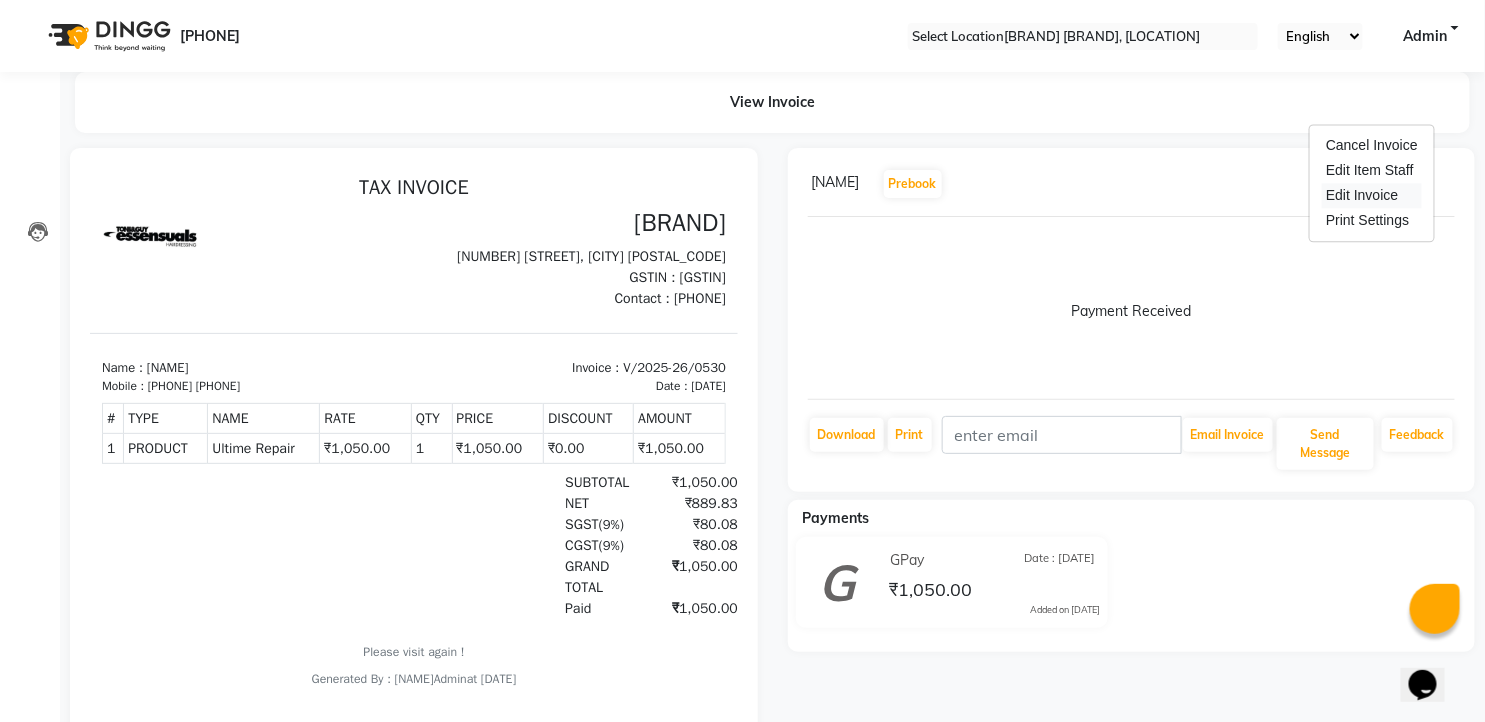 click on "Edit Invoice" at bounding box center [1372, 195] 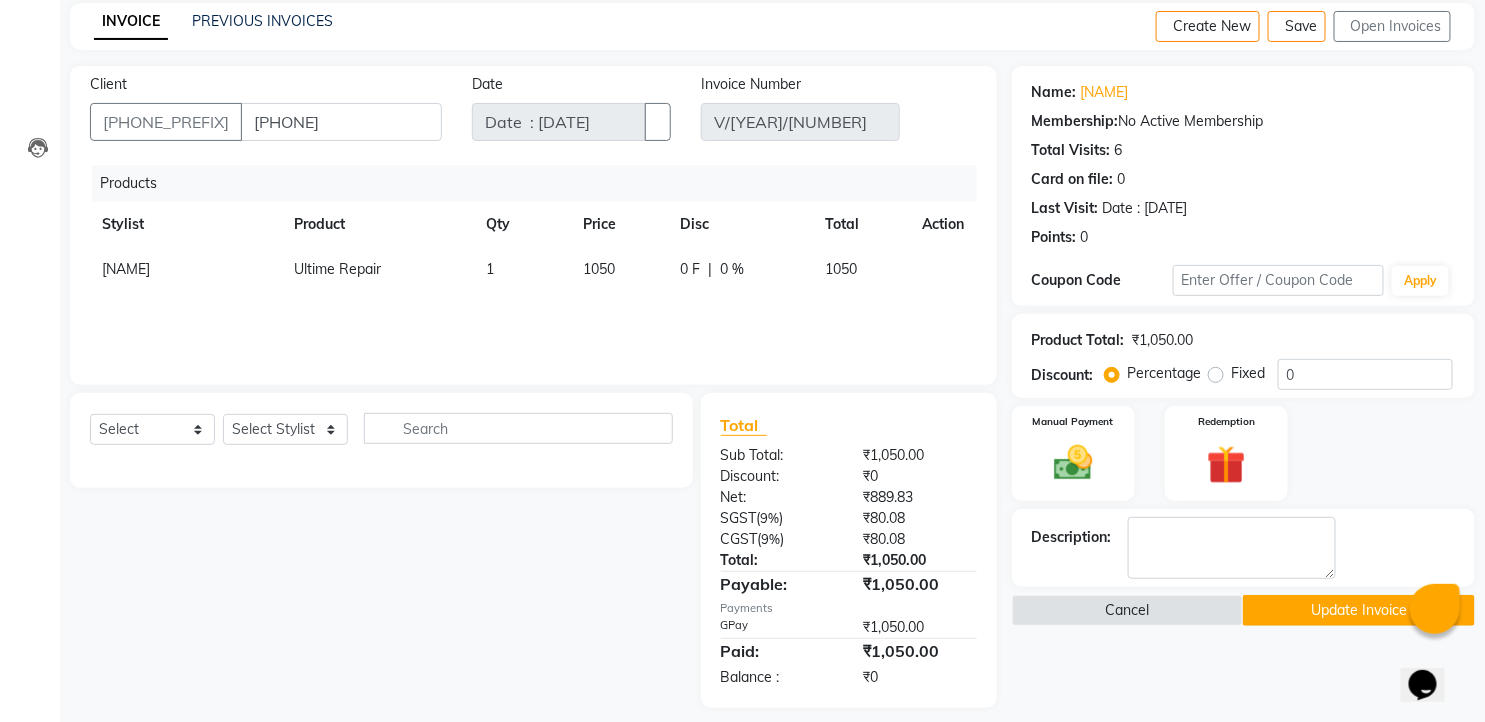 scroll, scrollTop: 98, scrollLeft: 0, axis: vertical 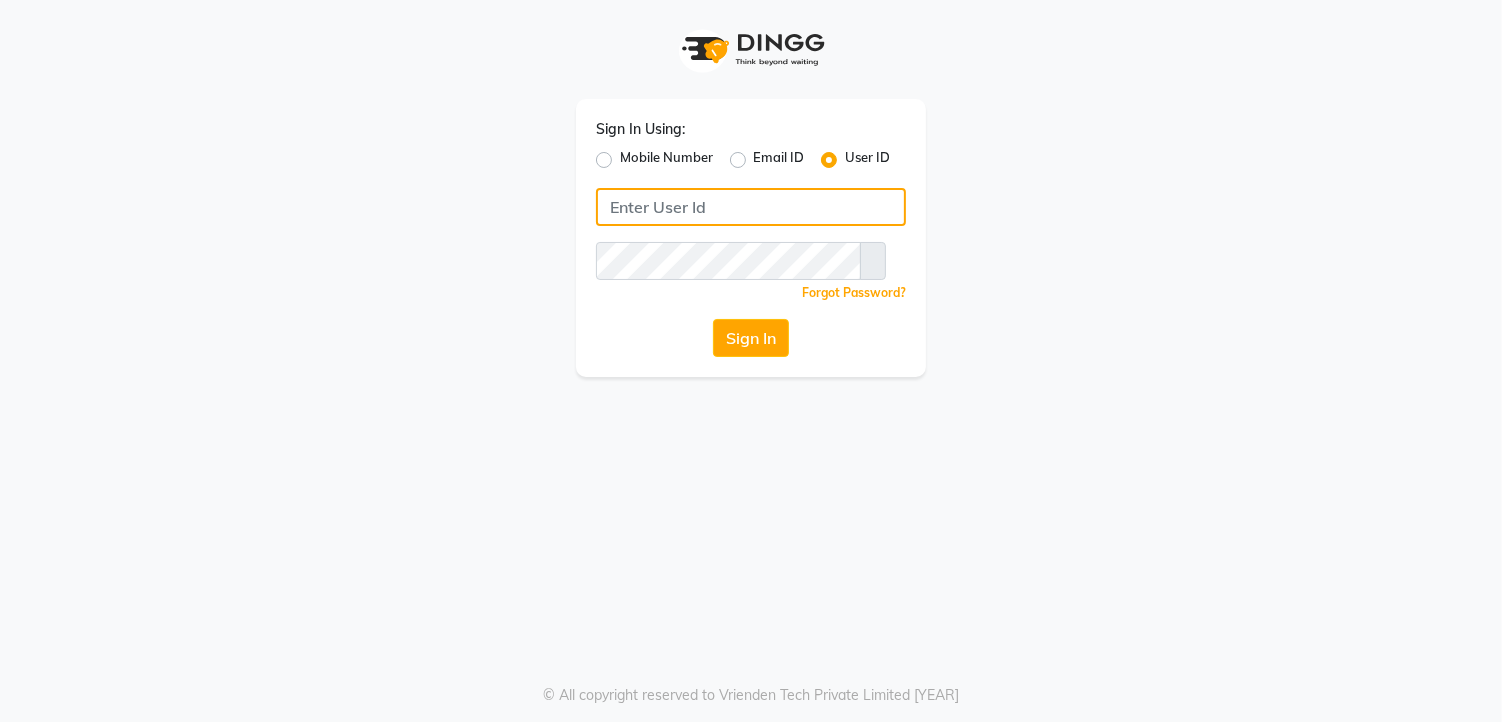 click at bounding box center [751, 207] 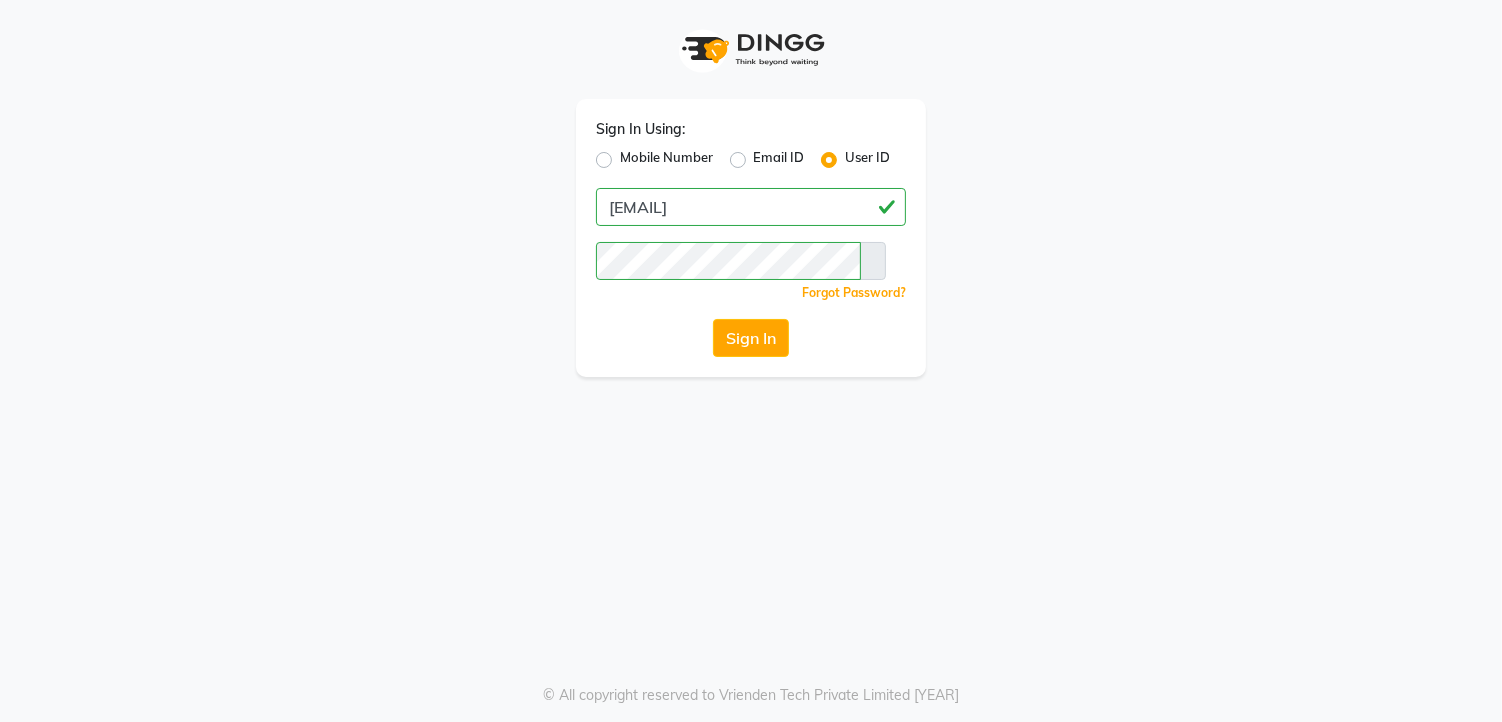 click at bounding box center [873, 261] 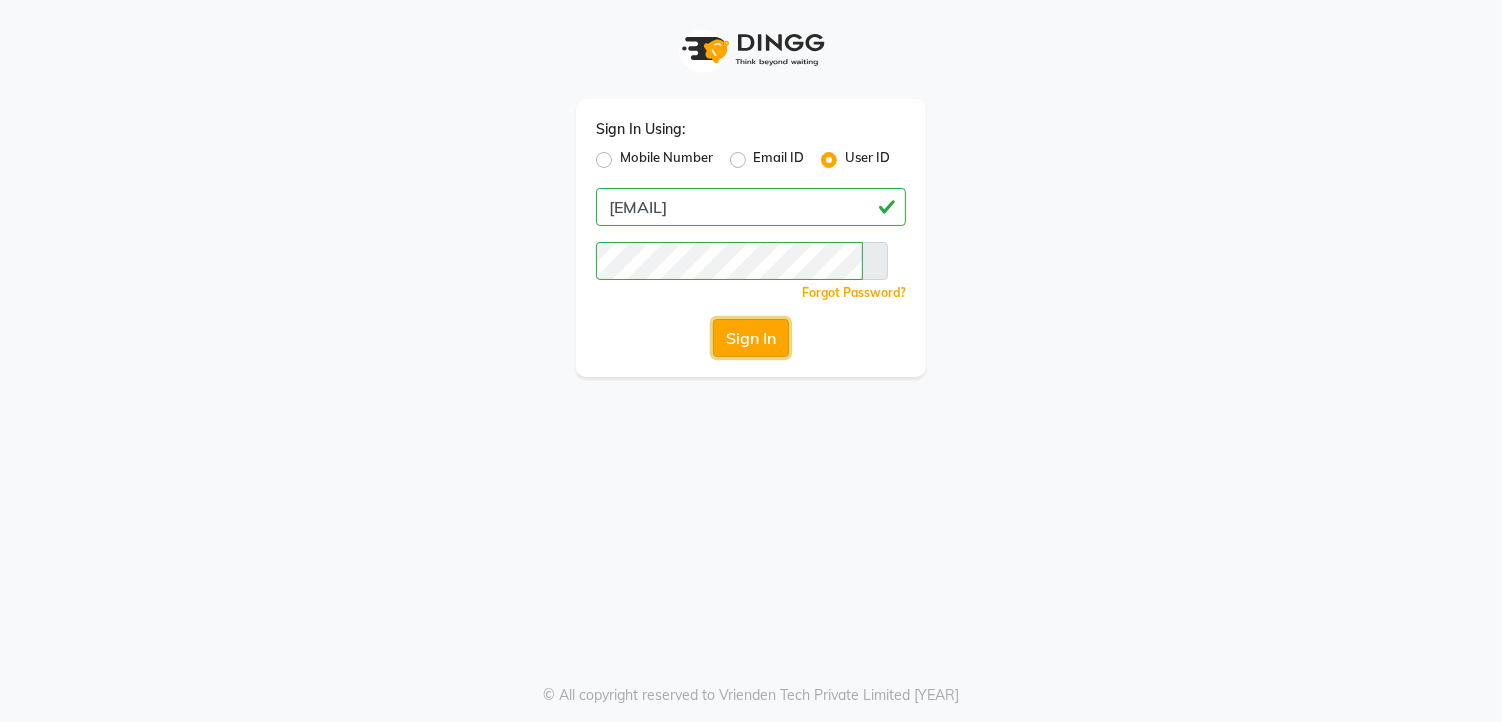 click on "Sign In" at bounding box center (751, 338) 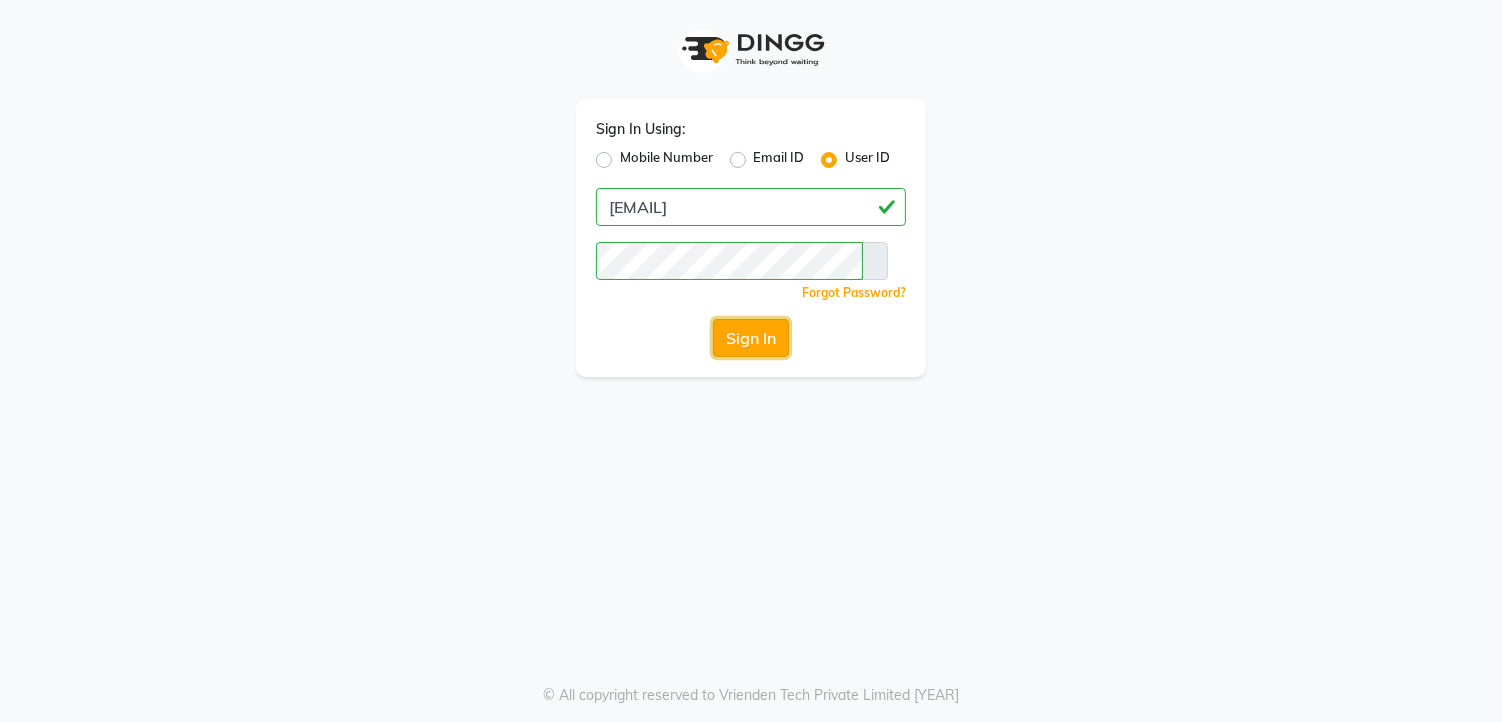 click on "Sign In" at bounding box center (751, 338) 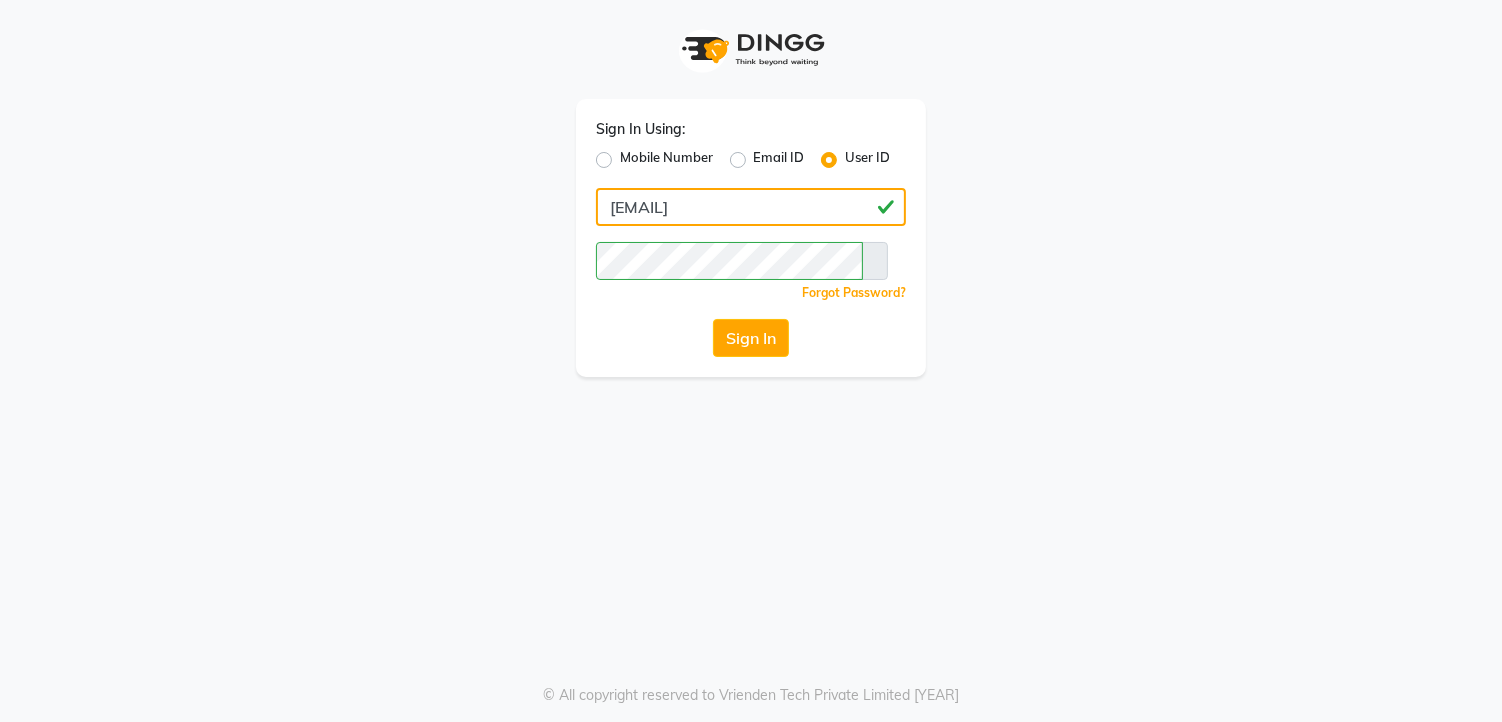 click on "Pradeep@1012" at bounding box center (751, 207) 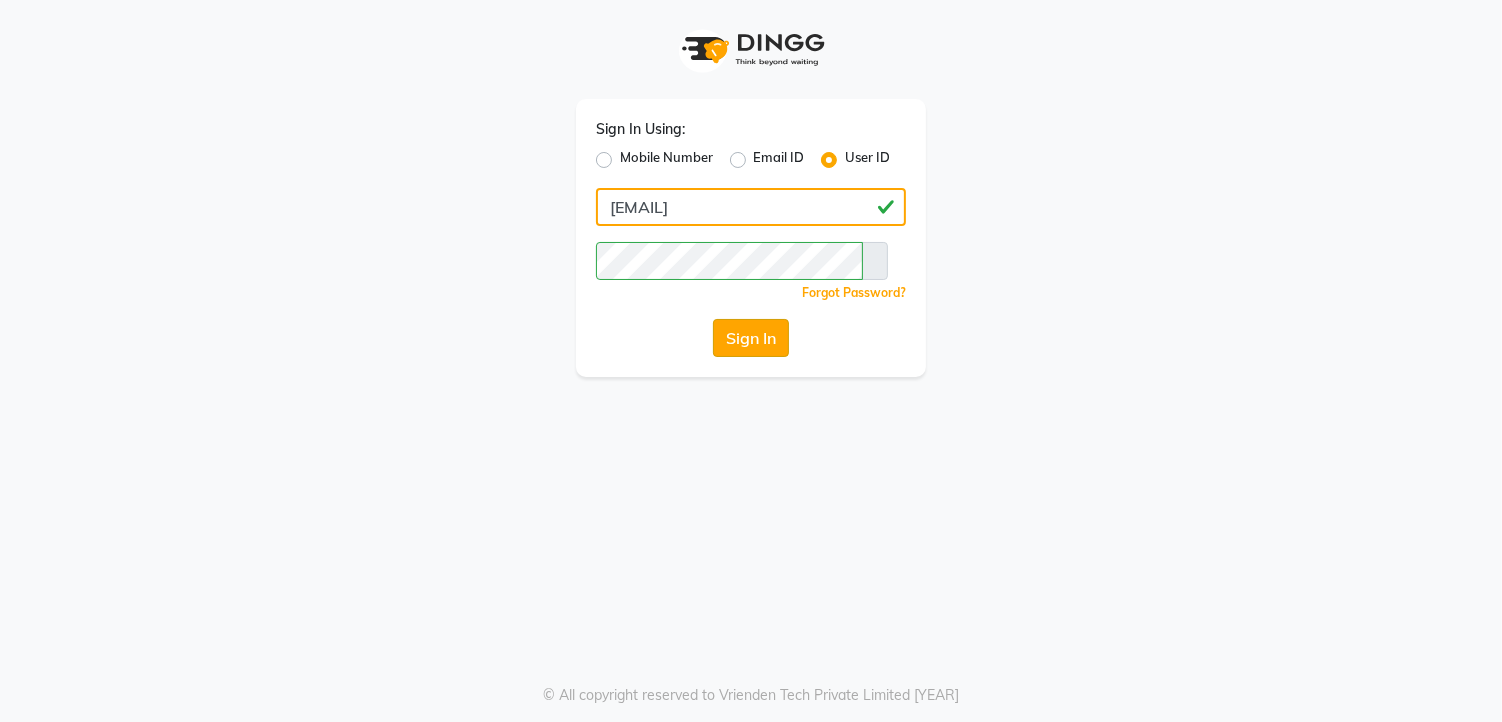type on "Pradeep@123" 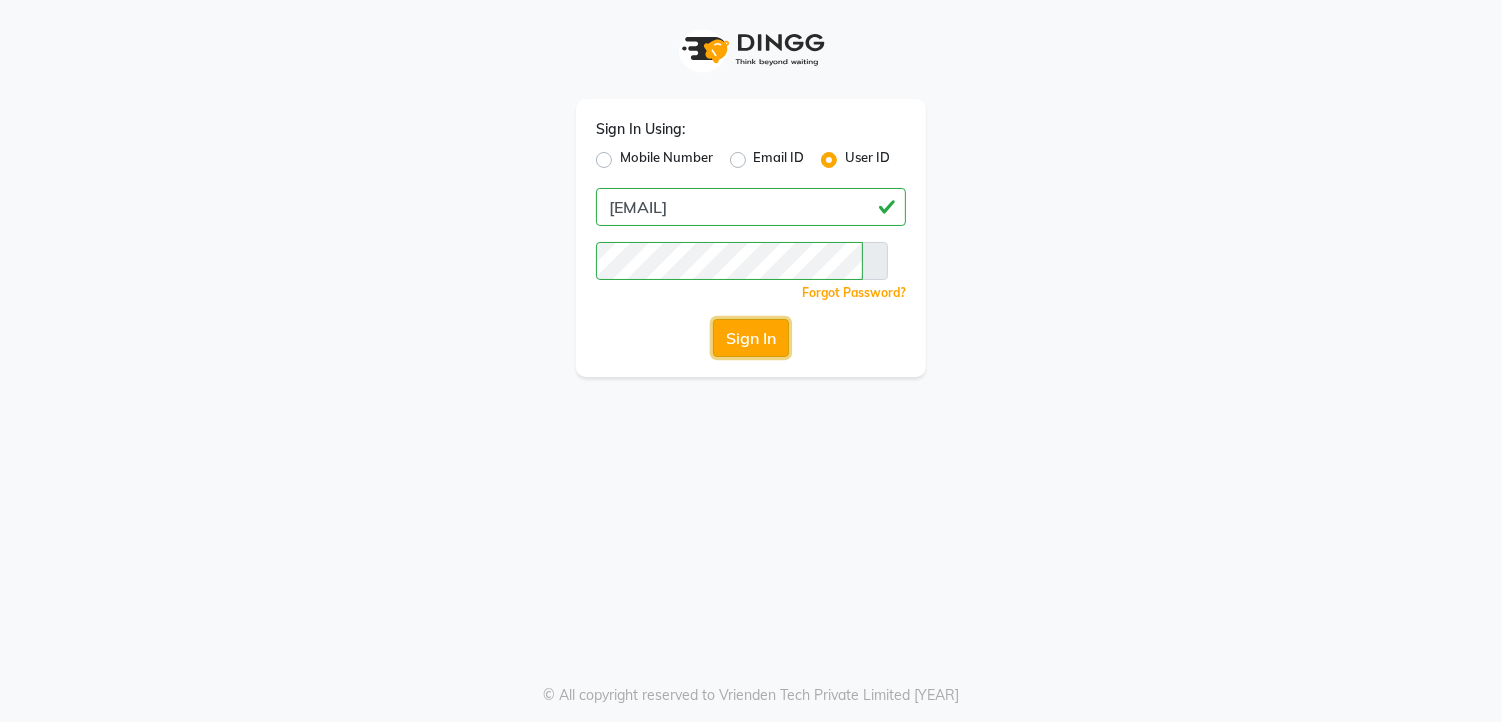click on "Sign In" at bounding box center (751, 338) 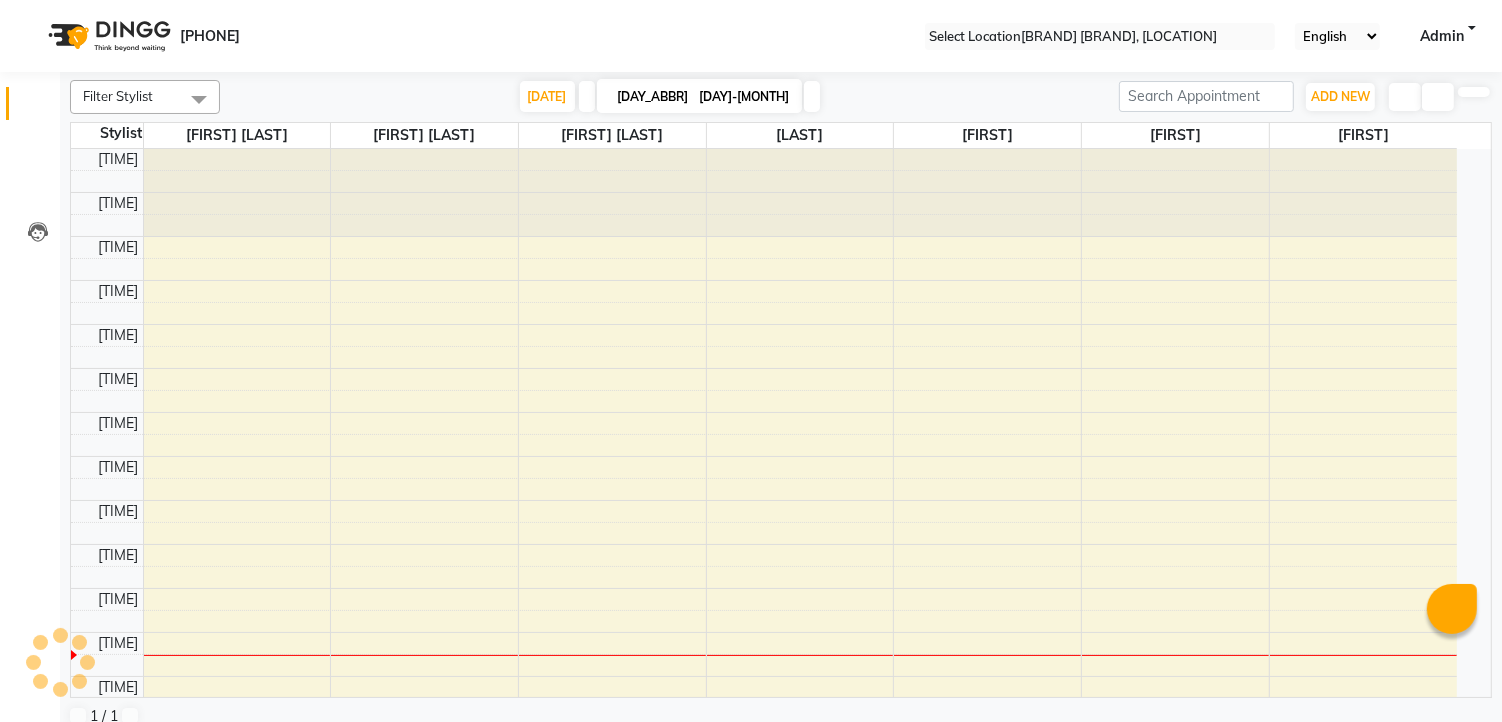scroll, scrollTop: 0, scrollLeft: 0, axis: both 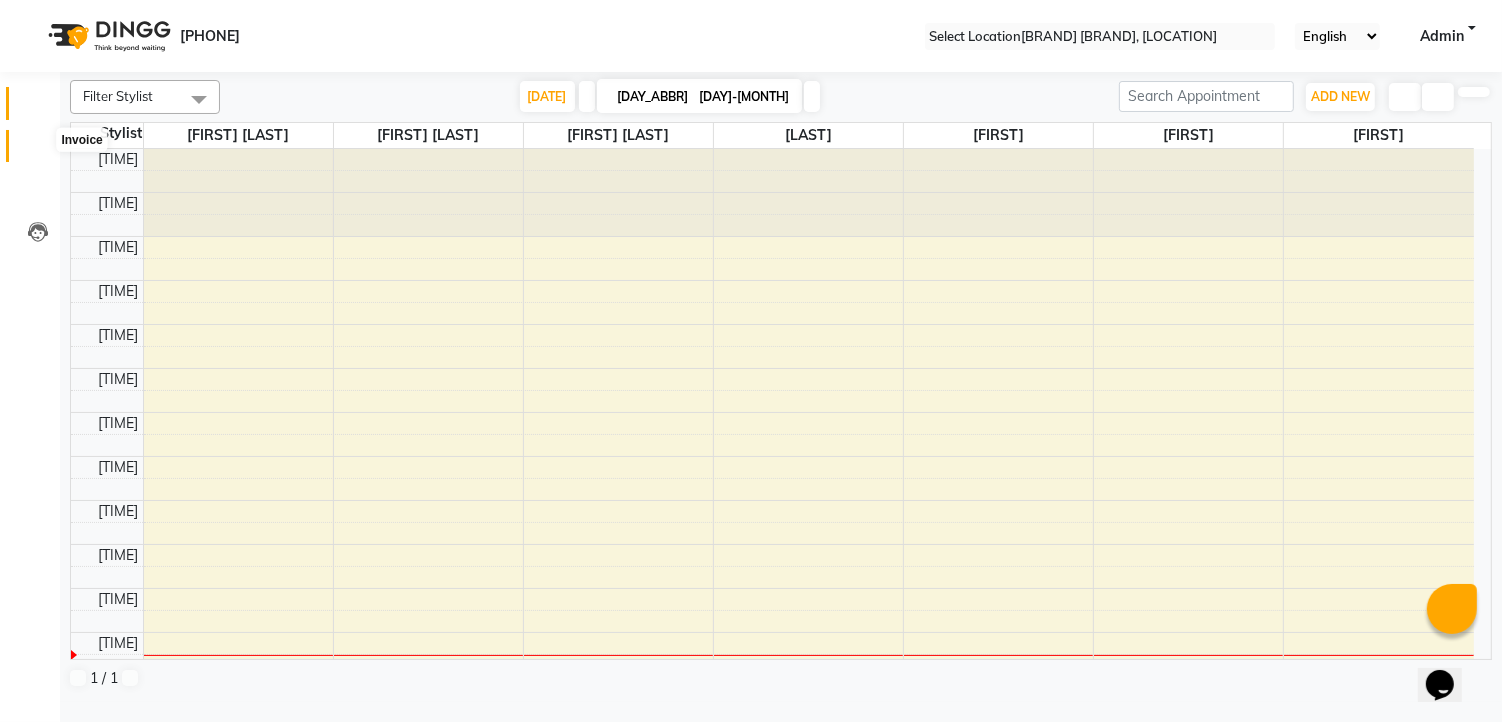 click at bounding box center [38, 151] 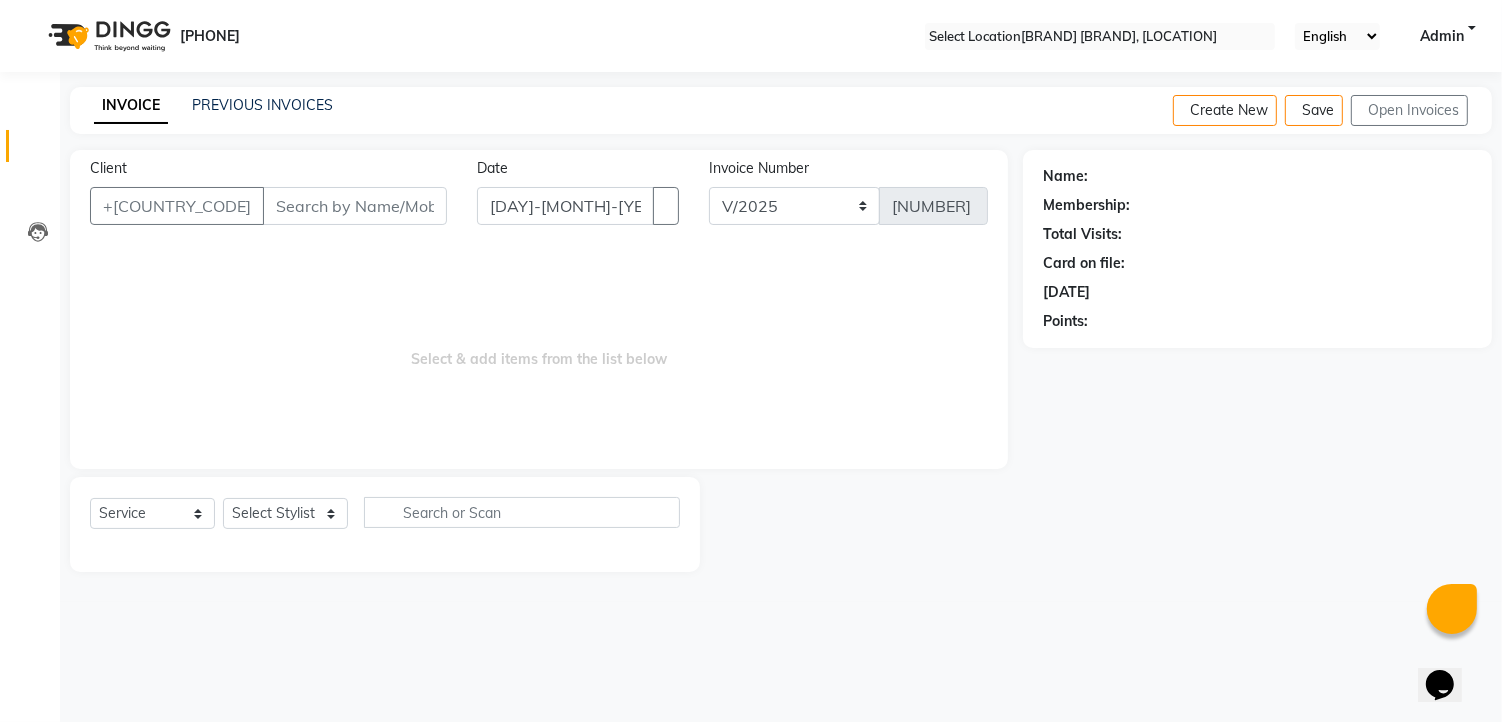 click on "[CLIENT]" at bounding box center (355, 206) 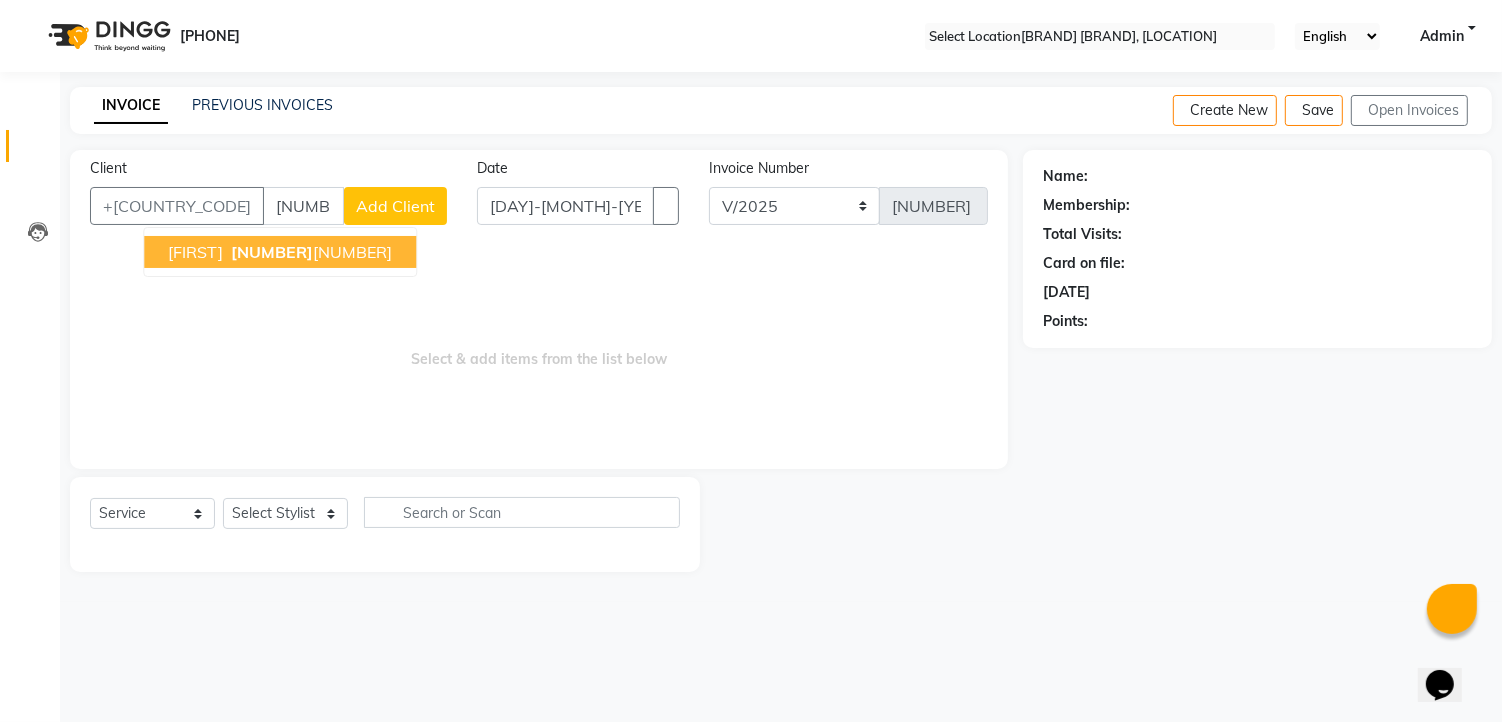 click on "93471 53397" at bounding box center (309, 252) 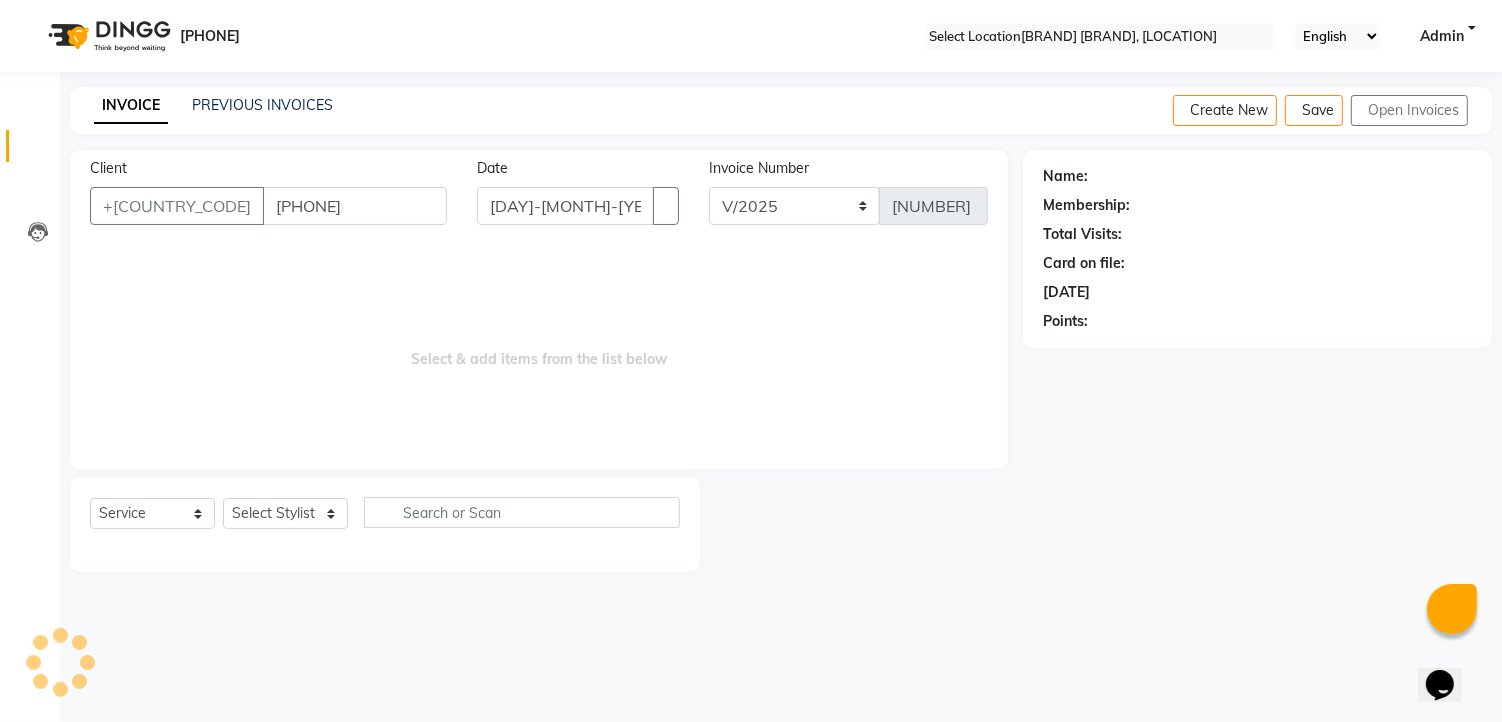 type on "[PHONE]" 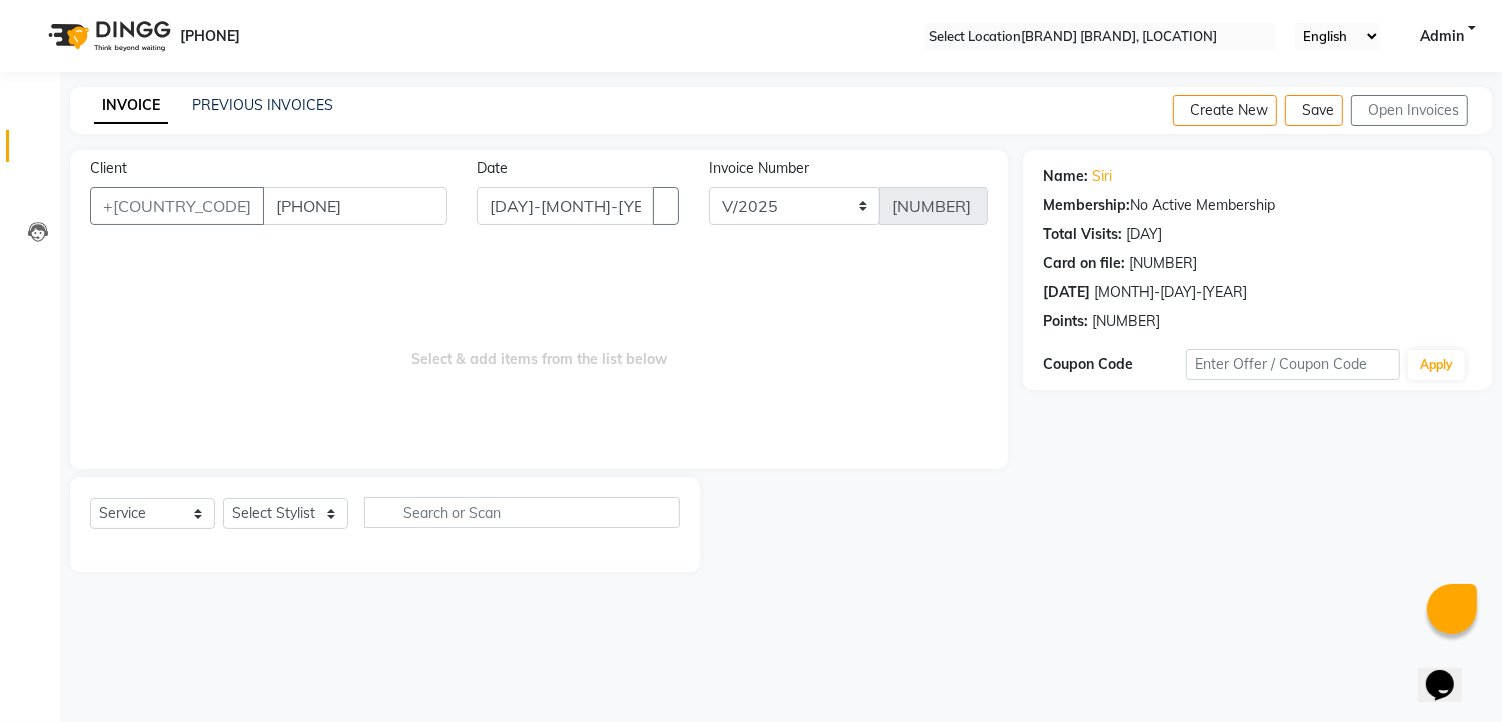 click on "[NUMBER]" at bounding box center [1144, 234] 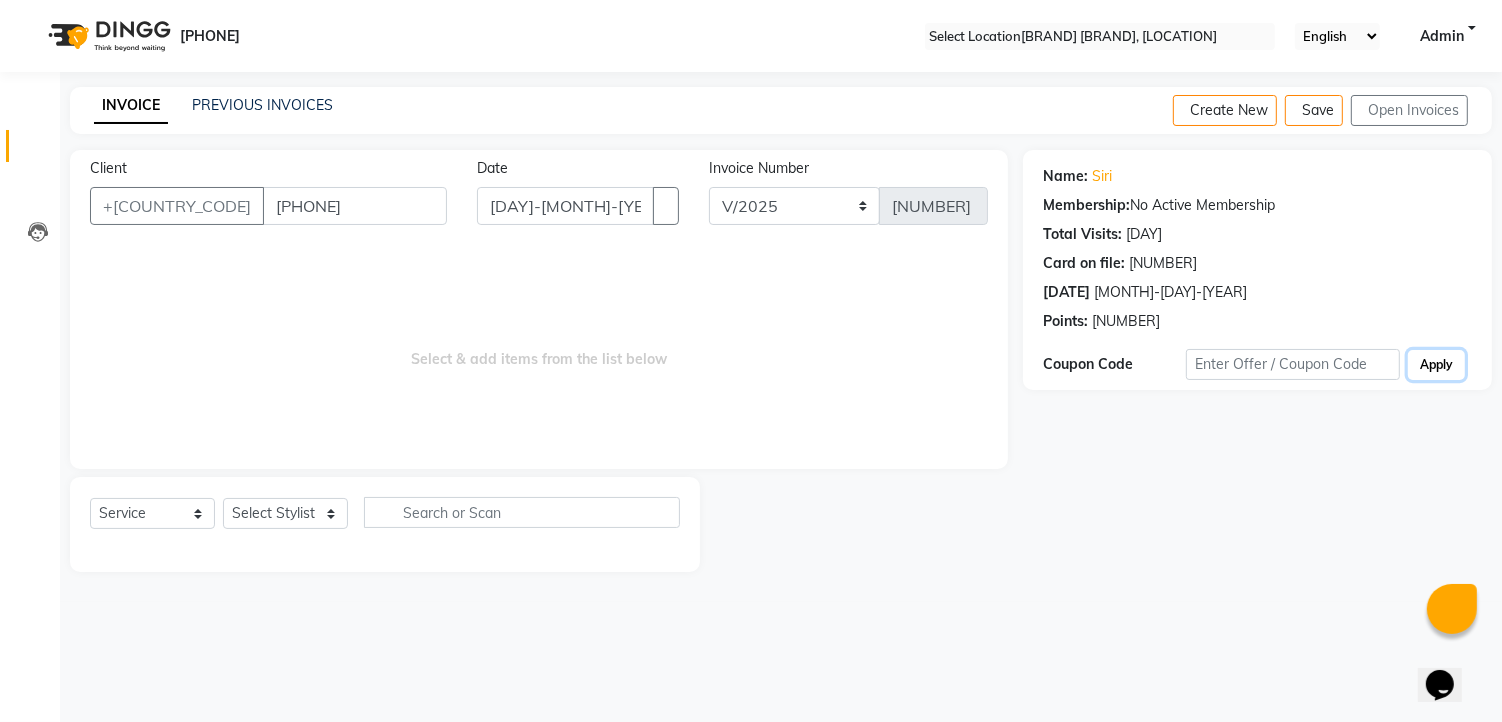 click on "Apply" at bounding box center (1436, 365) 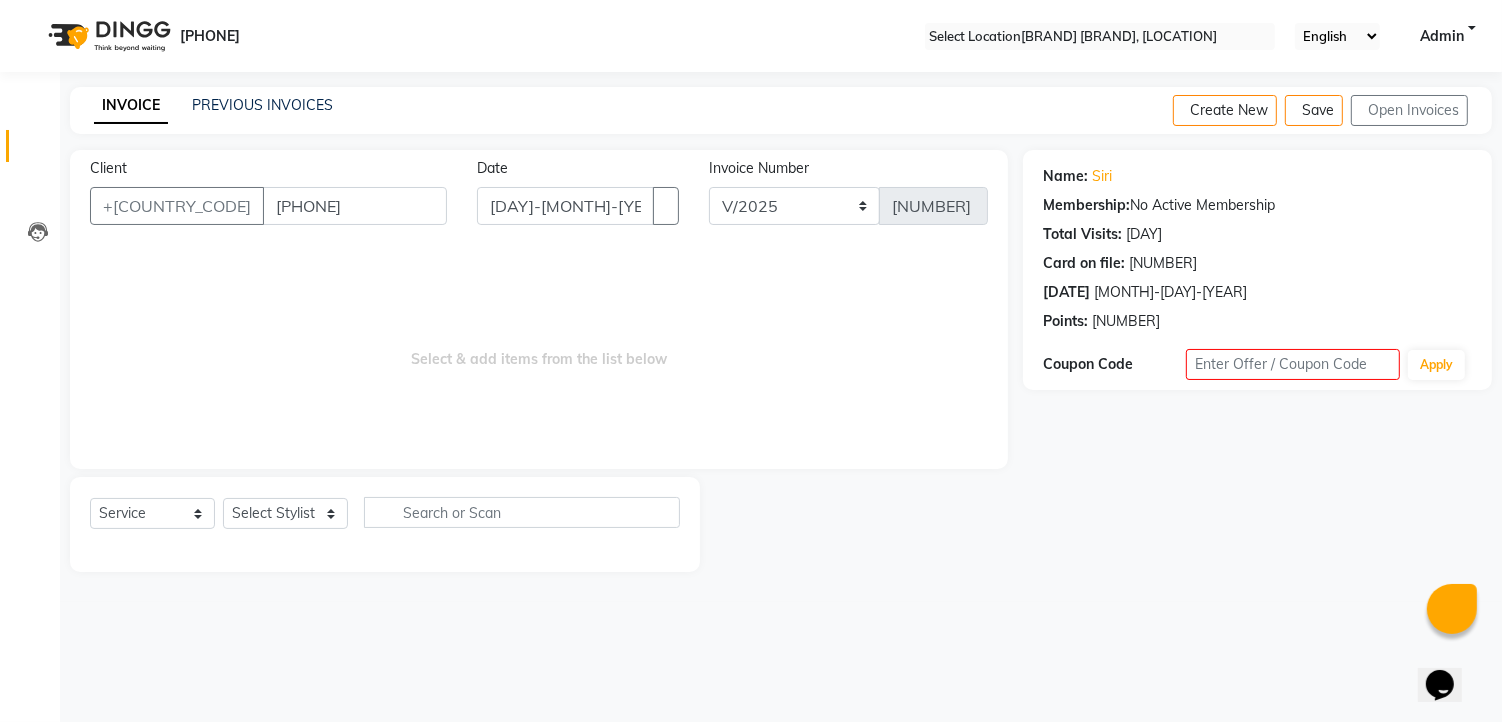 click on "[DATE]" at bounding box center (1065, 176) 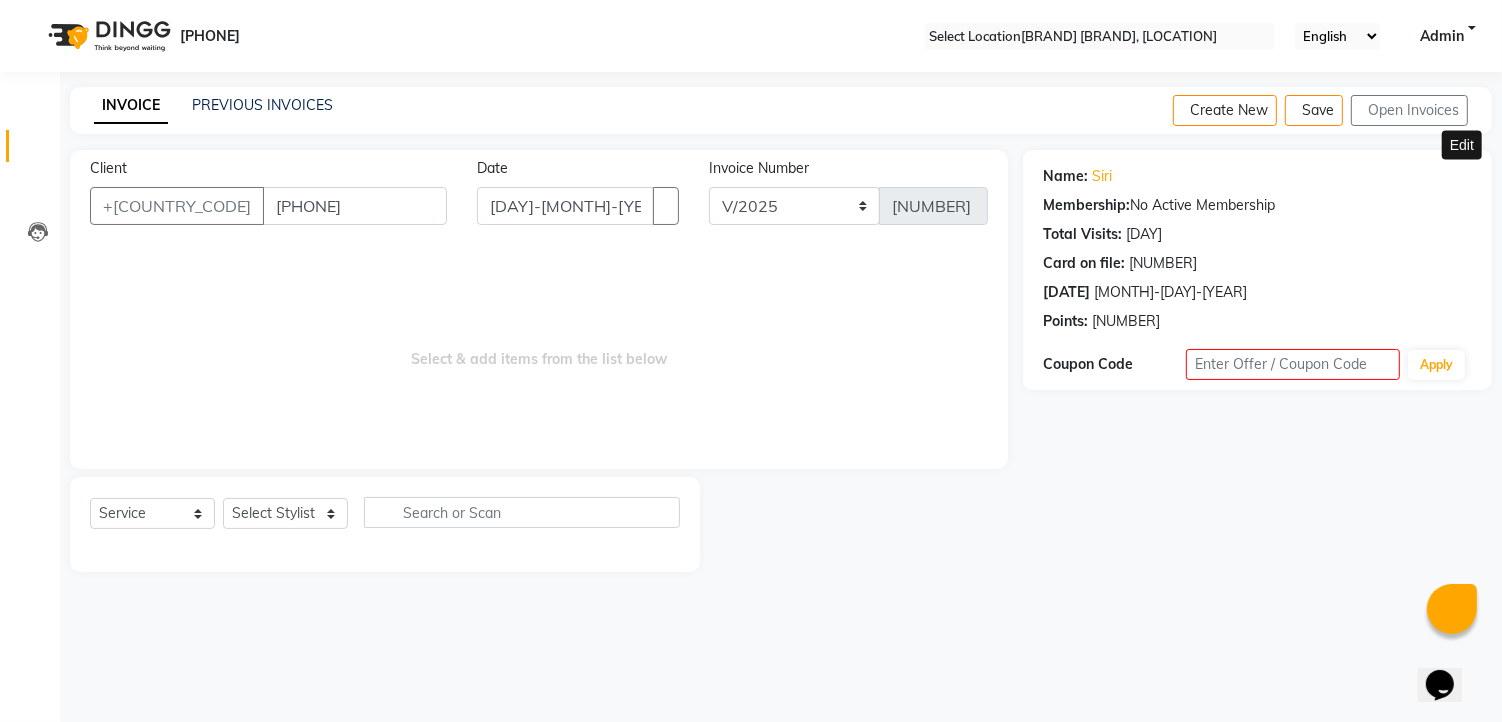 click at bounding box center [1464, 176] 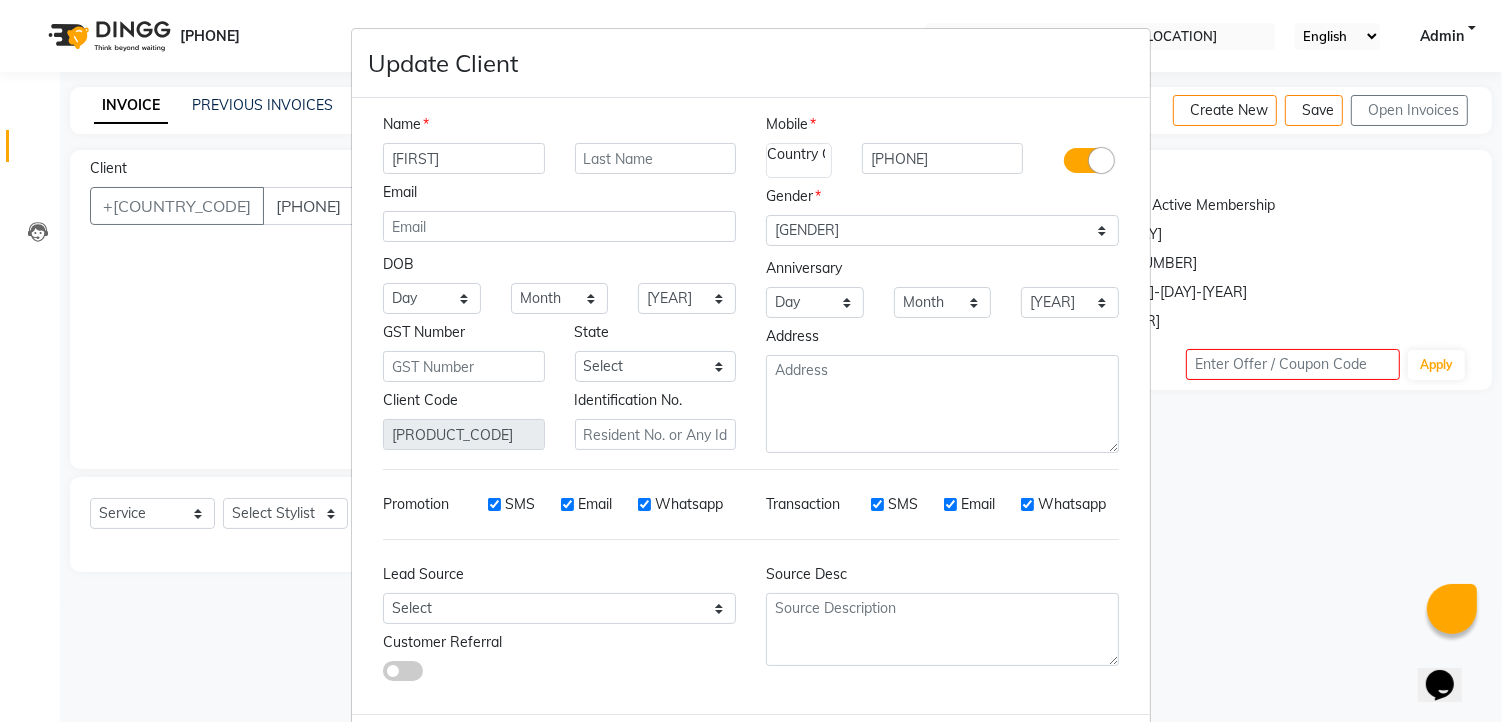 click on "Update Client Name siri Email DOB Day 01 02 03 04 05 06 07 08 09 10 11 12 13 14 15 16 17 18 19 20 21 22 23 24 25 26 27 28 29 30 31 Month January February March April May June July August September October November December 1940 1941 1942 1943 1944 1945 1946 1947 1948 1949 1950 1951 1952 1953 1954 1955 1956 1957 1958 1959 1960 1961 1962 1963 1964 1965 1966 1967 1968 1969 1970 1971 1972 1973 1974 1975 1976 1977 1978 1979 1980 1981 1982 1983 1984 1985 1986 1987 1988 1989 1990 1991 1992 1993 1994 1995 1996 1997 1998 1999 2000 2001 2002 2003 2004 2005 2006 2007 2008 2009 2010 2011 2012 2013 2014 2015 2016 2017 2018 2019 2020 2021 2022 2023 2024 GST Number State Select Andaman and Nicobar Islands Andhra Pradesh Arunachal Pradesh Assam Bihar Chandigarh Chhattisgarh Dadra and Nagar Haveli Daman and Diu Delhi Goa Gujarat Haryana Himachal Pradesh Jammu and Kashmir Jharkhand Karnataka Kerala Lakshadweep Madhya Pradesh Maharashtra Manipur Meghalaya Mizoram Nagaland Odisha Pondicherry Punjab Rajasthan Sikkim Tamil Nadu ×" at bounding box center [751, 361] 